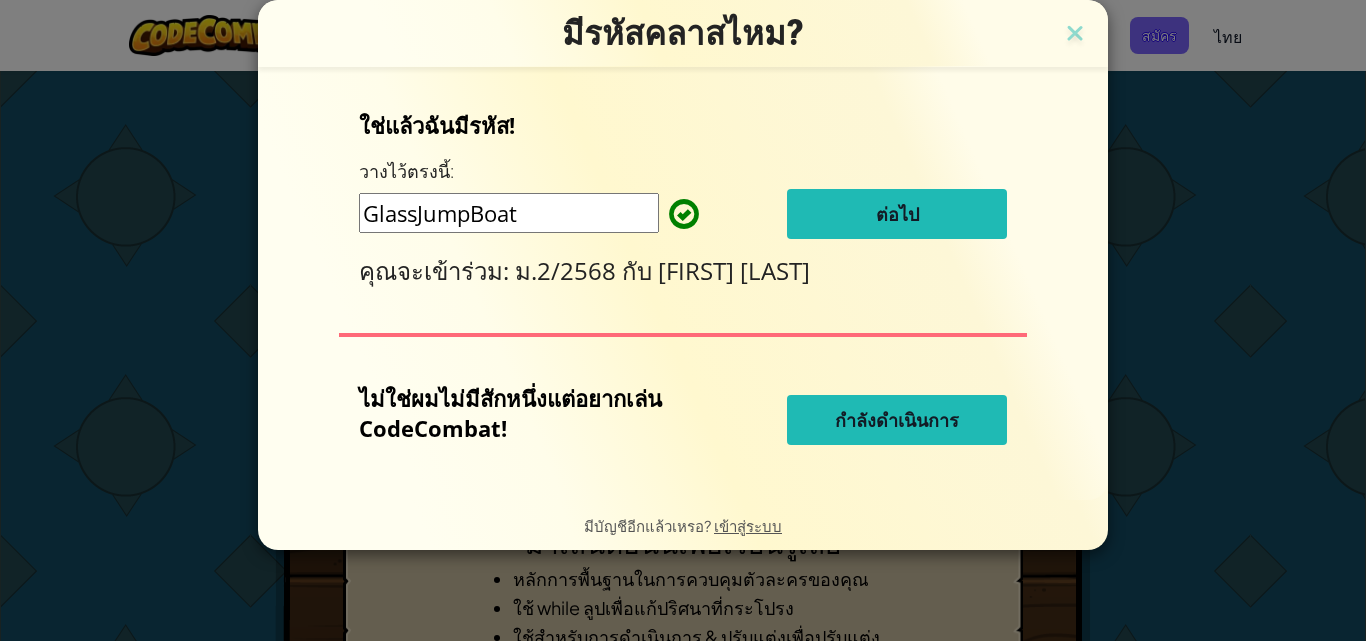 scroll, scrollTop: 0, scrollLeft: 0, axis: both 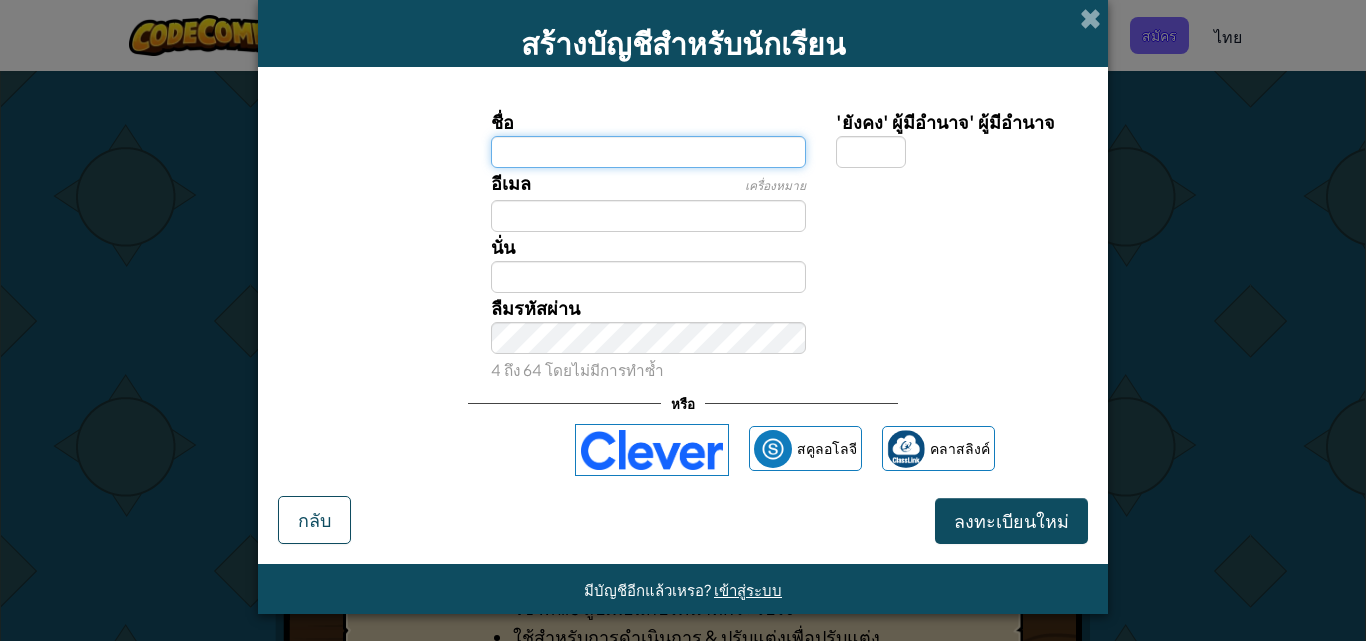 click on "ชื่อ" at bounding box center (649, 152) 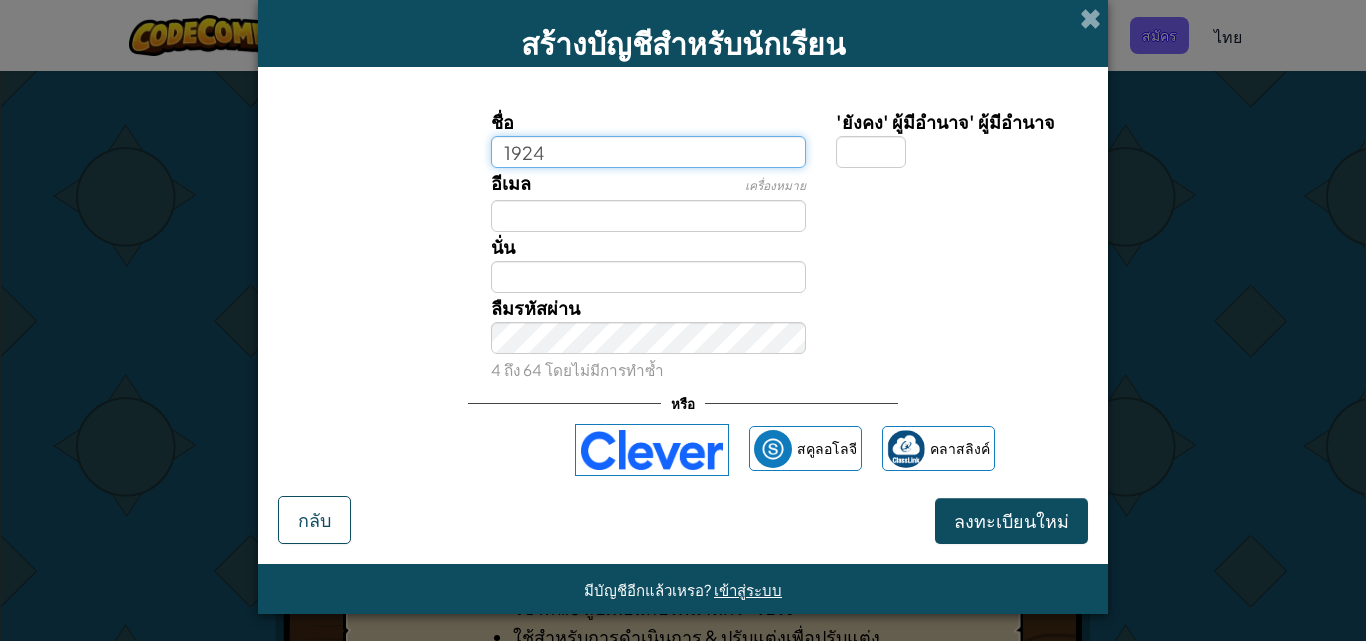 type on "1924" 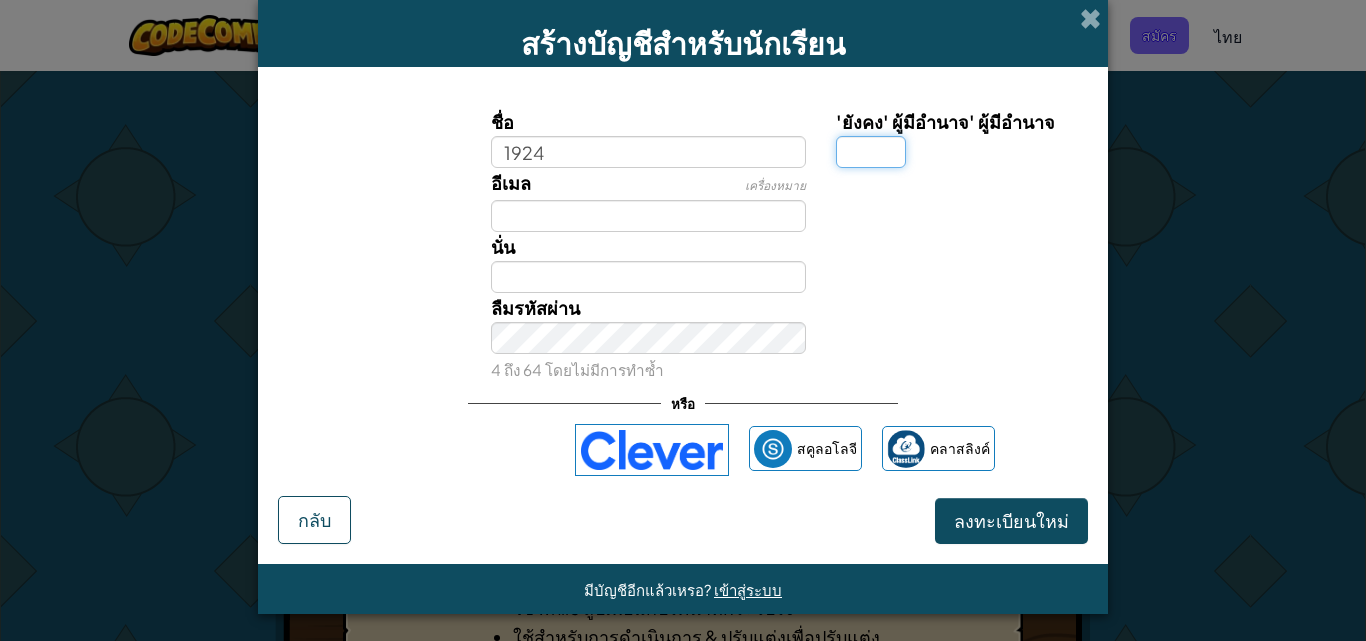type on "1924" 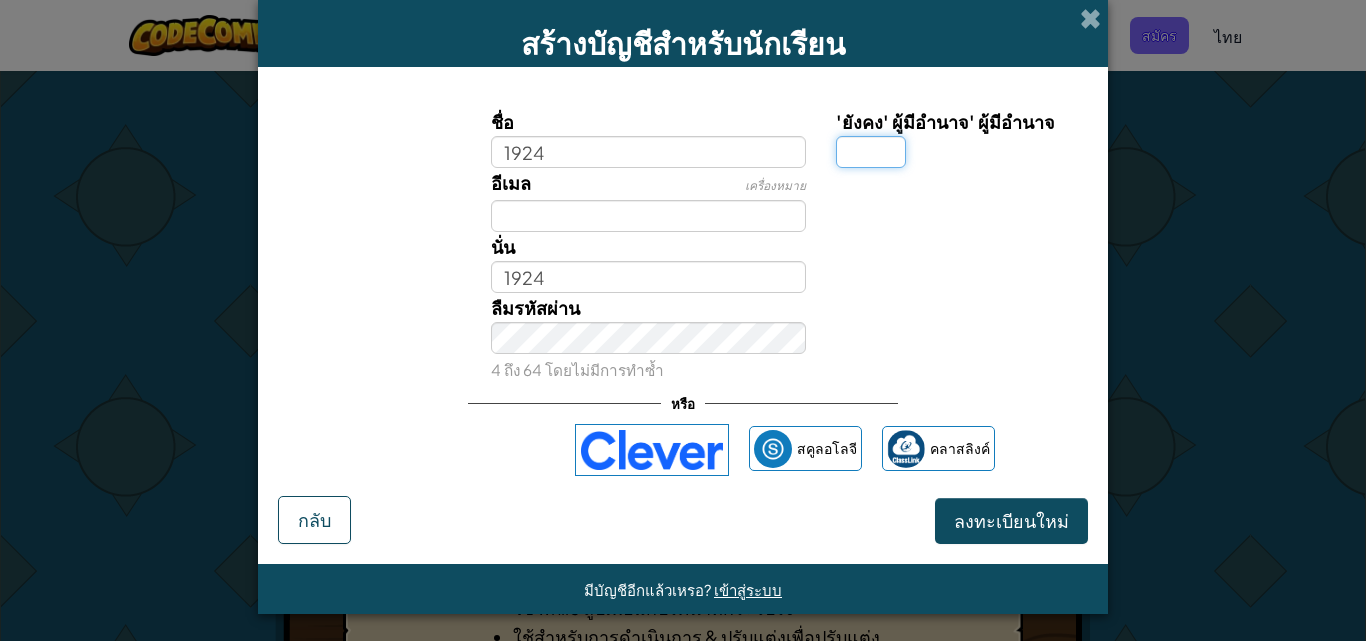 click on "'ยังคง' ผู้มีอำนาจ' ผู้มีอำนาจ" at bounding box center (871, 152) 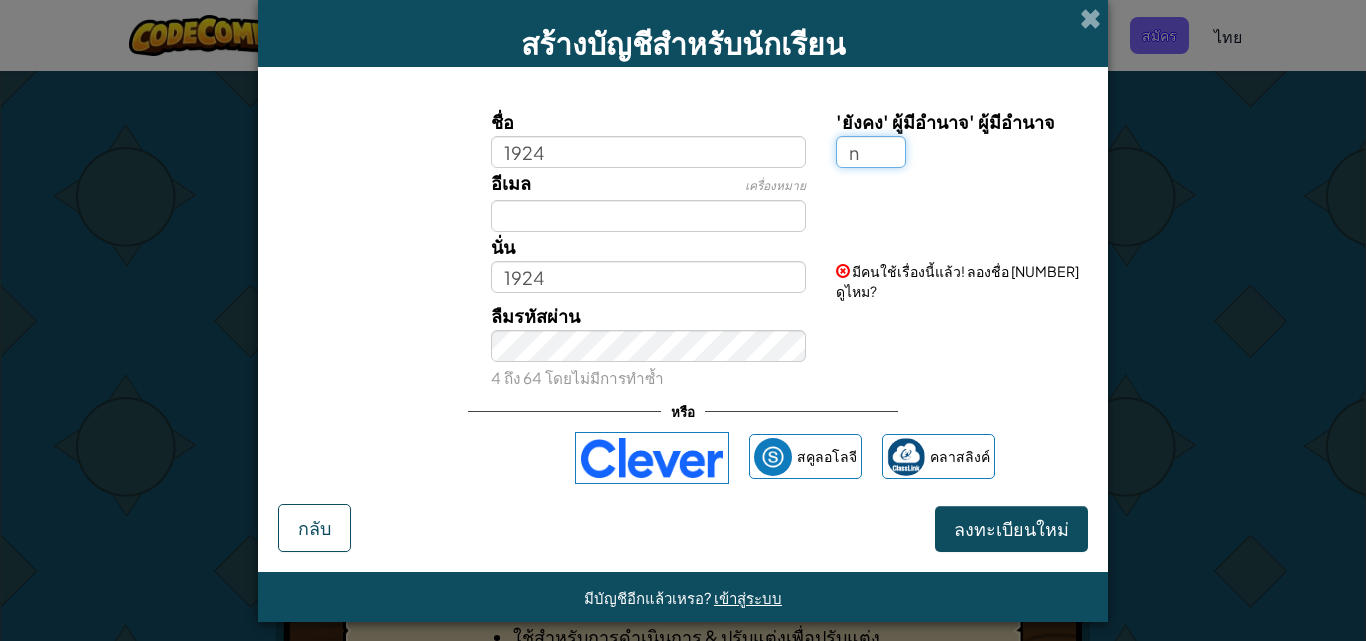 type on "n" 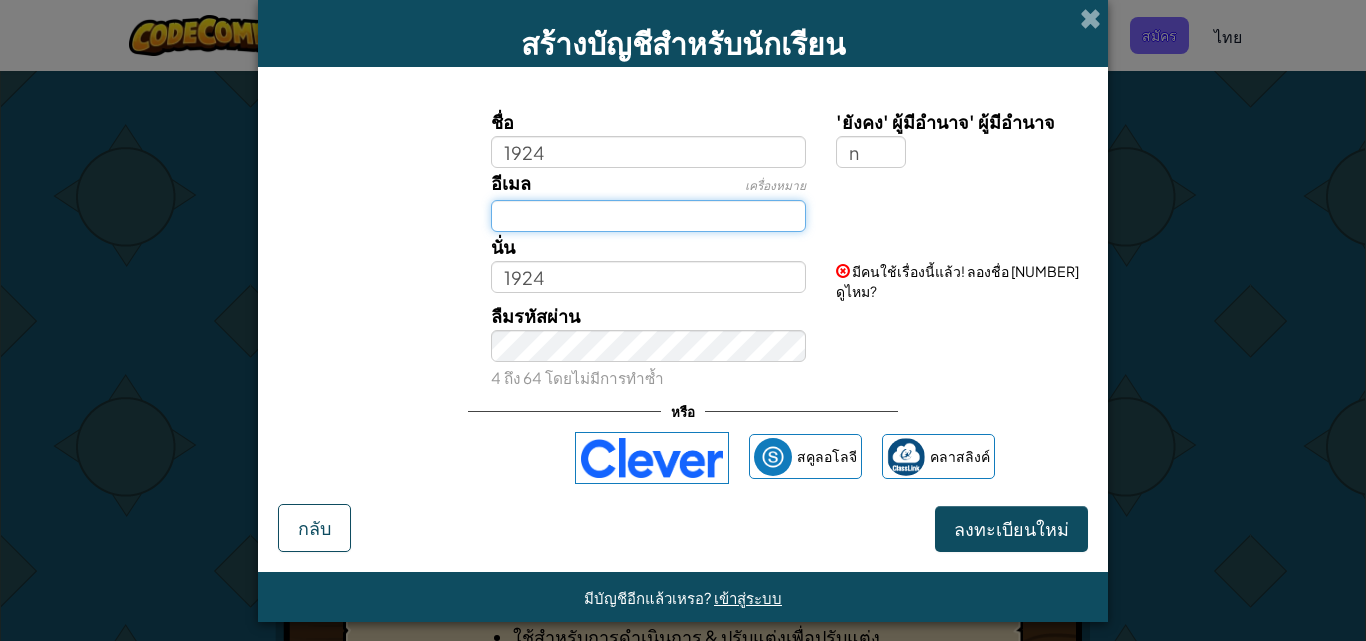 type on "1924N" 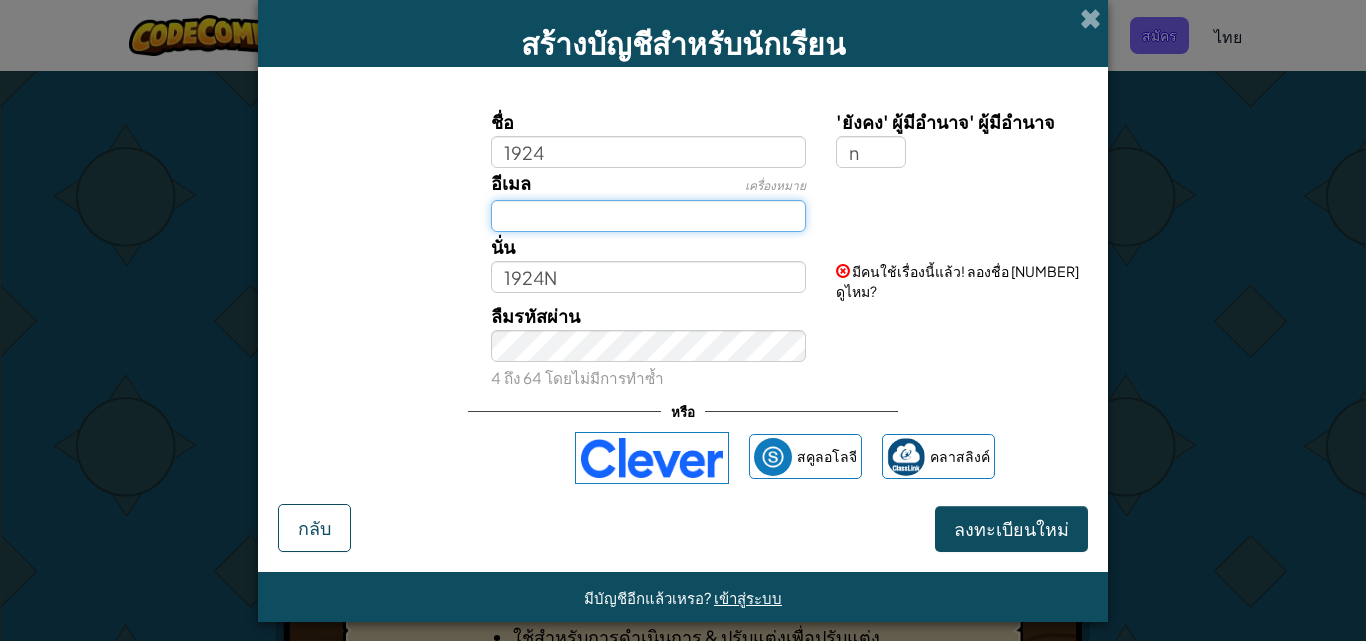 click on "อีเมล" at bounding box center [649, 216] 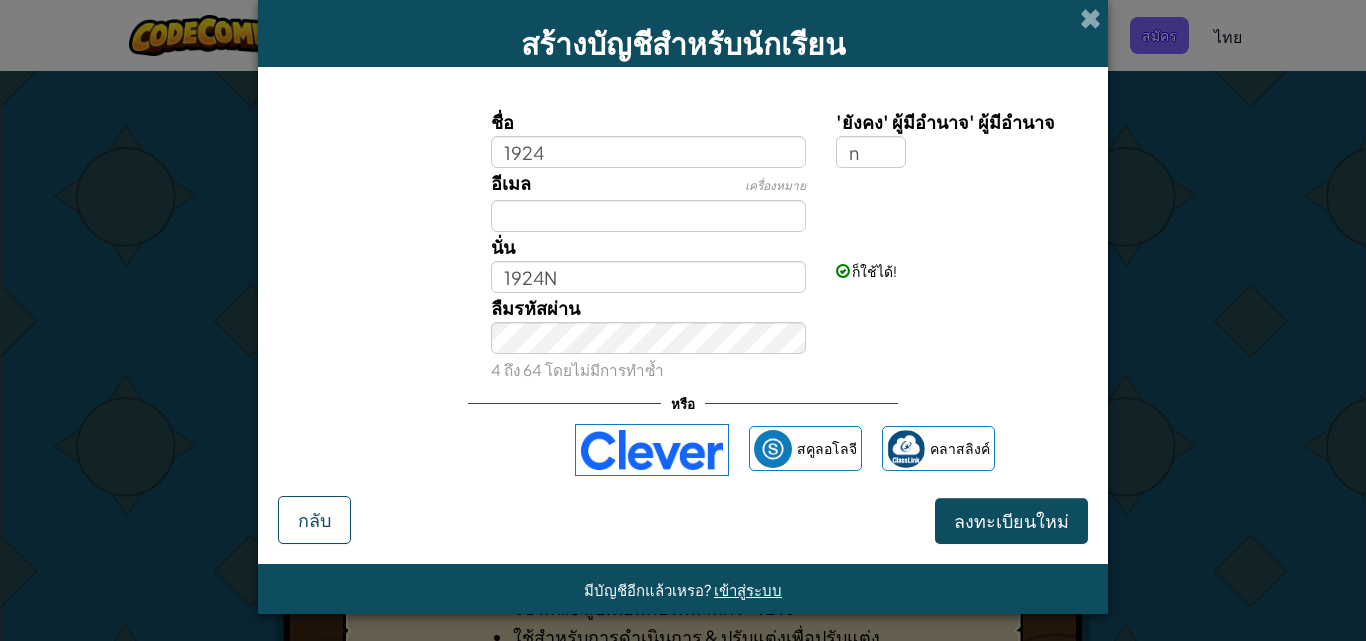 click on "ลืมรหัสผ่าน 4 ถึง 64 โดยไม่มีการทำซ้ำ" at bounding box center (649, 338) 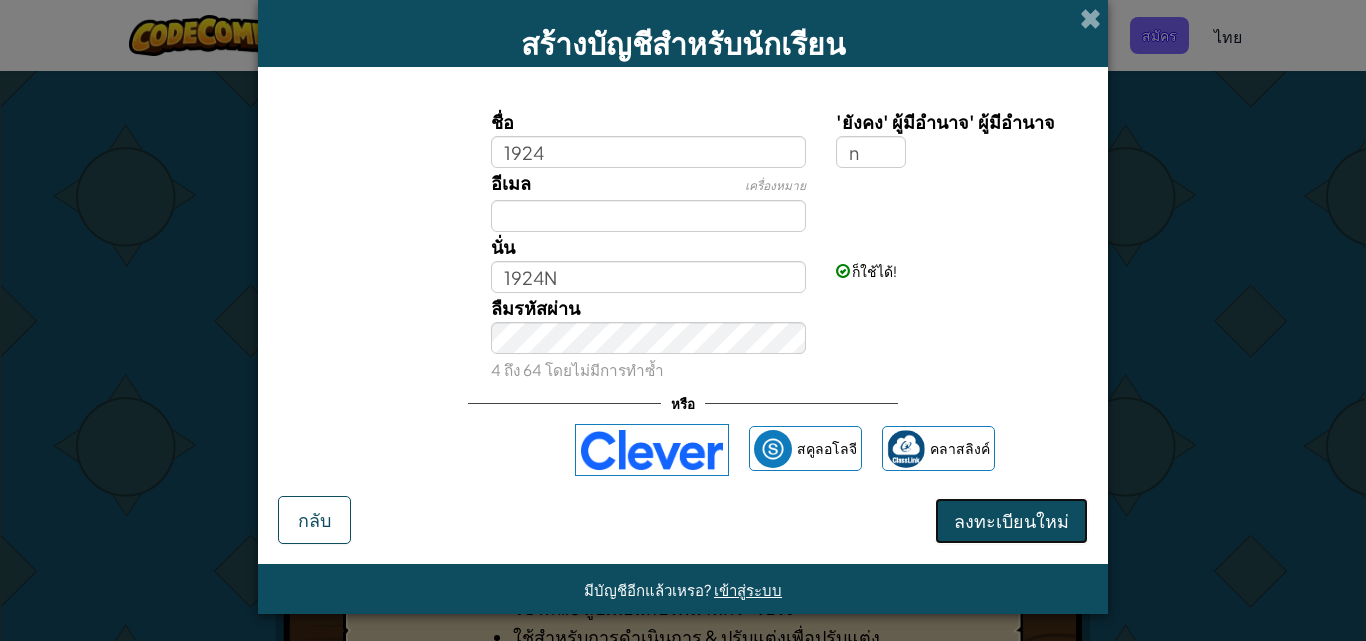click on "ลงทะเบียนใหม่" at bounding box center [1011, 520] 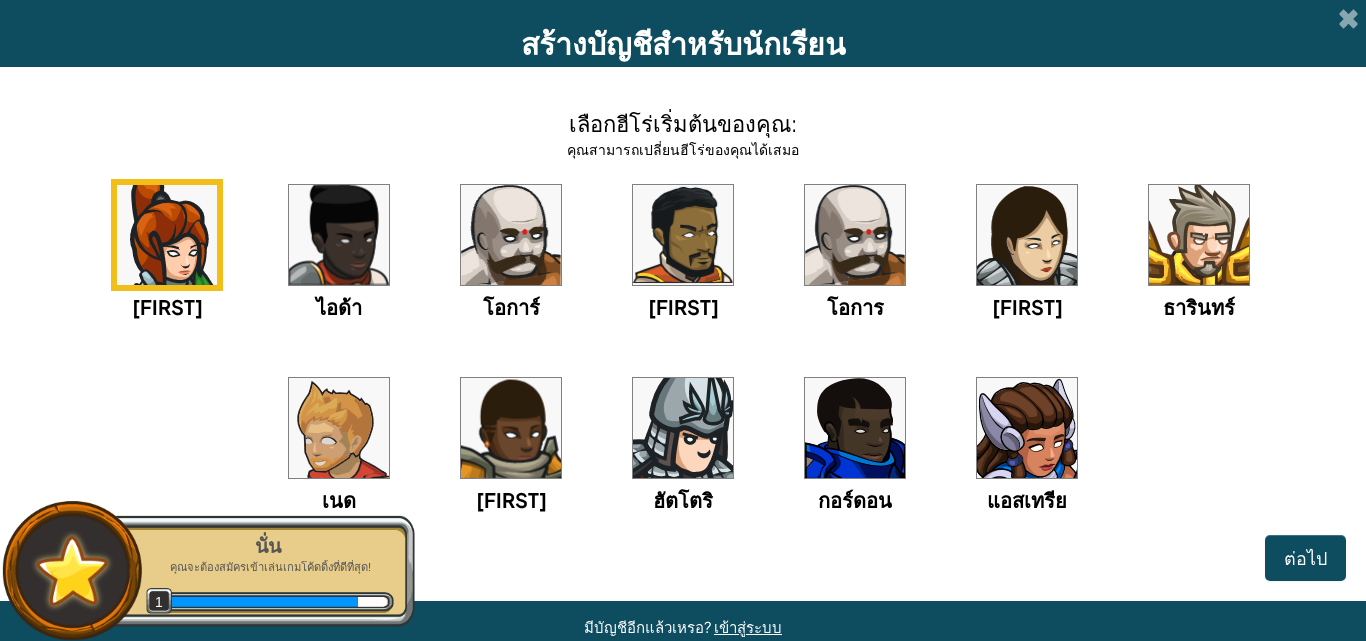 click at bounding box center [683, 428] 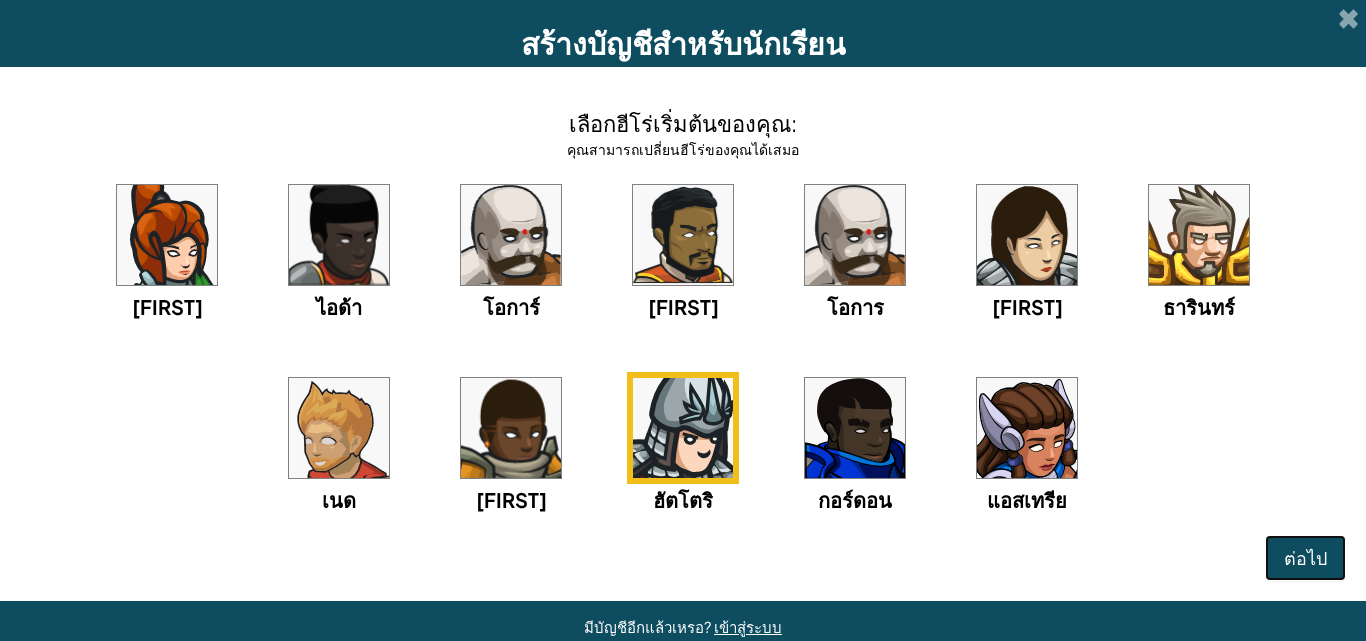 click on "ต่อไป" at bounding box center [1305, 558] 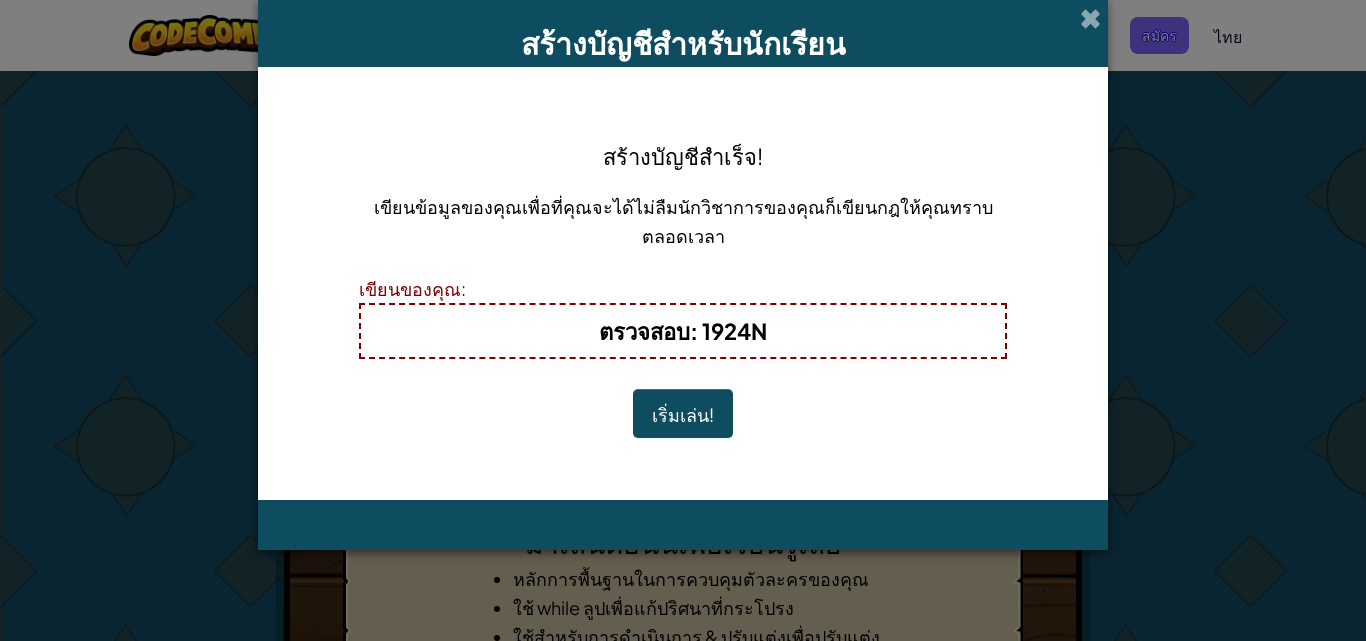 click on "เริ่มเล่น!" at bounding box center (683, 414) 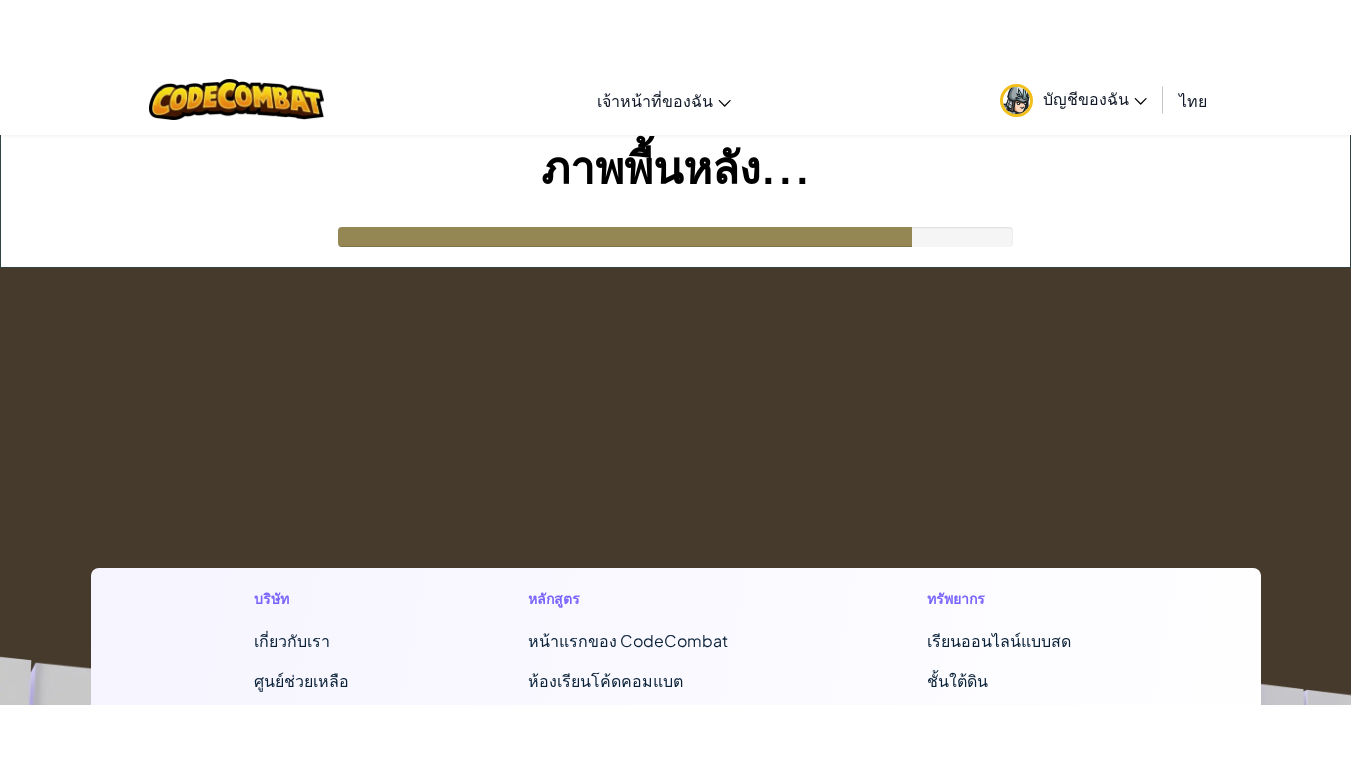 scroll, scrollTop: 0, scrollLeft: 0, axis: both 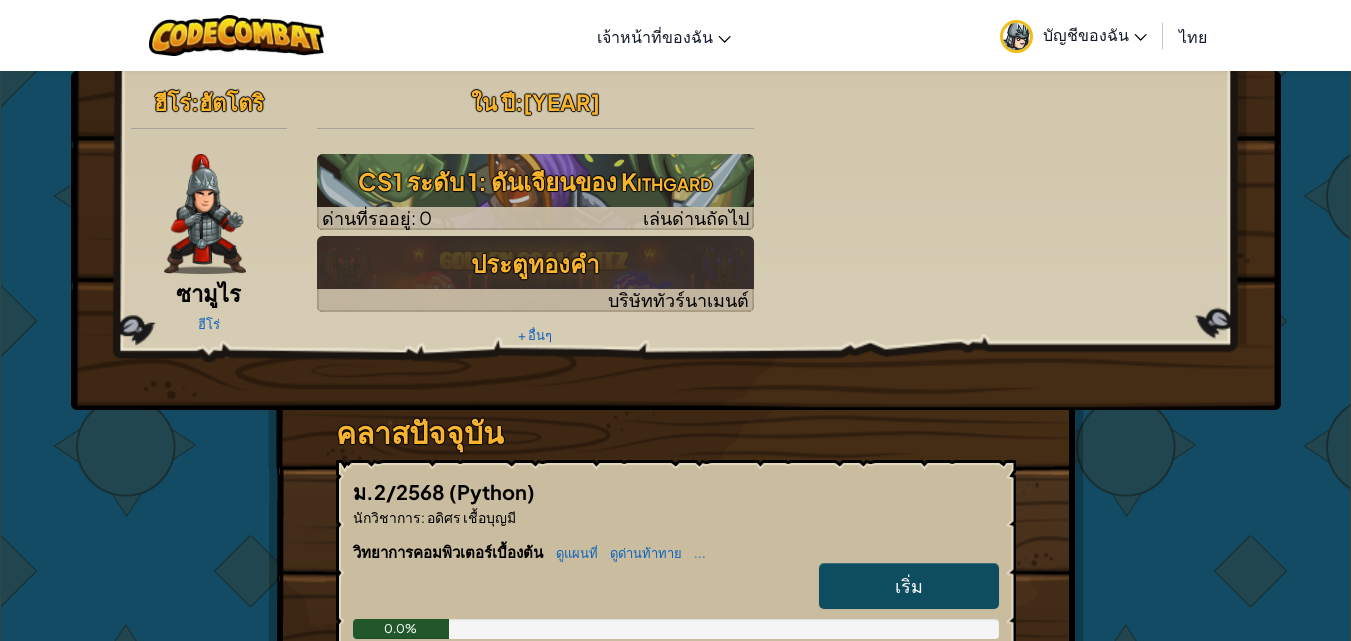 click on "วิทยาการคอมพิวเตอร์เบื้องต้น ดูแผนที่   ดูด่านท้าทาย   ..." at bounding box center [676, 552] 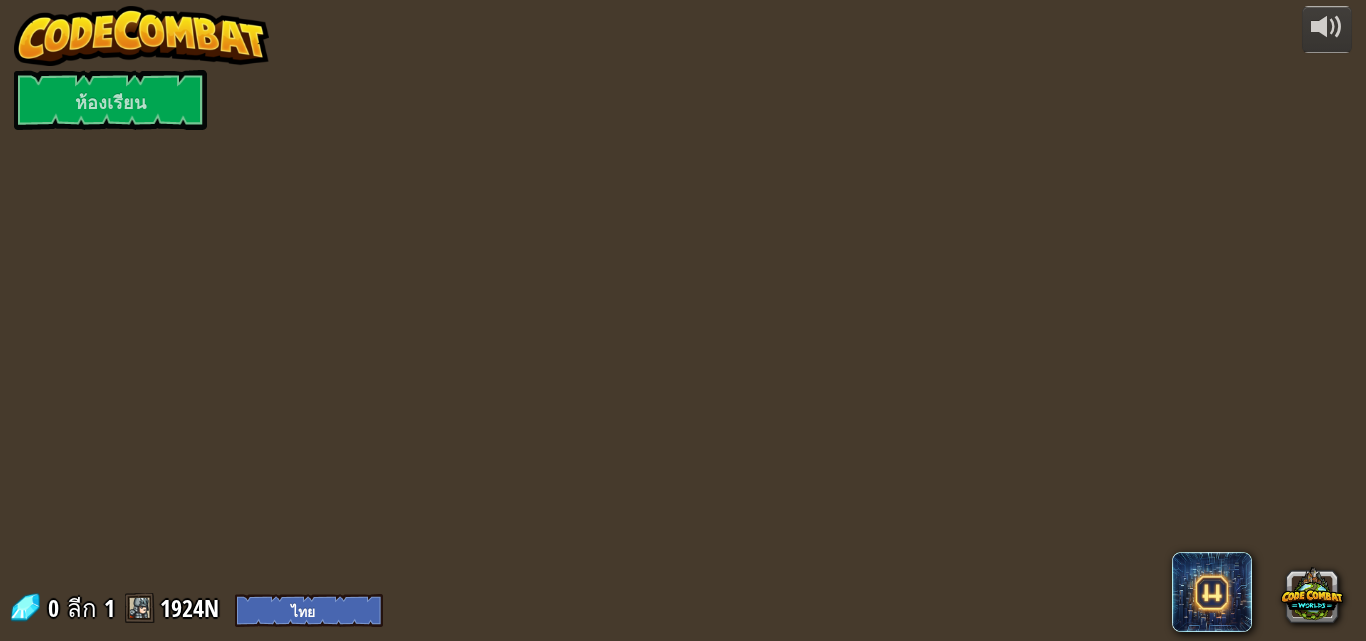 select on "th" 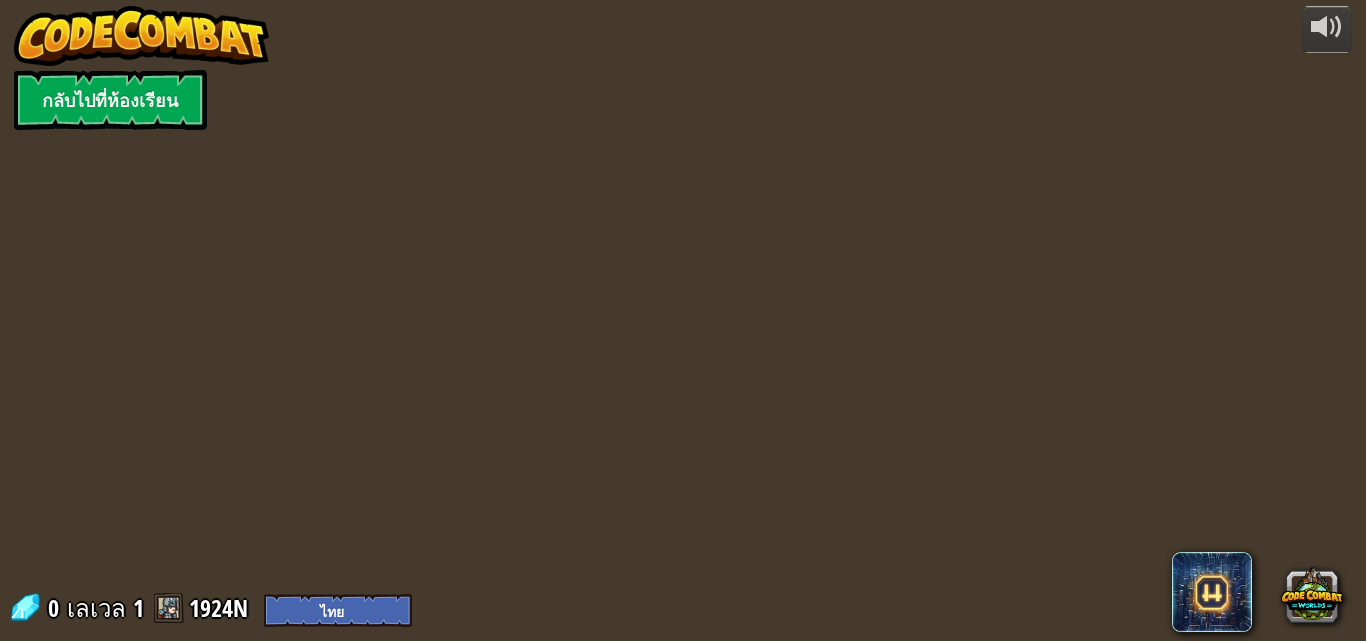 select on "th" 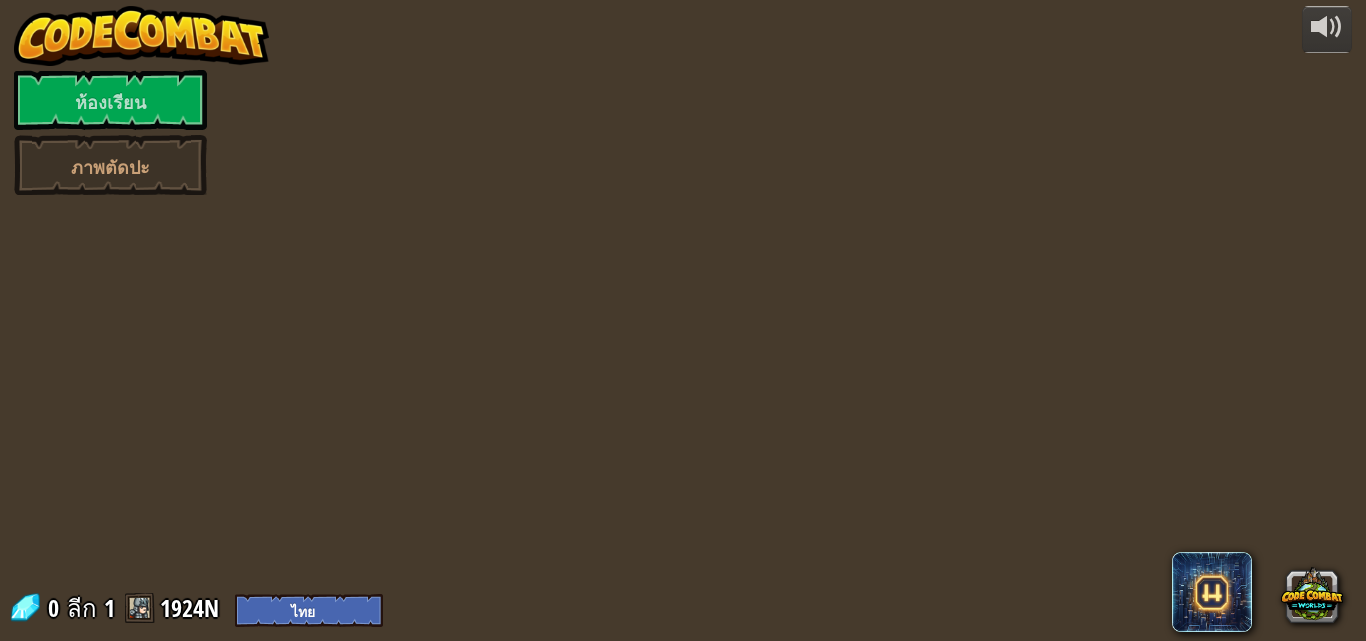 select on "th" 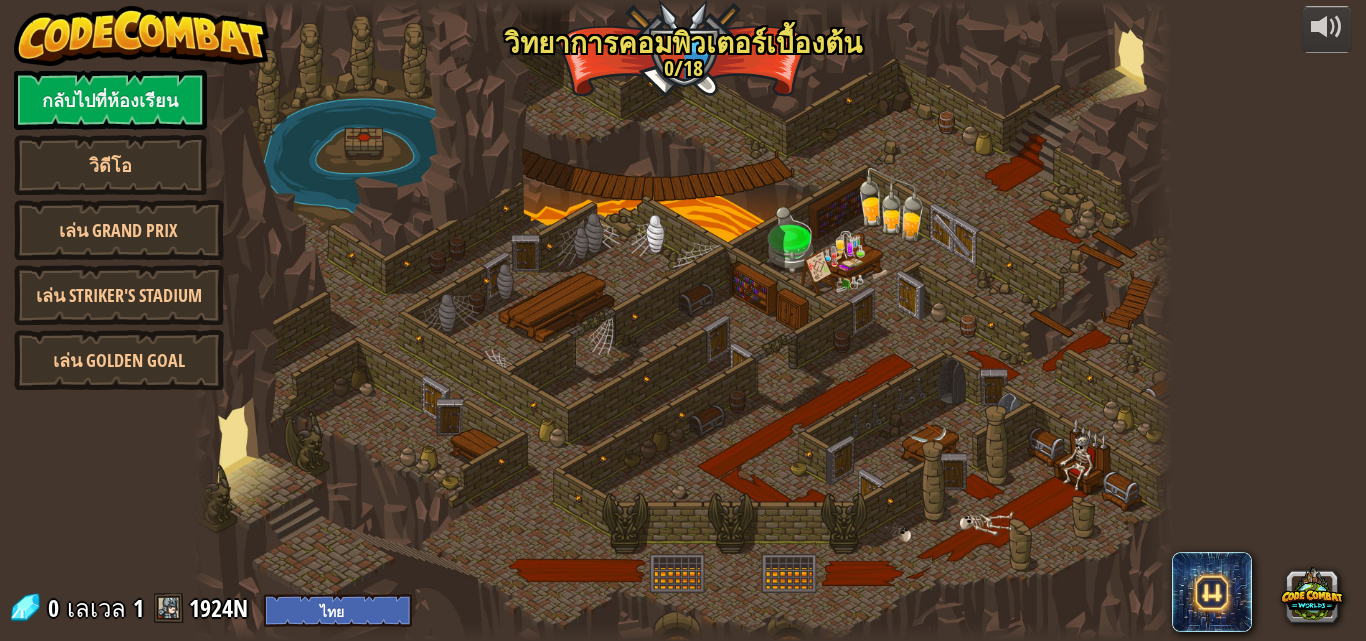 select on "th" 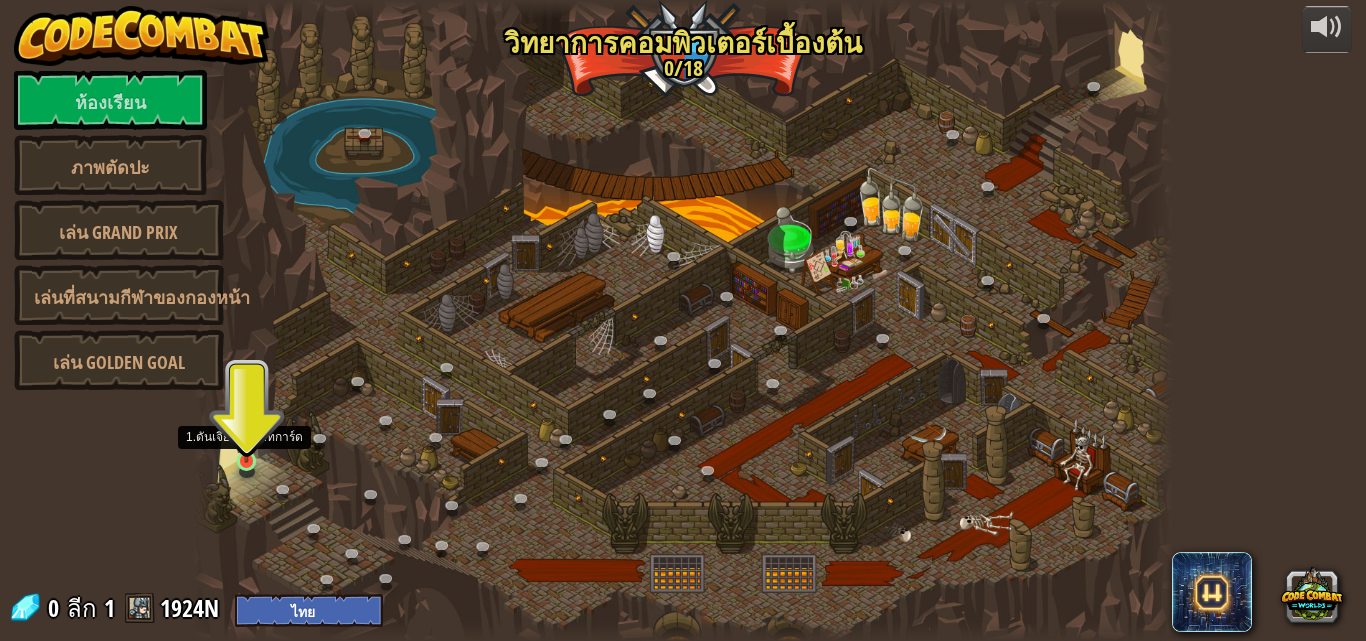 click at bounding box center [246, 436] 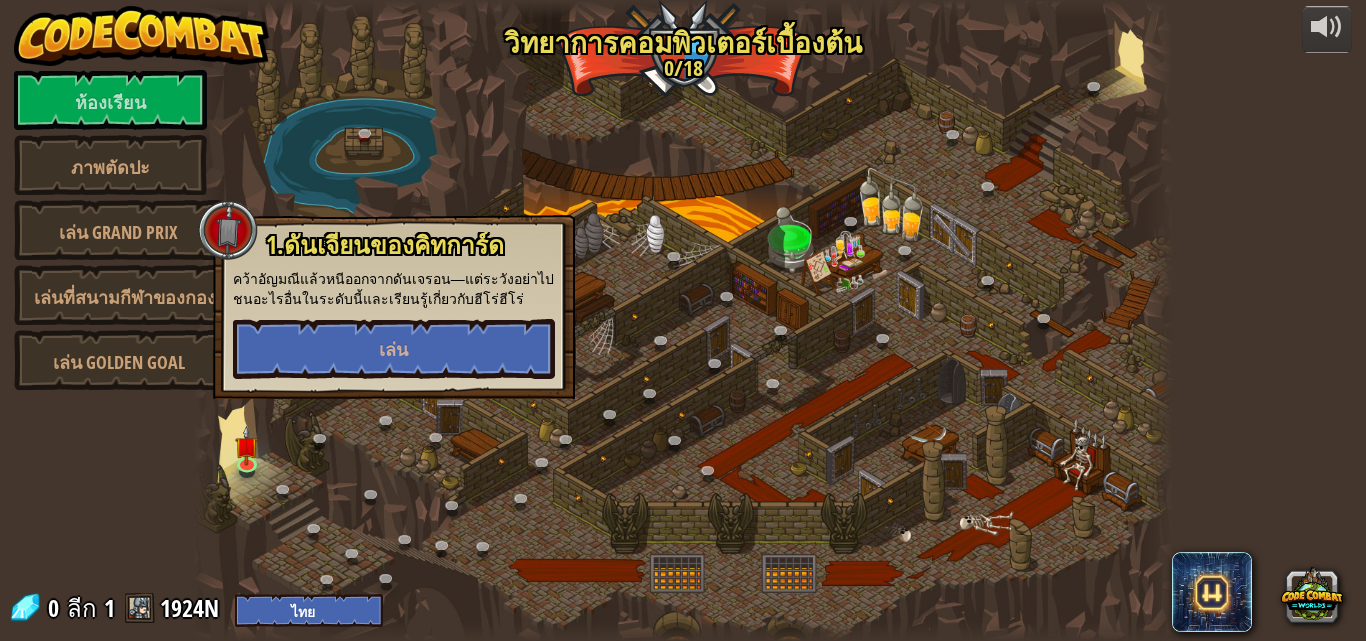 click on "1.ดันเจียนของคิทการ์ด คว้าอัญมณีแล้วหนีออกจากดันเจรอน—แต่ระวังอย่าไปชนอะไรอื่นในระดับนี้และเรียนรู้เกี่ยวกับฮีโร่ฮีโร่
เล่น" at bounding box center (394, 305) 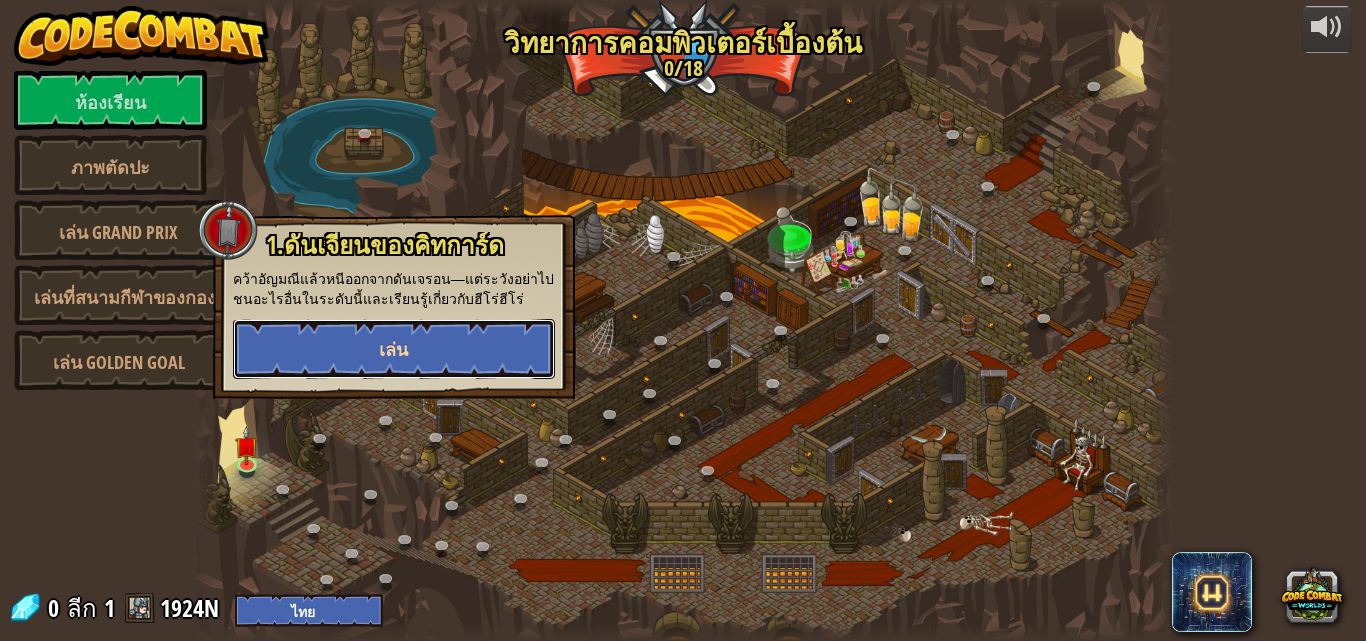 click on "เล่น" at bounding box center [394, 349] 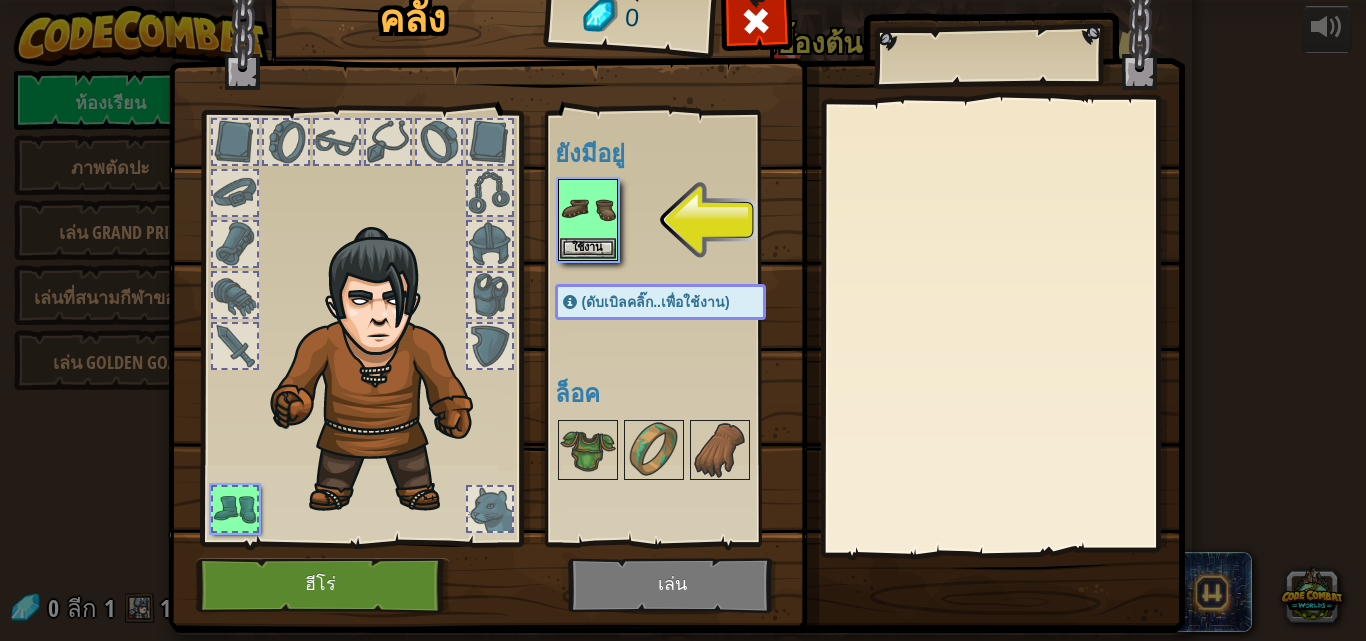 click at bounding box center [680, 220] 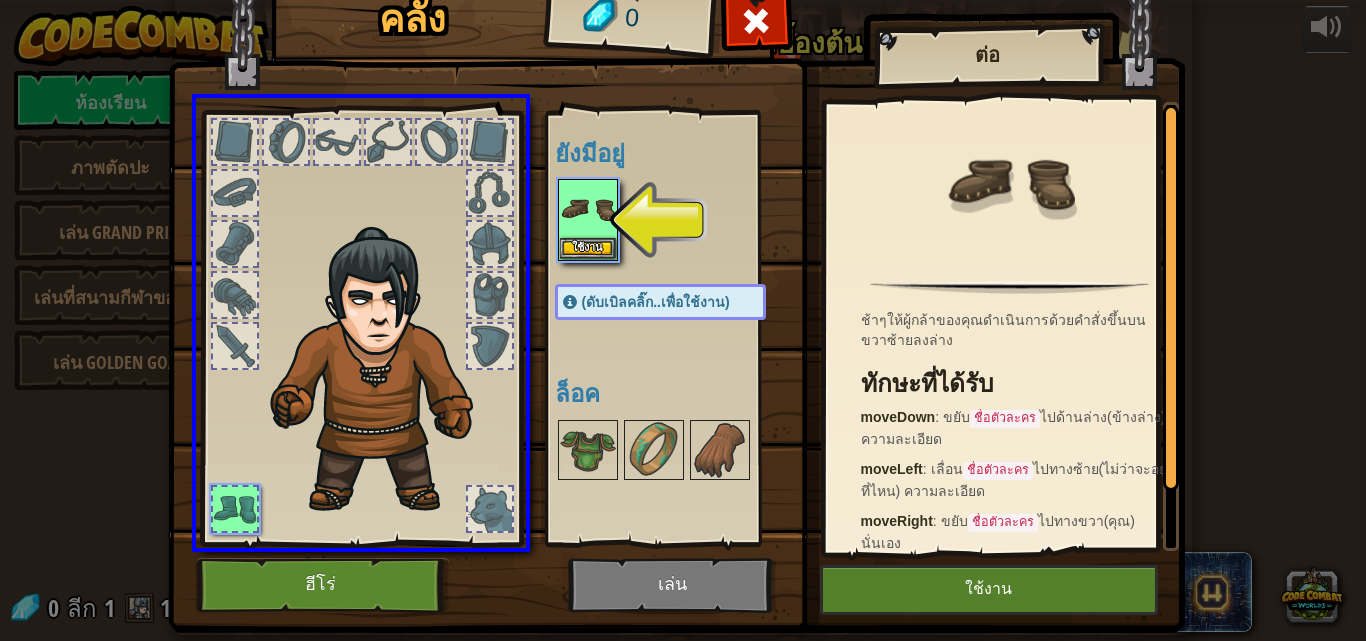 drag, startPoint x: 606, startPoint y: 217, endPoint x: 282, endPoint y: 513, distance: 438.85306 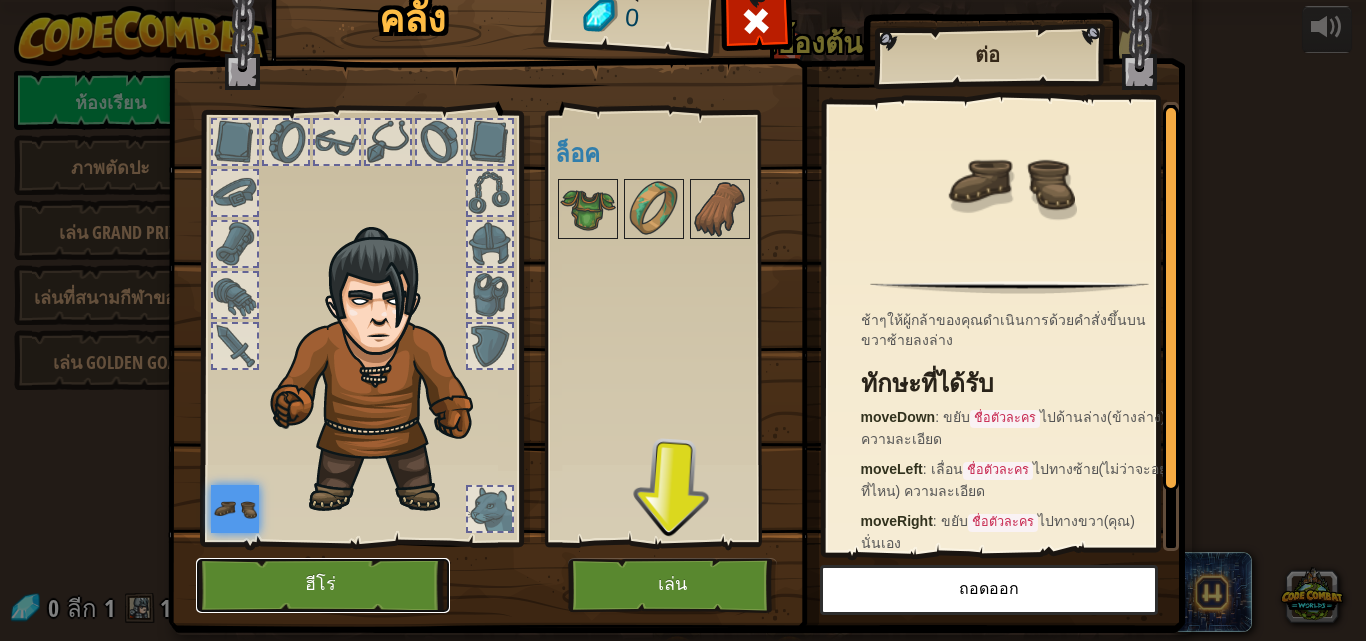 click on "ฮีโร่" at bounding box center [323, 585] 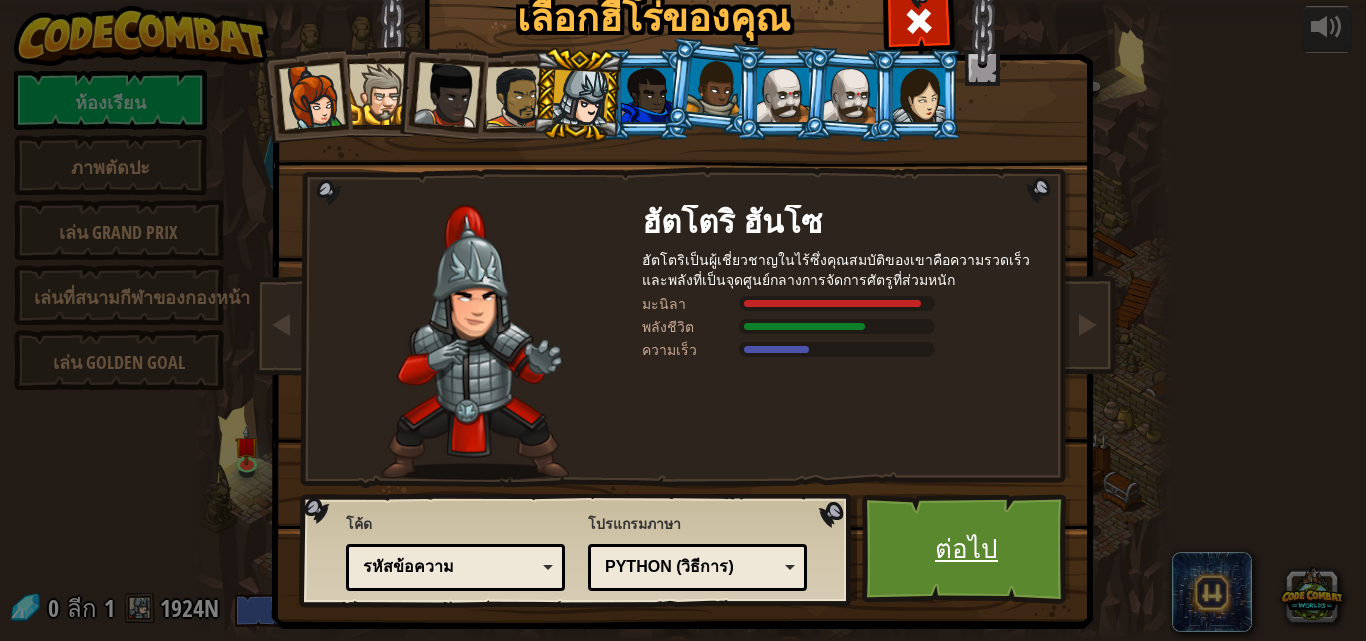 click on "ต่อไป" at bounding box center (966, 549) 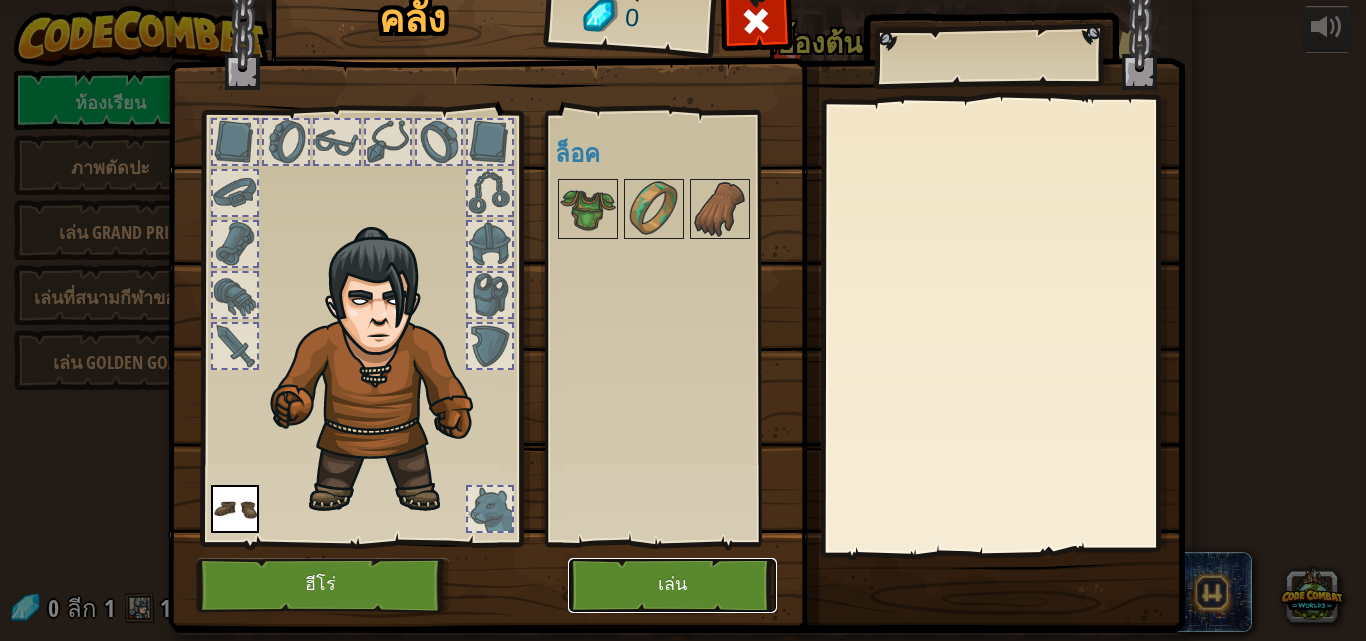 click on "เล่น" at bounding box center (672, 585) 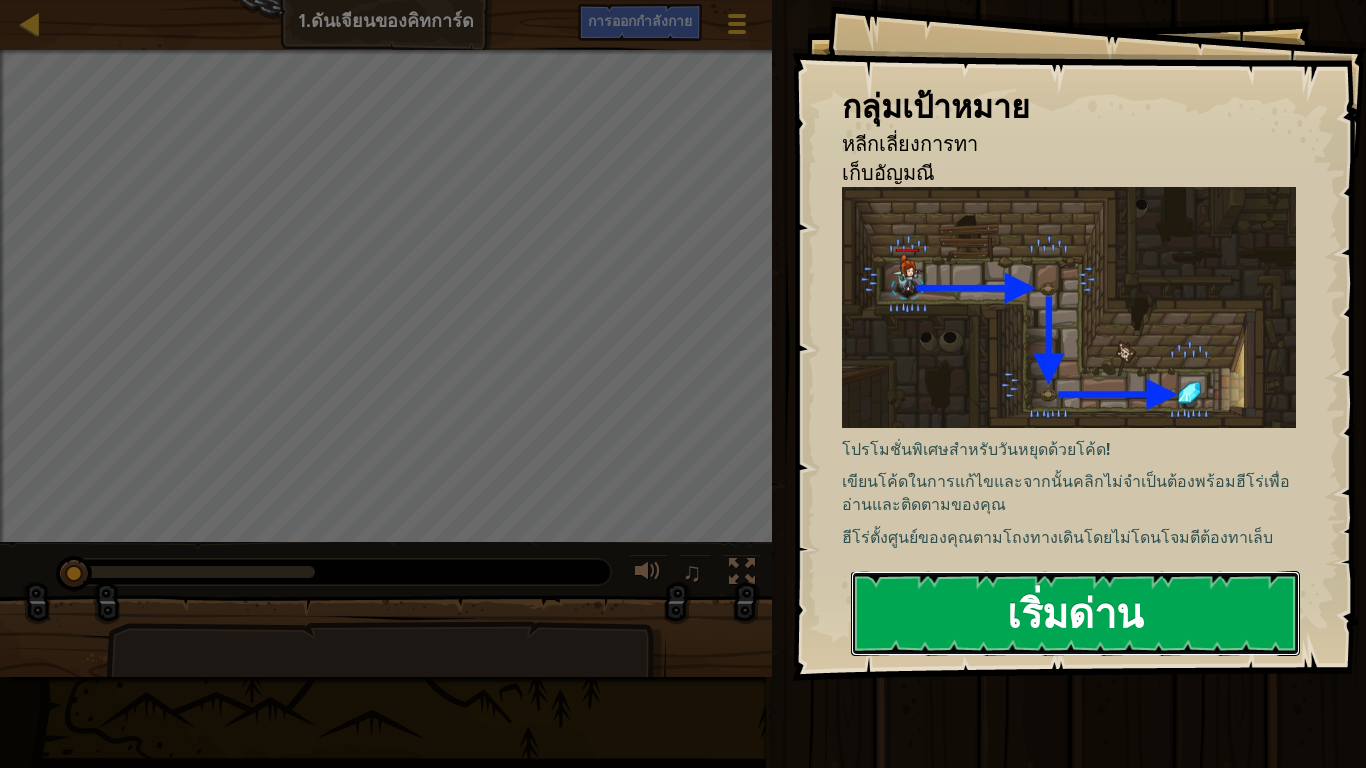 click on "เริ่มด่าน" at bounding box center [1075, 613] 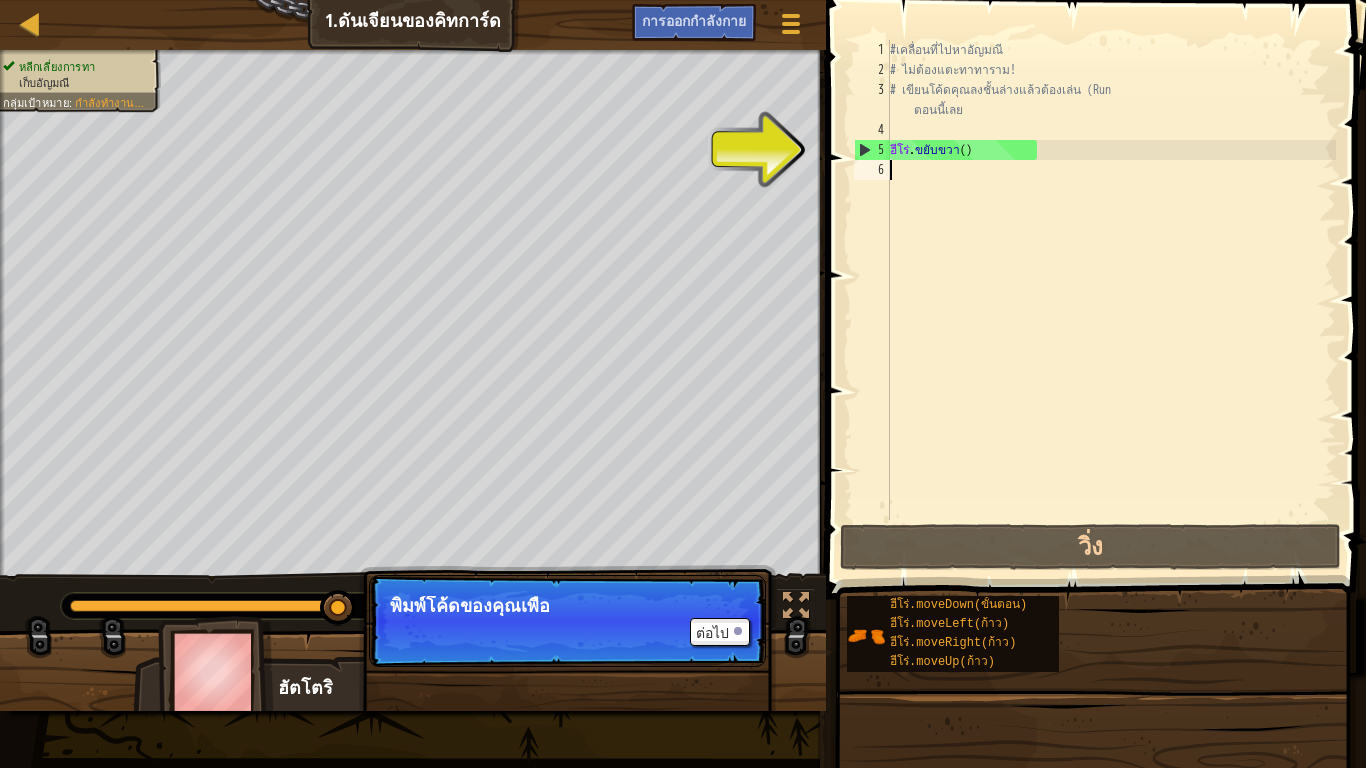 click on "#เคลื่อนที่ไปหาอัญมณี # ไม่ต้องแตะทาทาราม! # เขียนโค้ดคุณลงชั้นล่างแล้วต้องเล่น (Run        ตอนนี้เลย ฮีโร่ .  ขยับขวา (  )" at bounding box center (1111, 300) 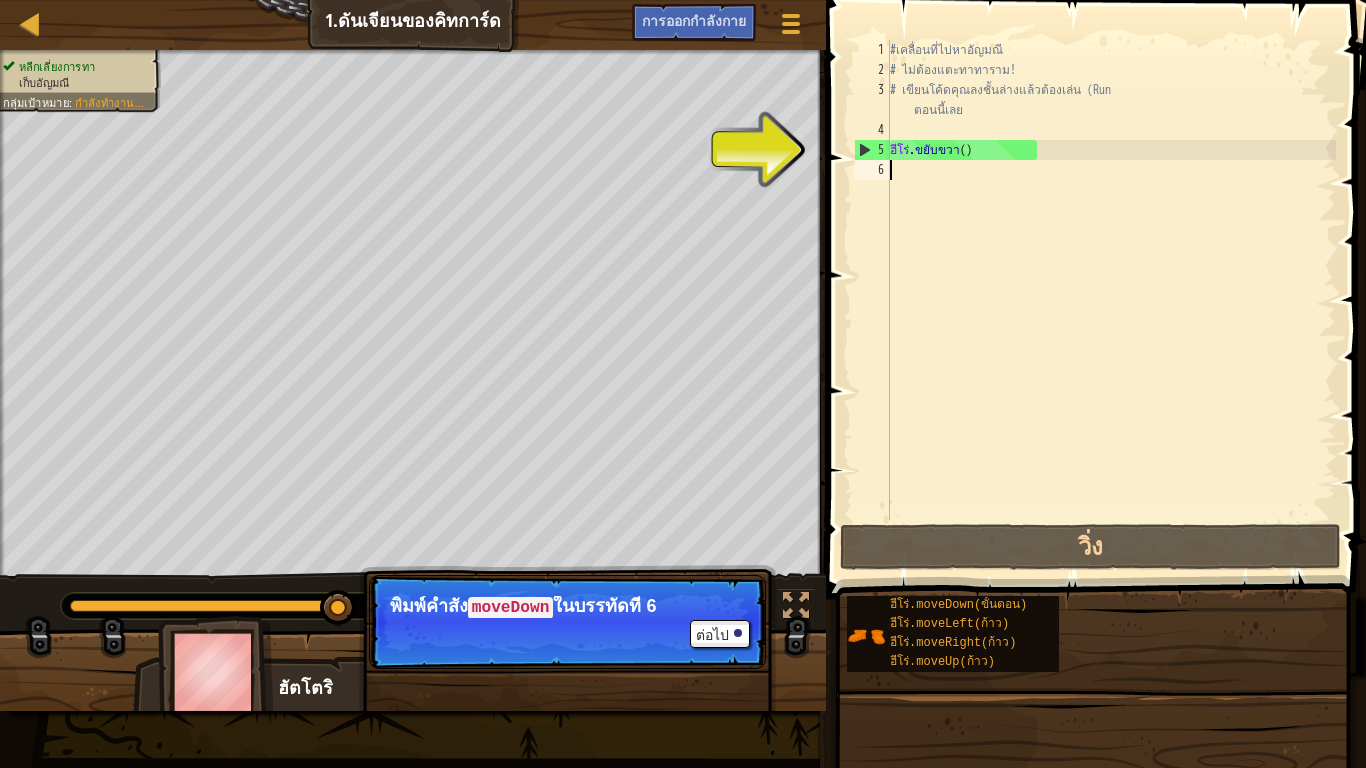 drag, startPoint x: 946, startPoint y: 177, endPoint x: 984, endPoint y: 146, distance: 49.0408 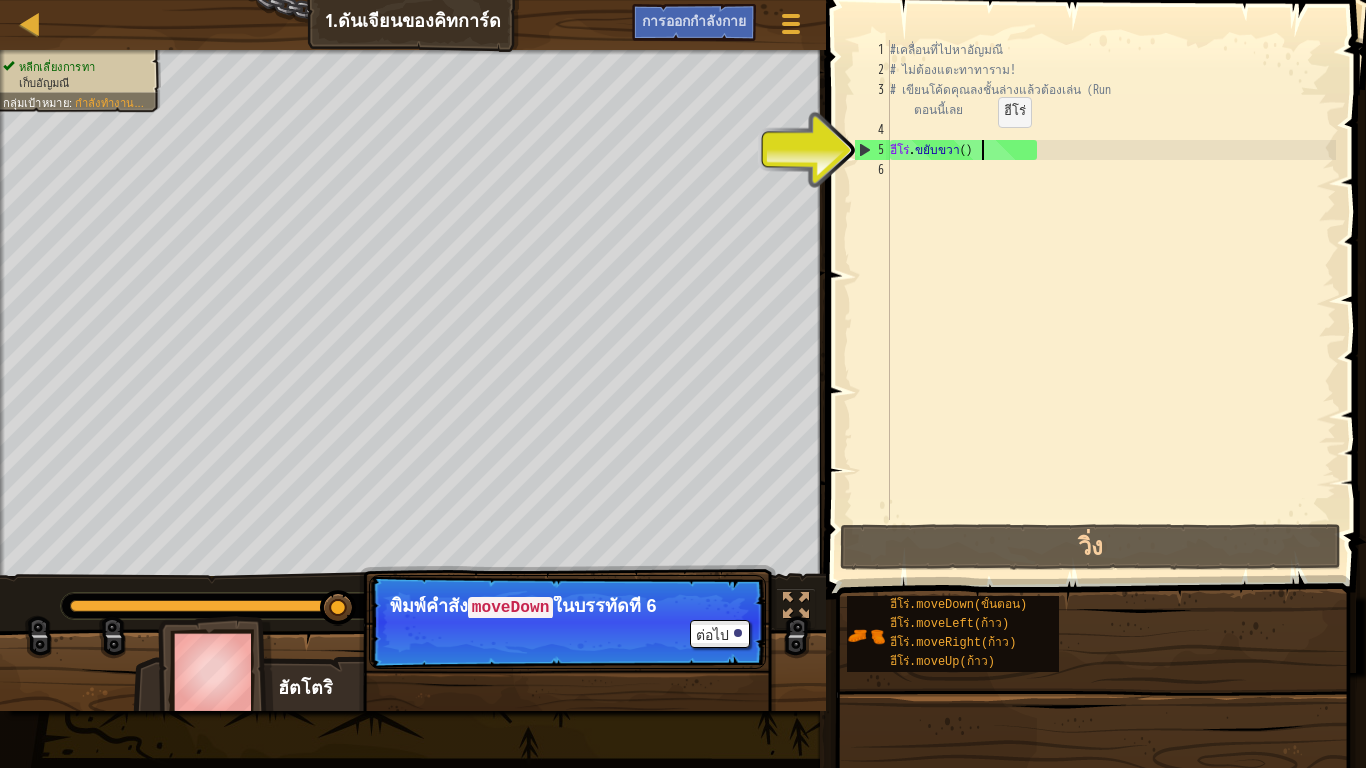 click on "#เคลื่อนที่ไปหาอัญมณี # ไม่ต้องแตะทาทาราม! # เขียนโค้ดคุณลงชั้นล่างแล้วต้องเล่น (Run        ตอนนี้เลย ฮีโร่ .  ขยับขวา (  )" at bounding box center (1111, 300) 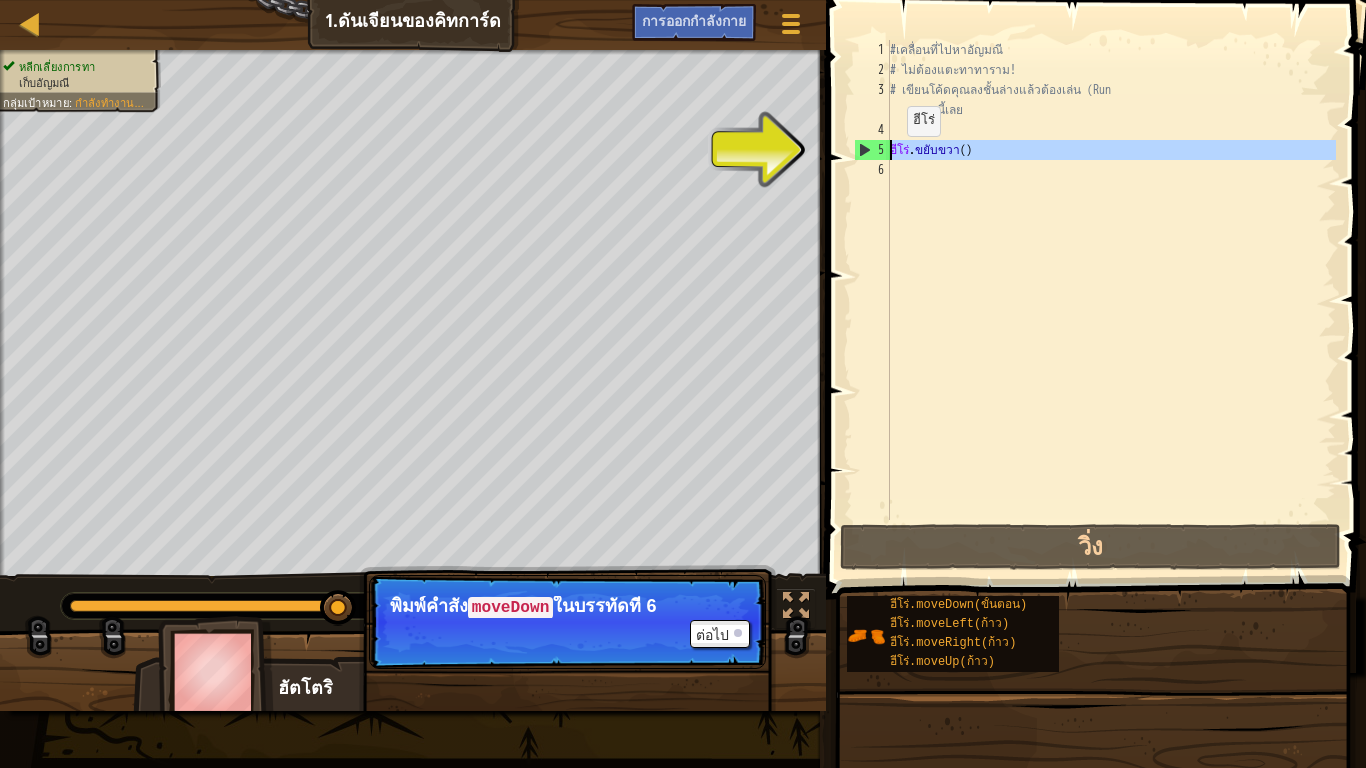 click on "5" at bounding box center [872, 150] 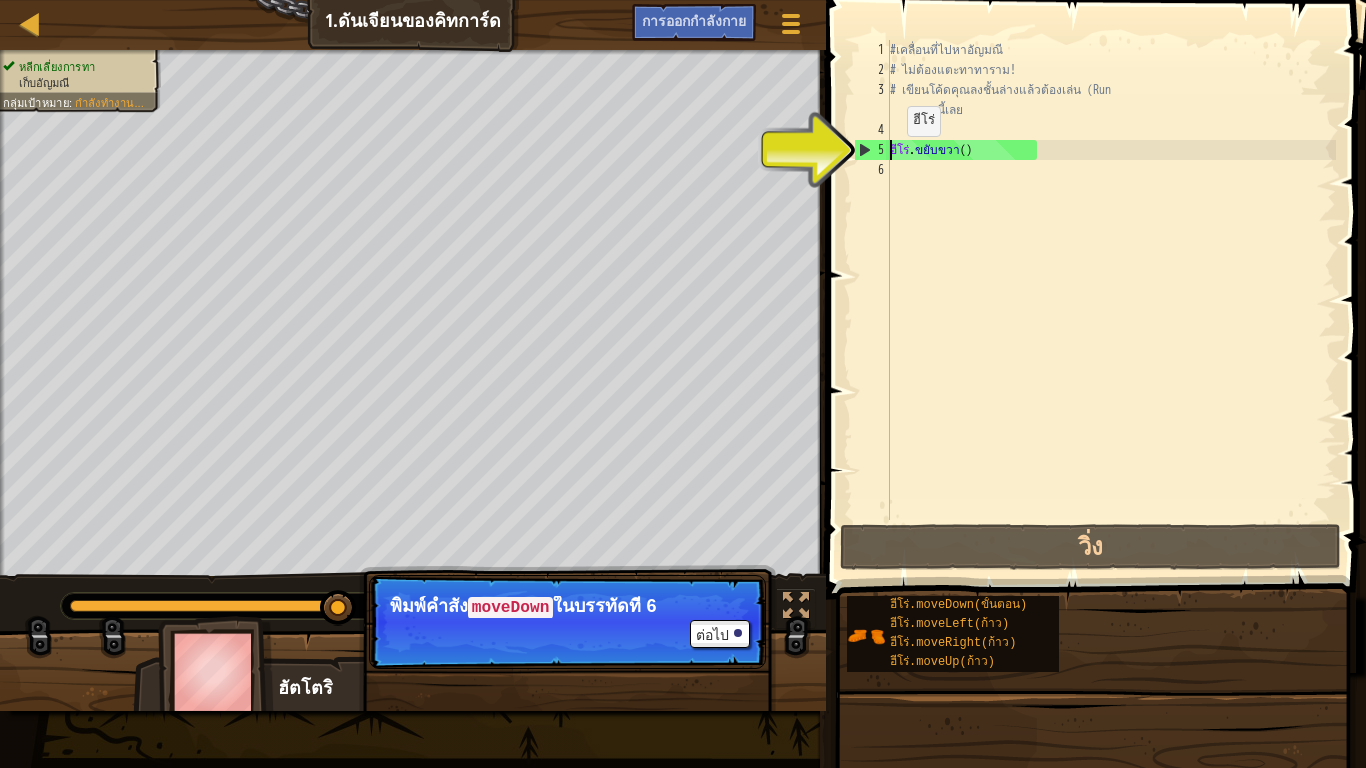 click on "5" at bounding box center (872, 150) 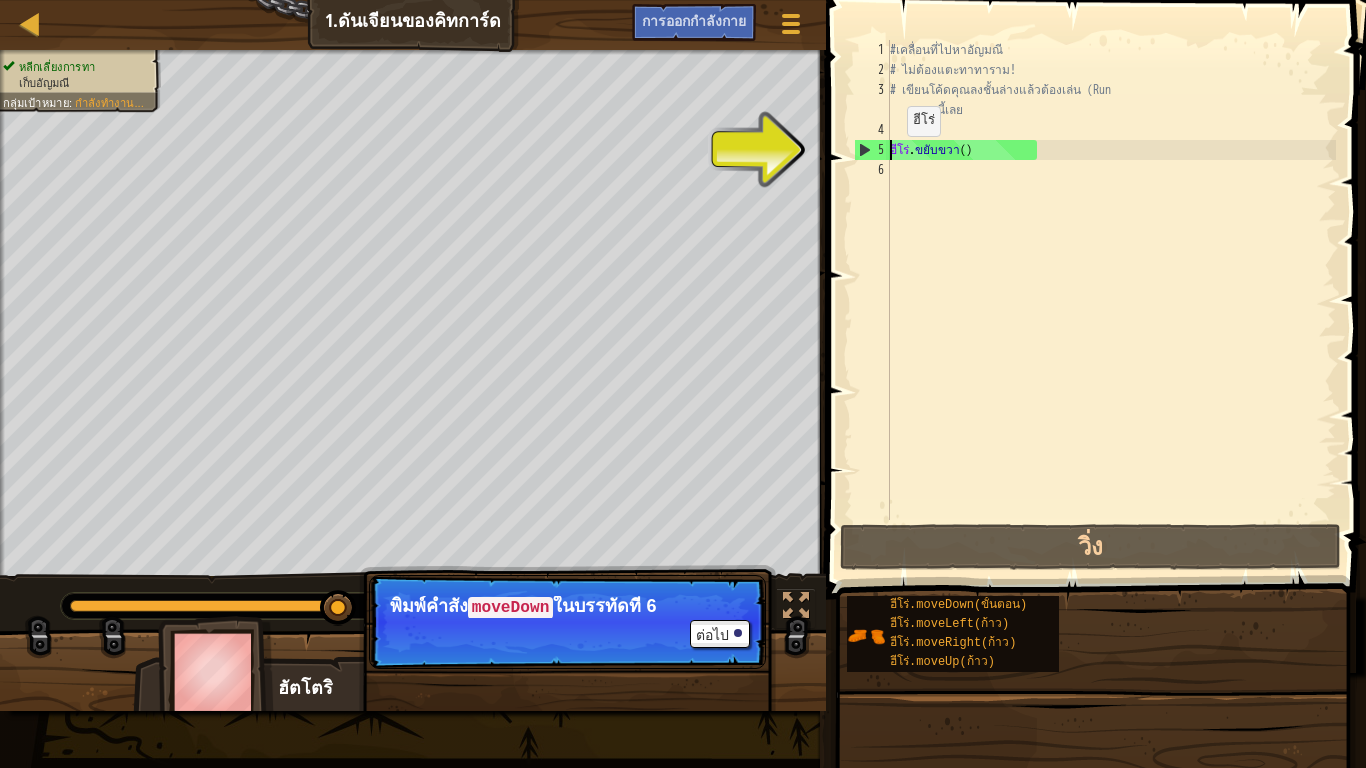 click on "5" at bounding box center (872, 150) 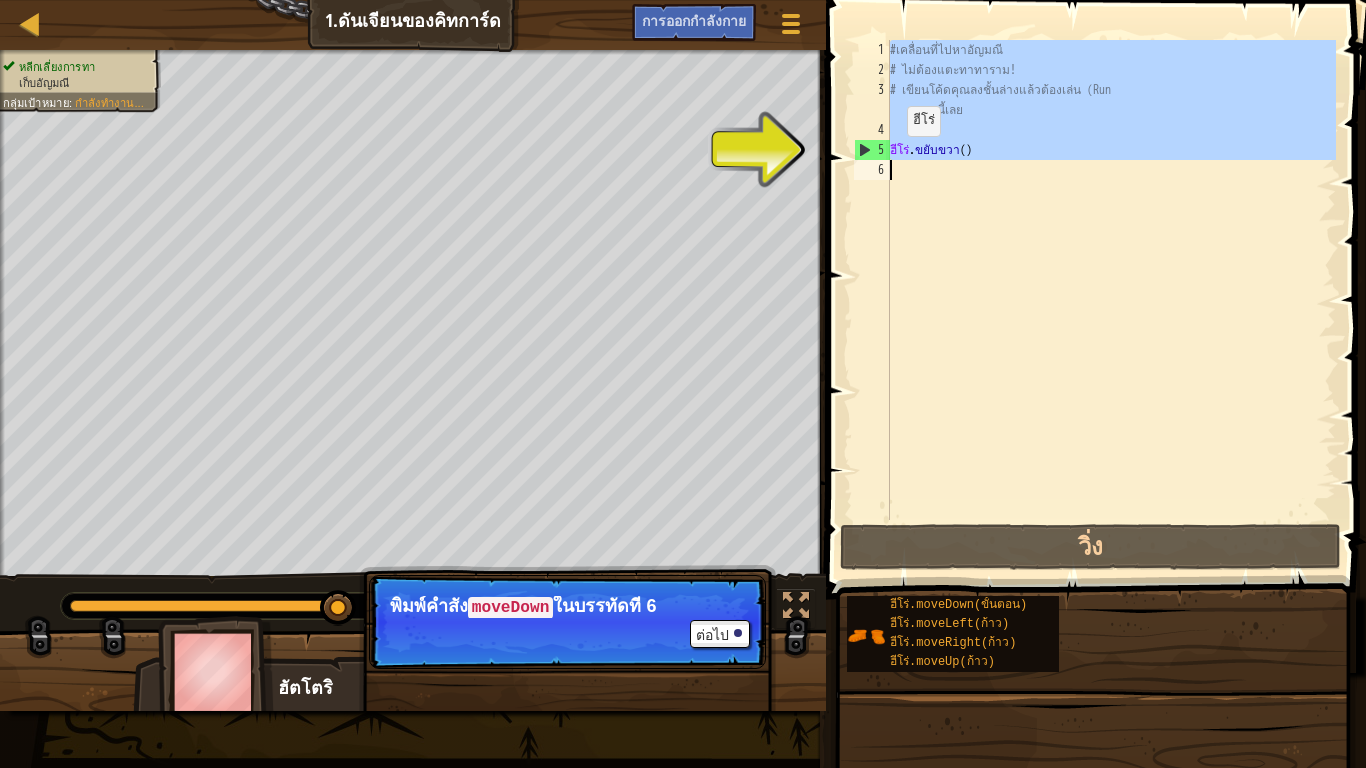 type on "hero.moveRight()" 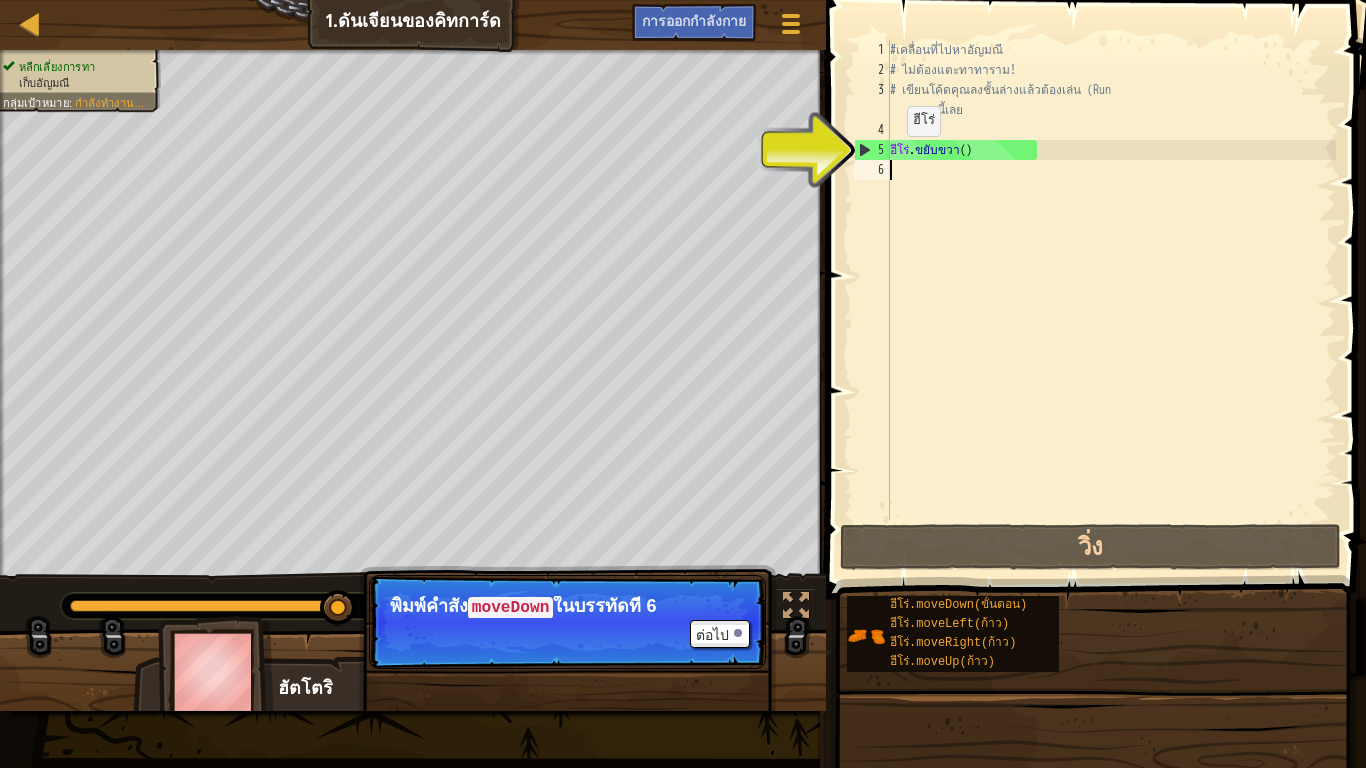 click on "5" at bounding box center (872, 150) 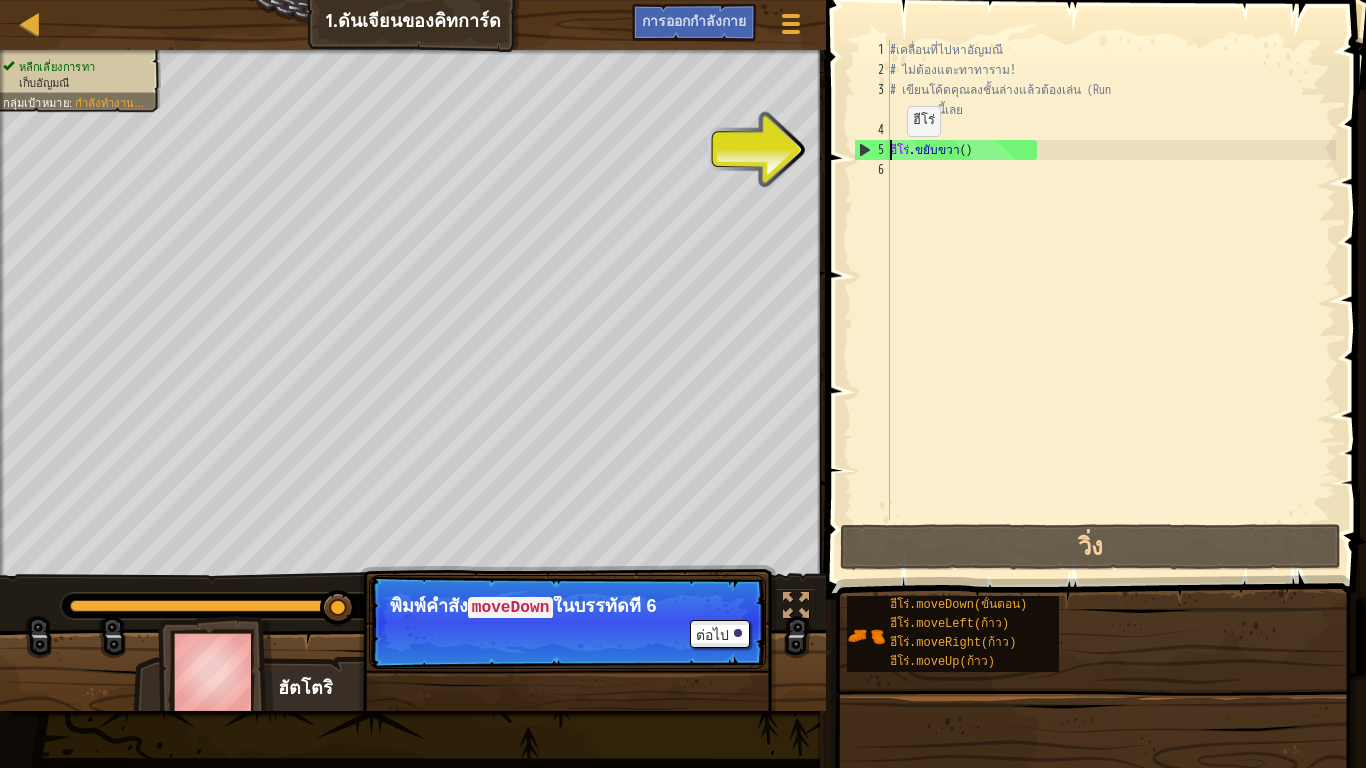 click on "5" at bounding box center [872, 150] 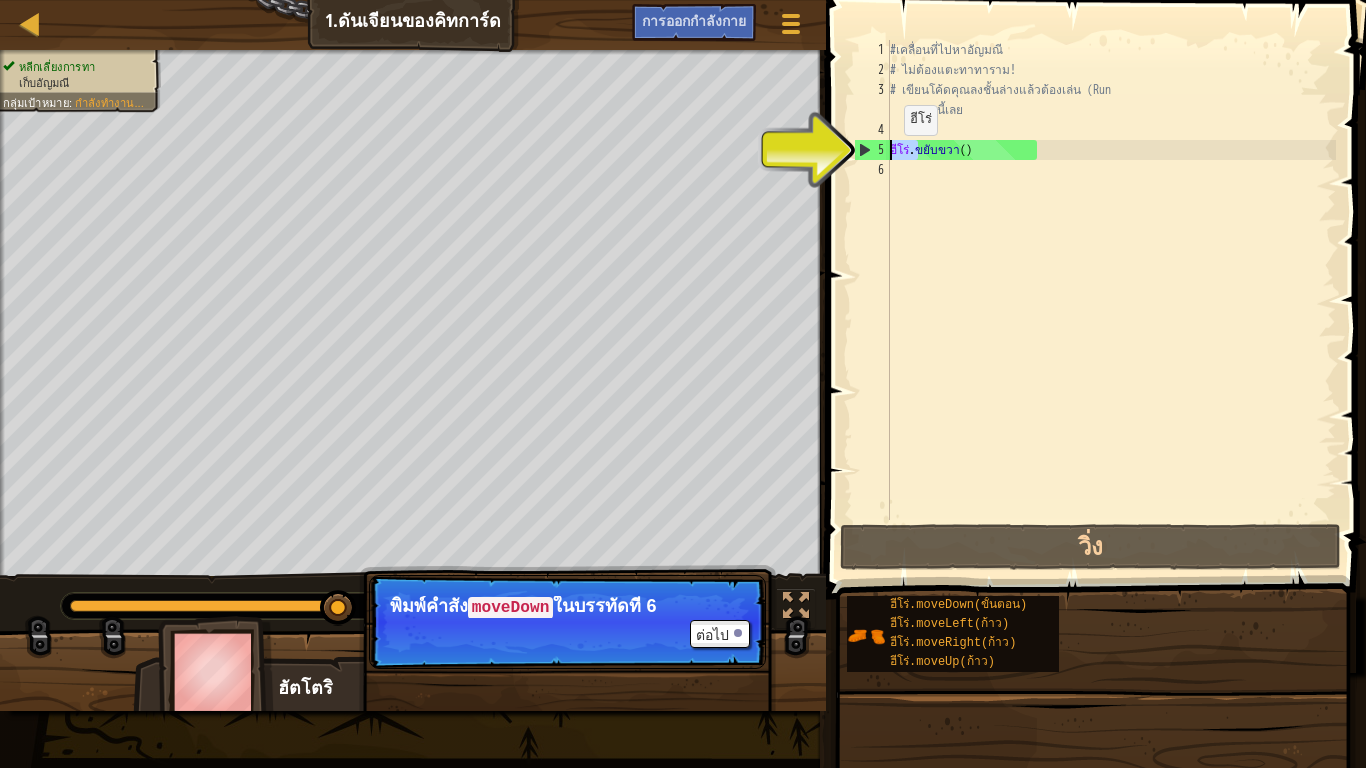 drag, startPoint x: 921, startPoint y: 145, endPoint x: 889, endPoint y: 155, distance: 33.526108 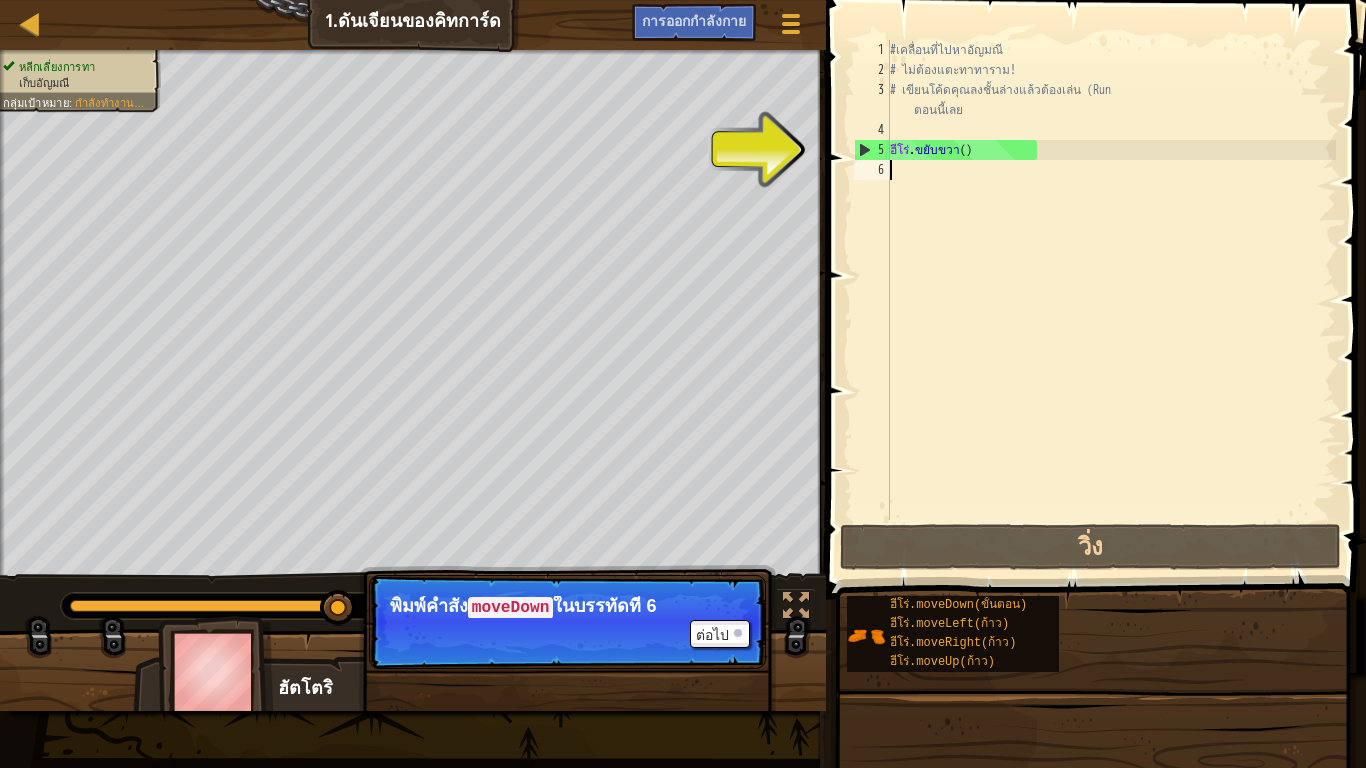 click on "#เคลื่อนที่ไปหาอัญมณี # ไม่ต้องแตะทาทาราม! # เขียนโค้ดคุณลงชั้นล่างแล้วต้องเล่น (Run        ตอนนี้เลย ฮีโร่ .  ขยับขวา (  )" at bounding box center [1111, 300] 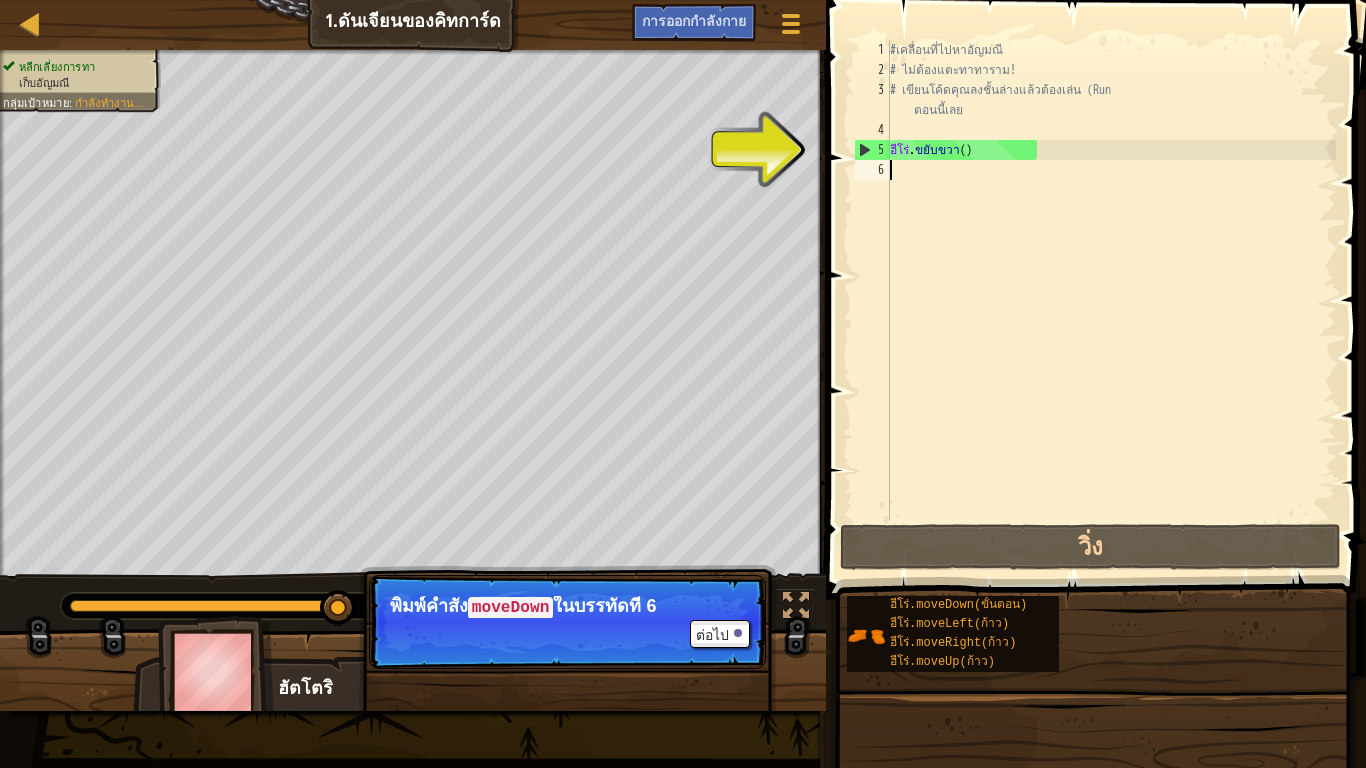 paste on "her" 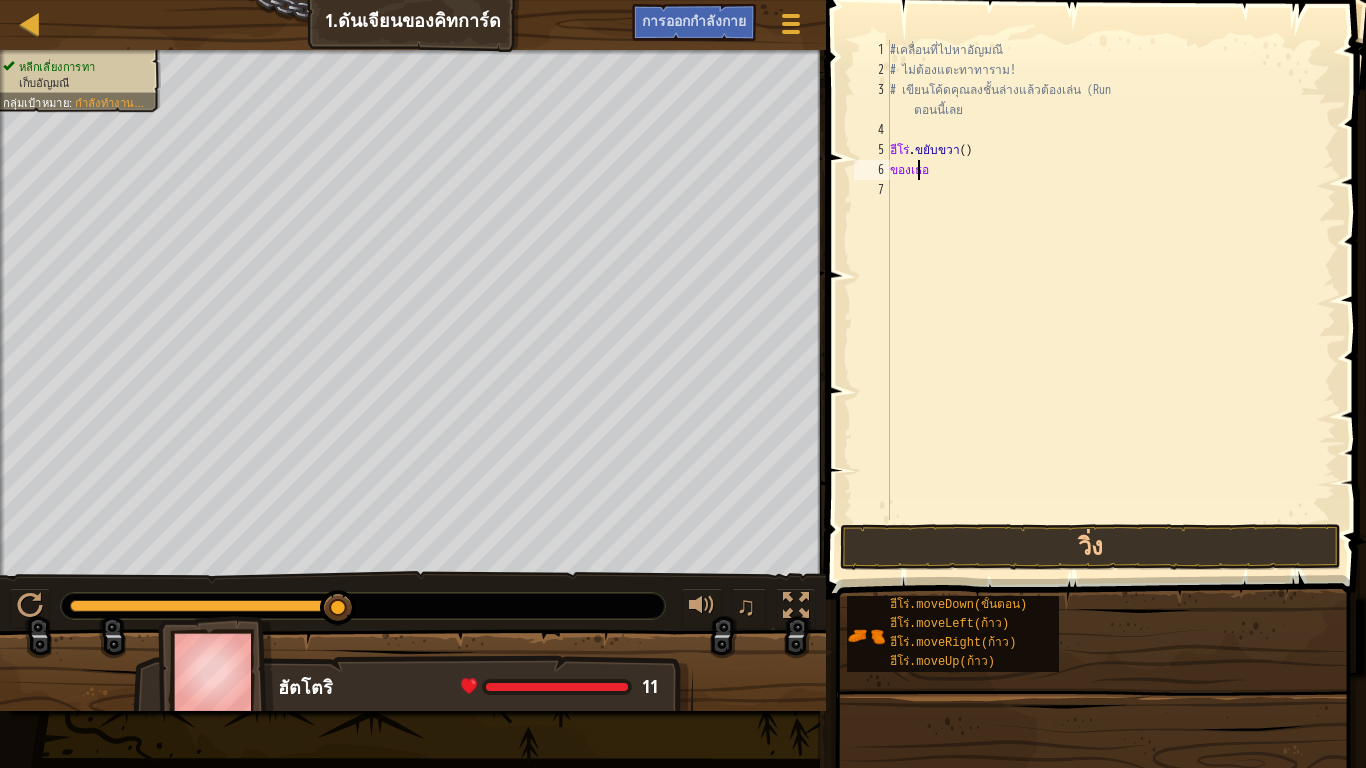 click on "#เคลื่อนที่ไปหาอัญมณี # ไม่ต้องแตะทาทาราม! # เขียนโค้ดคุณลงชั้นล่างแล้วต้องเล่น (Run        ตอนนี้เลย ฮีโร่ .  ขยับขวา (  ) ของเธอ" at bounding box center (1111, 300) 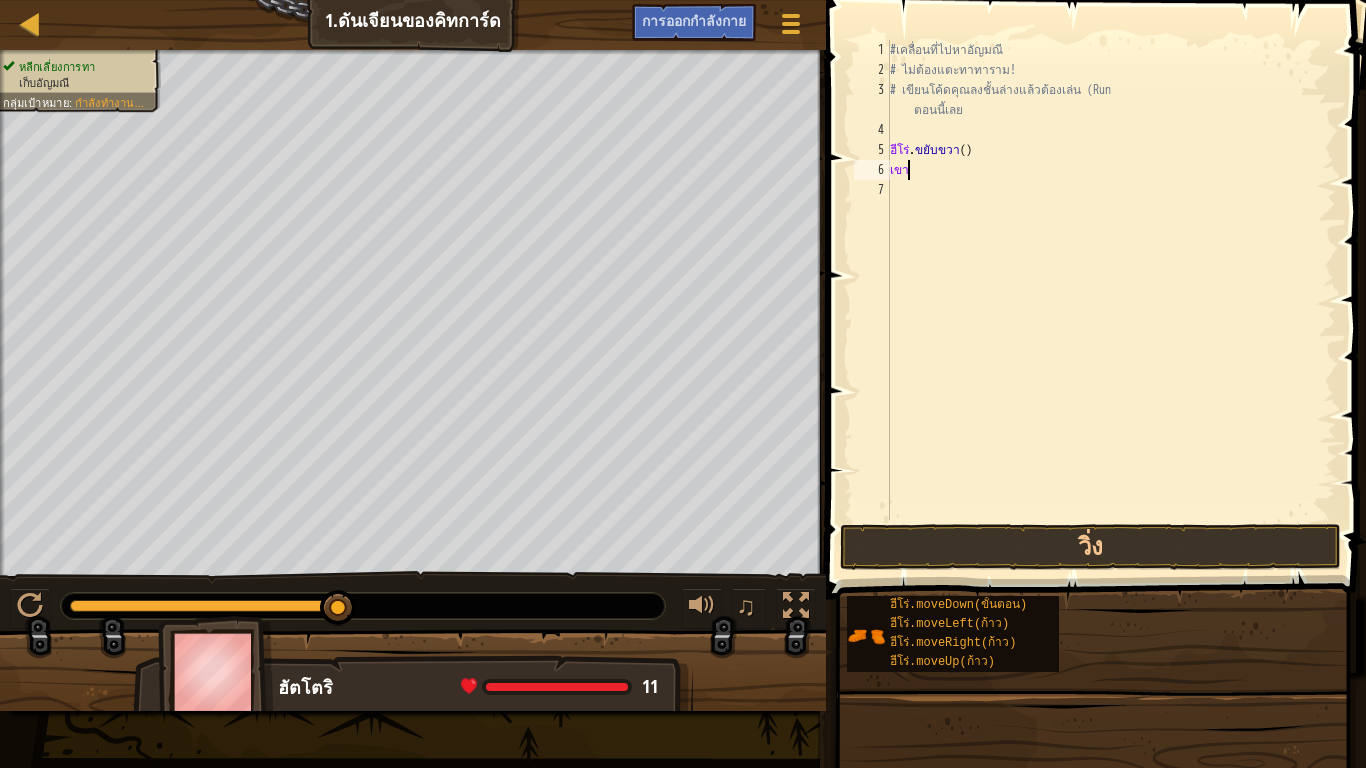 type on "h" 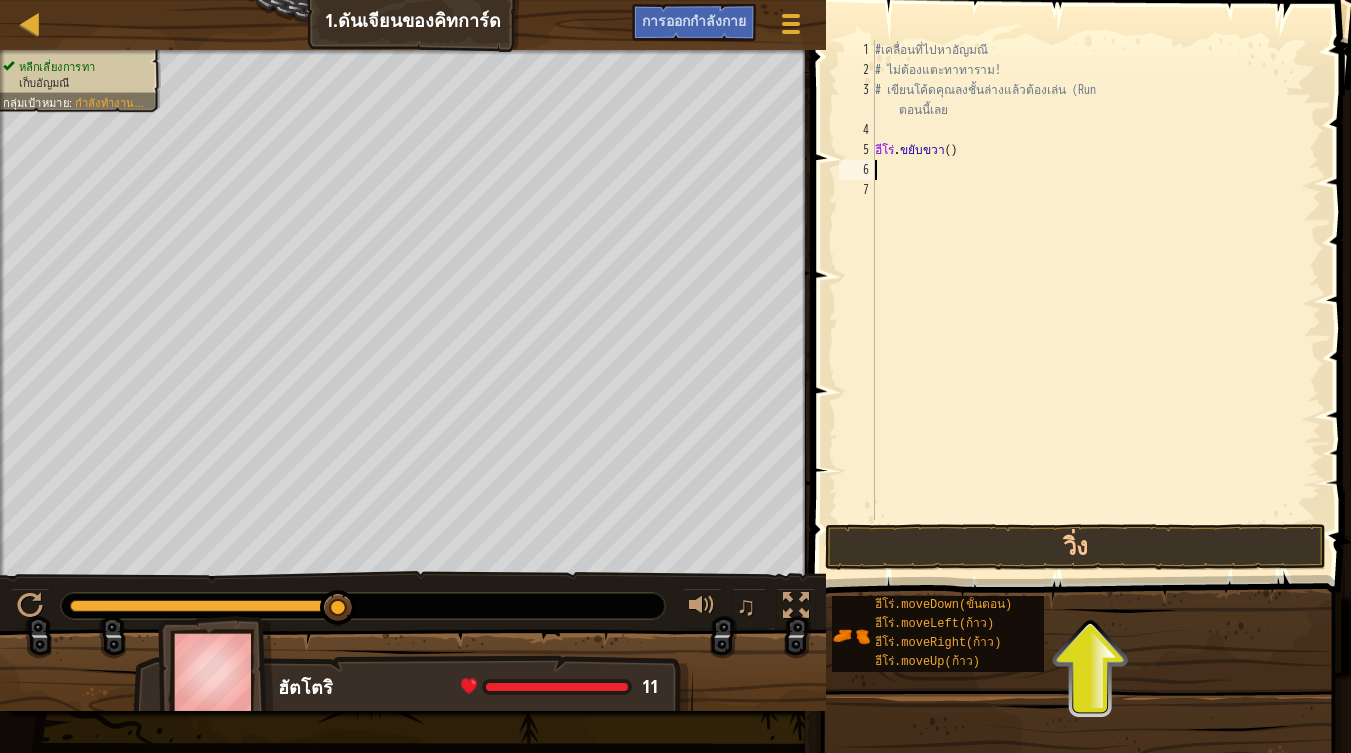 type on "็" 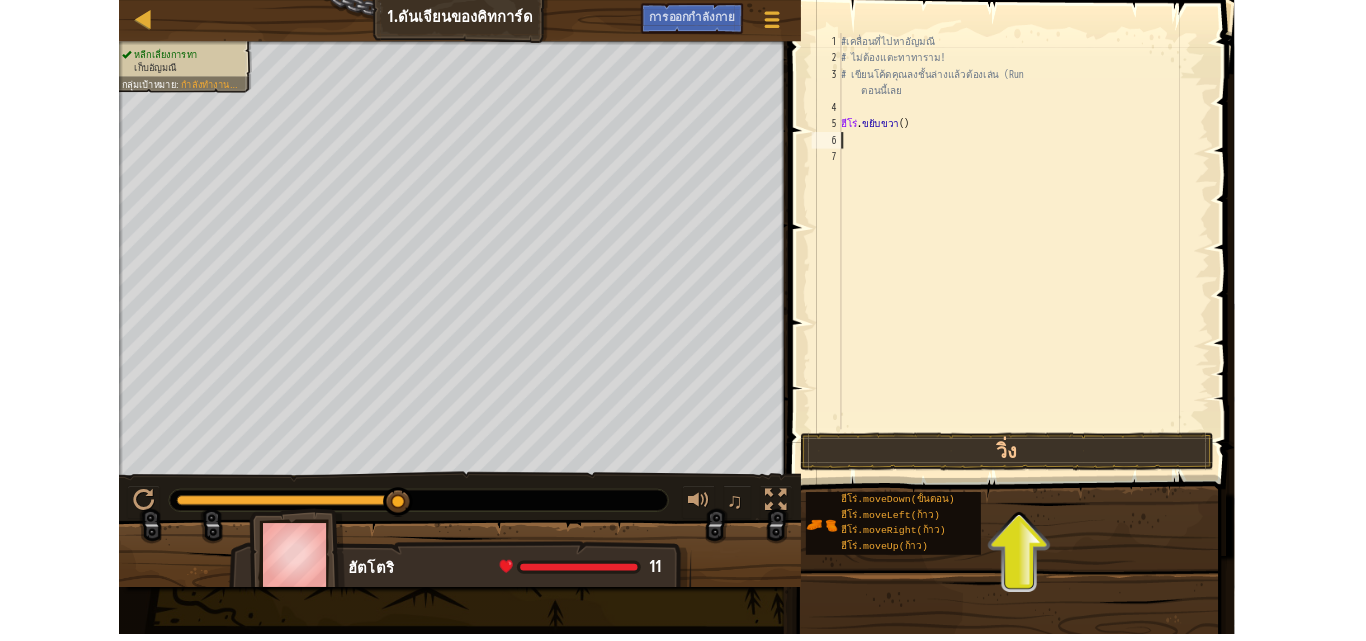 scroll, scrollTop: 9, scrollLeft: 0, axis: vertical 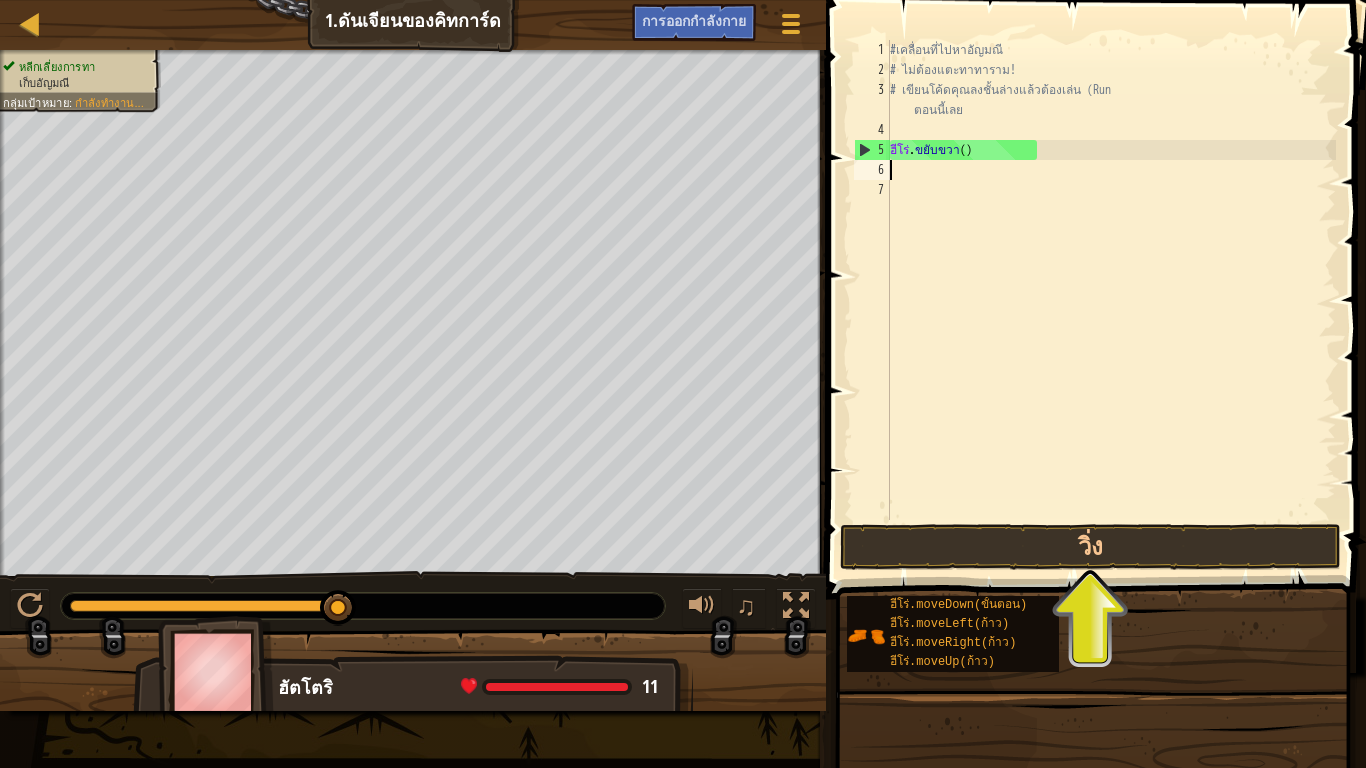 type on "h" 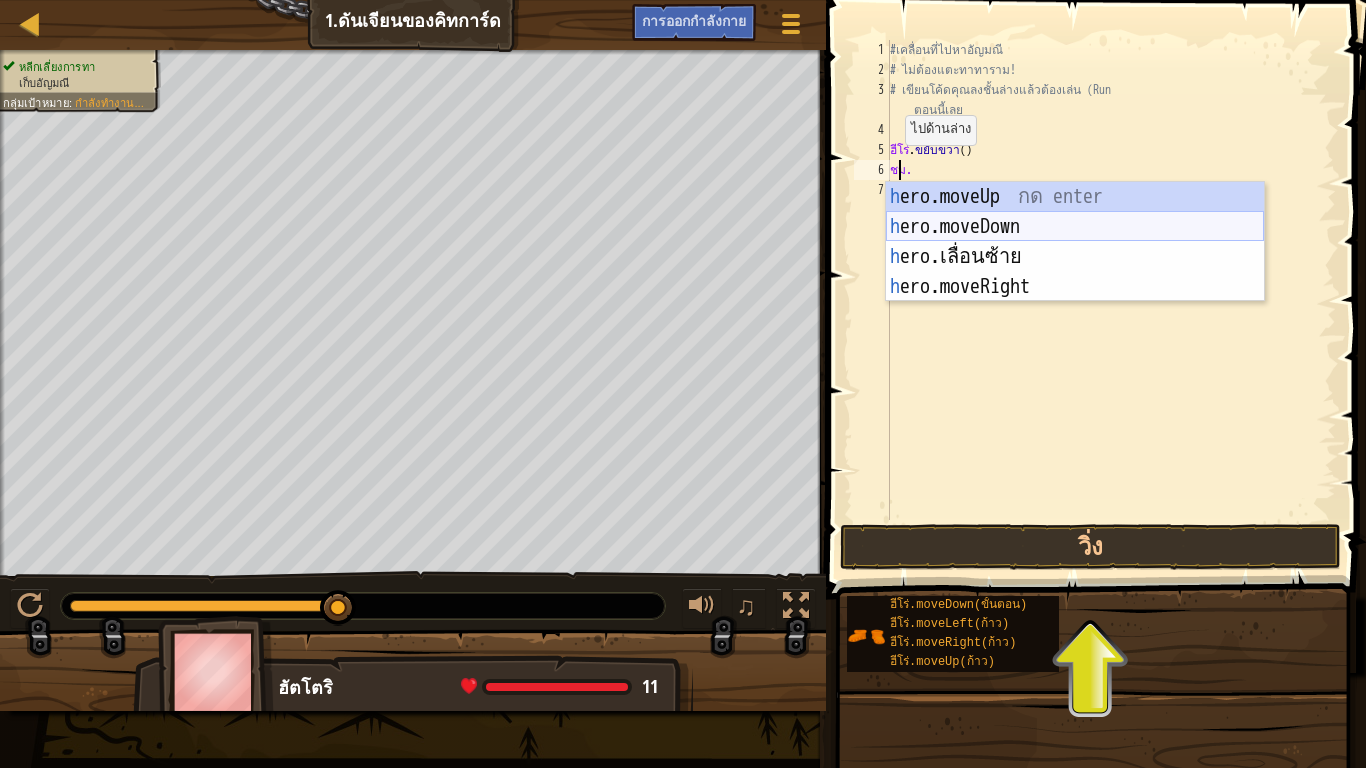 click on "h  ero.moveUp  กด enter h  ero.moveDown กด enter h  ero.เลื่อนซ้าย กด enter h  ero.moveRight กด enter" at bounding box center (1075, 272) 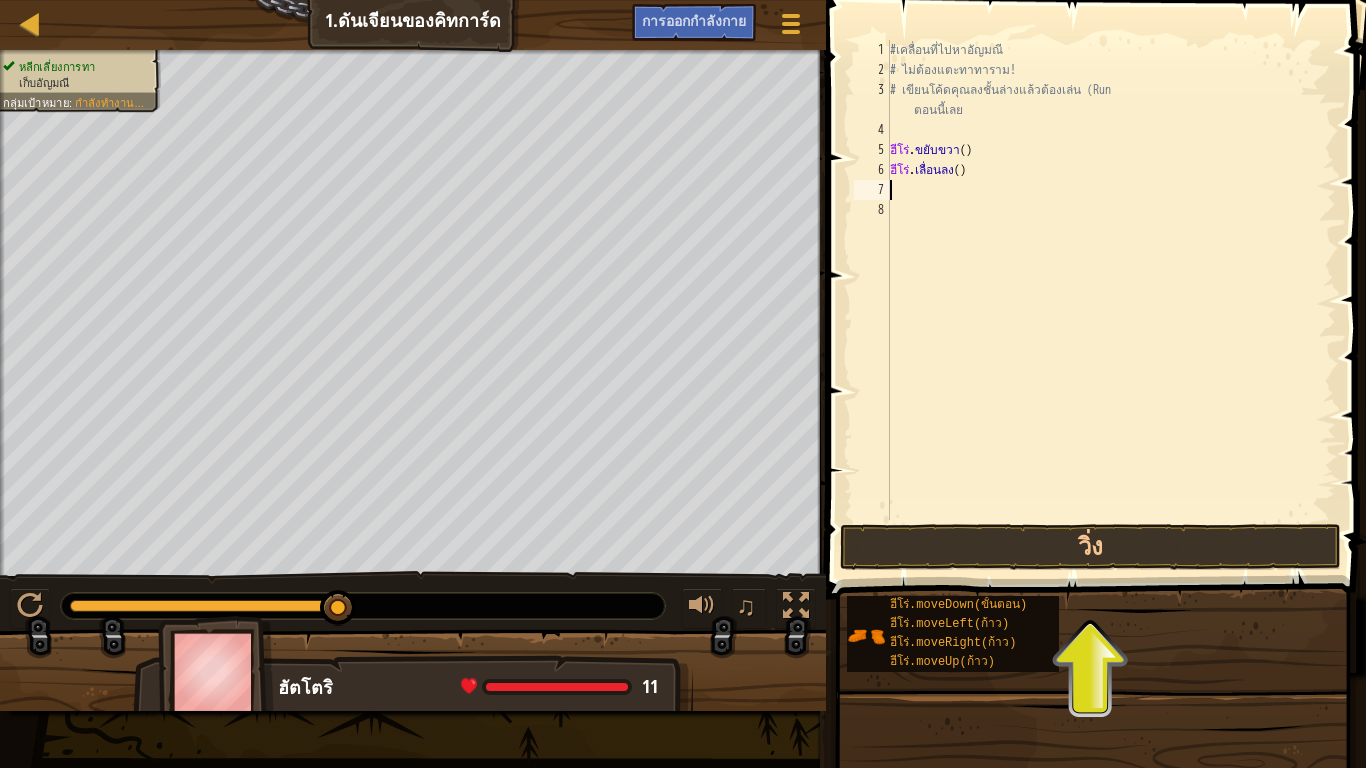 type on "H" 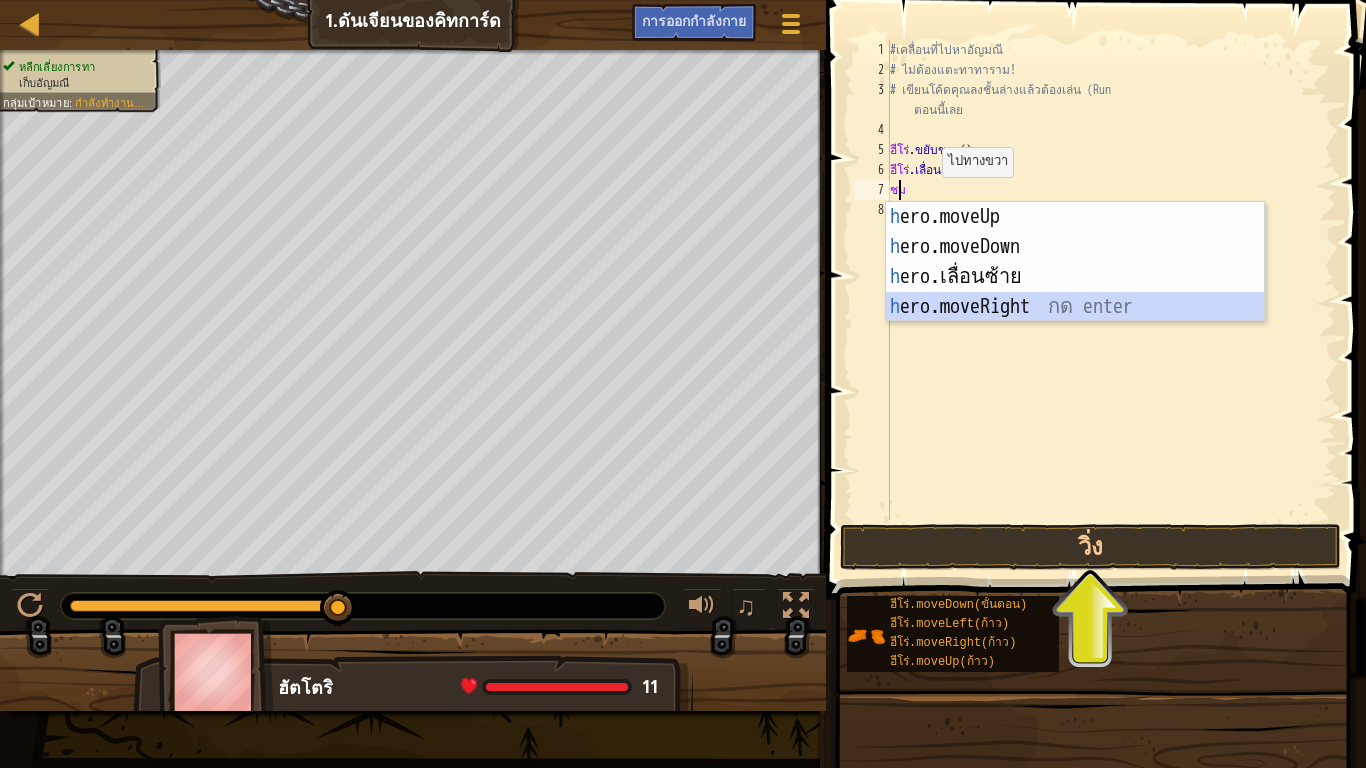 click on "h  ero.moveUp  กด enter h  ero.moveDown กด enter h  ero.เลื่อนซ้าย กด enter h  ero.moveRight กด enter" at bounding box center (1075, 292) 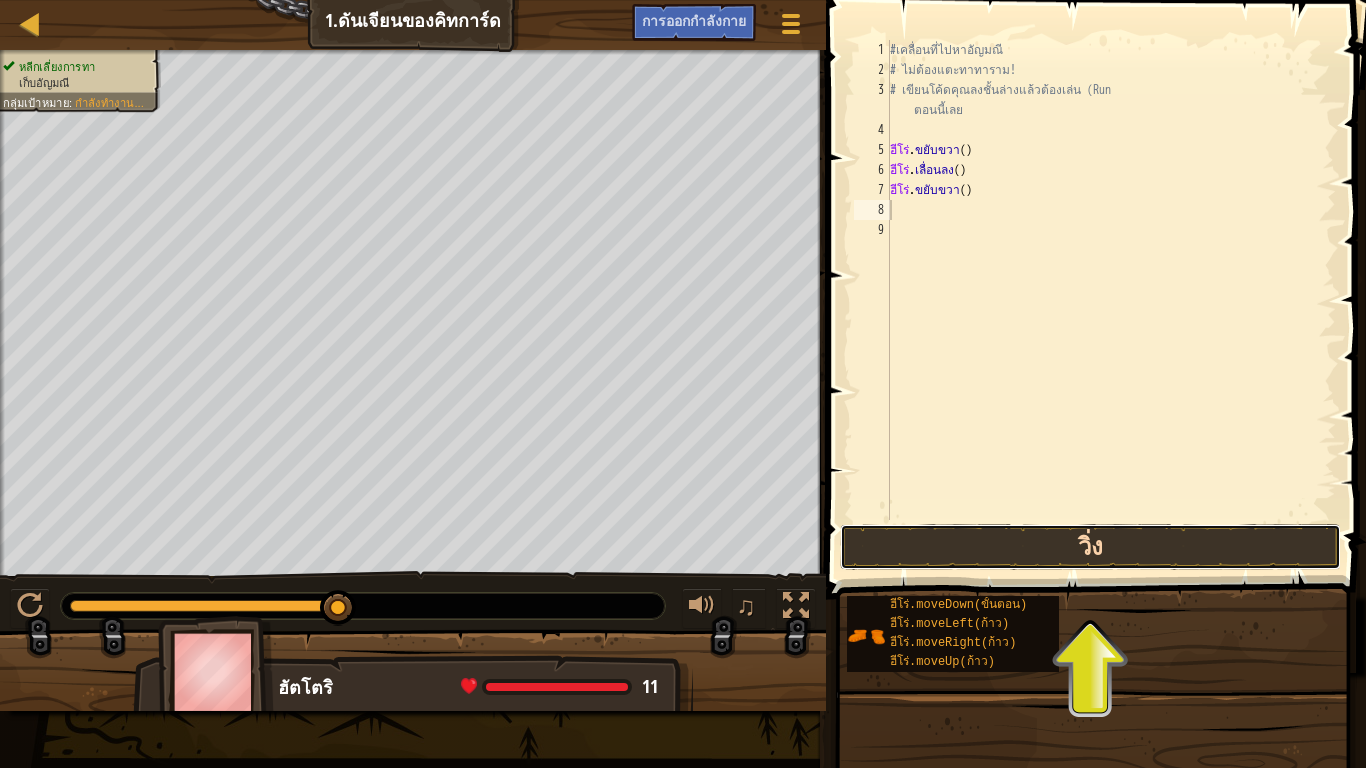 click on "วิ่ง" at bounding box center [1090, 547] 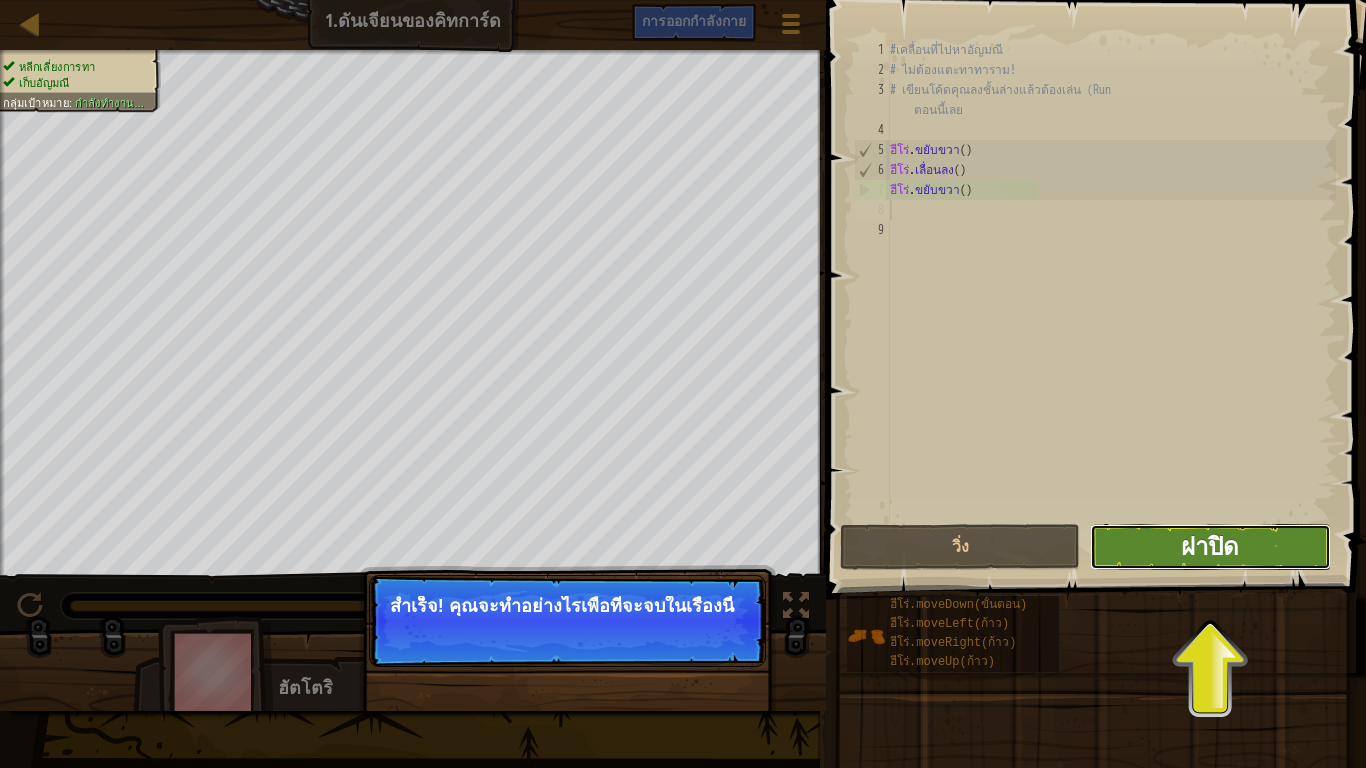 click on "ฝาปิด" at bounding box center [1210, 546] 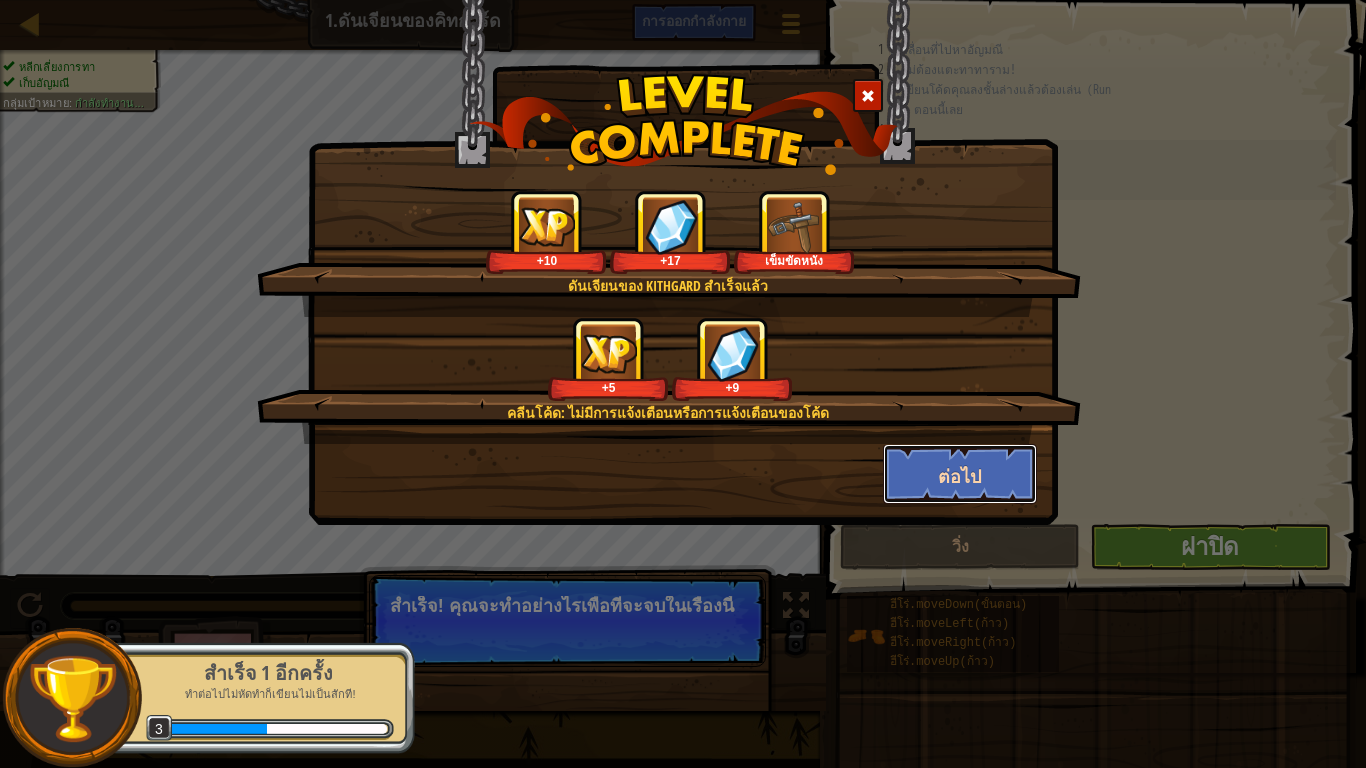 click on "ต่อไป" at bounding box center [959, 476] 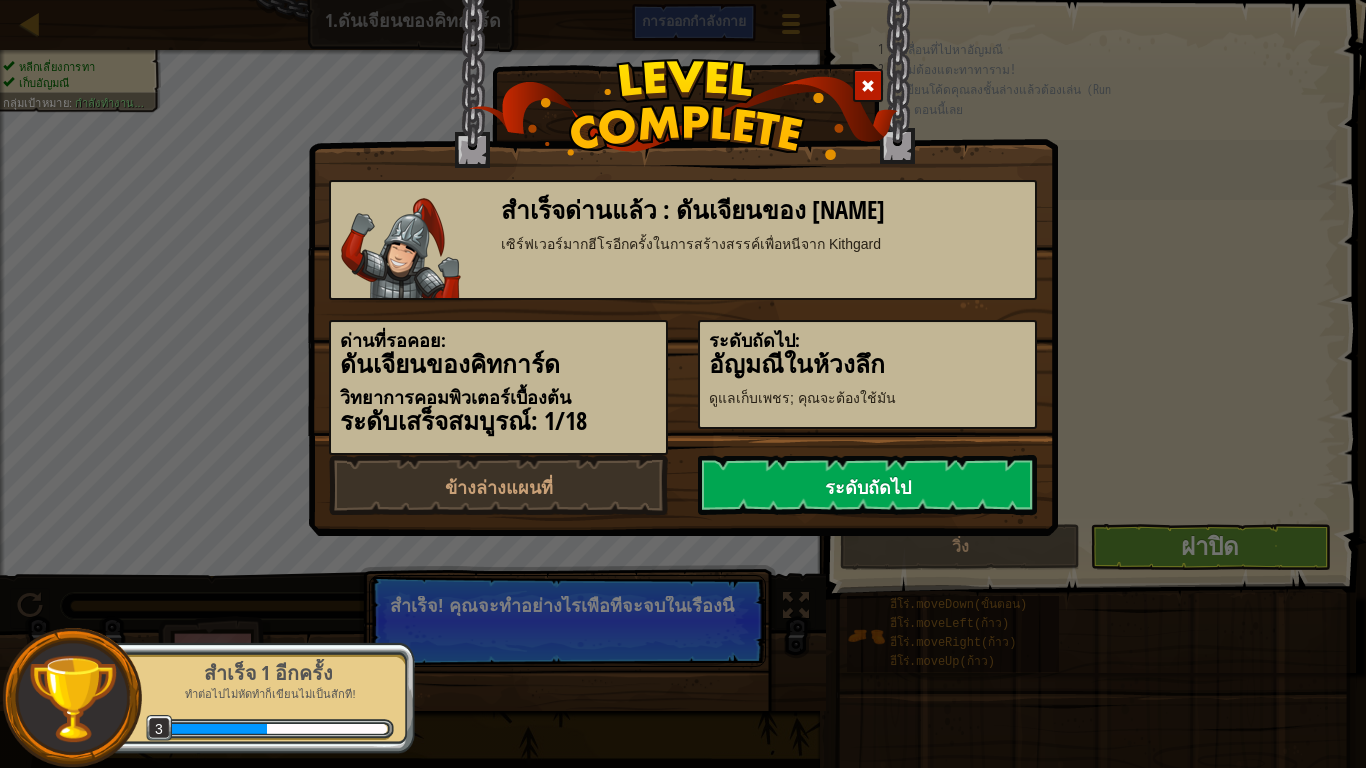 click on "ระดับถัดไป" at bounding box center (867, 485) 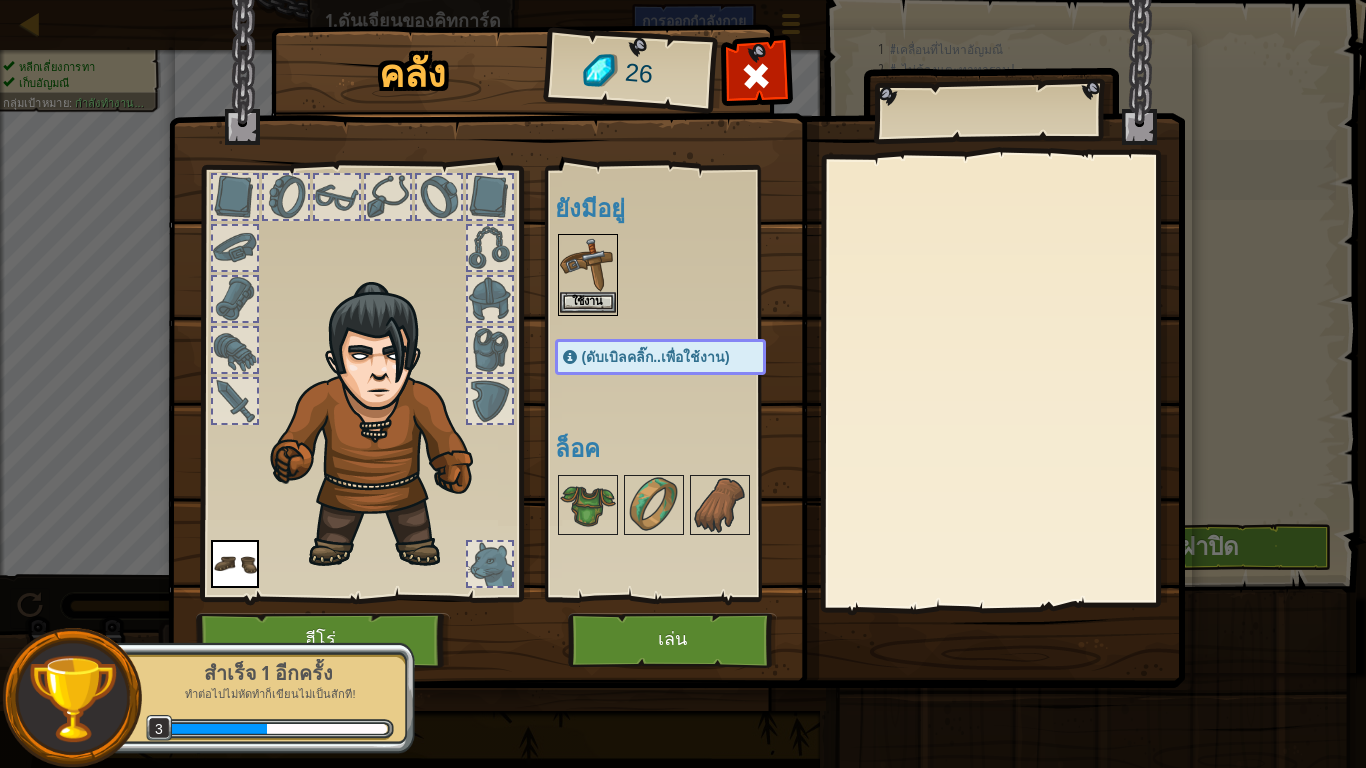 click on "ใช้งาน" at bounding box center (588, 275) 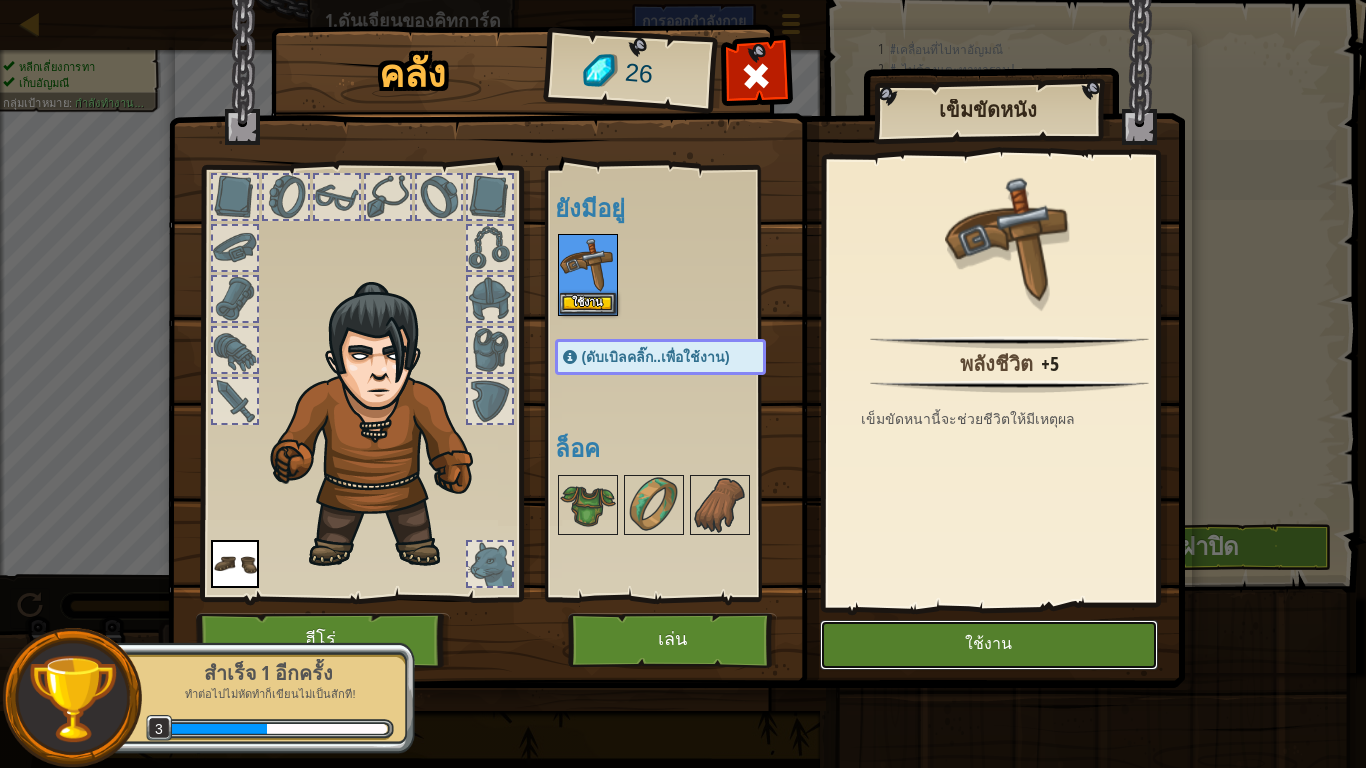 click on "ใช้งาน" at bounding box center [989, 645] 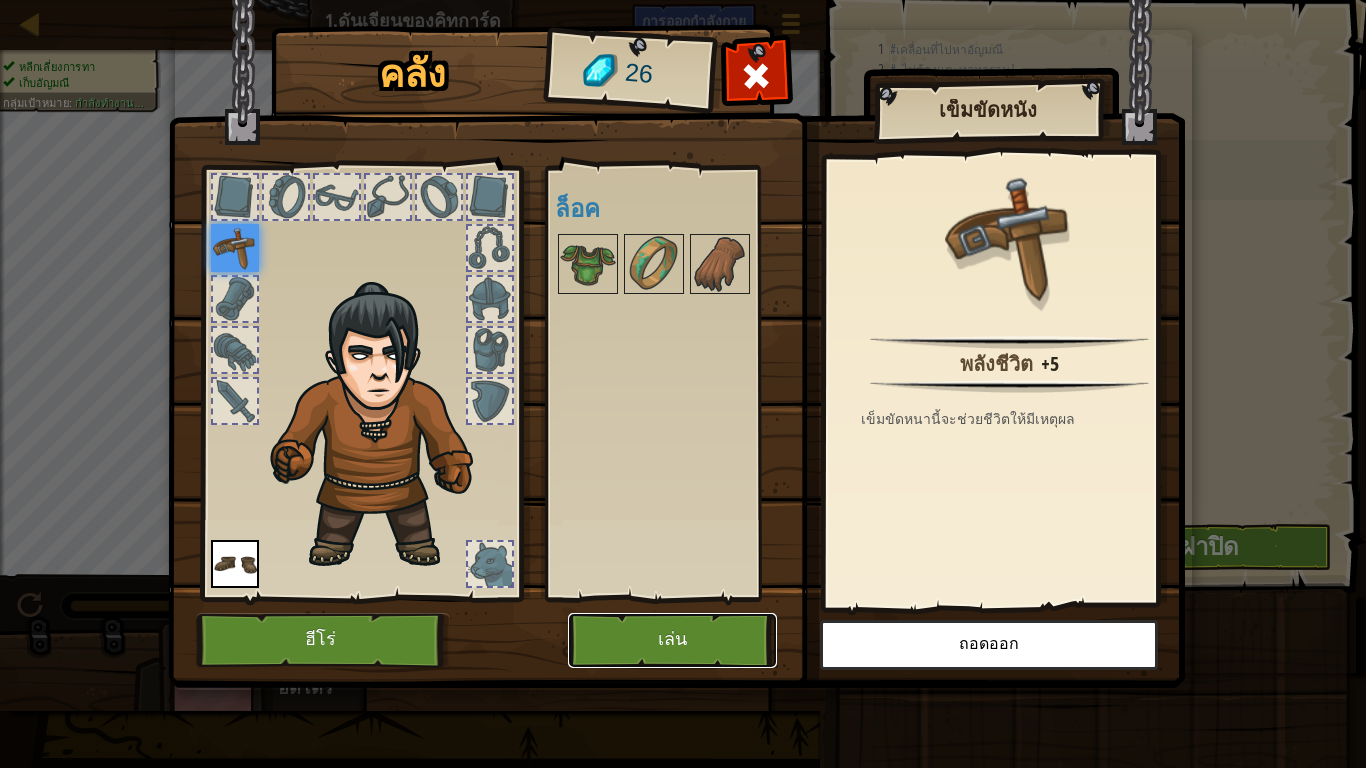 click on "เล่น" at bounding box center [672, 640] 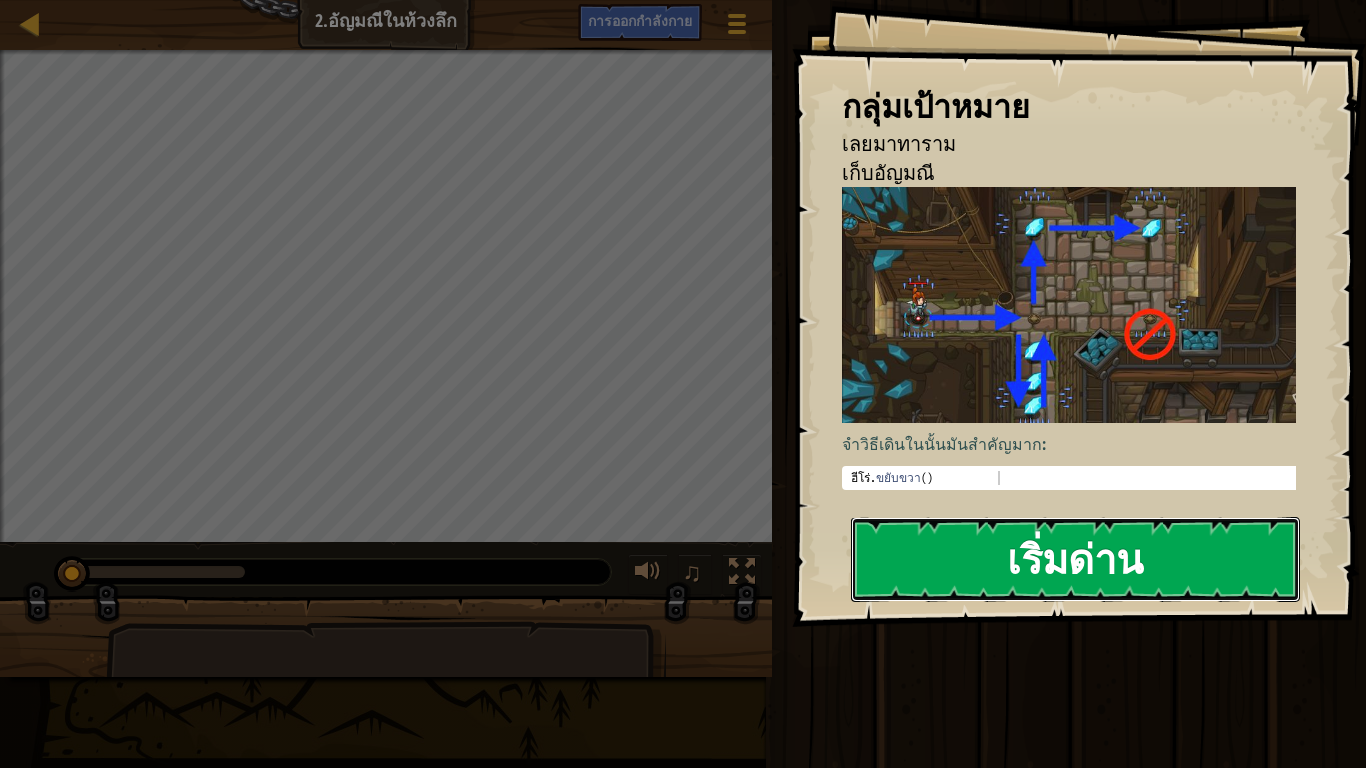 click on "เริ่มด่าน" at bounding box center (1075, 559) 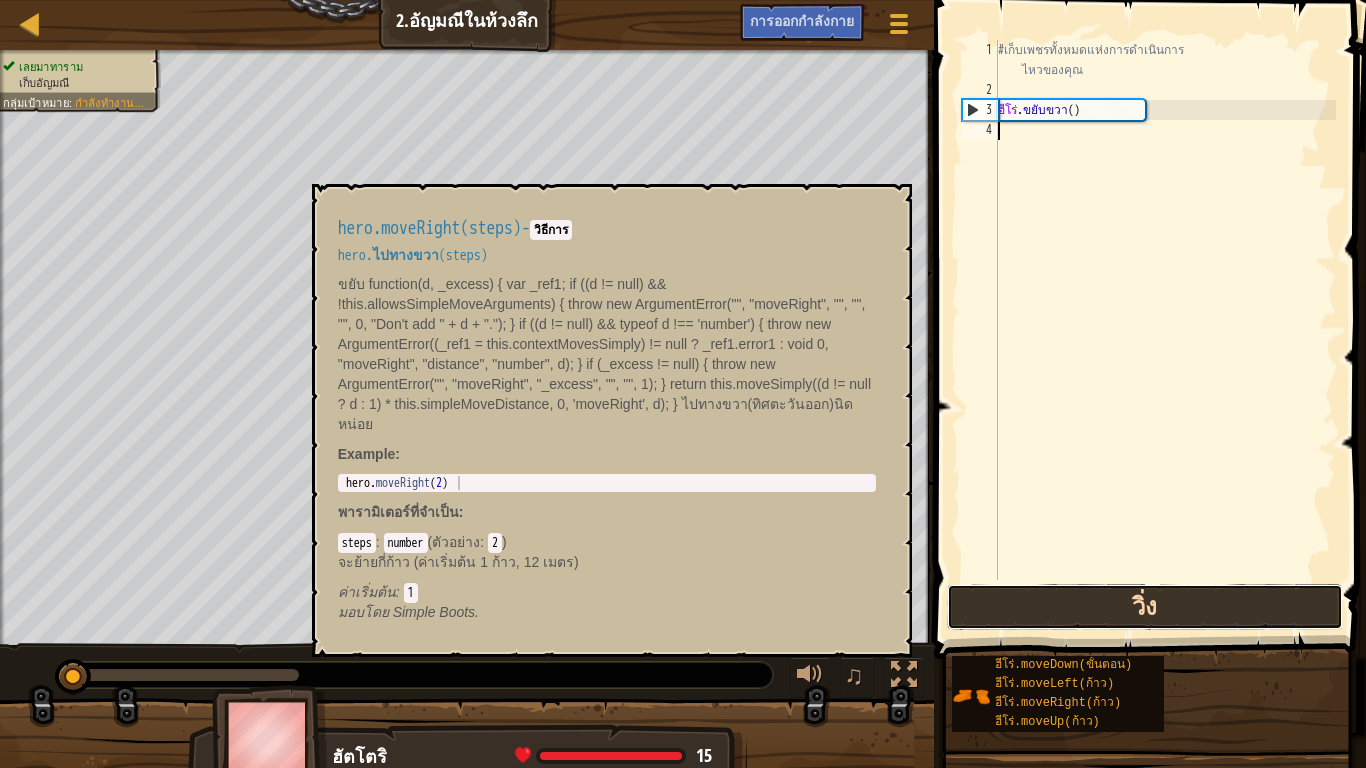 click on "วิ่ง" at bounding box center [1145, 607] 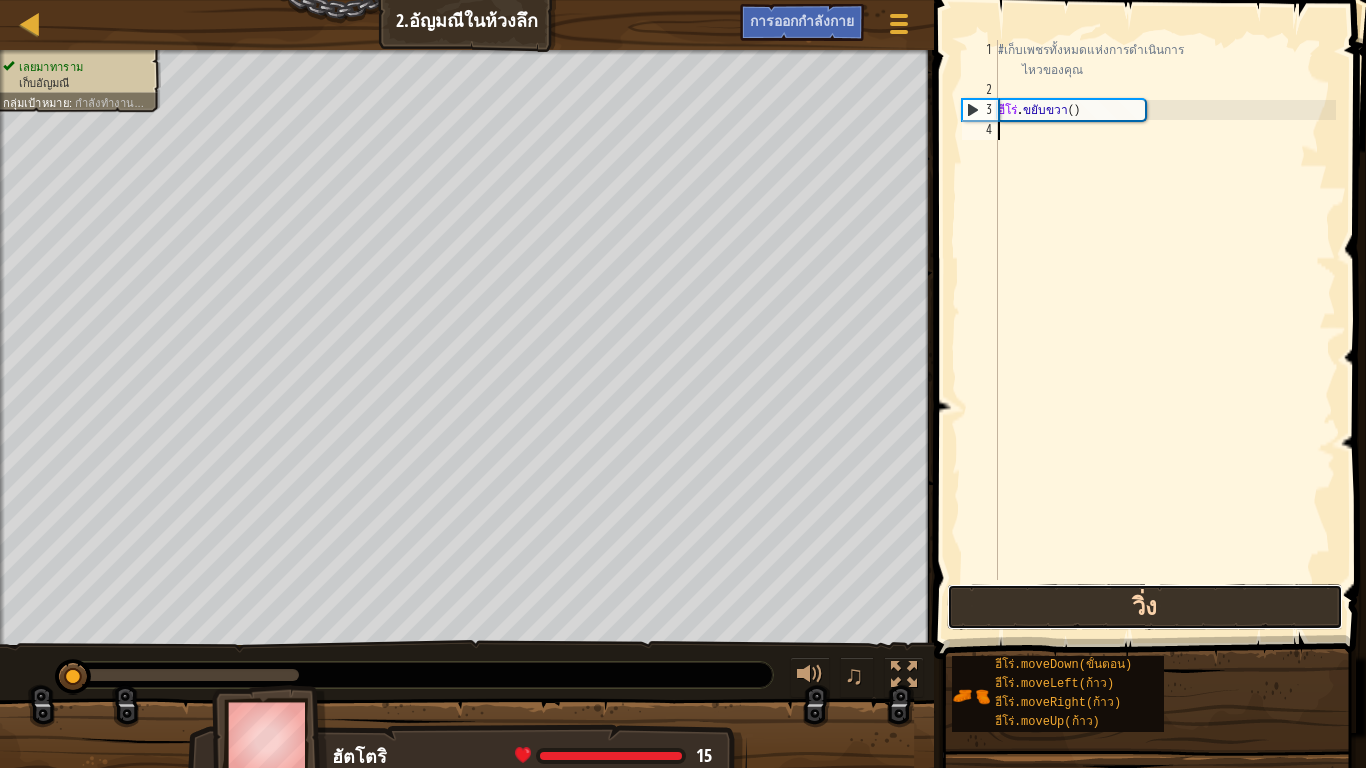 click on "วิ่ง" at bounding box center [1145, 607] 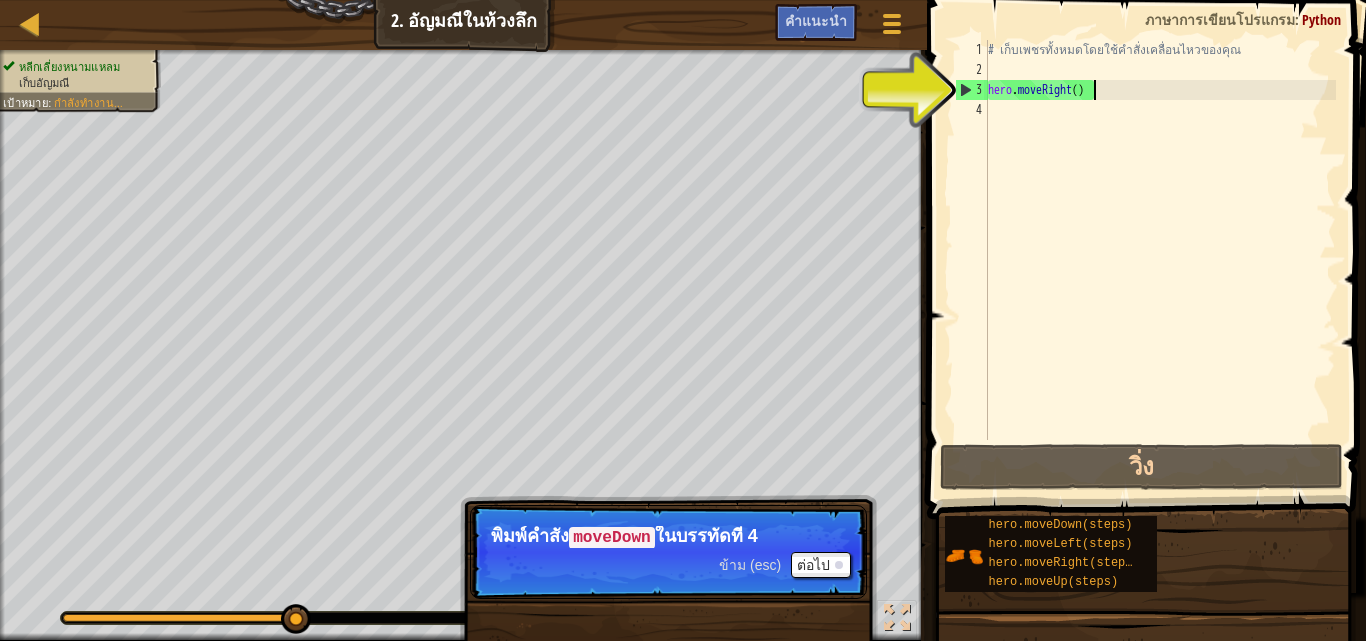 click on "# เก็บเพชรทั้งหมดโดยใช้คำสั่งเคลื่อนไหวของคุณ hero . moveRight ( )" at bounding box center [1160, 260] 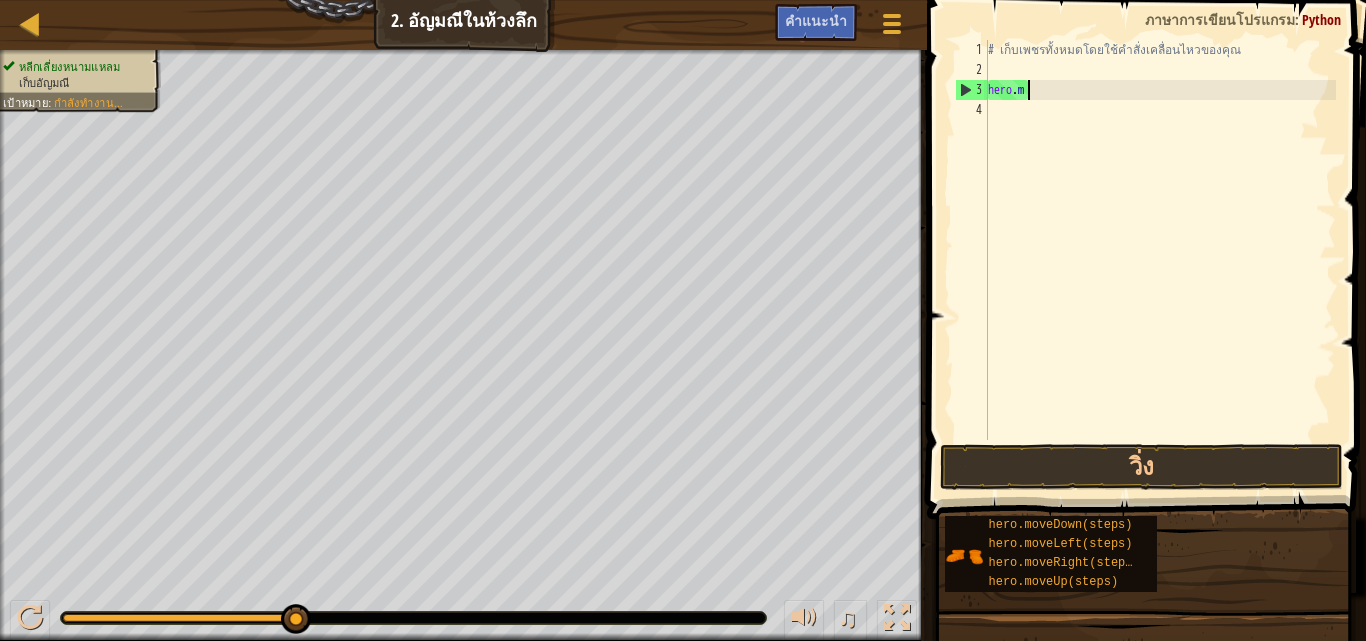type on "h" 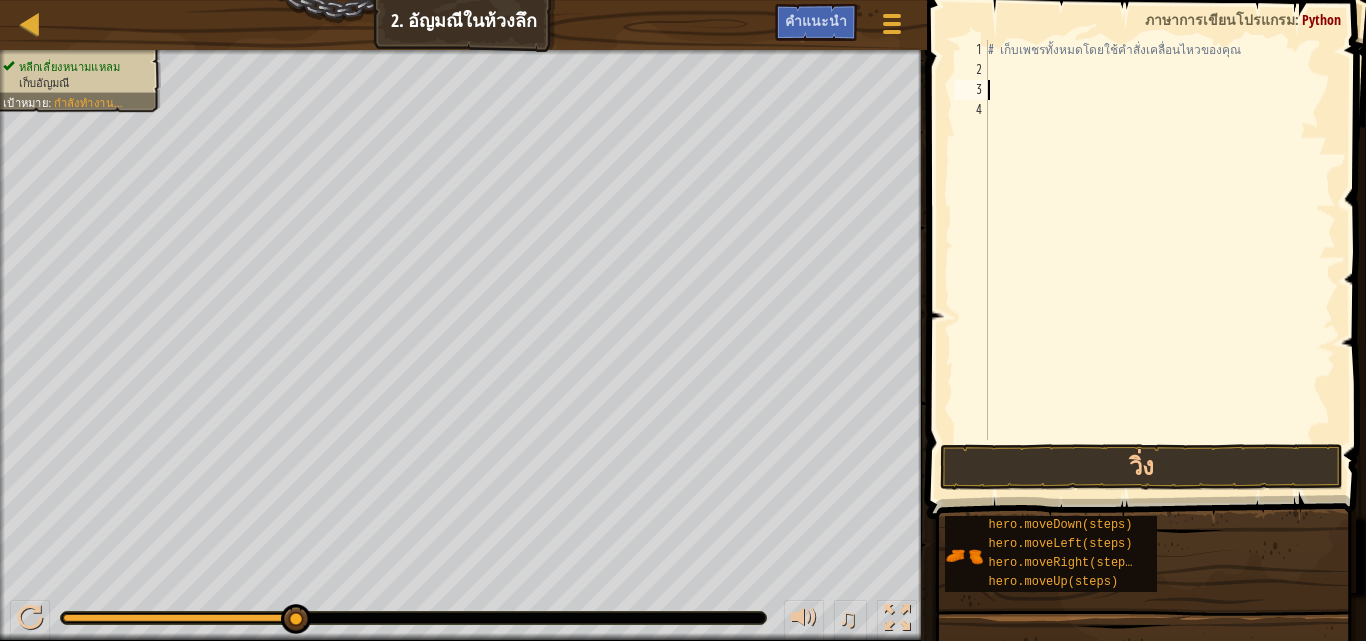 type on "H" 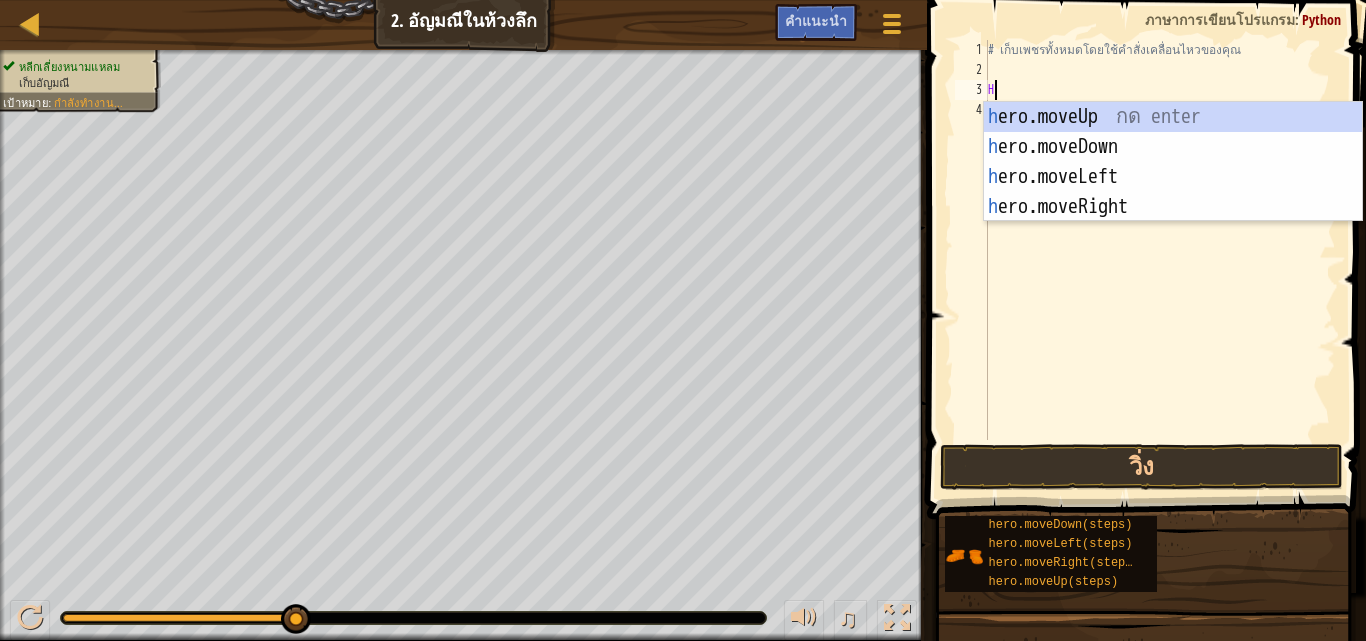 scroll, scrollTop: 9, scrollLeft: 0, axis: vertical 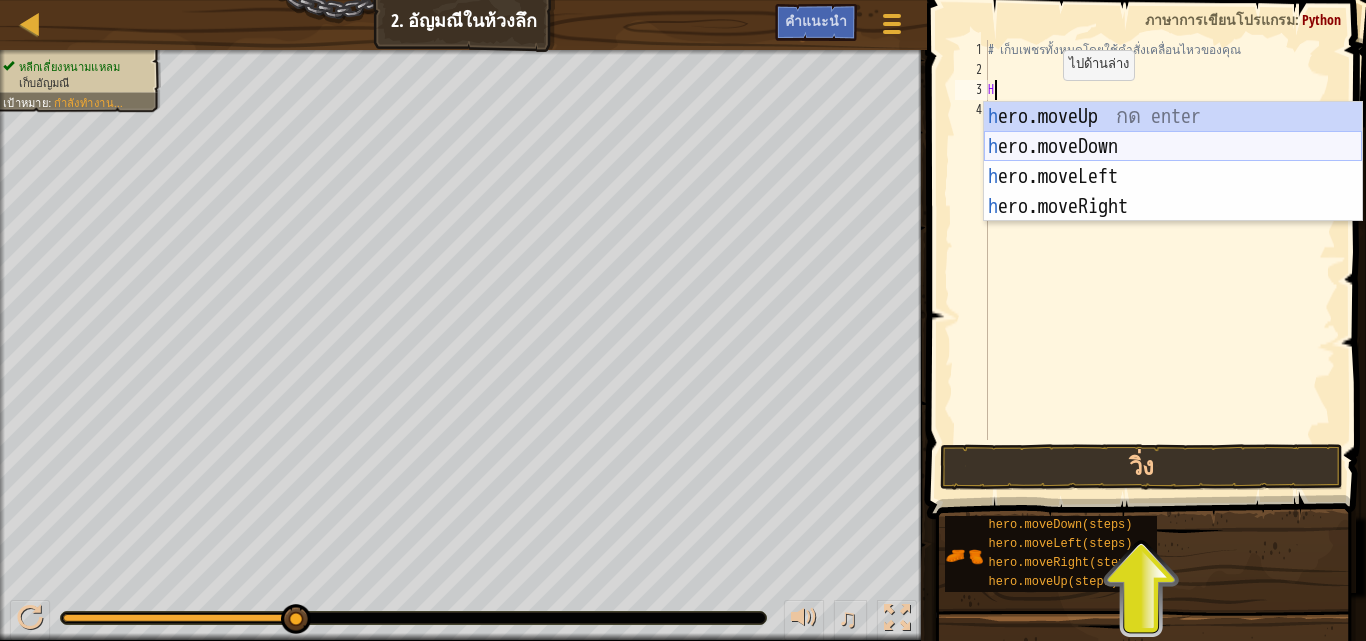 click on "h ero.moveUp กด enter h ero.moveDown กด enter h ero.moveLeft กด enter h ero.moveRight กด enter" at bounding box center (1173, 192) 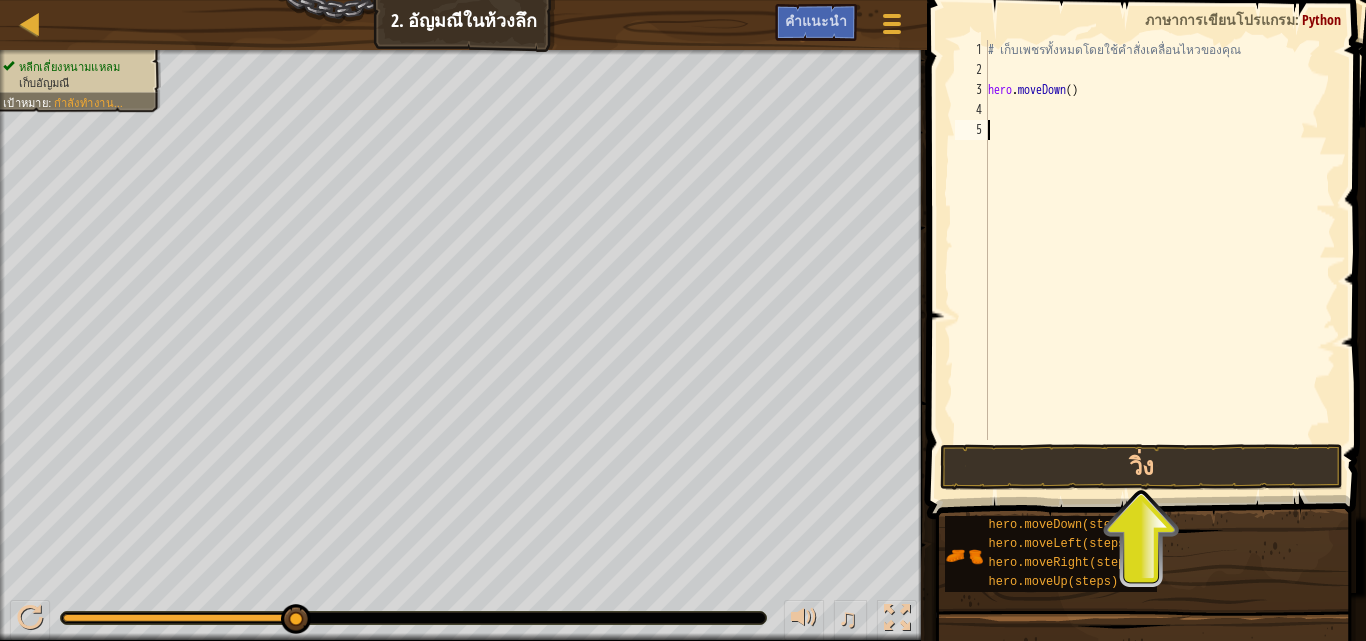 drag, startPoint x: 1073, startPoint y: 142, endPoint x: 1074, endPoint y: 96, distance: 46.010868 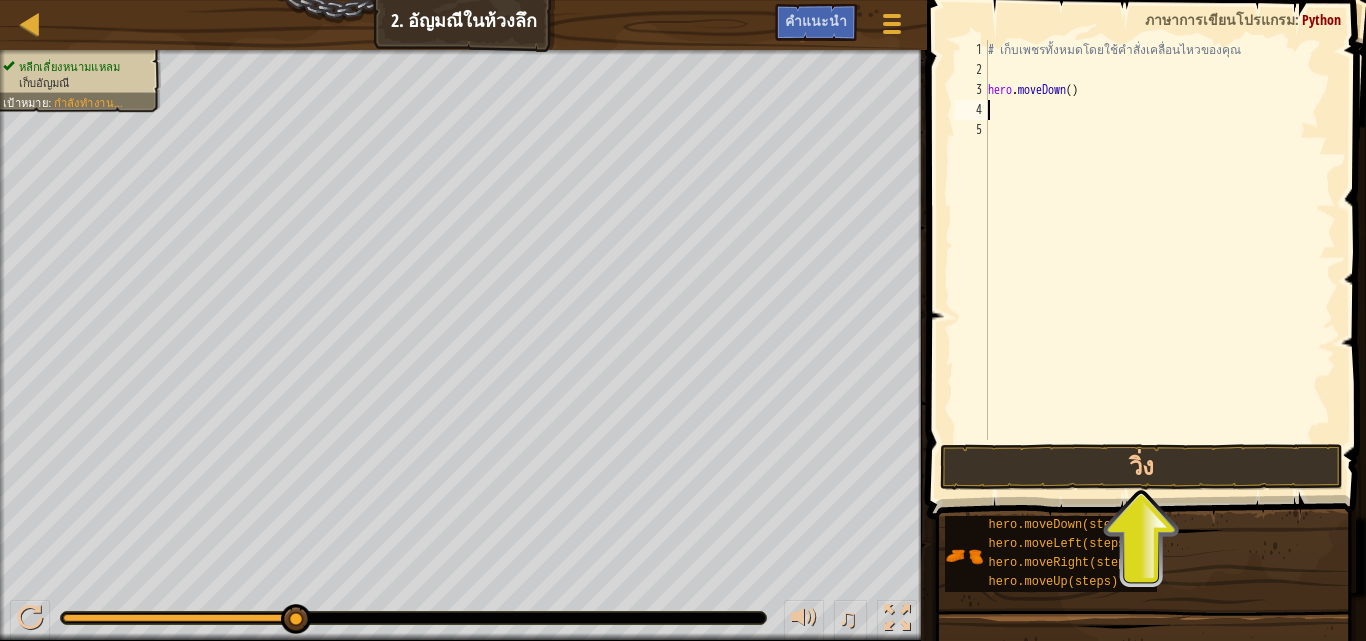 click on "# เก็บเพชรทั้งหมดโดยใช้คำสั่งเคลื่อนไหวของคุณ hero . moveDown ( )" at bounding box center [1160, 260] 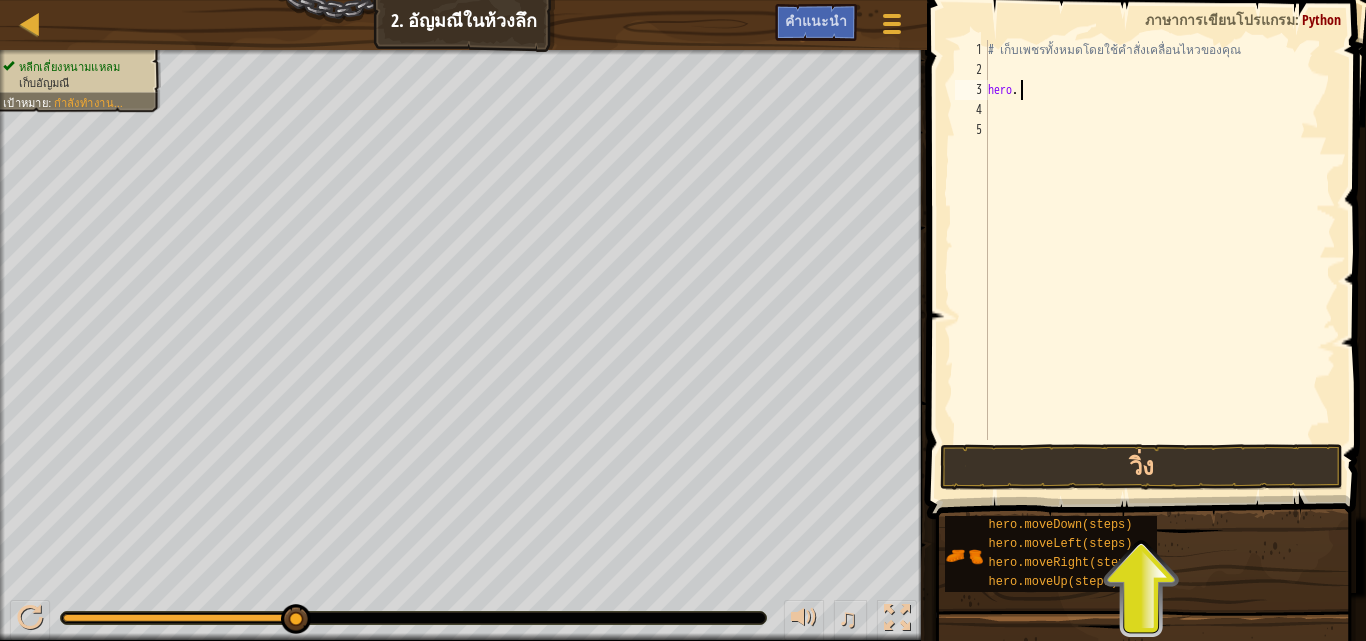 type on "h" 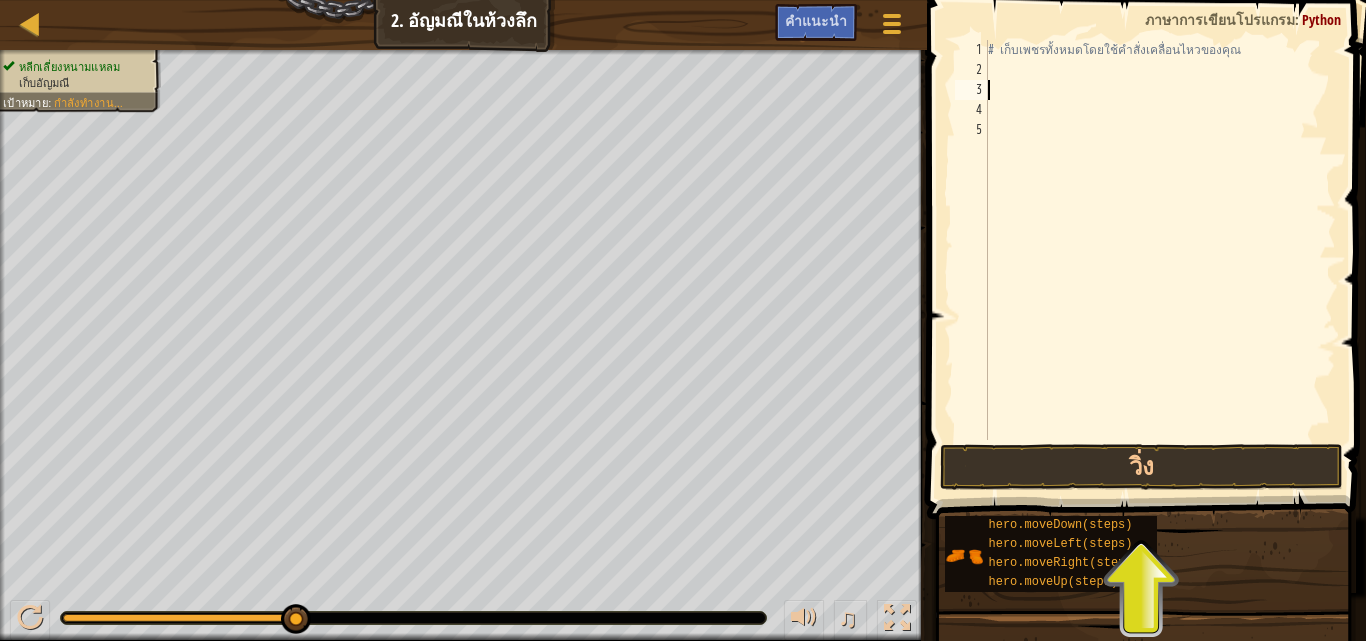 type on "h" 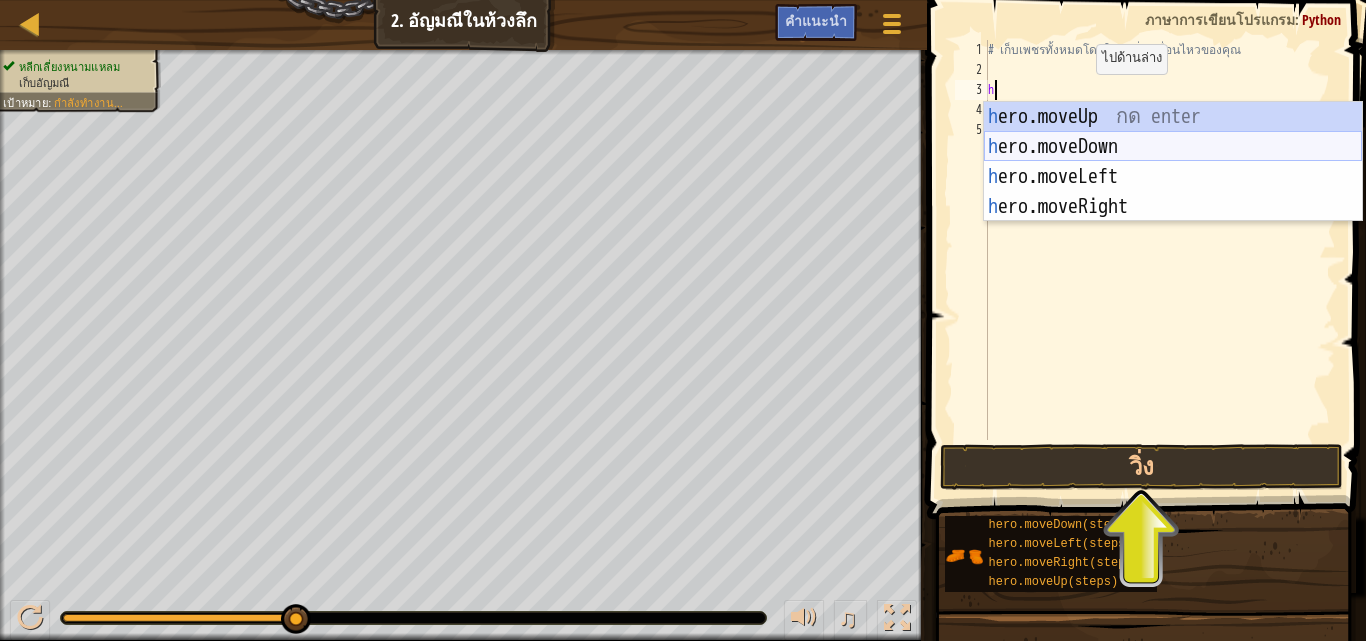 click on "h ero.moveUp กด enter h ero.moveDown กด enter h ero.moveLeft กด enter h ero.moveRight กด enter" at bounding box center [1173, 192] 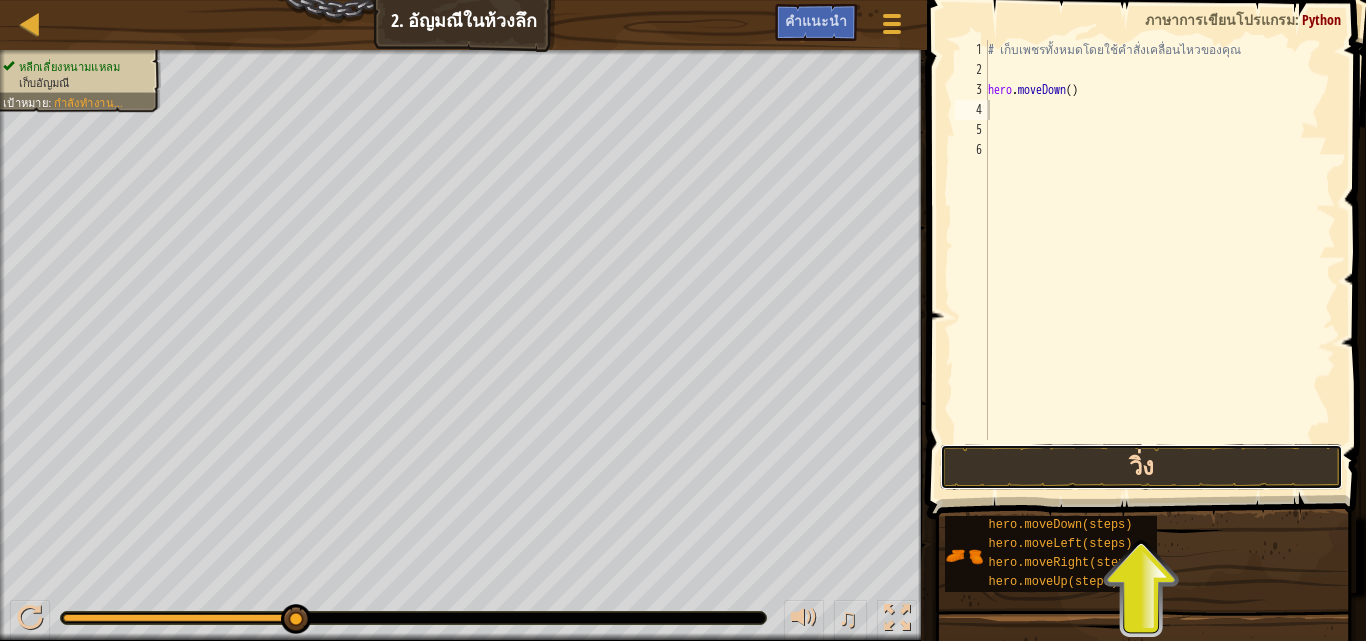 click on "วิ่ง" at bounding box center [1141, 467] 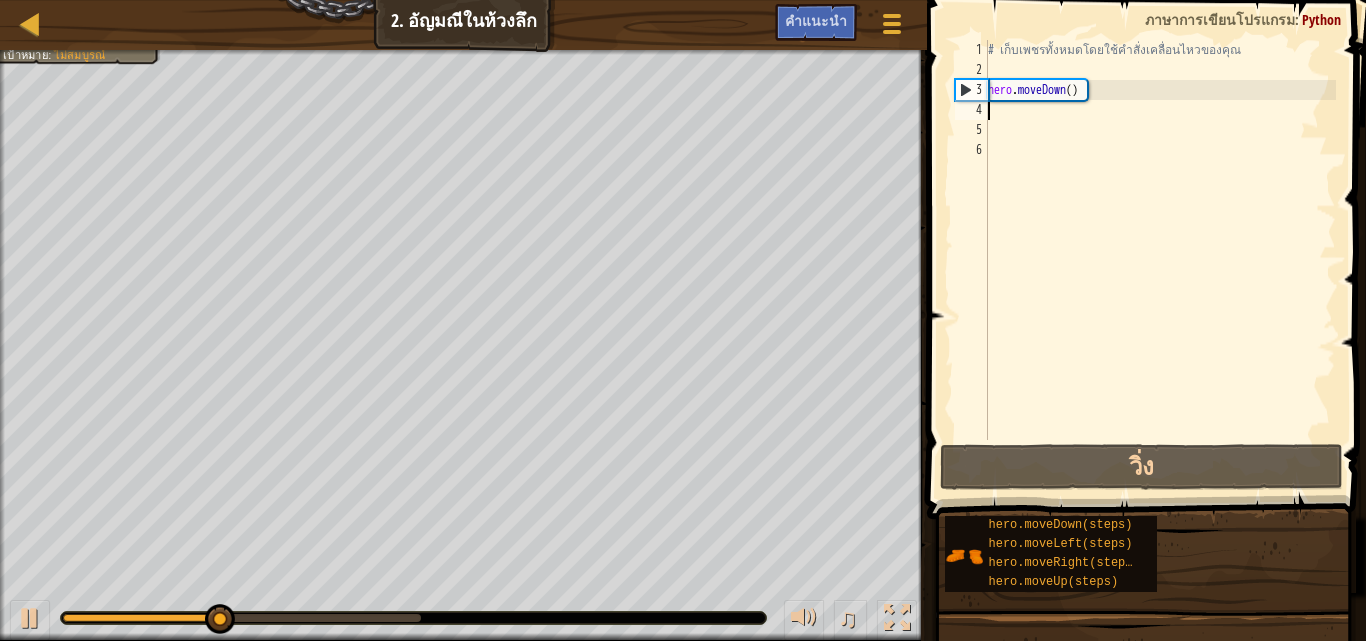 click on "# เก็บเพชรทั้งหมดโดยใช้คำสั่งเคลื่อนไหวของคุณ hero . moveDown ( )" at bounding box center (1160, 260) 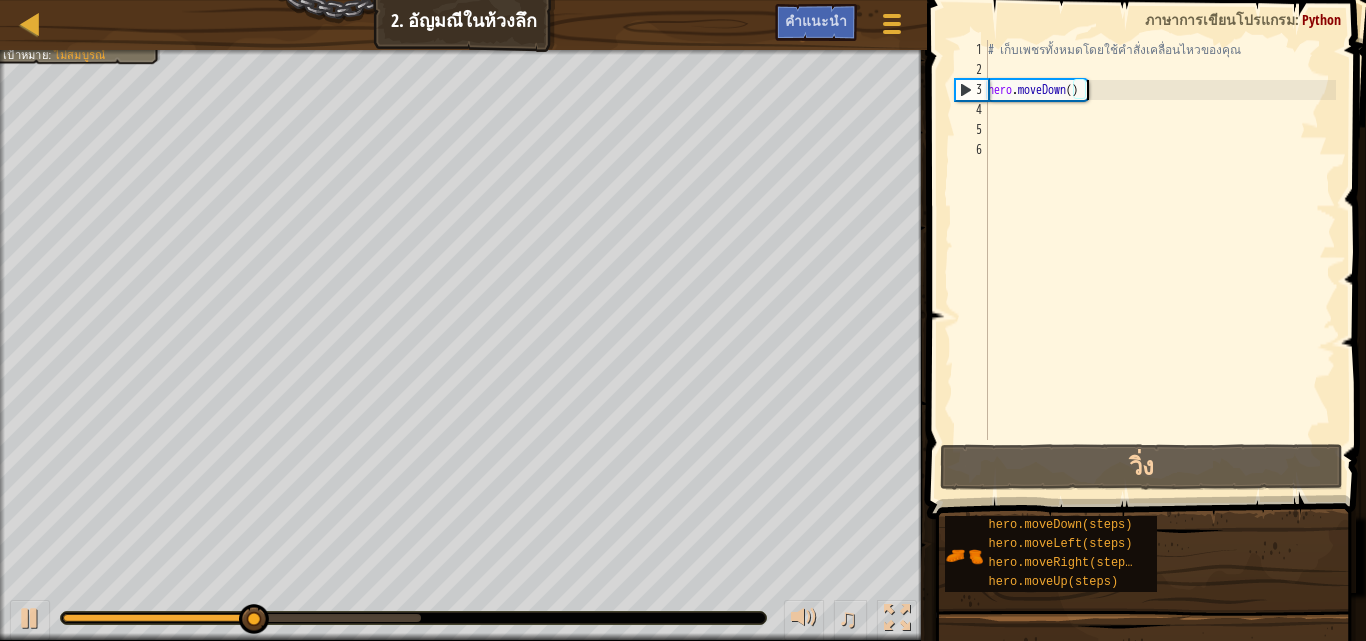 click on "# เก็บเพชรทั้งหมดโดยใช้คำสั่งเคลื่อนไหวของคุณ hero . moveDown ( )" at bounding box center [1160, 260] 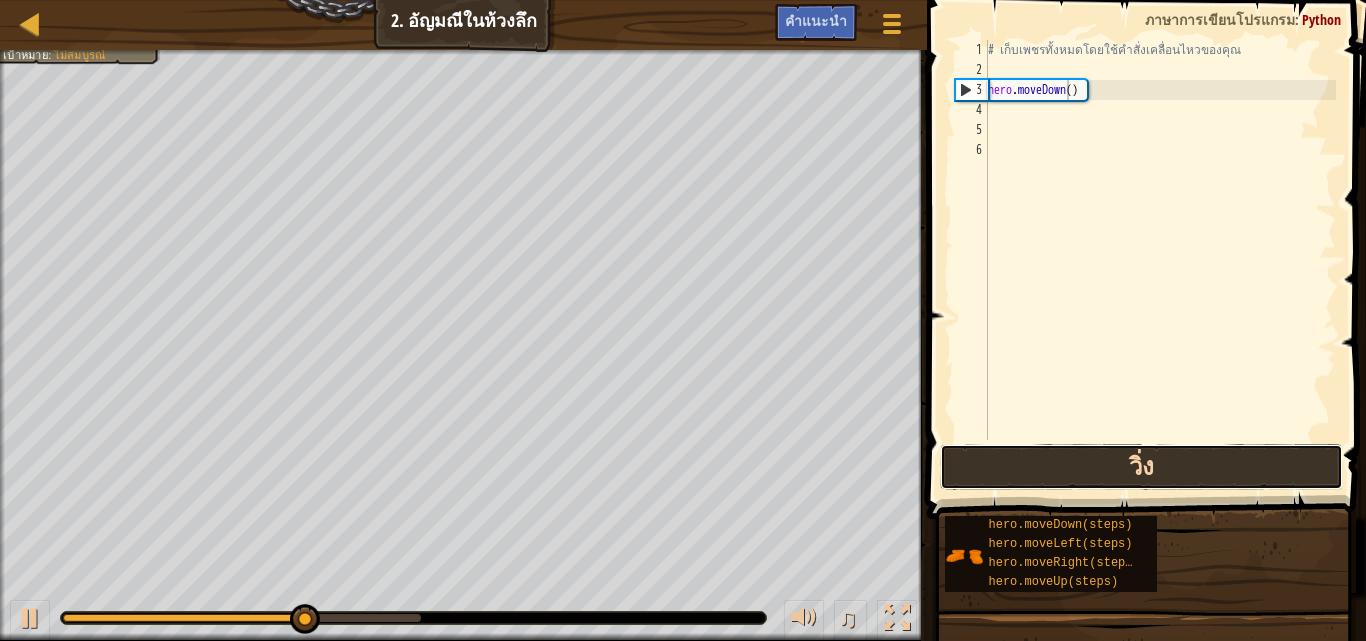 click on "วิ่ง" at bounding box center (1141, 467) 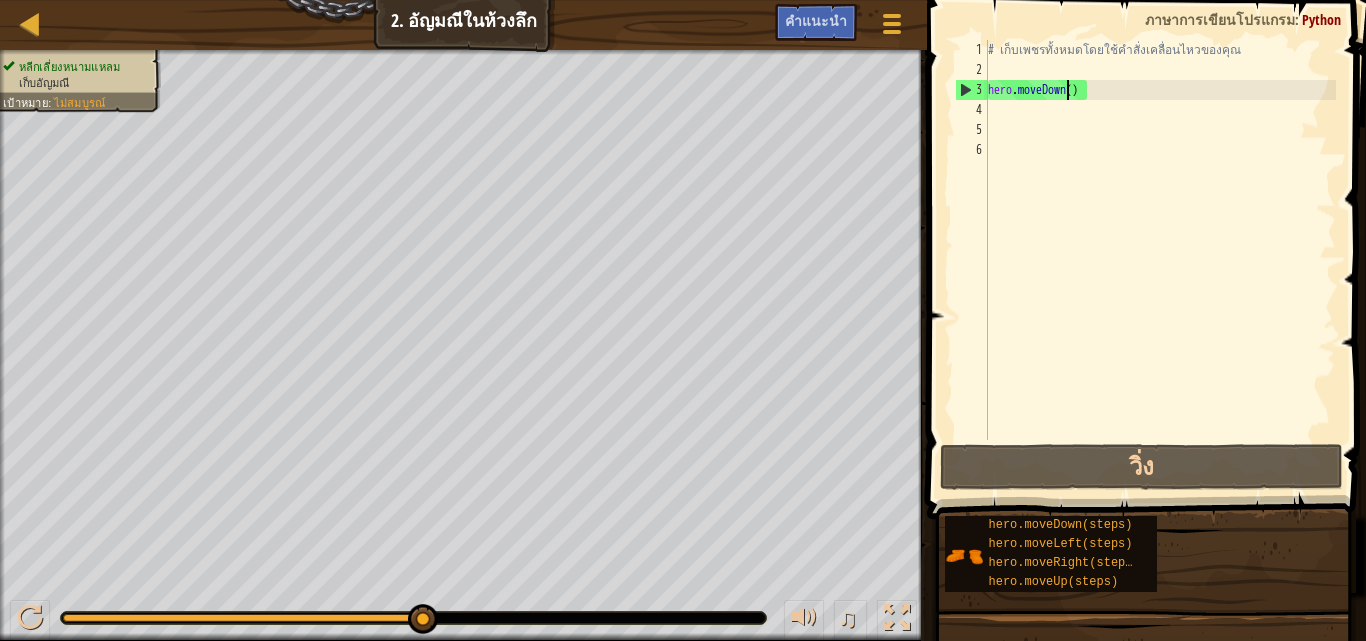 click on "# เก็บเพชรทั้งหมดโดยใช้คำสั่งเคลื่อนไหวของคุณ hero . moveDown ( )" at bounding box center (1160, 260) 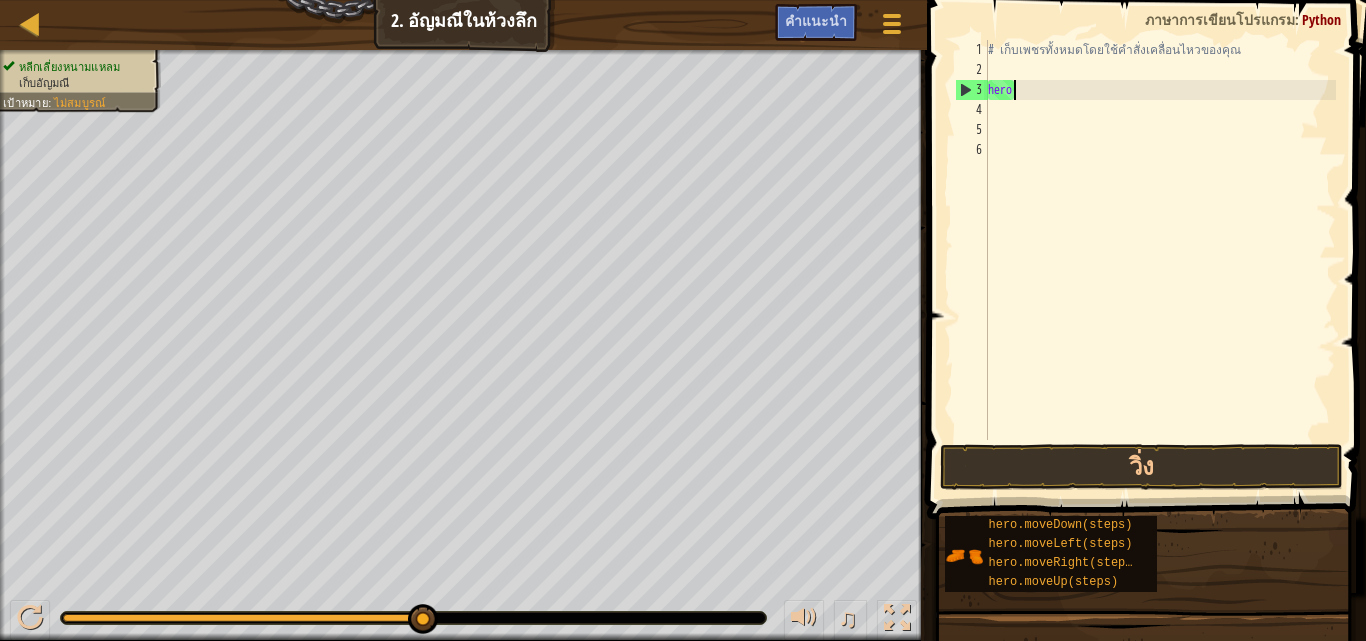 type on "h" 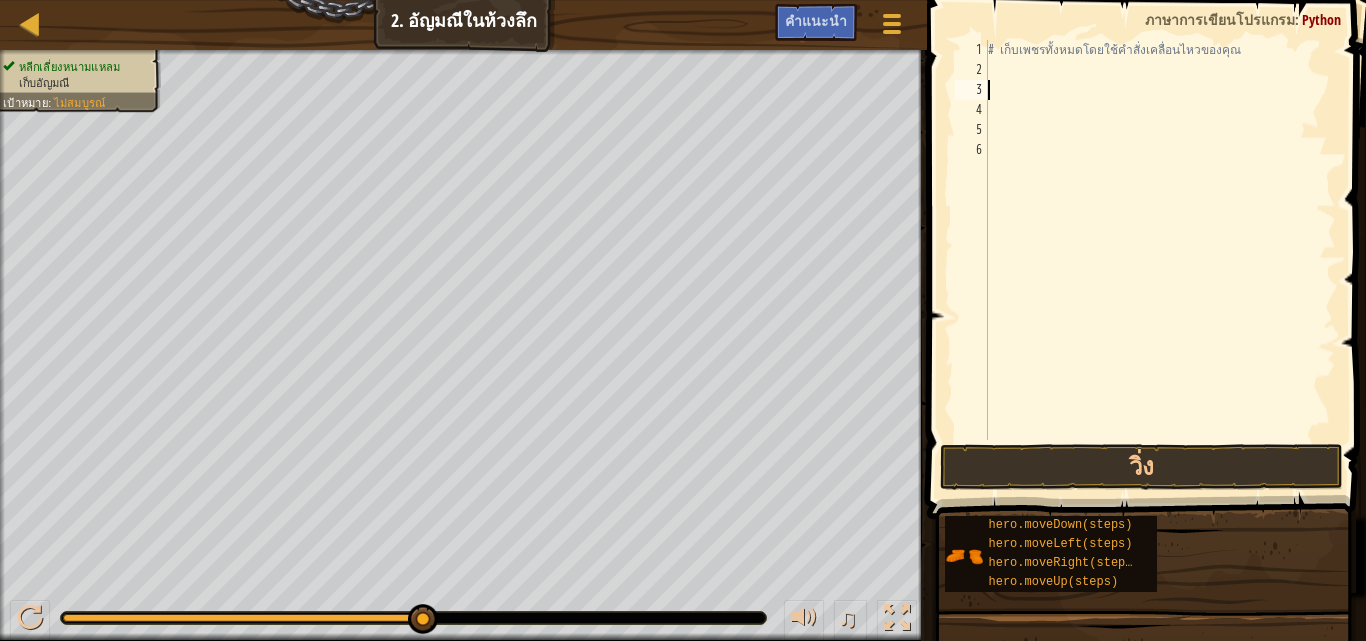 type on "H" 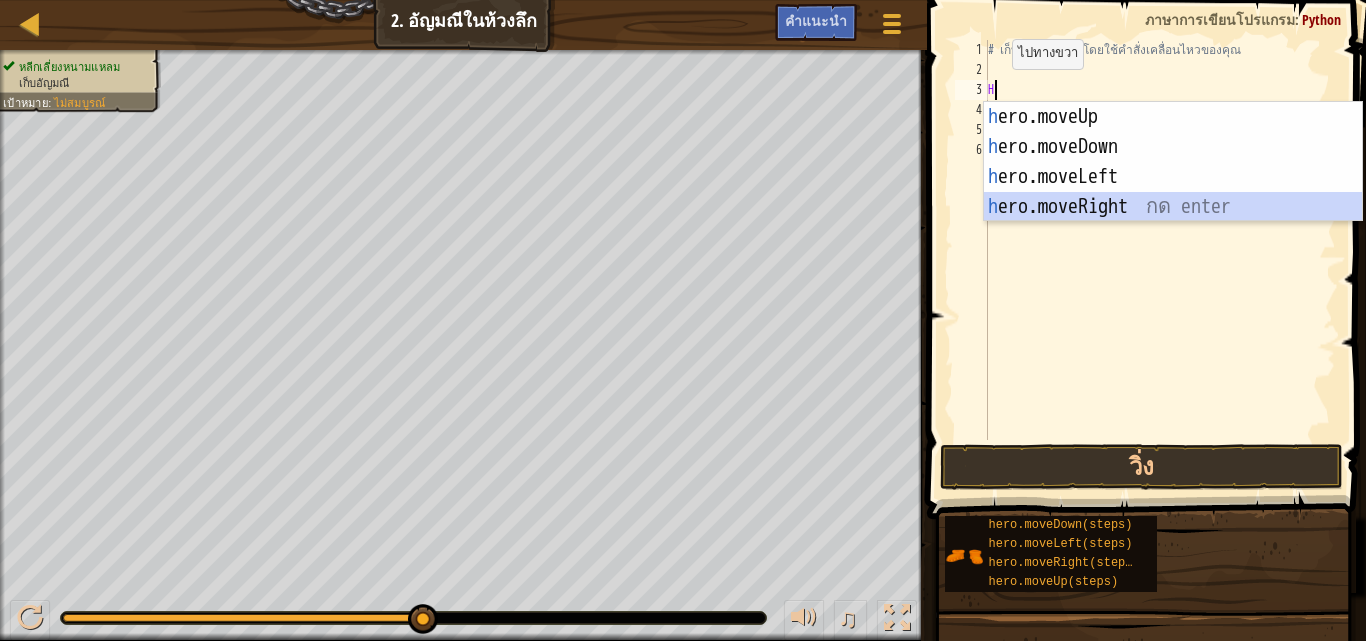 click on "h ero.moveUp กด enter h ero.moveDown กด enter h ero.moveLeft กด enter h ero.moveRight กด enter" at bounding box center (1173, 192) 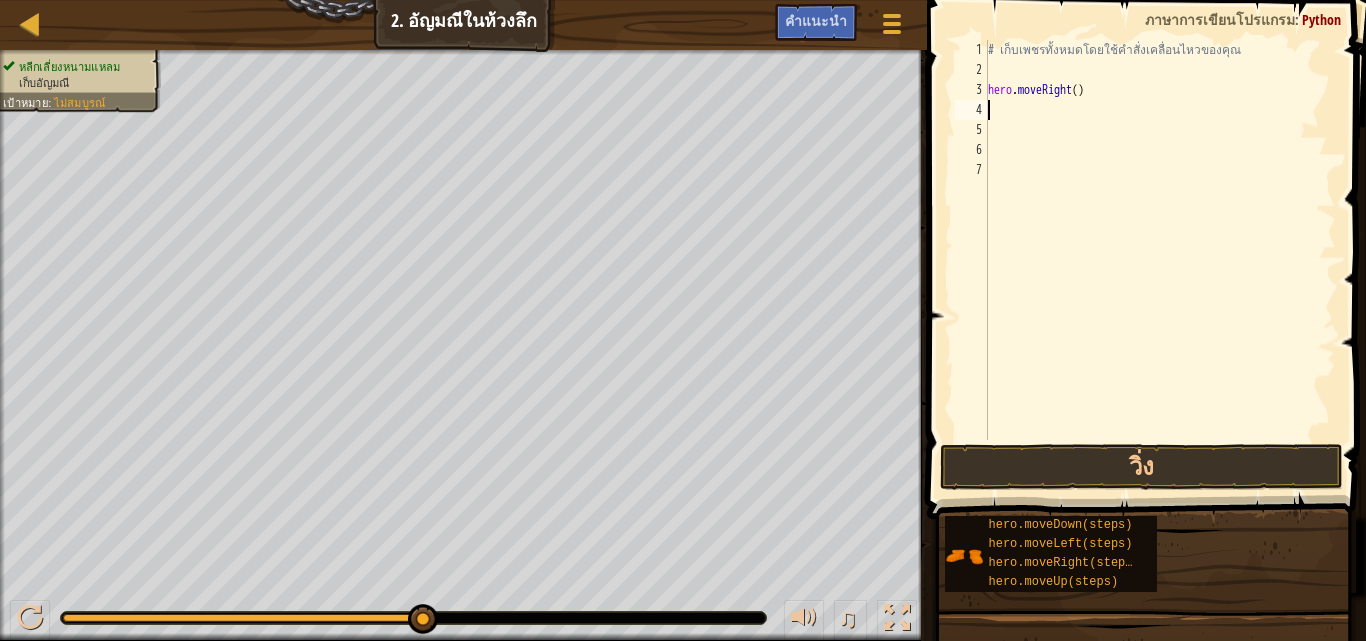 type on "H" 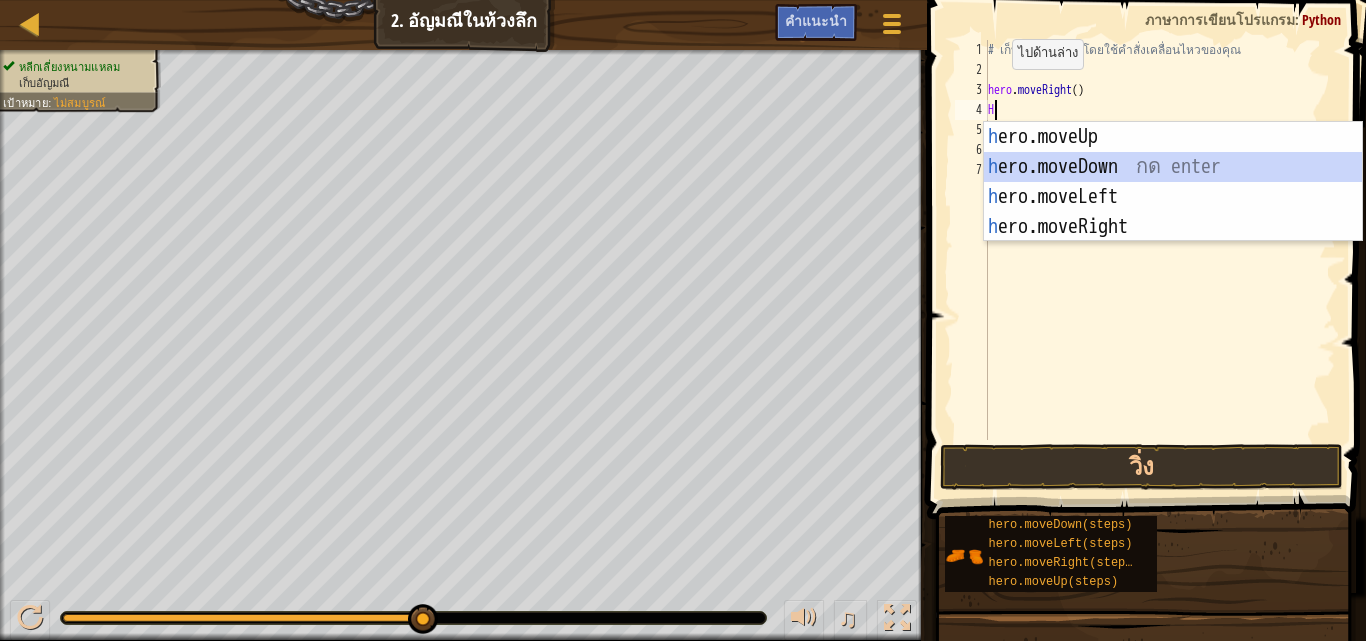 click on "h ero.moveUp กด enter h ero.moveDown กด enter h ero.moveLeft กด enter h ero.moveRight กด enter" at bounding box center (1173, 212) 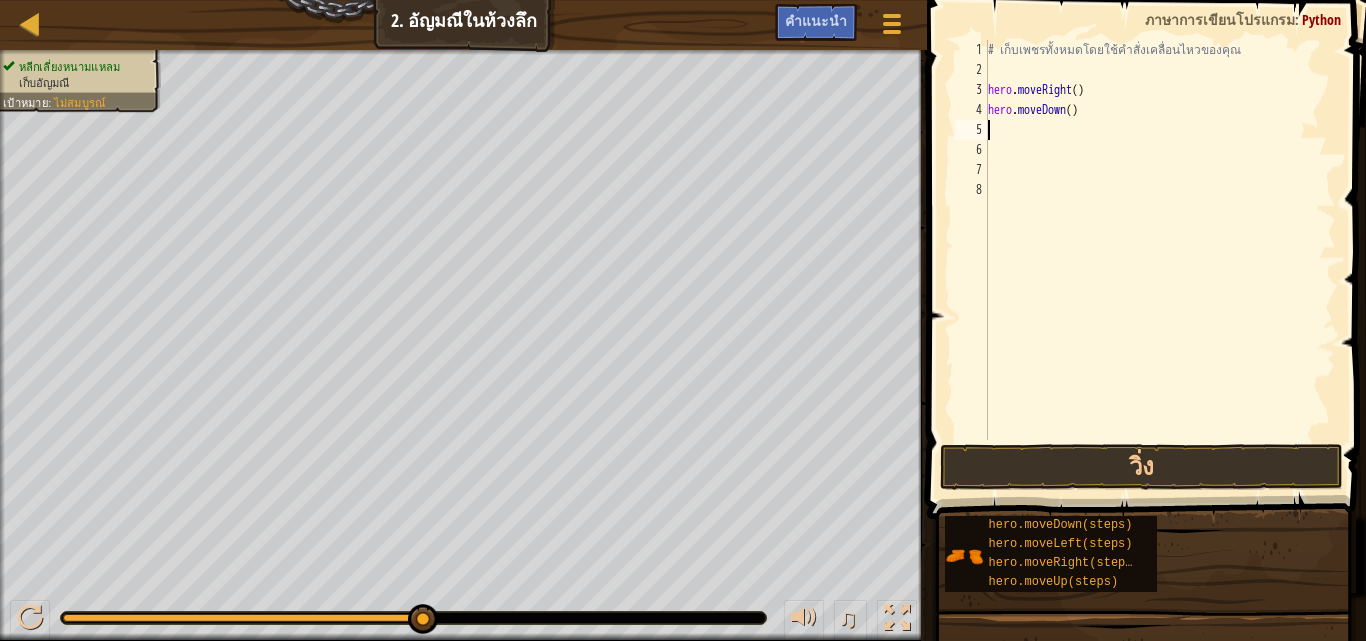 type on "H" 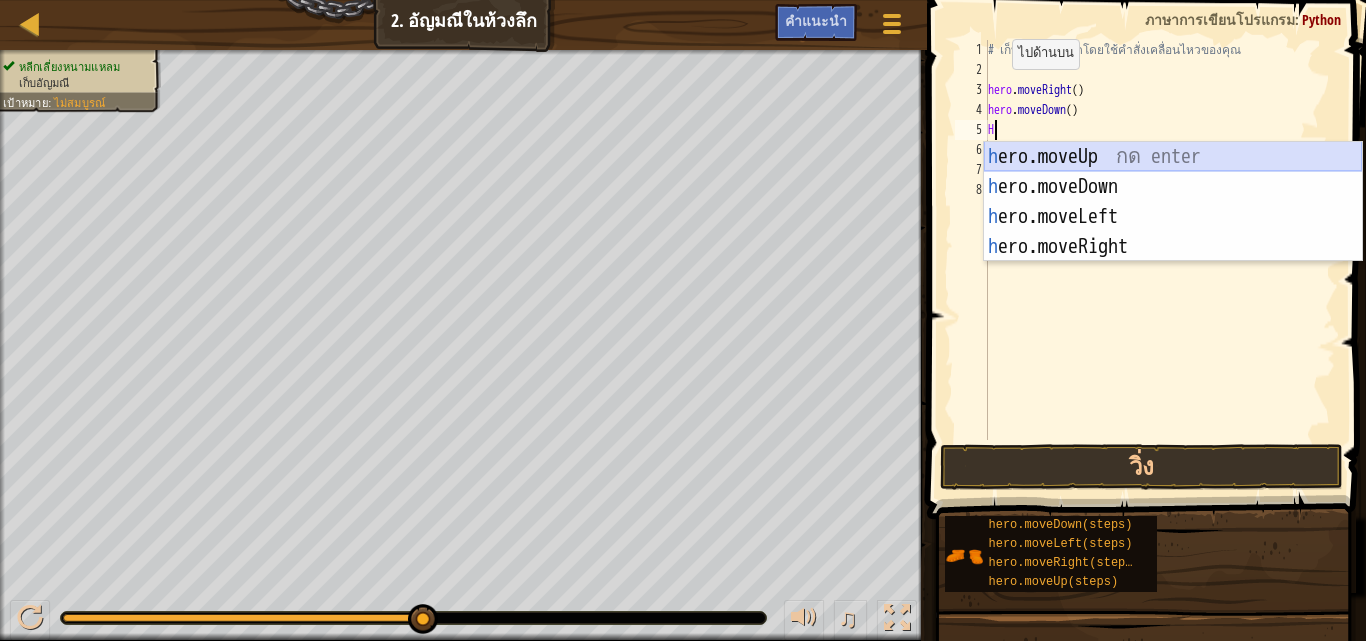 click on "h ero.moveUp กด enter h ero.moveDown กด enter h ero.moveLeft กด enter h ero.moveRight กด enter" at bounding box center (1173, 232) 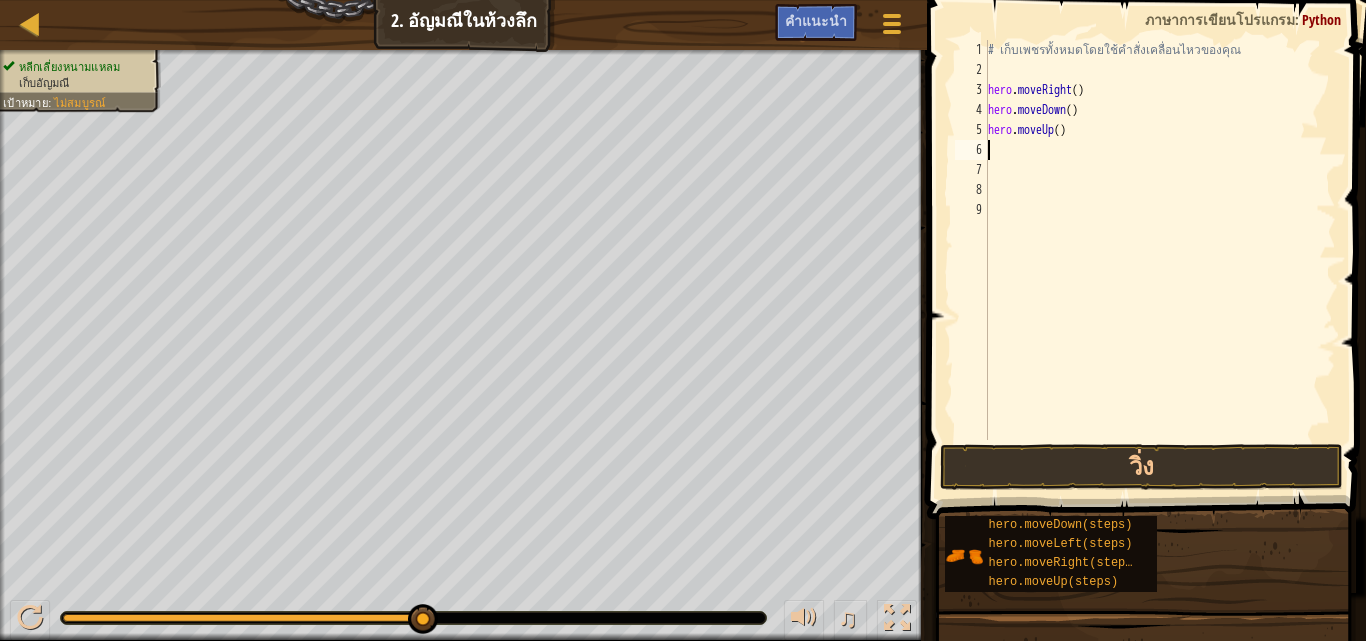 type on "H" 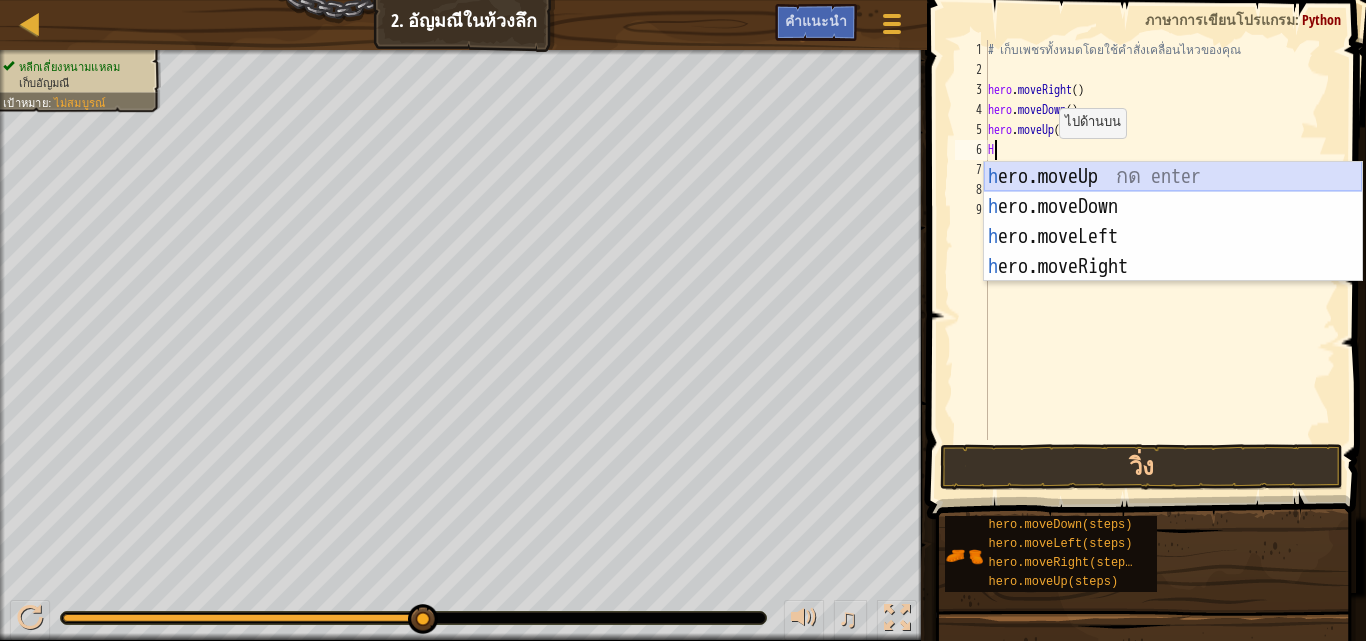 click on "h ero.moveUp กด enter h ero.moveDown กด enter h ero.moveLeft กด enter h ero.moveRight กด enter" at bounding box center (1173, 252) 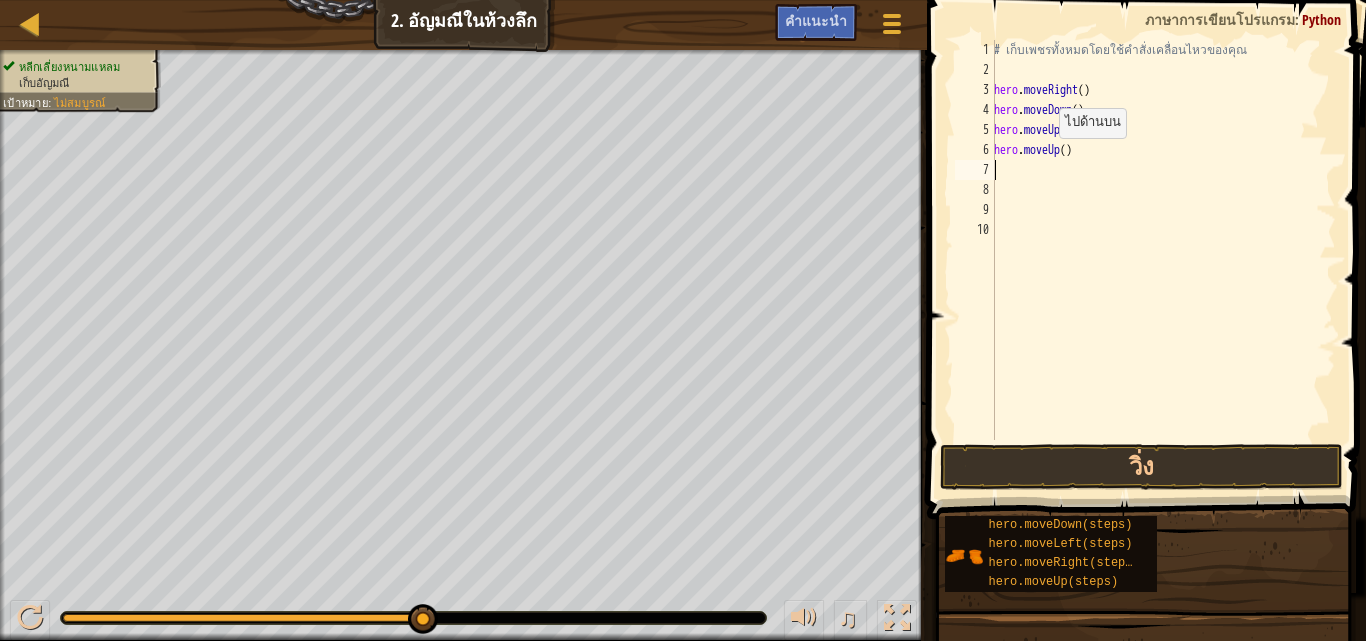 type on "H" 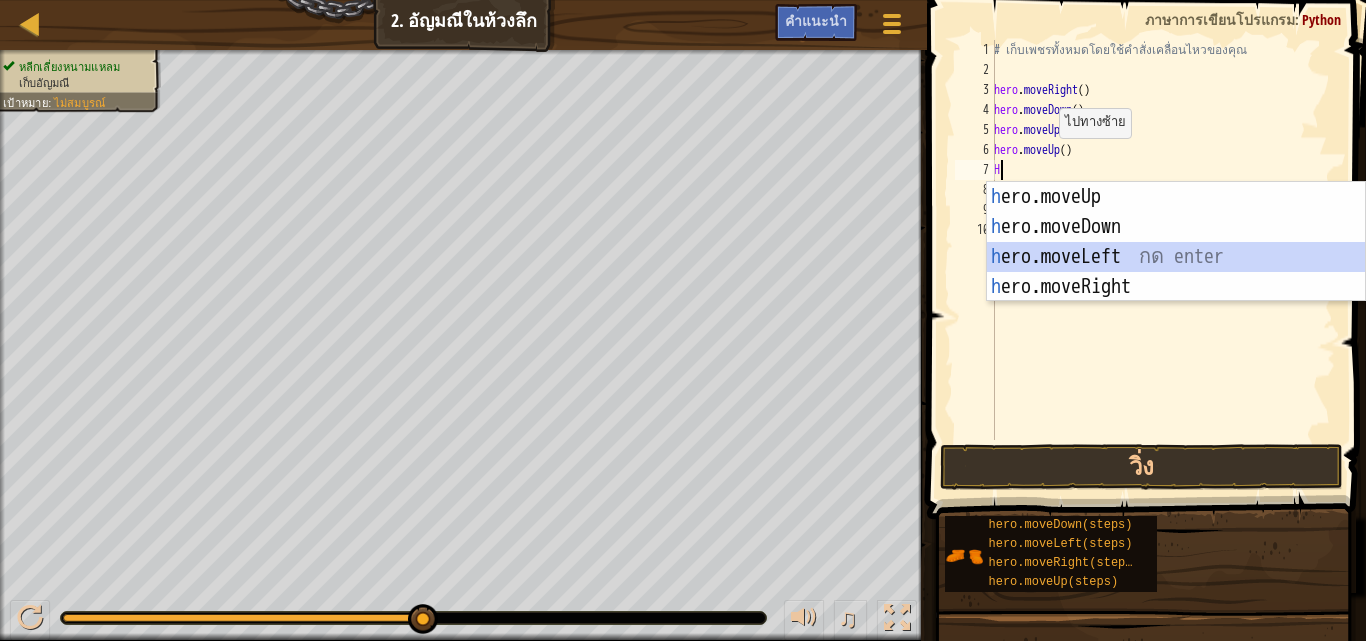 click on "h ero.moveUp กด enter h ero.moveDown กด enter h ero.moveLeft กด enter h ero.moveRight กด enter" at bounding box center (1176, 272) 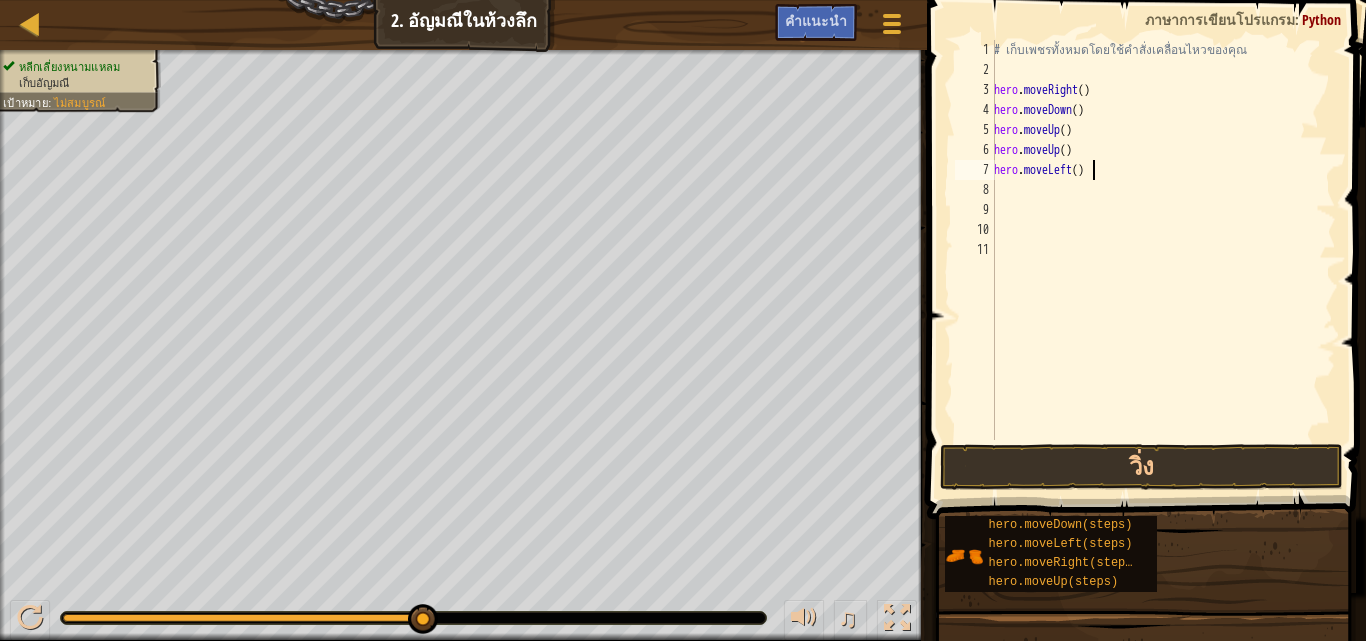 click on "# เก็บเพชรทั้งหมดโดยใช้คำสั่งเคลื่อนไหวของคุณ hero . moveRight ( ) hero . moveDown ( ) hero . moveUp ( ) hero . moveUp ( ) hero . moveLeft ( )" at bounding box center (1163, 260) 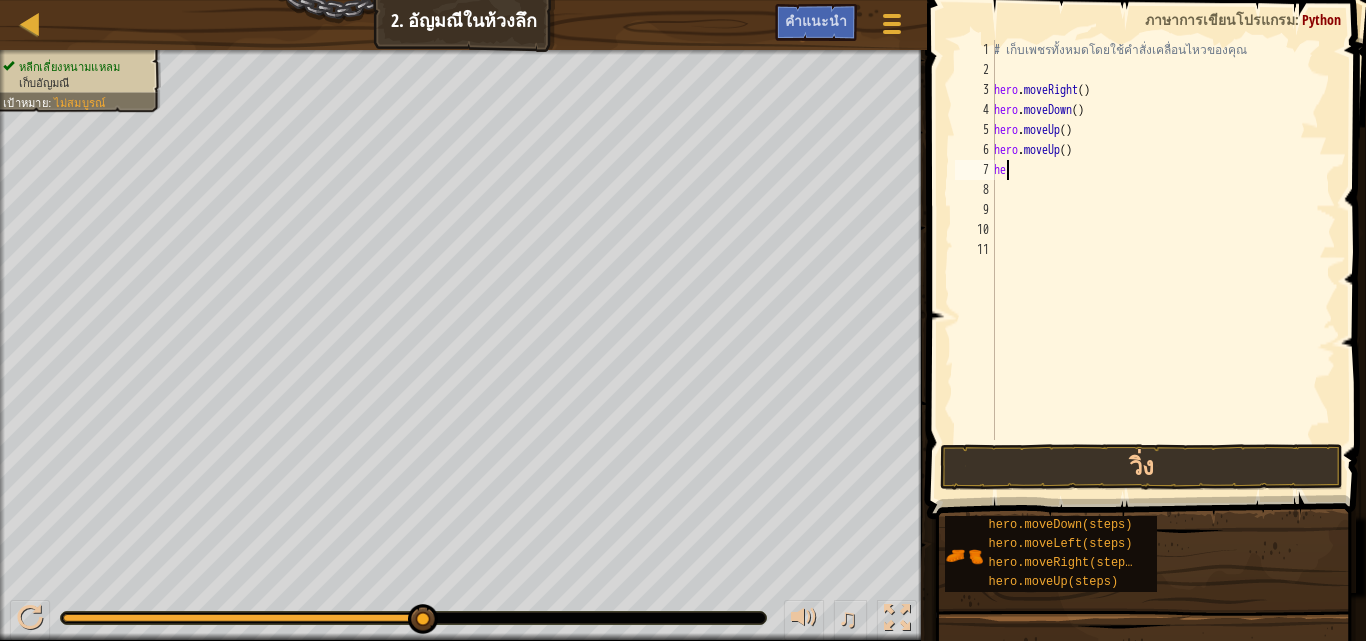 type on "h" 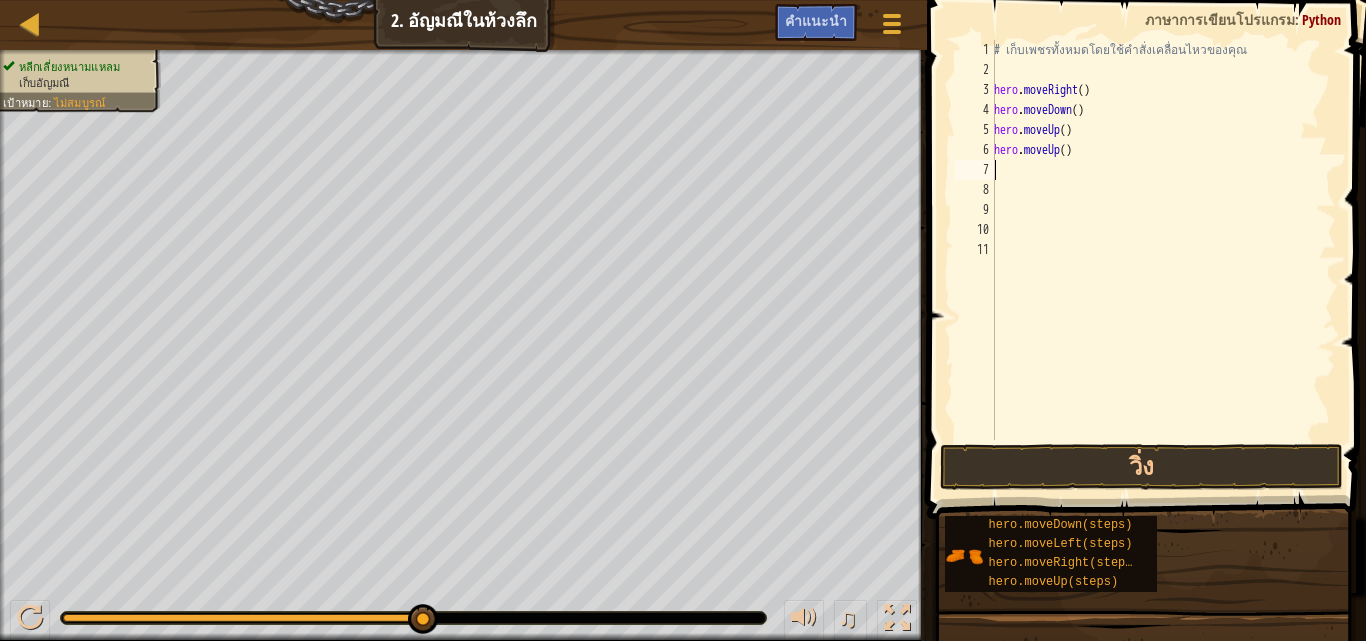 type on "H" 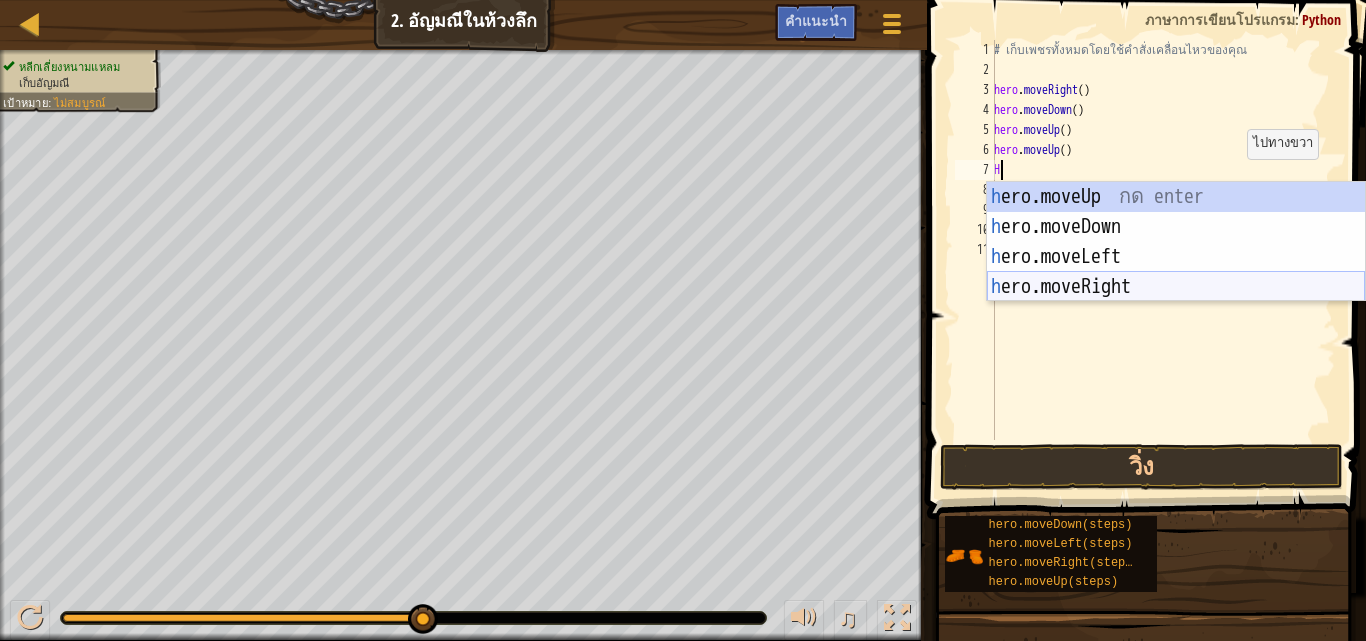click on "h ero.moveUp กด enter h ero.moveDown กด enter h ero.moveLeft กด enter h ero.moveRight กด enter" at bounding box center [1176, 272] 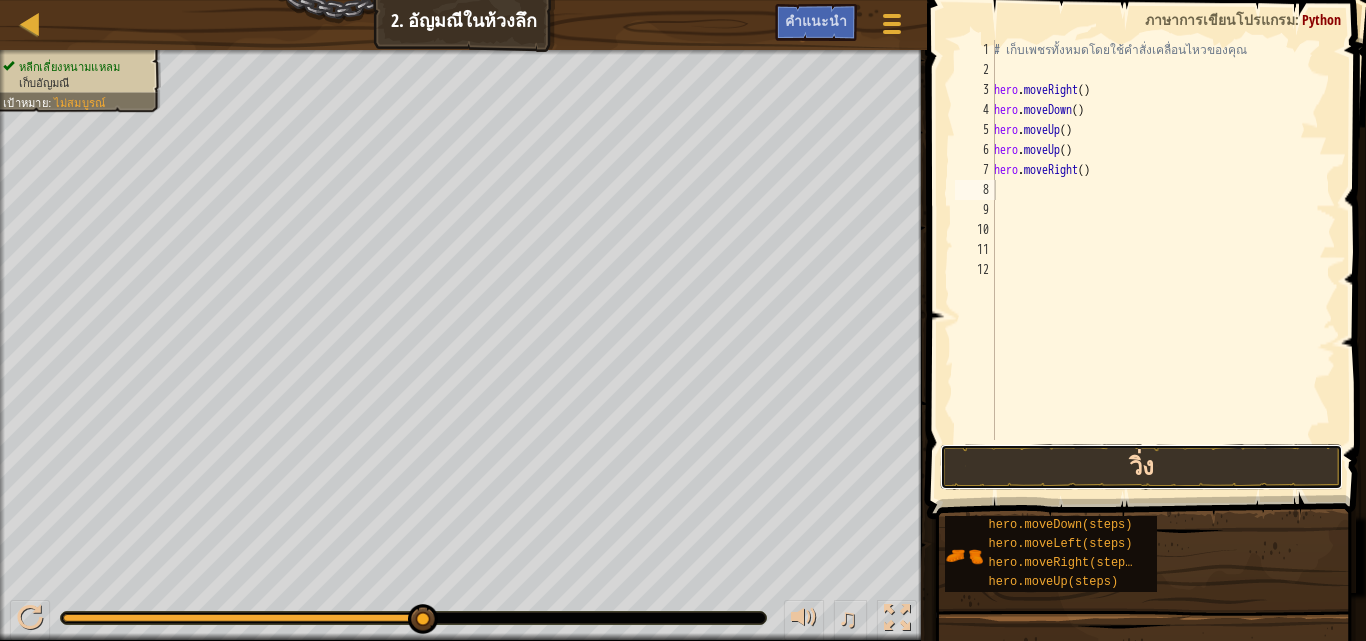 click on "วิ่ง" at bounding box center [1141, 467] 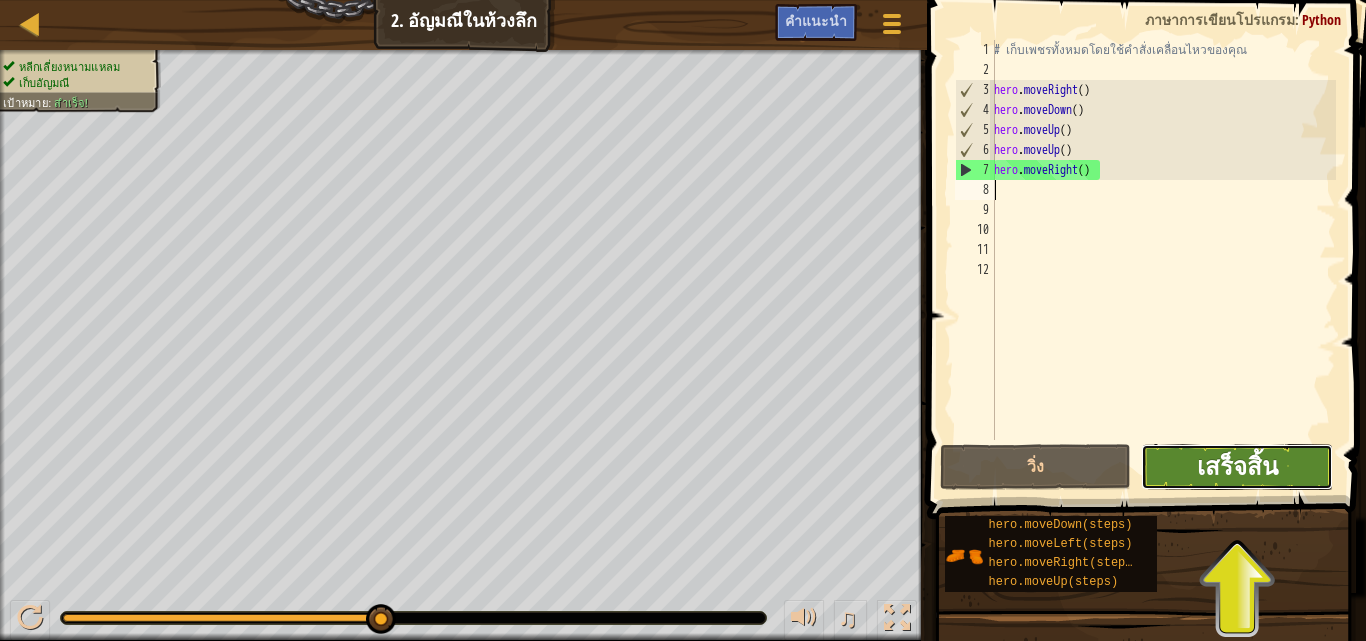 click on "เสร็จสิ้น" at bounding box center (1237, 466) 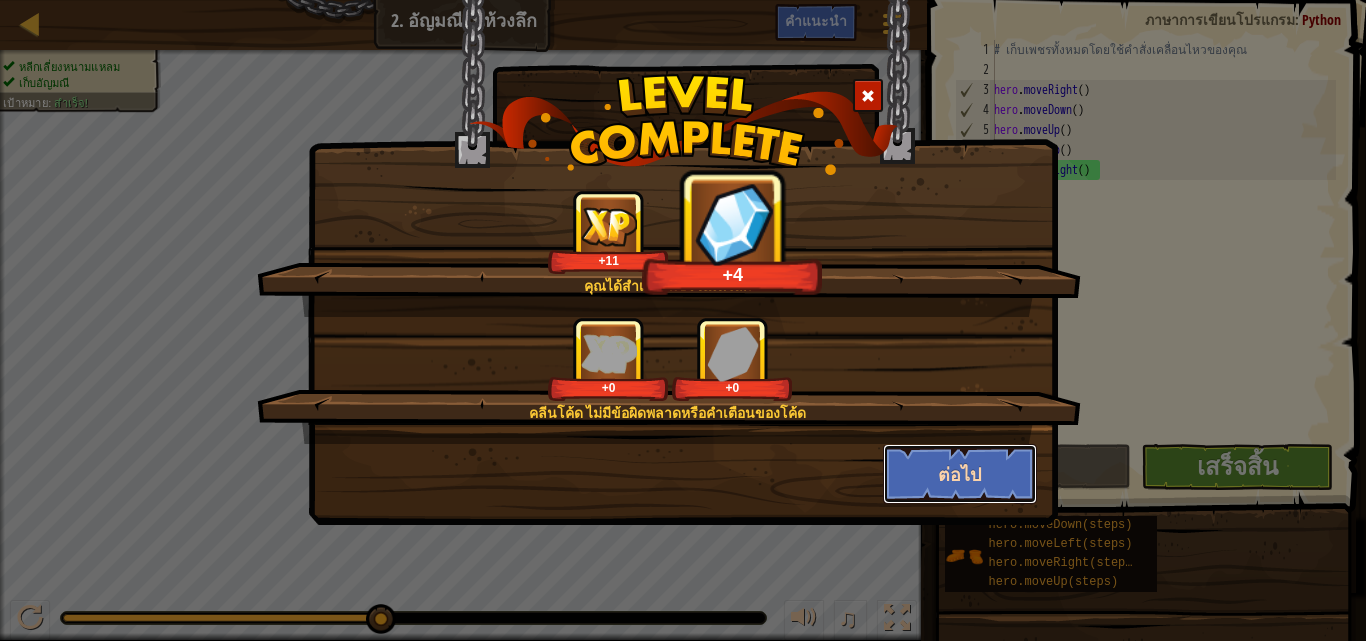 click on "ต่อไป" at bounding box center [960, 474] 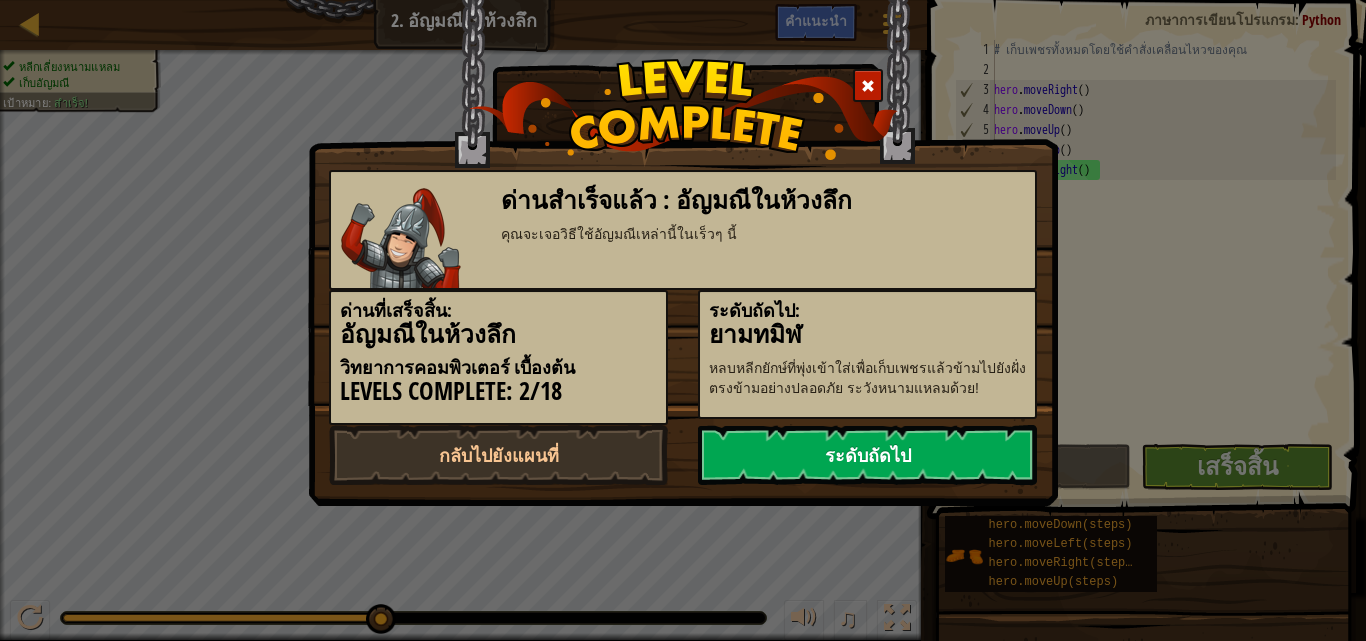 click on "ระดับถัดไป" at bounding box center (867, 455) 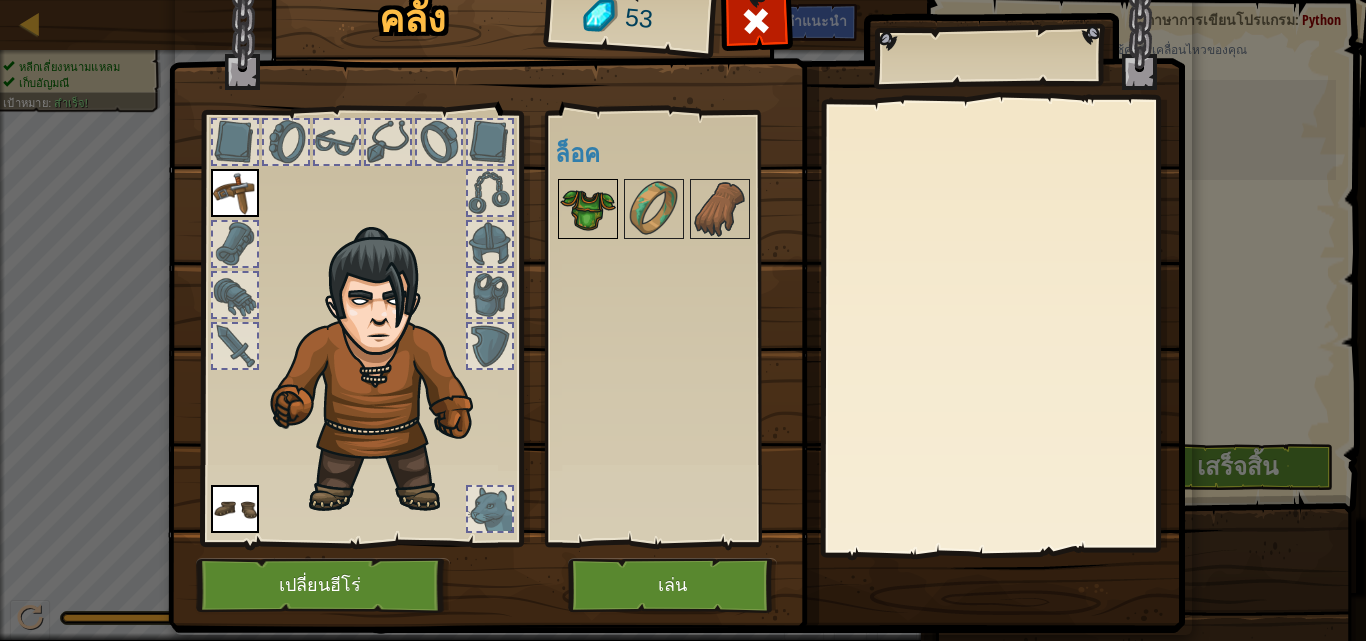 click at bounding box center [588, 209] 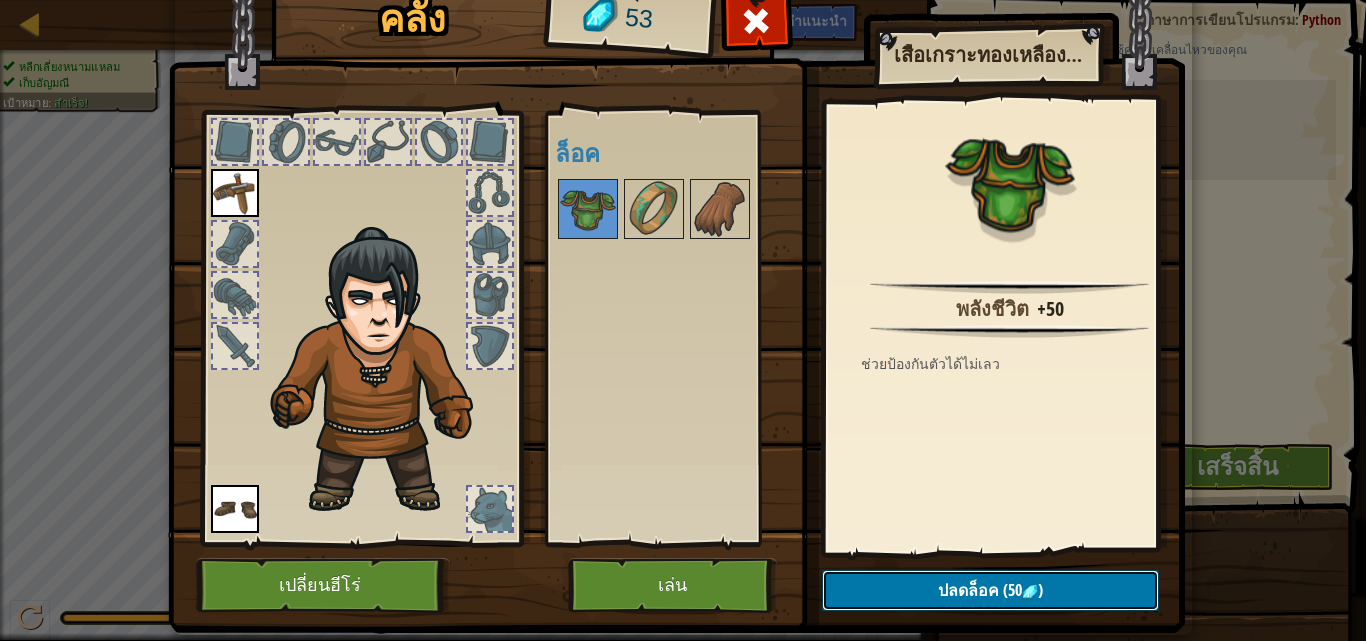 click on "ปลดล็อค" at bounding box center (968, 590) 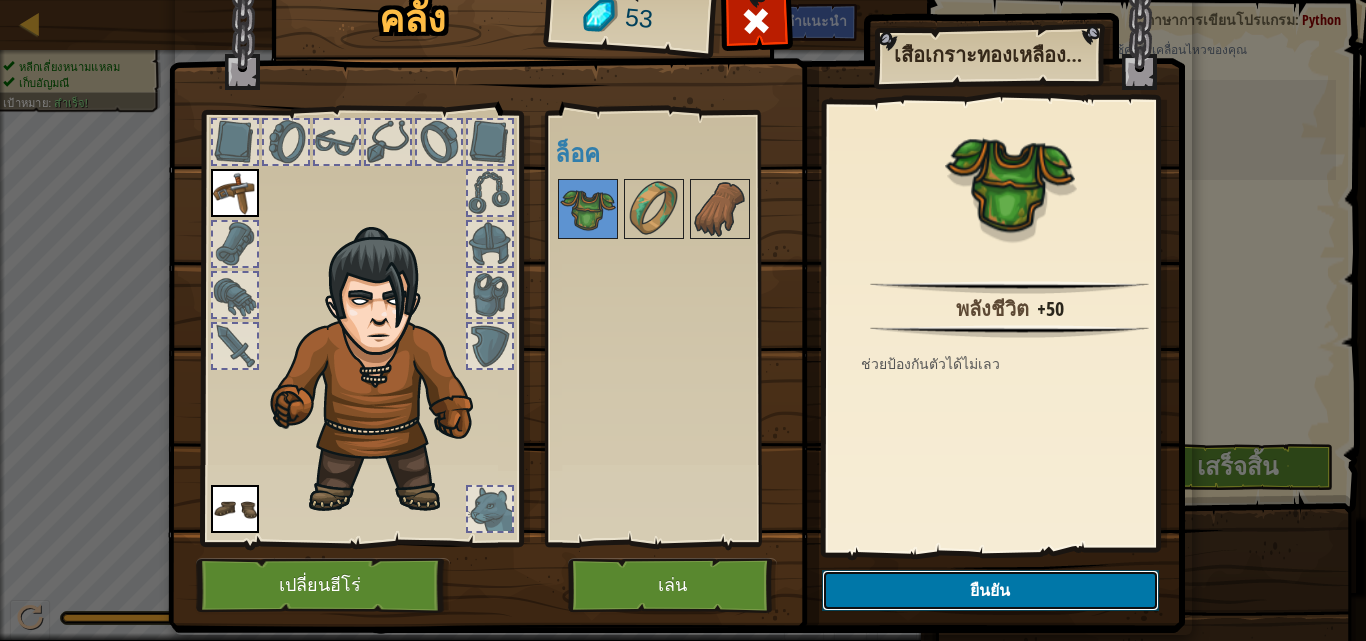 click on "ยืนยัน" at bounding box center [990, 590] 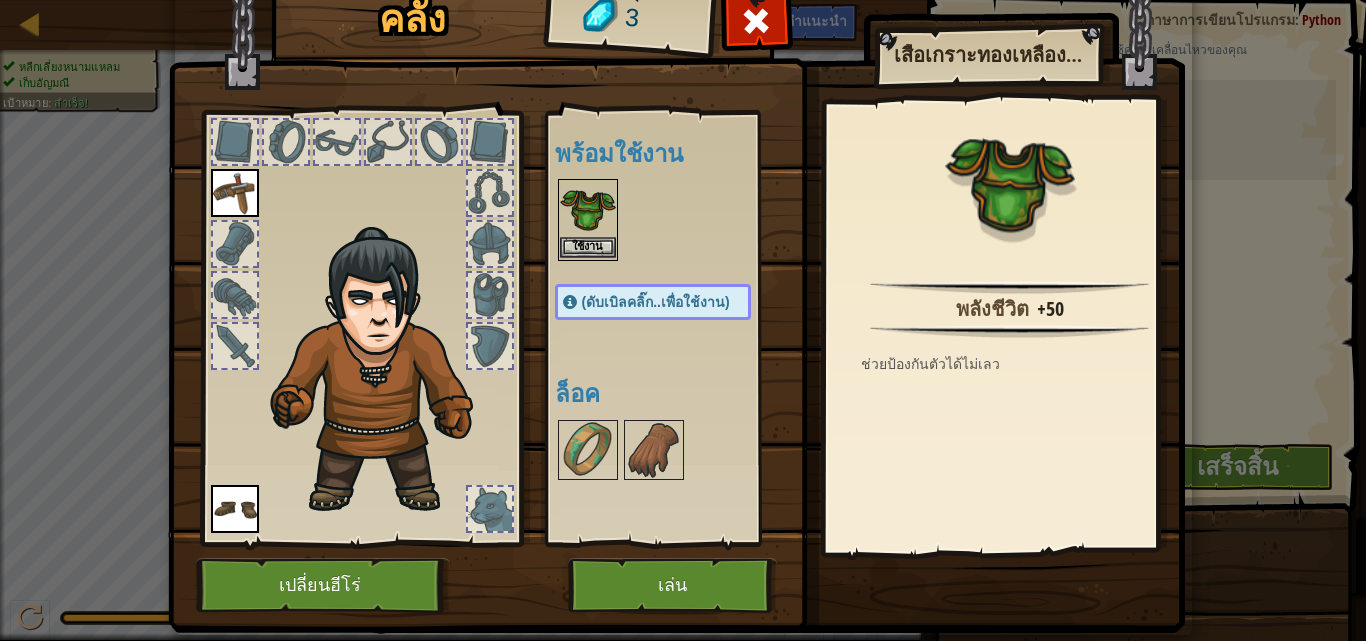 click at bounding box center (588, 209) 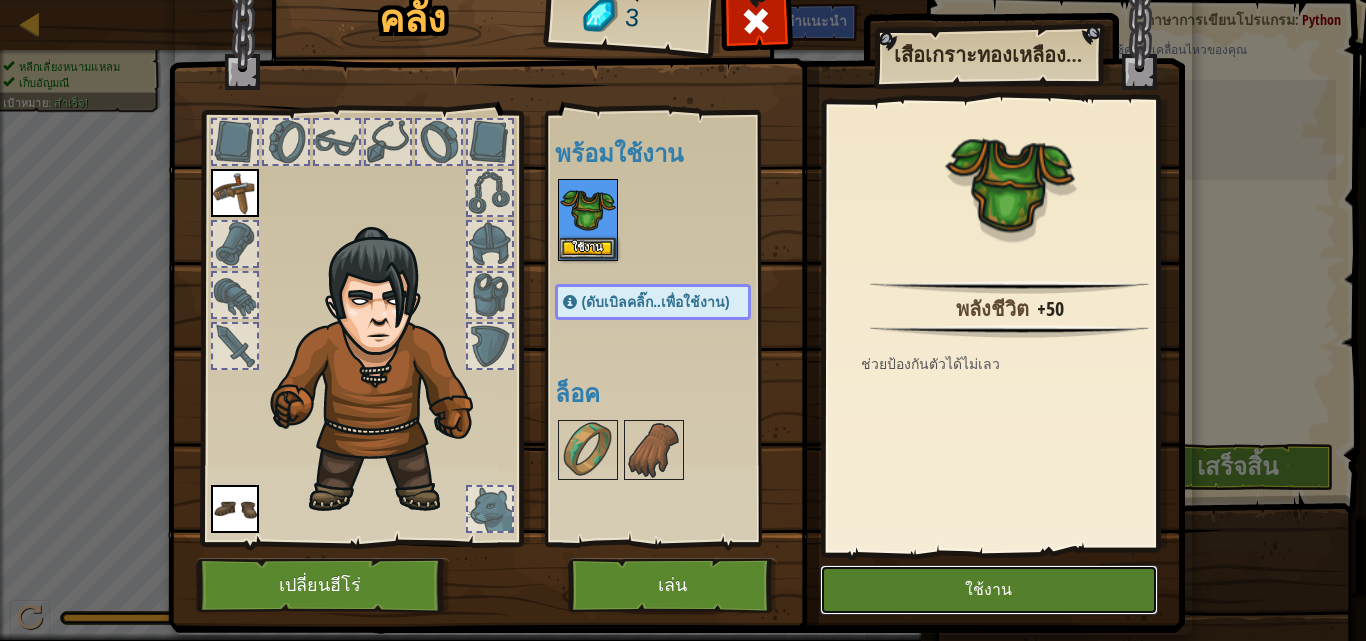 click on "ใช้งาน" at bounding box center [989, 590] 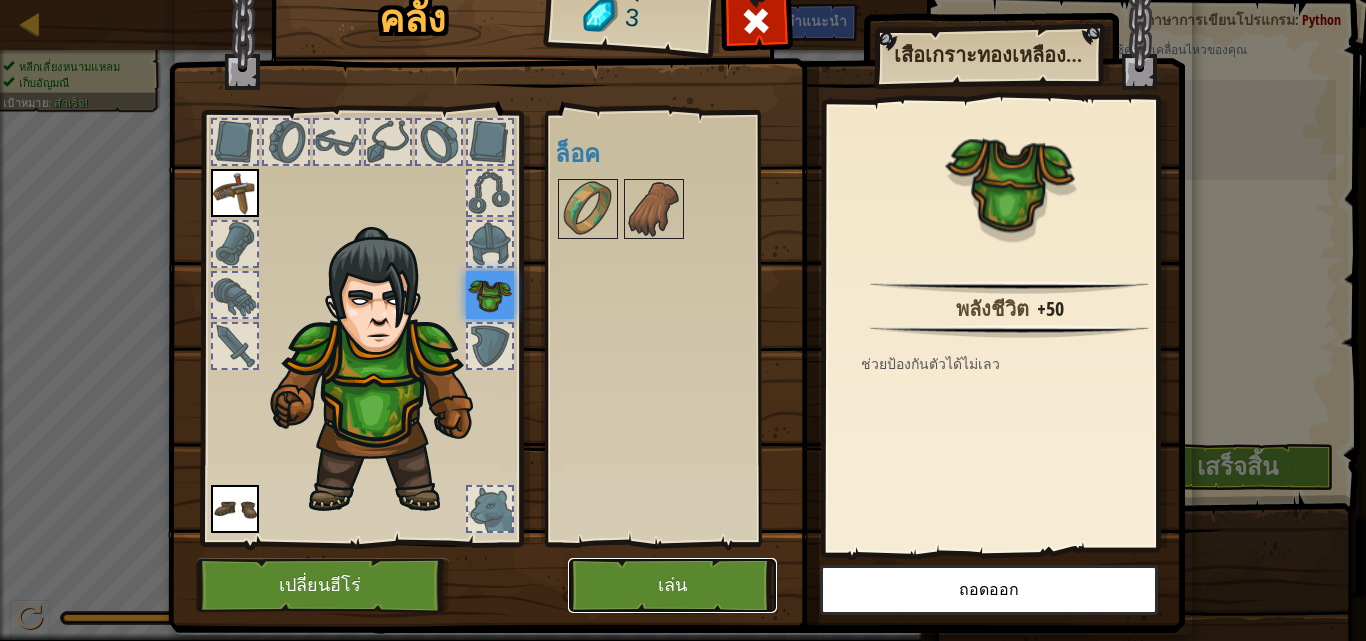 click on "เล่น" at bounding box center [672, 585] 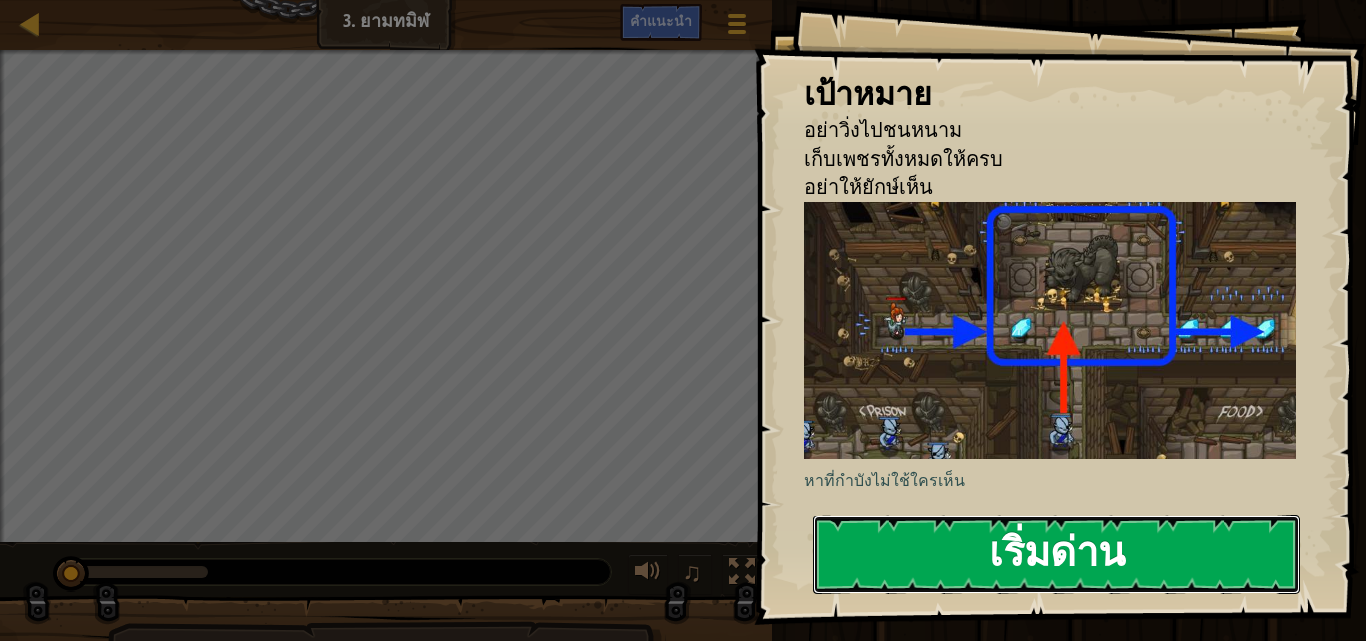 click on "เริ่มด่าน" at bounding box center [1056, 554] 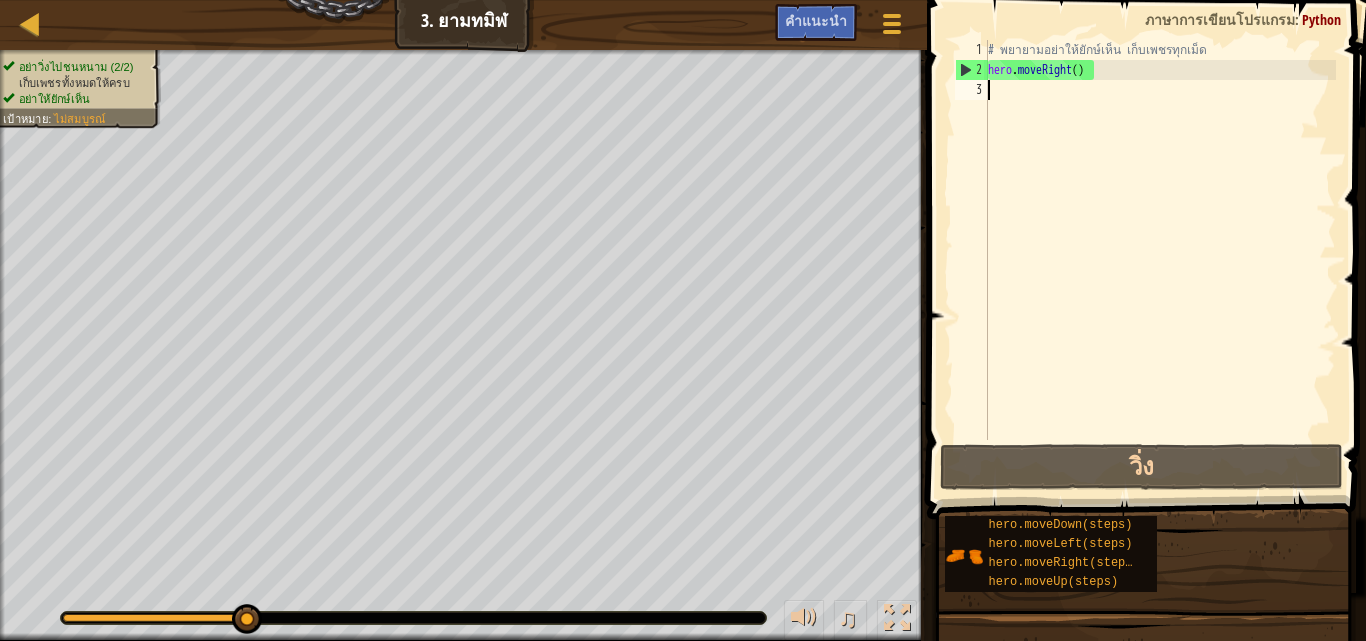 click on "# พยายามอย่าให้ยักษ์เห็น เก็บเพชรทุกเม็ด hero . moveRight ( )" at bounding box center (1160, 260) 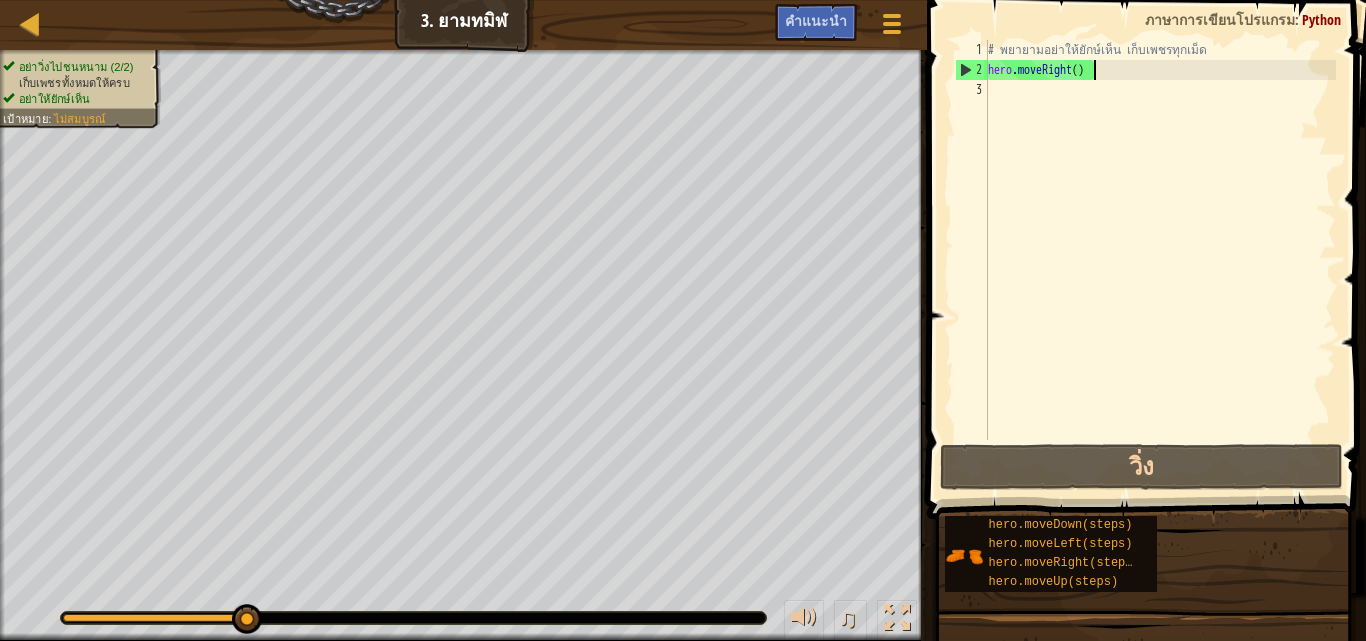 click on "# พยายามอย่าให้ยักษ์เห็น เก็บเพชรทุกเม็ด hero . moveRight ( )" at bounding box center (1160, 260) 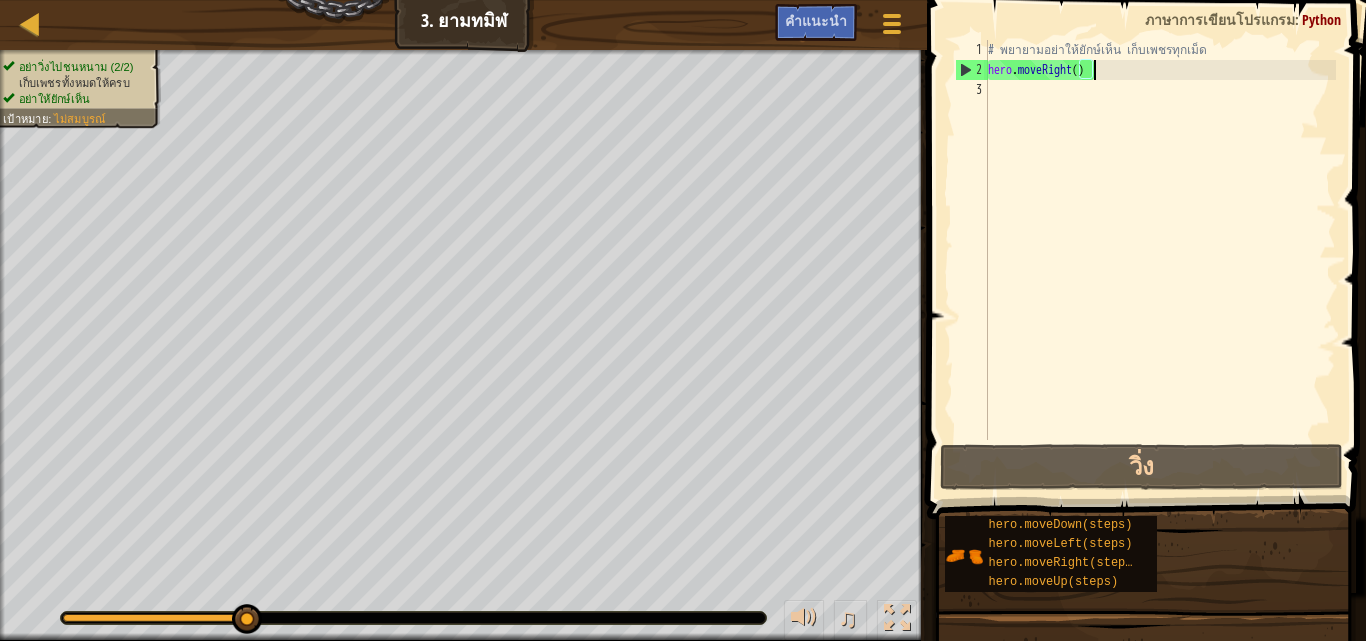 click on "# พยายามอย่าให้ยักษ์เห็น เก็บเพชรทุกเม็ด hero . moveRight ( )" at bounding box center [1160, 260] 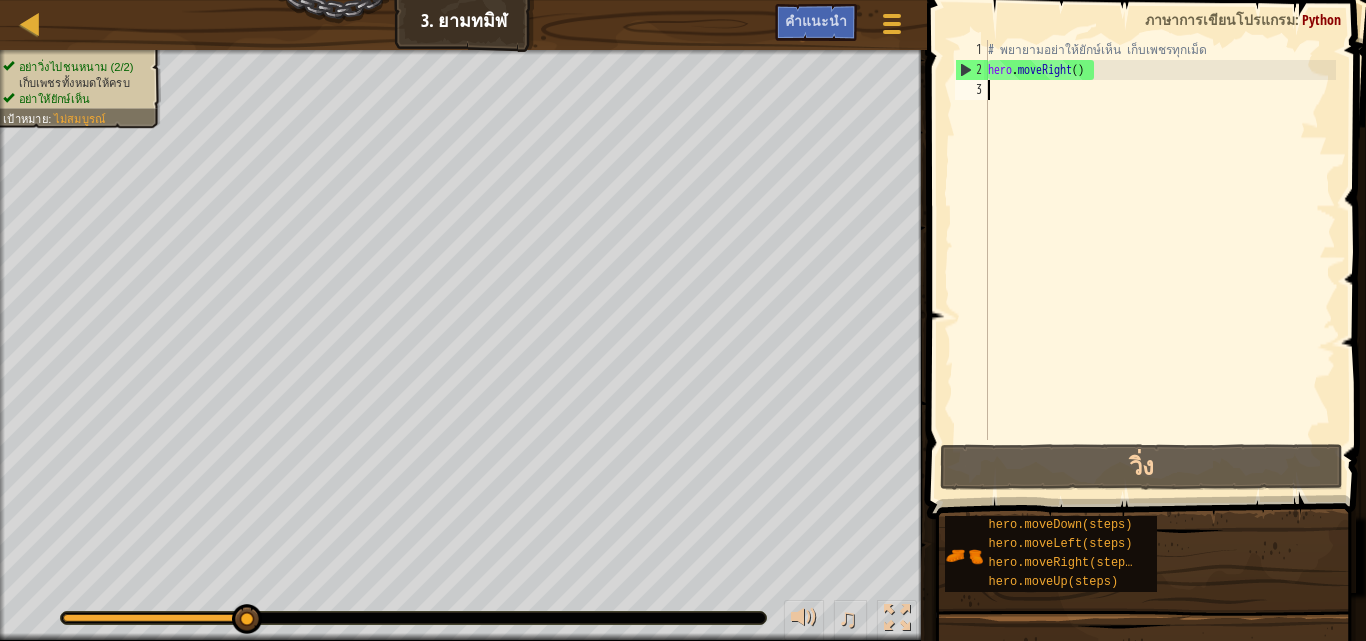 type on "h" 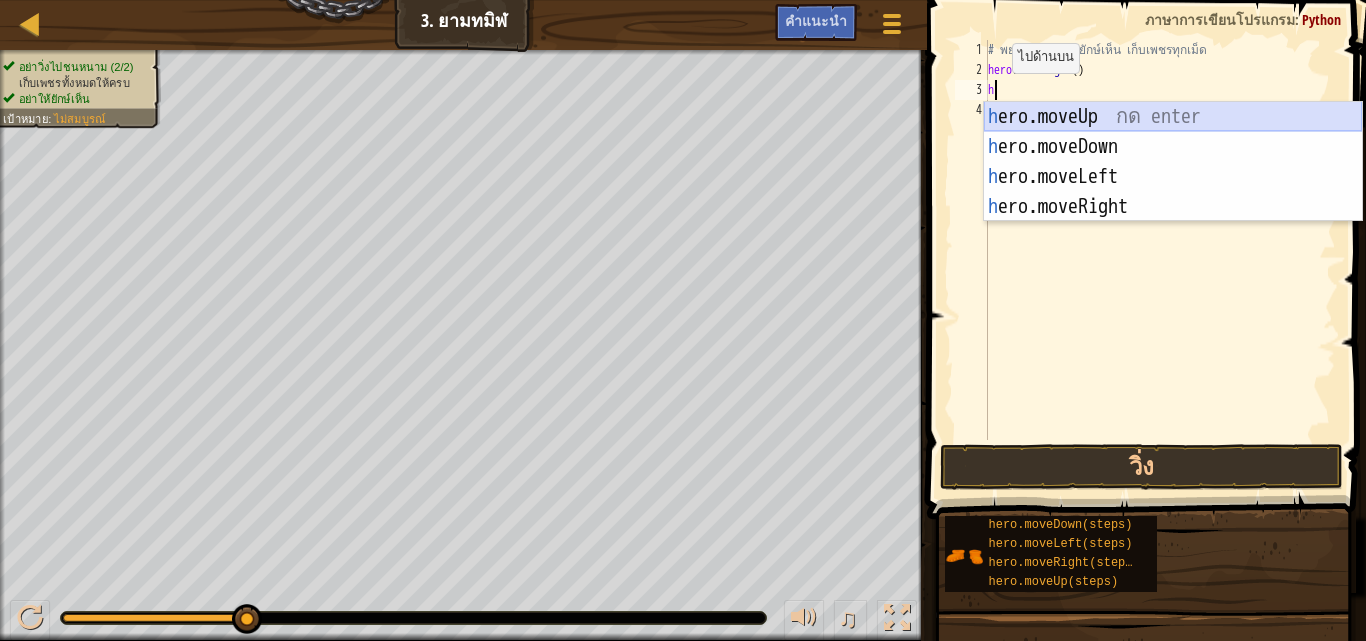click on "h ero.moveUp กด enter h ero.moveDown กด enter h ero.moveLeft กด enter h ero.moveRight กด enter" at bounding box center [1173, 192] 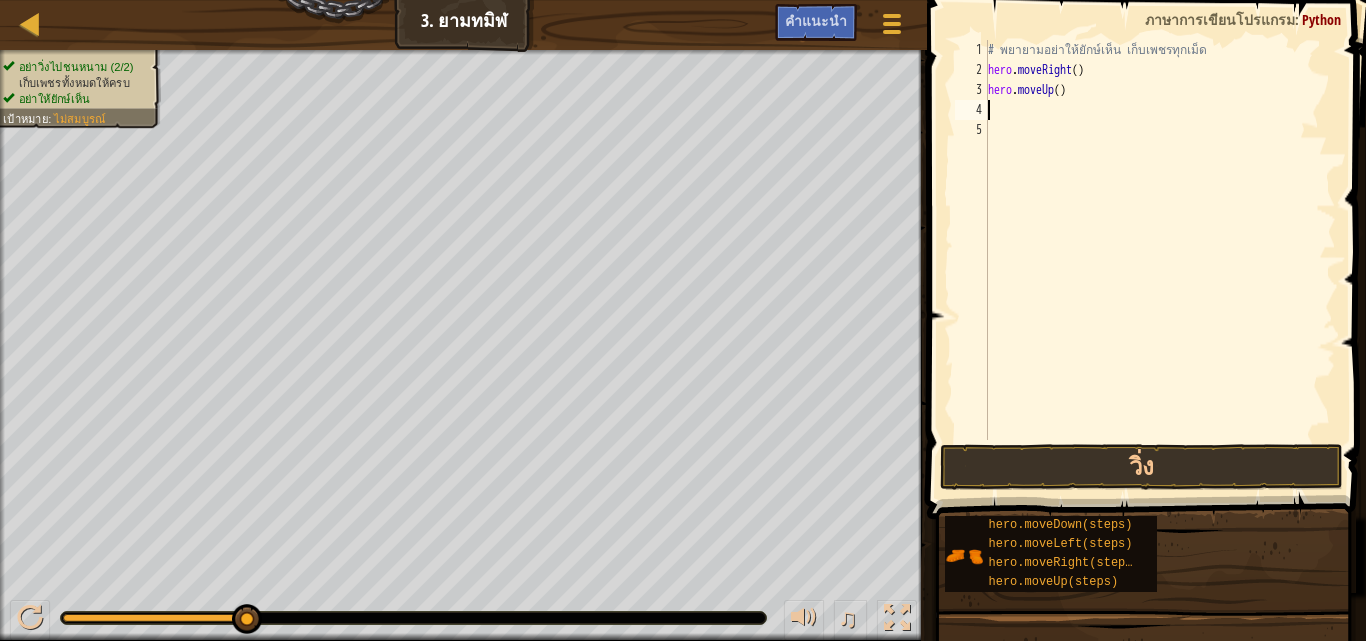 click on "# พยายามอย่าให้ยักษ์เห็น เก็บเพชรทุกเม็ด hero . moveRight ( ) hero . moveUp ( )" at bounding box center [1160, 260] 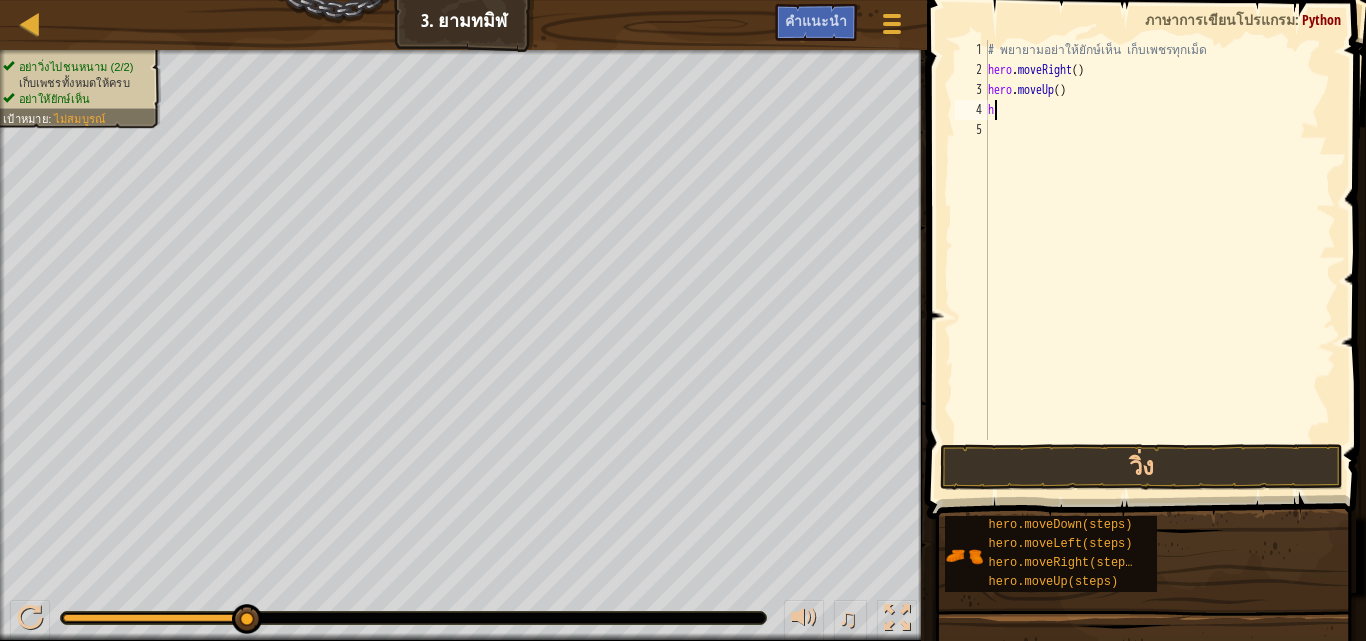 click on "# พยายามอย่าให้ยักษ์เห็น เก็บเพชรทุกเม็ด hero . moveRight ( ) hero . moveUp ( ) h" at bounding box center [1160, 260] 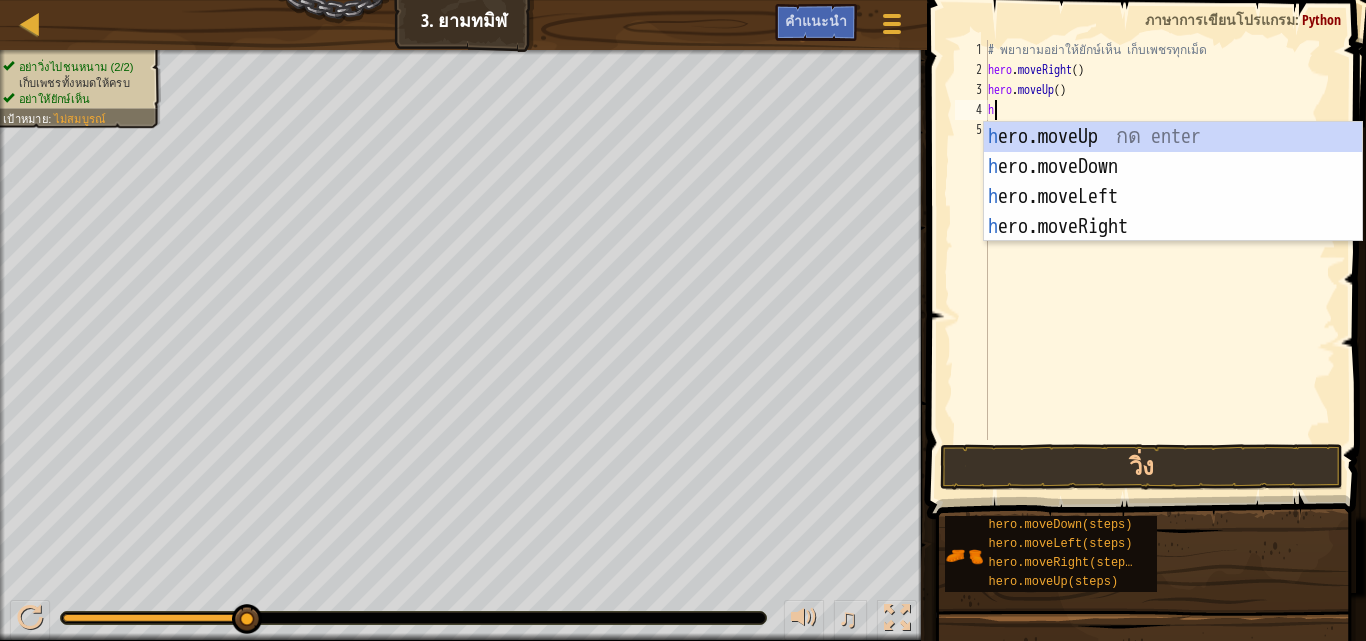 type on "h" 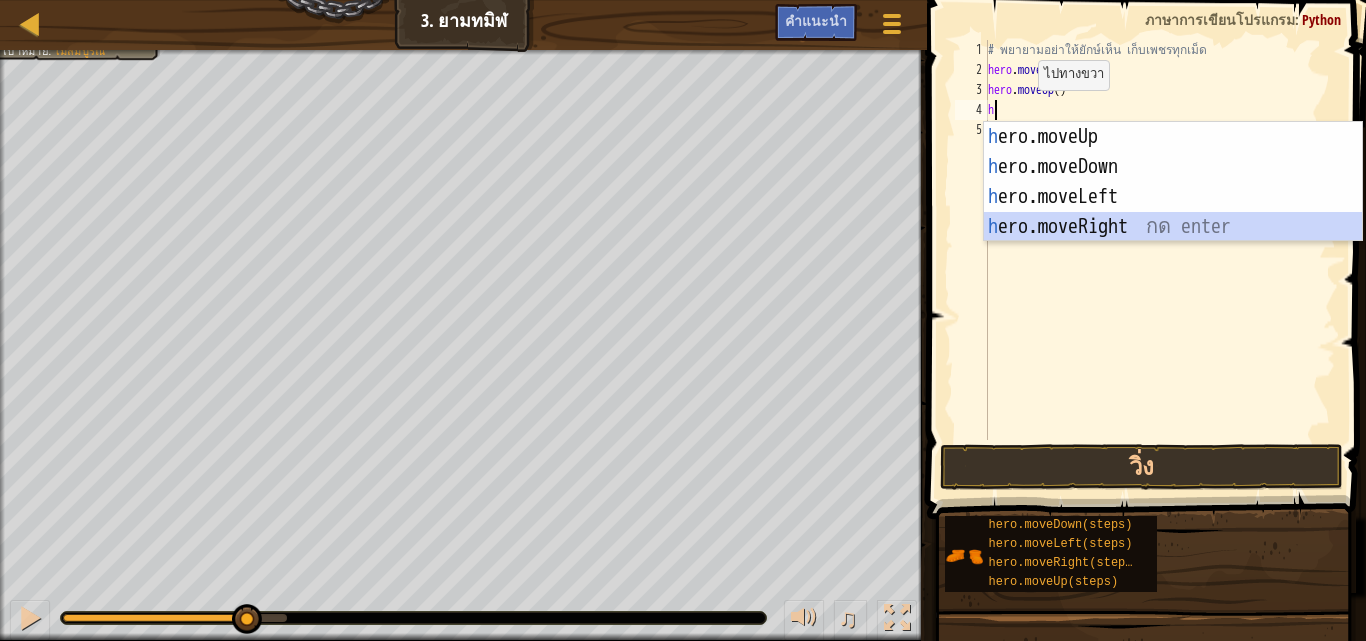 click on "h ero.moveUp กด enter h ero.moveDown กด enter h ero.moveLeft กด enter h ero.moveRight กด enter" at bounding box center [1173, 212] 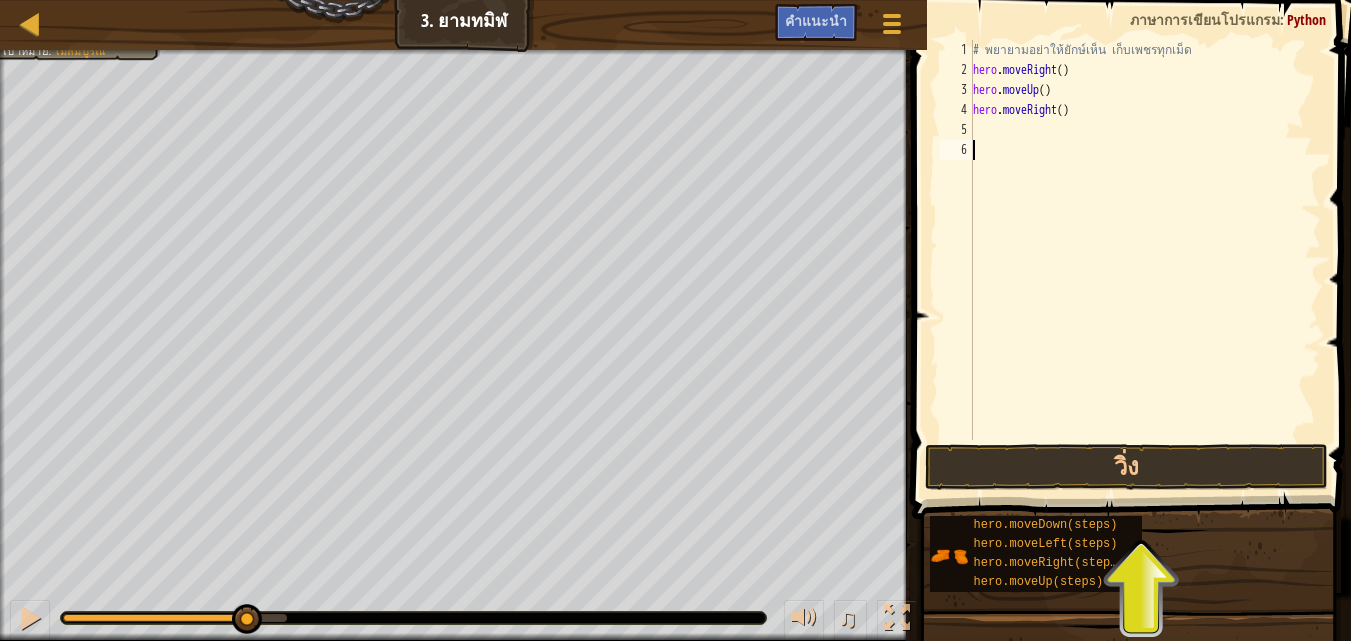 drag, startPoint x: 1020, startPoint y: 141, endPoint x: 1007, endPoint y: 122, distance: 23.021729 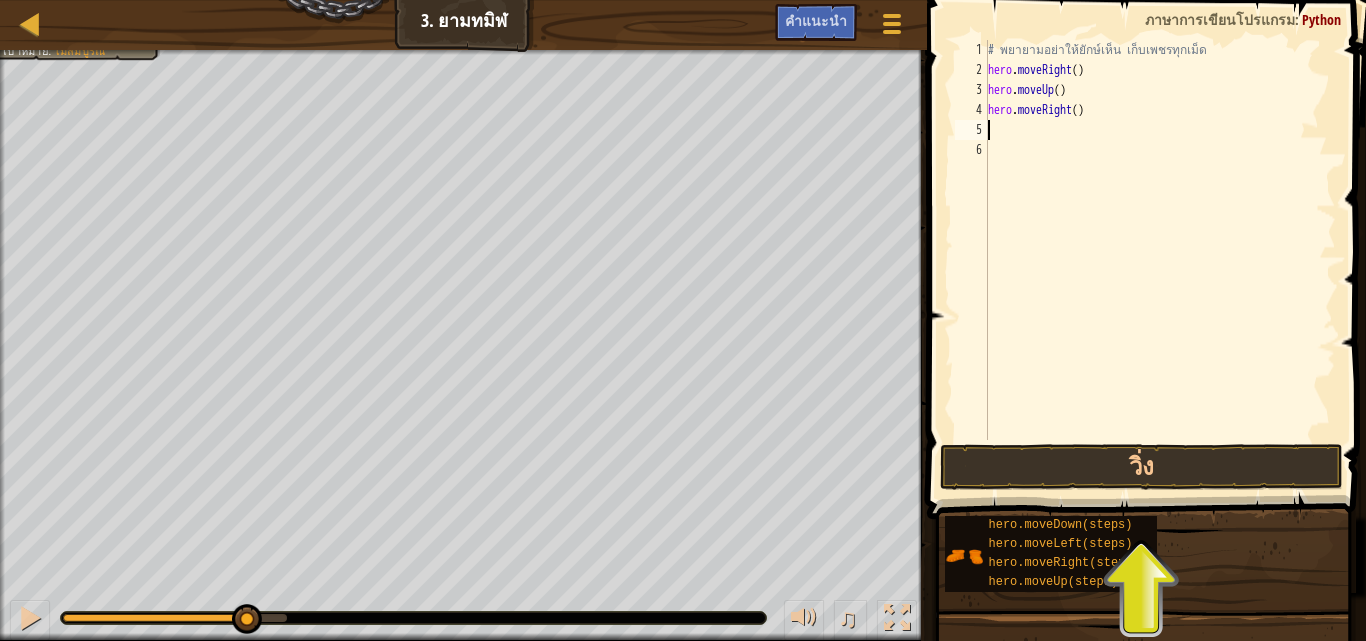 type on "h" 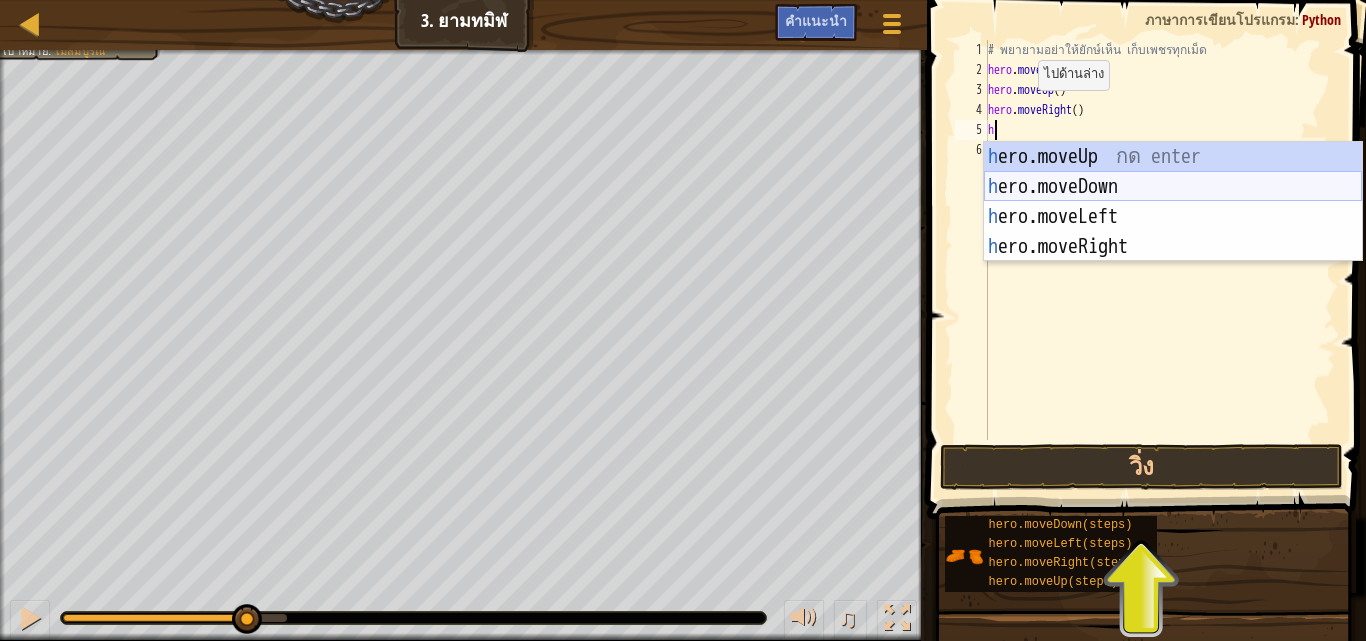 click on "h ero.moveUp กด enter h ero.moveDown กด enter h ero.moveLeft กด enter h ero.moveRight กด enter" at bounding box center (1173, 232) 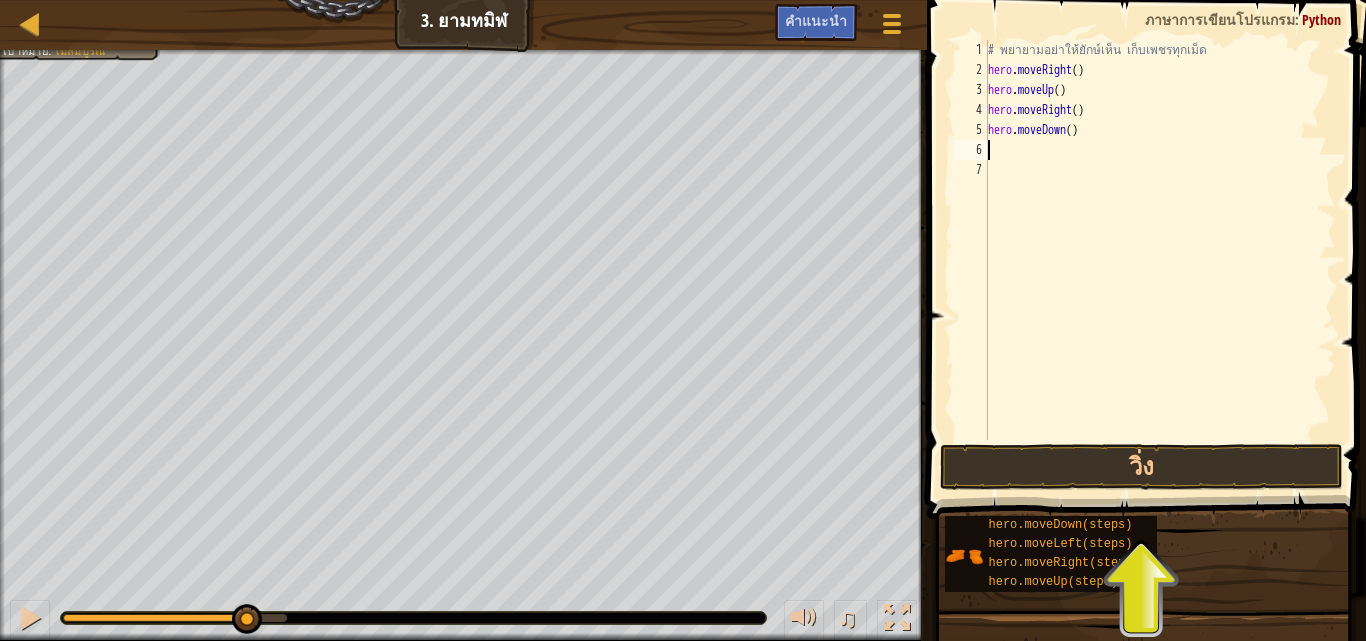 click on "# พยายามอย่าให้ยักษ์เห็น เก็บเพชรทุกเม็ด hero . moveRight ( ) hero . moveUp ( ) hero . moveRight ( ) hero . moveDown ( )" at bounding box center (1160, 260) 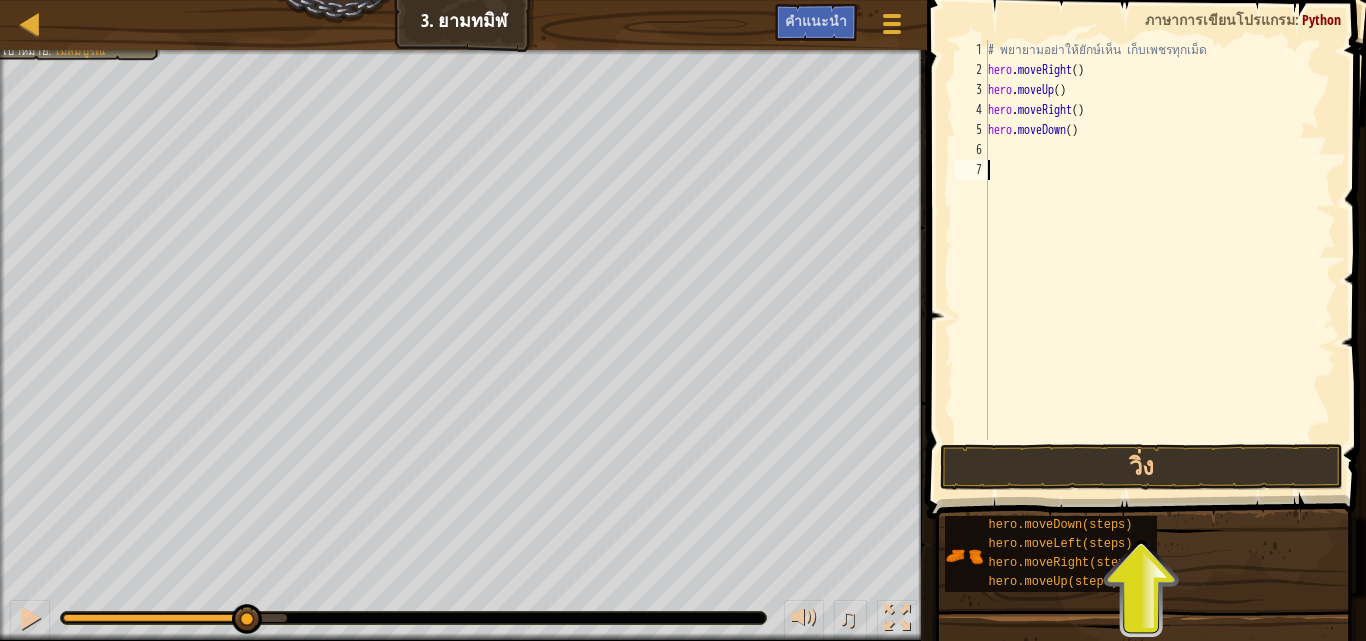 type on "h" 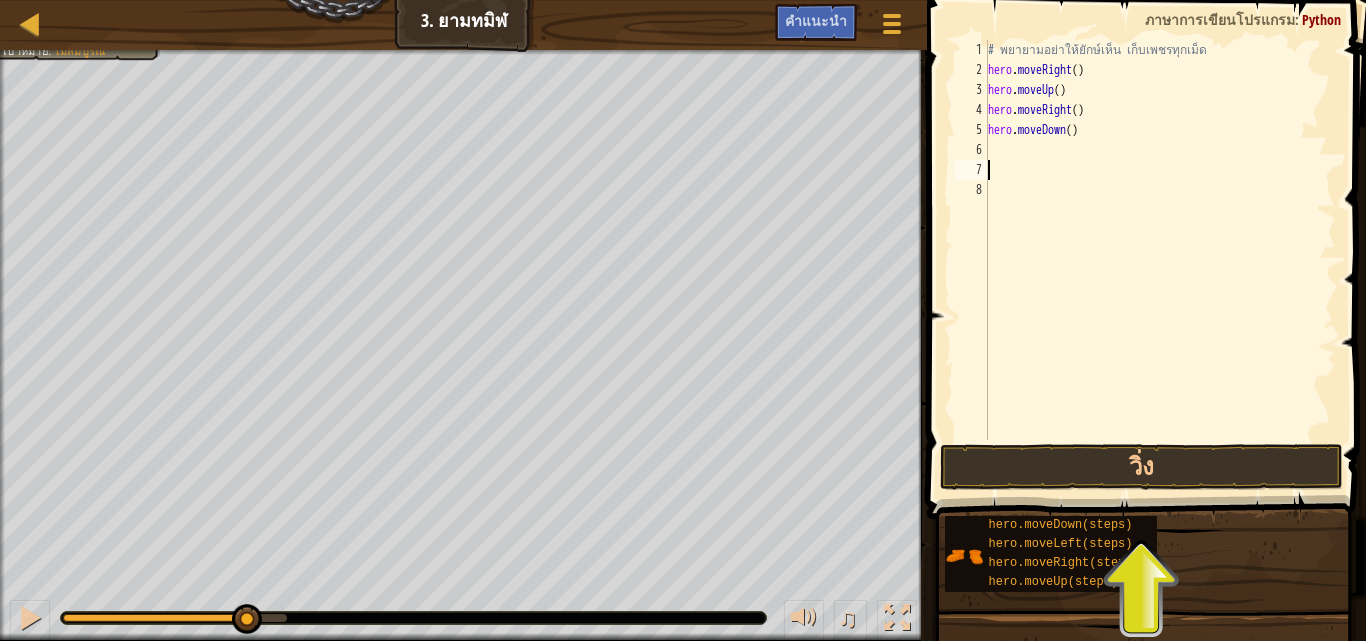 click on "# พยายามอย่าให้ยักษ์เห็น เก็บเพชรทุกเม็ด hero . moveRight ( ) hero . moveUp ( ) hero . moveRight ( ) hero . moveDown ( )" at bounding box center [1160, 260] 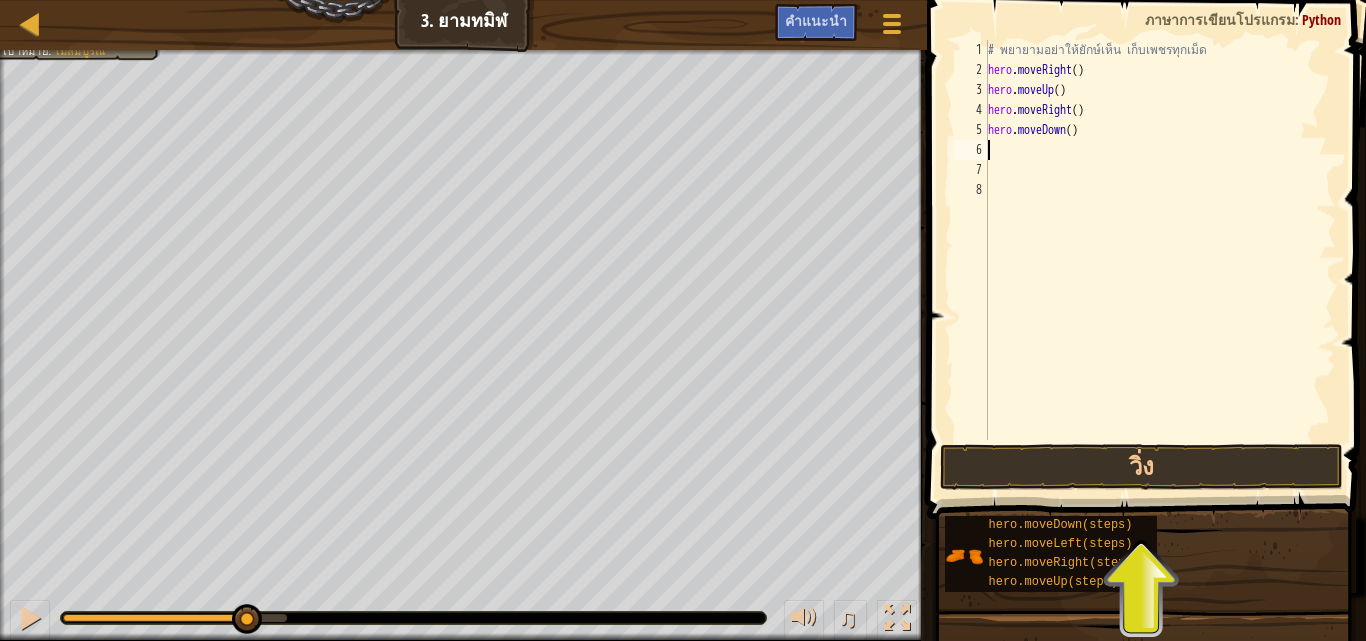 type on "h" 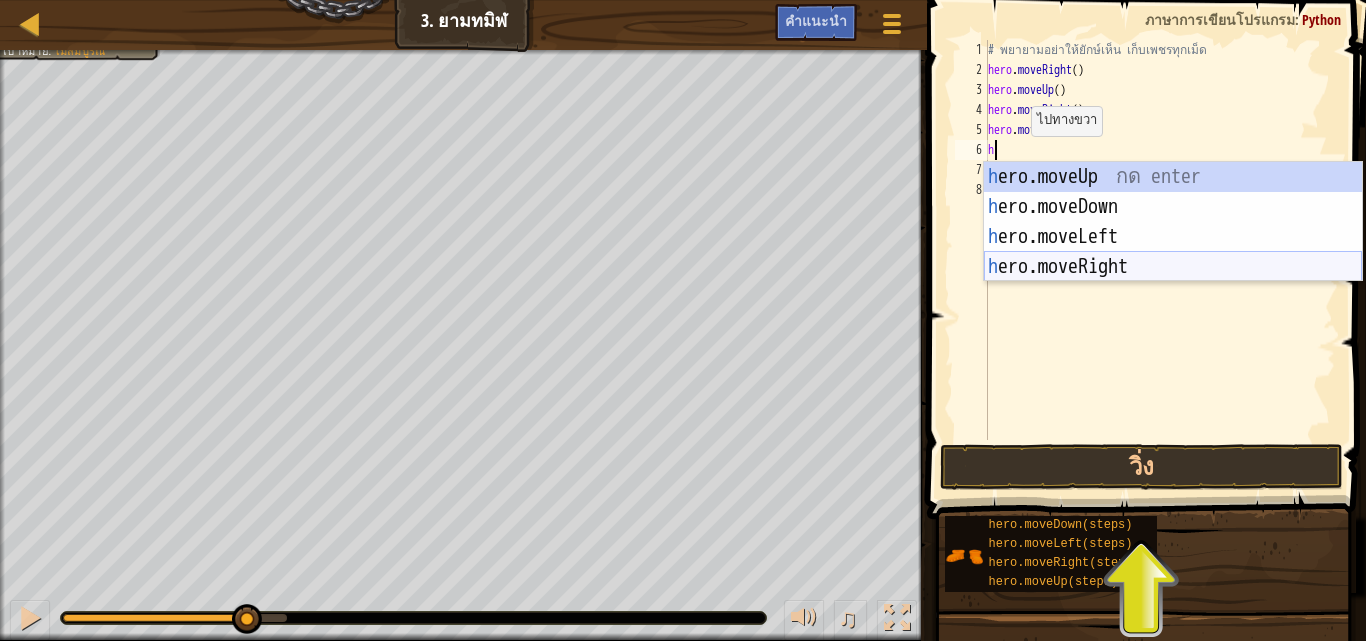 click on "h ero.moveUp กด enter h ero.moveDown กด enter h ero.moveLeft กด enter h ero.moveRight กด enter" at bounding box center (1173, 252) 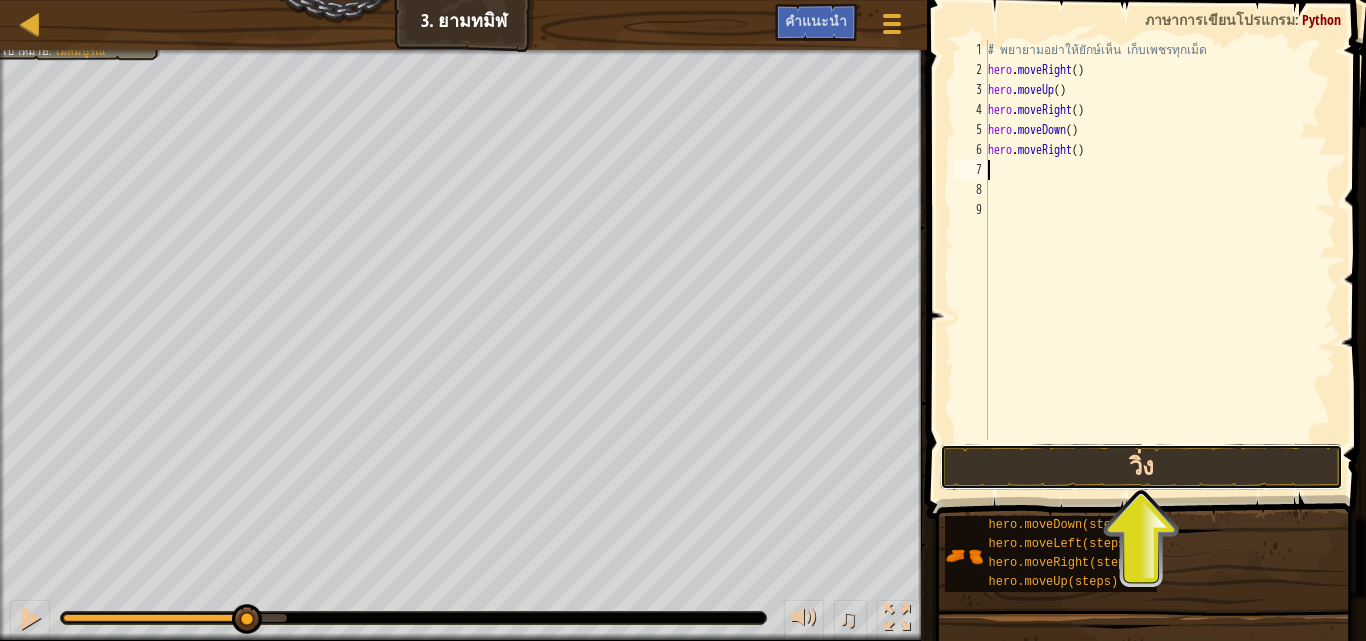 click on "วิ่ง" at bounding box center [1141, 467] 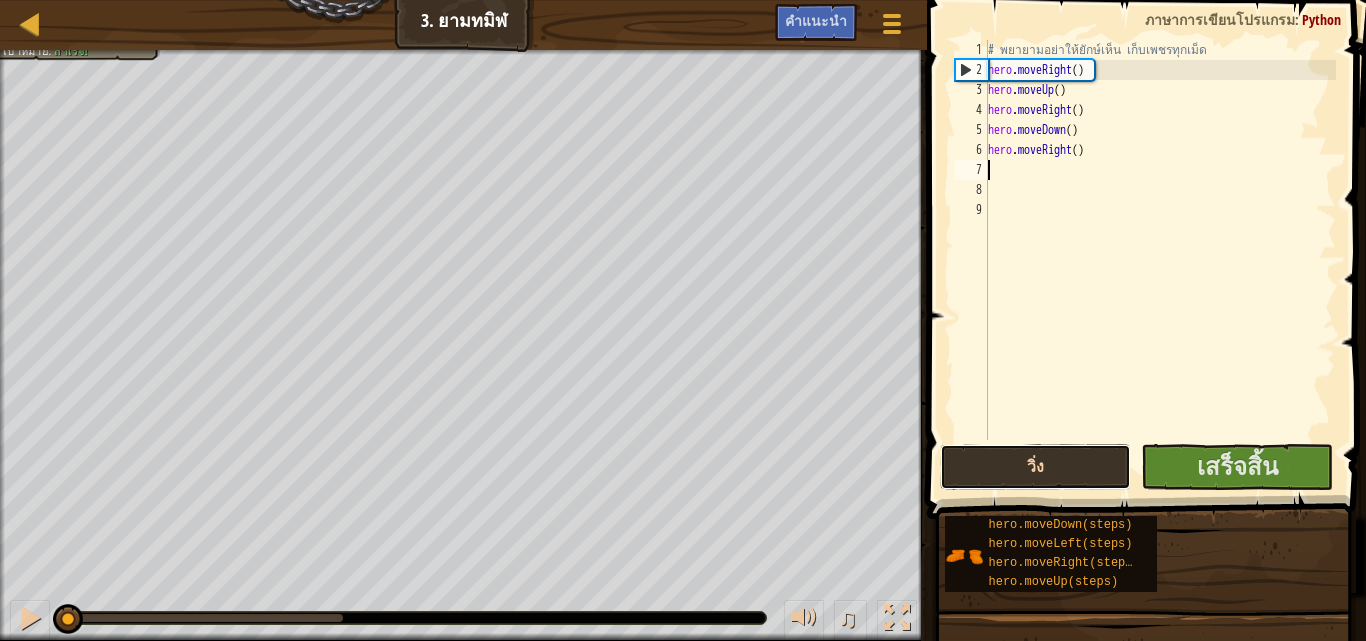 click on "วิ่ง" at bounding box center (1035, 467) 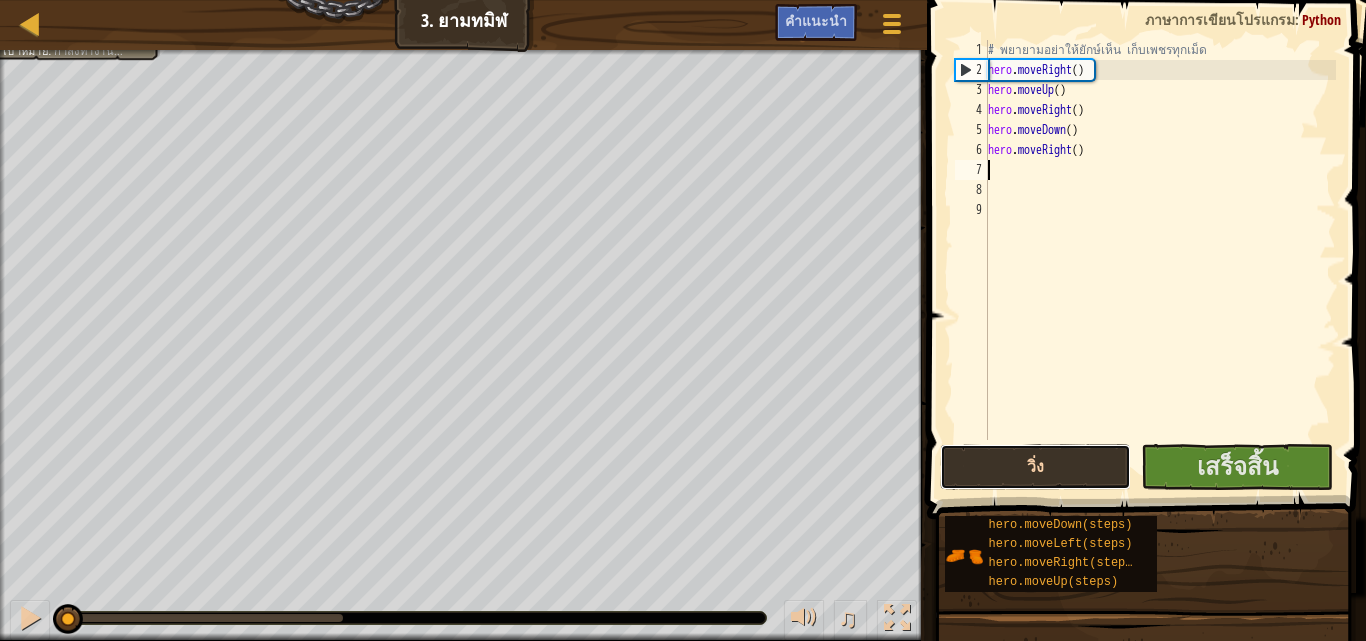 click on "วิ่ง" at bounding box center [1035, 467] 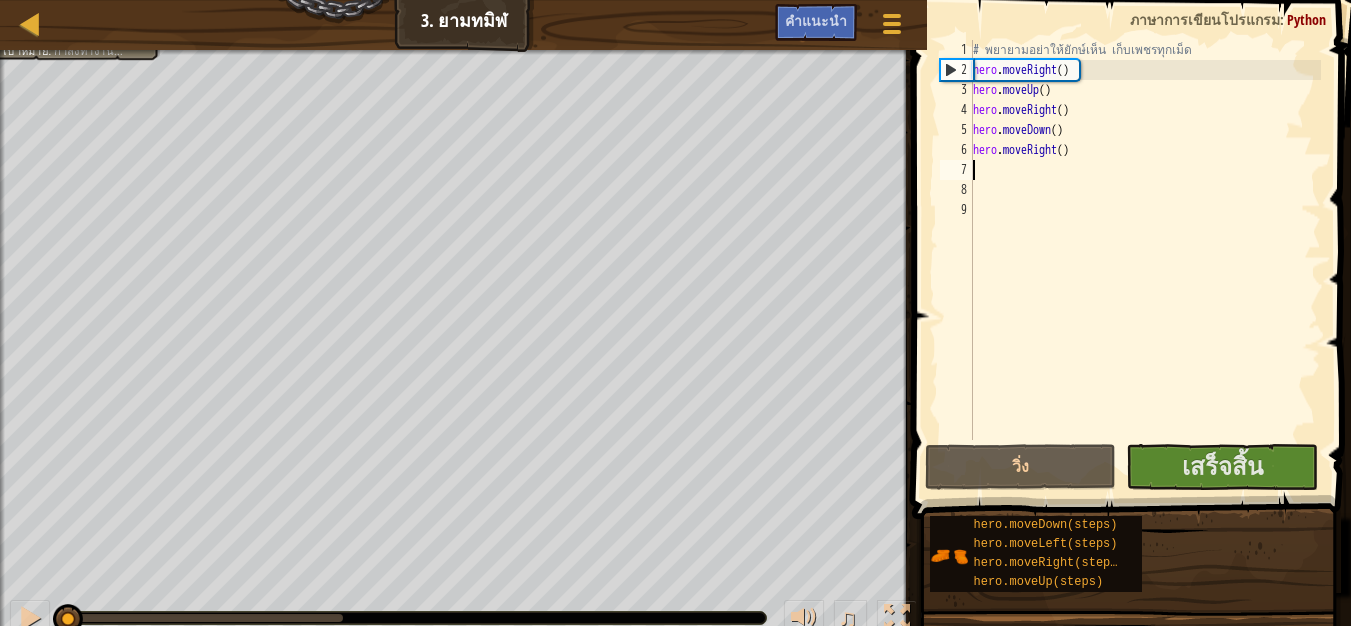 click on "2" at bounding box center (957, 70) 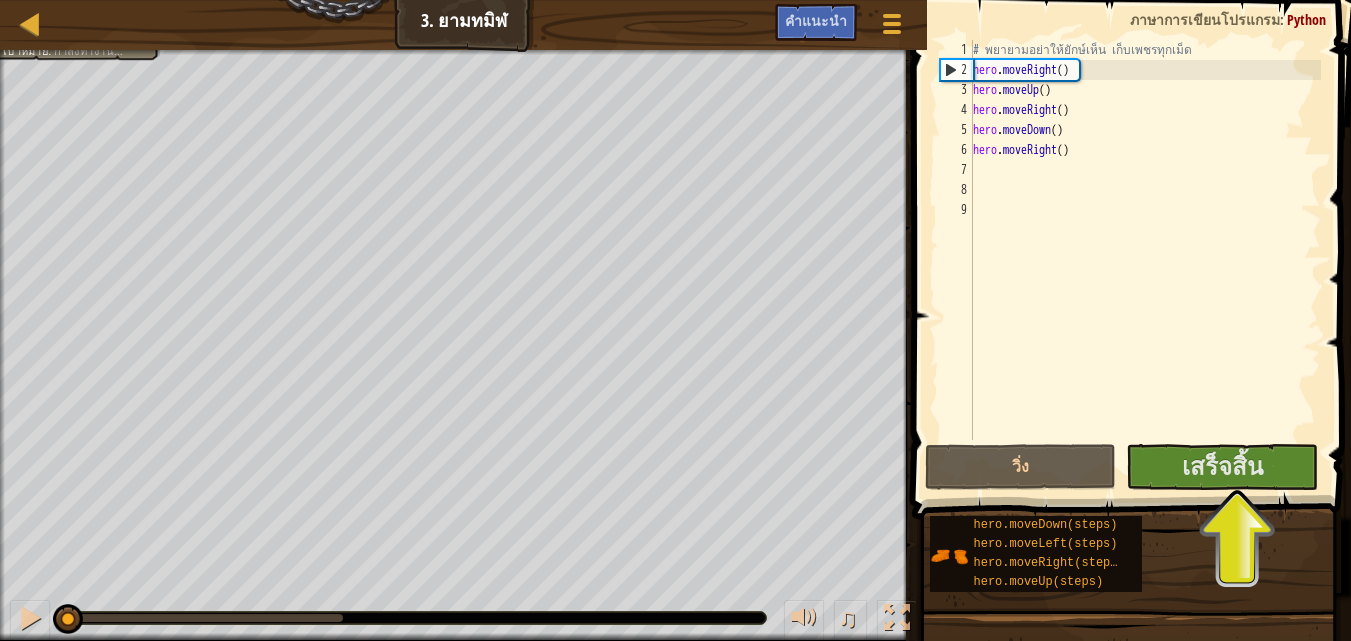 click on "2" at bounding box center [957, 70] 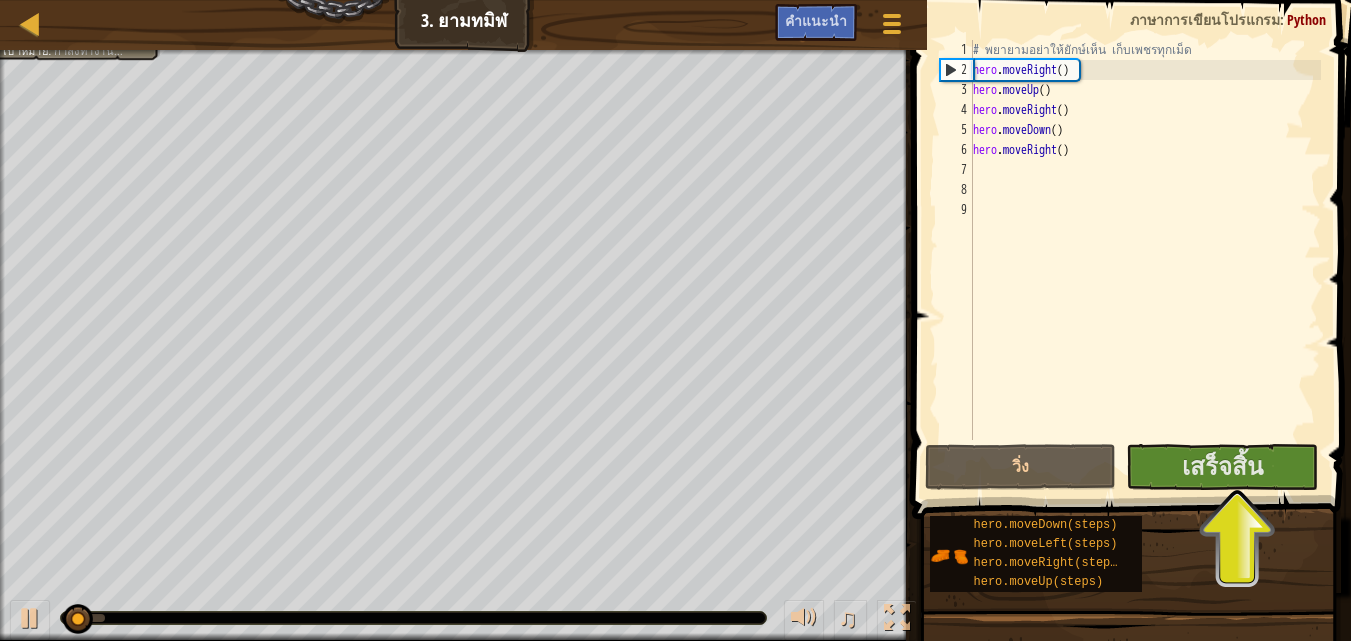type on "hero.moveRight()" 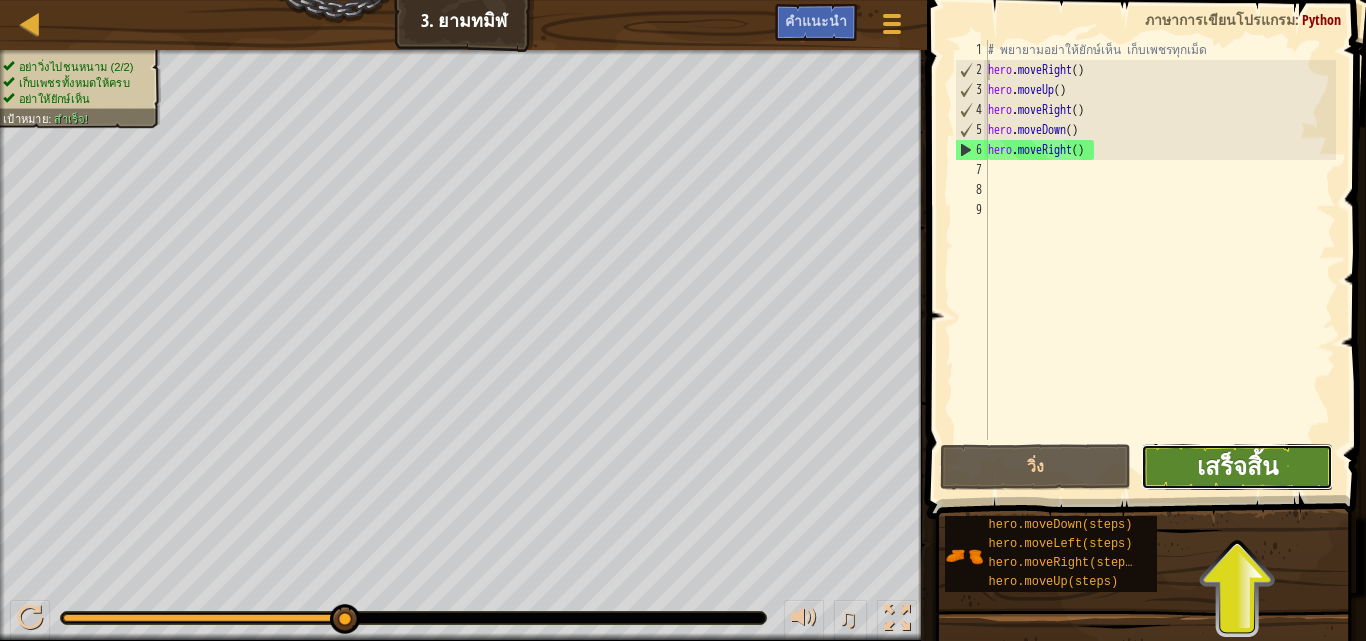 click on "เสร็จสิ้น" at bounding box center (1237, 466) 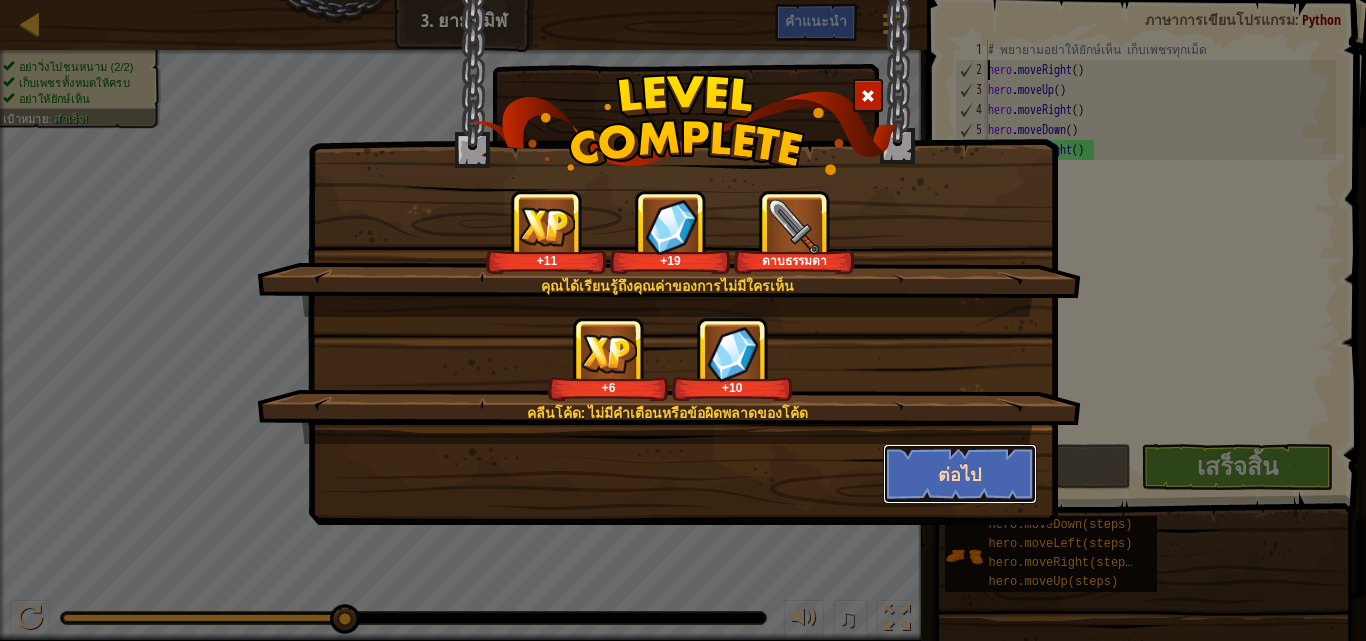 click on "ต่อไป" at bounding box center [960, 474] 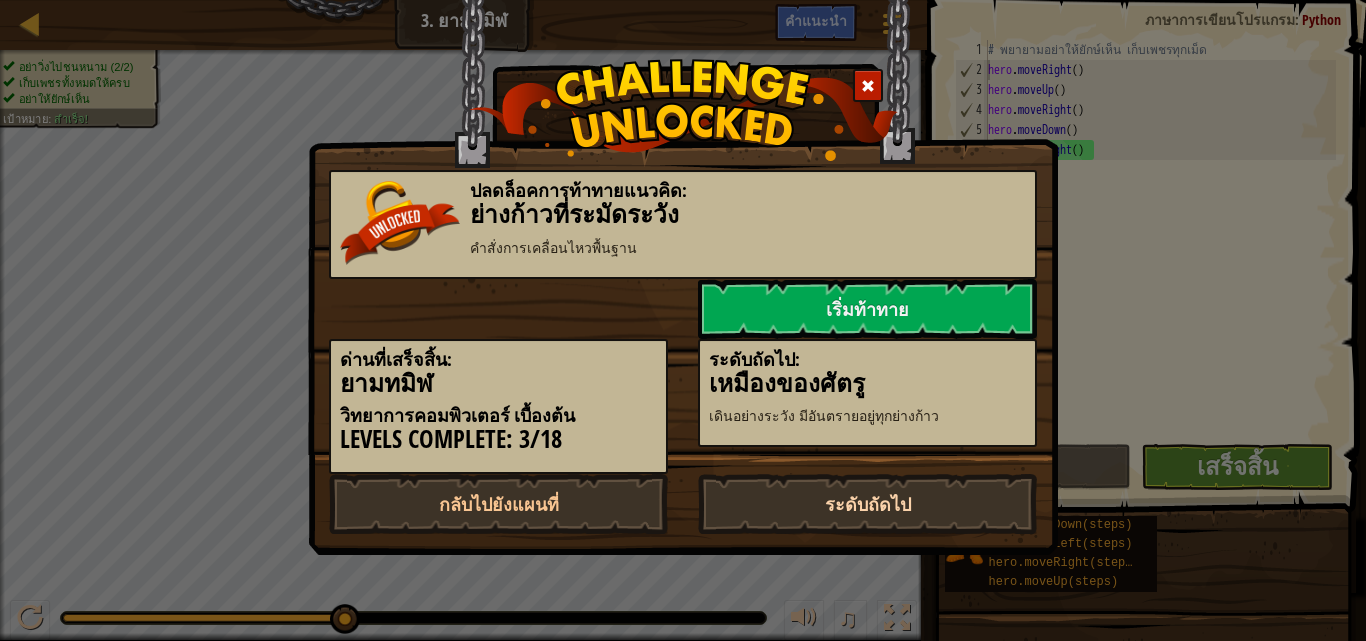 click on "ระดับถัดไป" at bounding box center (867, 504) 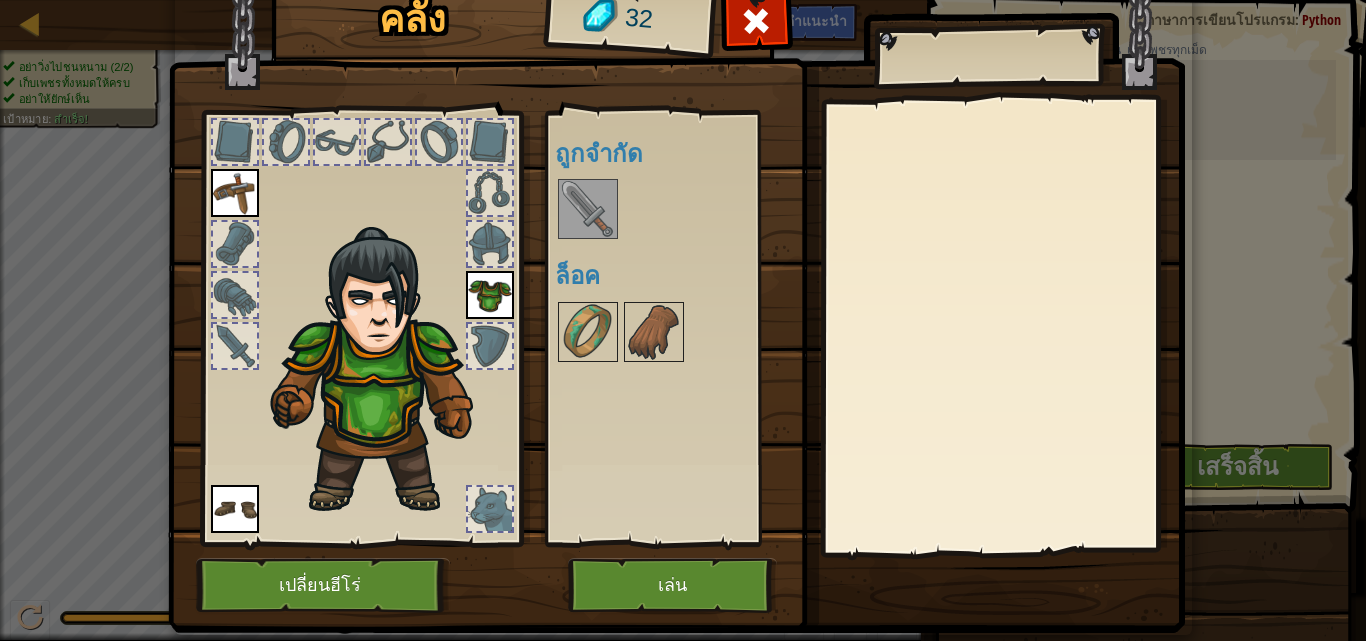 click at bounding box center [588, 209] 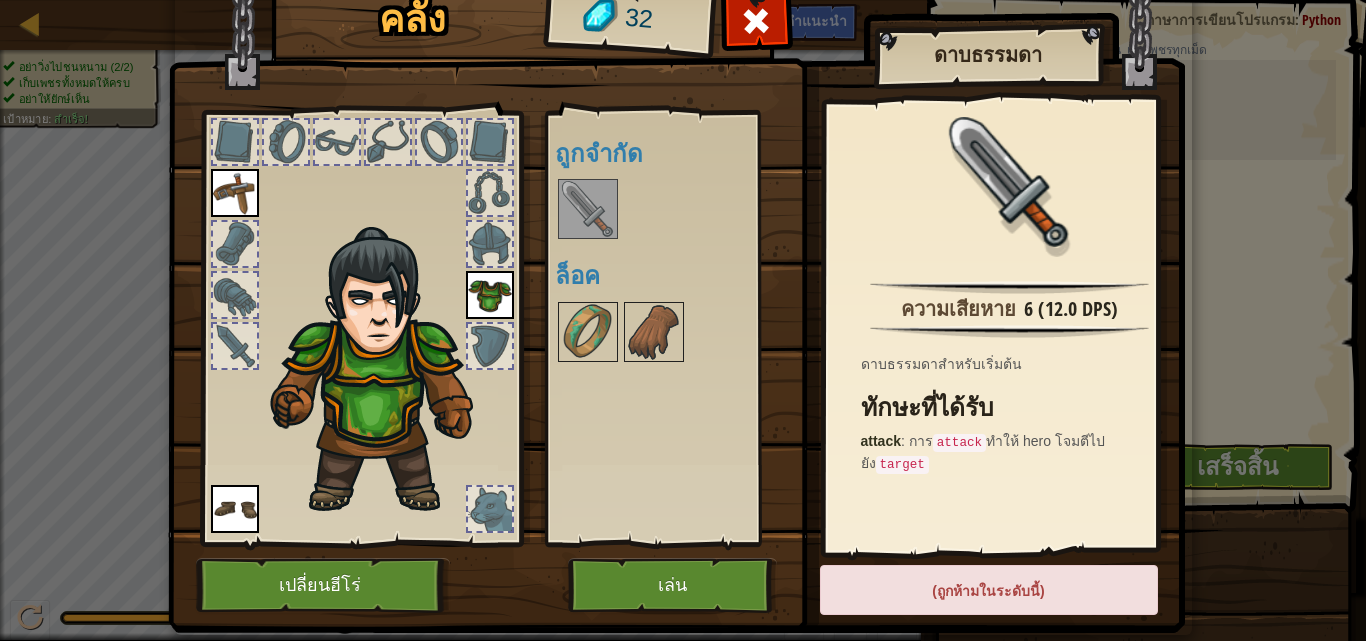 click on "(ถูกห้ามในระดับนี้)" at bounding box center [989, 590] 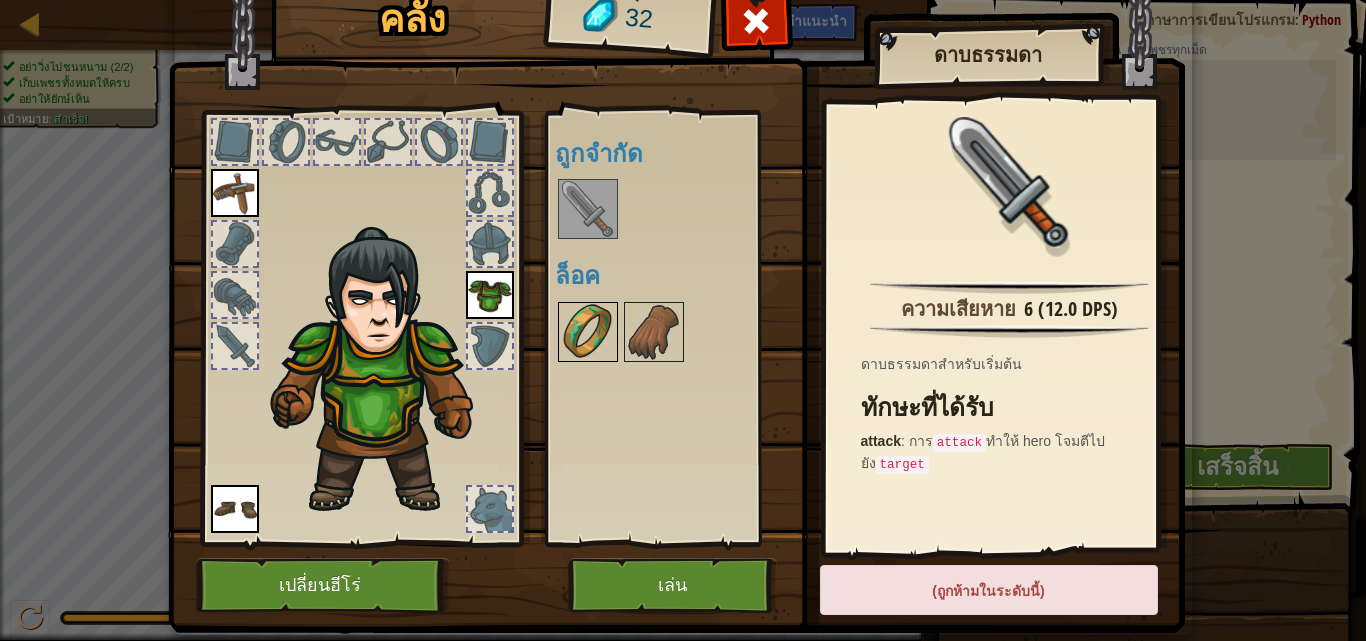 click at bounding box center [588, 332] 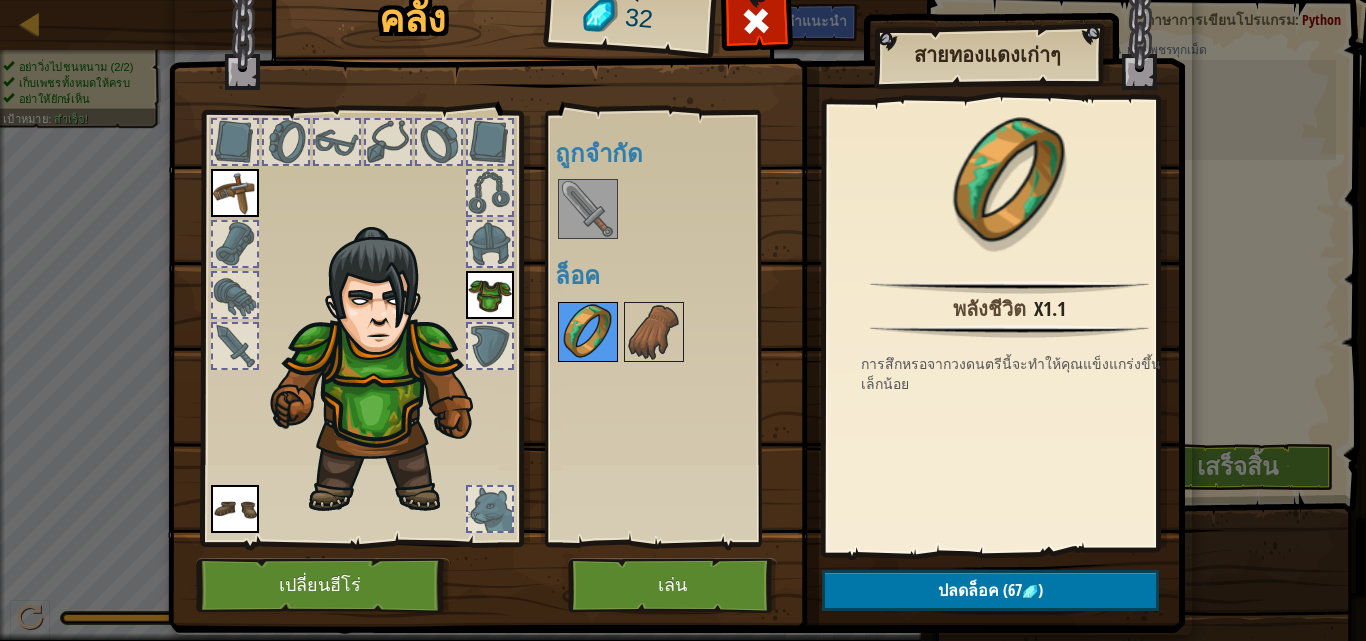 click at bounding box center (588, 332) 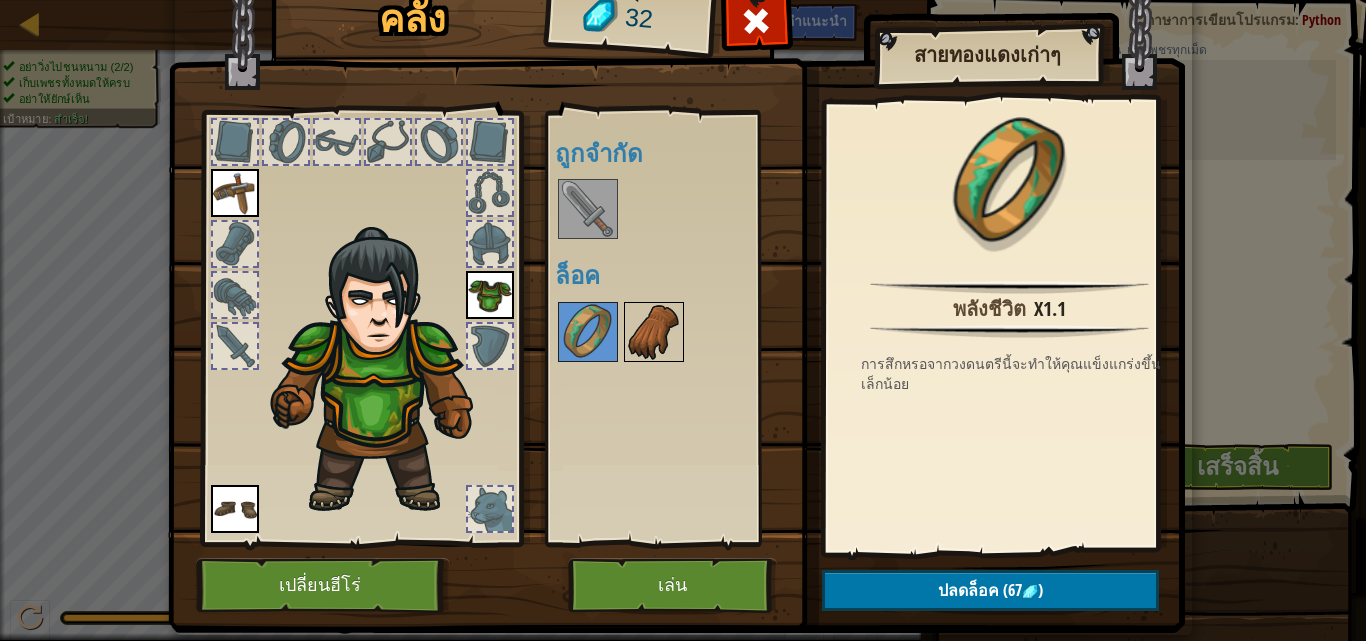 click at bounding box center [654, 332] 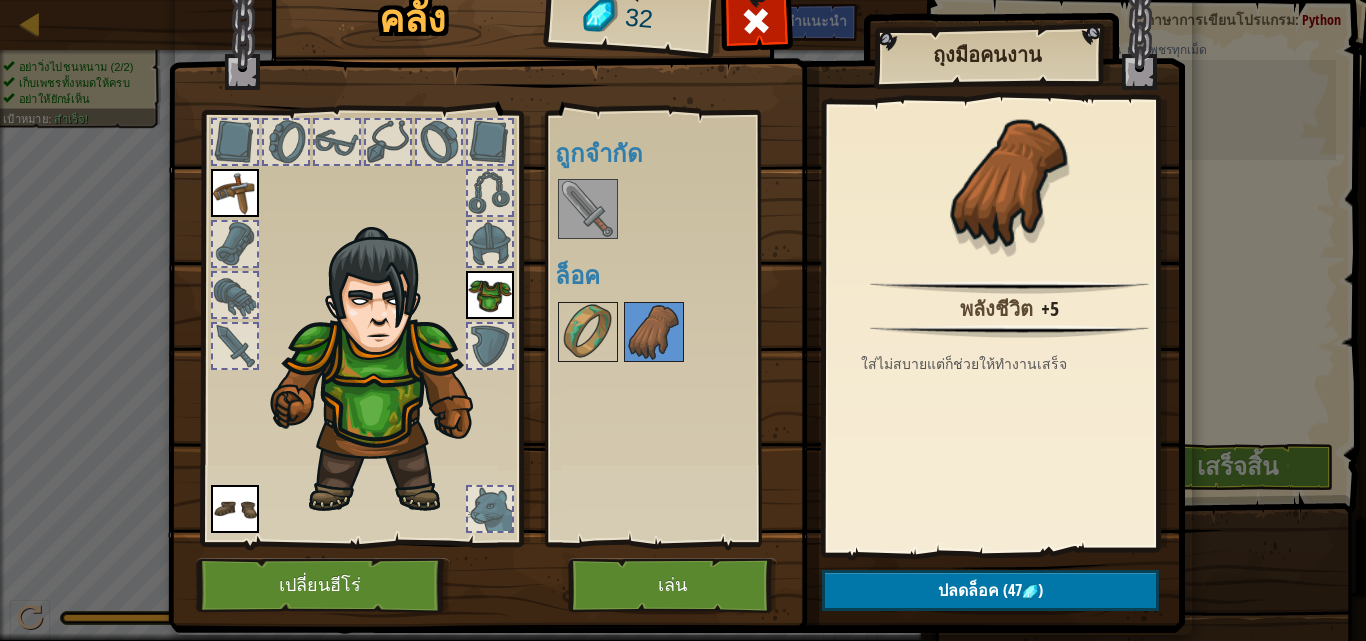 click on "คลัง 32 พร้อมใช้งาน ใช้งาน ใช้งาน ใช้งาน (ดับเบิลคลิ๊ก..เพื่อใช้งาน) ถูกจำกัด ล็อค ถุงมือคนงาน พลังชีวิต +5 ใส่ไม่สบายแต่ก็ช่วยให้ทำงานเสร็จ ปลดล็อค (47 ) ใช้งาน ถอดออก สมัครสมาชิก(Subscribe)เพื่อปลดล็อค! (ถูกห้ามในระดับนี้) เปลี่ยนฮีโร่ เล่น" at bounding box center [683, 320] 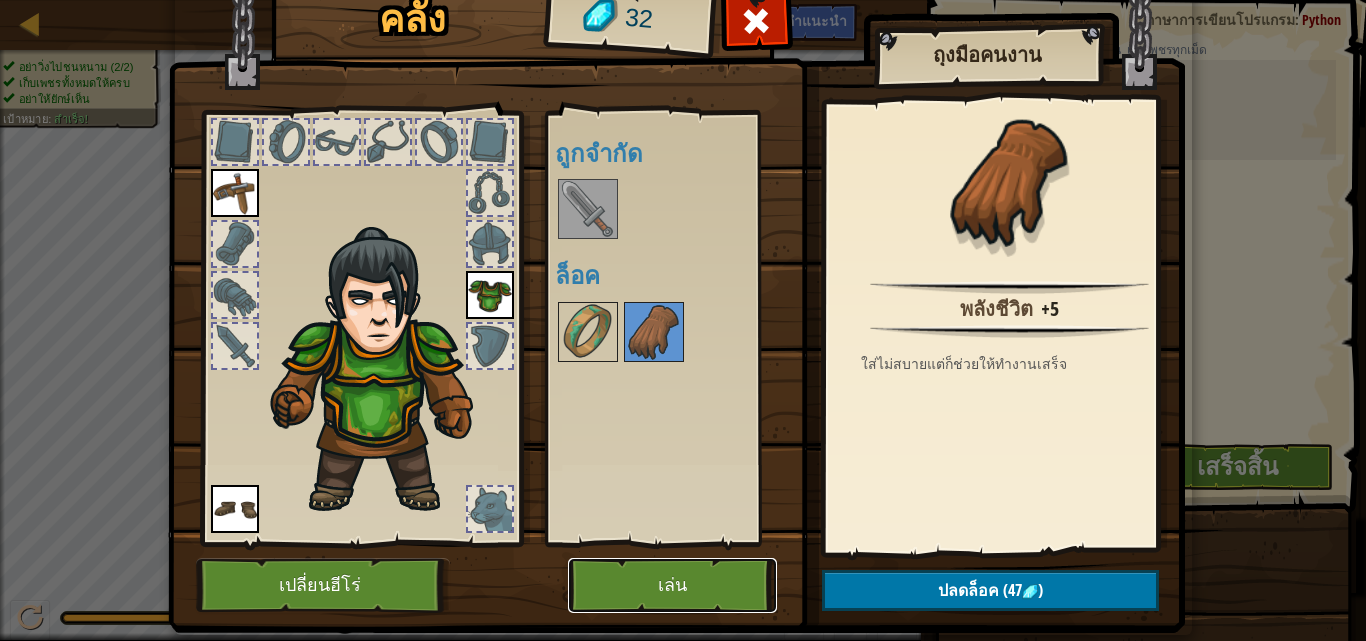 click on "เล่น" at bounding box center (672, 585) 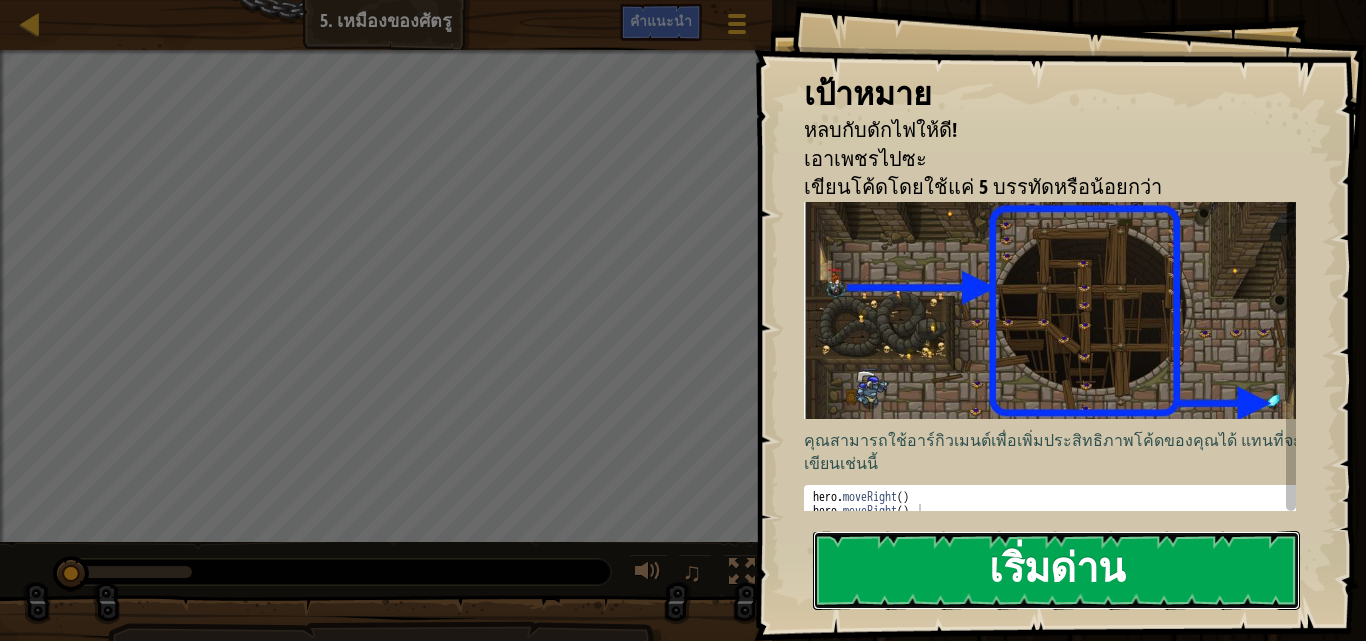 click on "เริ่มด่าน" at bounding box center [1056, 570] 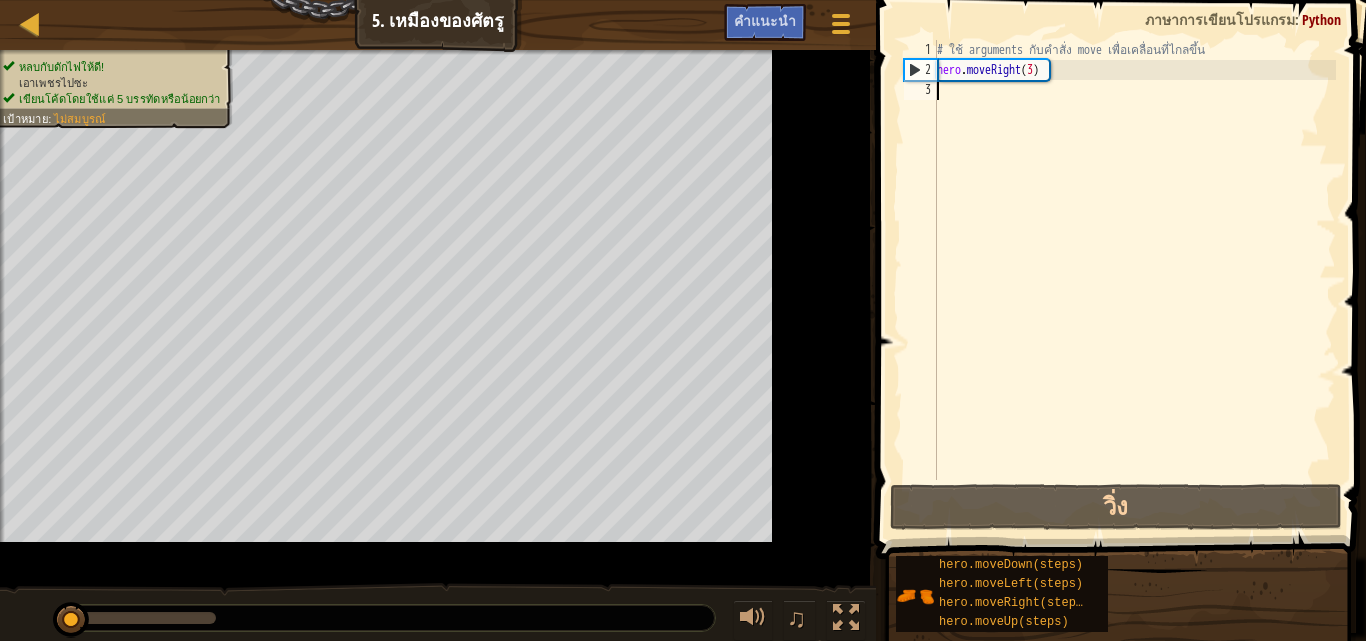 click on "1 2 3 # ใช้ arguments กับคำสั่ง move เพื่อเคลื่อนที่ไกลขึ้น hero . moveRight ( 3 )     הההההההההההההההההההההההההההההההההההההההההההההההההההההההההההההההההההההההההההההההההההההההההההההההההההההההההההההההההההההההההההההההההההההההההההההההההההההההההההההההההההההההההההההההההההההההההההההההההההההההההההההההההההההההההההההההההההההההההההההההההההההההההההההההה XXXXXXXXXXXXXXXXXXXXXXXXXXXXXXXXXXXXXXXXXXXXXXXXXXXXXXXXXXXXXXXXXXXXXXXXXXXXXXXXXXXXXXXXXXXXXXXXXXXXXXXXXXXXXXXXXXXXXXXXXXXXXXXXXXXXXXXXXXXXXXXXXXXXXXXXXXXXXXXXXXXXXXXXXXXXXXXXXXXXXXXXXXXXXXXXXXXXXXXXXXXXXXXXXXXXXXXXXXXXXXXXXXXXXXXXXXXXXXXXXXXXXXXXXXXXXXXX บันทึกโค้ดแล้ว : Python วิ่ง ส่ง Statement   /  Call" at bounding box center [1118, 319] 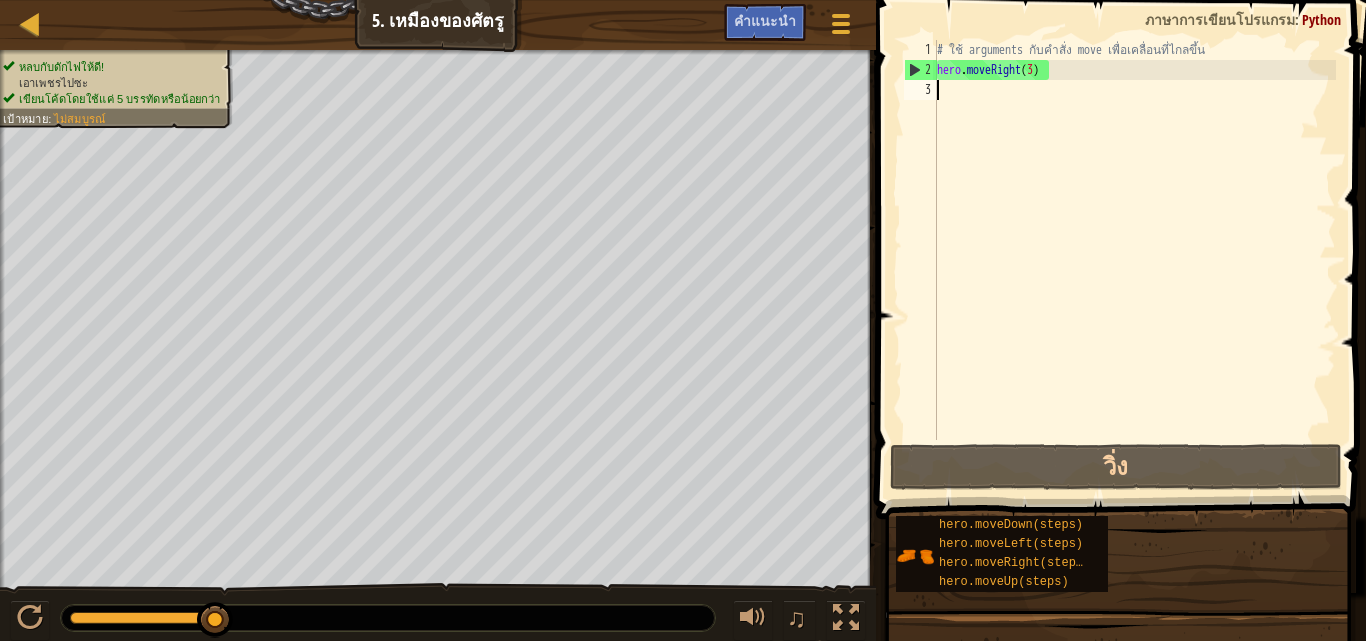 click on "# ใช้ arguments กับคำสั่ง move เพื่อเคลื่อนที่ไกลขึ้น hero . moveRight ( 3 )" at bounding box center [1134, 260] 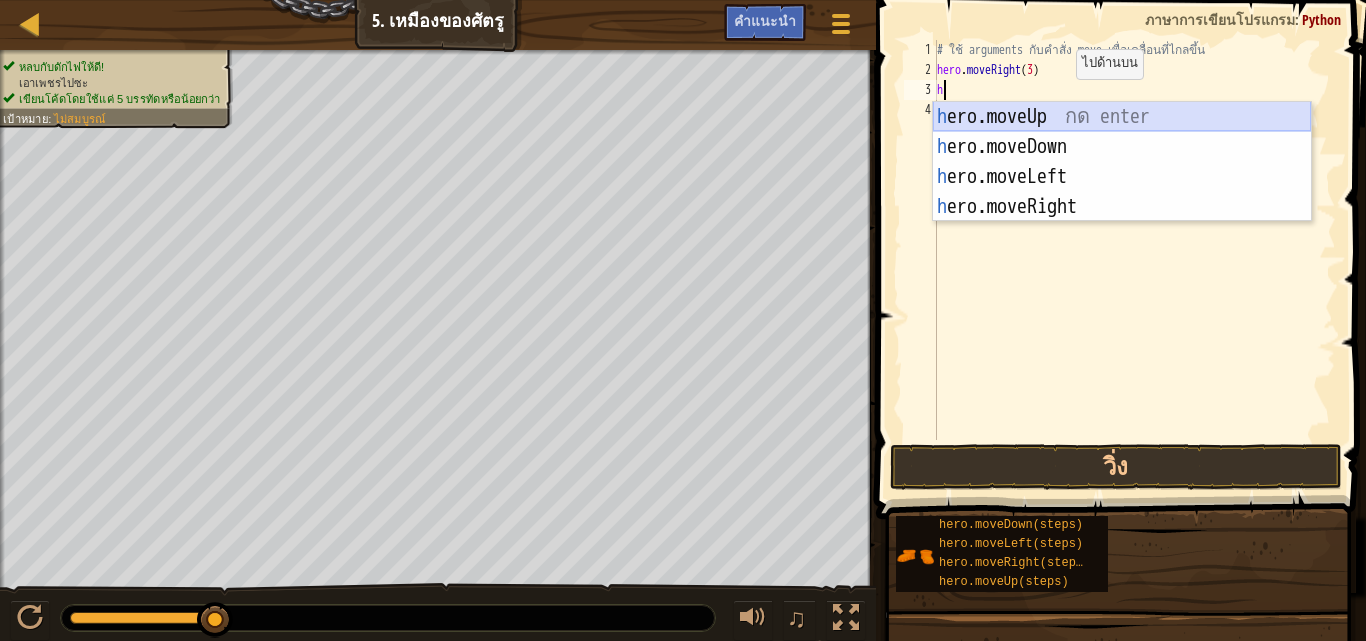 click on "h ero.moveUp กด enter h ero.moveDown กด enter h ero.moveLeft กด enter h ero.moveRight กด enter" at bounding box center [1122, 192] 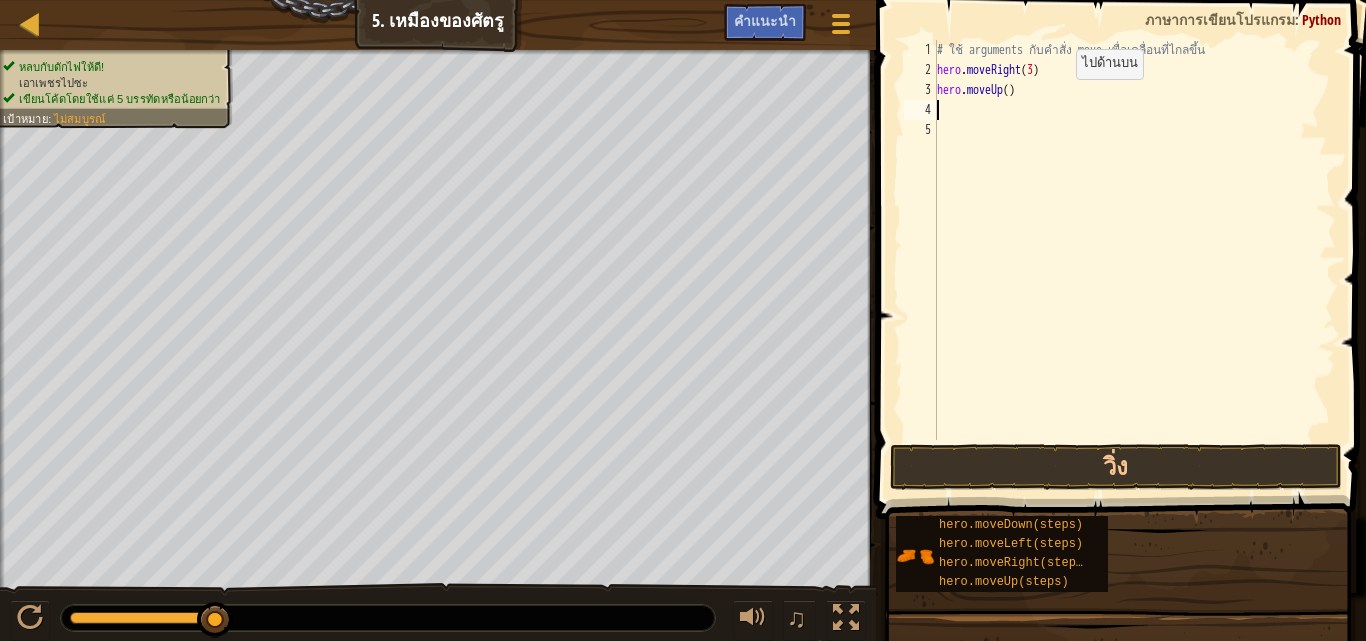 click on "# ใช้ arguments กับคำสั่ง move เพื่อเคลื่อนที่ไกลขึ้น hero . moveRight ( 3 ) hero . moveUp ( )" at bounding box center (1134, 260) 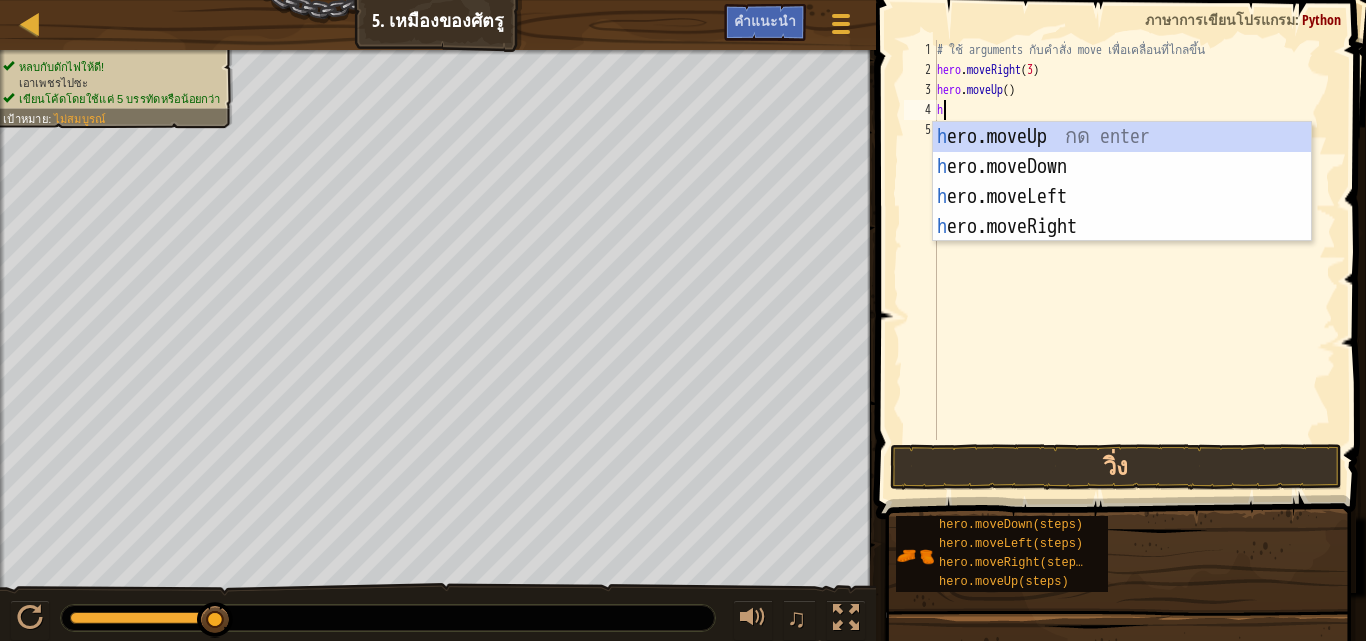 type on "h" 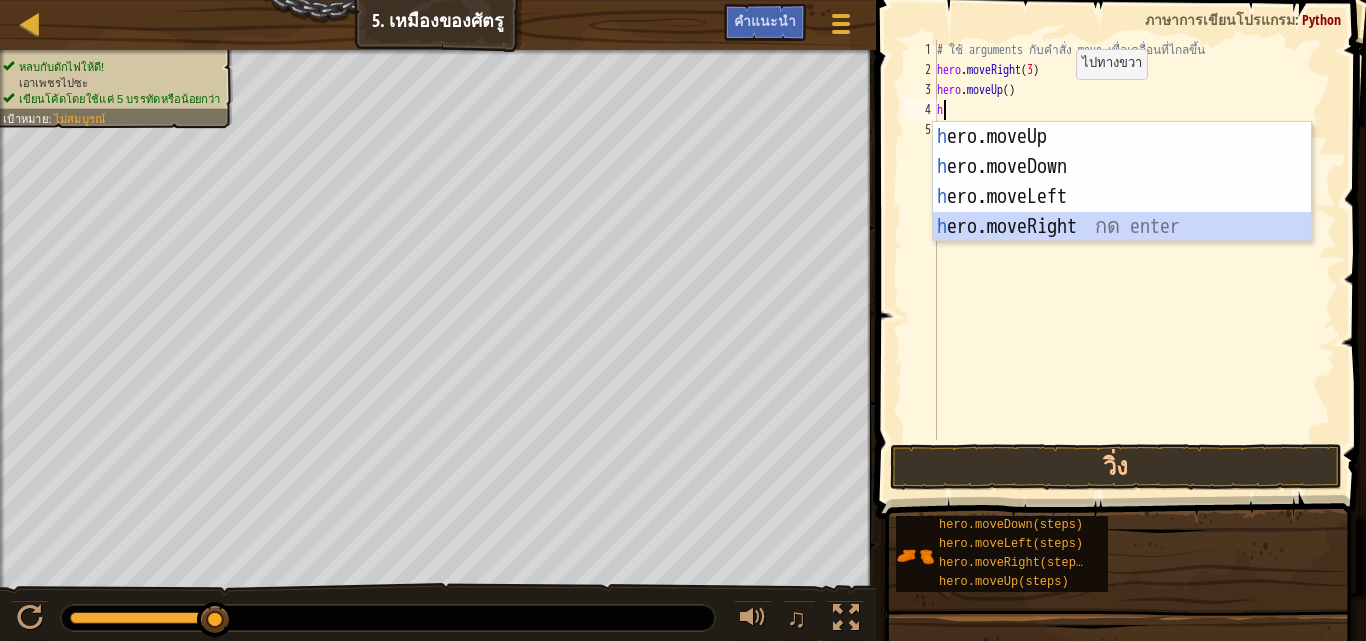 click on "h ero.moveUp กด enter h ero.moveDown กด enter h ero.moveLeft กด enter h ero.moveRight กด enter" at bounding box center [1122, 212] 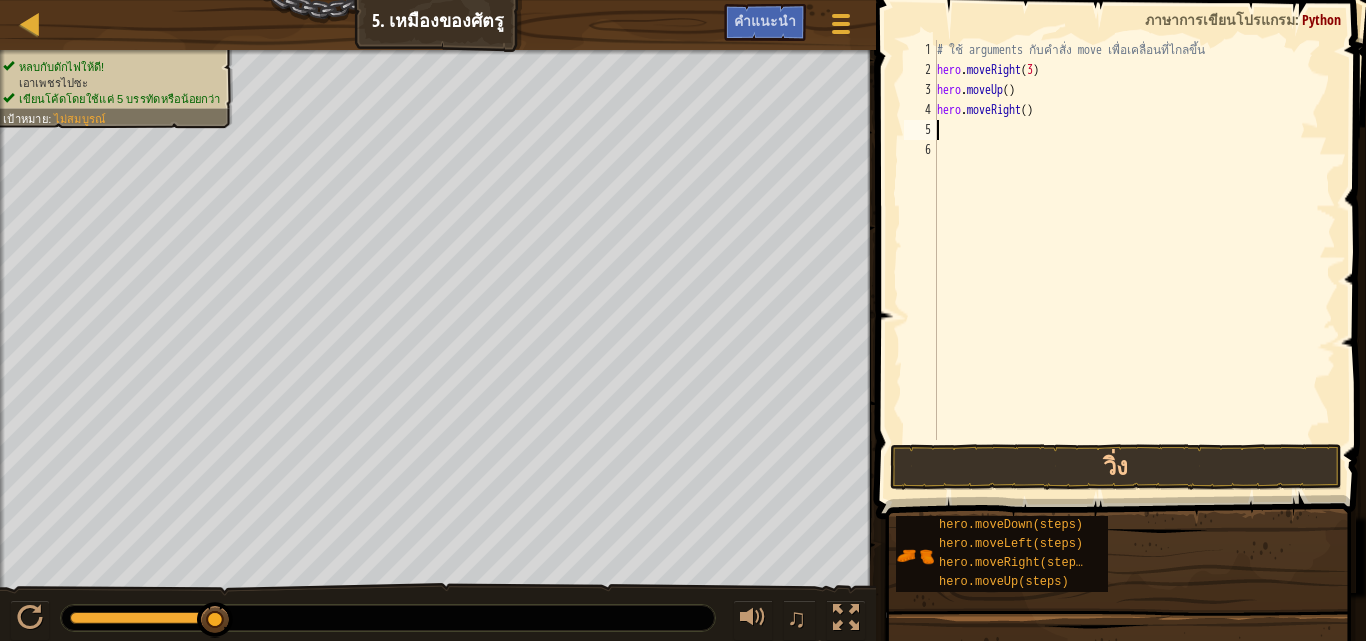 type on "h" 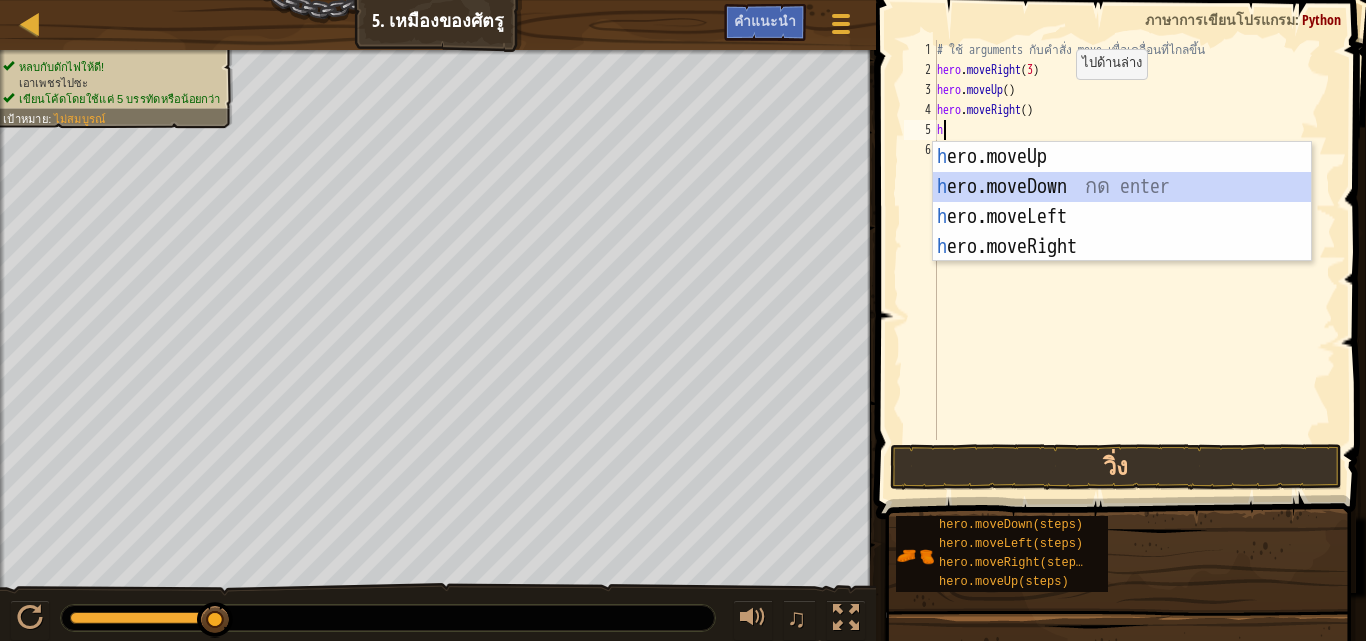 click on "h ero.moveUp กด enter h ero.moveDown กด enter h ero.moveLeft กด enter h ero.moveRight กด enter" at bounding box center (1122, 232) 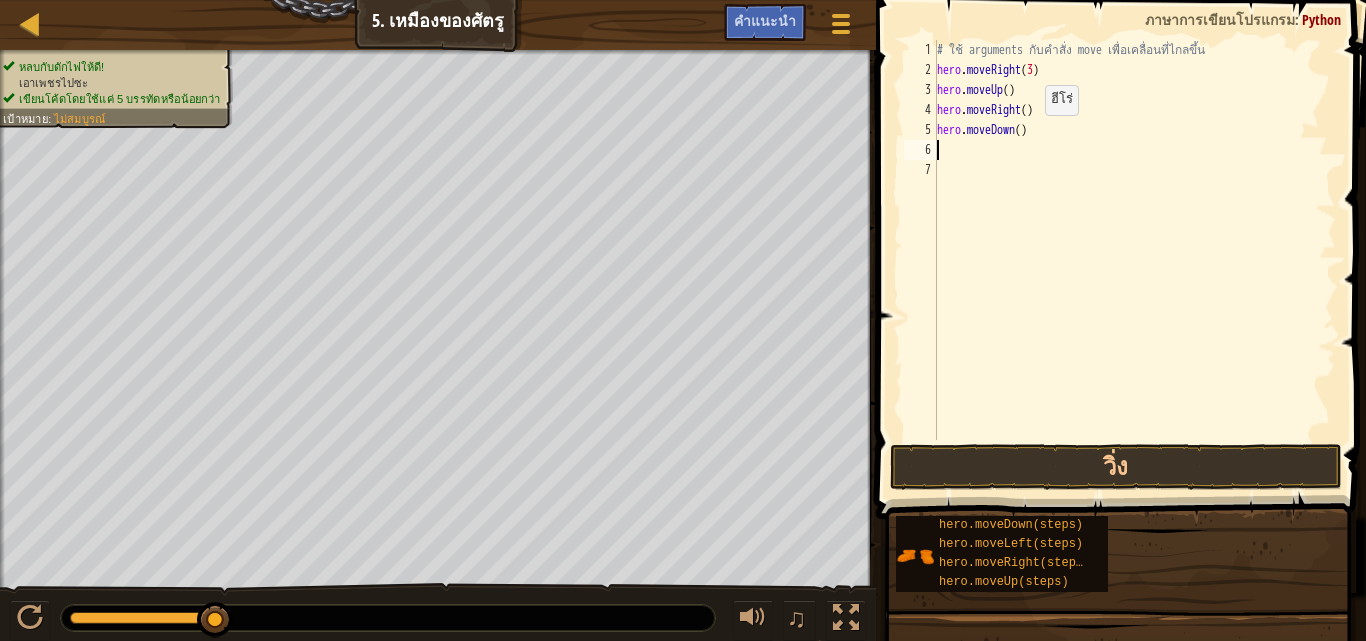 click on "# ใช้ arguments กับคำสั่ง move เพื่อเคลื่อนที่ไกลขึ้น hero . moveRight ( 3 ) hero . moveUp ( ) hero . moveRight ( ) hero . moveDown ( )" at bounding box center (1134, 260) 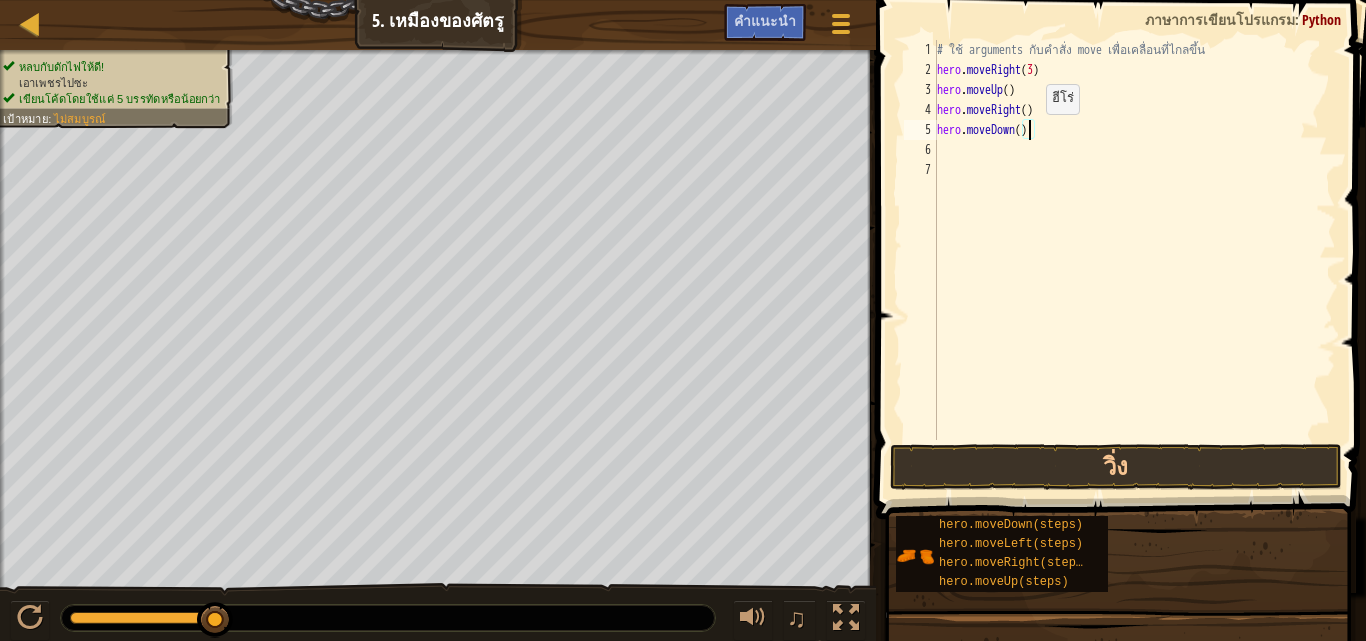 type on "hero.moveDown(3)" 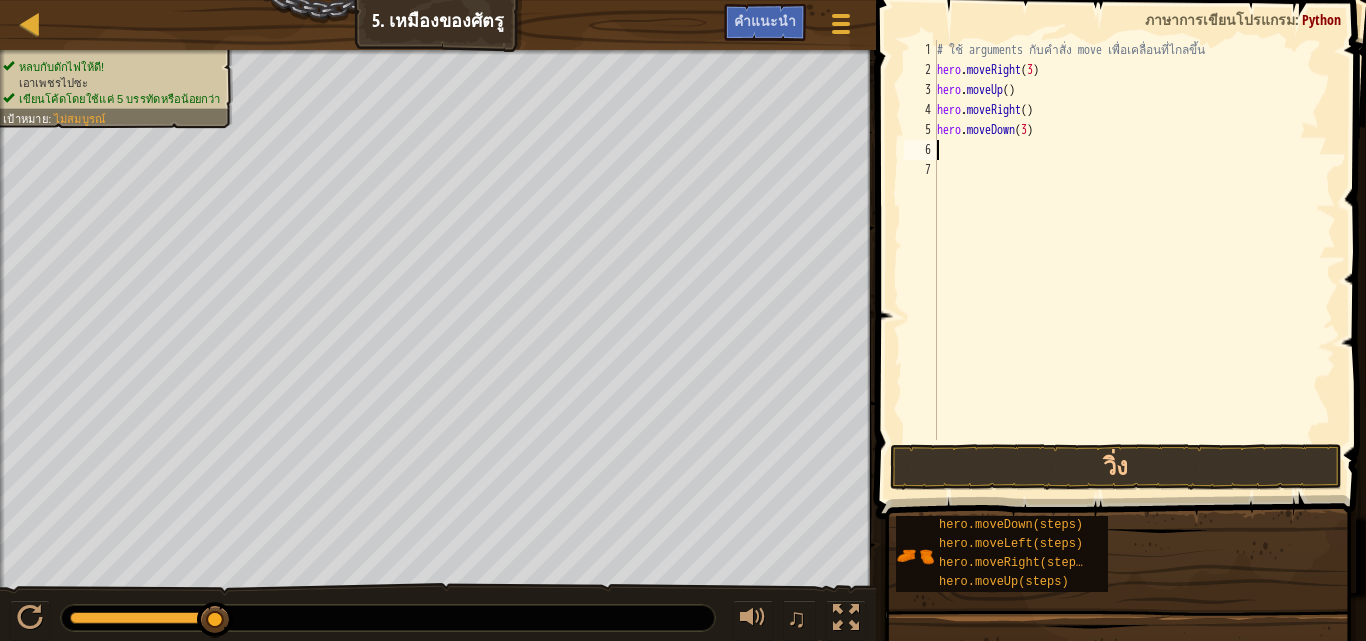 click on "# ใช้ arguments กับคำสั่ง move เพื่อเคลื่อนที่ไกลขึ้น hero . moveRight ( 3 ) hero . moveUp ( ) hero . moveRight ( ) hero . moveDown ( 3 )" at bounding box center [1134, 260] 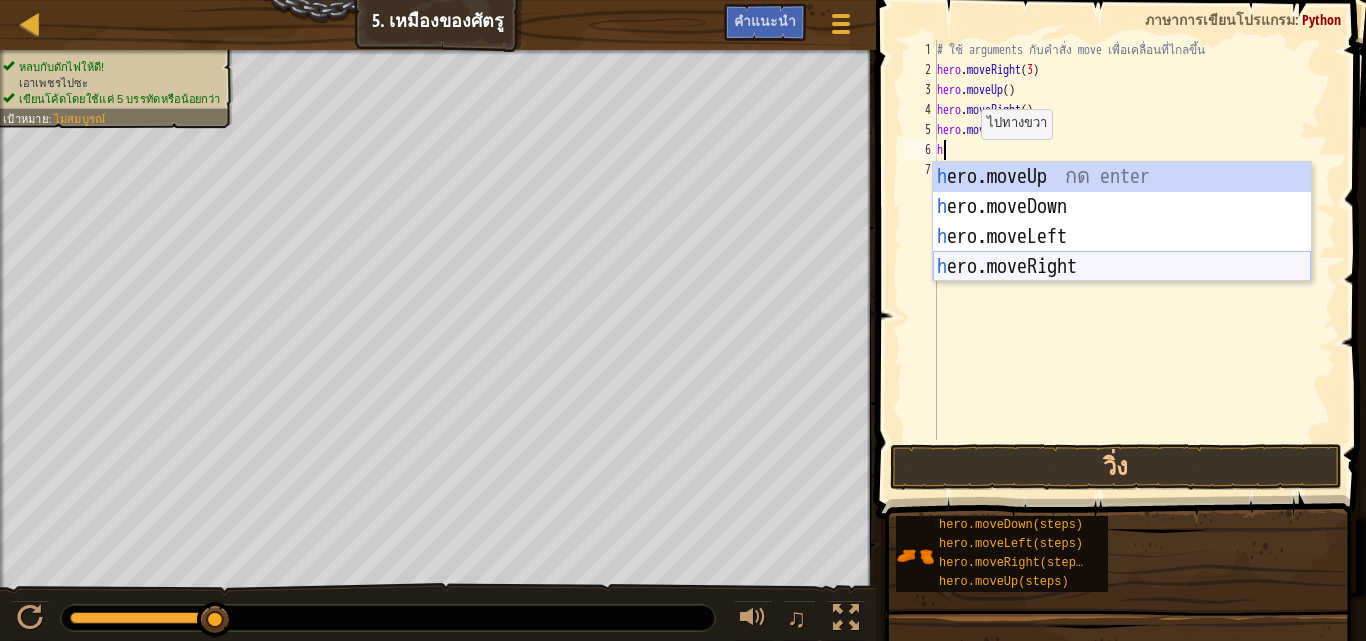 click on "h ero.moveUp กด enter h ero.moveDown กด enter h ero.moveLeft กด enter h ero.moveRight กด enter" at bounding box center (1122, 252) 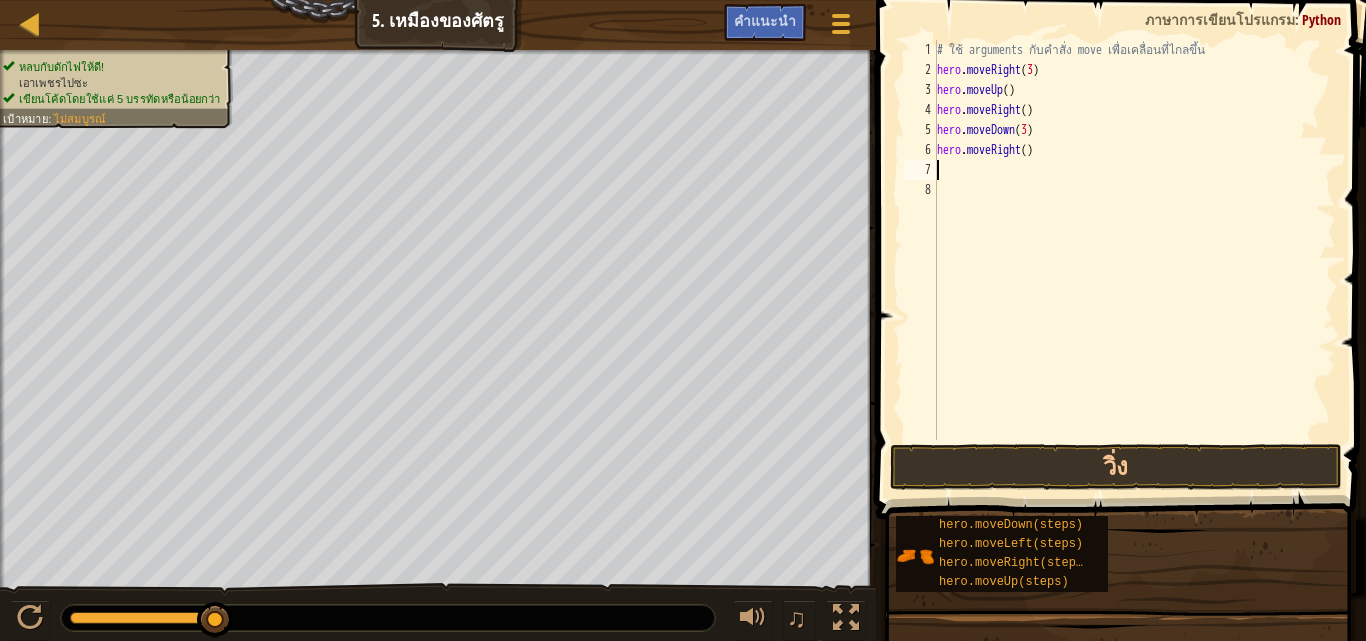 click on "# ใช้ arguments กับคำสั่ง move เพื่อเคลื่อนที่ไกลขึ้น hero . moveRight ( 3 ) hero . moveUp ( ) hero . moveRight ( ) hero . moveDown ( 3 ) hero . moveRight ( )" at bounding box center [1134, 260] 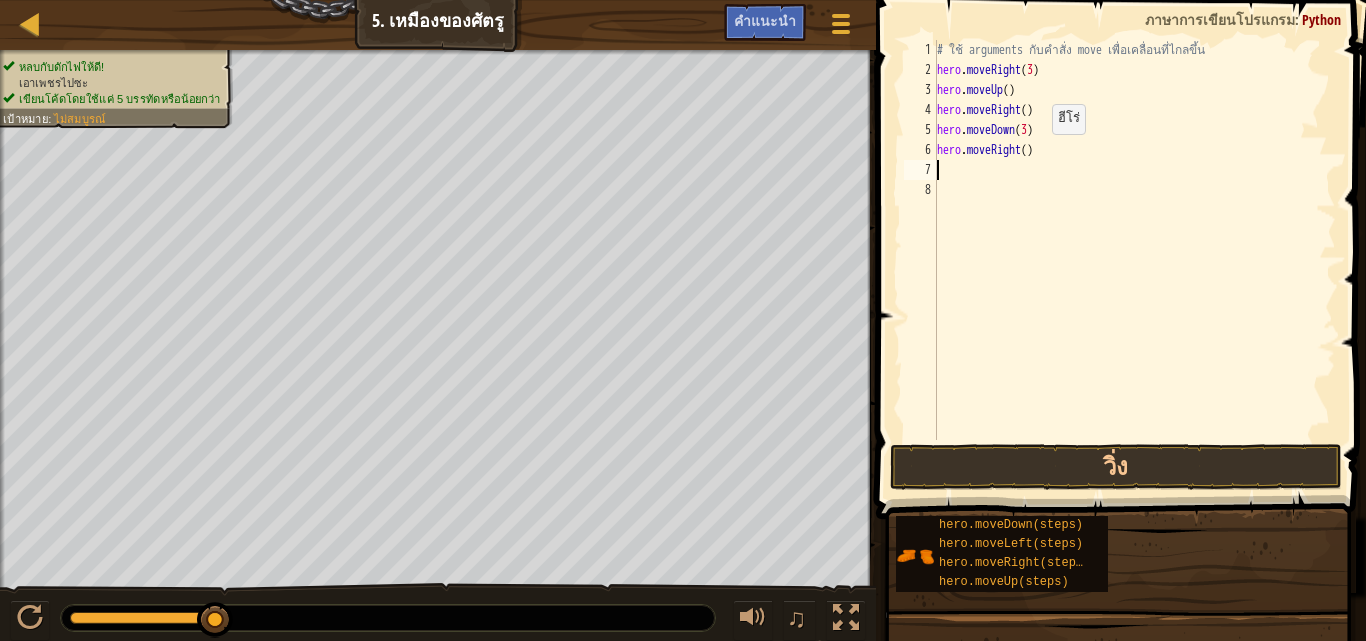 click on "# ใช้ arguments กับคำสั่ง move เพื่อเคลื่อนที่ไกลขึ้น hero . moveRight ( 3 ) hero . moveUp ( ) hero . moveRight ( ) hero . moveDown ( 3 ) hero . moveRight ( )" at bounding box center (1134, 260) 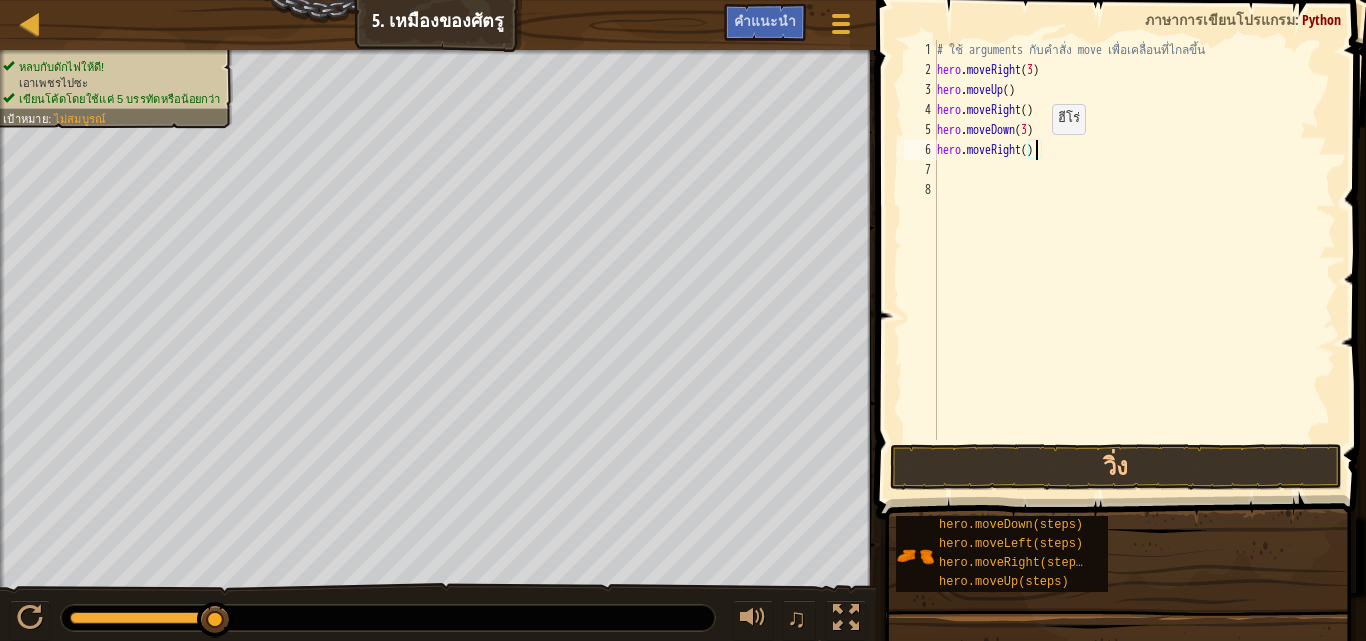 scroll, scrollTop: 9, scrollLeft: 8, axis: both 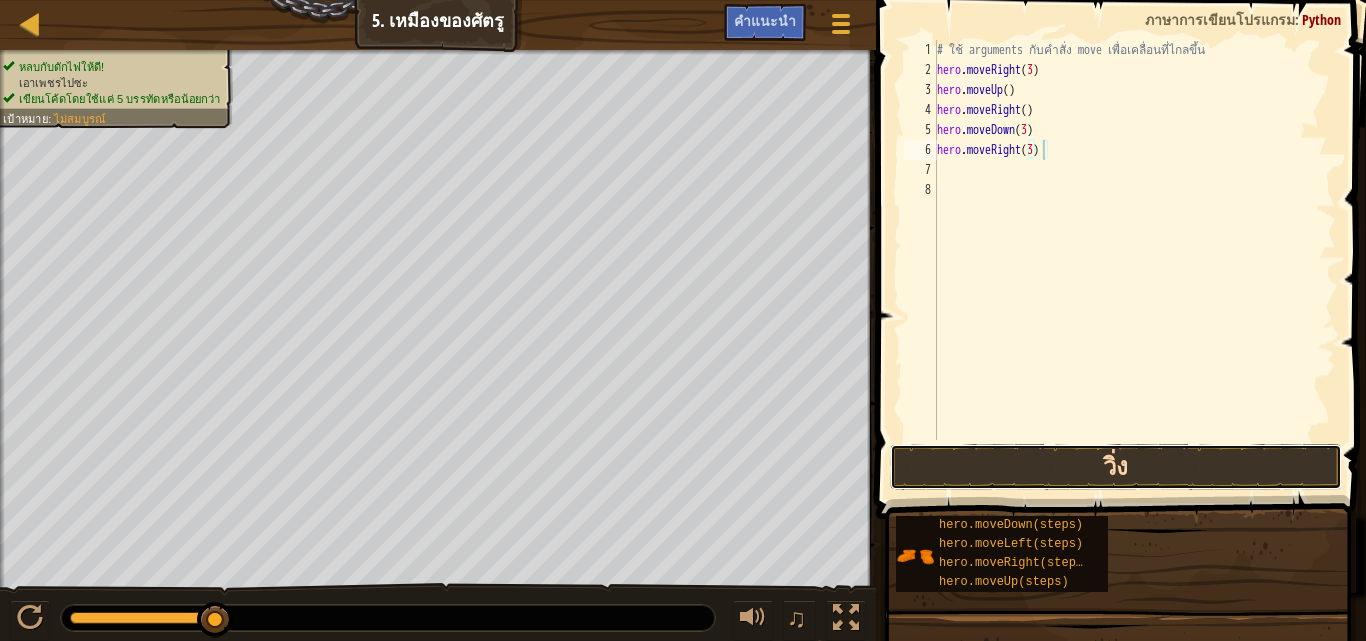 click on "วิ่ง" at bounding box center (1116, 467) 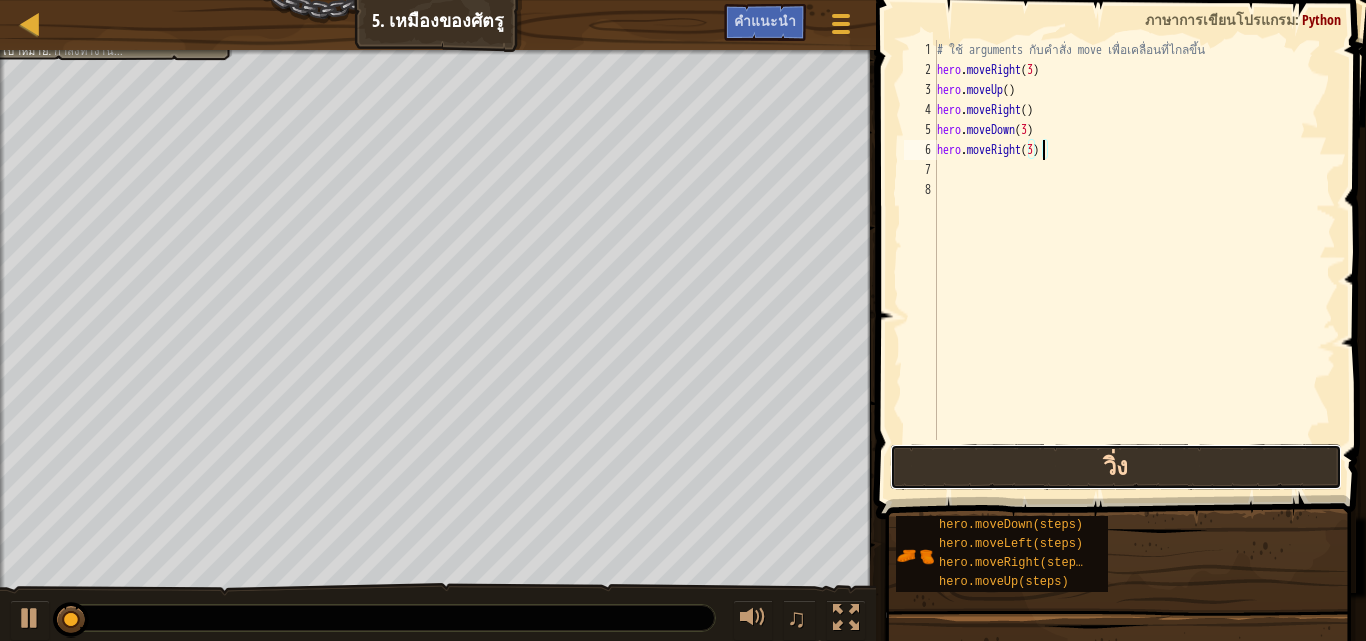 click on "วิ่ง" at bounding box center (1116, 467) 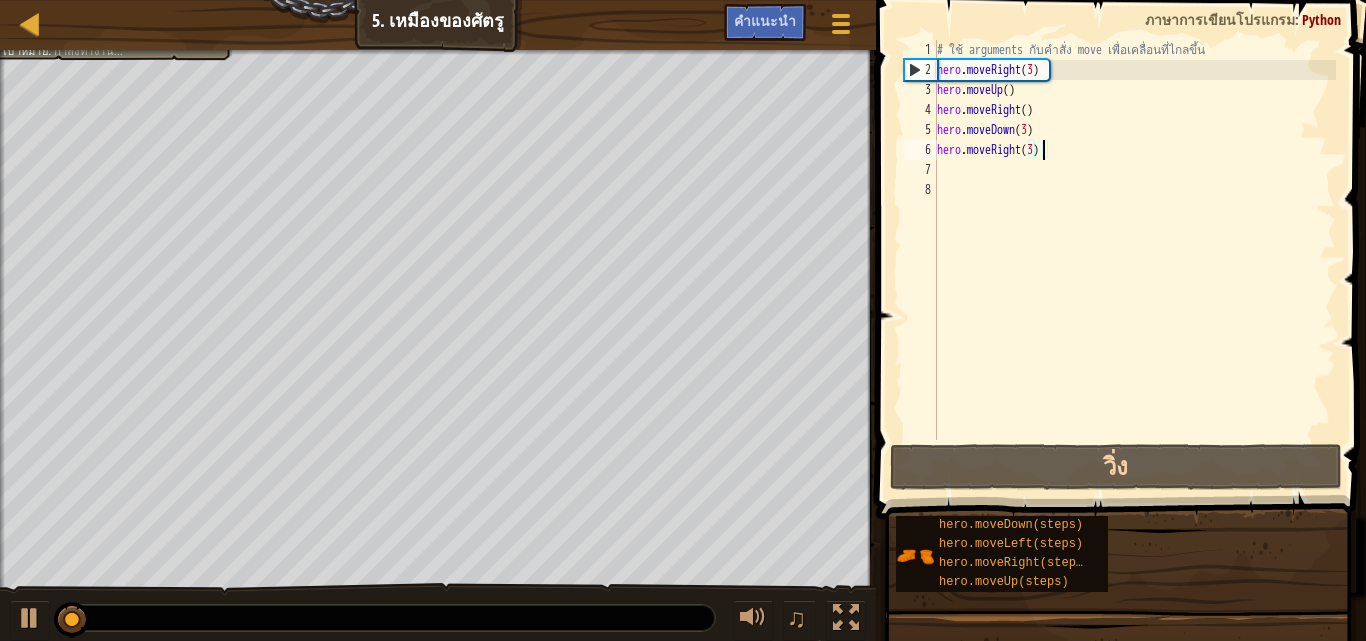 click on "2" at bounding box center [921, 70] 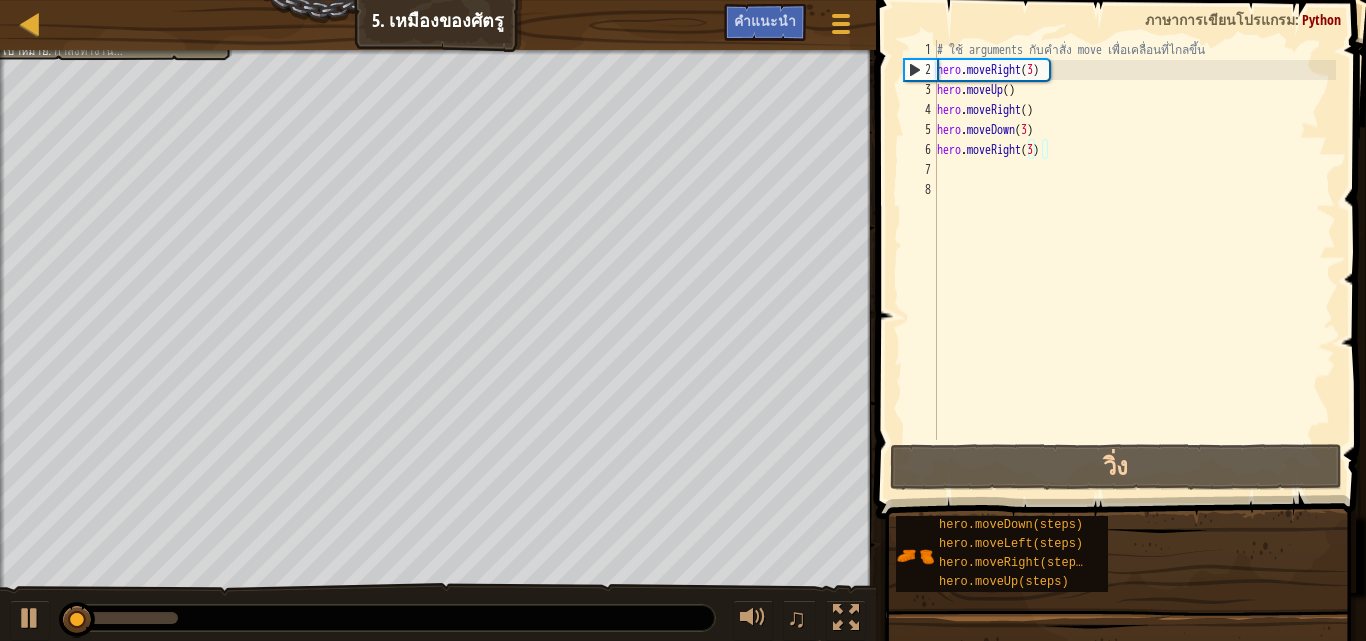 type on "hero.moveRight(3)" 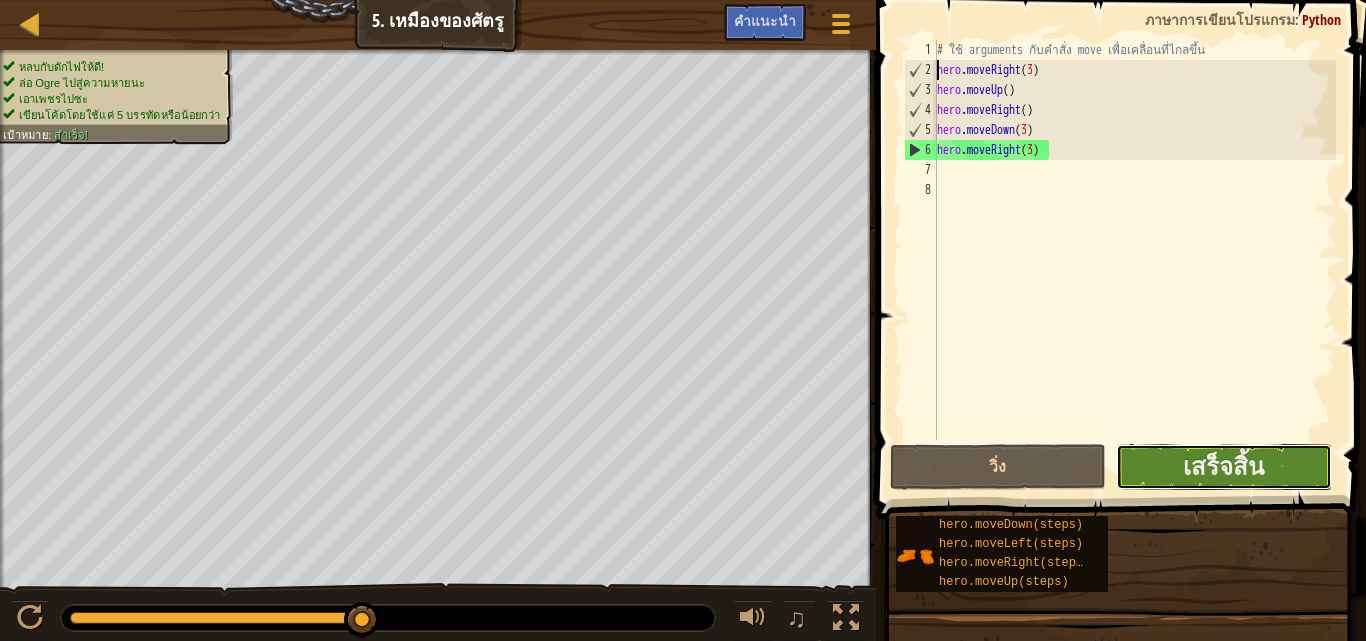click on "เสร็จสิ้น" at bounding box center [1224, 467] 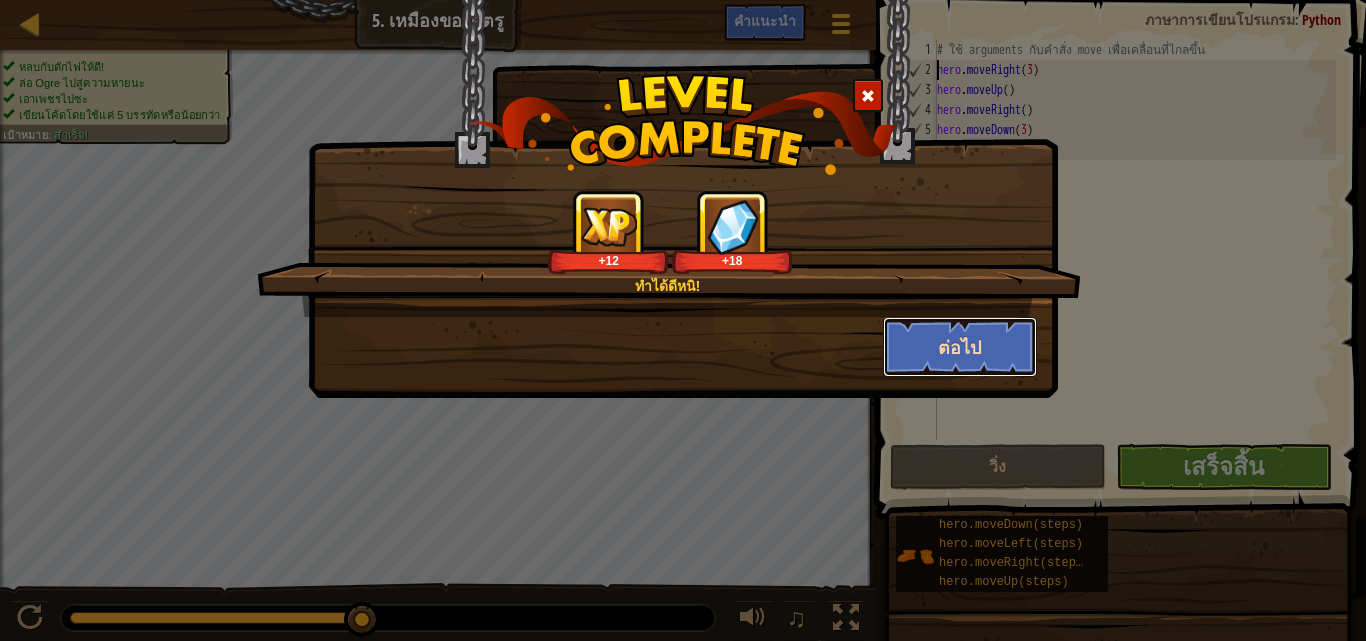 click on "ต่อไป" at bounding box center [960, 347] 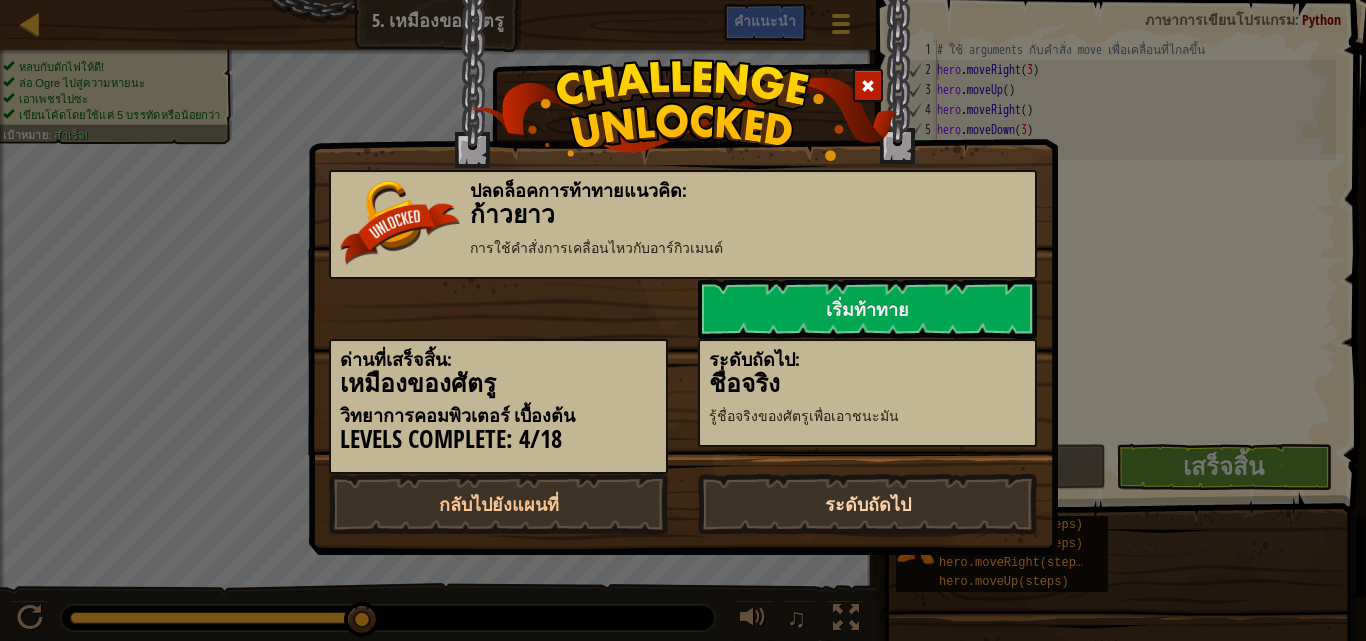 click on "ระดับถัดไป" at bounding box center [867, 504] 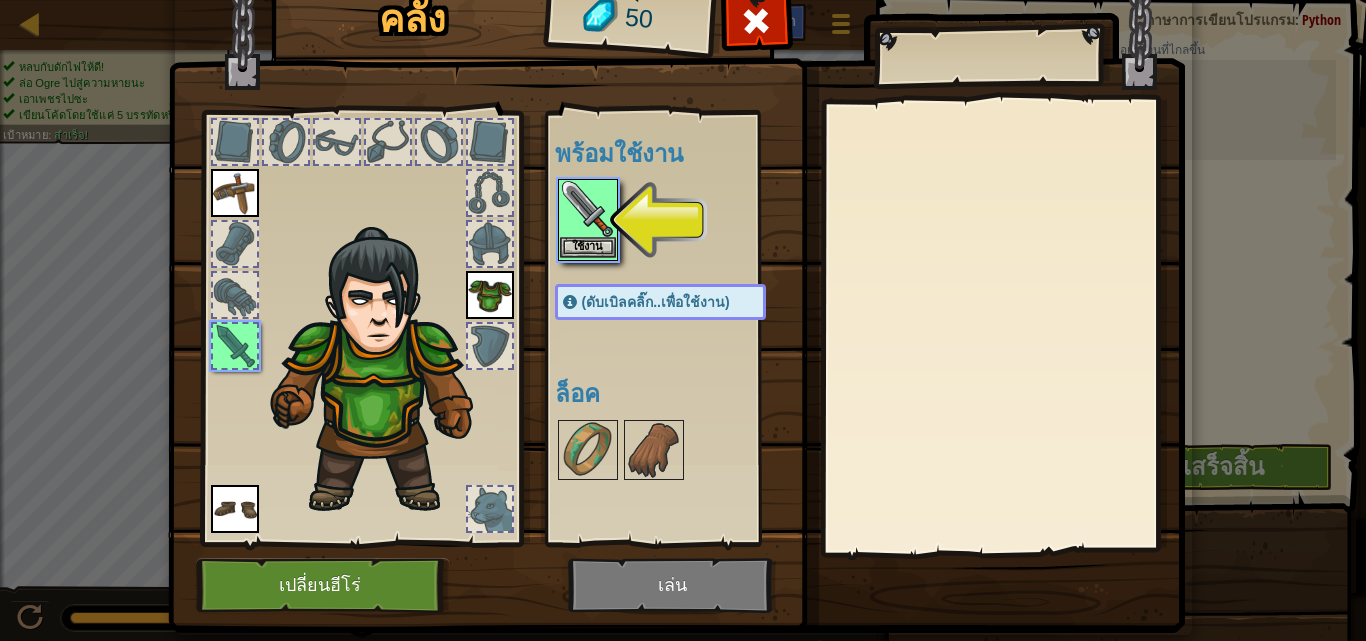 click at bounding box center [588, 209] 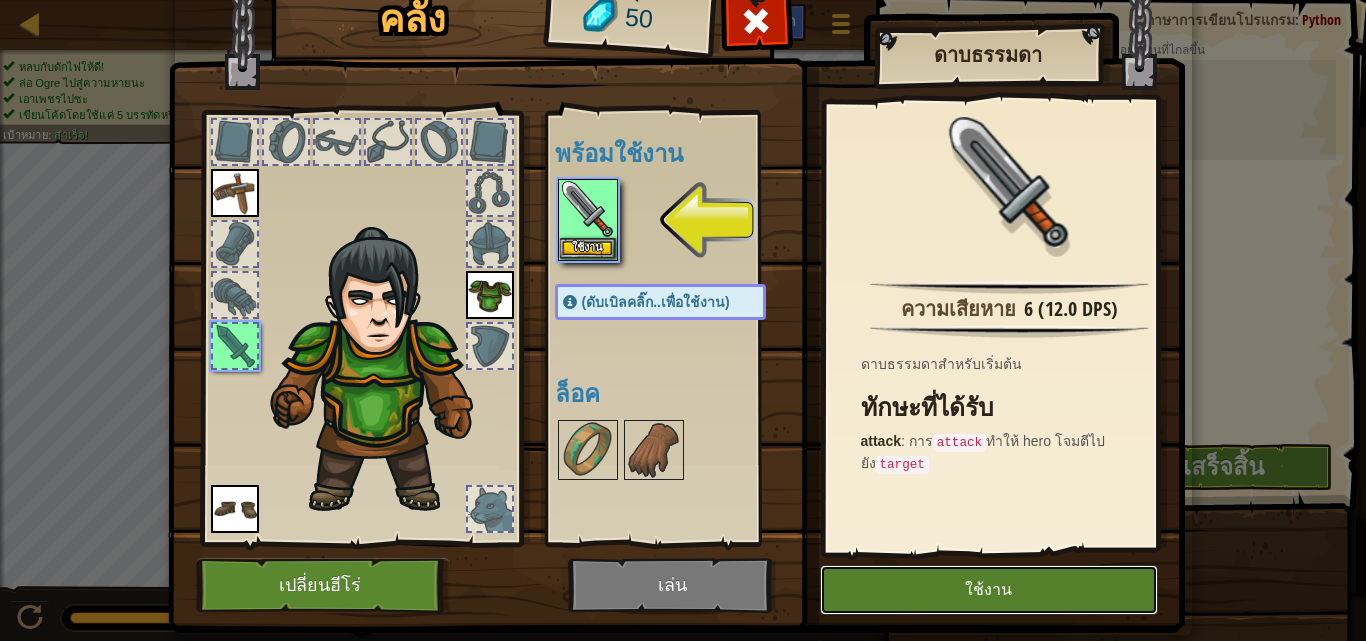 click on "ใช้งาน" at bounding box center [989, 590] 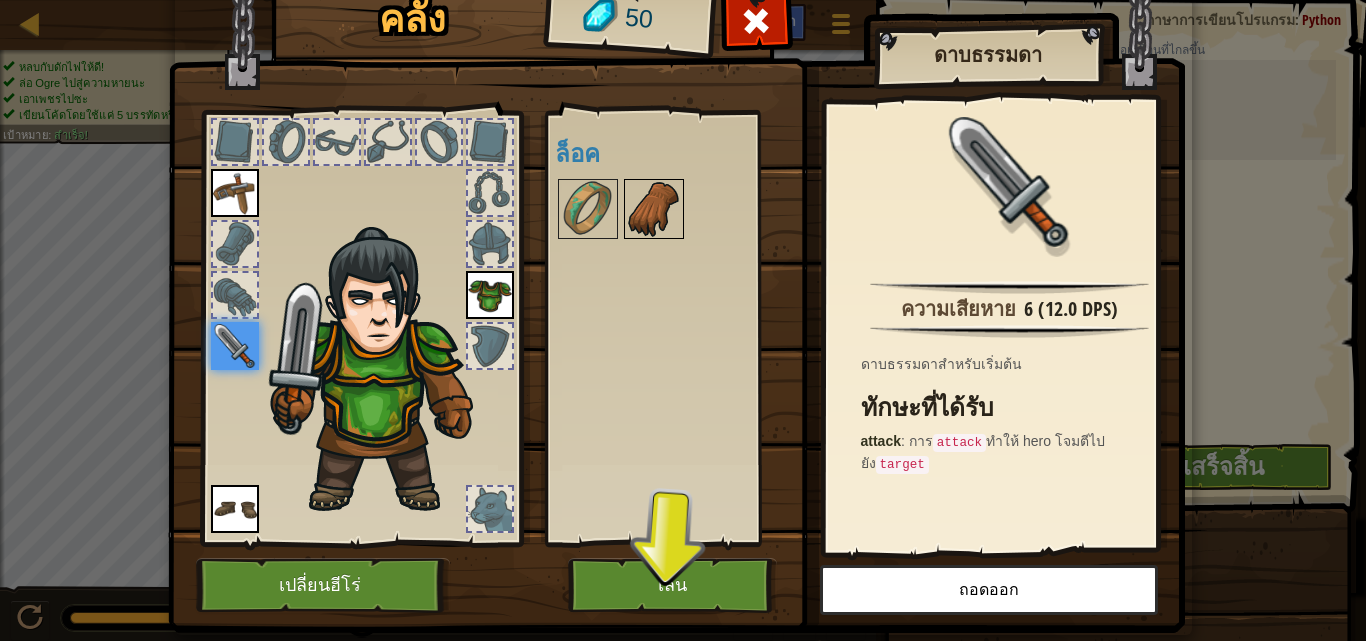 click at bounding box center (654, 209) 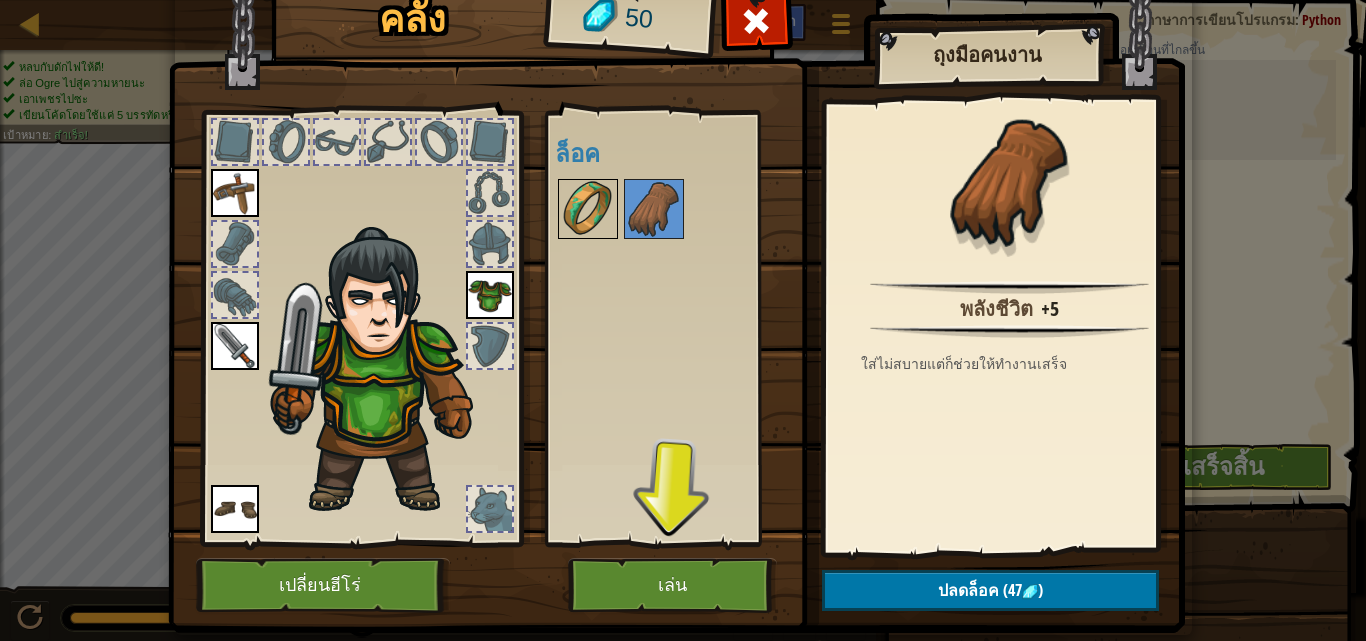 click at bounding box center (588, 209) 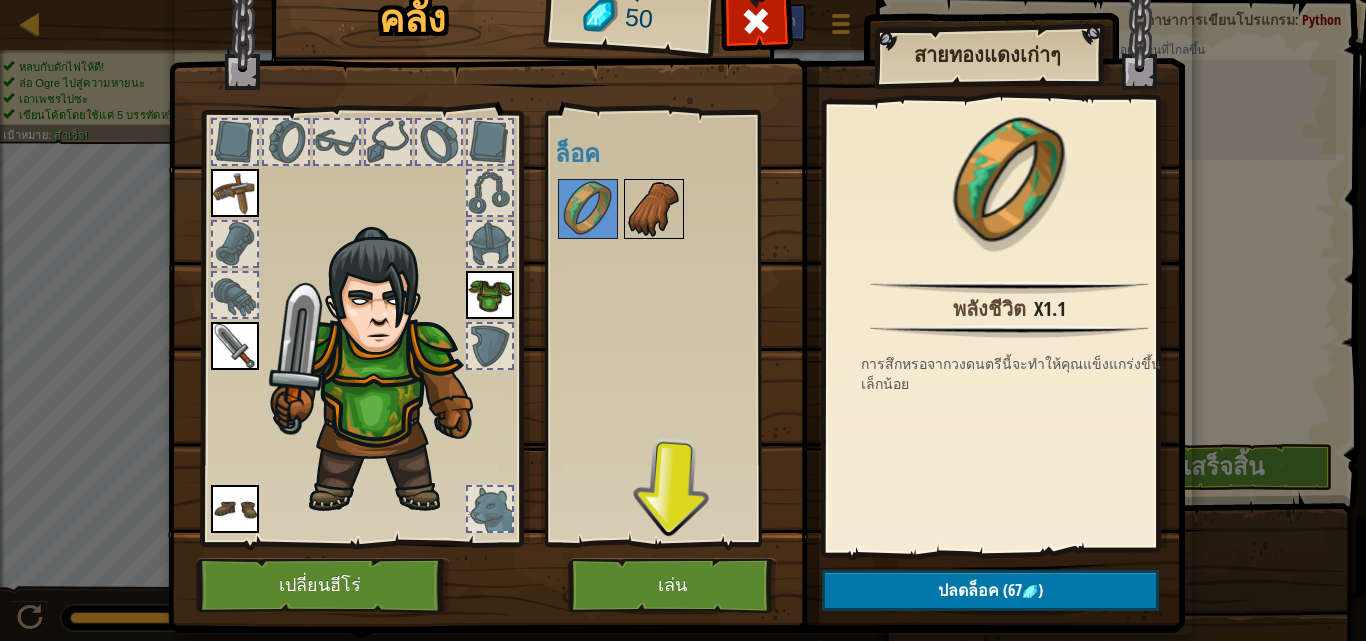 click on "พร้อมใช้งาน ใช้งาน ใช้งาน ใช้งาน ใช้งาน (ดับเบิลคลิ๊ก..เพื่อใช้งาน) ล็อค" at bounding box center [680, 328] 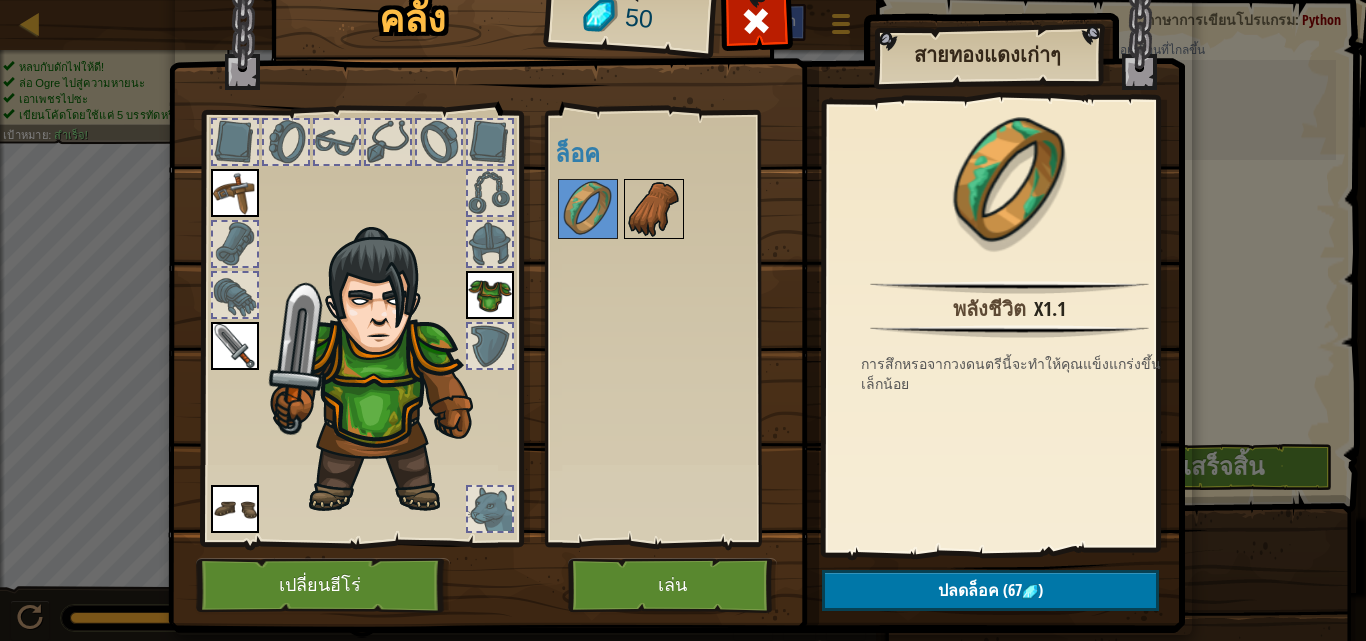 click at bounding box center [654, 209] 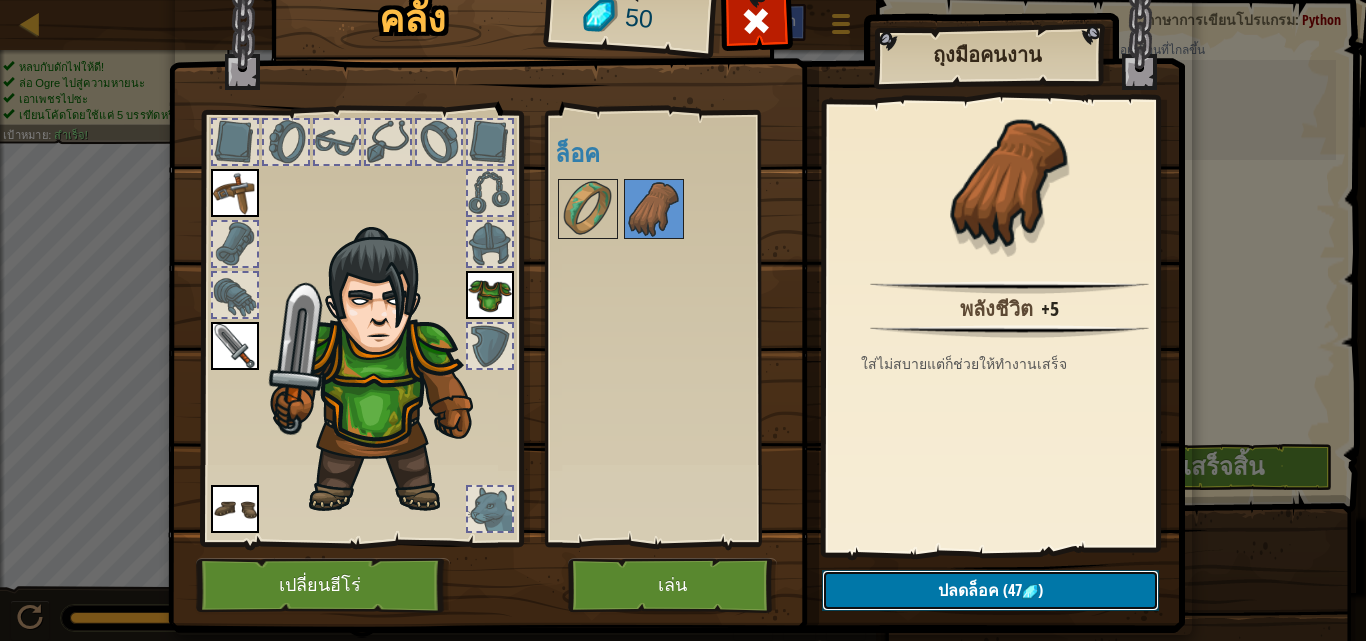 click on "ปลดล็อค (47 )" at bounding box center (990, 590) 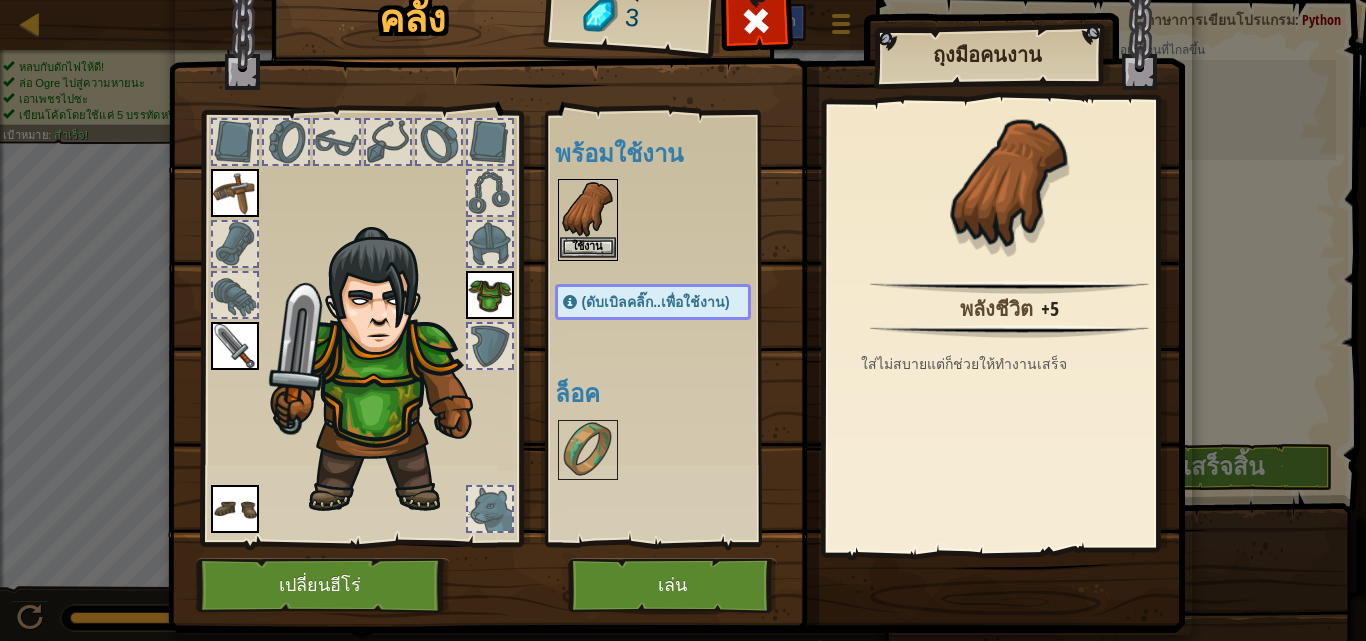click at bounding box center [588, 209] 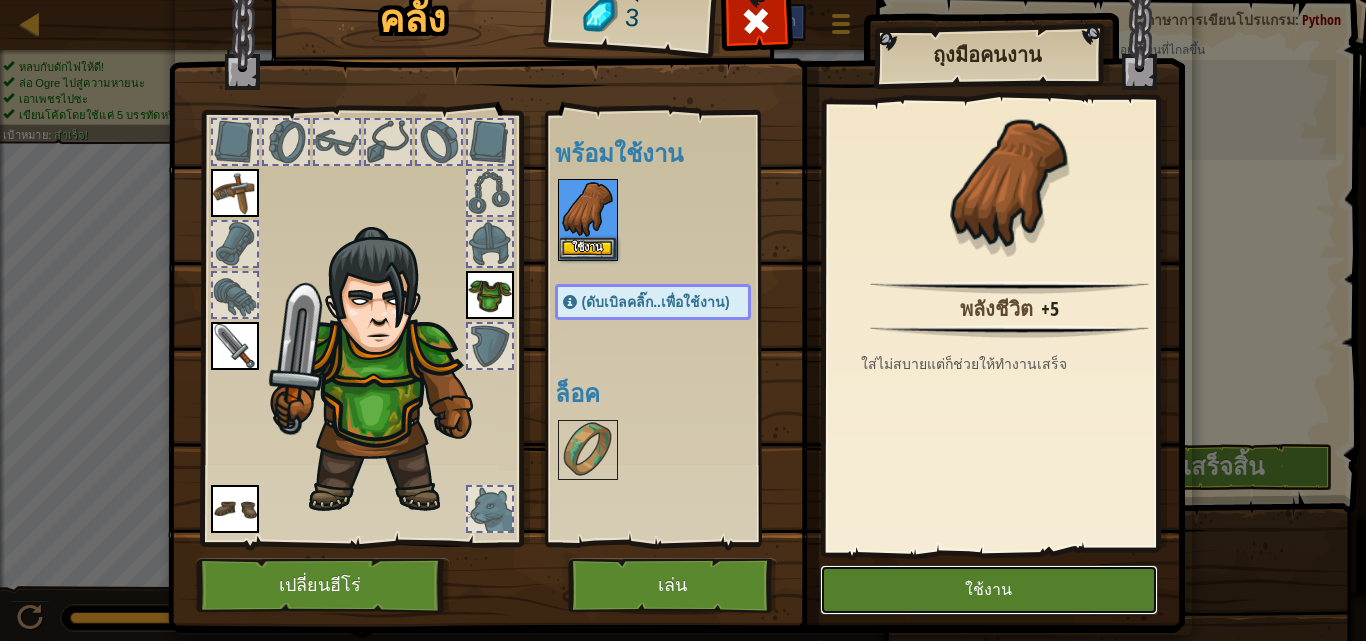 click on "ใช้งาน" at bounding box center [989, 590] 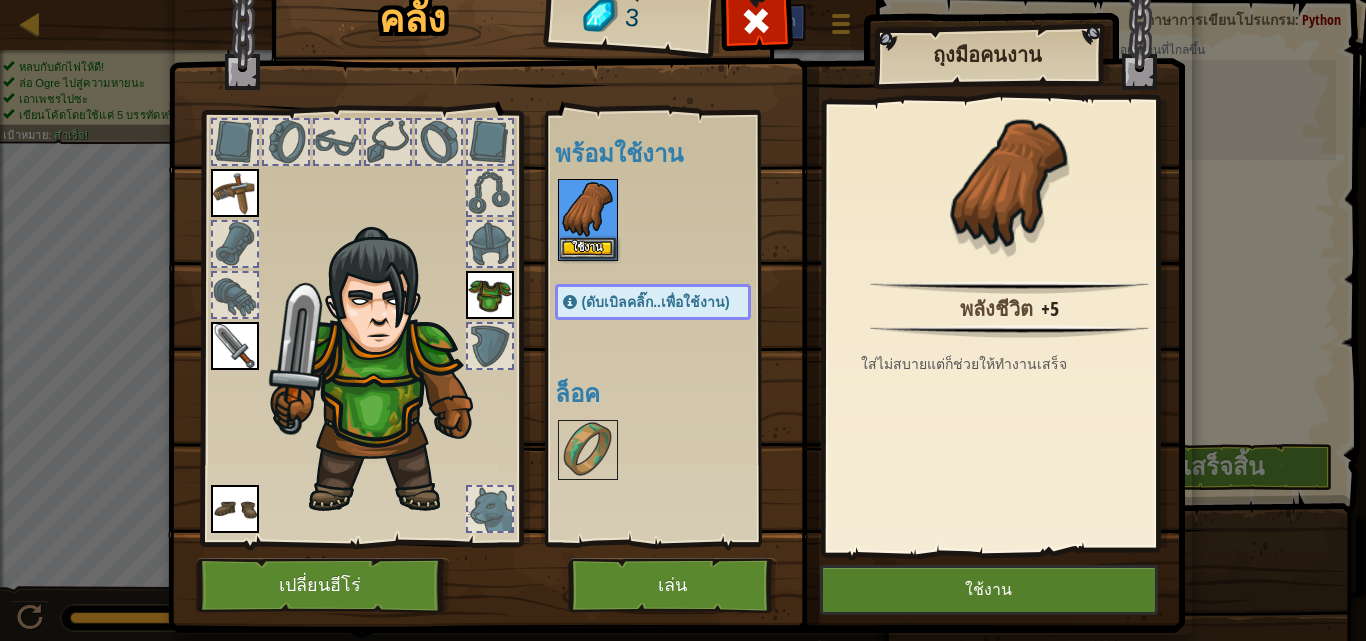 click on "ถอดออก" at bounding box center (0, 0) 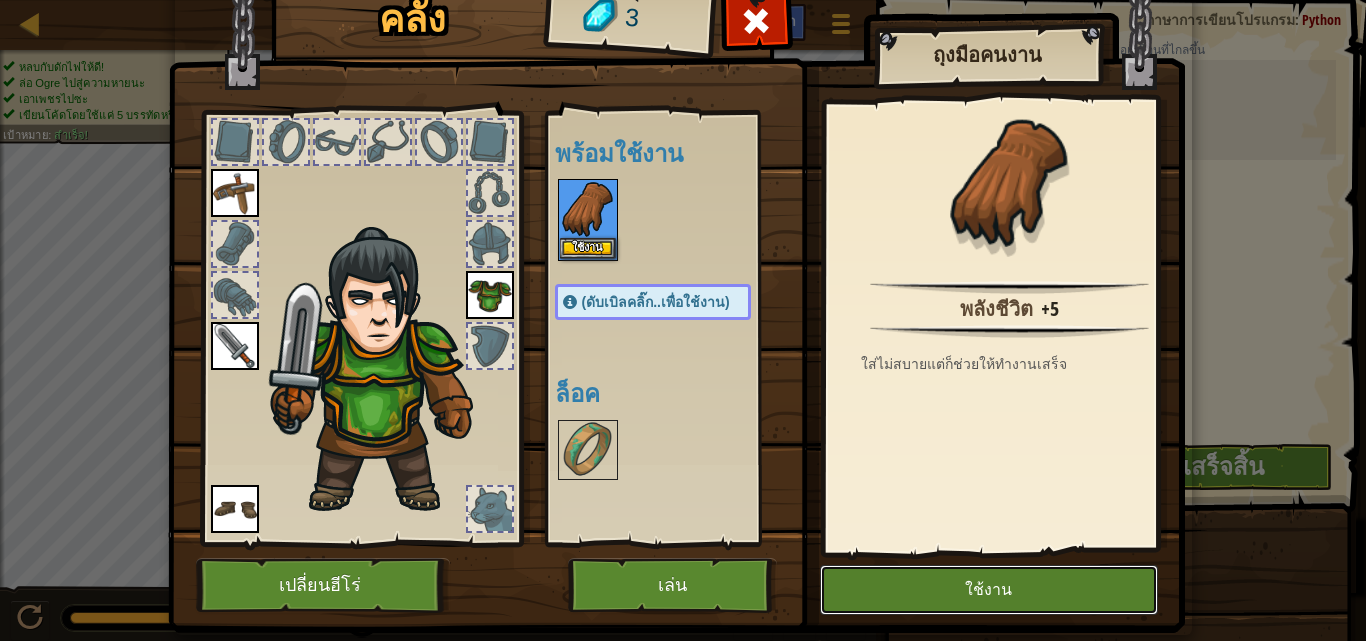 click on "ใช้งาน" at bounding box center [989, 590] 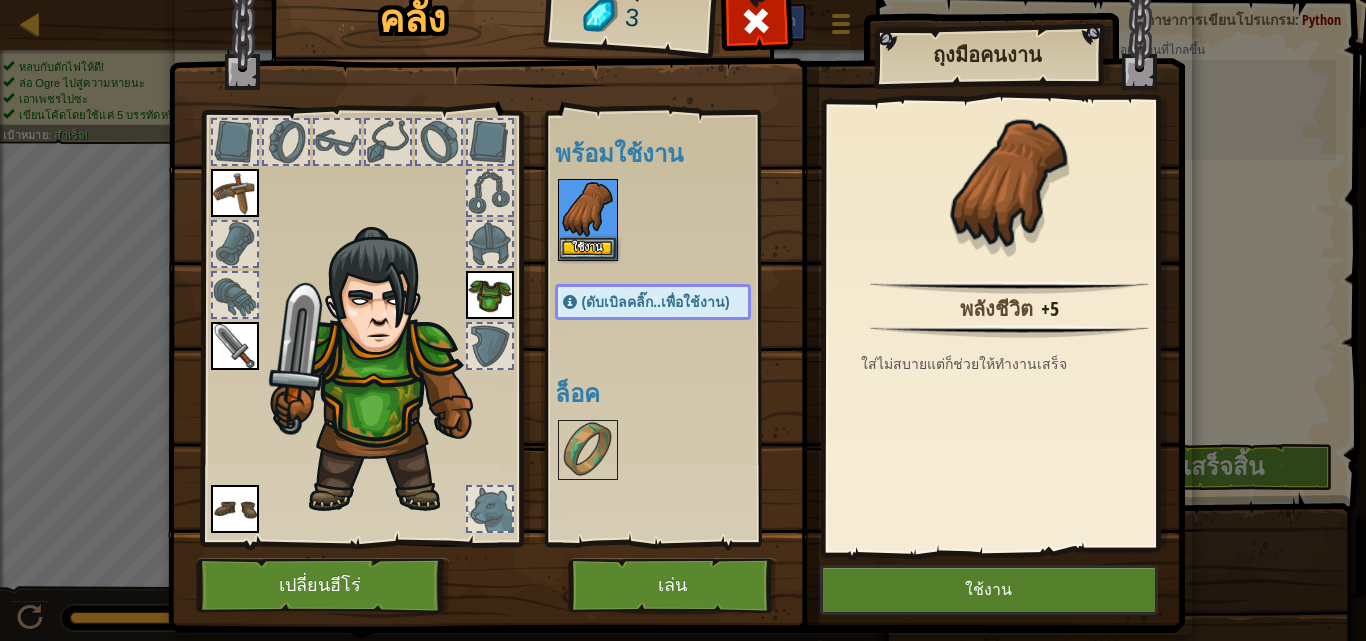 click on "ถอดออก" at bounding box center [0, 0] 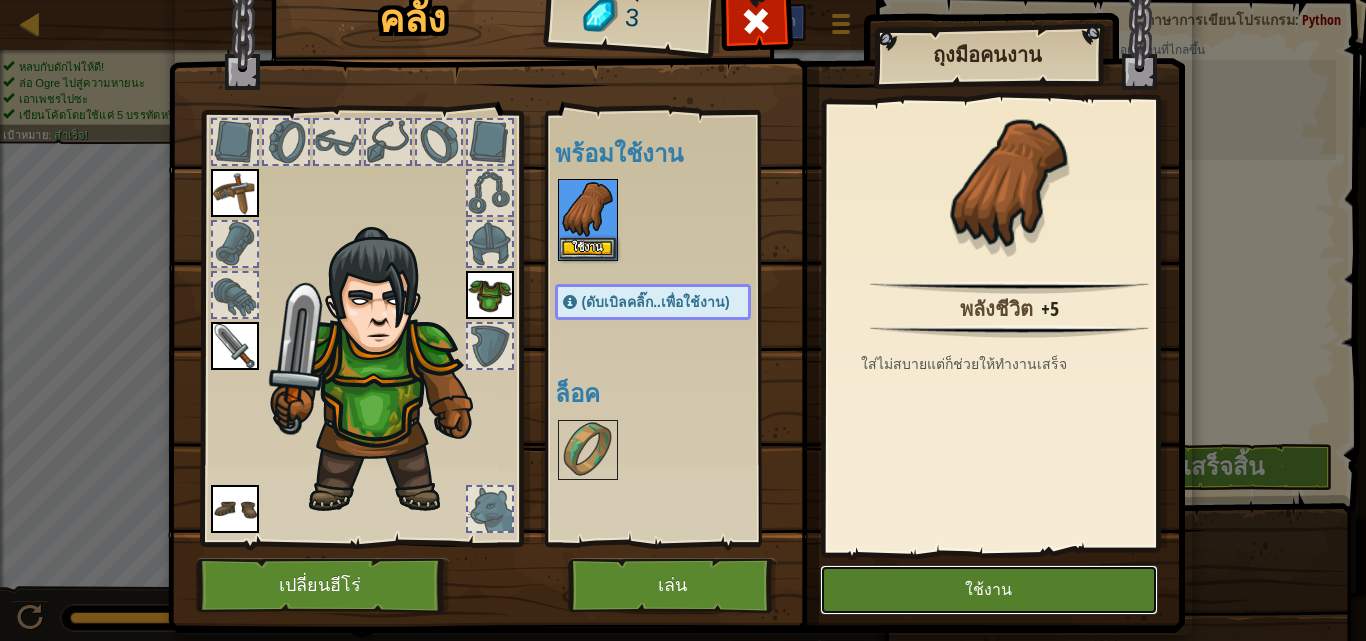 click on "ใช้งาน" at bounding box center [989, 590] 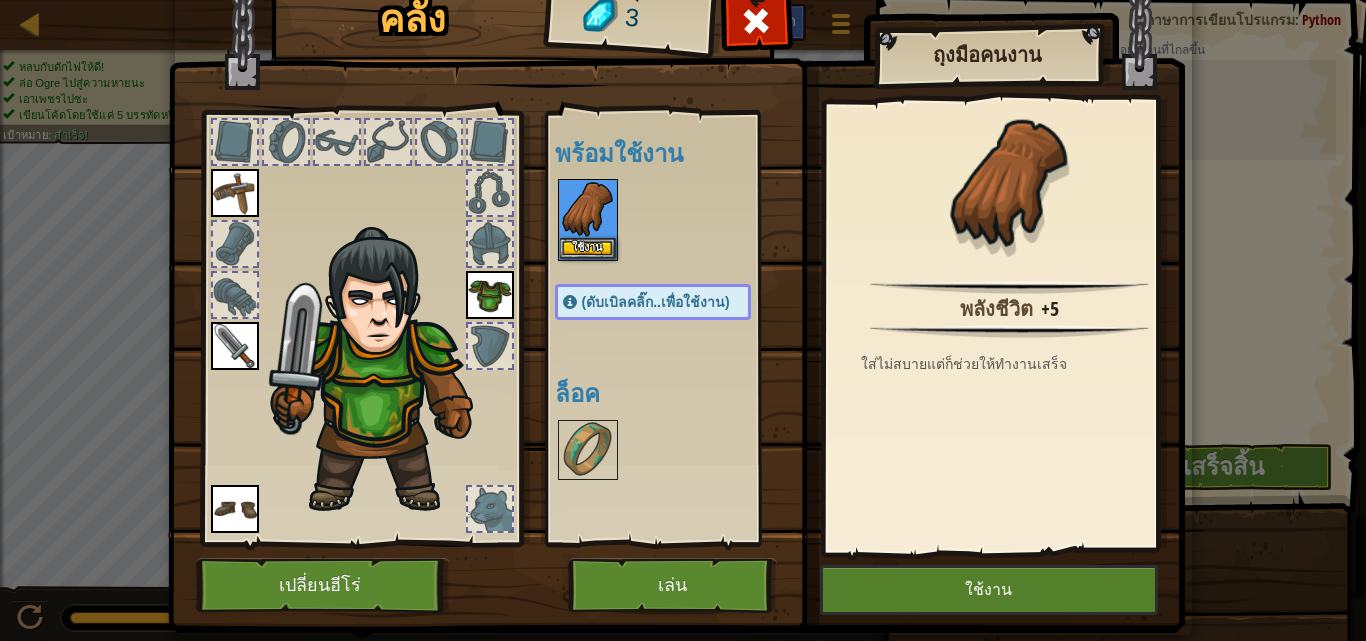 click on "ถอดออก" at bounding box center [0, 0] 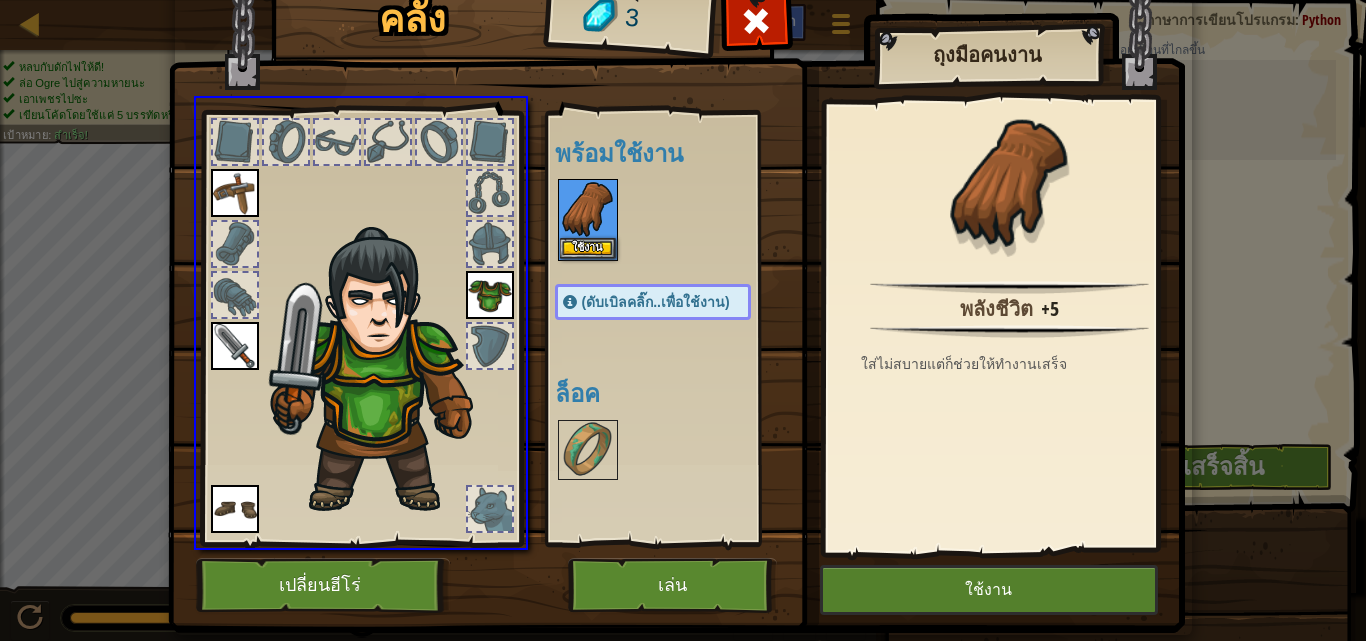 drag, startPoint x: 594, startPoint y: 202, endPoint x: 547, endPoint y: 217, distance: 49.335587 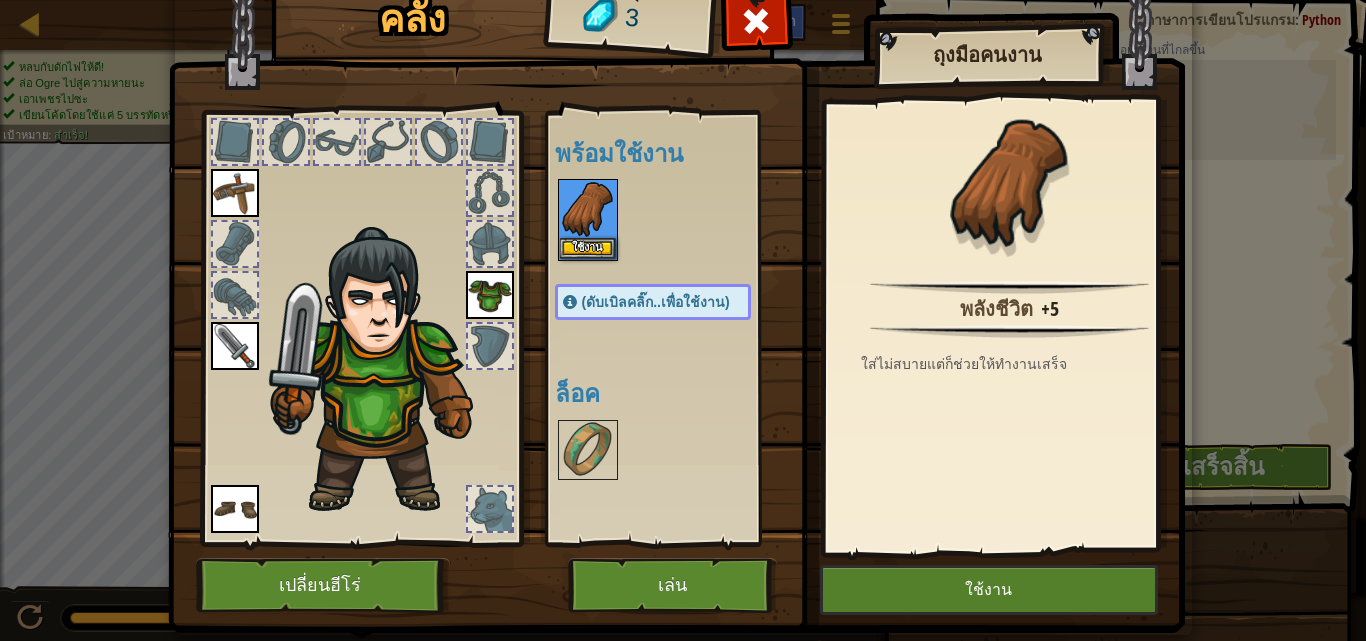 click on "ใช้งาน" at bounding box center [573, 205] 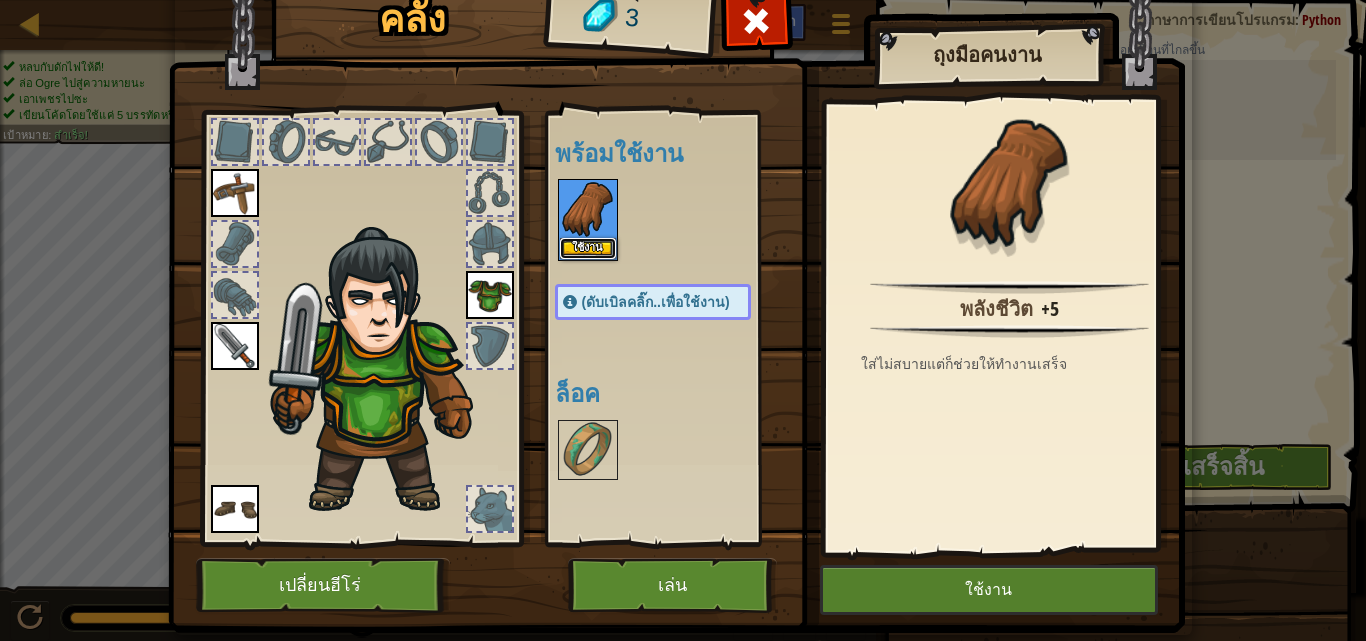click on "ใช้งาน" at bounding box center (588, 248) 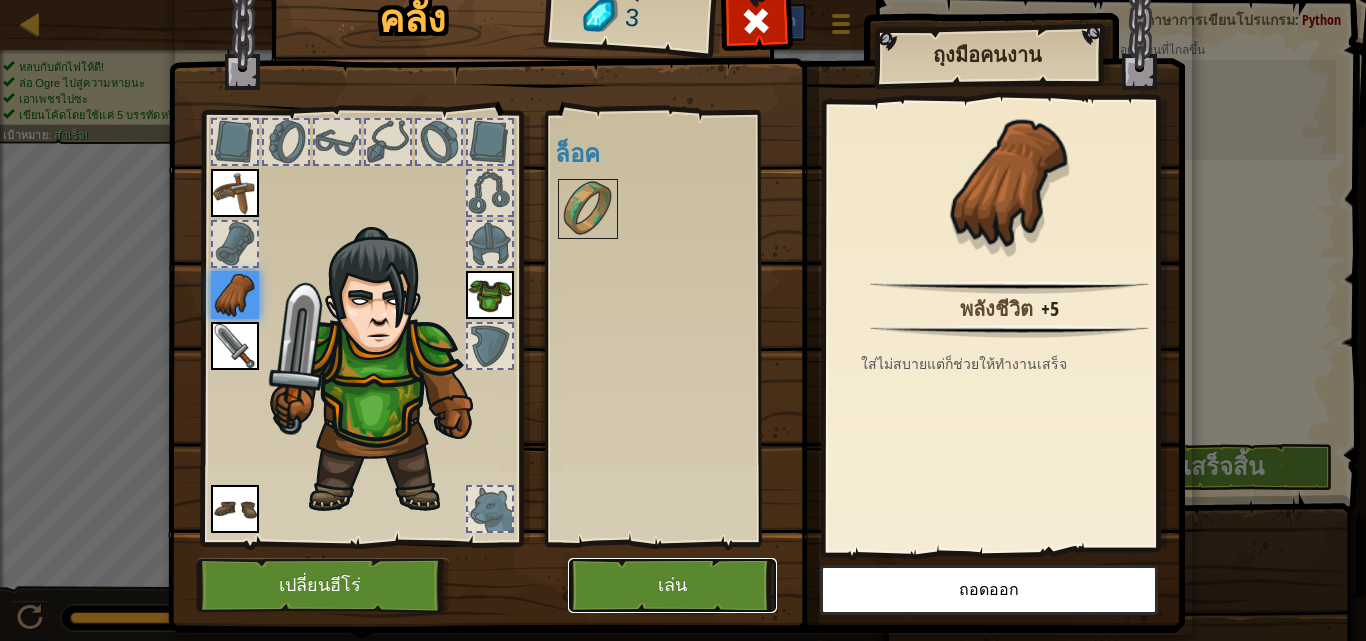 click on "เล่น" at bounding box center (672, 585) 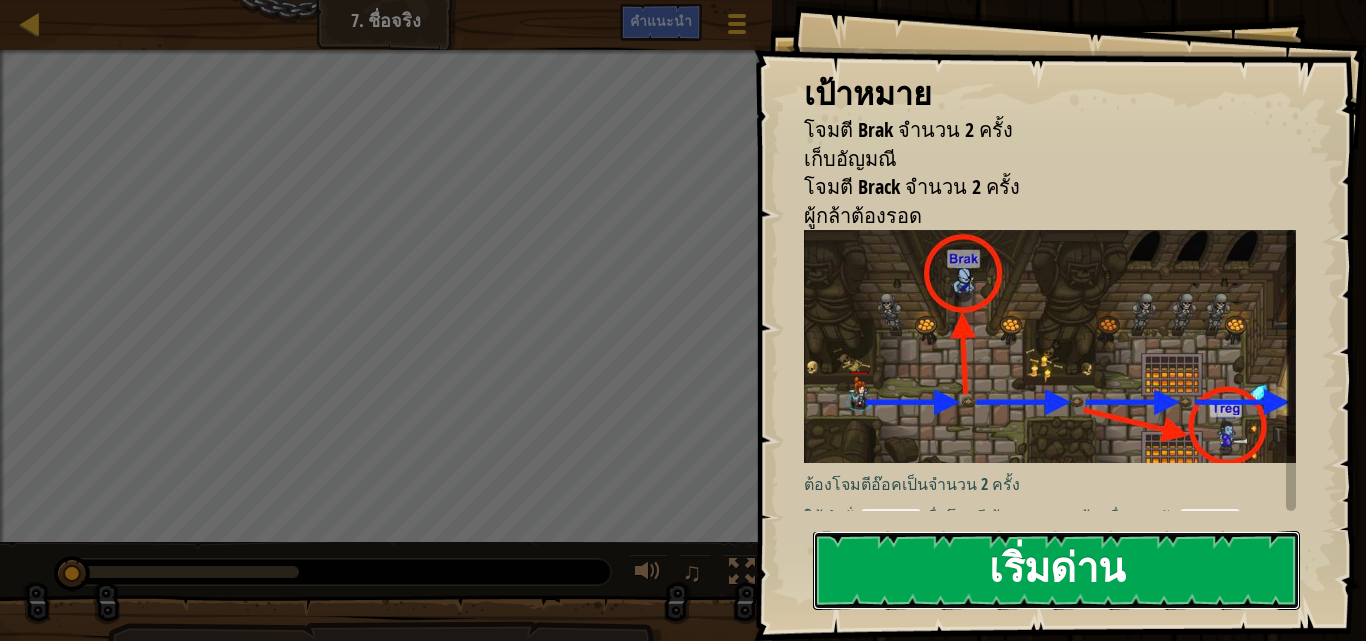 click on "เริ่มด่าน" at bounding box center [1056, 570] 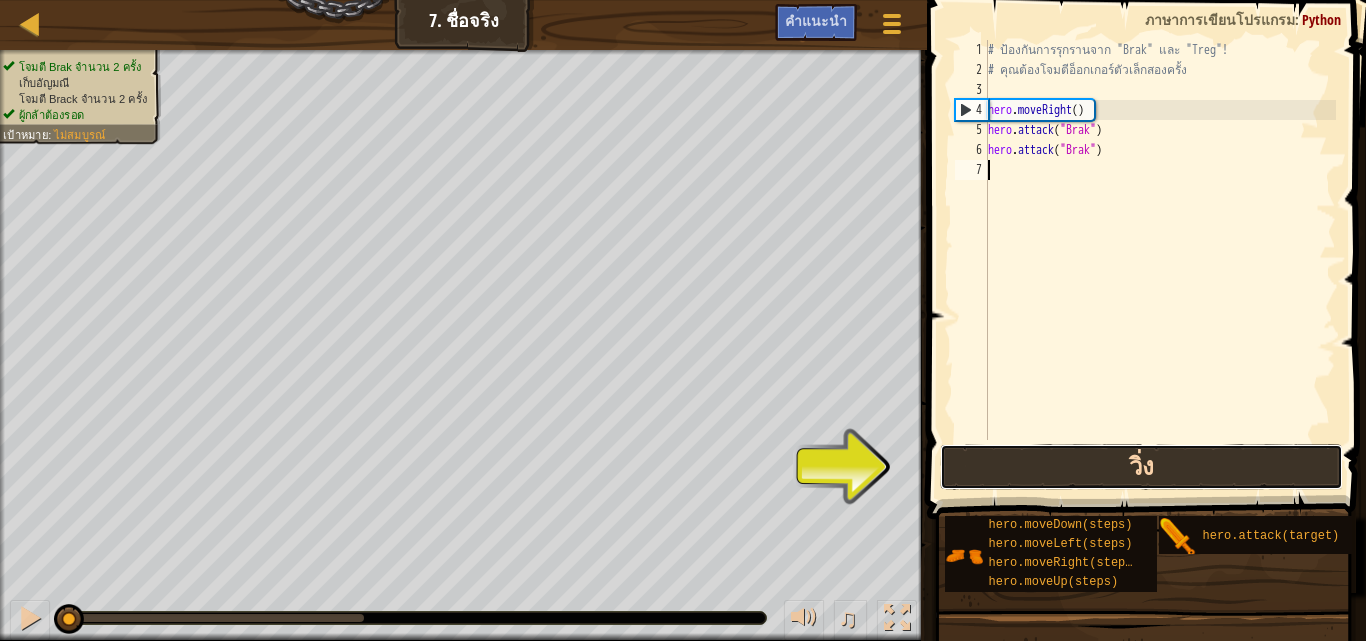 click on "วิ่ง" at bounding box center [1141, 467] 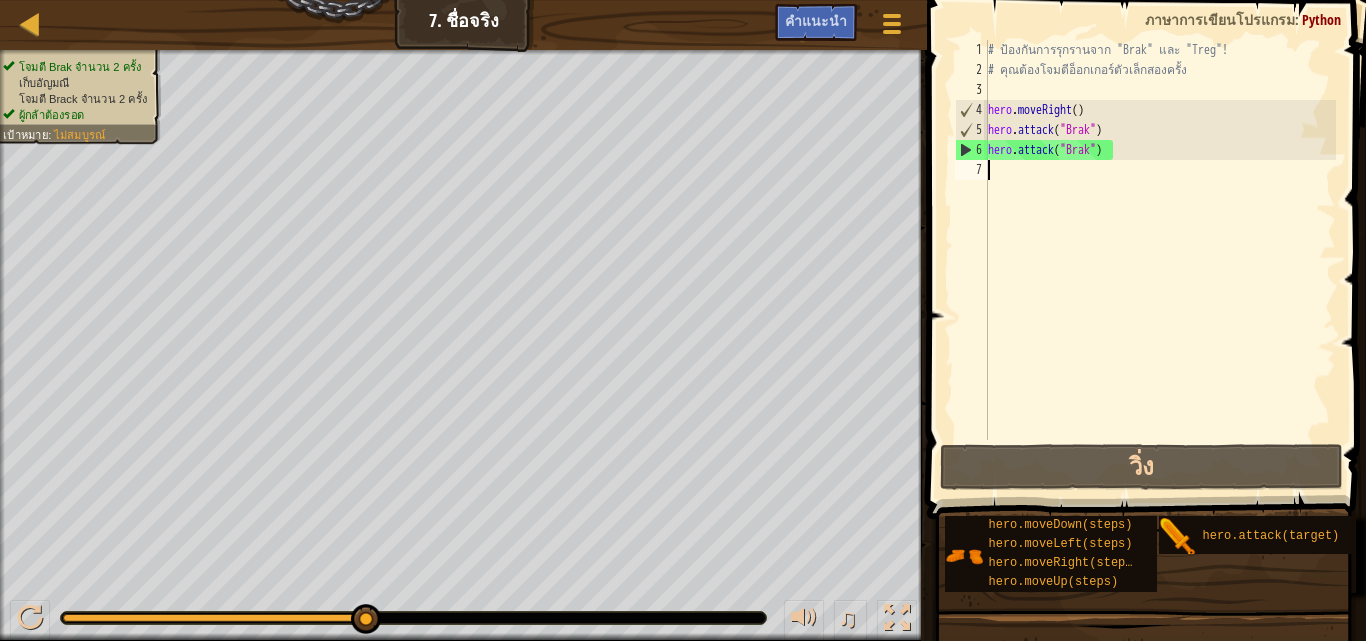 click on "6" at bounding box center [972, 150] 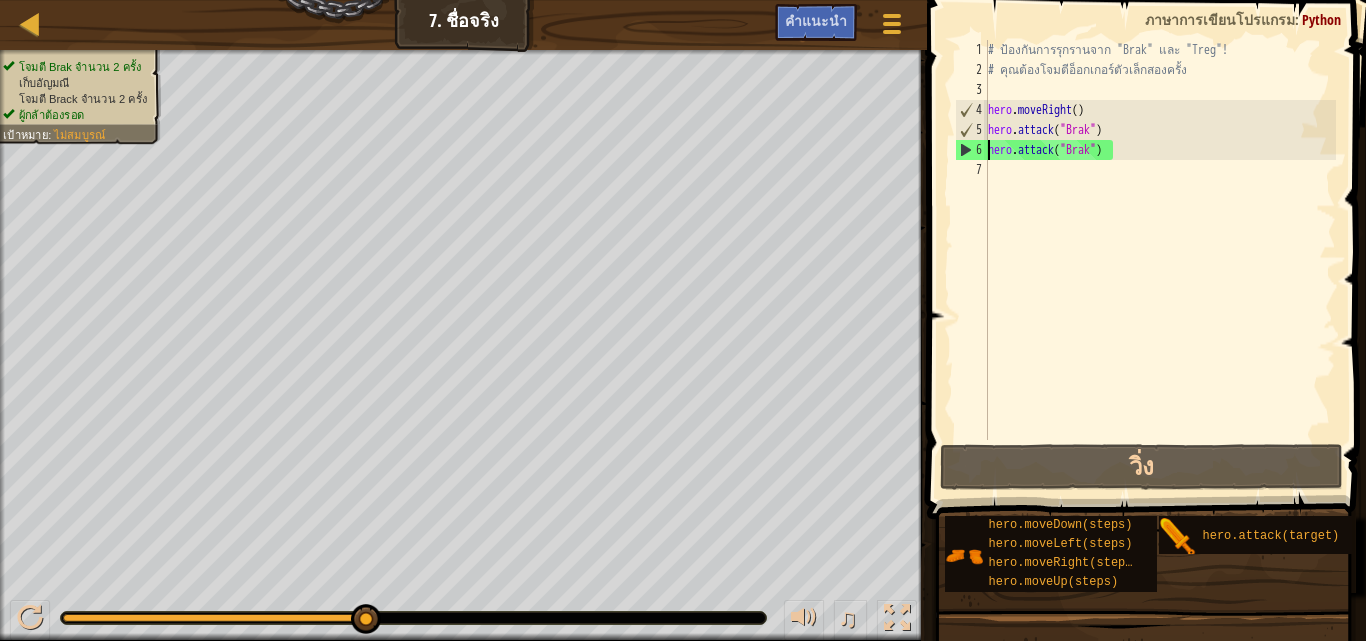 type on "hero.attack("Brak")" 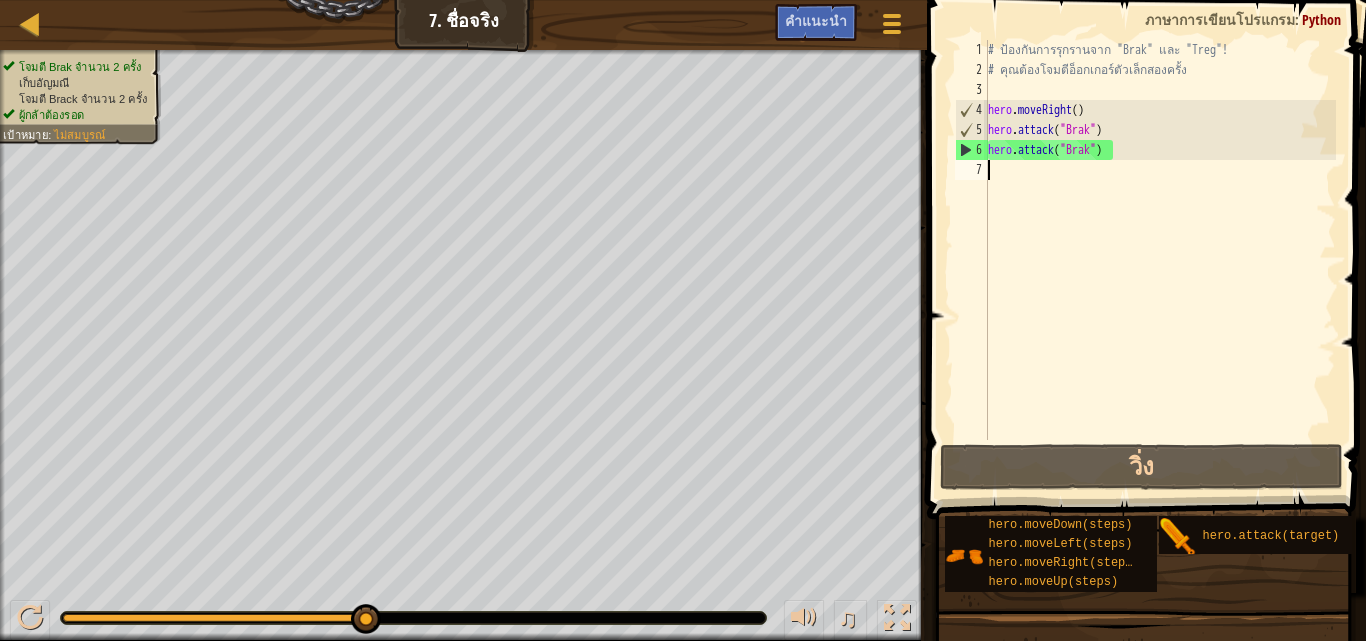 type on "h" 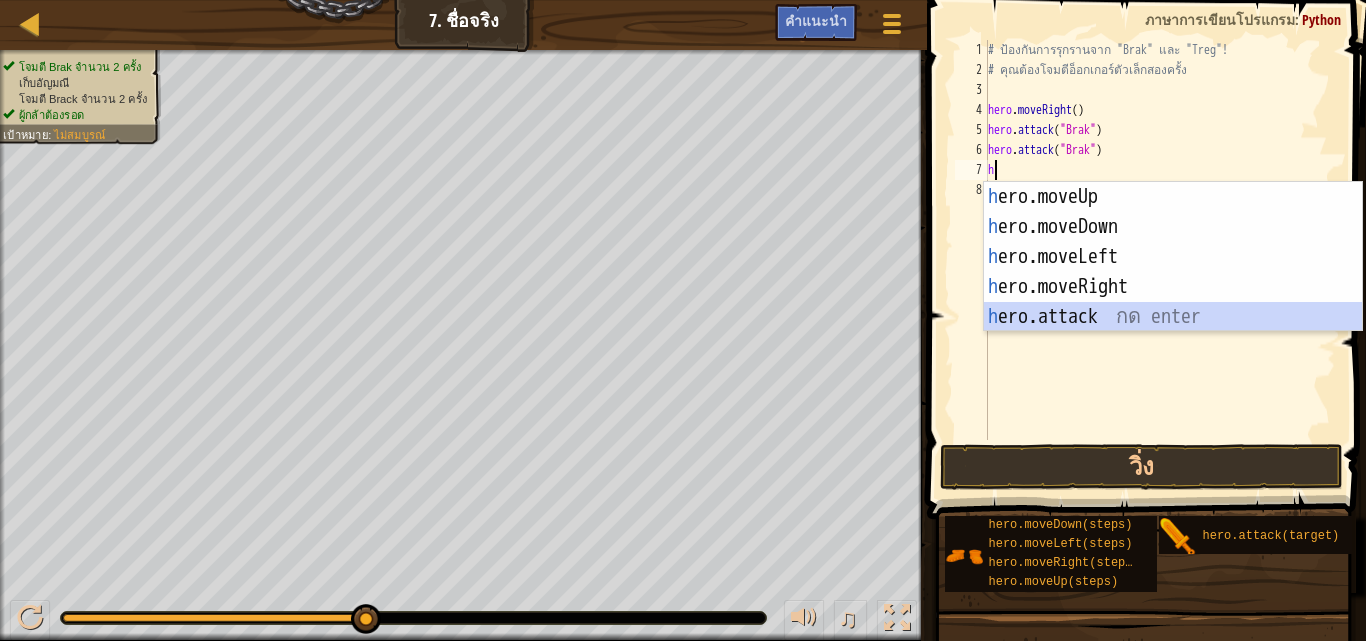 click on "h ero.moveUp กด enter h ero.moveDown กด enter h ero.moveLeft กด enter h ero.moveRight กด enter h ero.attack กด enter" at bounding box center [1173, 287] 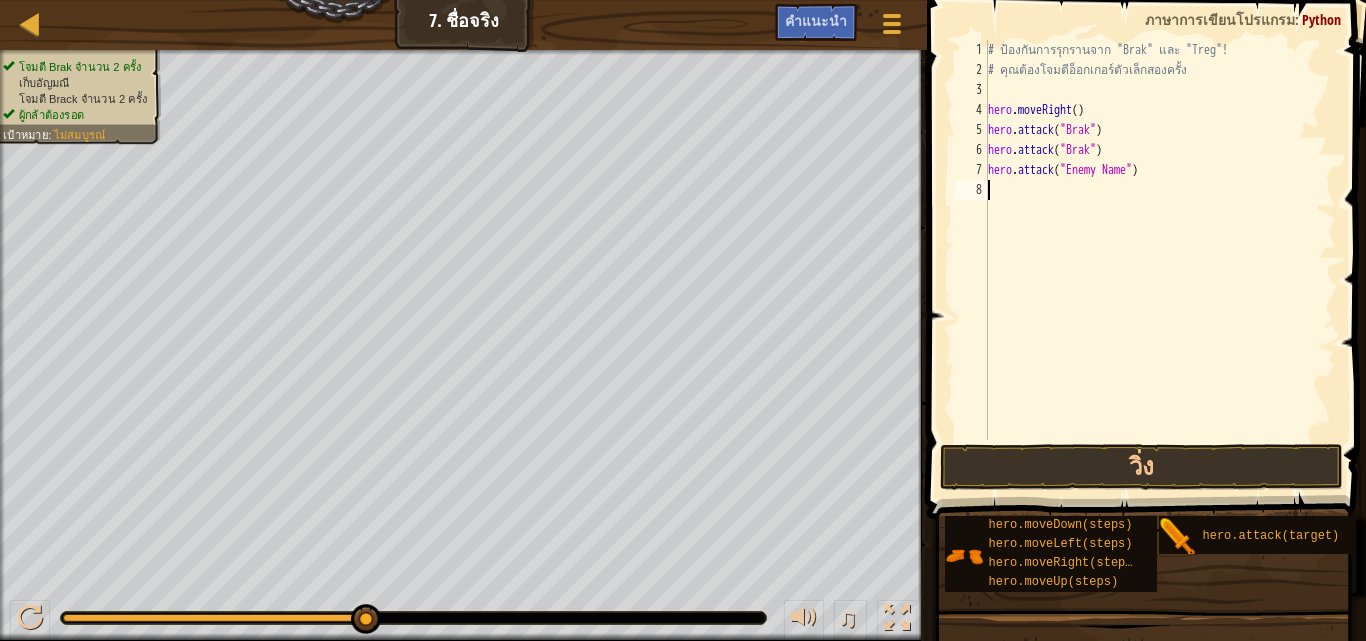 click on "# ป้องกันการรุกรานจาก "[ENEMY]" และ "[ENEMY]"! # คุณต้องโจมตีอ็อกเกอร์ตัวเล็กสองครั้ง hero . moveRight ( ) hero . attack ( "[ENEMY]" ) hero . attack ( "[ENEMY]" ) hero . attack ( "[ENEMY]" )" at bounding box center (1160, 260) 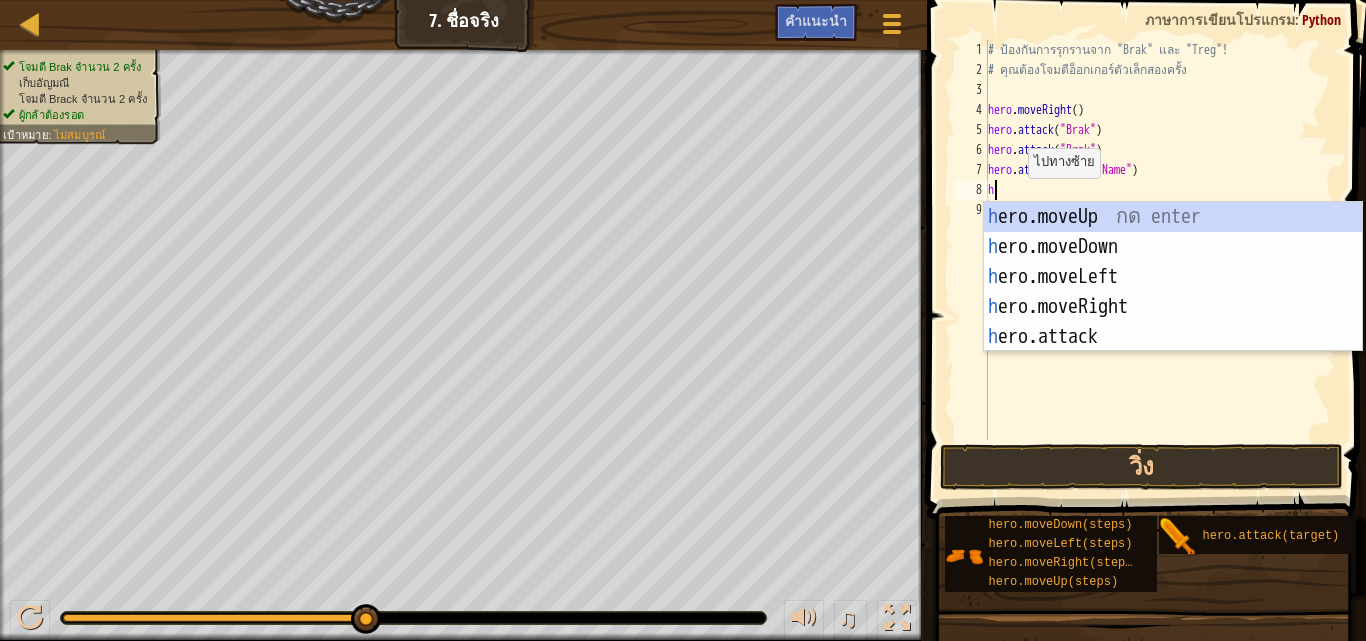 click on "1 2 3 4 5 6 7 8 9" at bounding box center [971, 500040] 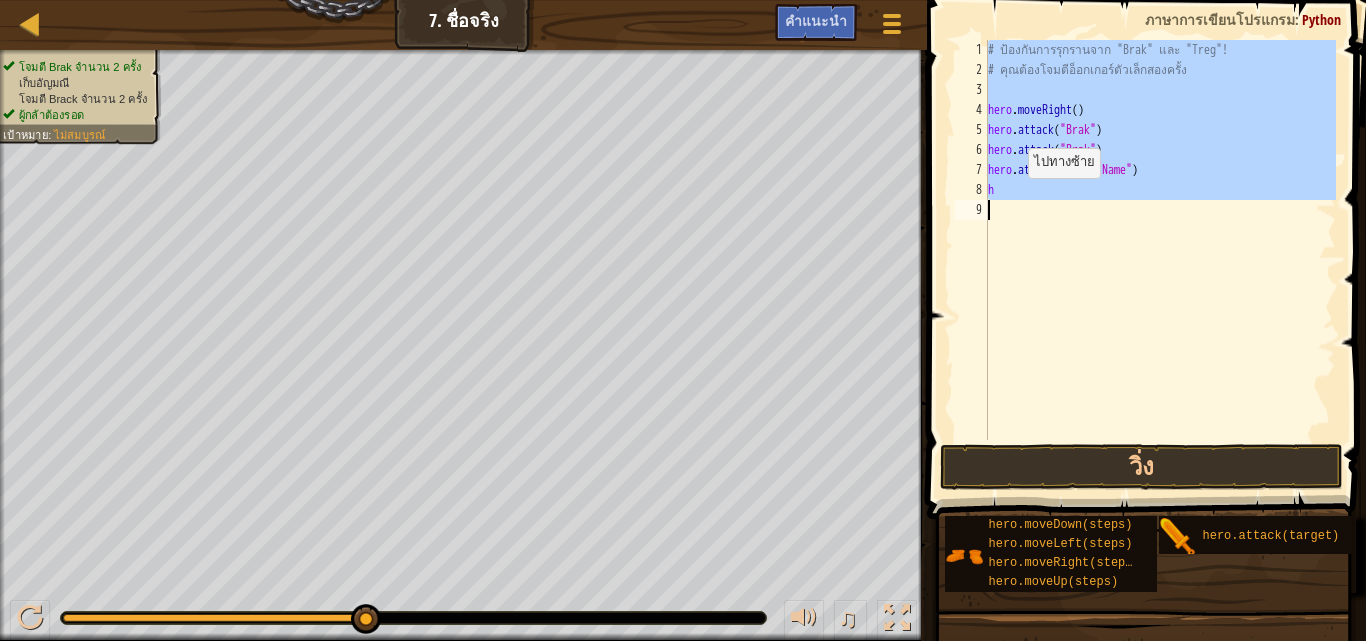 type on "h" 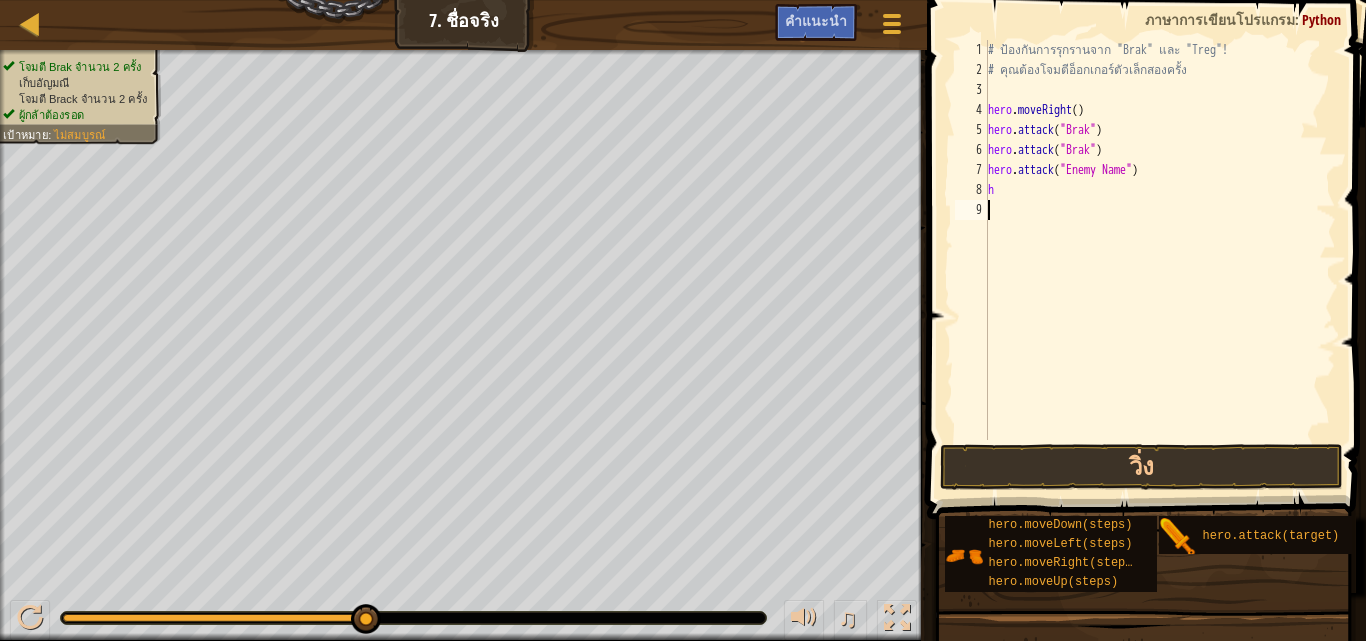 click on "# ป้องกันการรุกรานจาก "Brak" และ "Treg"! # คุณต้องโจมตีอ็อกเกอร์ตัวเล็กสองครั้ง hero . moveRight ( ) hero . attack ( "Brak" ) hero . attack ( "Brak" ) hero . attack ( "Enemy Name" ) h" at bounding box center [1160, 260] 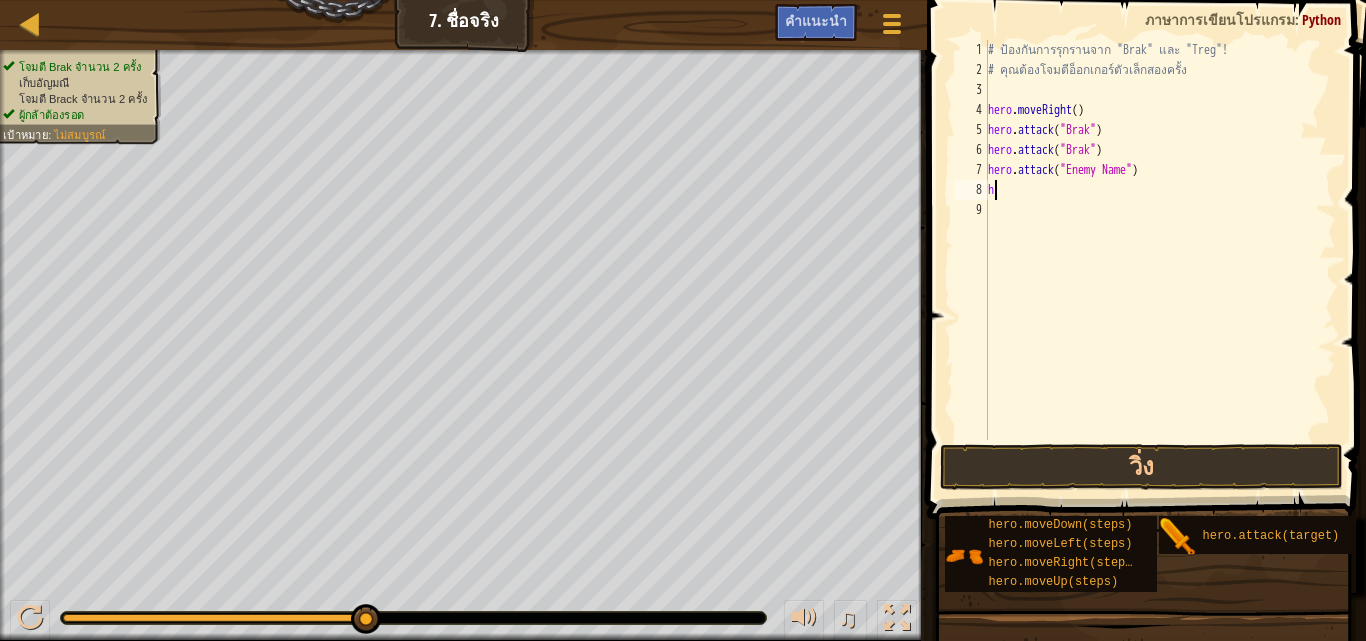 click on "# ป้องกันการรุกรานจาก "Brak" และ "Treg"! # คุณต้องโจมตีอ็อกเกอร์ตัวเล็กสองครั้ง hero . moveRight ( ) hero . attack ( "Brak" ) hero . attack ( "Brak" ) hero . attack ( "Enemy Name" ) h" at bounding box center [1160, 260] 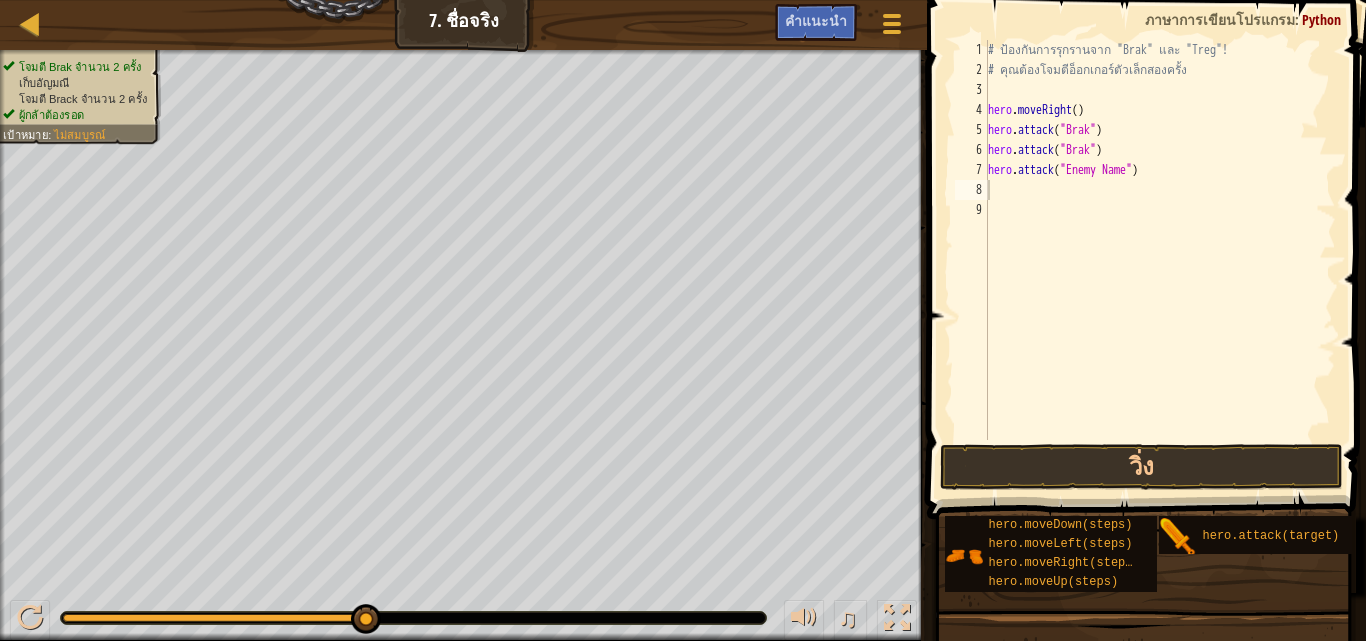 click at bounding box center (1148, 231) 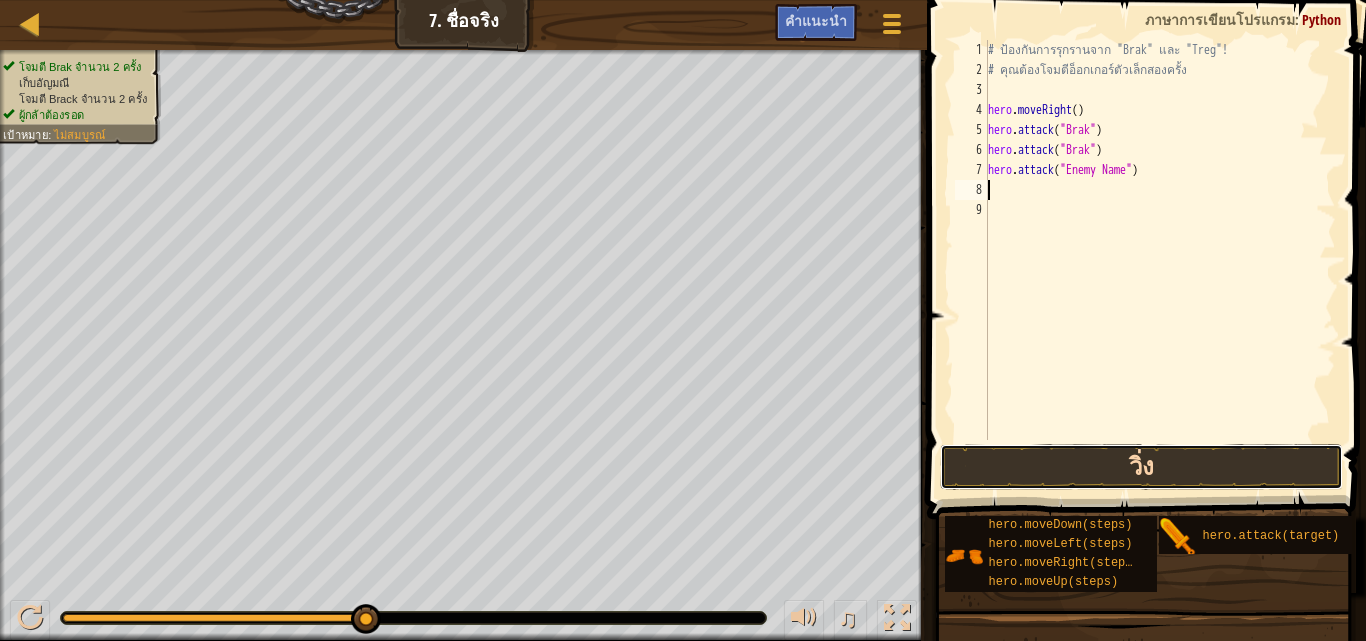 click on "วิ่ง" at bounding box center [1141, 467] 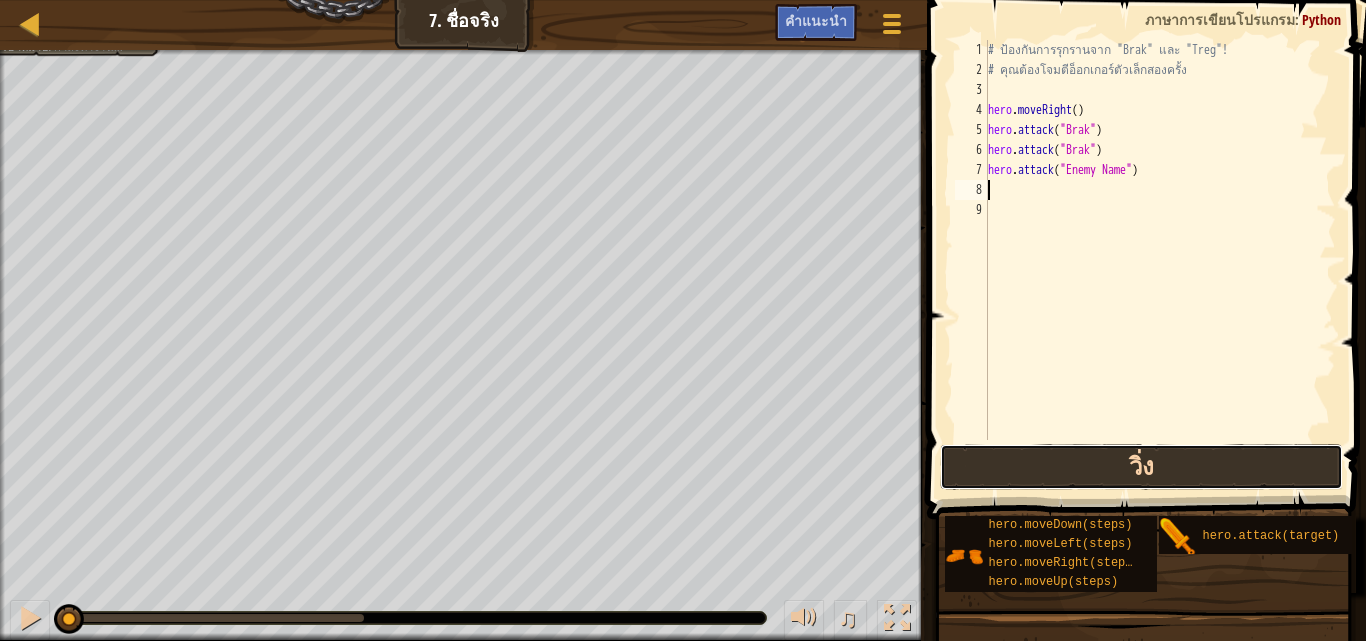 click on "วิ่ง" at bounding box center [1141, 467] 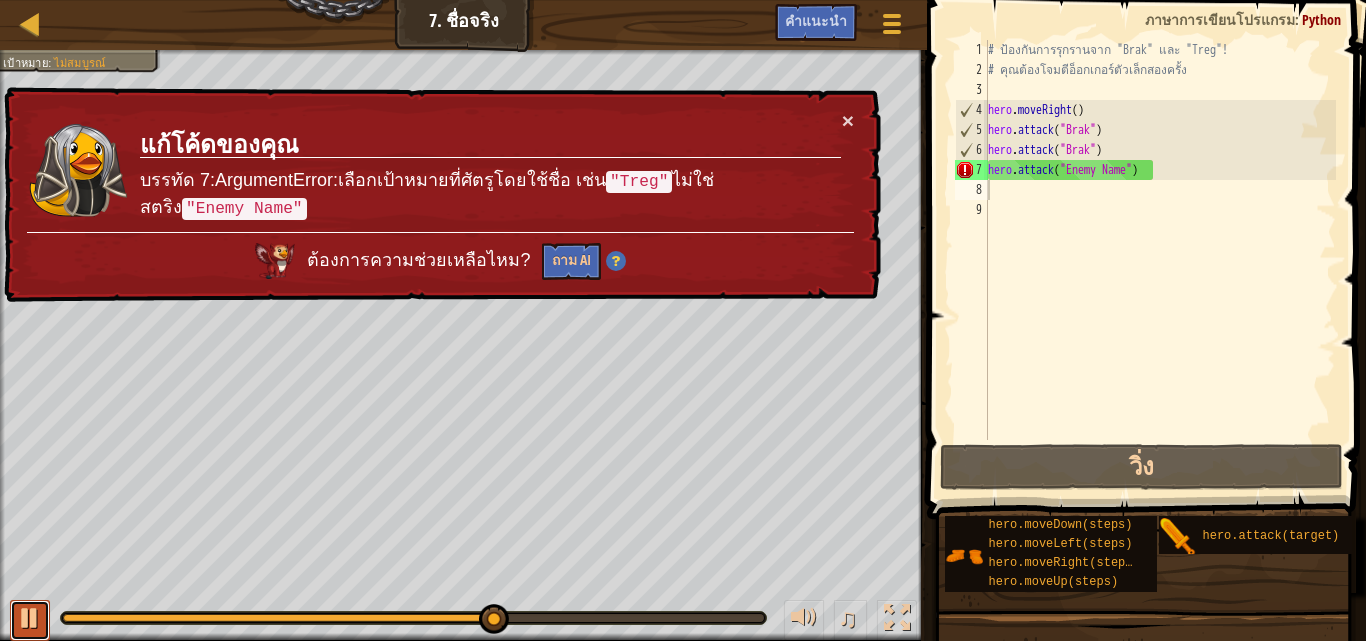 click at bounding box center (30, 618) 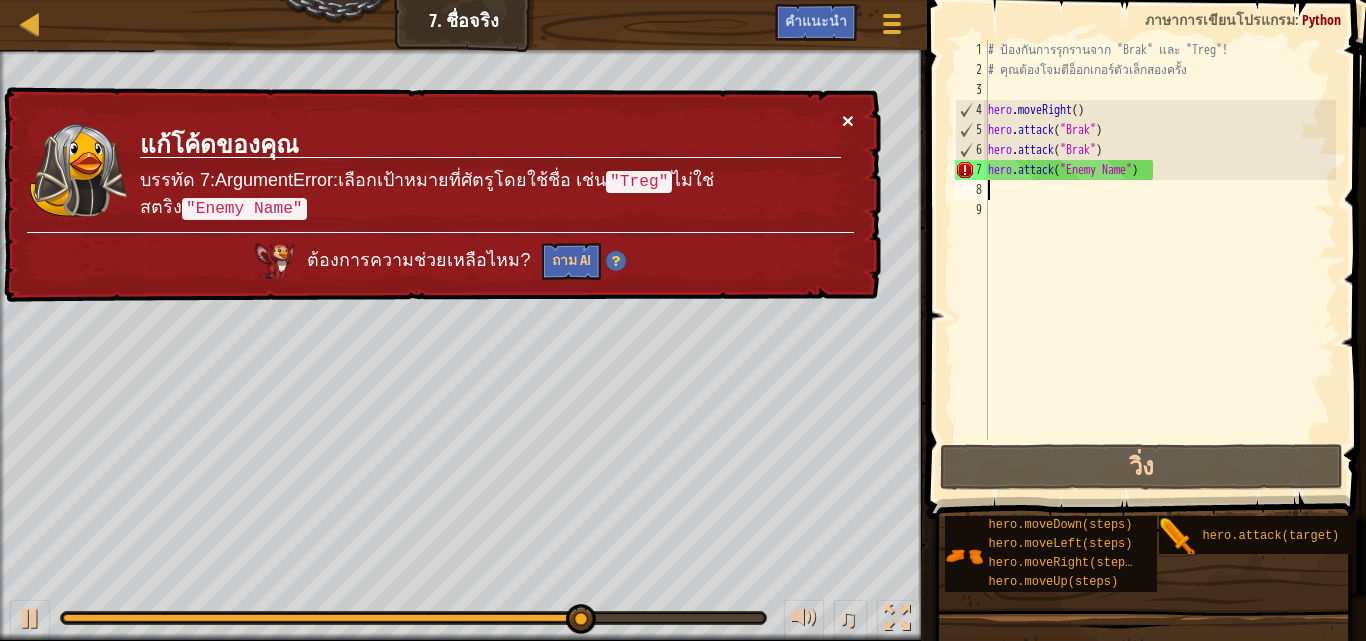 click on "×" at bounding box center [848, 120] 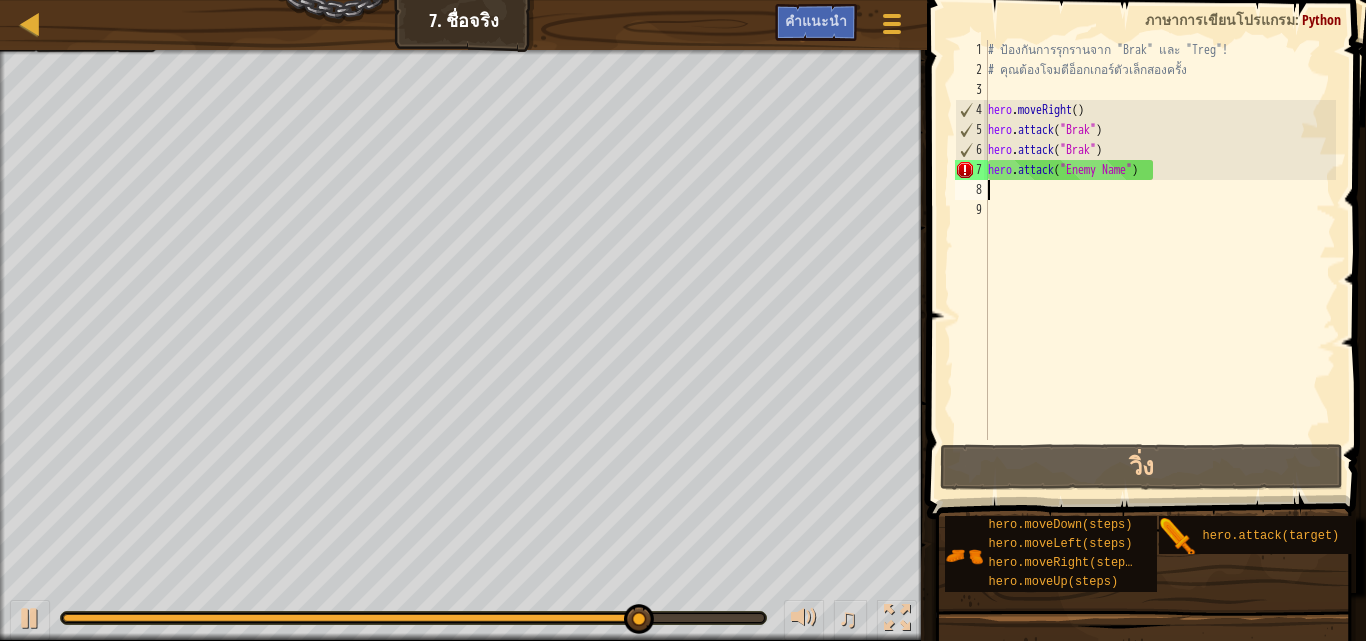 click on "# ป้องกันการรุกรานจาก "[ENEMY]" และ "[ENEMY]"! # คุณต้องโจมตีอ็อกเกอร์ตัวเล็กสองครั้ง hero . moveRight ( ) hero . attack ( "[ENEMY]" ) hero . attack ( "[ENEMY]" ) hero . attack ( "[ENEMY]" )" at bounding box center [1160, 260] 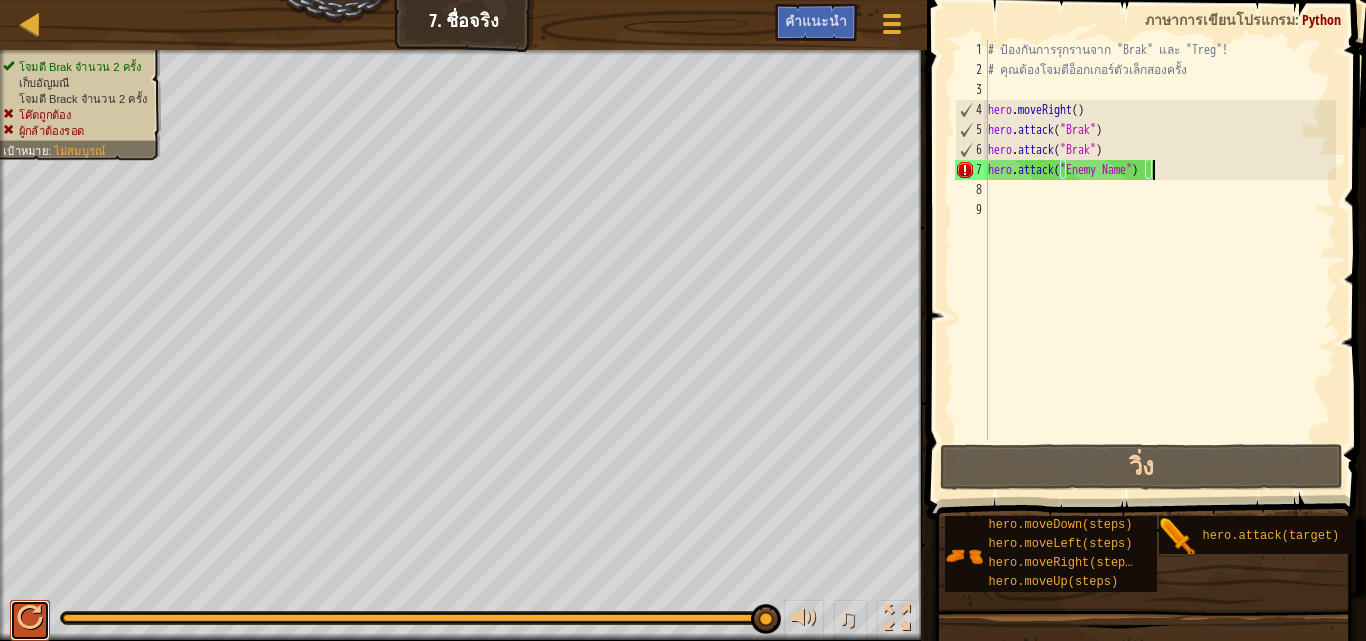 click at bounding box center [30, 618] 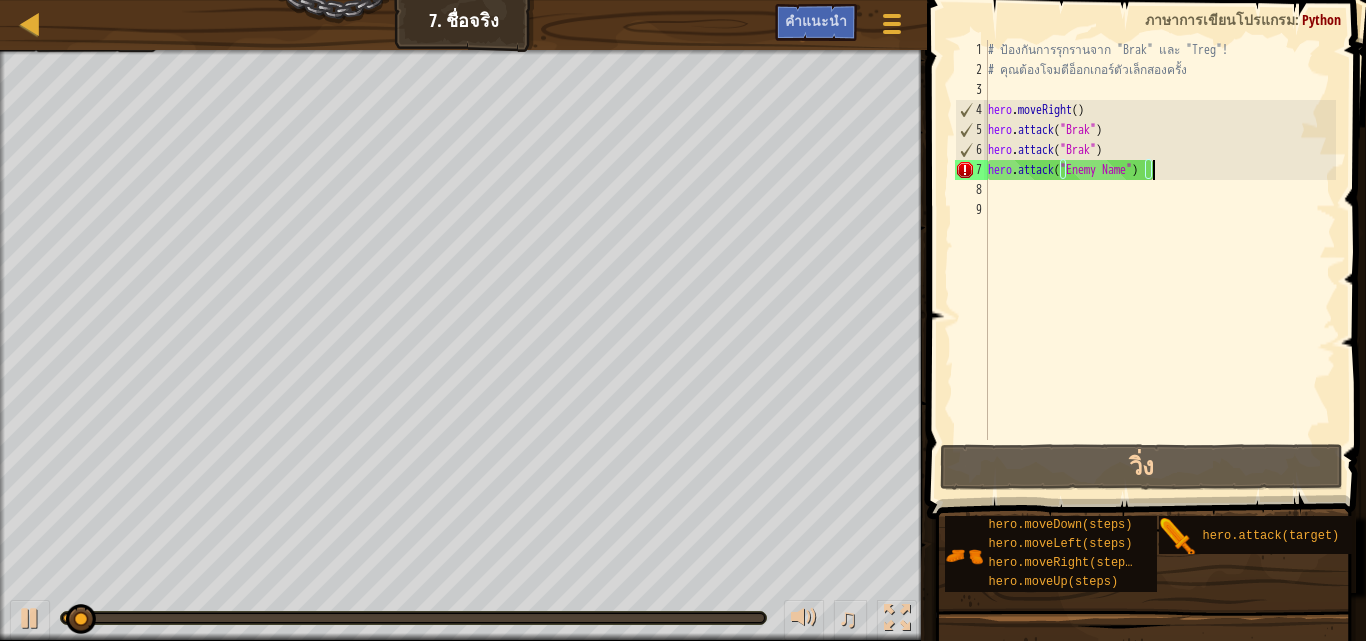 click on "# ป้องกันการรุกรานจาก "[ENEMY]" และ "[ENEMY]"! # คุณต้องโจมตีอ็อกเกอร์ตัวเล็กสองครั้ง hero . moveRight ( ) hero . attack ( "[ENEMY]" ) hero . attack ( "[ENEMY]" ) hero . attack ( "[ENEMY]" )" at bounding box center [1160, 260] 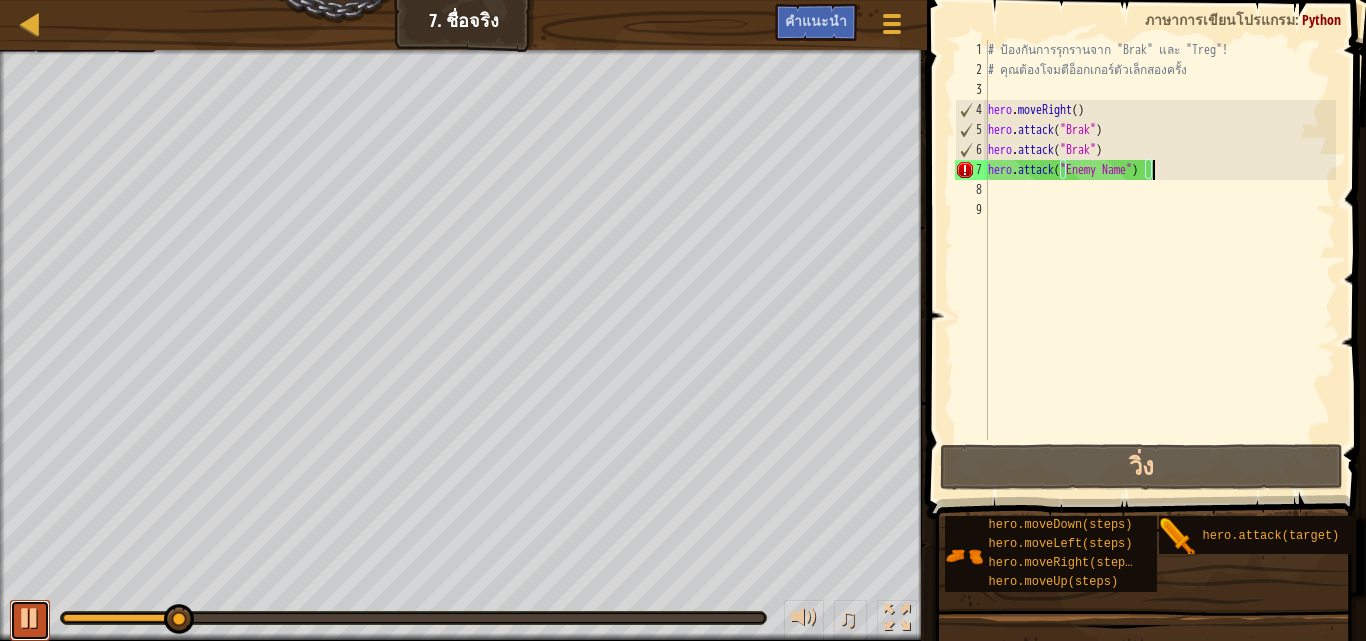 click at bounding box center (30, 618) 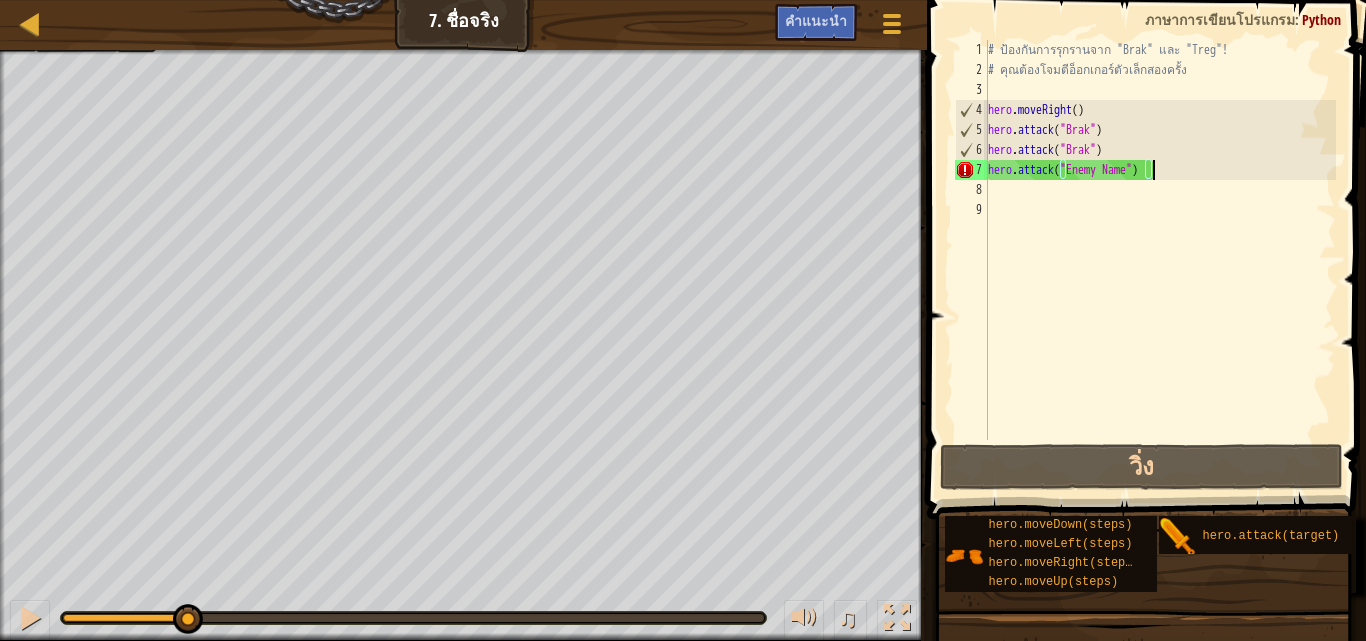 click on "# ป้องกันการรุกรานจาก "[ENEMY]" และ "[ENEMY]"! # คุณต้องโจมตีอ็อกเกอร์ตัวเล็กสองครั้ง hero . moveRight ( ) hero . attack ( "[ENEMY]" ) hero . attack ( "[ENEMY]" ) hero . attack ( "[ENEMY]" )" at bounding box center (1160, 260) 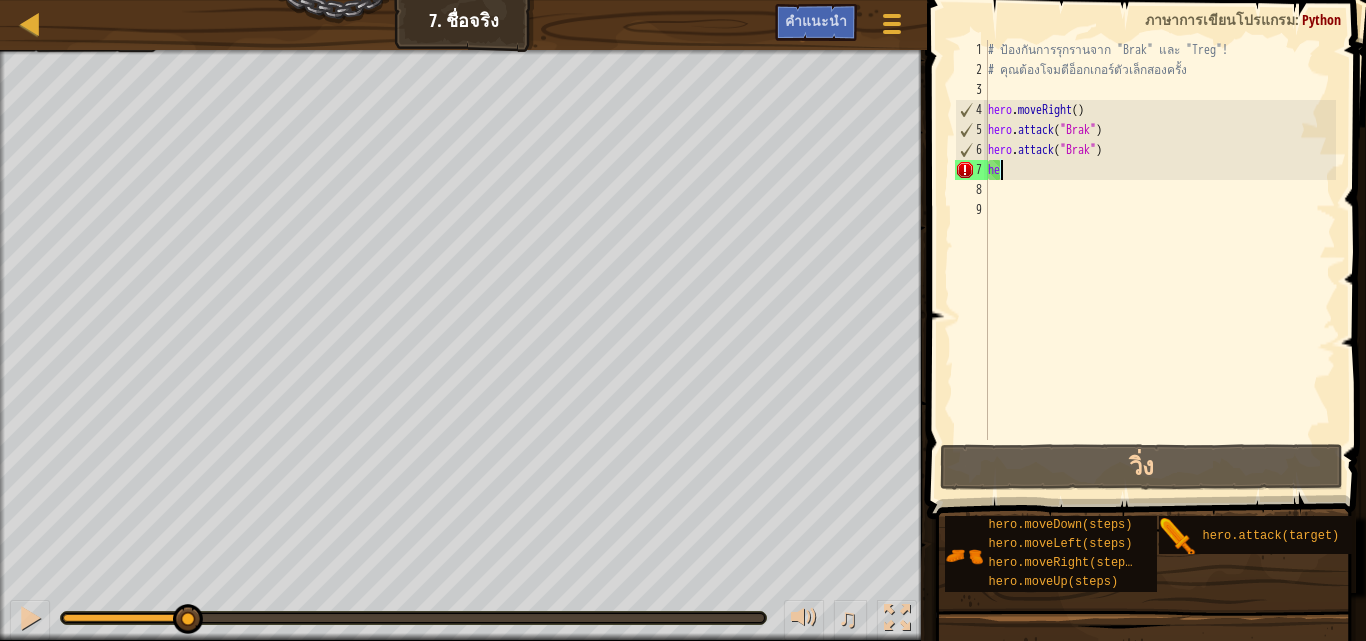 type on "h" 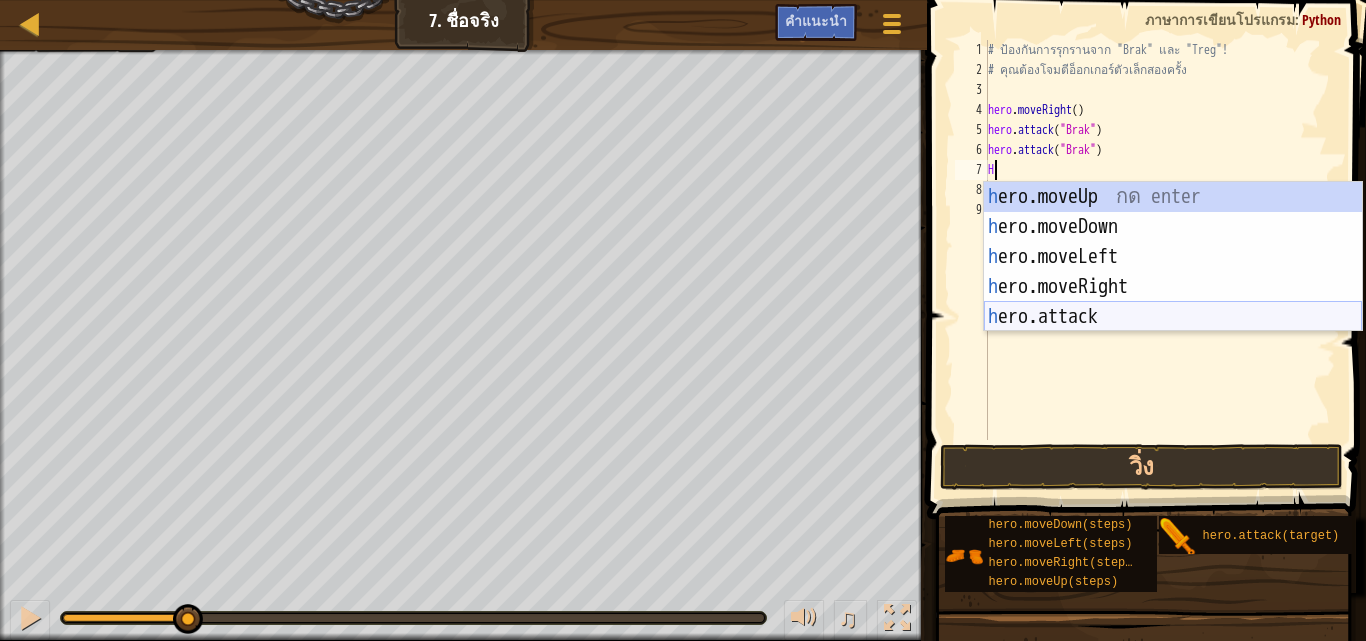 click on "h ero.moveUp กด enter h ero.moveDown กด enter h ero.moveLeft กด enter h ero.moveRight กด enter h ero.attack กด enter" at bounding box center [1173, 287] 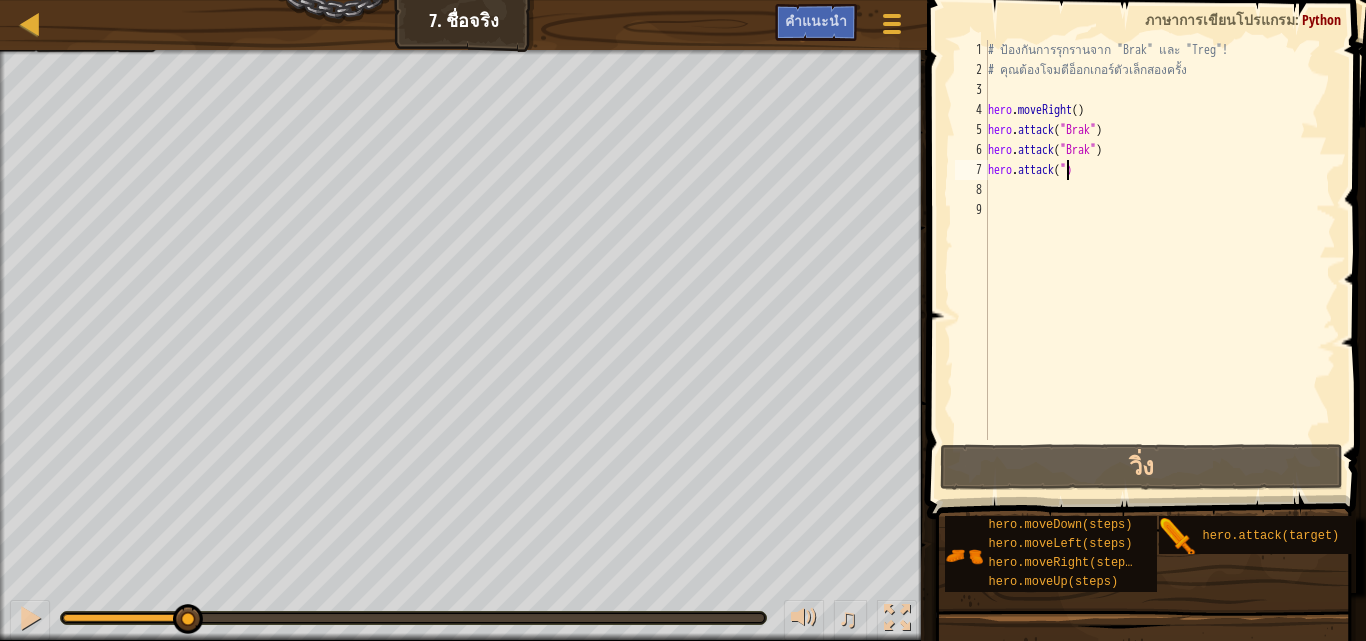 type on "hero.attack")" 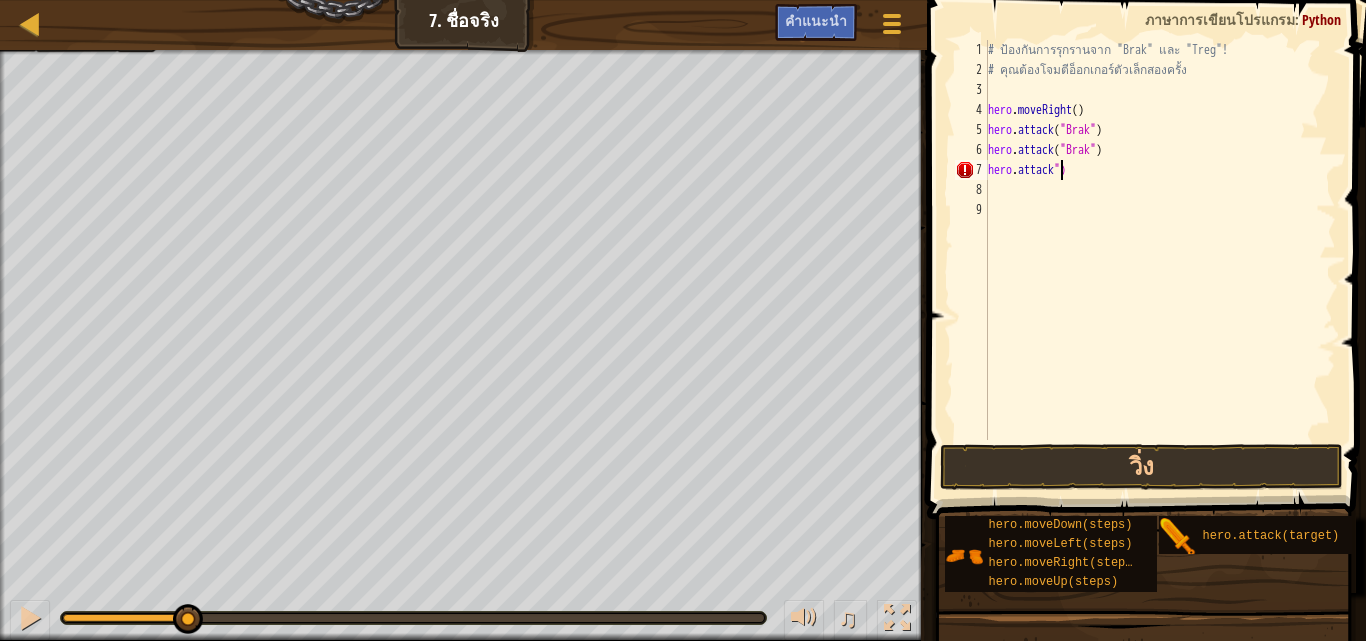 click on "# ป้องกันการรุกรานจาก "[ENEMY]" และ "[ENEMY]"! # คุณต้องโจมตีอ็อกเกอร์ตัวเล็กสองครั้ง hero . moveRight ( ) hero . attack ( "[ENEMY]" ) hero . attack ( "[ENEMY]" ) hero . attack ")" at bounding box center [1160, 260] 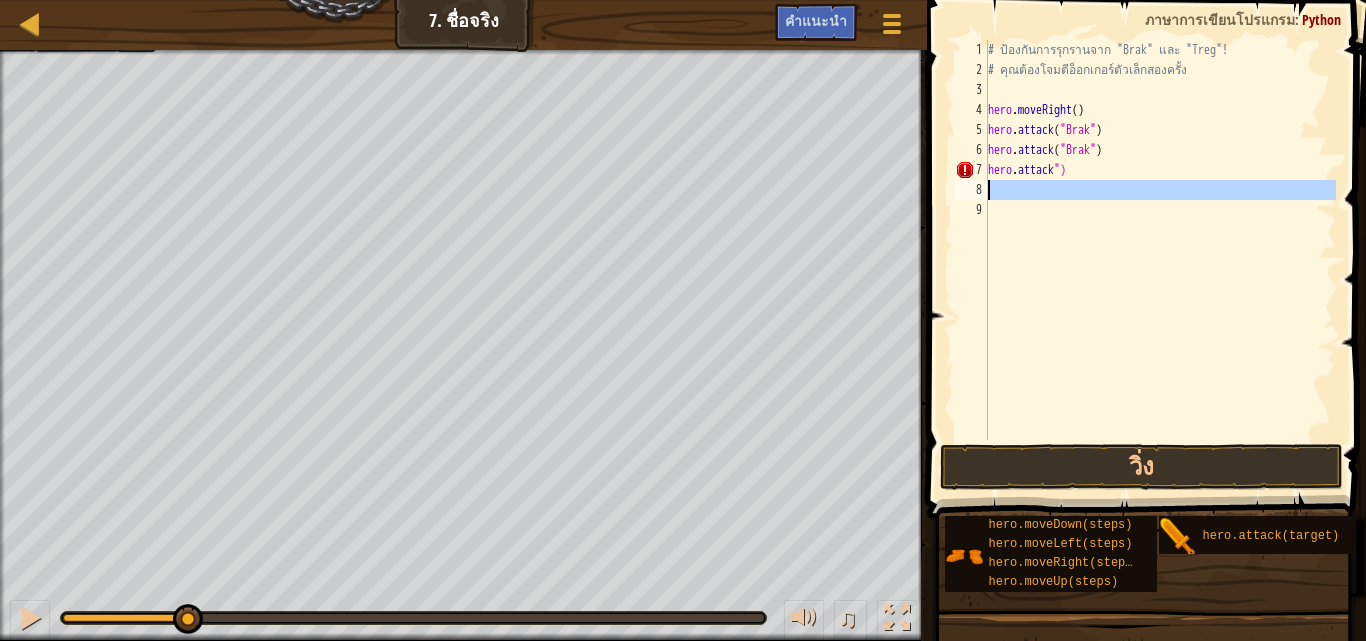 click on "# ป้องกันการรุกรานจาก "[ENEMY]" และ "[ENEMY]"! # คุณต้องโจมตีอ็อกเกอร์ตัวเล็กสองครั้ง hero . moveRight ( ) hero . attack ( "[ENEMY]" ) hero . attack ( "[ENEMY]" ) hero . attack ")" at bounding box center (1160, 260) 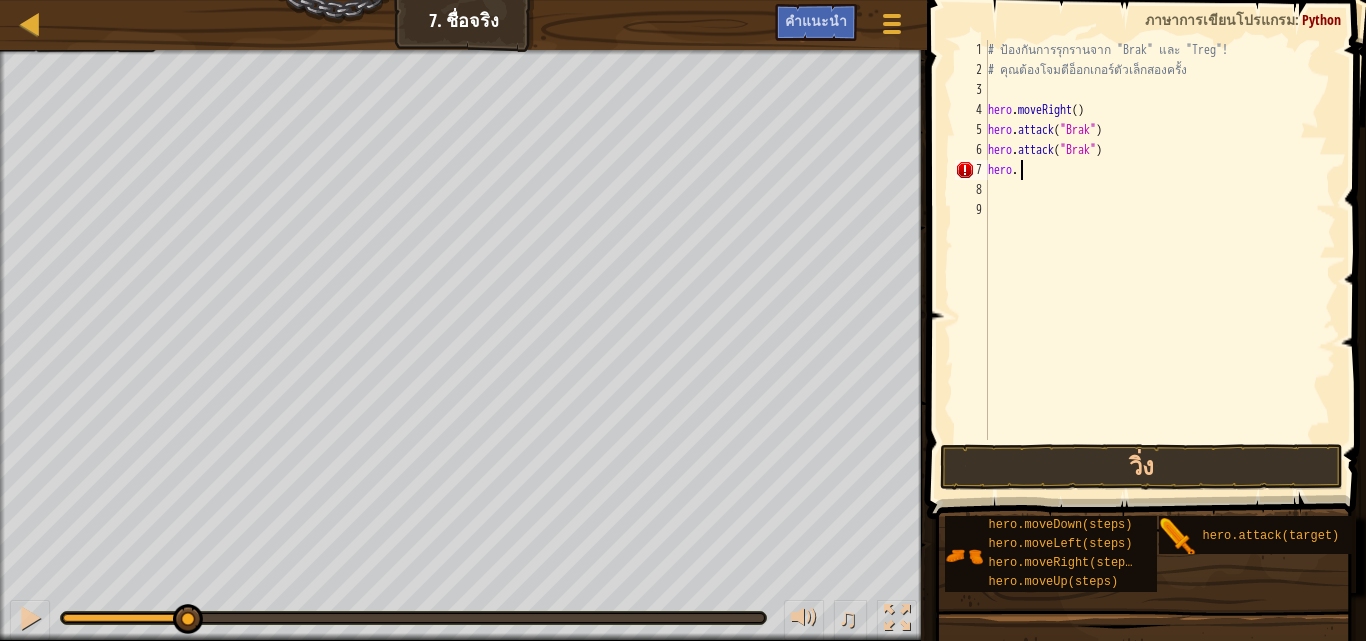 type on "h" 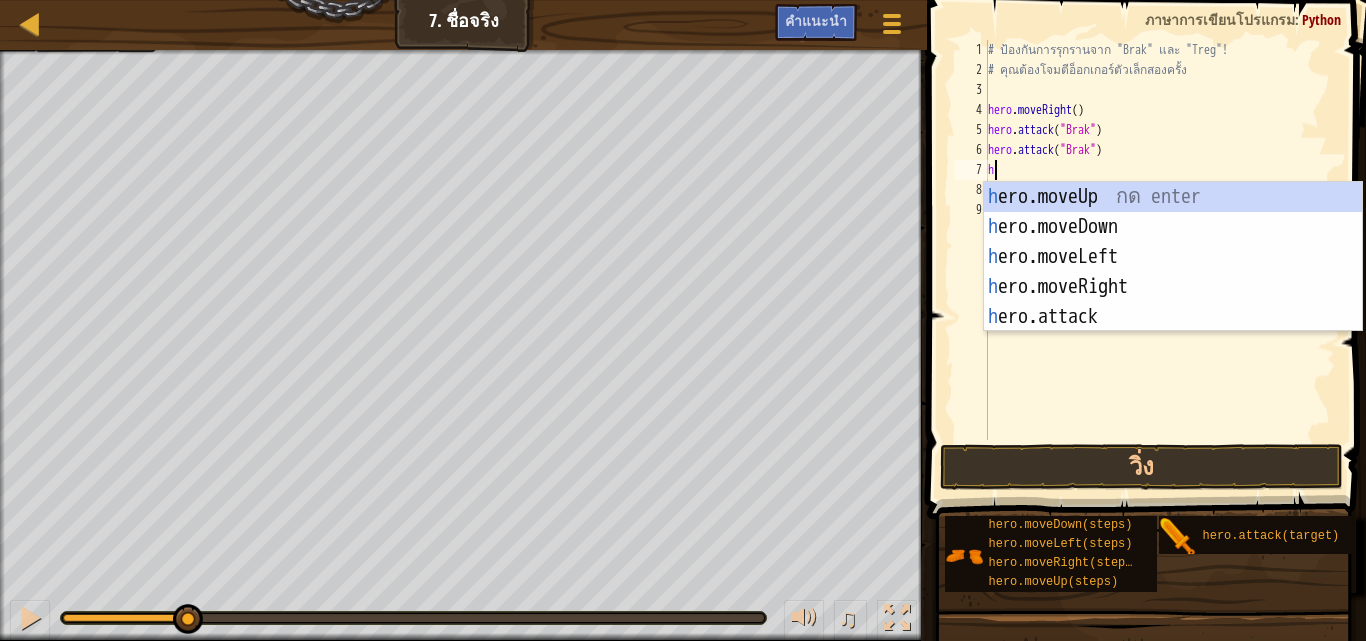click on "h ero.moveUp กด enter h ero.moveDown กด enter h ero.moveLeft กด enter h ero.moveRight กด enter h ero.attack กด enter" at bounding box center [1173, 287] 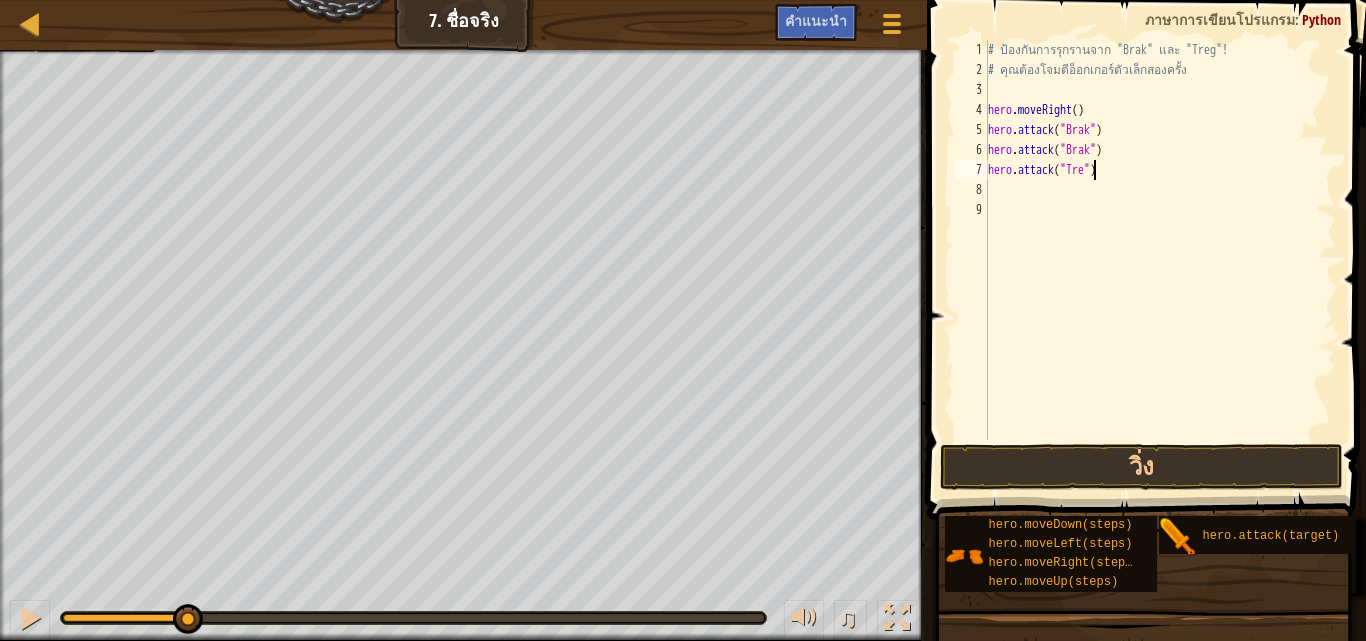 scroll, scrollTop: 9, scrollLeft: 9, axis: both 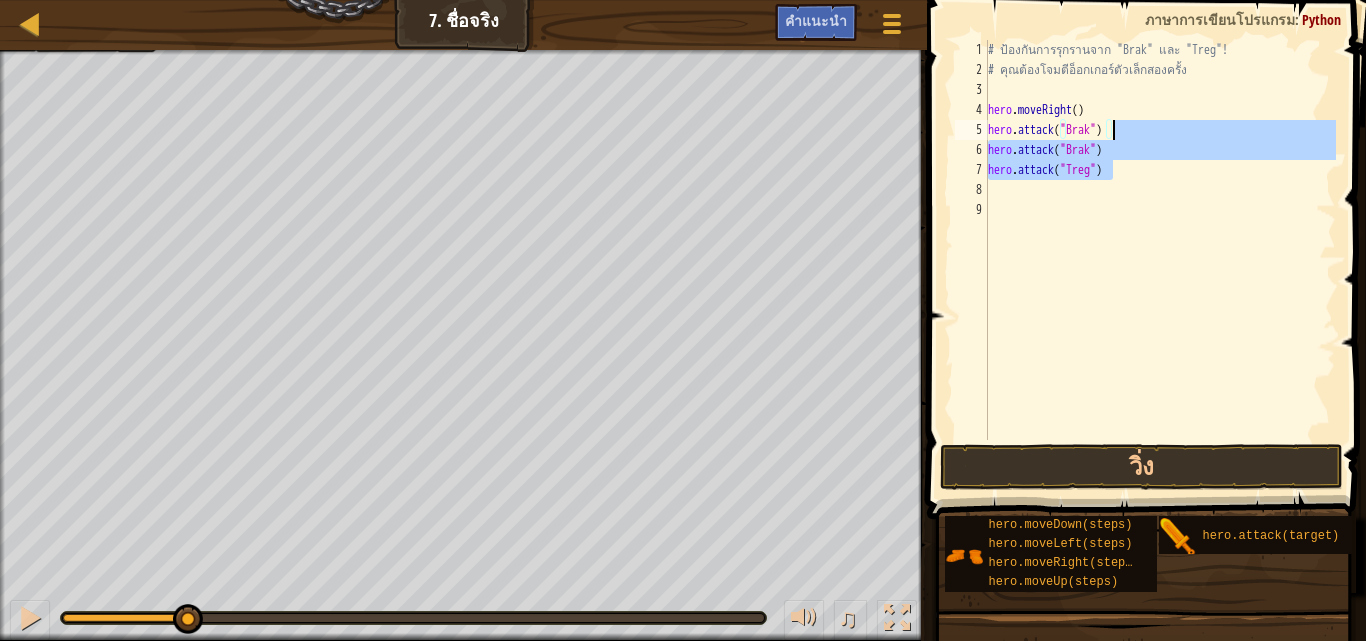 drag, startPoint x: 1118, startPoint y: 173, endPoint x: 1129, endPoint y: 167, distance: 12.529964 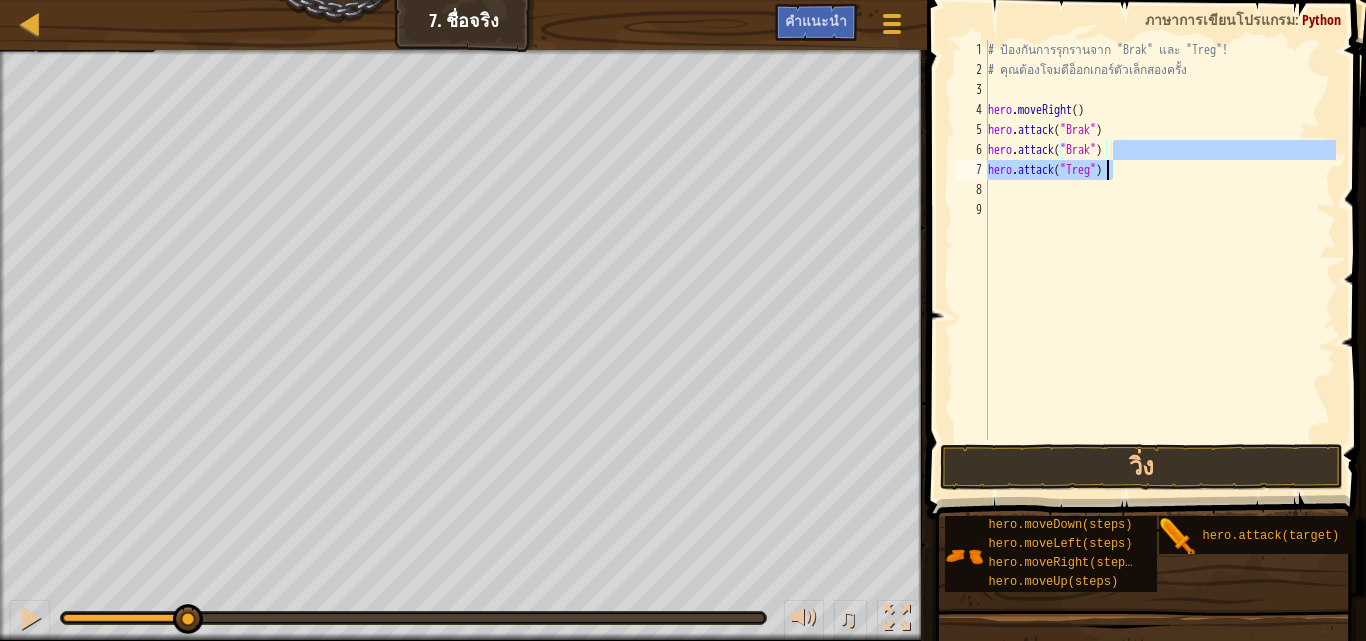 type on "hero.attack("Treg")" 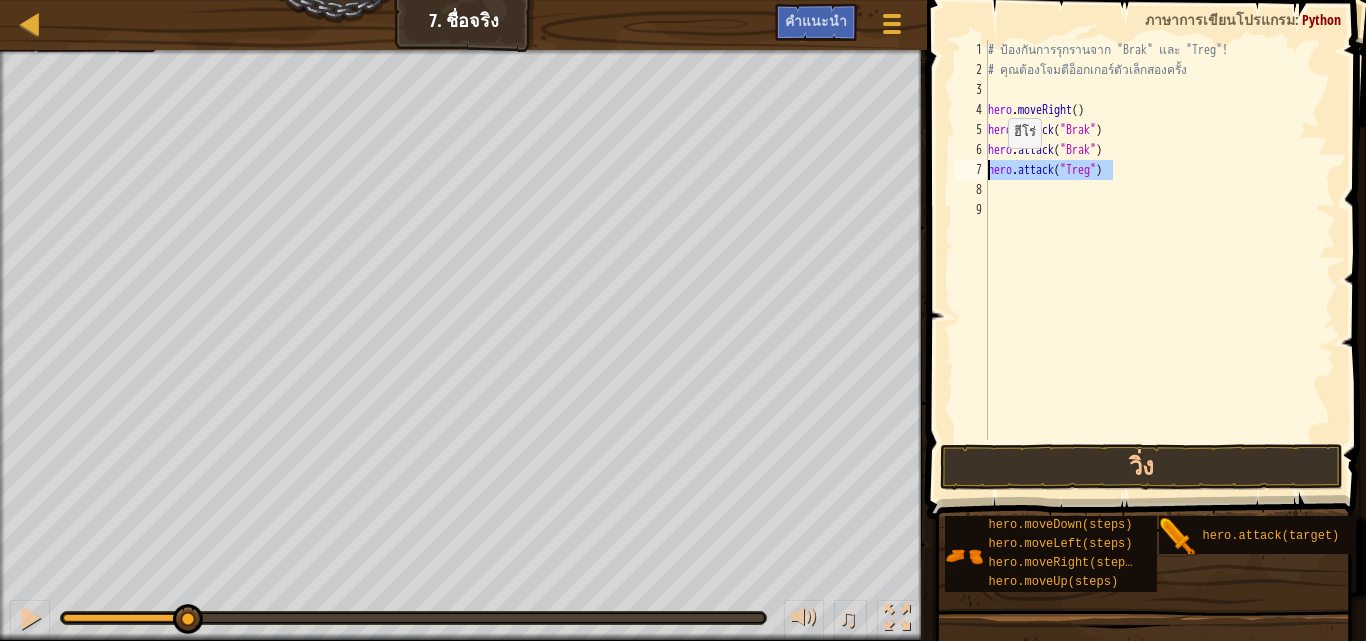 drag, startPoint x: 1118, startPoint y: 165, endPoint x: 991, endPoint y: 168, distance: 127.03543 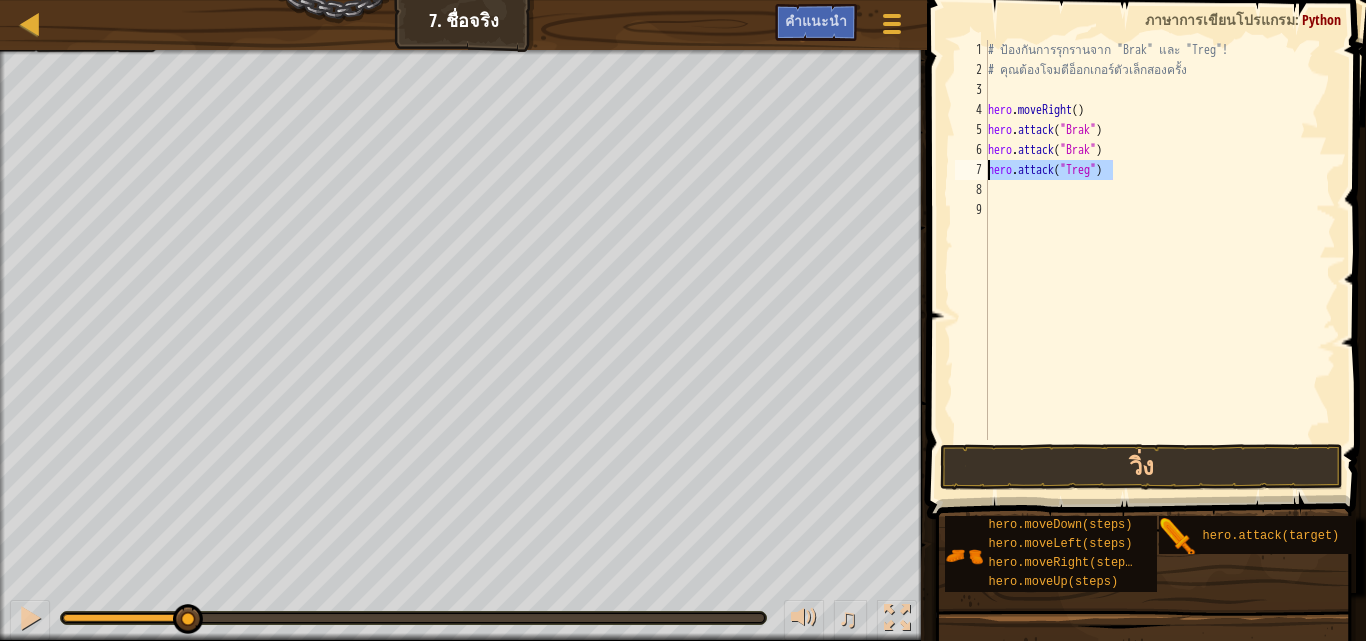click on "# ป้องกันการรุกรานจาก "Brak" และ "Treg"! # คุณต้องโจมตีอ็อกเกอร์ตัวเล็กสองครั้ง hero . moveRight ( ) hero . attack ( "Brak" ) hero . attack ( "Brak" ) hero . attack ( "Treg" )" at bounding box center [1160, 260] 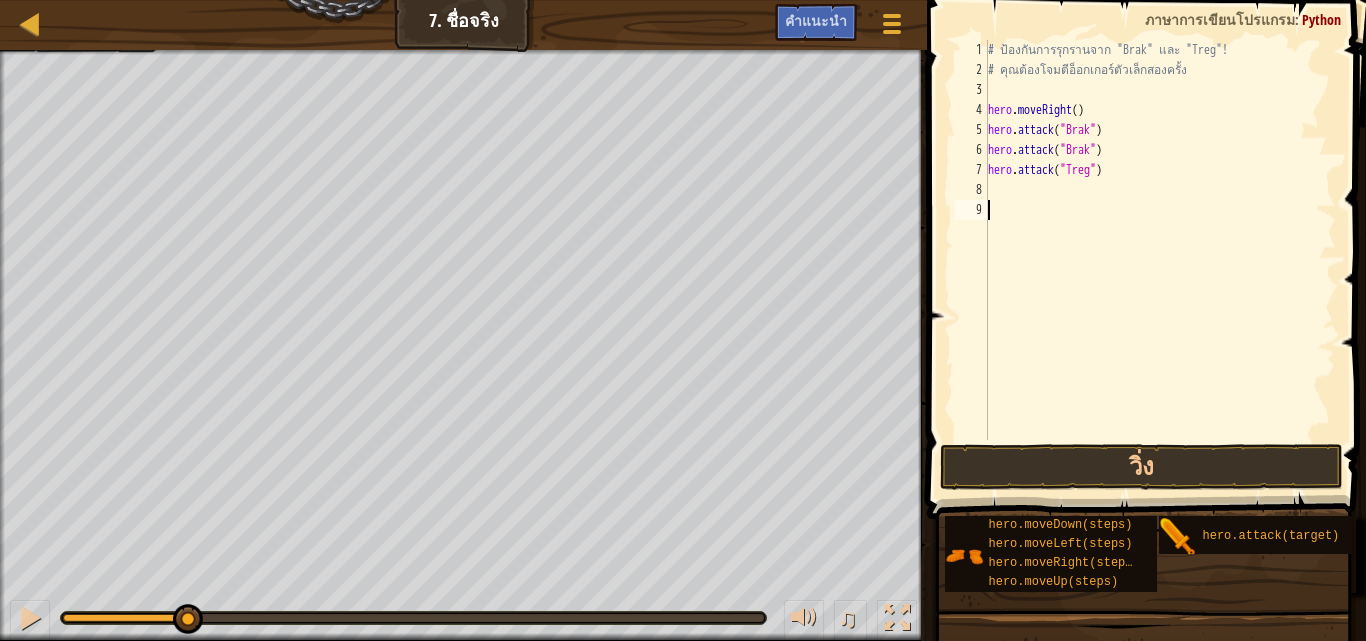scroll, scrollTop: 9, scrollLeft: 0, axis: vertical 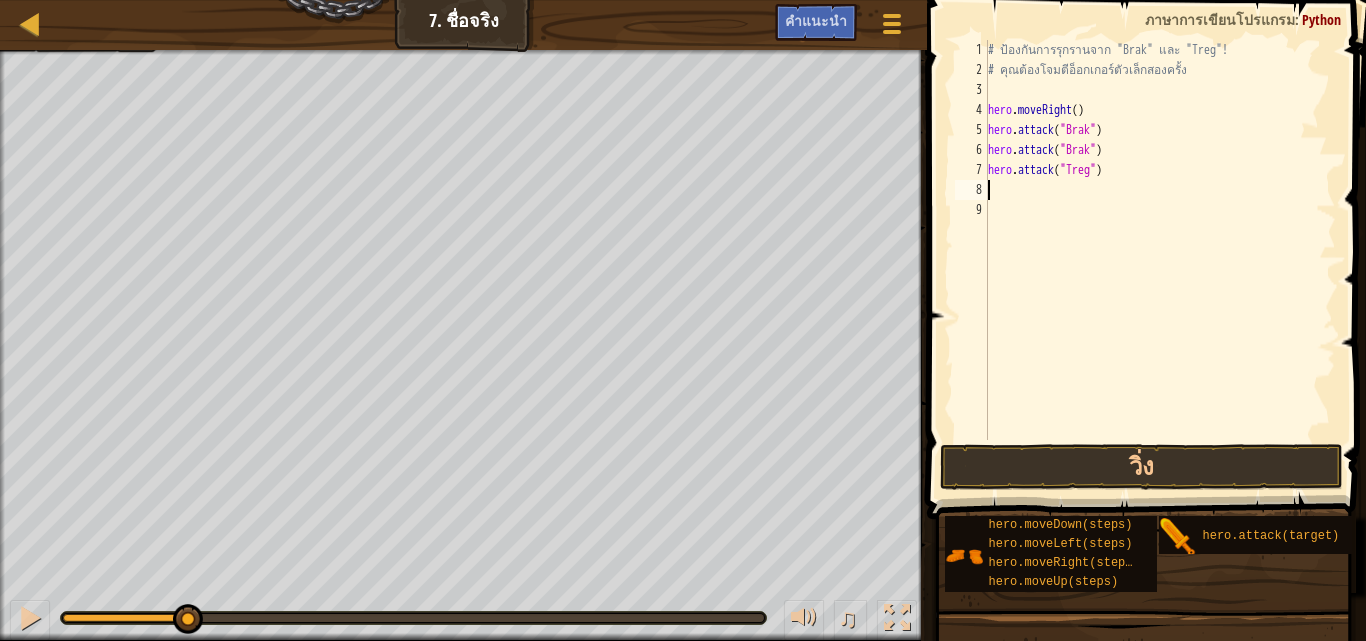 paste on "hero.attack("Treg")" 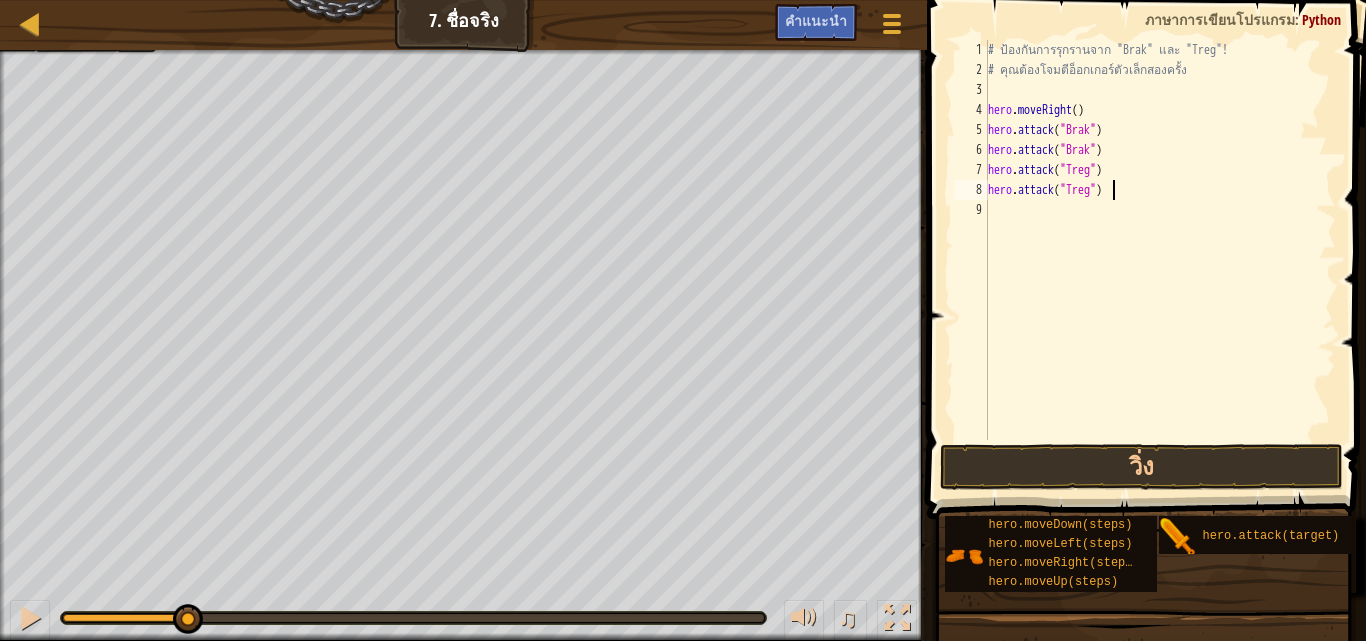 type on "hero.attack("Treg")" 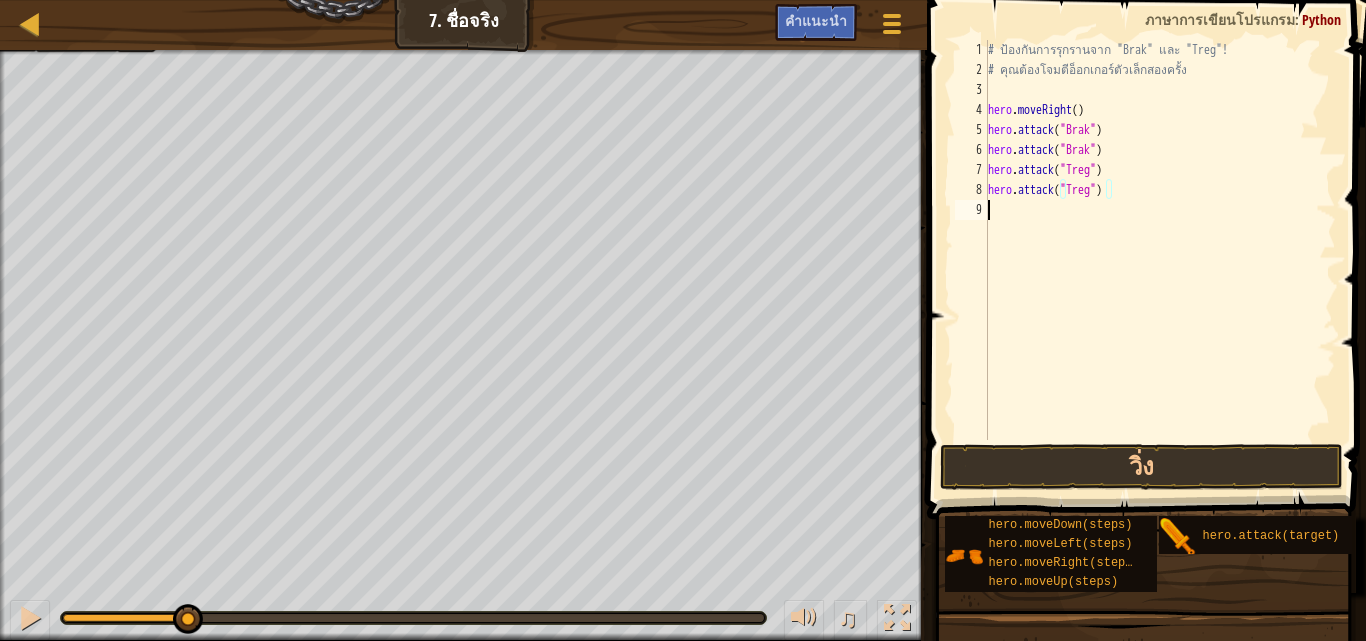 drag, startPoint x: 998, startPoint y: 229, endPoint x: 1002, endPoint y: 252, distance: 23.345236 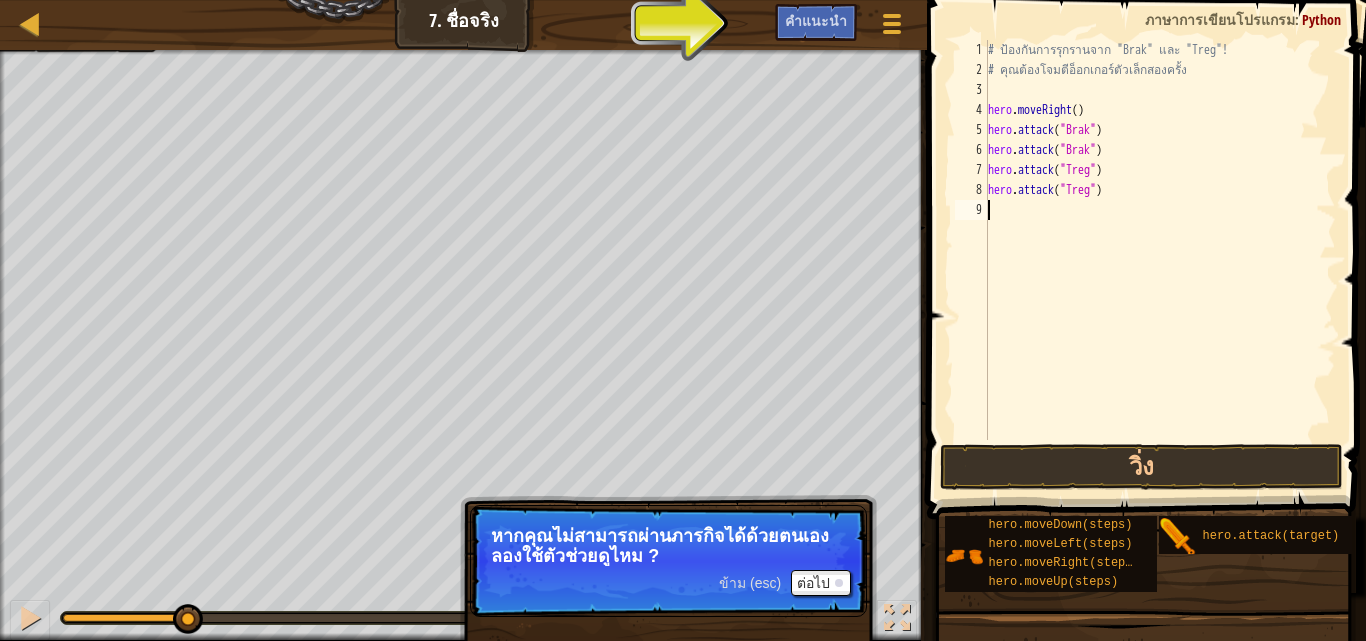 click on "# ป้องกันการรุกรานจาก "[NAME]" และ "[NAME]"! # คุณต้องโจมตีอ็อกเกอร์ตัวเล็กสองครั้ง hero . attack ( "[NAME]" ) hero . attack ( "[NAME]" ) hero . attack ( "[NAME]" ) hero . attack ( "[NAME]" )" at bounding box center (1160, 260) 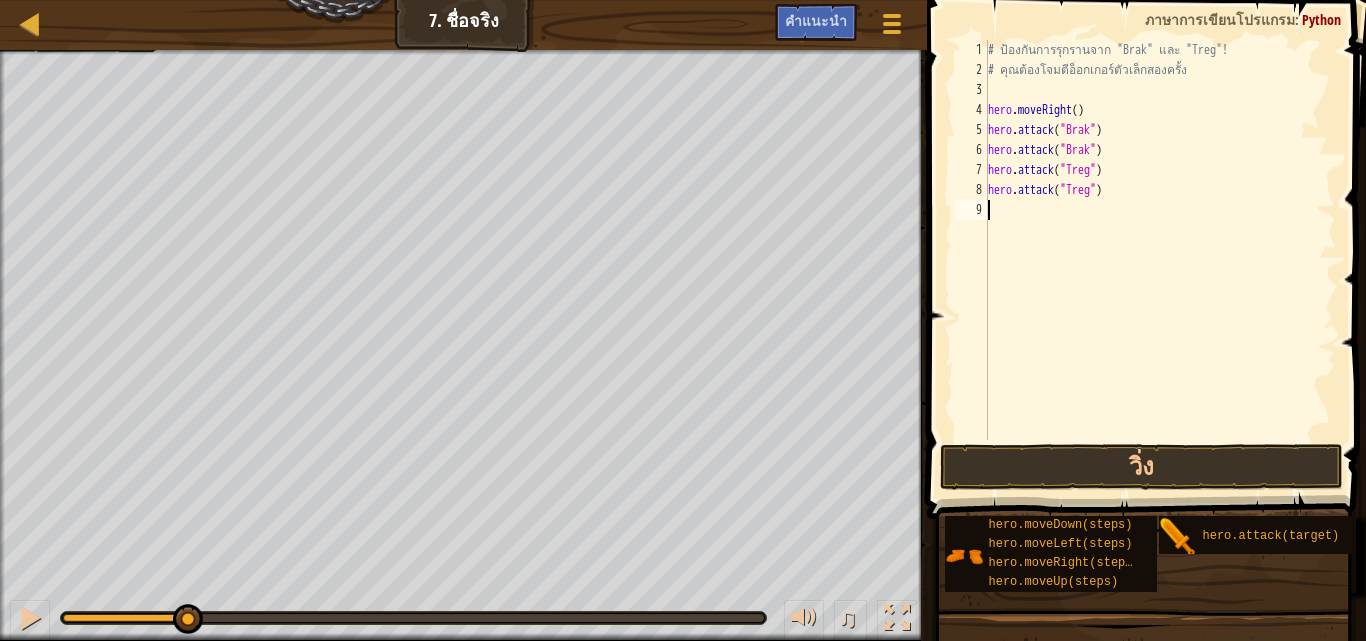 drag, startPoint x: 1001, startPoint y: 220, endPoint x: 1000, endPoint y: 205, distance: 15.033297 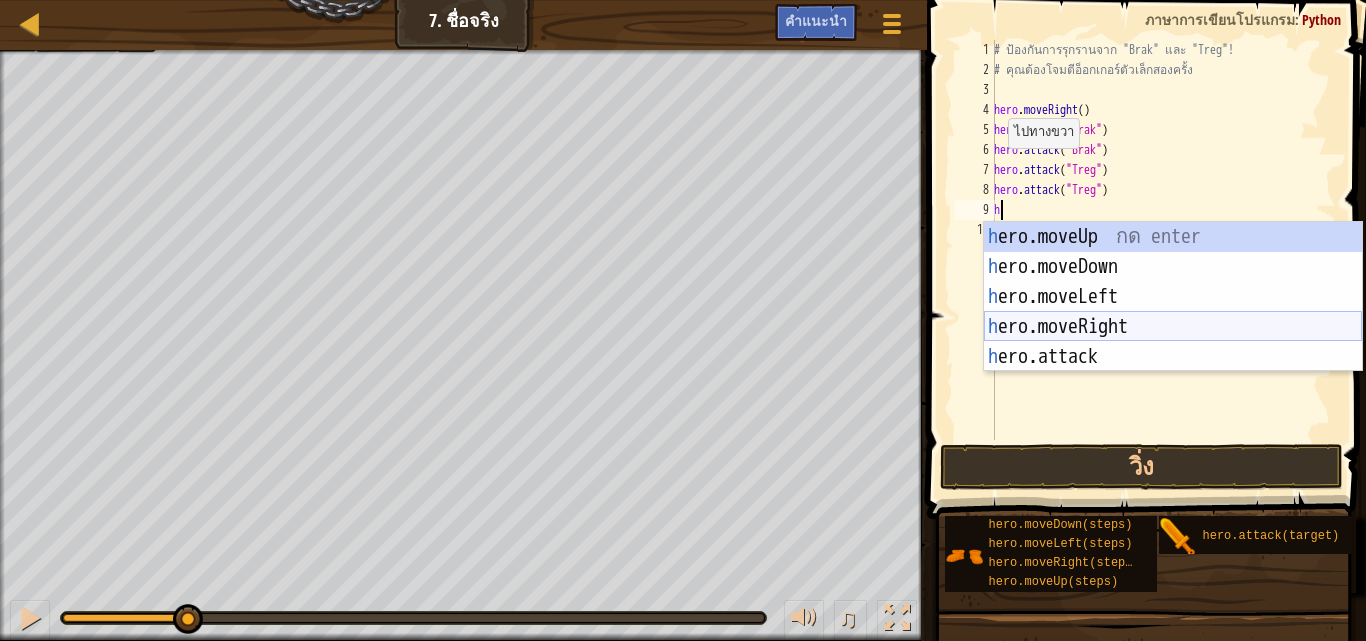 click on "h ero.moveUp กด enter h ero.moveDown กด enter h ero.moveLeft กด enter h ero.moveRight กด enter h ero.attack กด enter" at bounding box center (1173, 327) 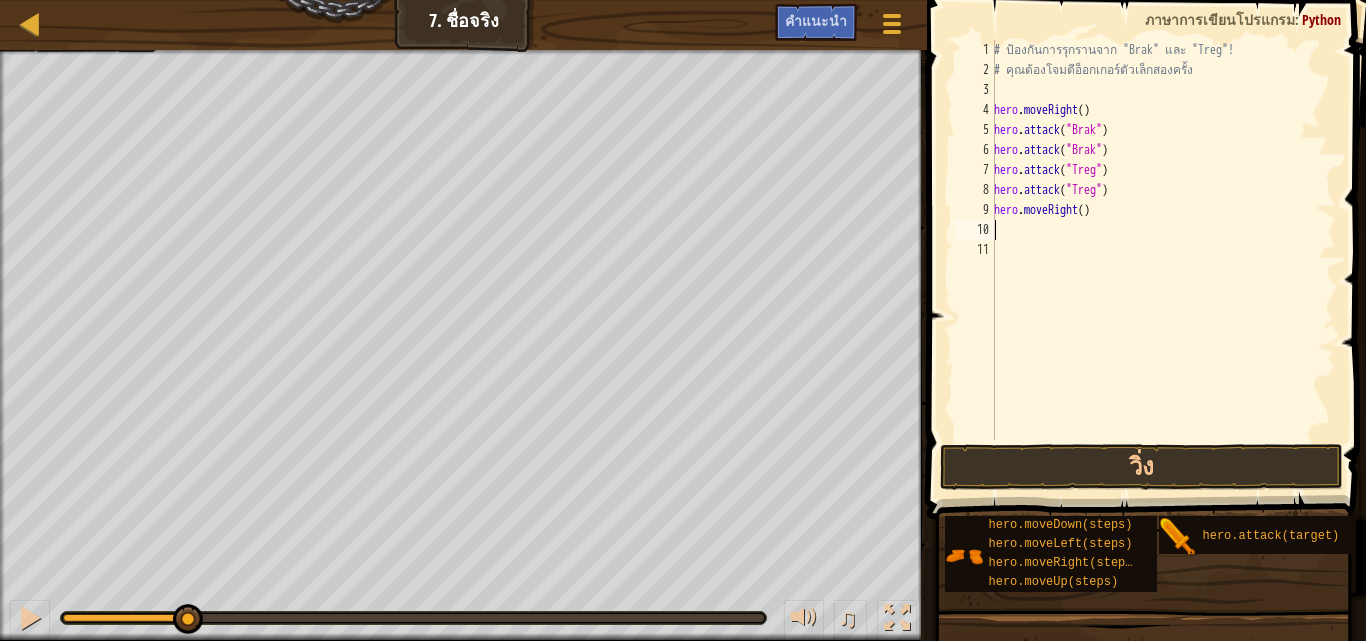 click on "# ป้องกันการรุกรานจาก "[ENEMY]" และ "[ENEMY]"! # คุณต้องโจมตีอ็อกเกอร์ตัวเล็กสองครั้ง hero . moveRight ( ) hero . attack ( "[ENEMY]" ) hero . attack ( "[ENEMY]" ) hero . attack ( "[ENEMY]" ) hero . attack ( "[ENEMY]" ) hero . moveRight ( )" at bounding box center (1163, 260) 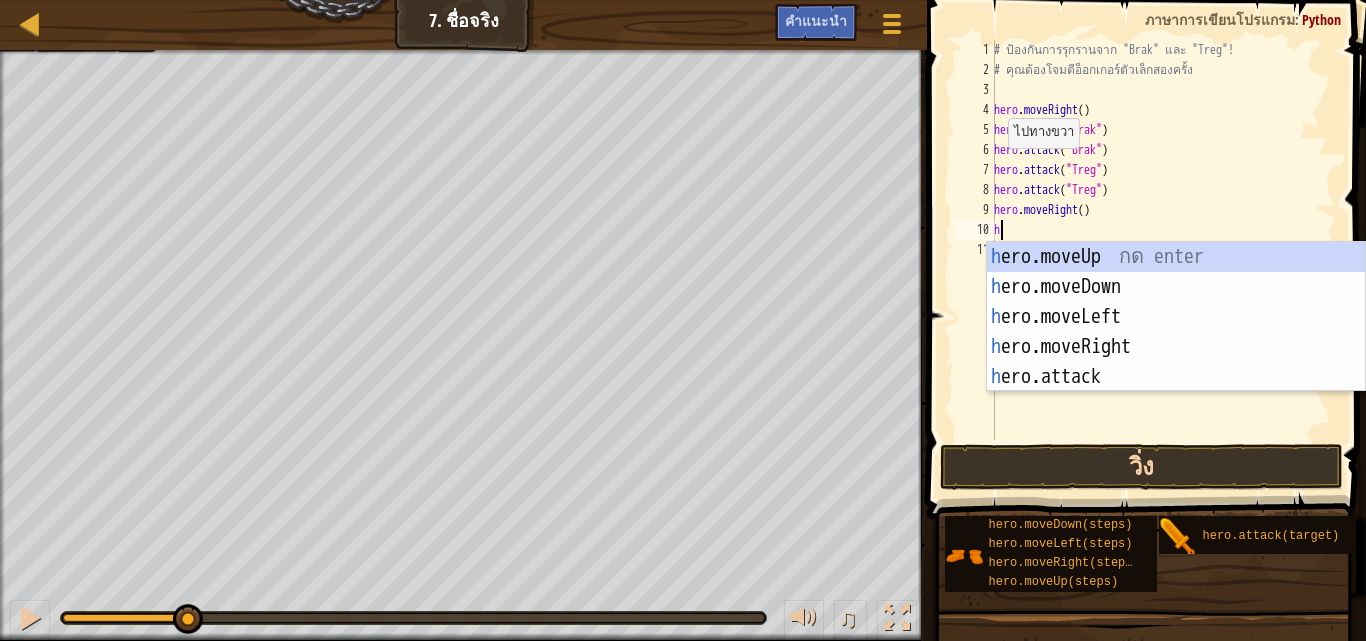 type on "h" 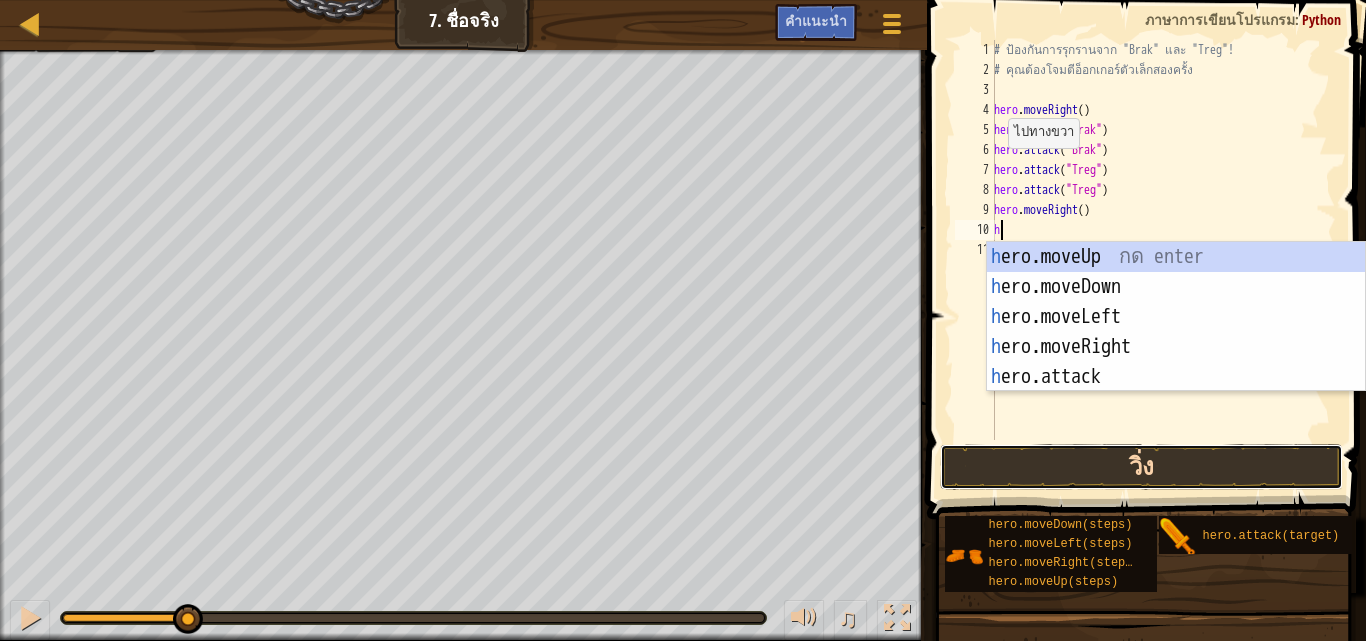 click on "วิ่ง" at bounding box center (1141, 467) 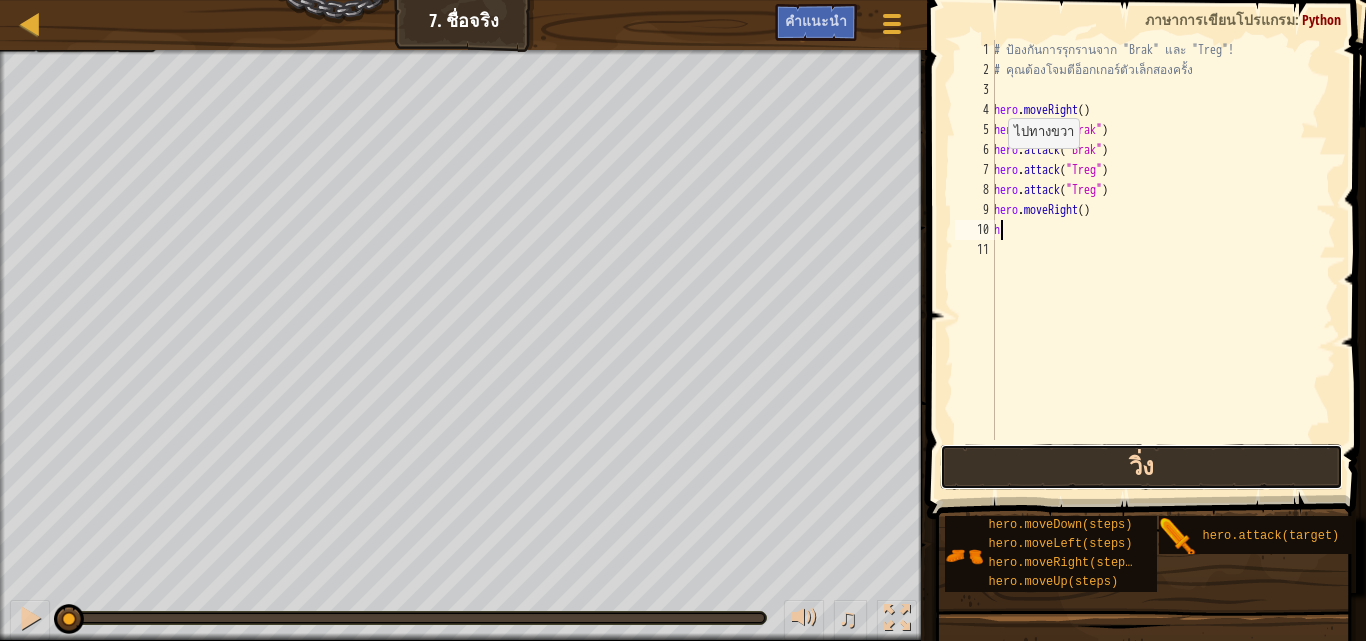 click on "วิ่ง" at bounding box center (1141, 467) 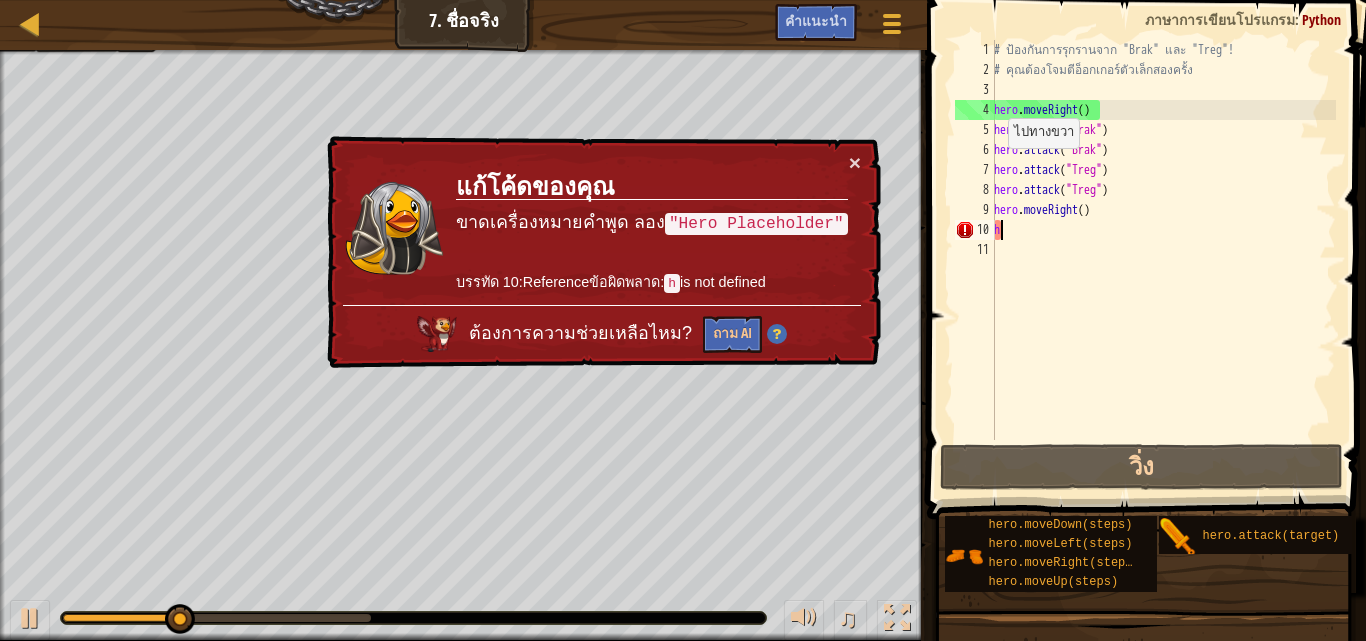 click on "× แก้โค้ดของคุณ ขาดเครื่องหมายคำพูด ลอง  "Hero Placeholder"
บรรทัด 10:Referenceข้อผิดพลาด: h  is not defined
ต้องการความช่วยเหลือไหม?   ถาม AI" at bounding box center [602, 252] 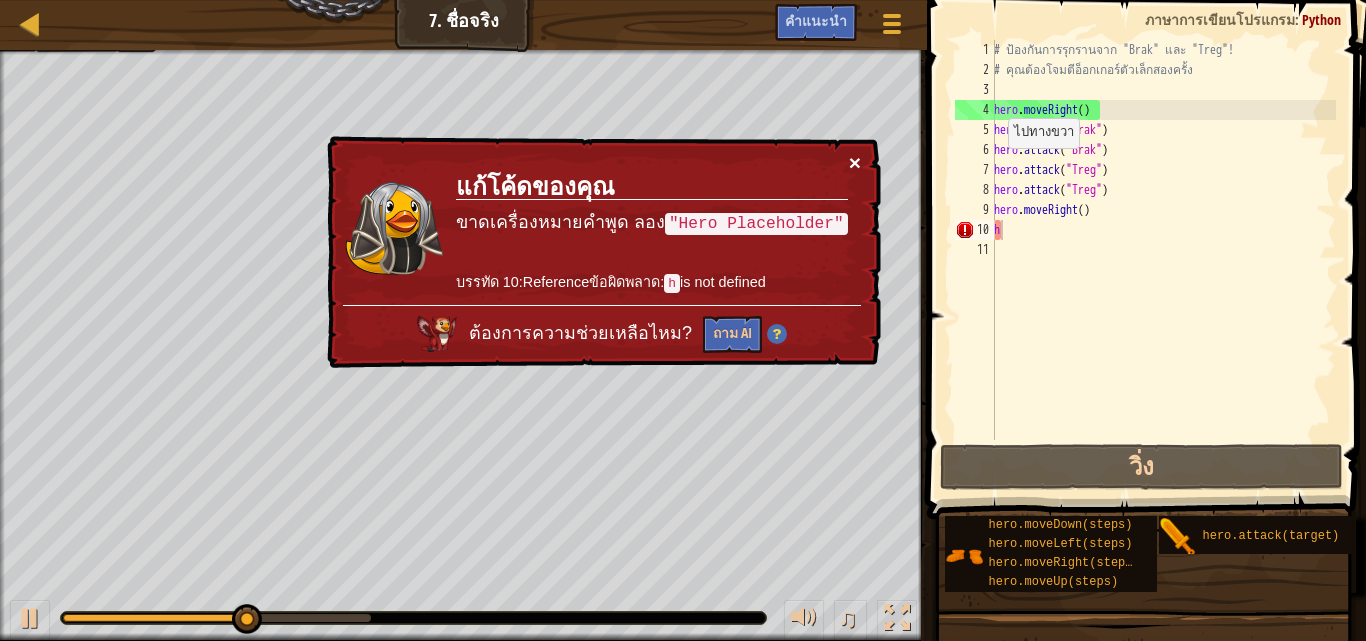 click on "×" at bounding box center [855, 162] 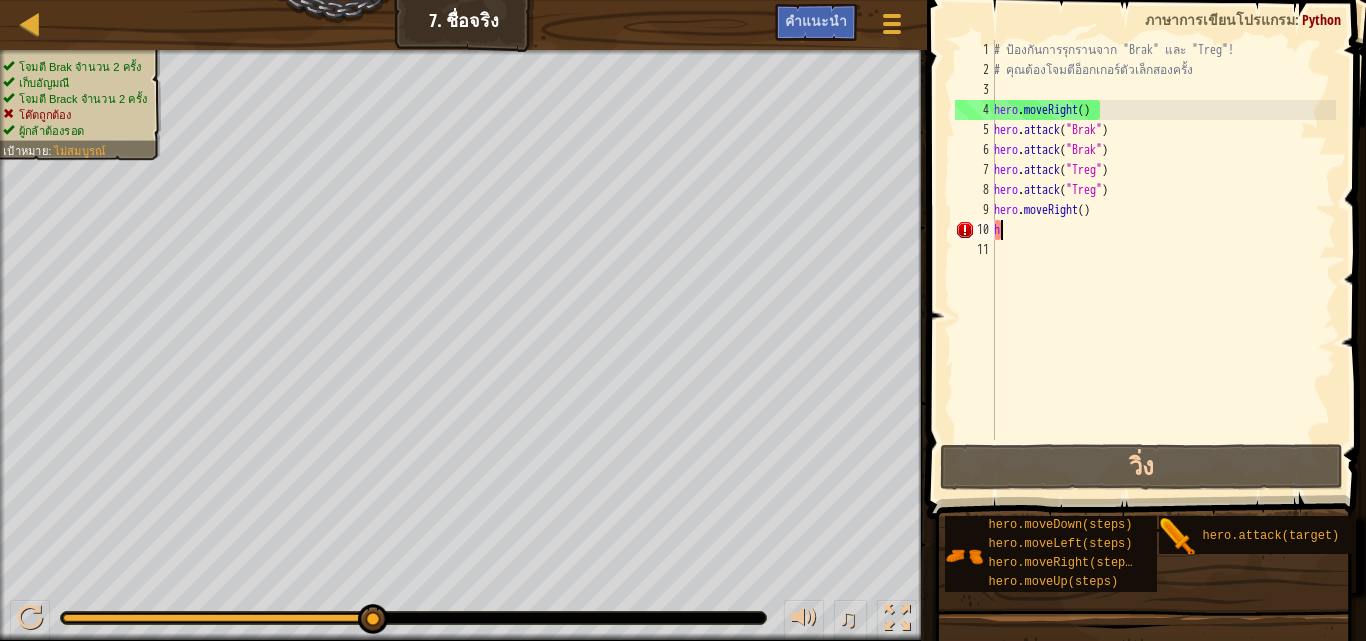 click on "# ป้องกันการรุกรานจาก "[NAME]" และ "[NAME]"! # คุณต้องโจมตีอ็อกเกอร์ตัวเล็กสองครั้ง hero . attack ( "[NAME]" ) hero . attack ( "[NAME]" ) hero . attack ( "[NAME]" ) hero . attack ( "[NAME]" ) hero . moveRight ( ) h" at bounding box center [1163, 260] 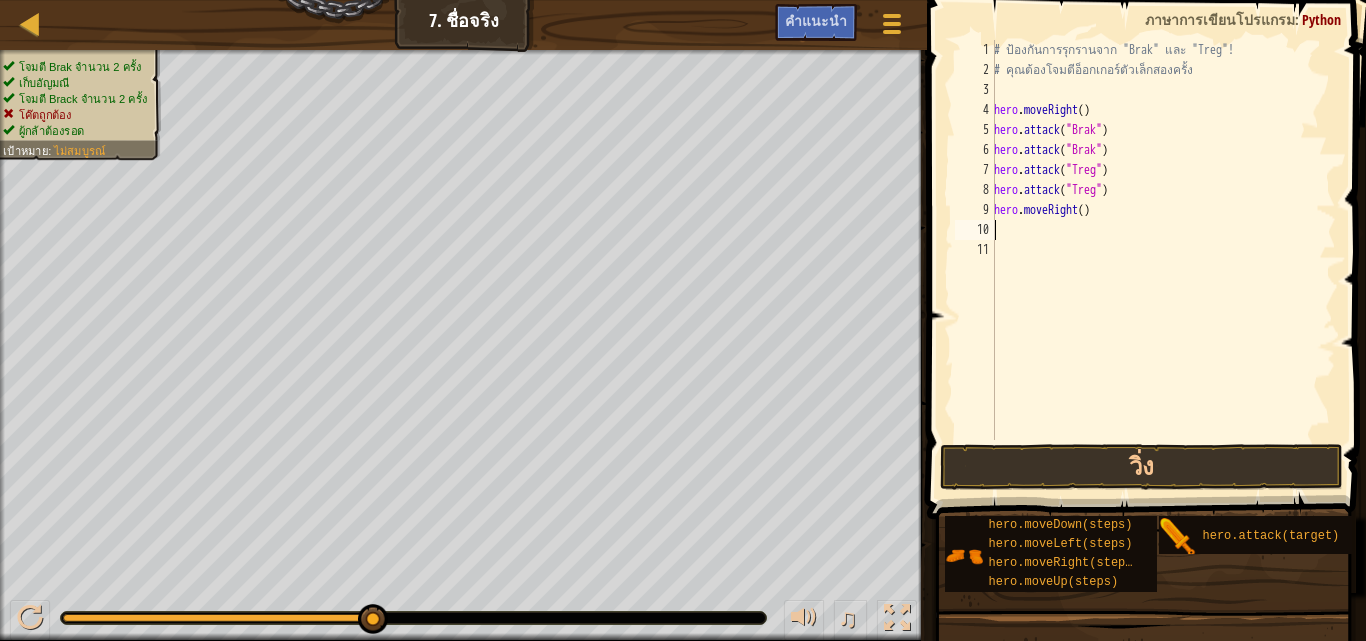 type on "h" 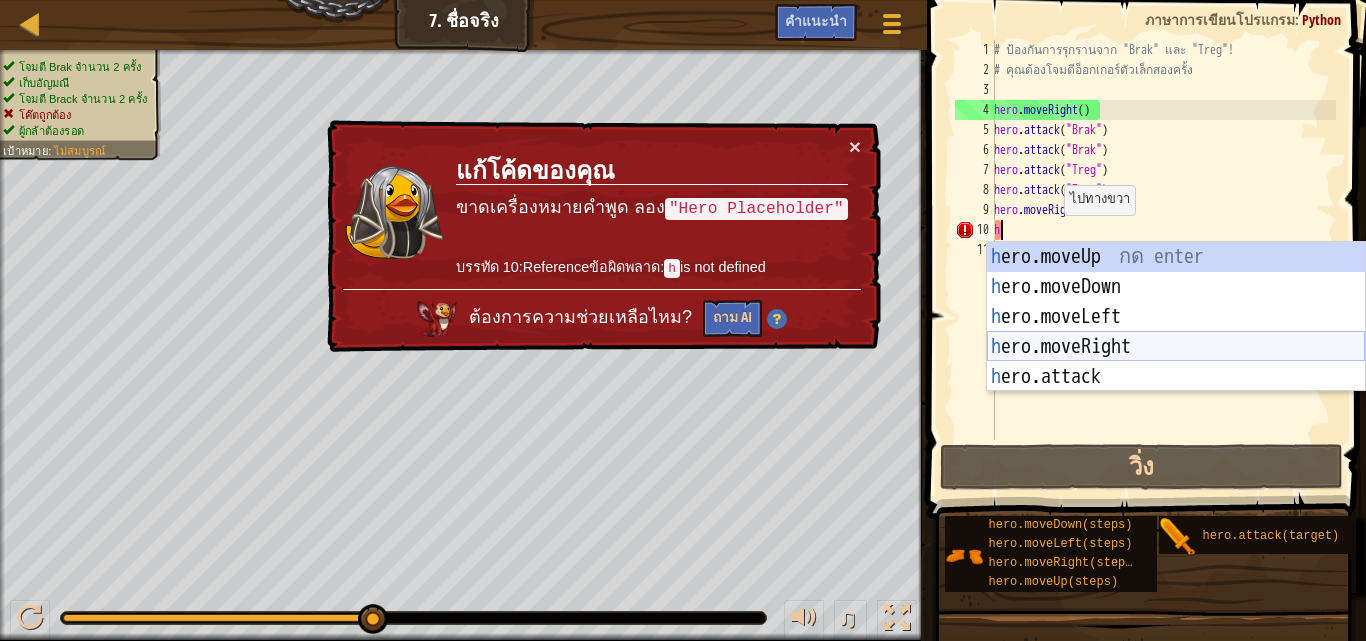 click on "h ero.moveUp กด enter h ero.moveDown กด enter h ero.moveLeft กด enter h ero.moveRight กด enter h ero.attack กด enter" at bounding box center (1176, 347) 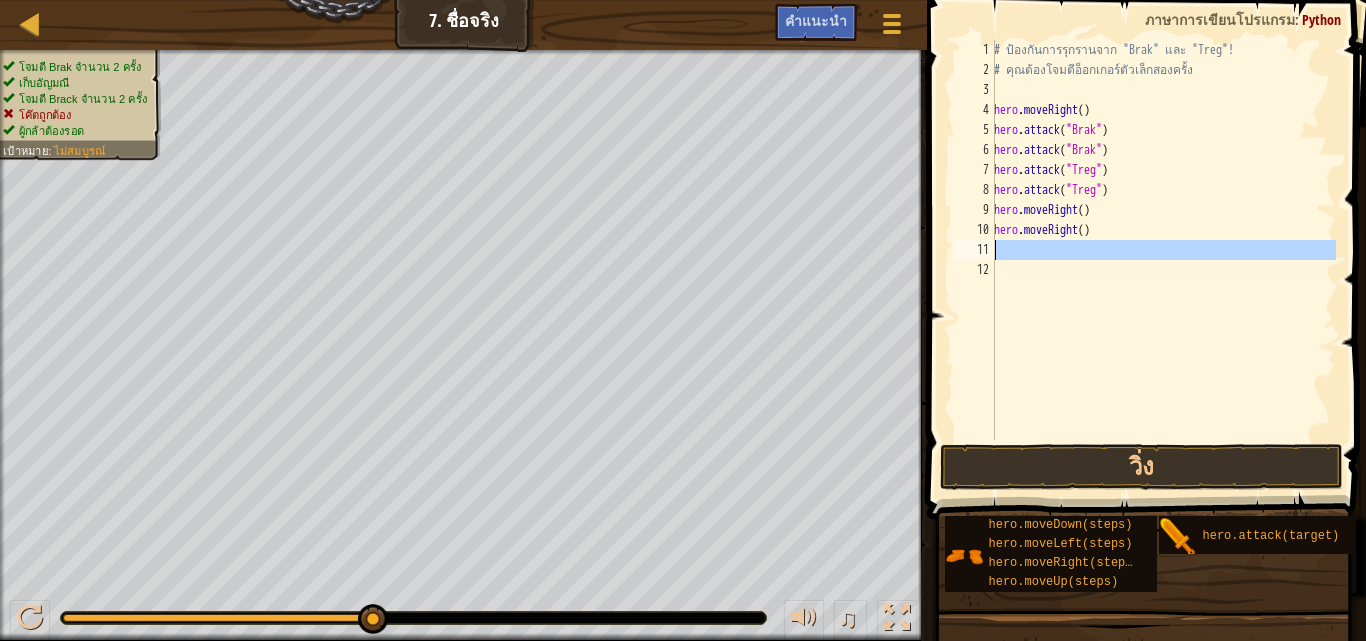 click on "11" at bounding box center (975, 250) 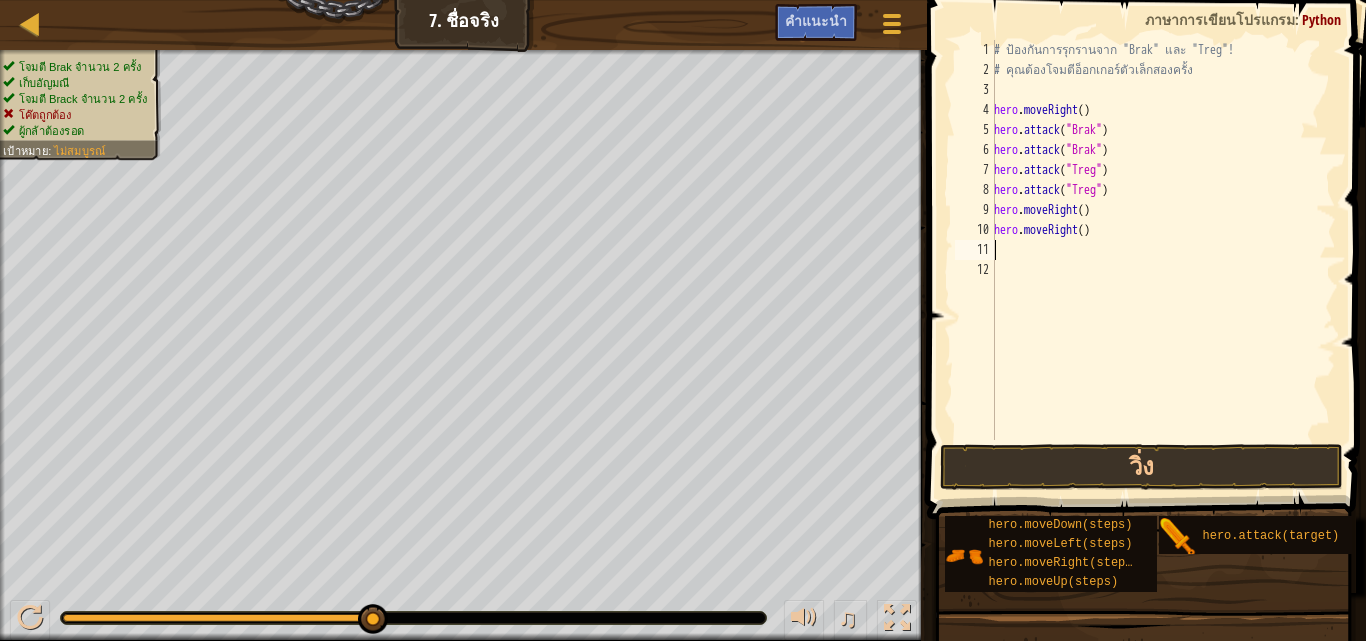 type on "h" 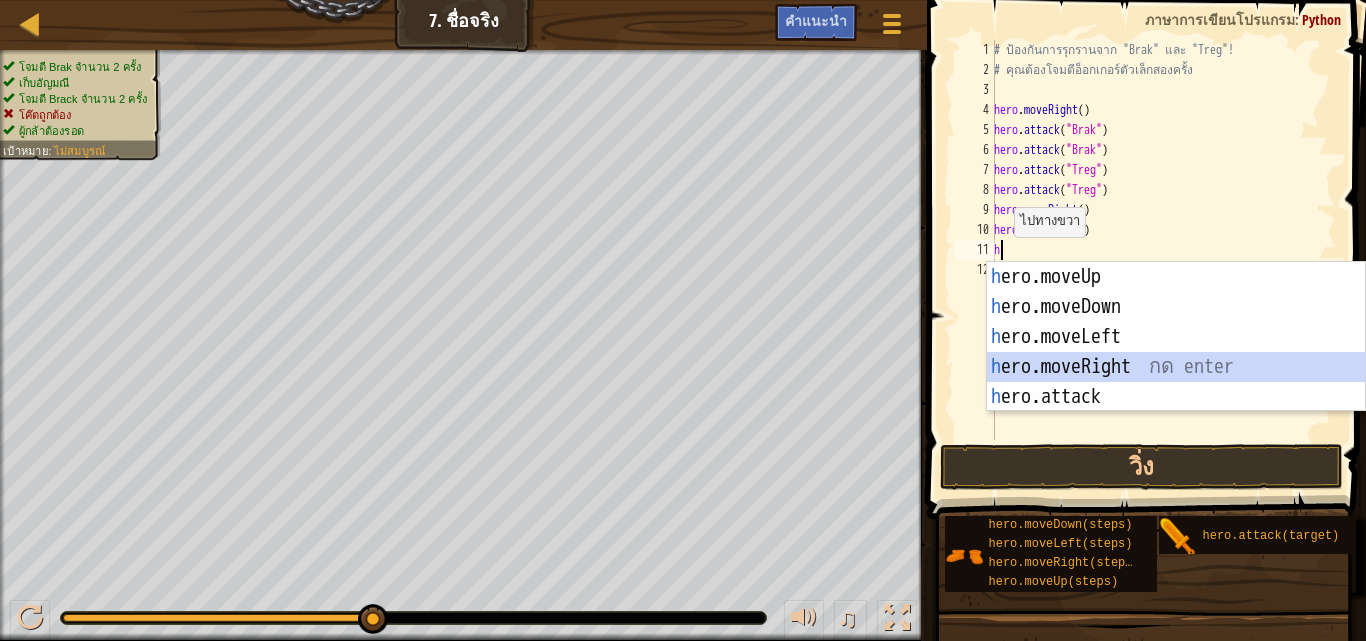 click on "h ero.moveUp กด enter h ero.moveDown กด enter h ero.moveLeft กด enter h ero.moveRight กด enter h ero.attack กด enter" at bounding box center [1176, 367] 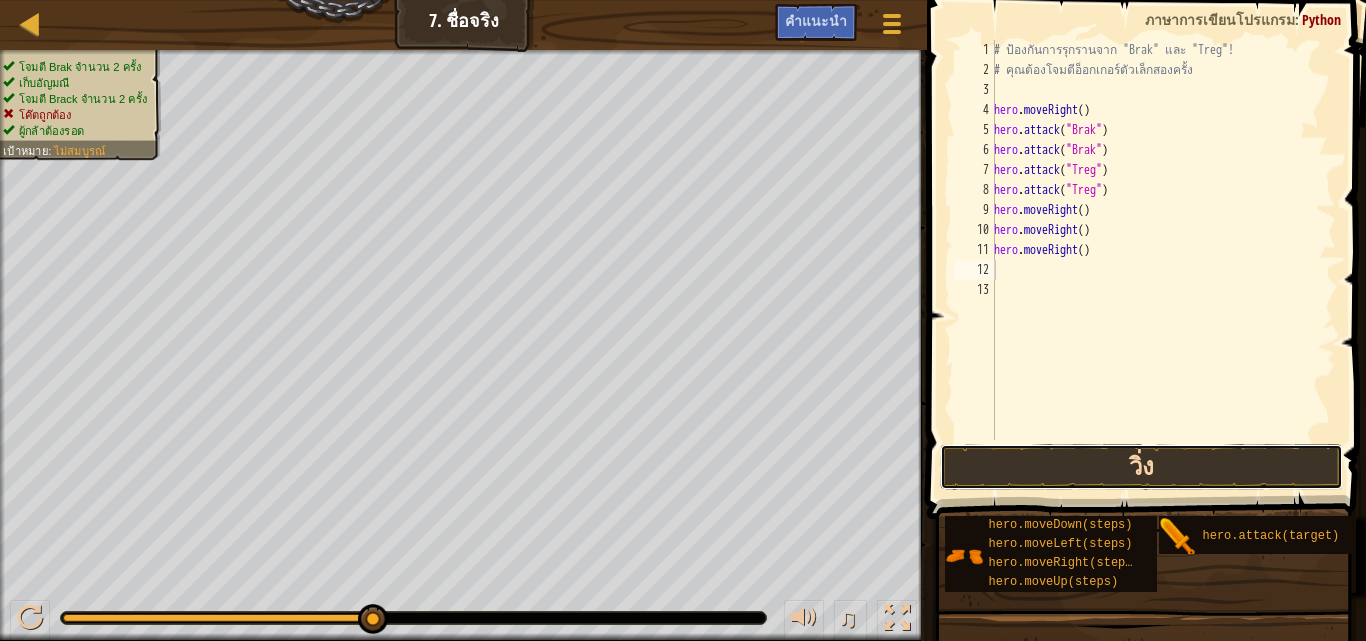 click on "วิ่ง" at bounding box center [1141, 467] 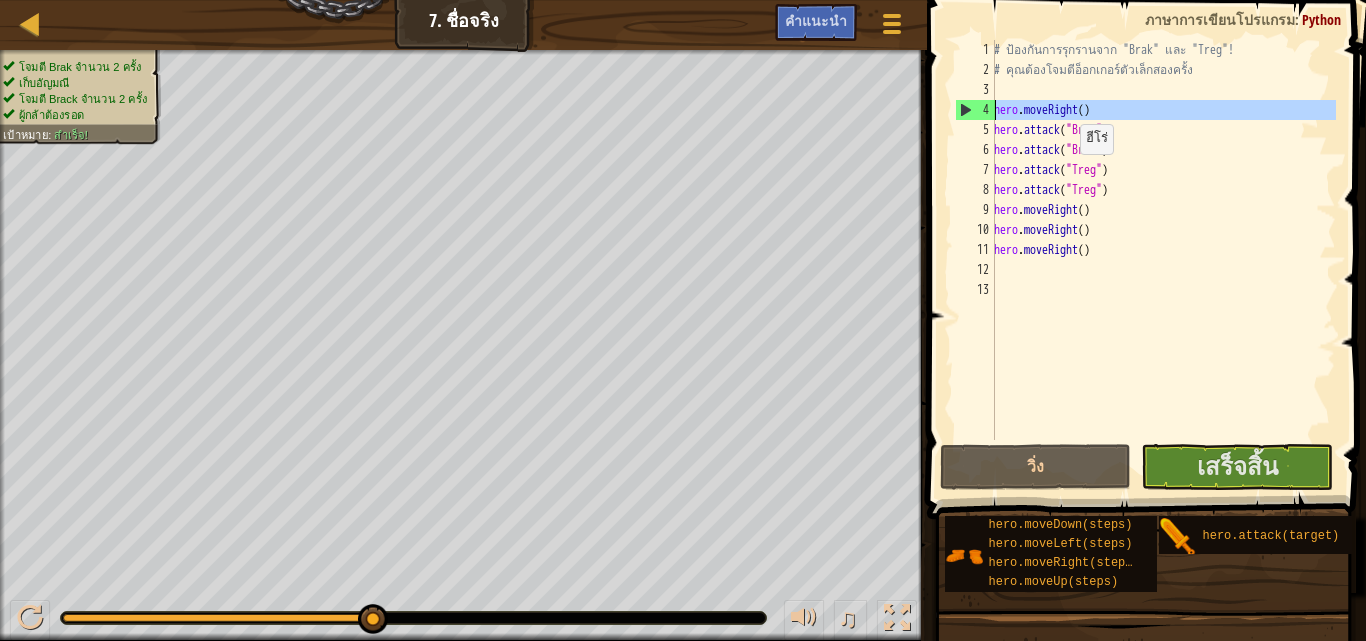 click on "4" at bounding box center (975, 110) 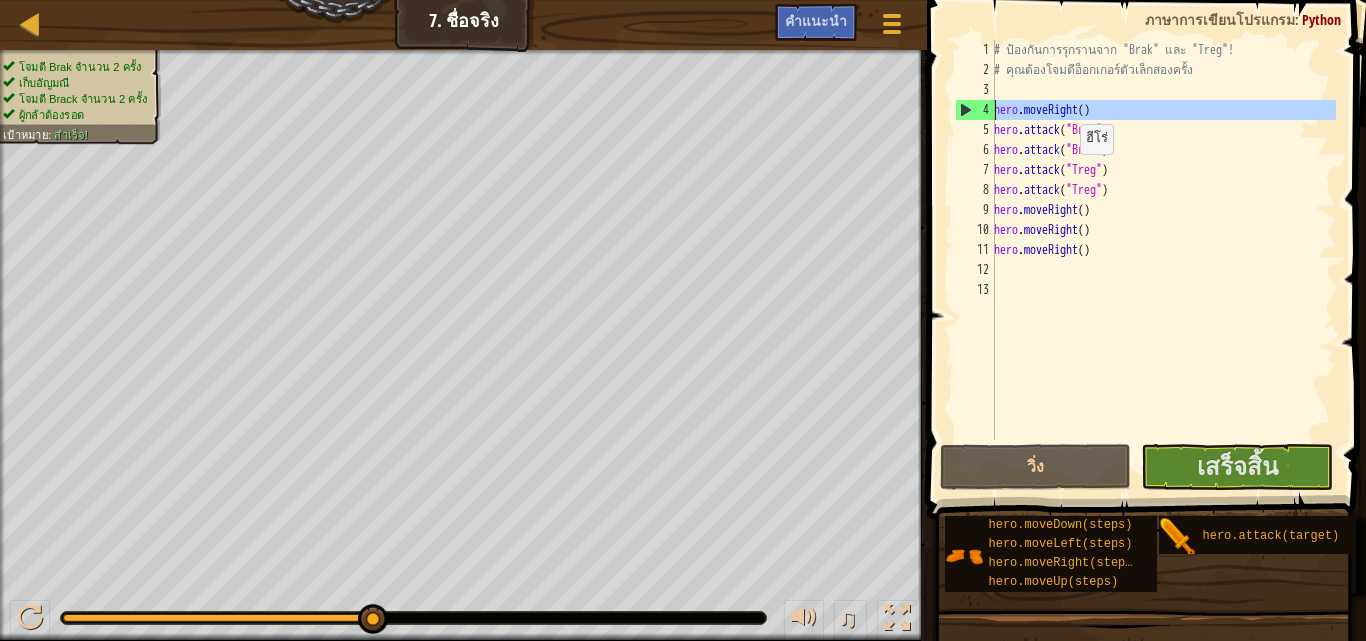 type on "hero.moveRight()" 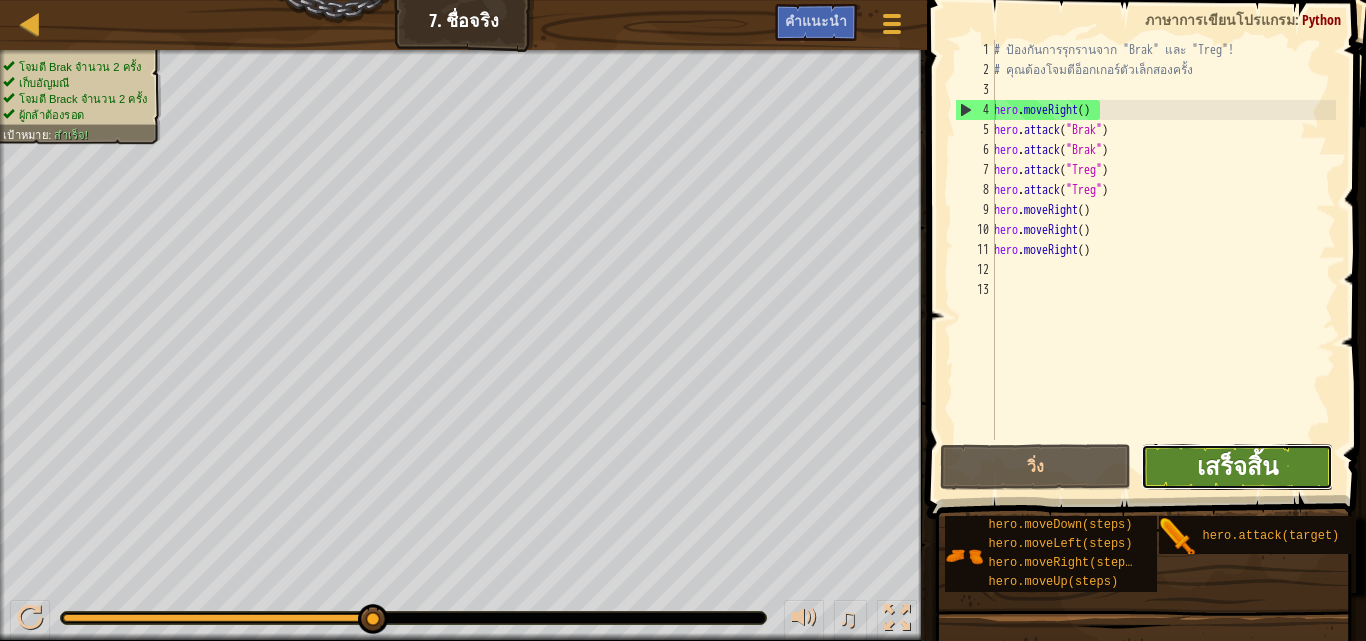 click on "เสร็จสิ้น" at bounding box center [1237, 466] 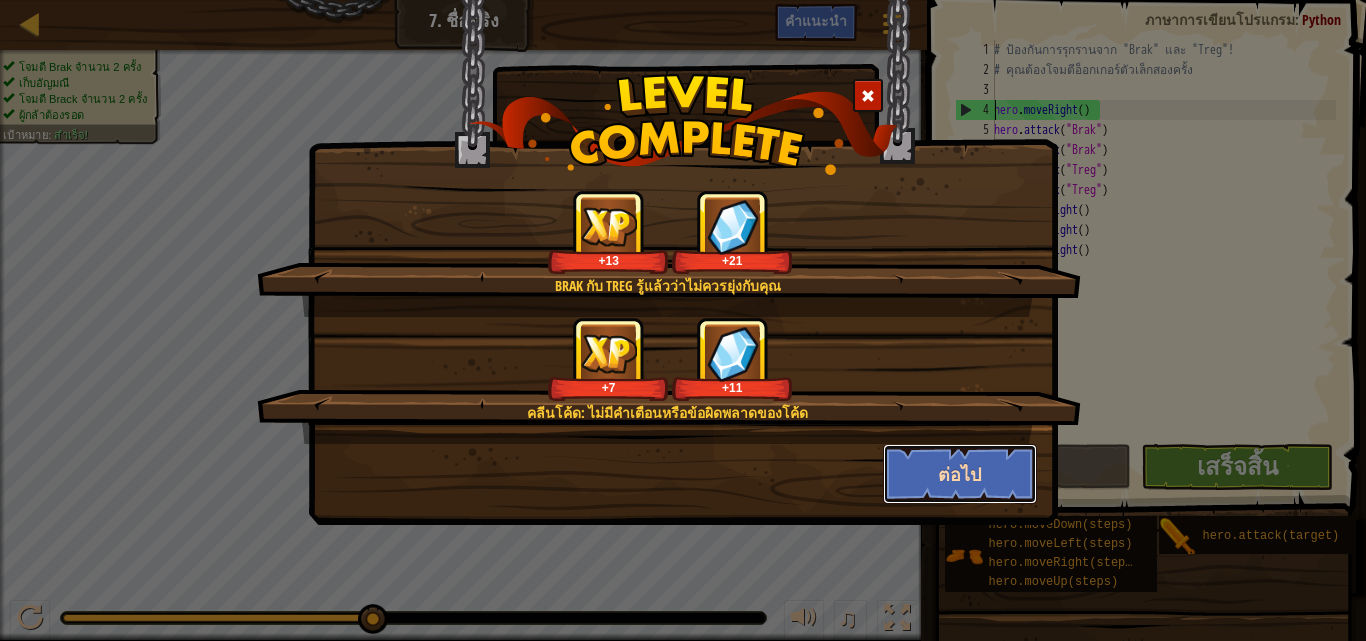 click on "ต่อไป" at bounding box center (960, 474) 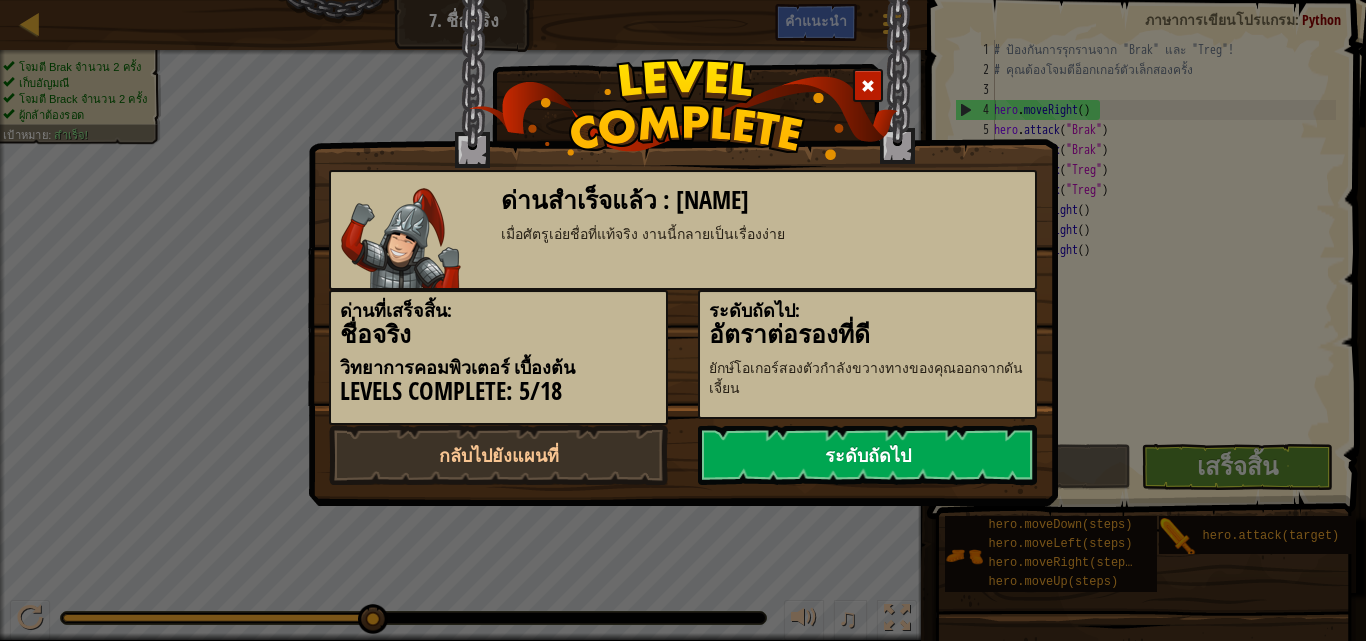 click on "ระดับถัดไป" at bounding box center [867, 455] 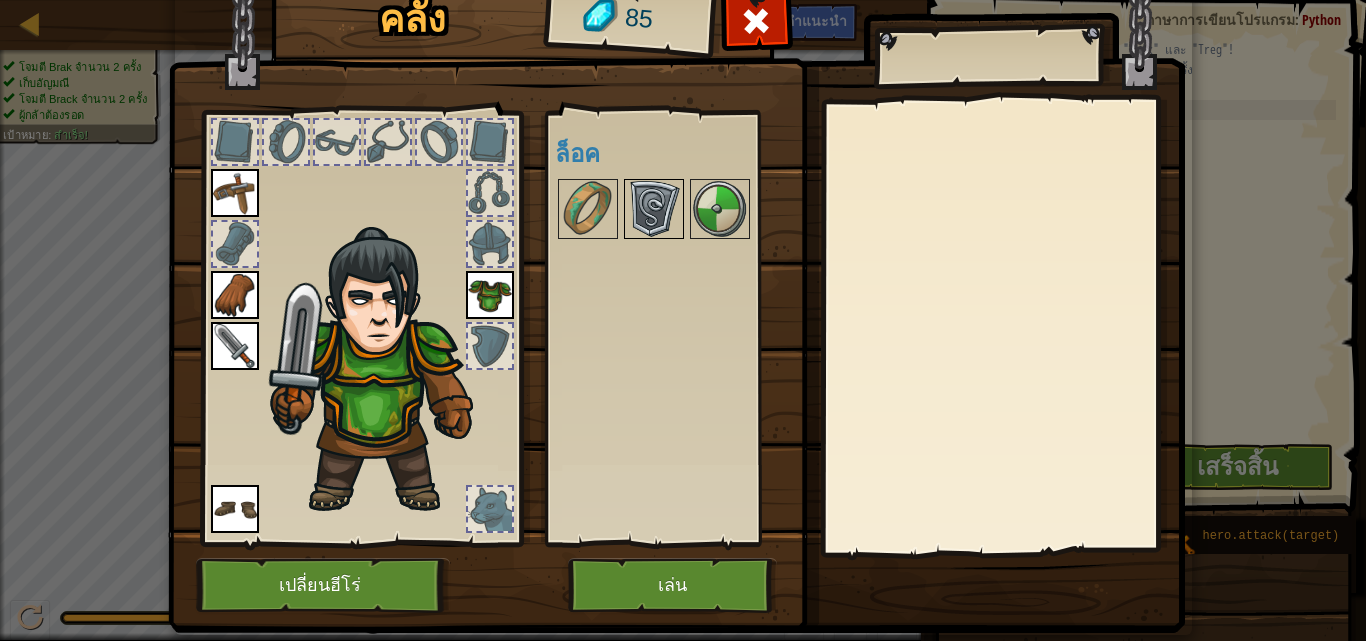 click at bounding box center (654, 209) 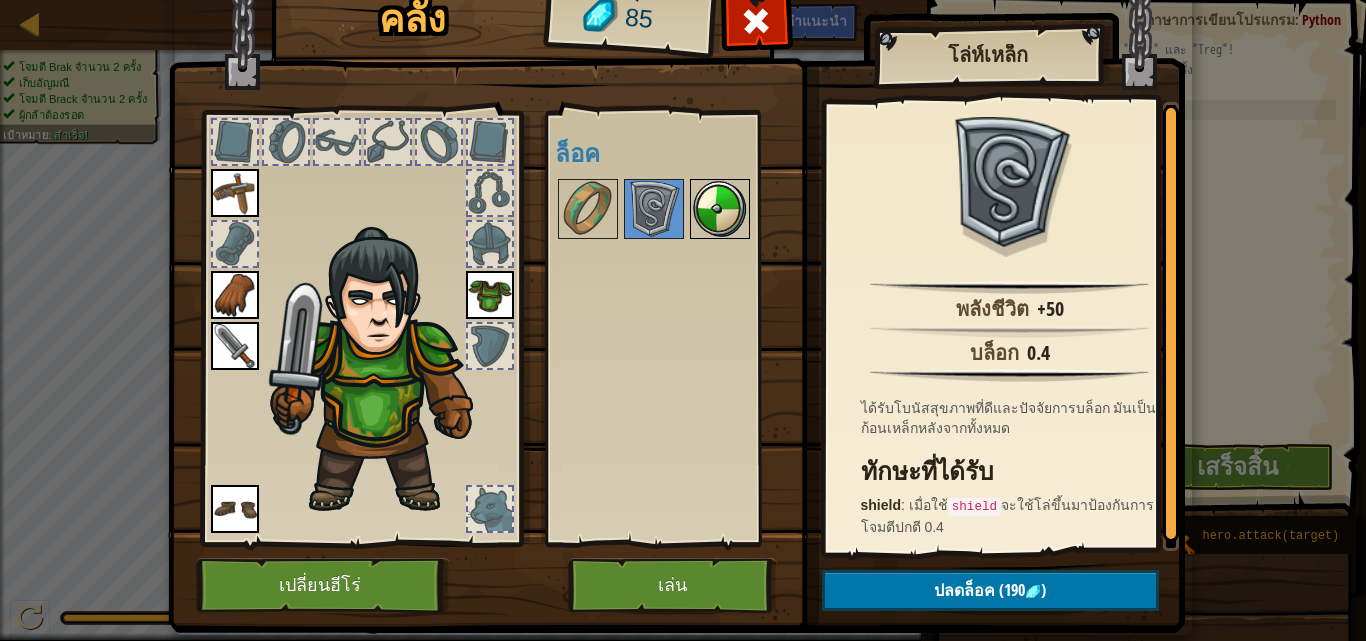 click at bounding box center [720, 209] 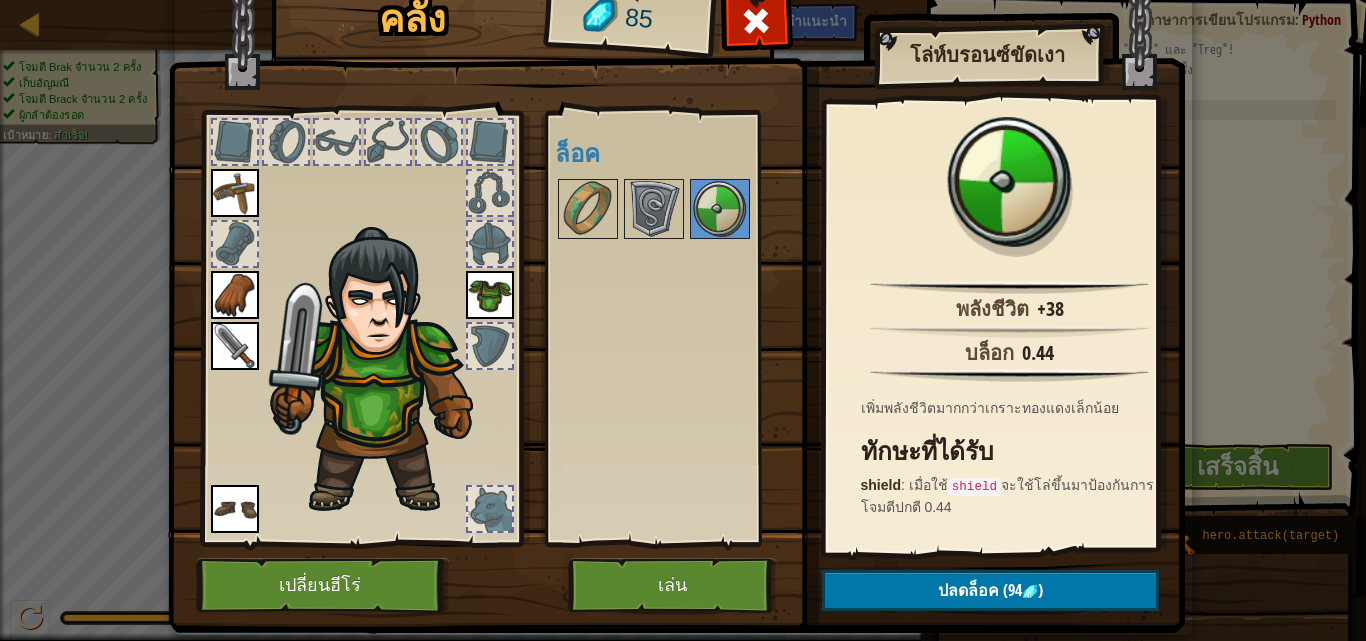 click at bounding box center (680, 209) 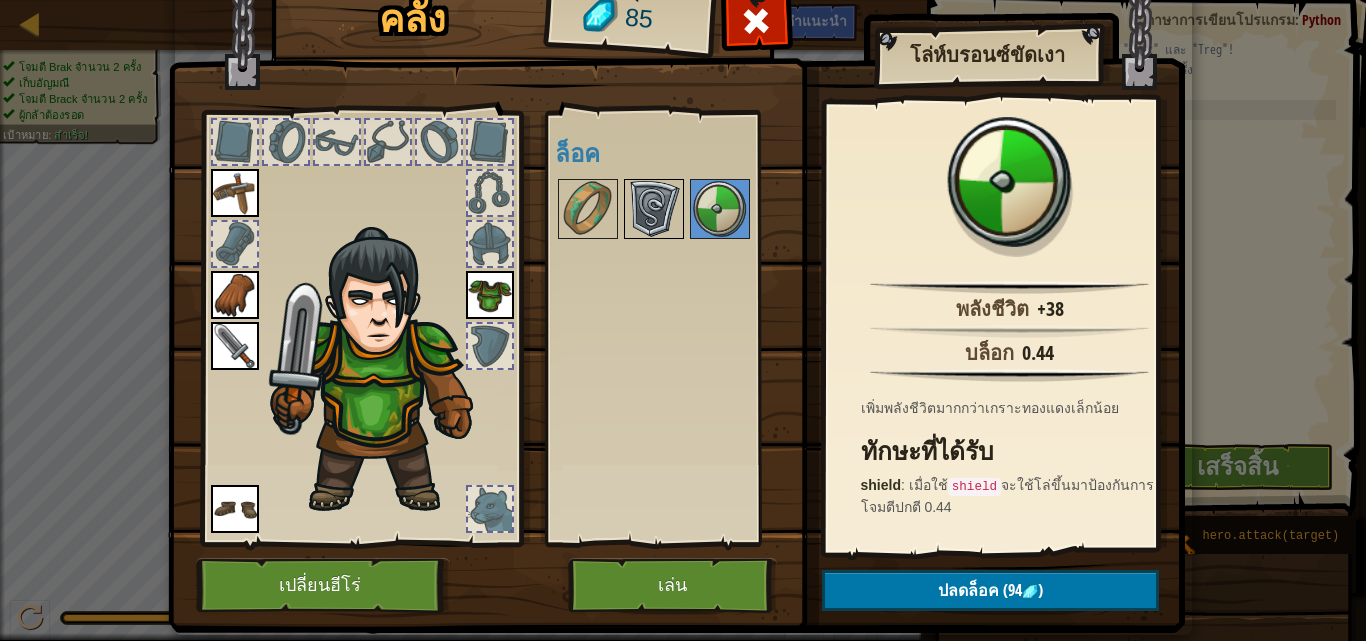click at bounding box center (654, 209) 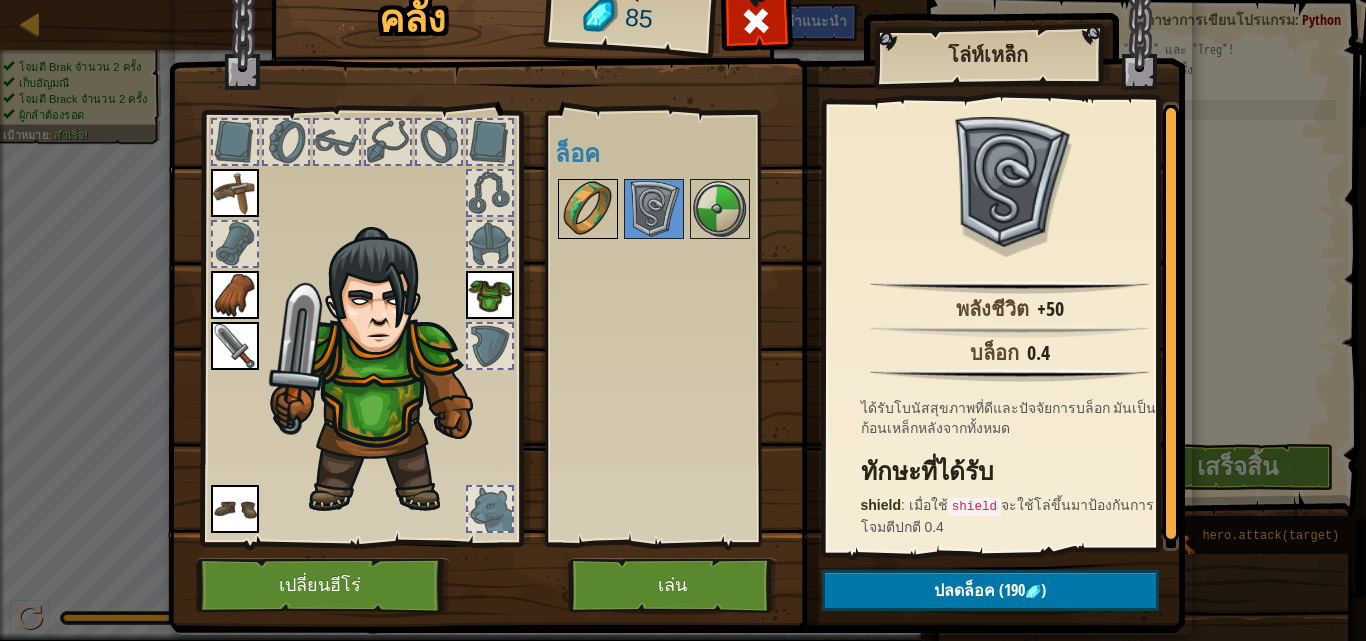 click at bounding box center (588, 209) 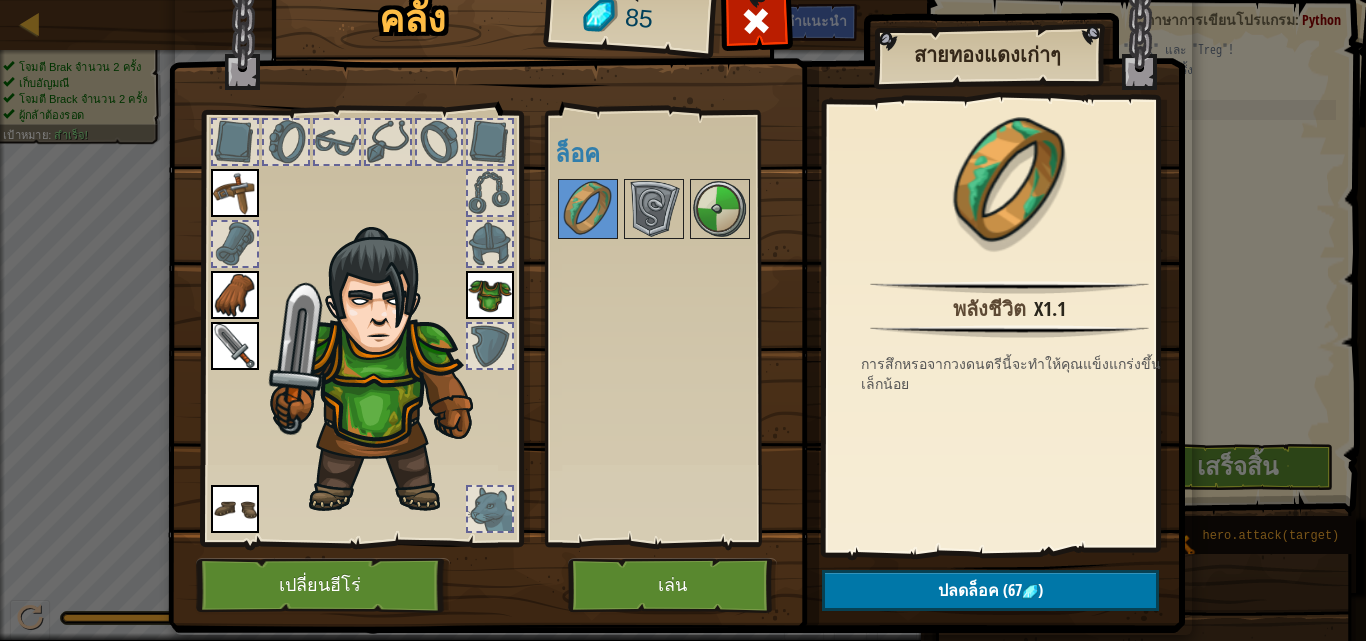 click at bounding box center (680, 209) 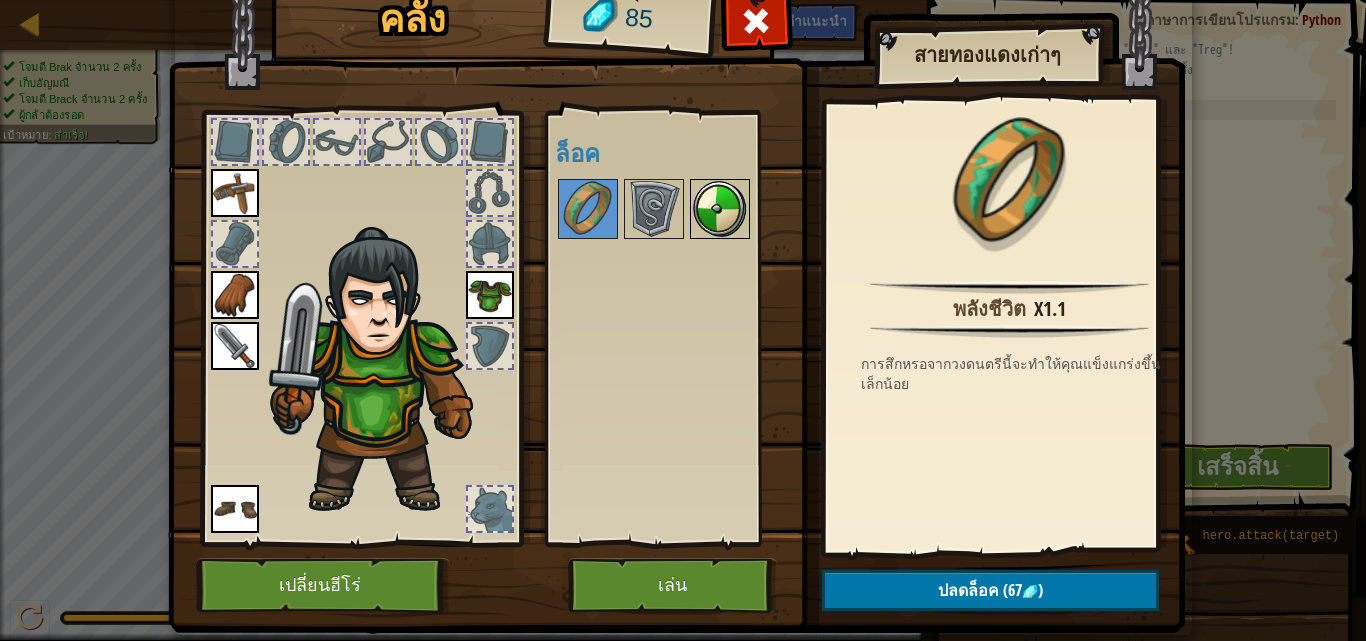 click at bounding box center [720, 209] 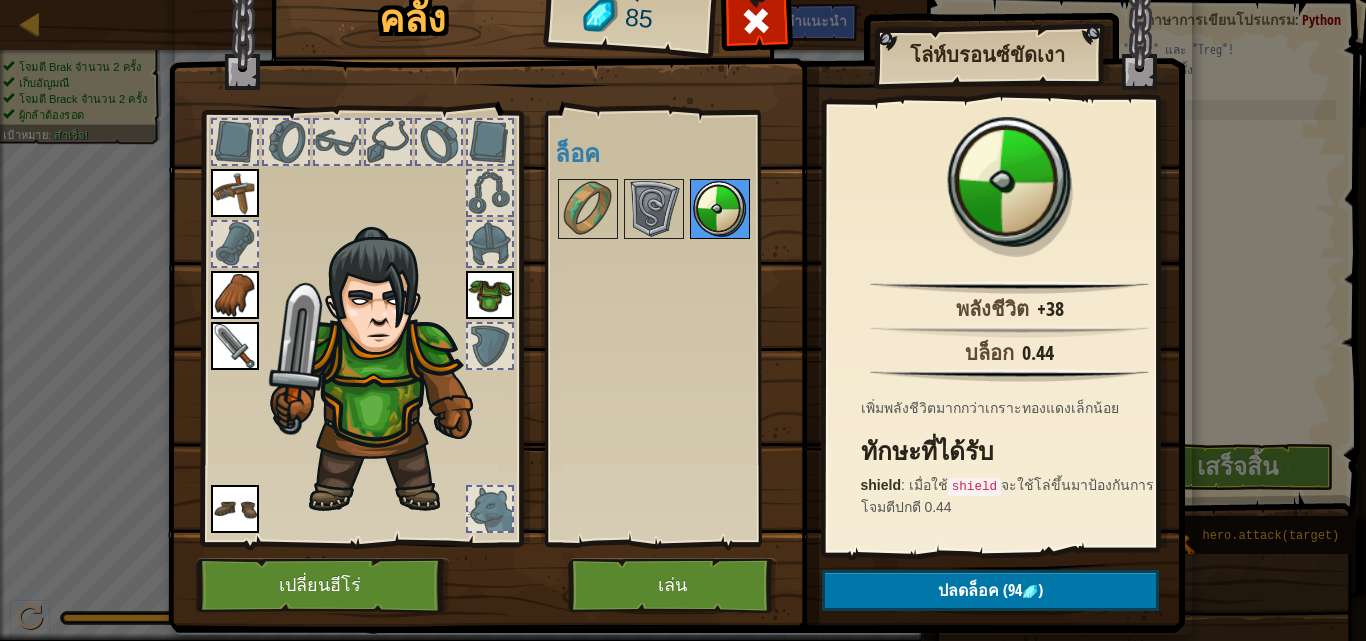 click at bounding box center [720, 209] 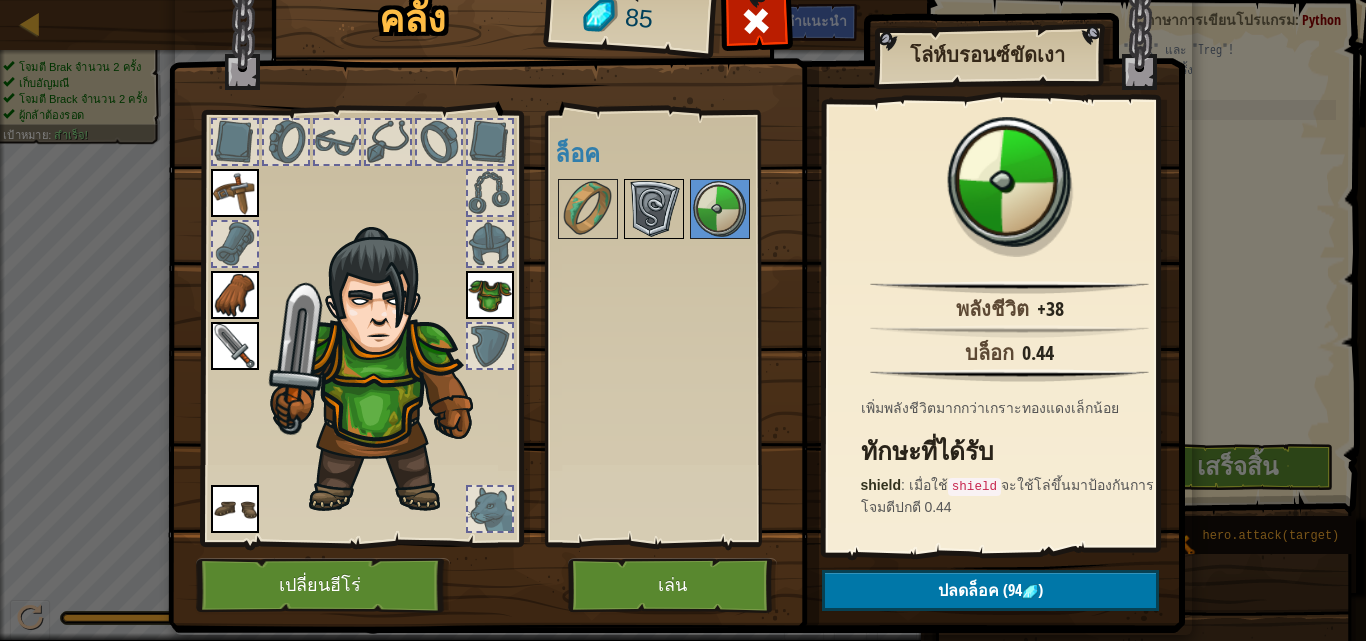 drag, startPoint x: 672, startPoint y: 204, endPoint x: 654, endPoint y: 202, distance: 18.110771 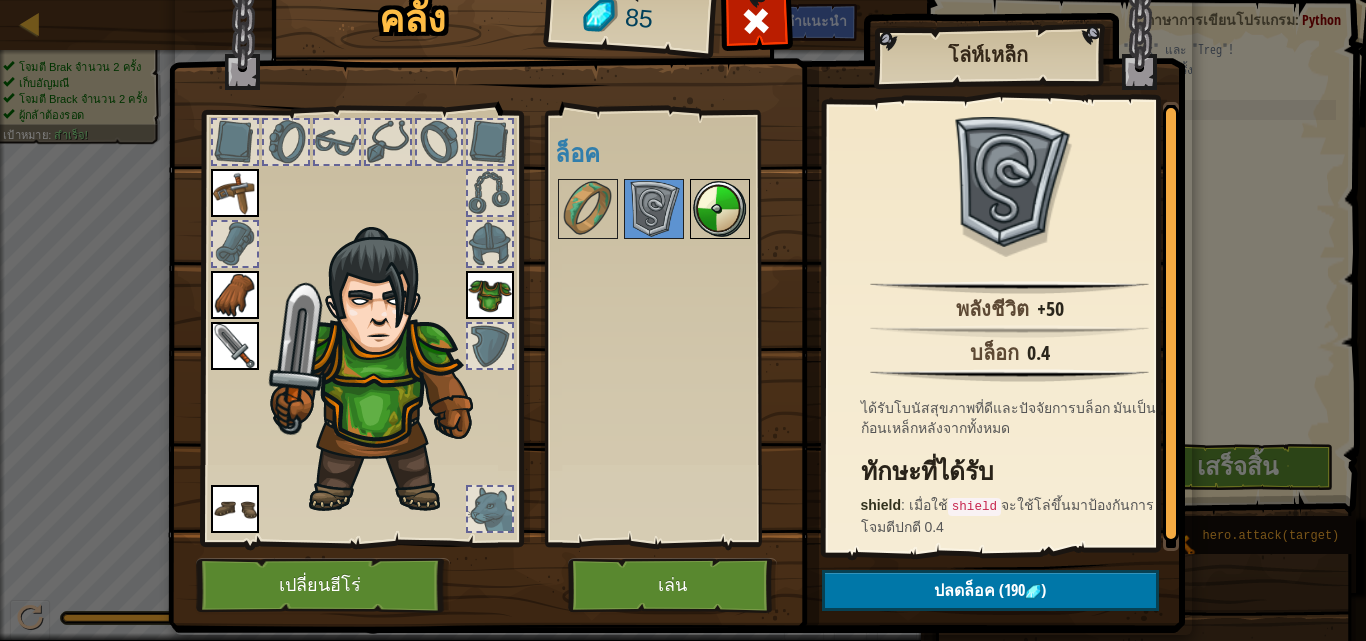click at bounding box center [720, 209] 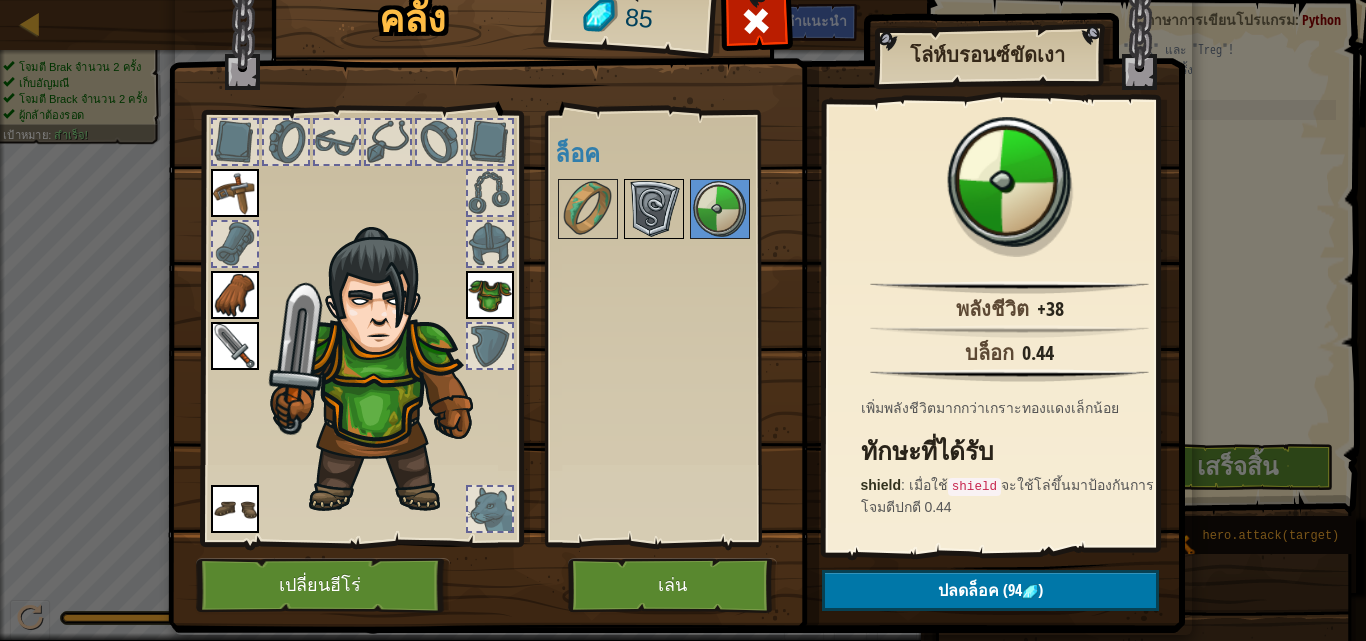 click at bounding box center (654, 209) 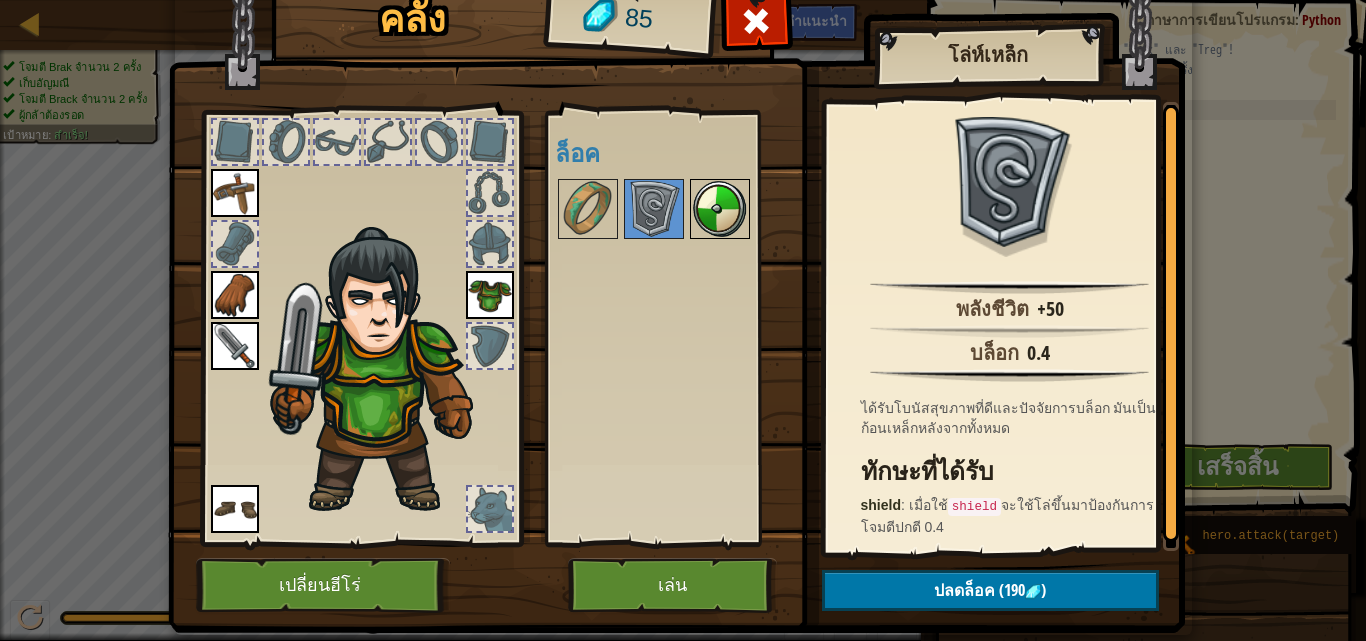 click at bounding box center [720, 209] 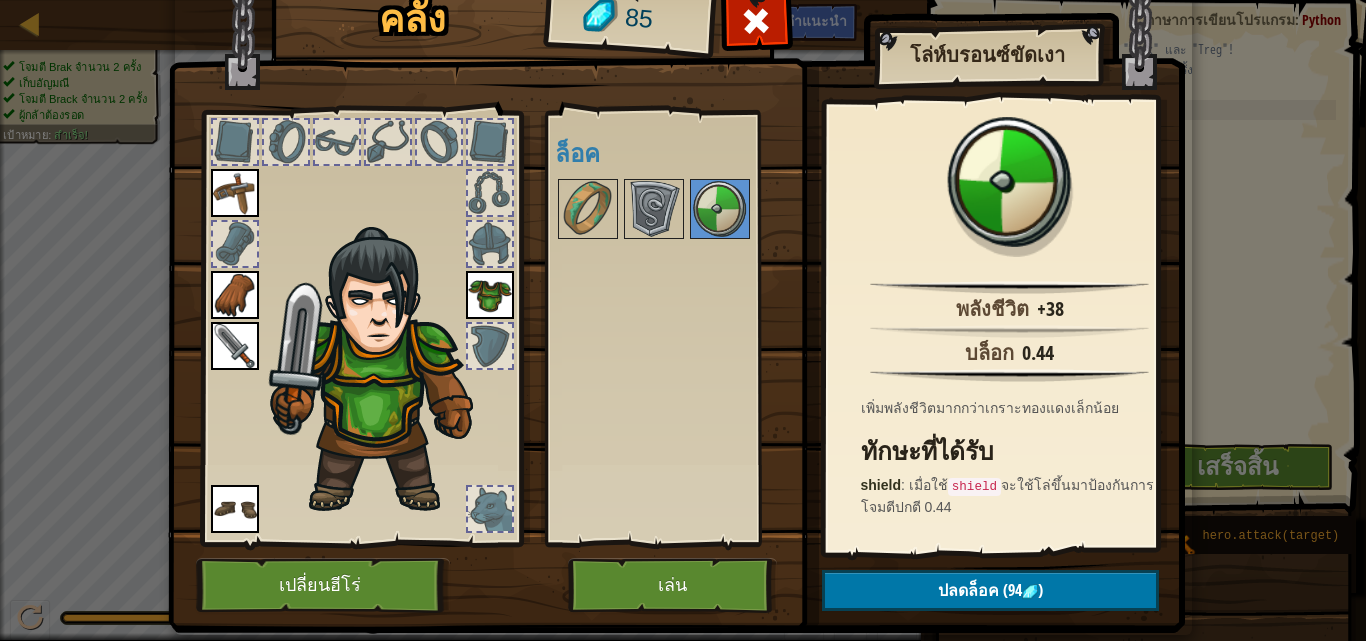 click at bounding box center (680, 209) 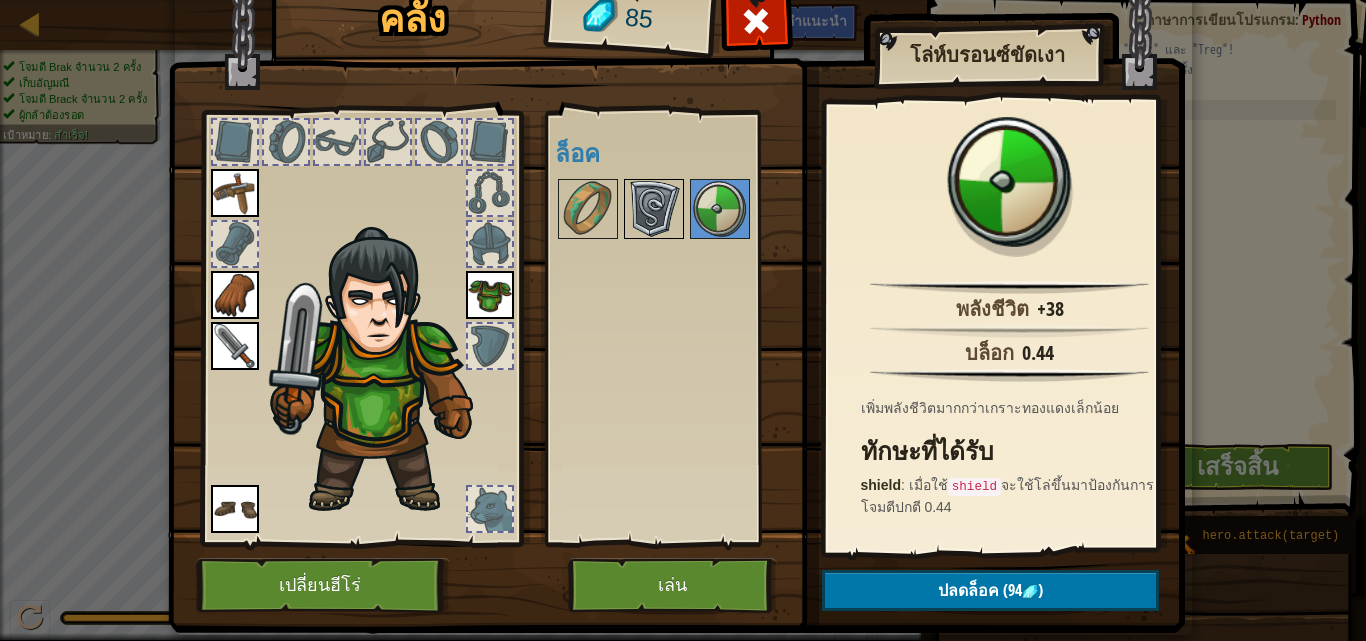 click at bounding box center (654, 209) 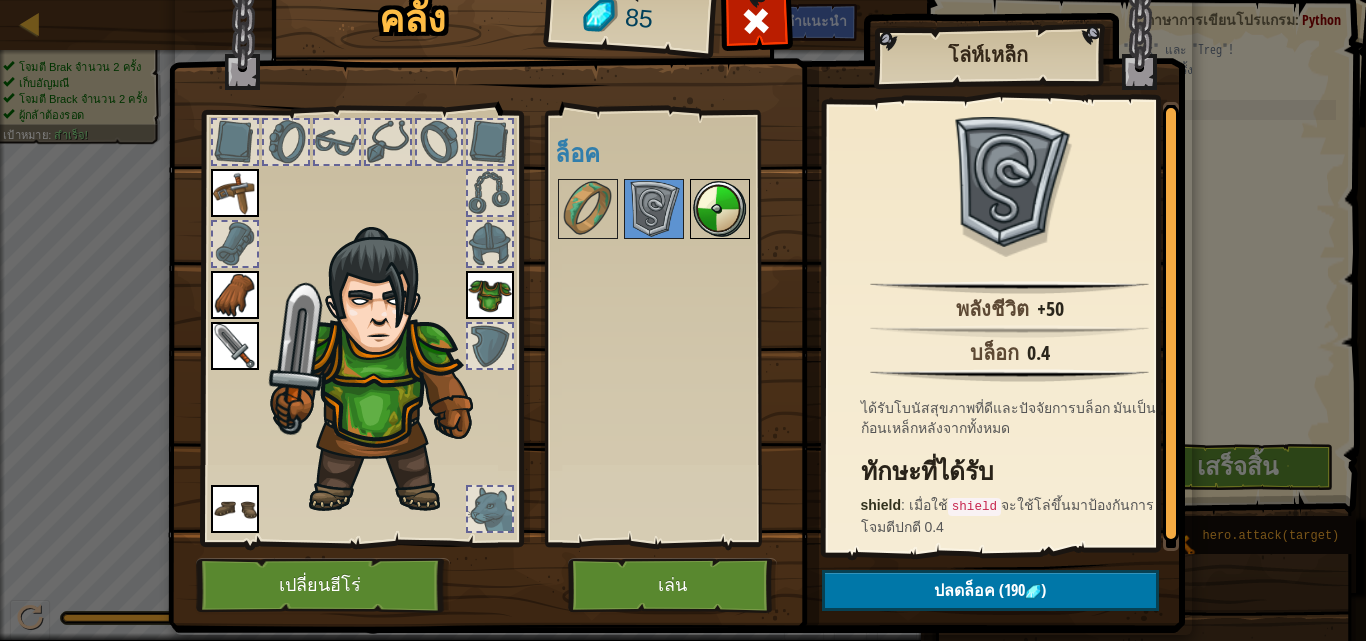 click at bounding box center (720, 209) 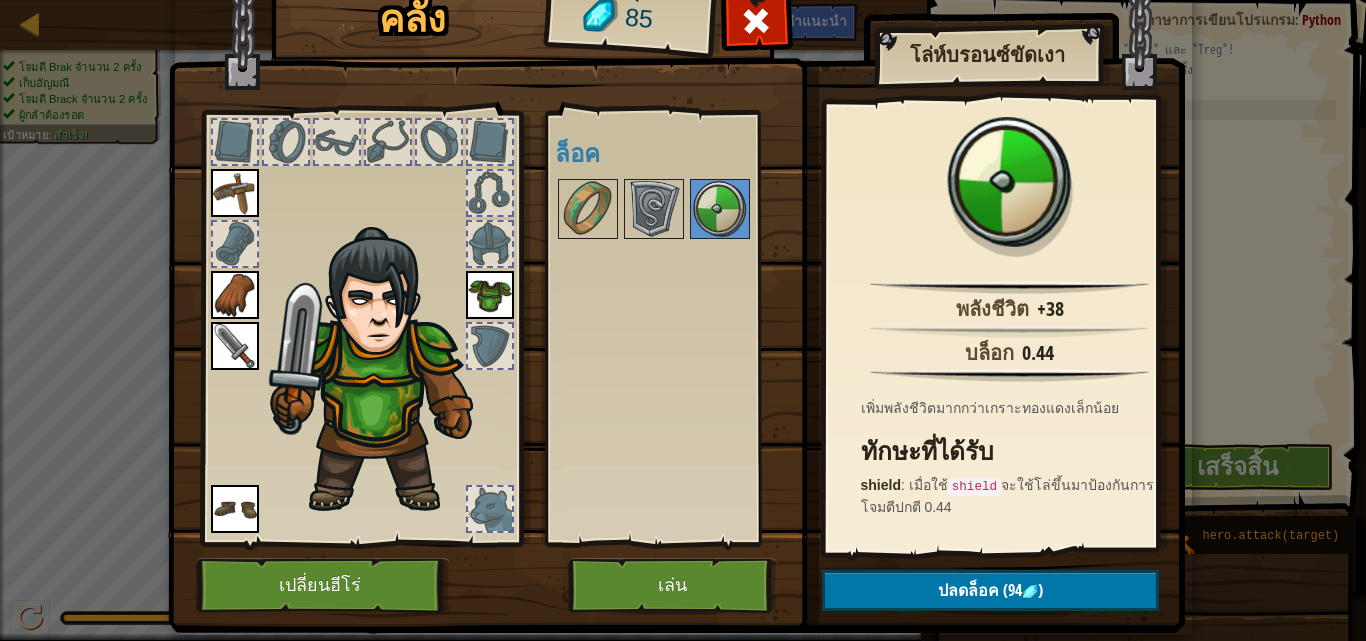 click at bounding box center [680, 209] 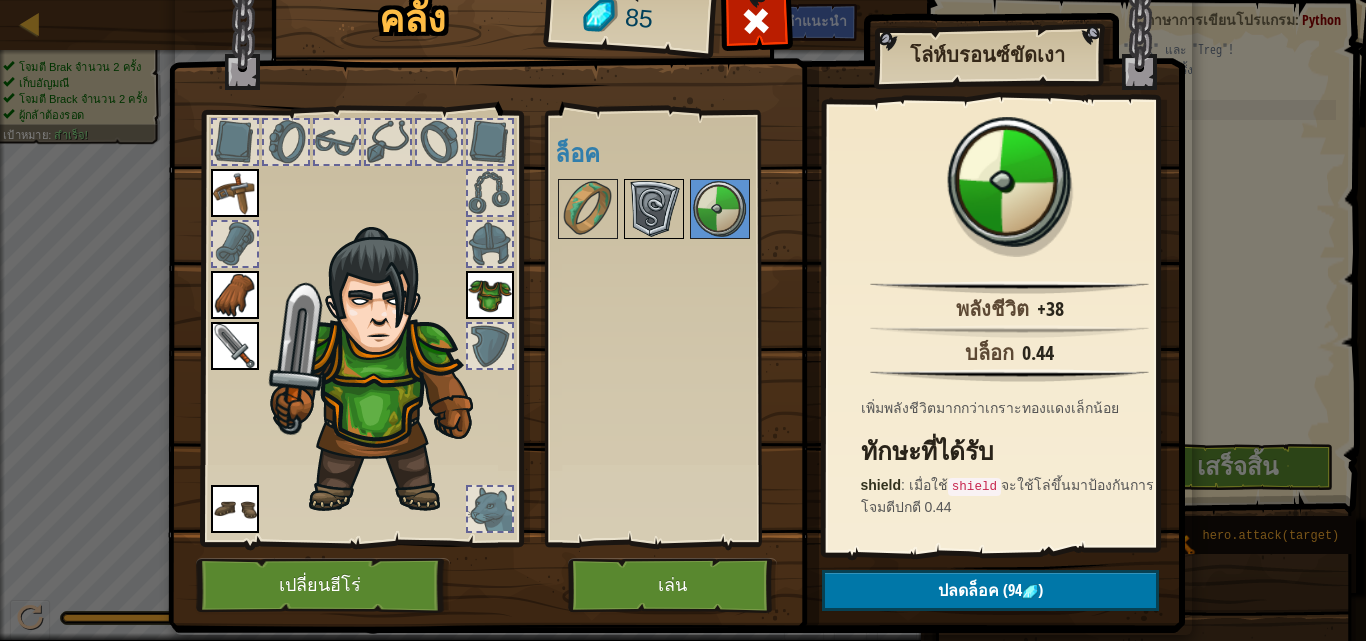 click at bounding box center (654, 209) 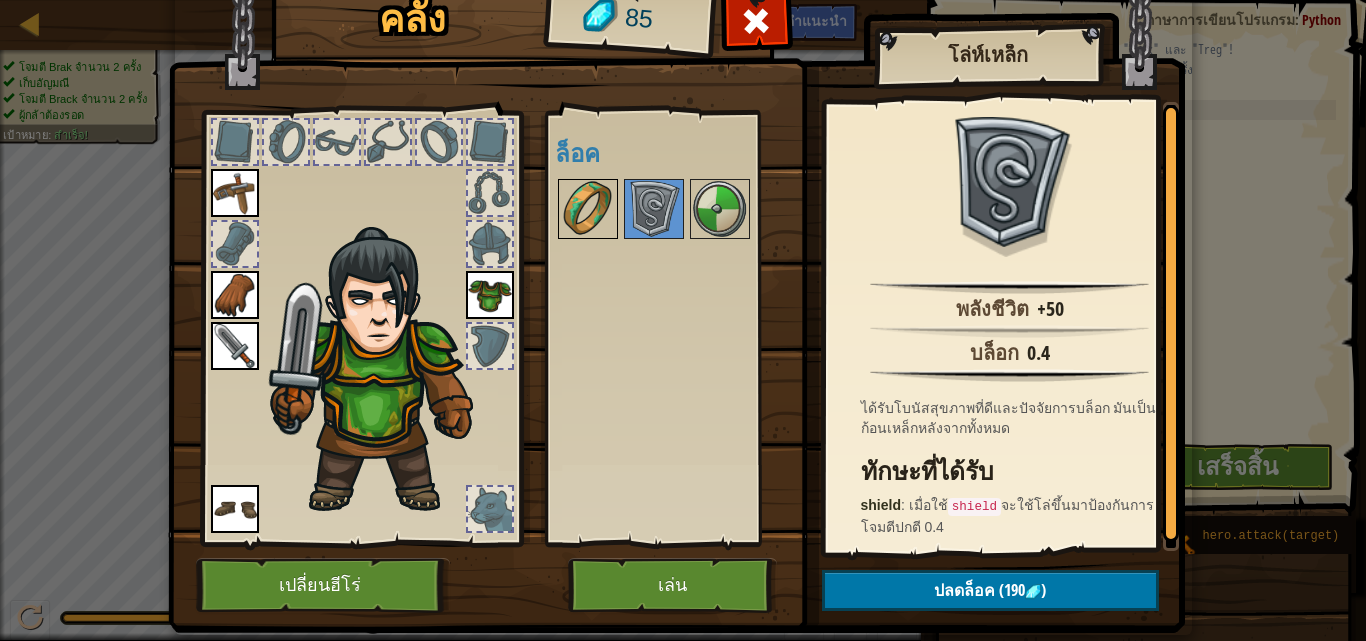 click at bounding box center [588, 209] 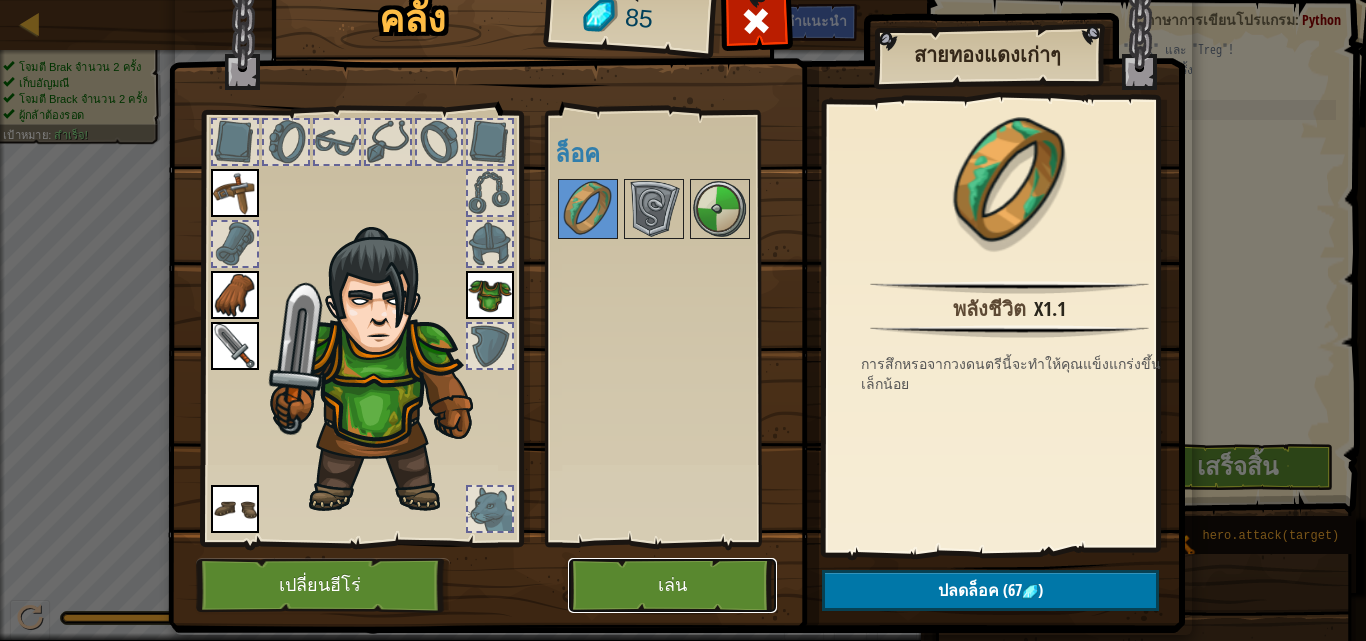 click on "เล่น" at bounding box center (672, 585) 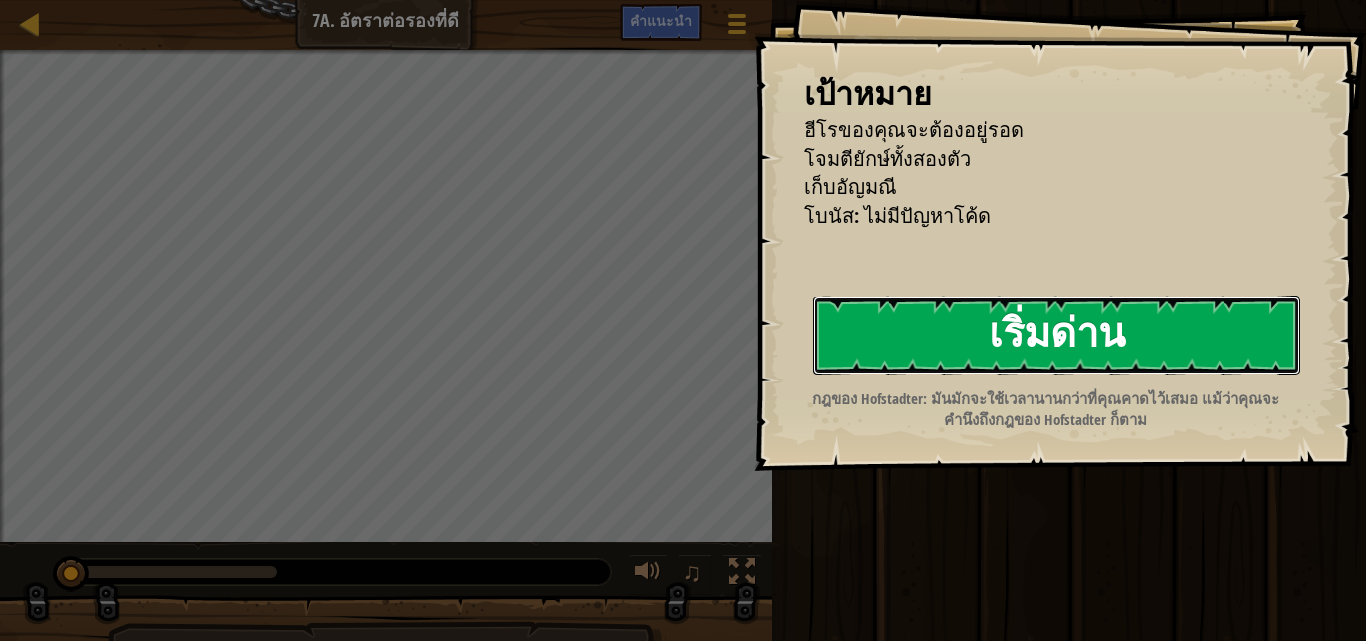click on "เริ่มด่าน" at bounding box center (1056, 335) 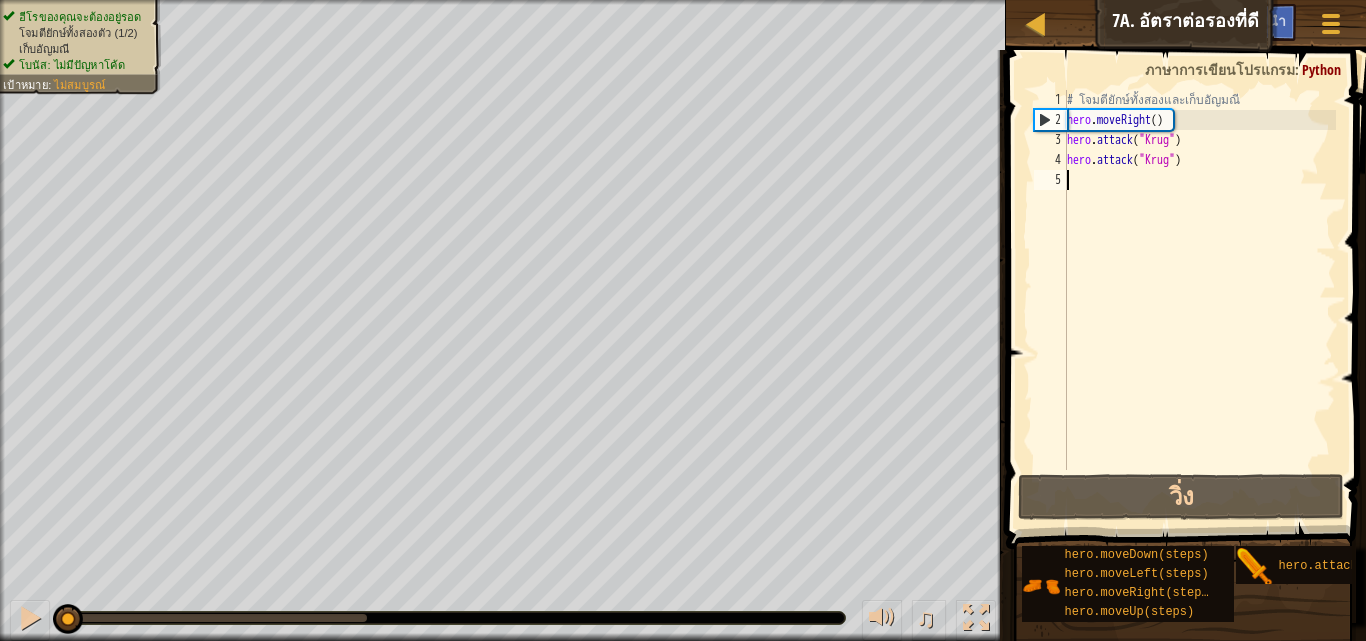 click on "# โจมตียักษ์ทั้งสองและเก็บอัญมณี hero . moveRight ( ) hero . attack ( "Krug" ) hero . attack ( "Krug" )" at bounding box center (1199, 300) 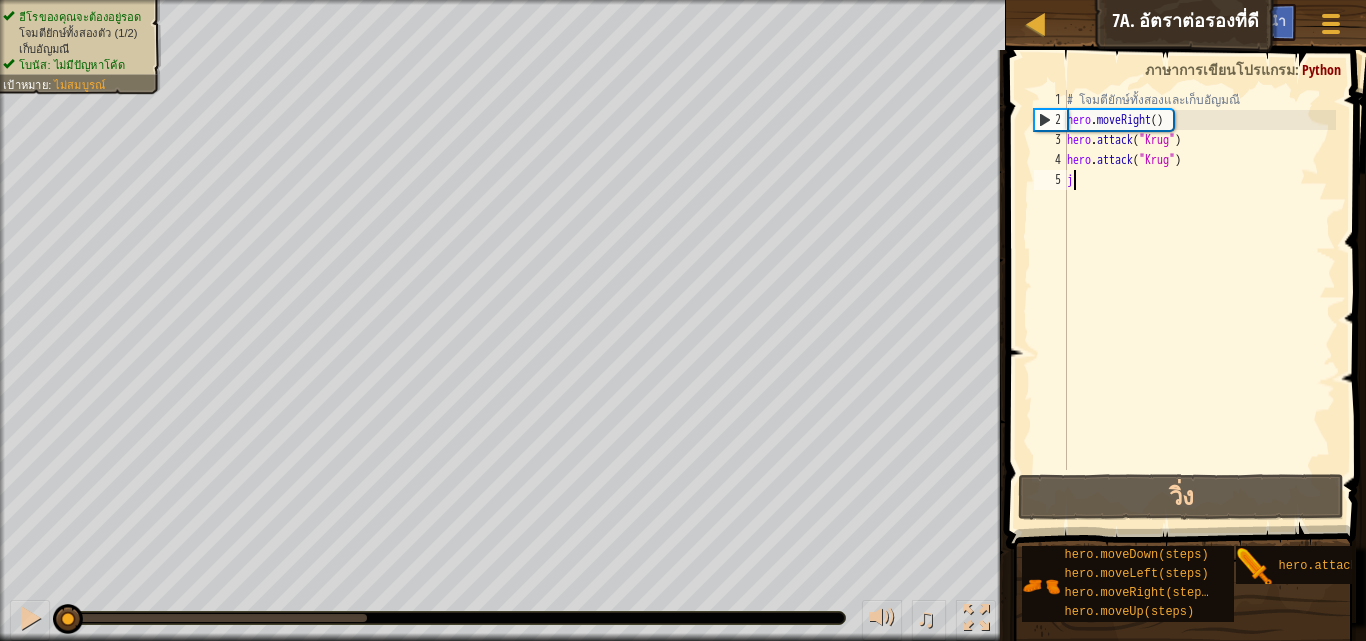 type on "j" 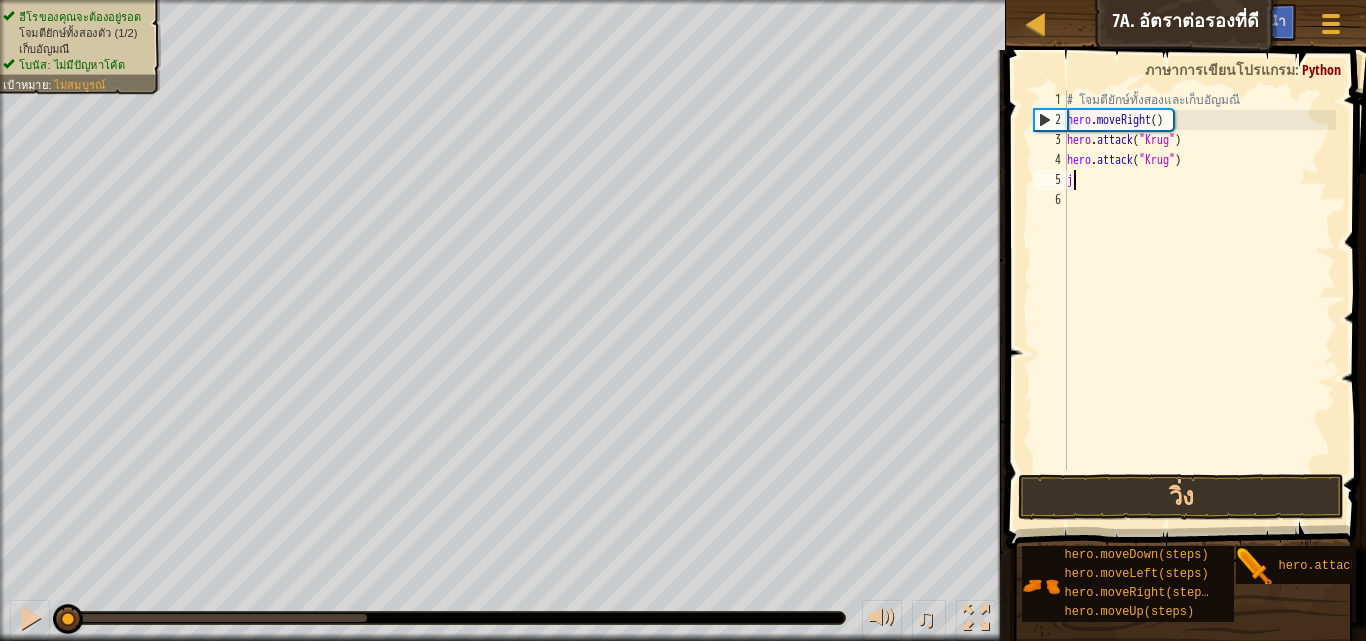scroll, scrollTop: 9, scrollLeft: 0, axis: vertical 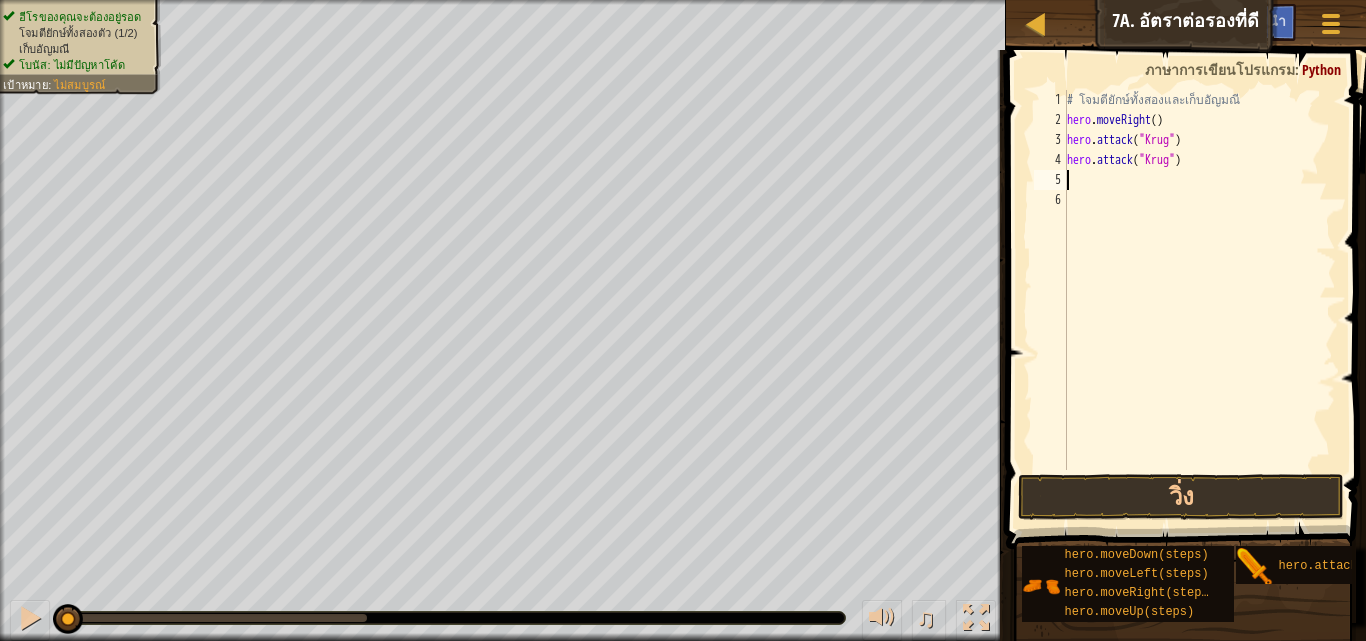 type on "h" 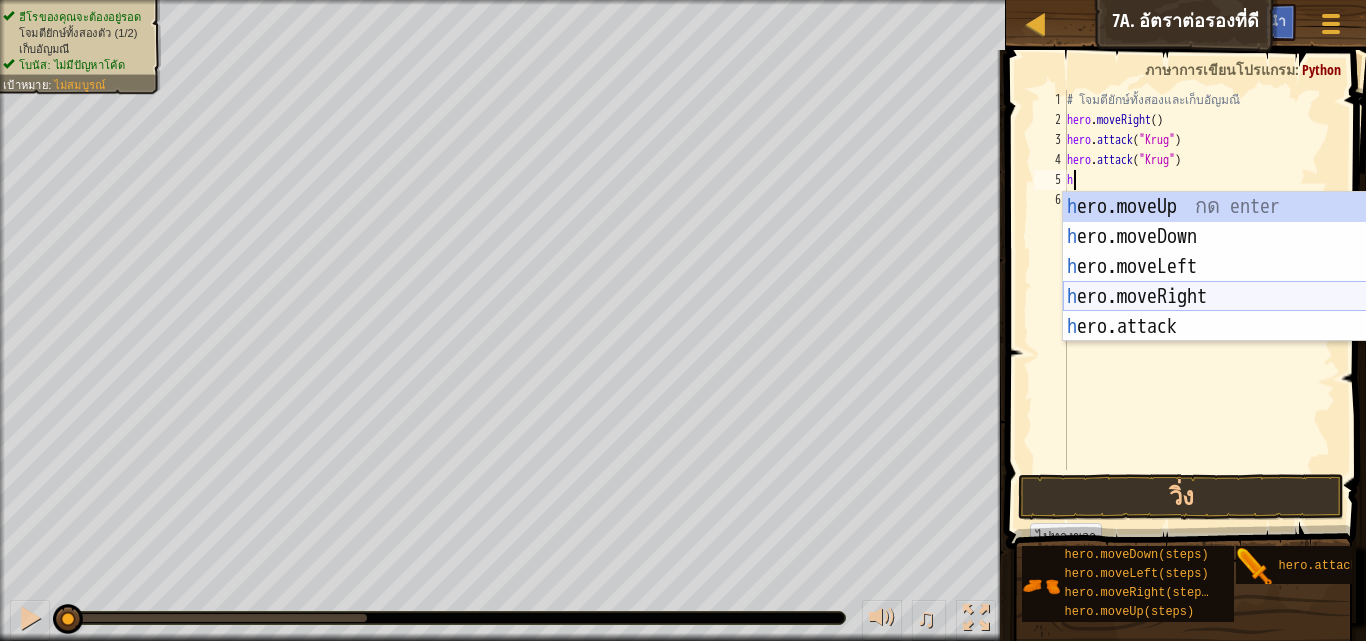 click on "h ero.moveUp กด enter h ero.moveDown กด enter h ero.moveLeft กด enter h ero.moveRight กด enter h ero.attack กด enter" at bounding box center [1252, 297] 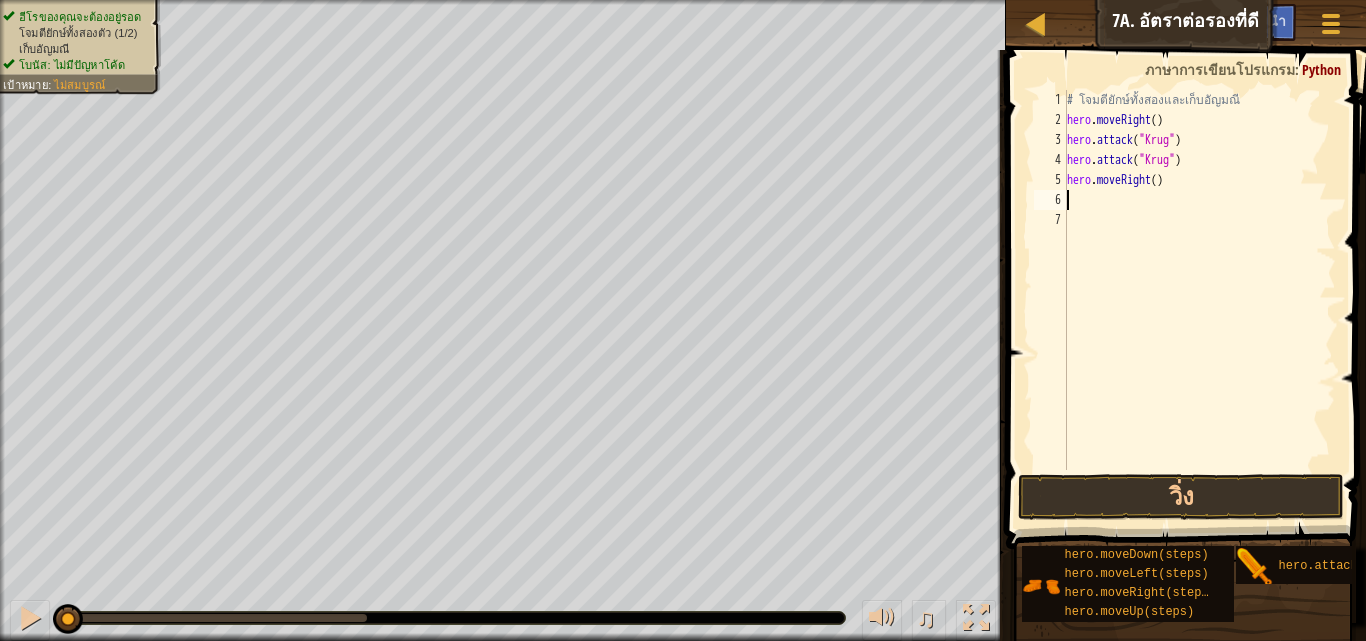 type on "h" 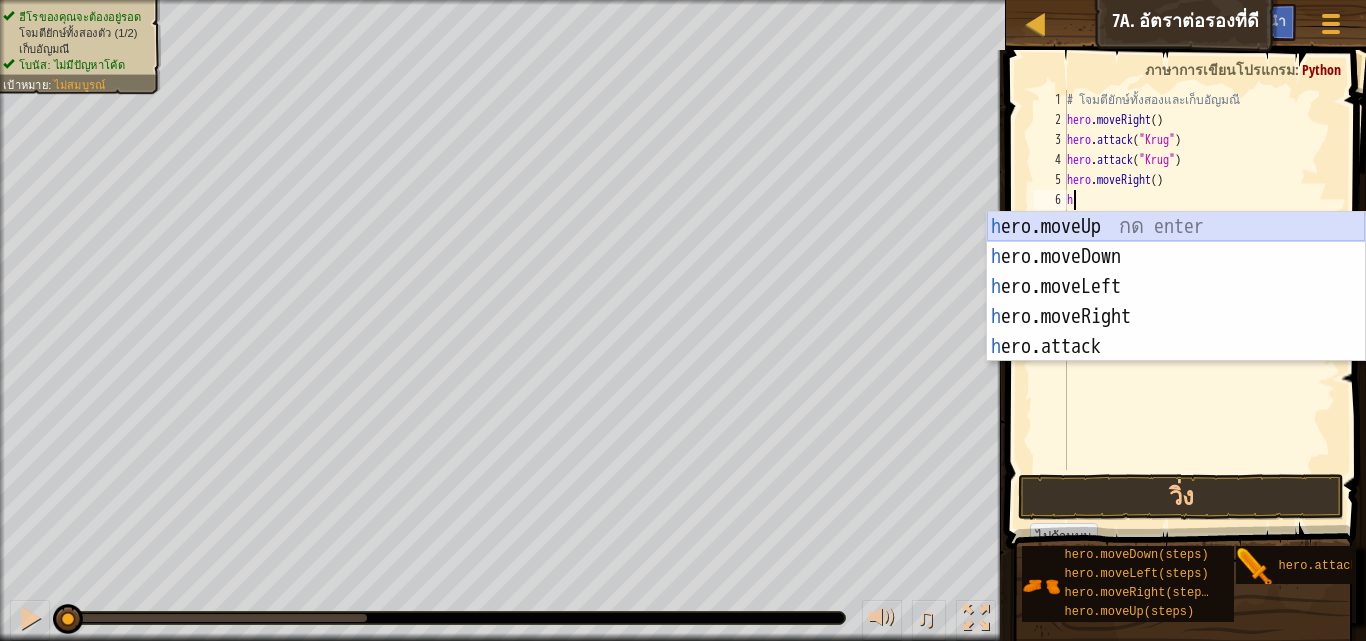 click on "h ero.moveUp กด enter h ero.moveDown กด enter h ero.moveLeft กด enter h ero.moveRight กด enter h ero.attack กด enter" at bounding box center (1176, 317) 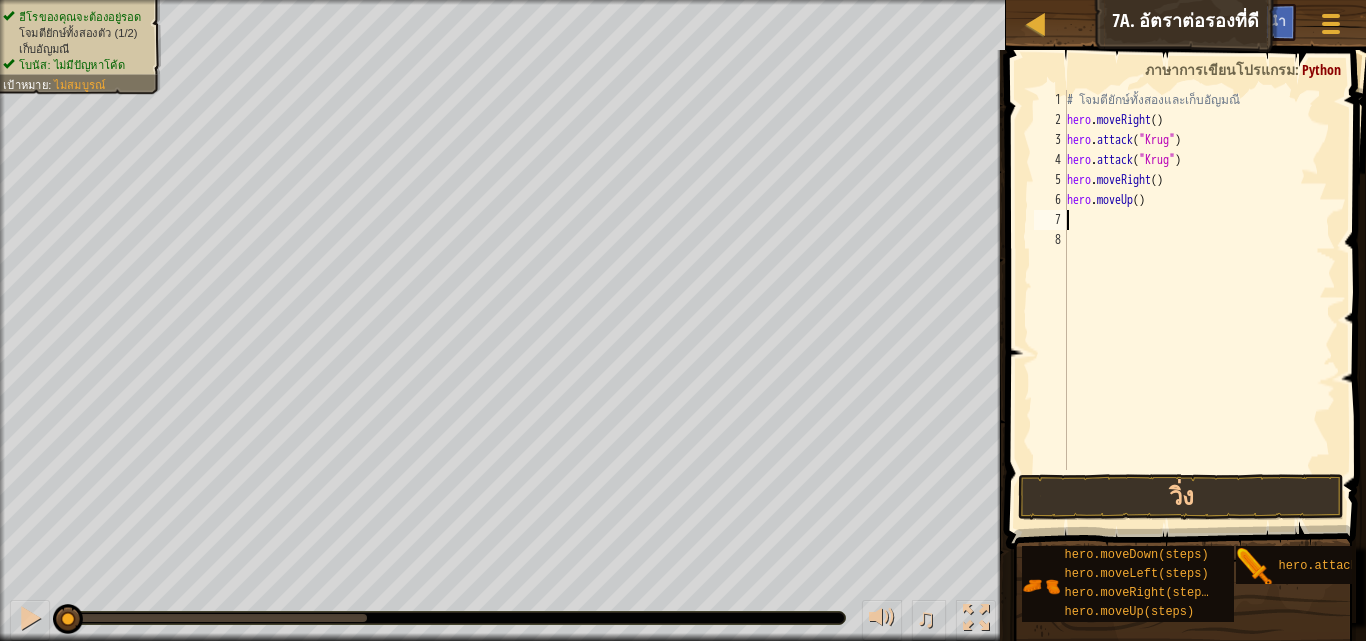 type on "h" 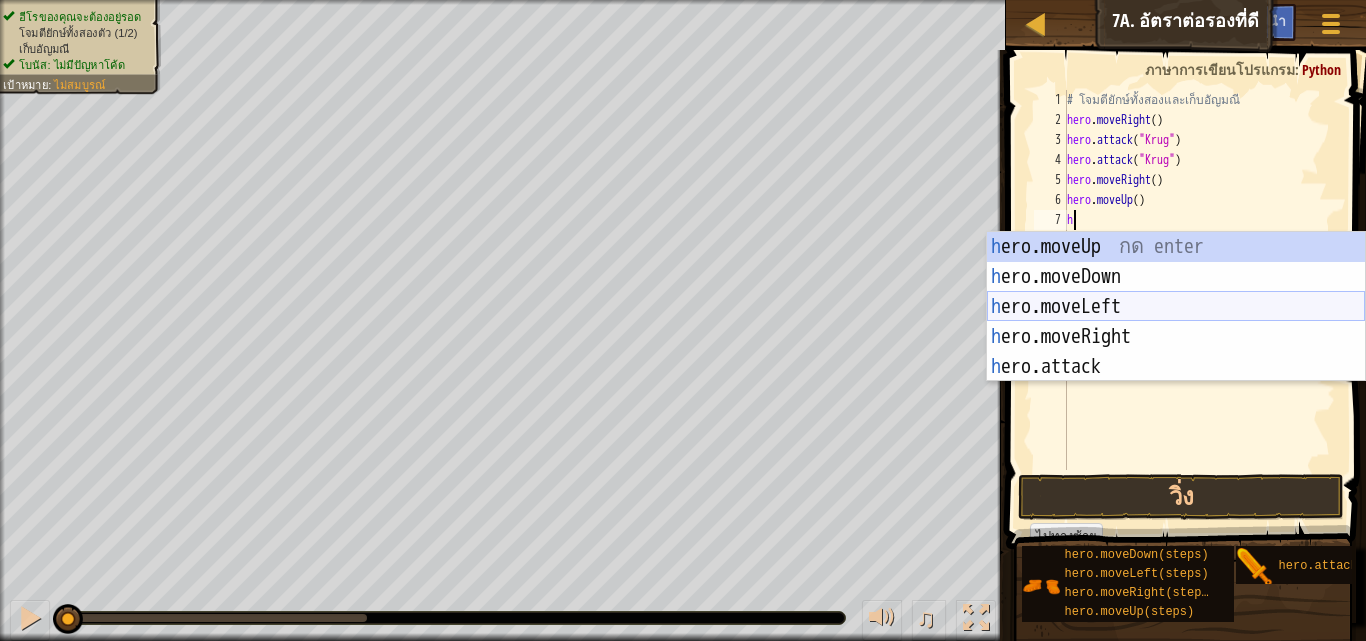click on "h ero.moveUp กด enter h ero.moveDown กด enter h ero.moveLeft กด enter h ero.moveRight กด enter h ero.attack กด enter" at bounding box center (1176, 337) 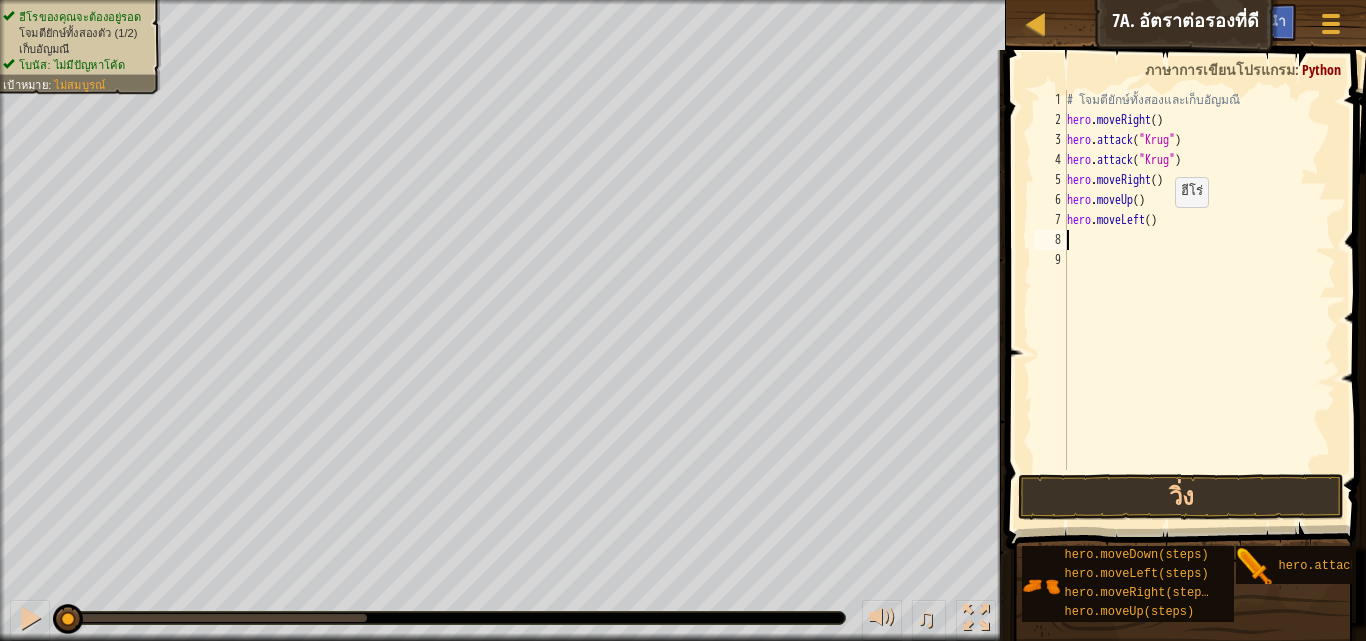 click on "# โจมตียักษ์ทั้งสองและเก็บอัญมณี hero . moveRight ( ) hero . attack ( "[NAME]" ) hero . attack ( "[NAME]" ) hero . moveRight ( ) hero . moveUp ( ) hero . moveLeft ( )" at bounding box center (1199, 300) 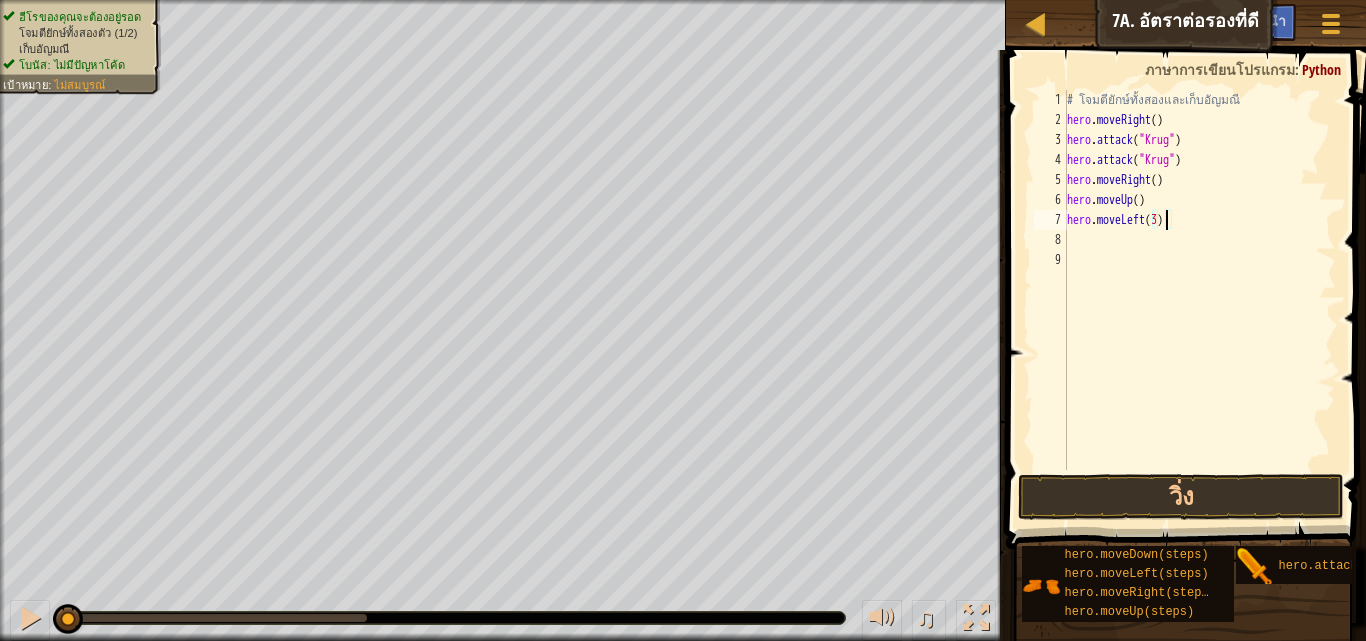 scroll, scrollTop: 9, scrollLeft: 7, axis: both 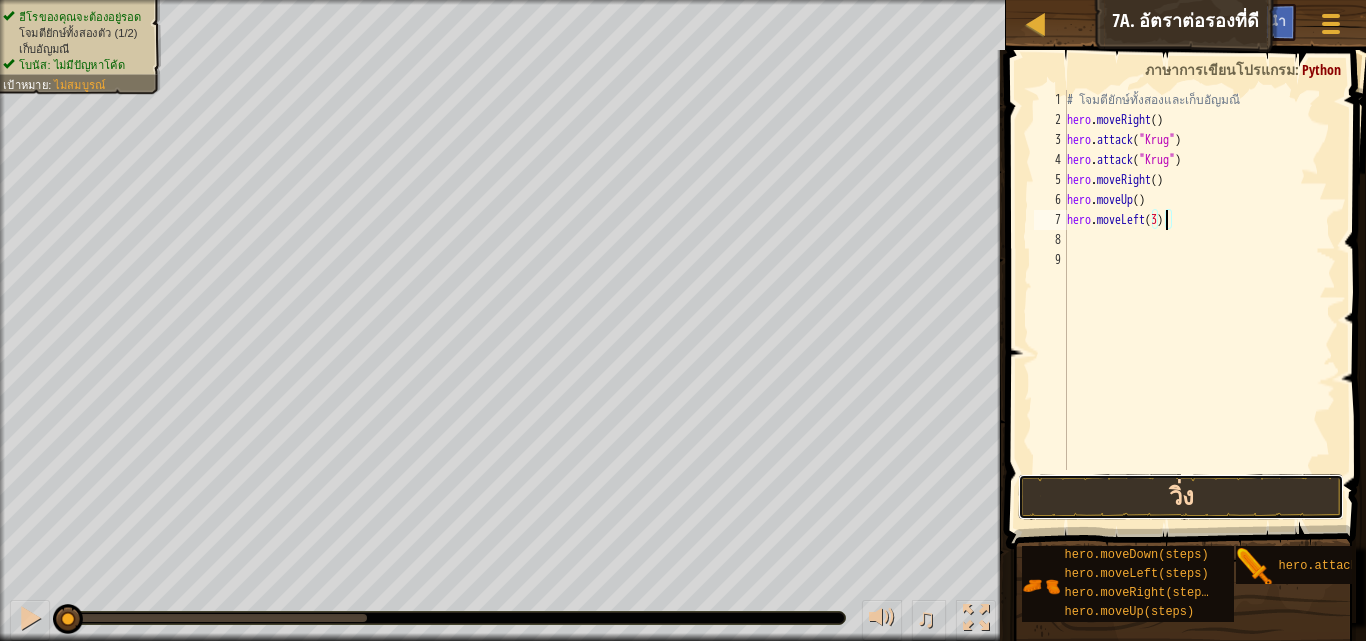 click on "วิ่ง" at bounding box center (1181, 497) 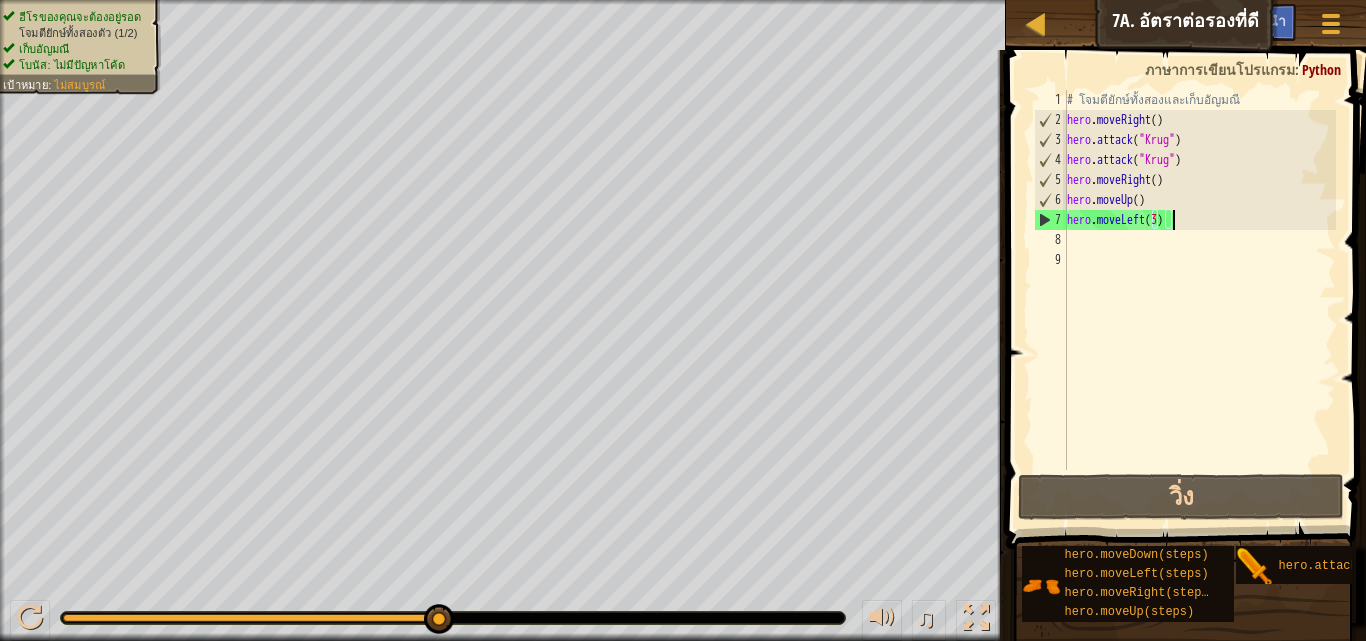 click on "# โจมตียักษ์ทั้งสองและเก็บอัญมณี hero . moveRight ( ) hero . attack ( "[NAME]" ) hero . attack ( "[NAME]" ) hero . moveRight ( ) hero . moveUp ( ) hero . moveLeft ( [NUMBER] )" at bounding box center (1199, 300) 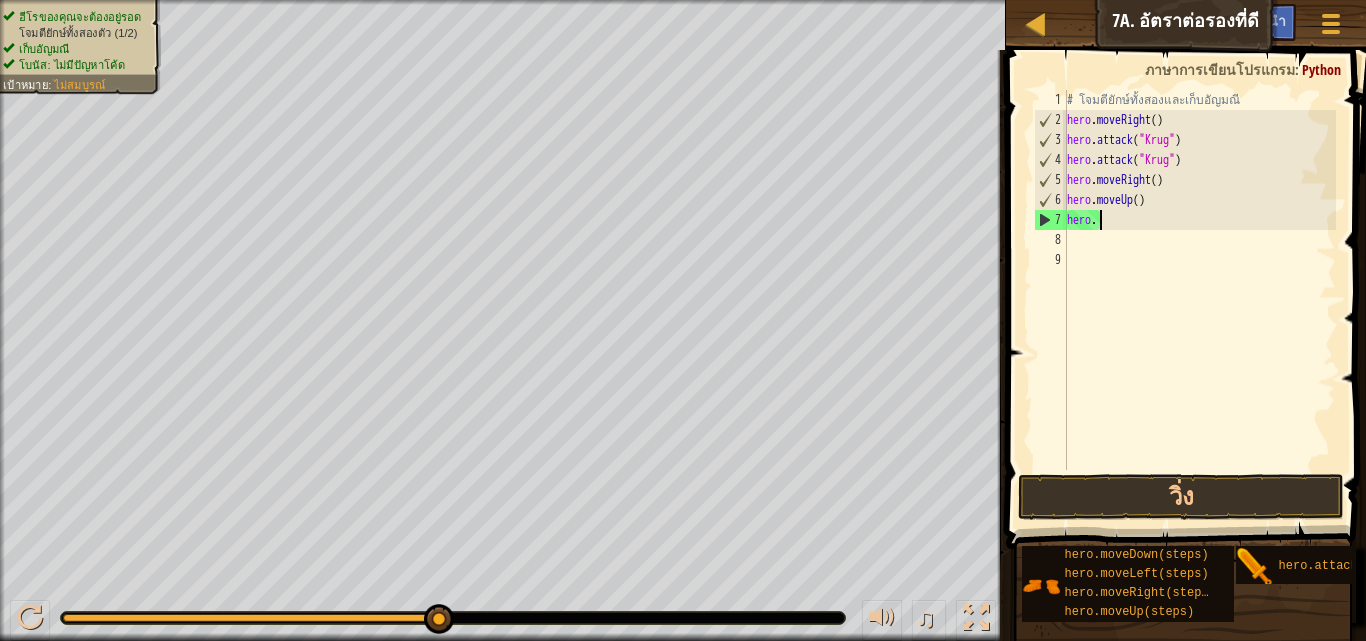 scroll, scrollTop: 9, scrollLeft: 1, axis: both 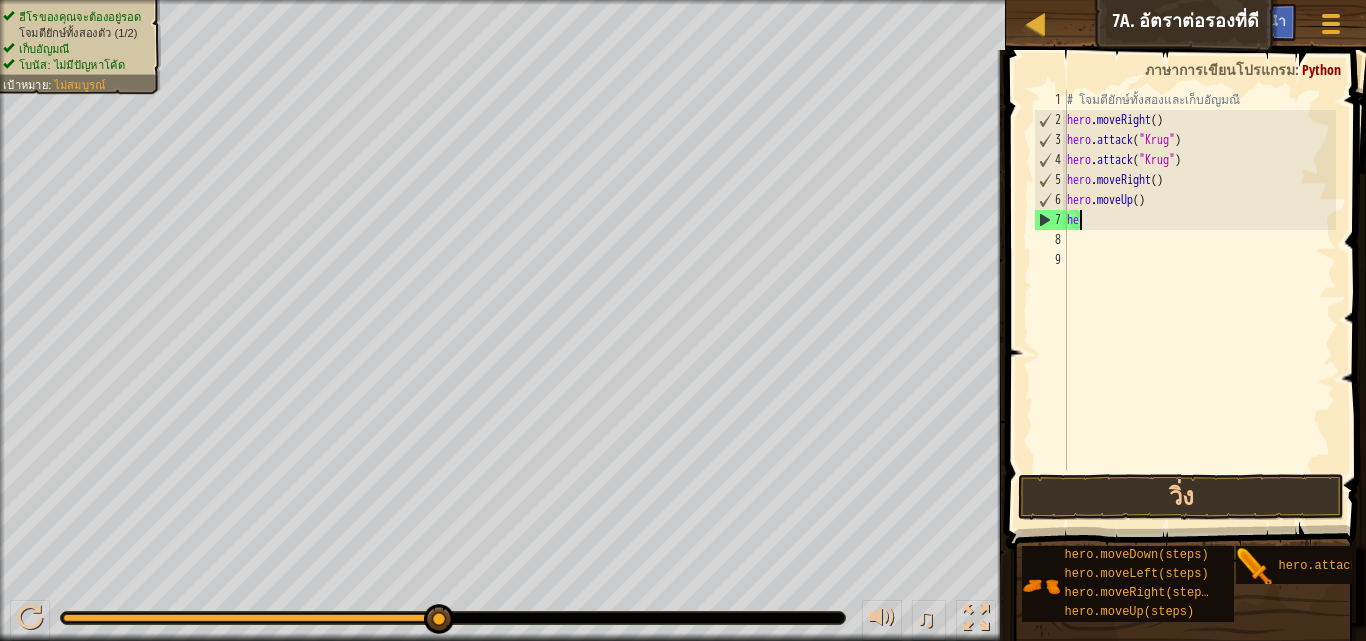 type on "h" 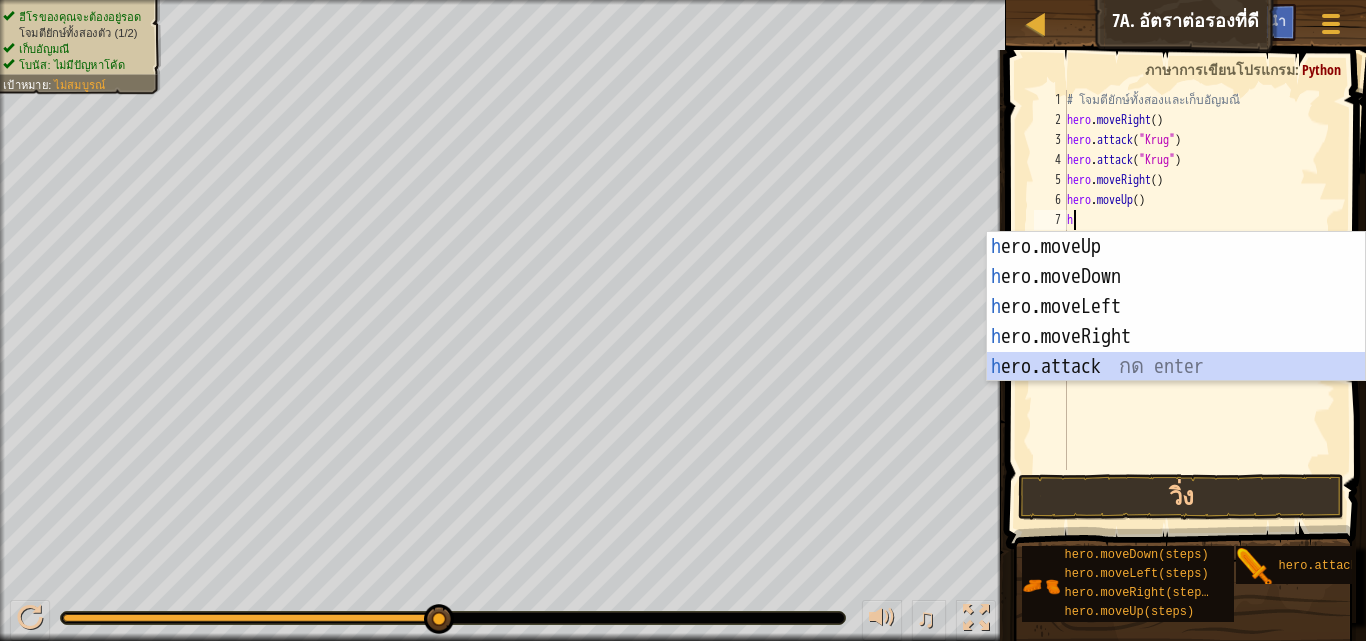 click on "h ero.moveUp กด enter h ero.moveDown กด enter h ero.moveLeft กด enter h ero.moveRight กด enter h ero.attack กด enter" at bounding box center [1176, 337] 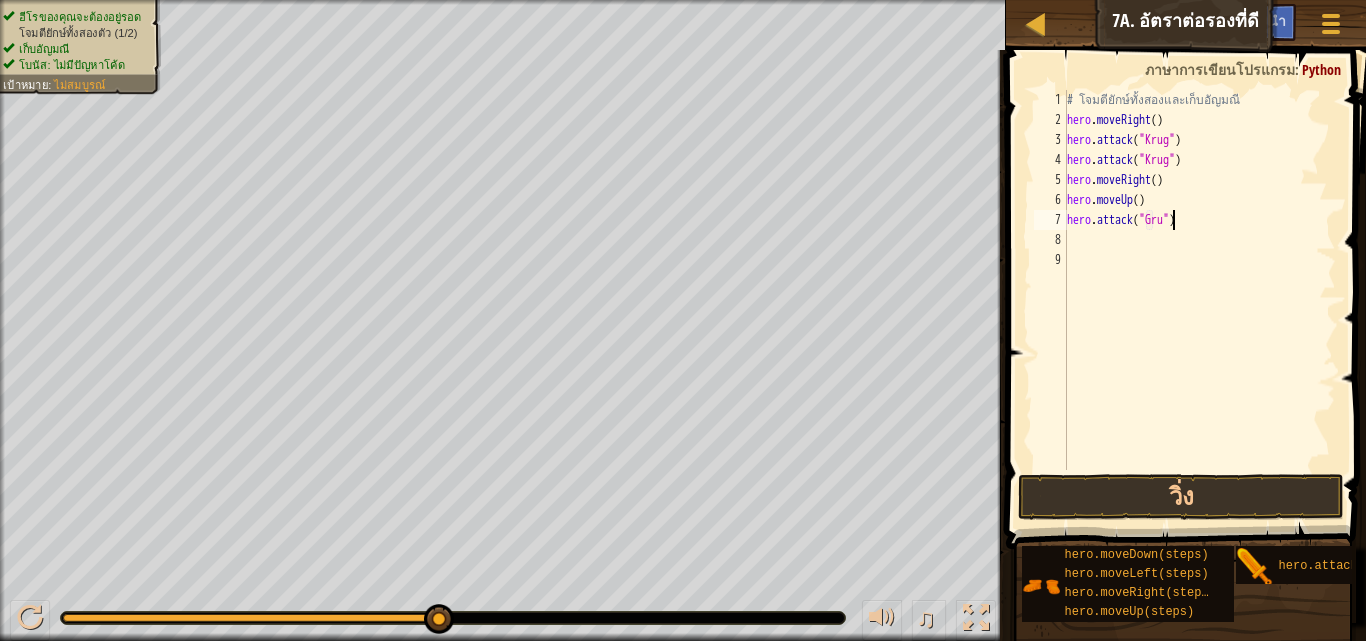 scroll, scrollTop: 9, scrollLeft: 9, axis: both 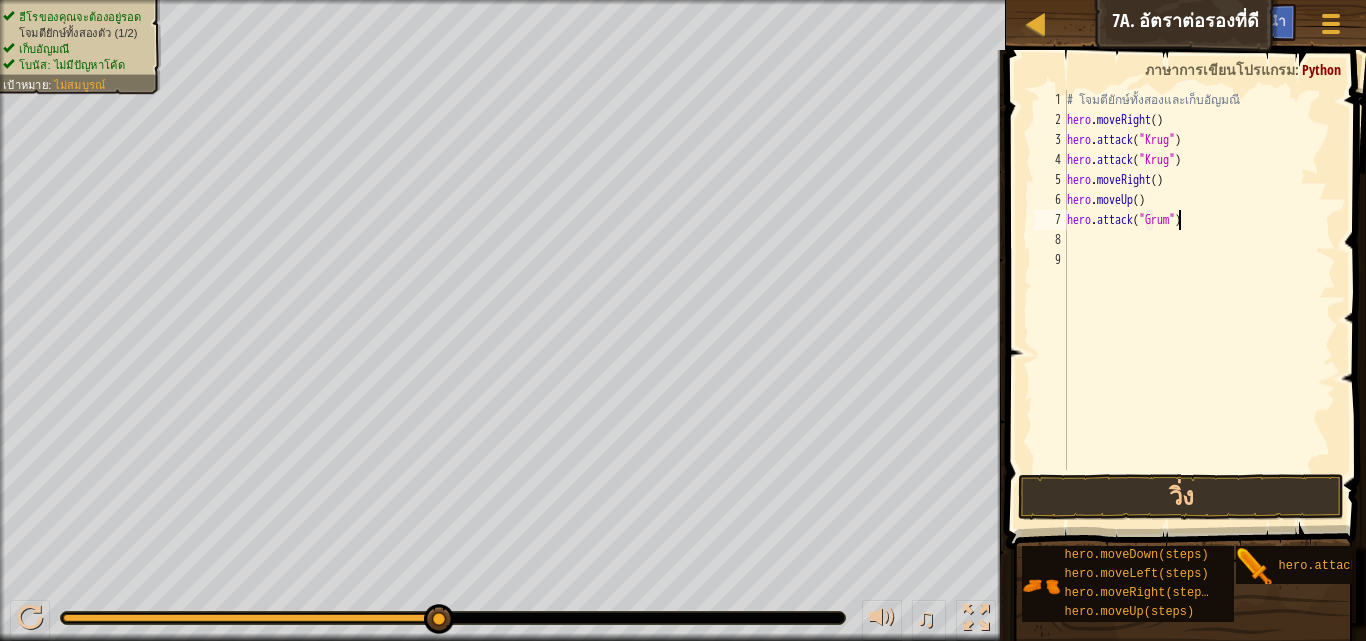 type on "hero.attack("Grump")" 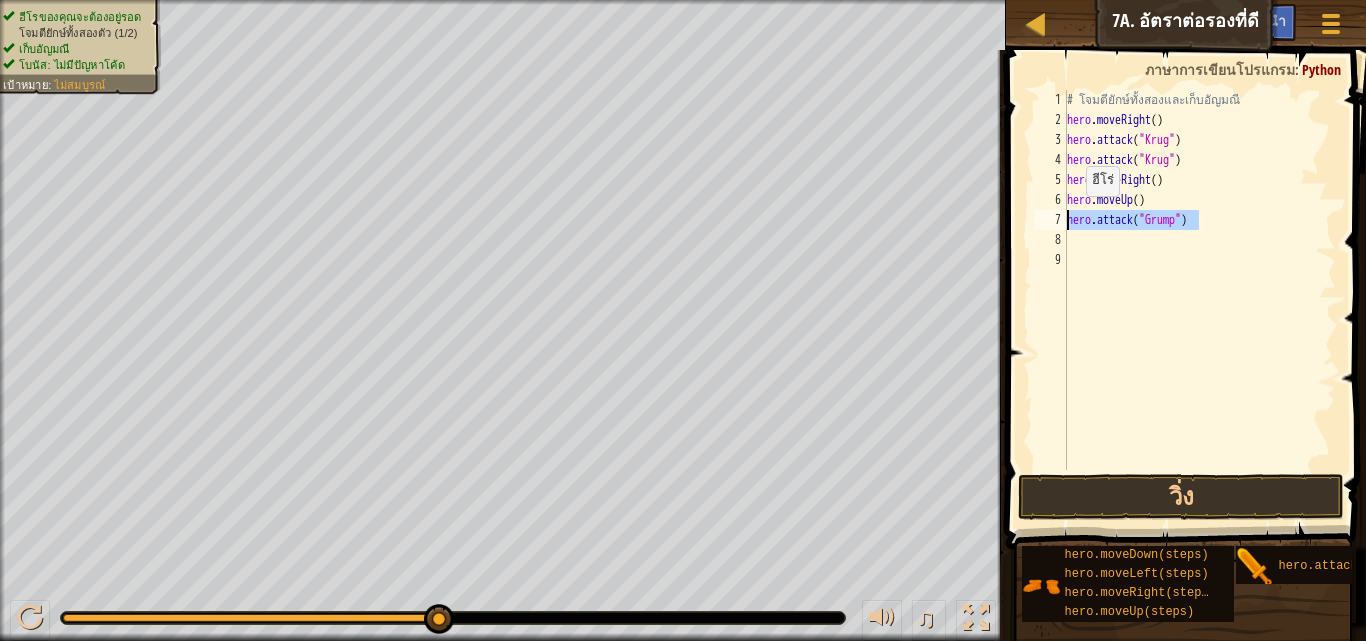 drag, startPoint x: 1203, startPoint y: 226, endPoint x: 1069, endPoint y: 216, distance: 134.37262 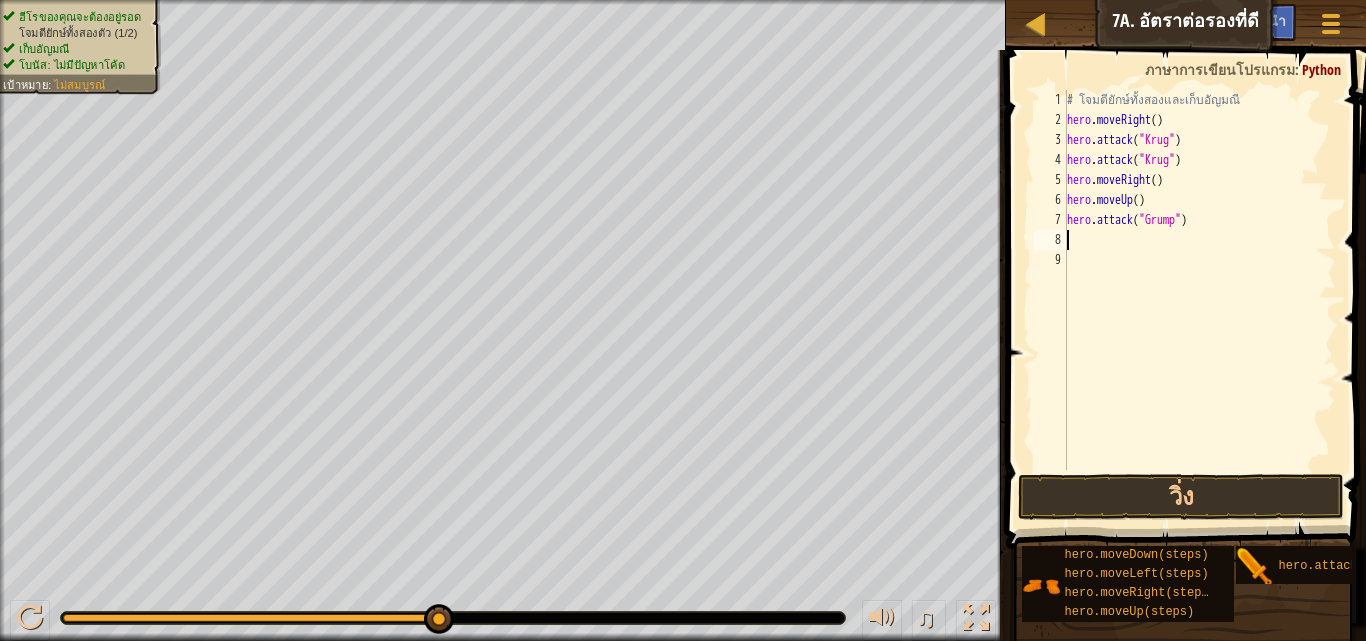 click on "# โจมตียักษ์ทั้งสองและเก็บอัญมณี hero . moveRight ( ) hero . attack ( "[NAME]" ) hero . attack ( "[NAME]" ) hero . moveRight ( ) hero . moveUp ( ) hero . attack ( "[NAME]" )" at bounding box center [1199, 300] 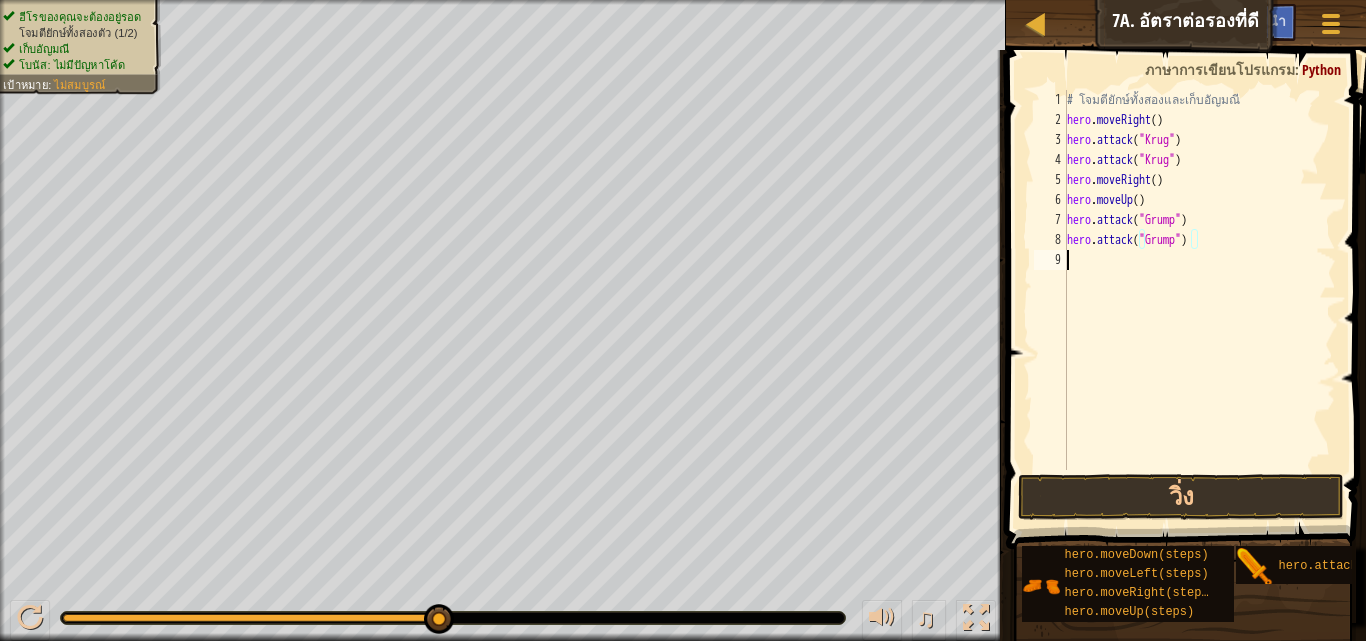 click on "# โจมตียักษ์ทั้งสองและเก็บอัญมณี hero . moveRight ( ) hero . attack ( "[NAME]" ) hero . attack ( "[NAME]" ) hero . moveRight ( ) hero . moveUp ( ) hero . attack ( "[NAME]" ) hero . attack ( "[NAME]" )" at bounding box center (1199, 300) 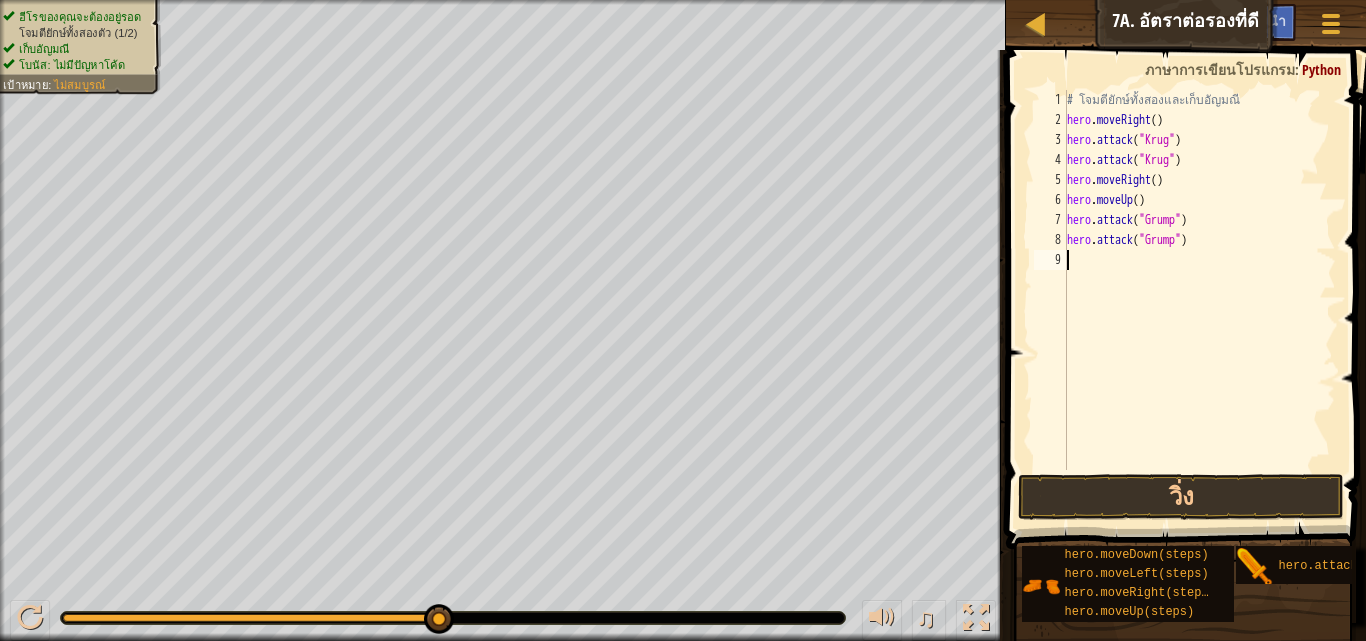 type on "h" 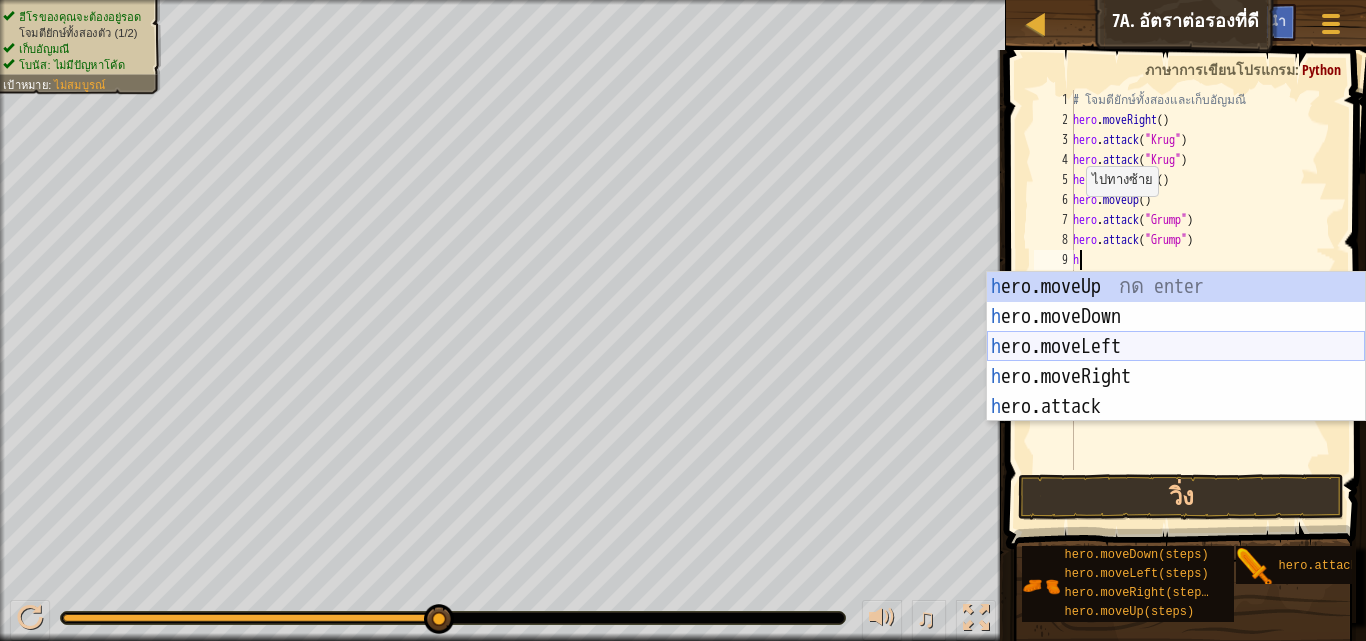 click on "h ero.moveUp กด enter h ero.moveDown กด enter h ero.moveLeft กด enter h ero.moveRight กด enter h ero.attack กด enter" at bounding box center (1176, 377) 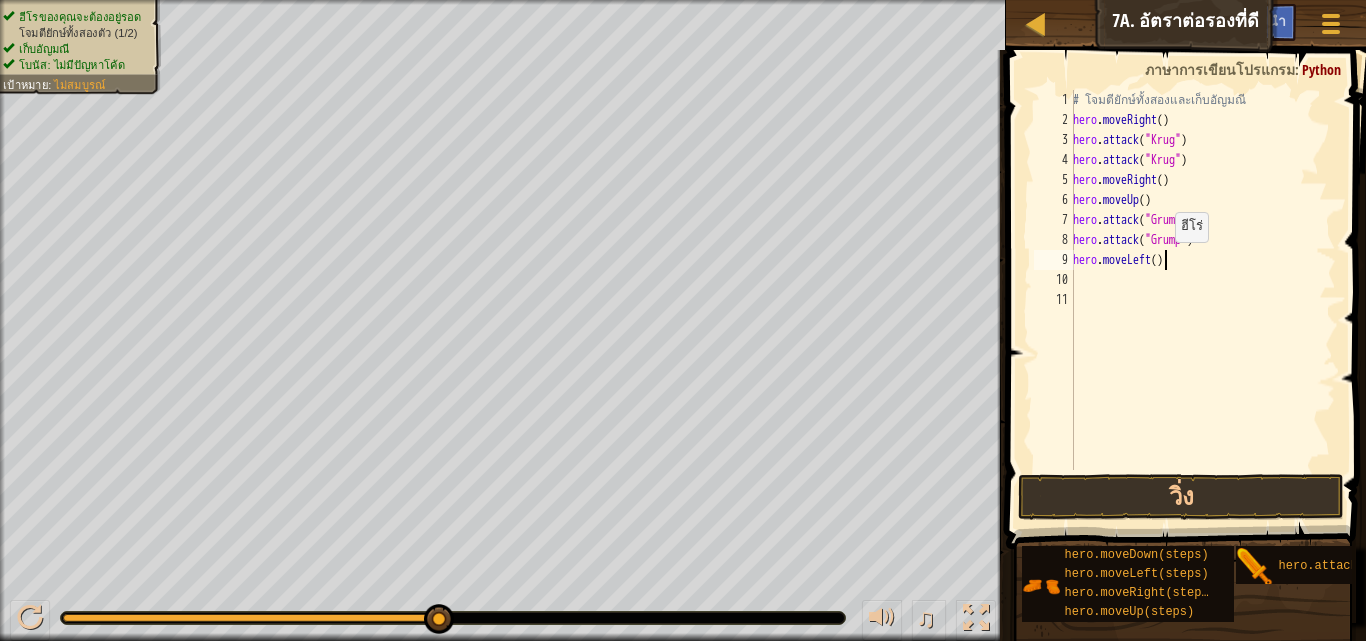 click on "# โจมตียักษ์ทั้งสองและเก็บอัญมณี hero . moveRight ( ) hero . attack ( "[ENEMY]" ) hero . attack ( "[ENEMY]" ) hero . moveRight ( ) hero . moveUp ( ) hero . attack ( "[ENEMY]" ) hero . attack ( "[ENEMY]" ) hero . moveLeft ( )" at bounding box center (1202, 300) 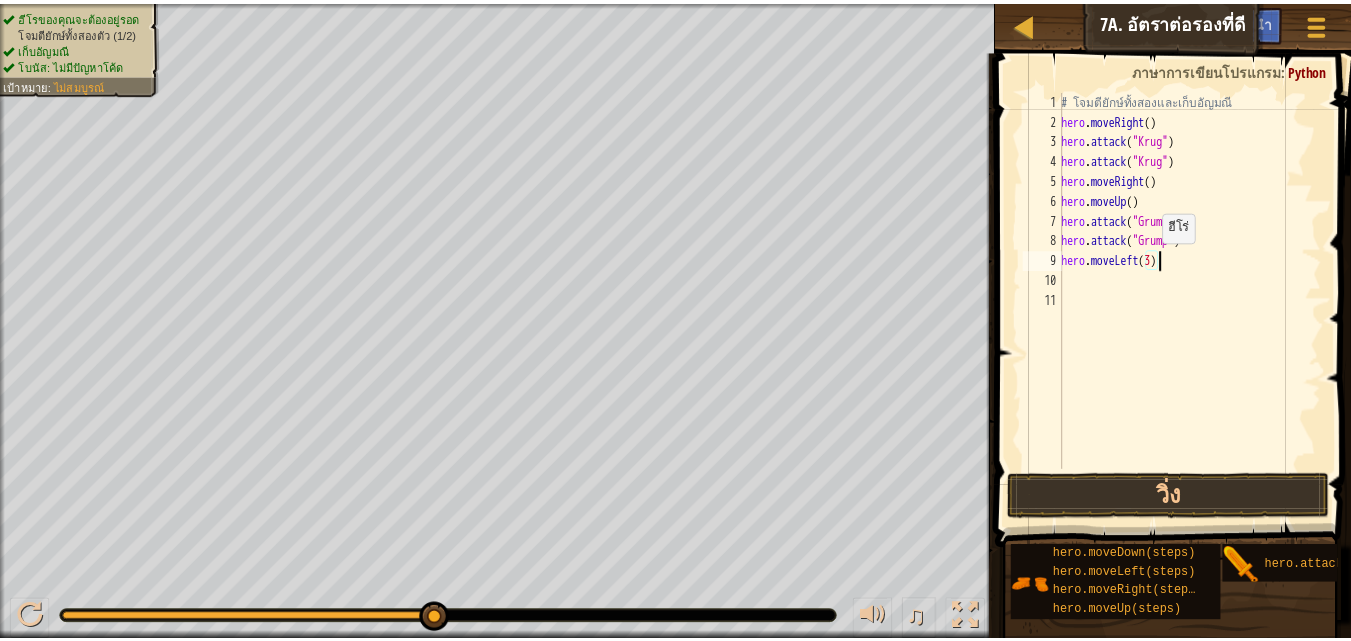 scroll, scrollTop: 9, scrollLeft: 7, axis: both 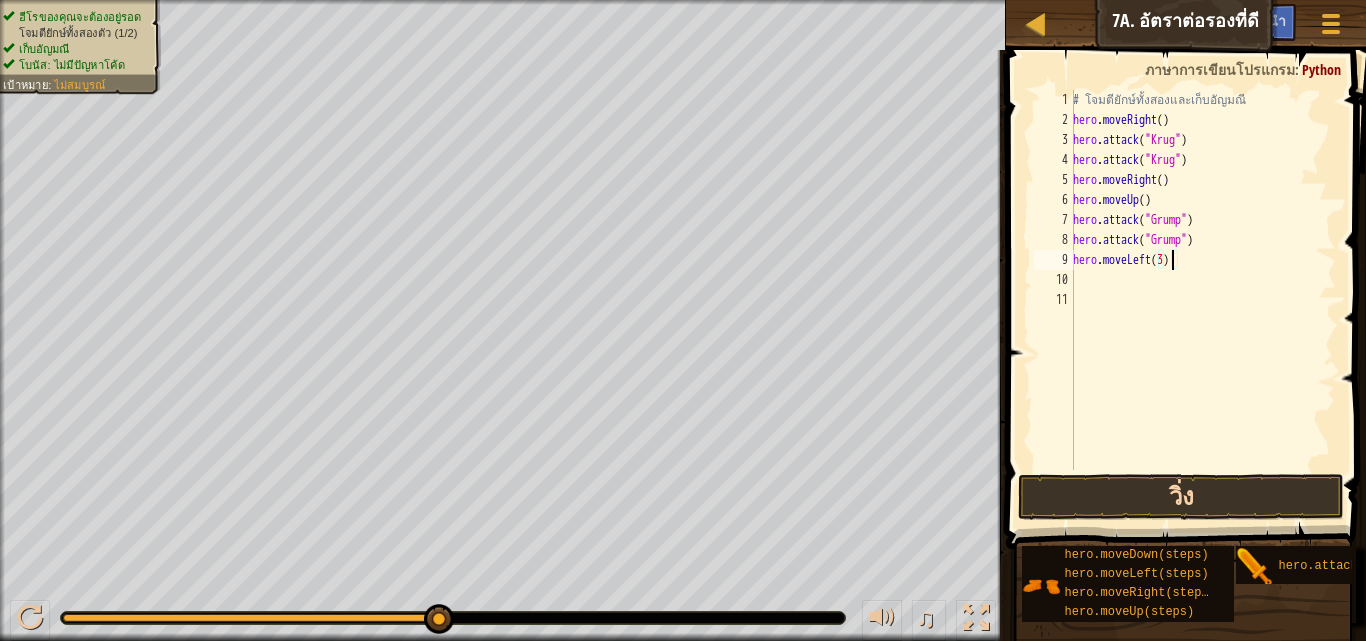type on "hero.moveLeft(3)" 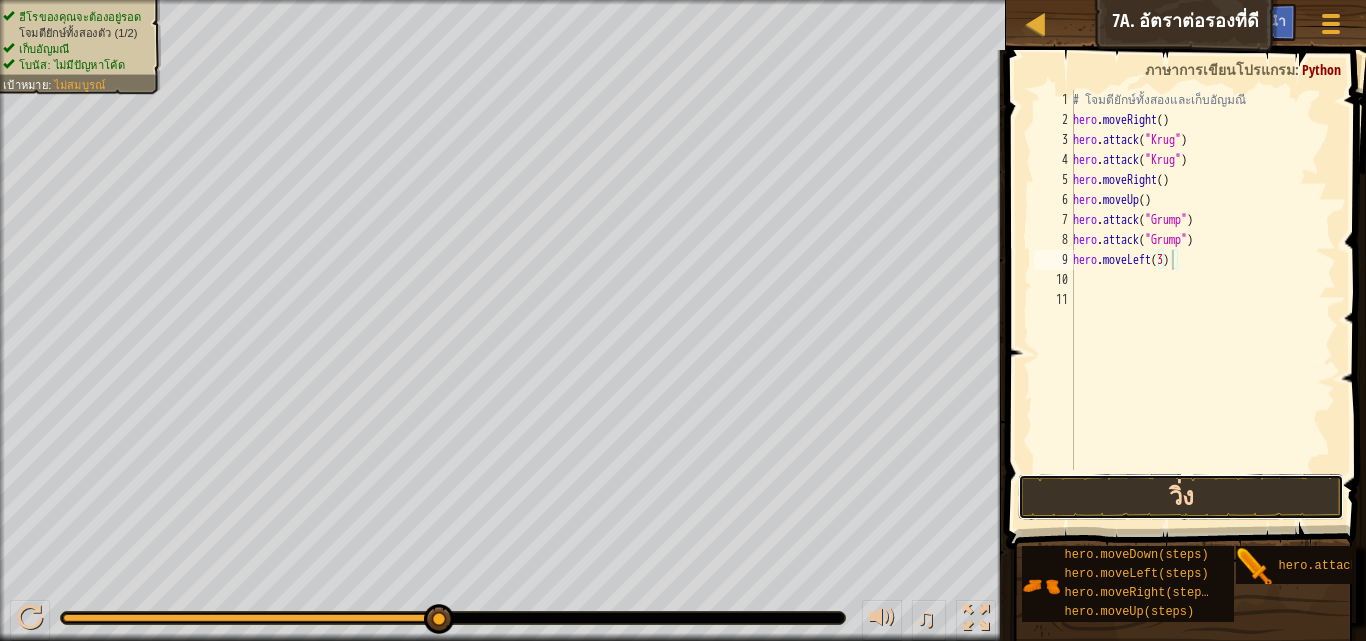 click on "วิ่ง" at bounding box center [1181, 497] 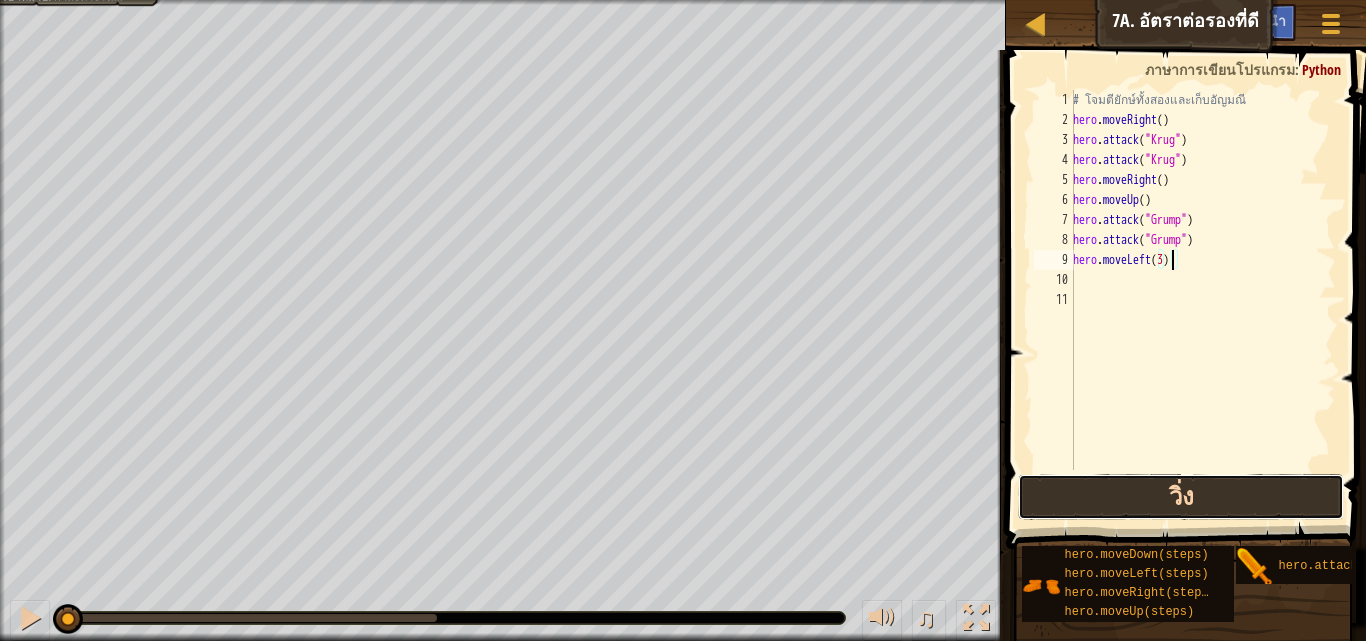 click on "วิ่ง" at bounding box center [1181, 497] 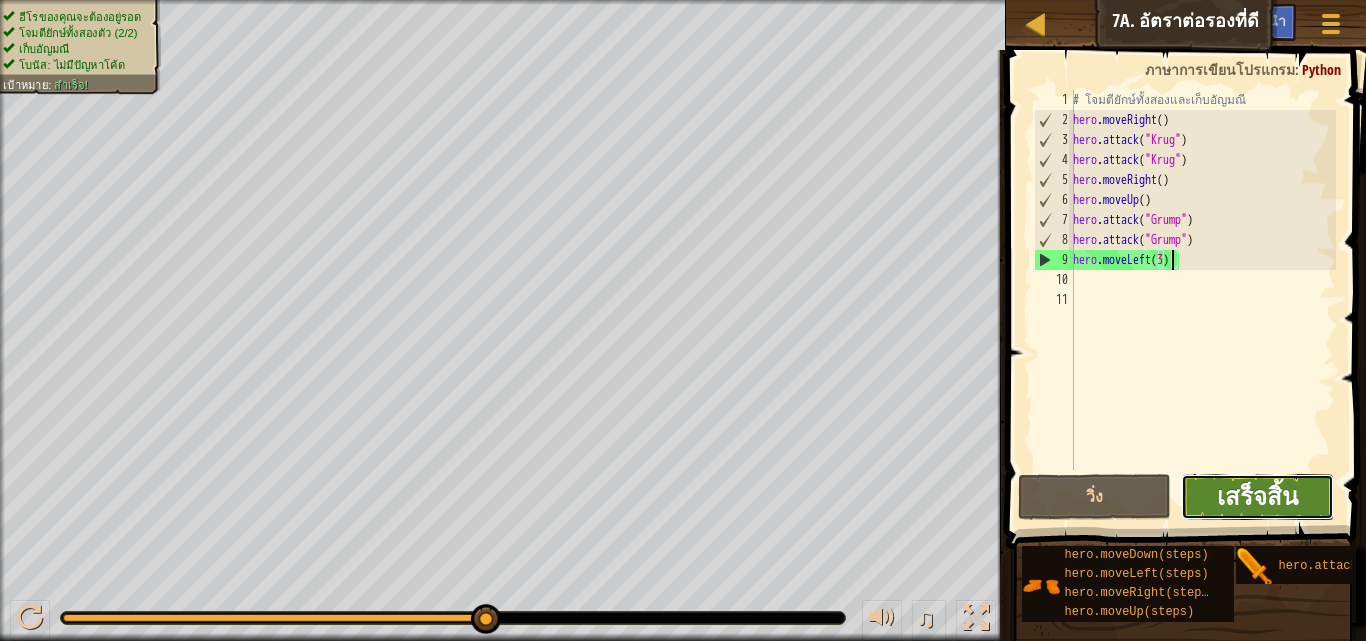 click on "เสร็จสิ้น" at bounding box center [1257, 496] 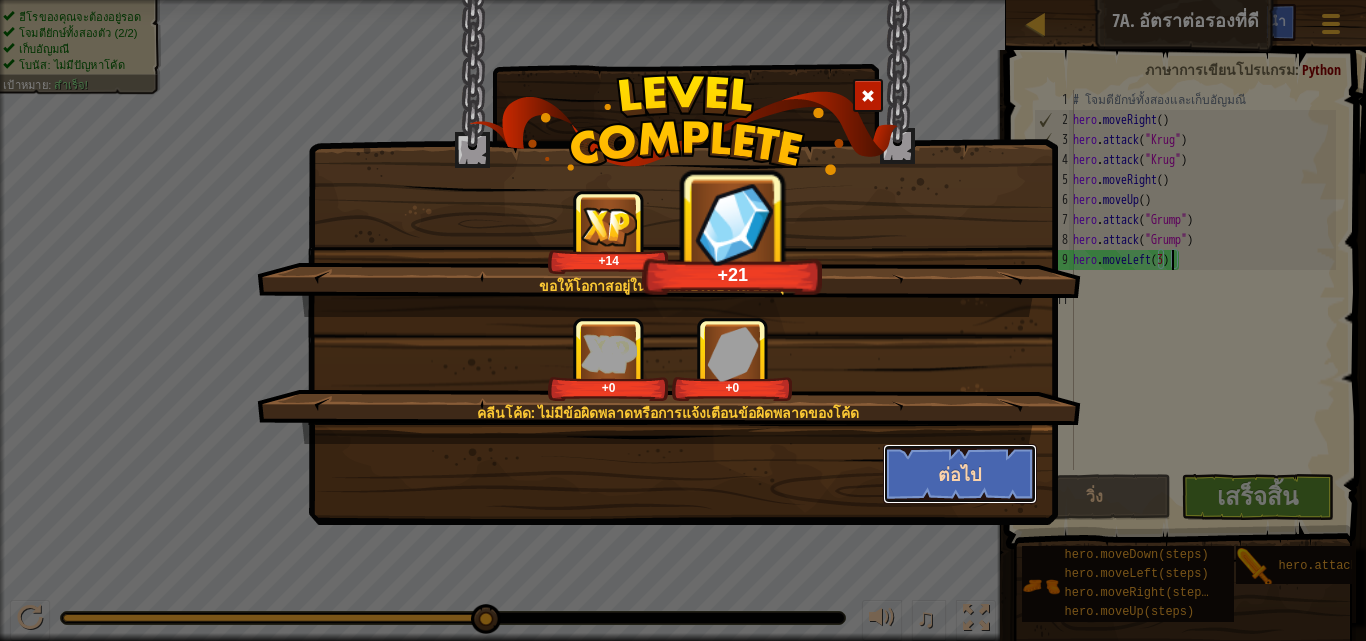 click on "ต่อไป" at bounding box center [960, 474] 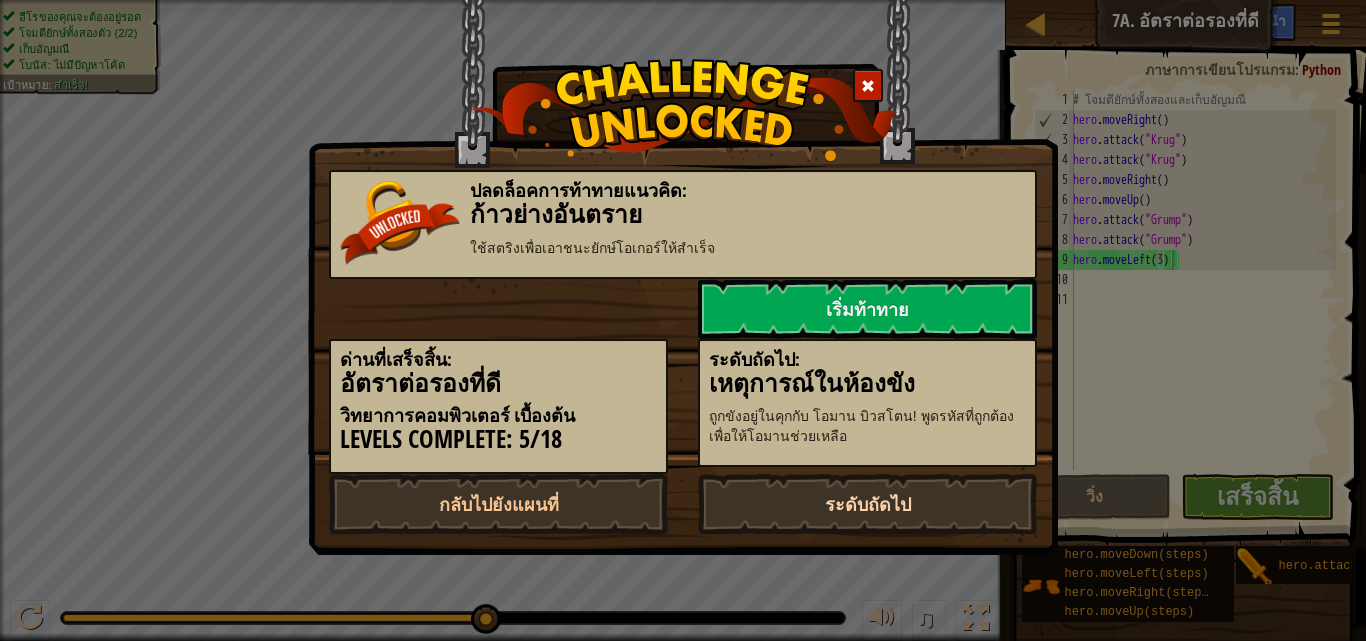 click on "ระดับถัดไป" at bounding box center [867, 504] 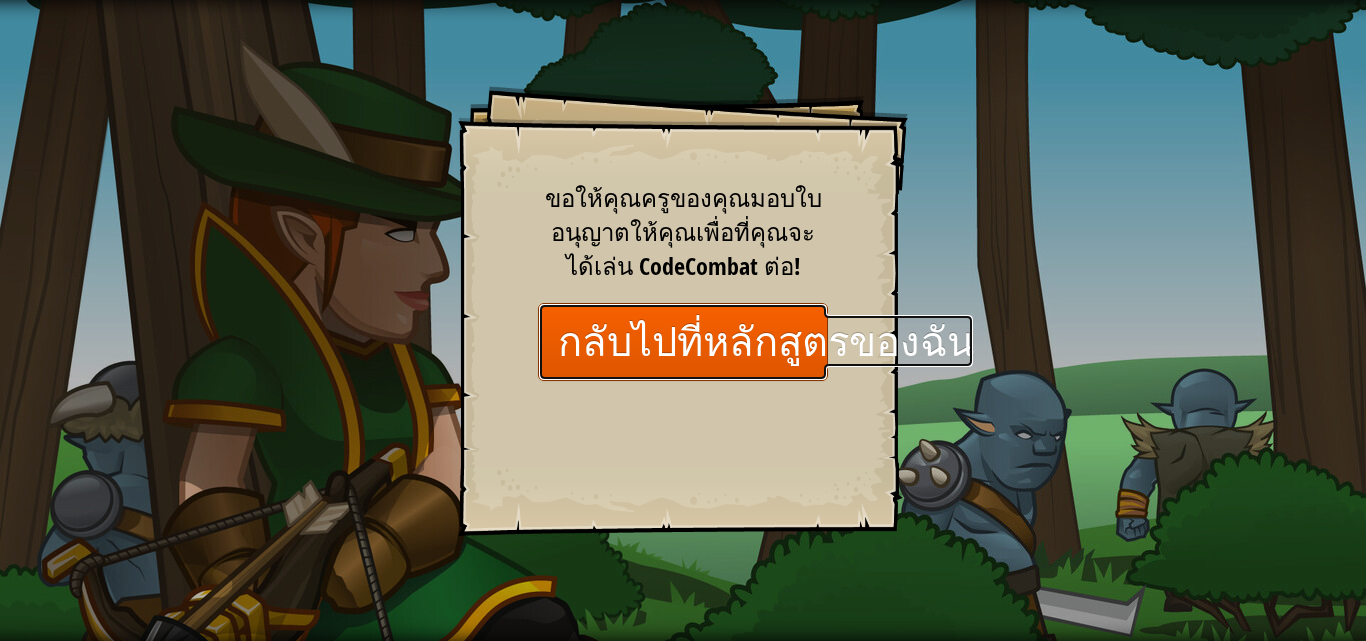 click on "กลับไปที่หลักสูตรของฉัน" at bounding box center (683, 341) 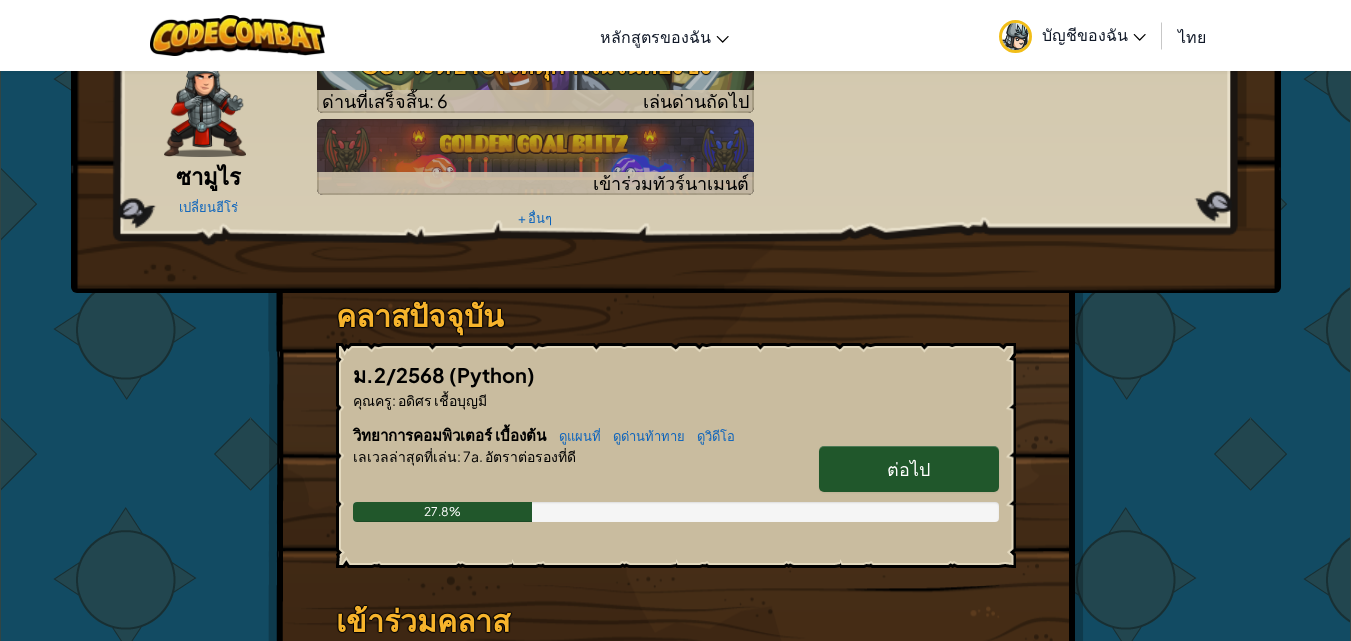 scroll, scrollTop: 100, scrollLeft: 0, axis: vertical 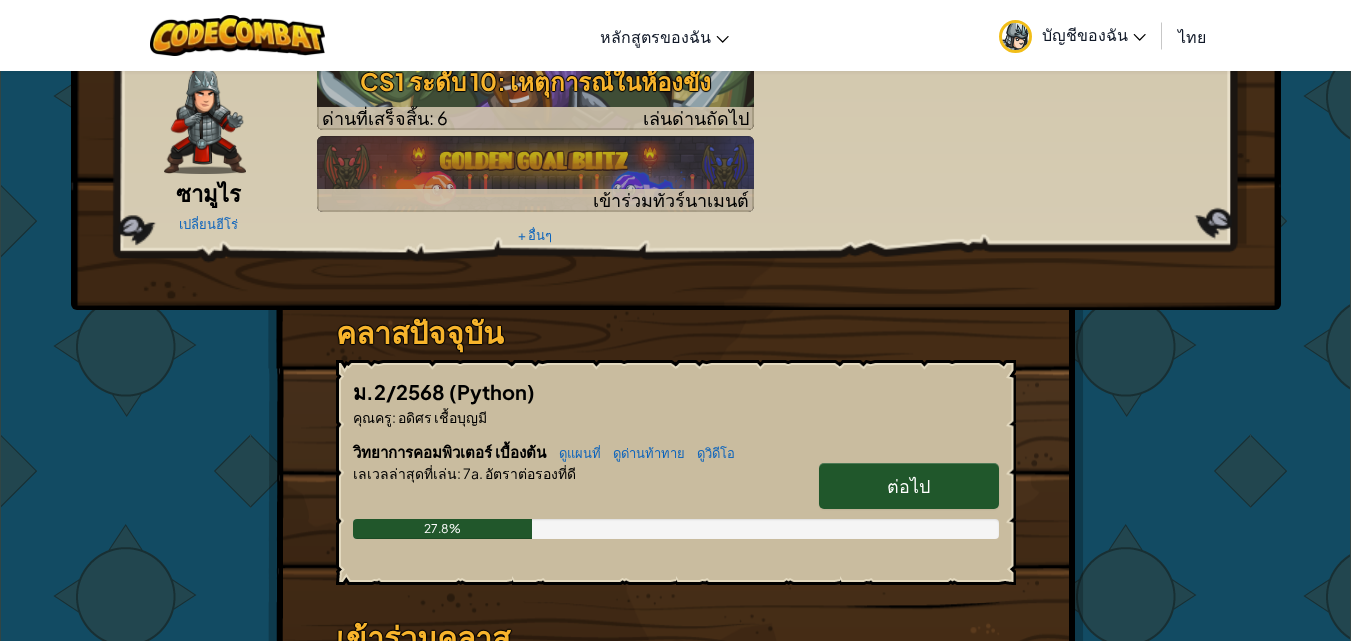 click on "ต่อไป" at bounding box center (909, 486) 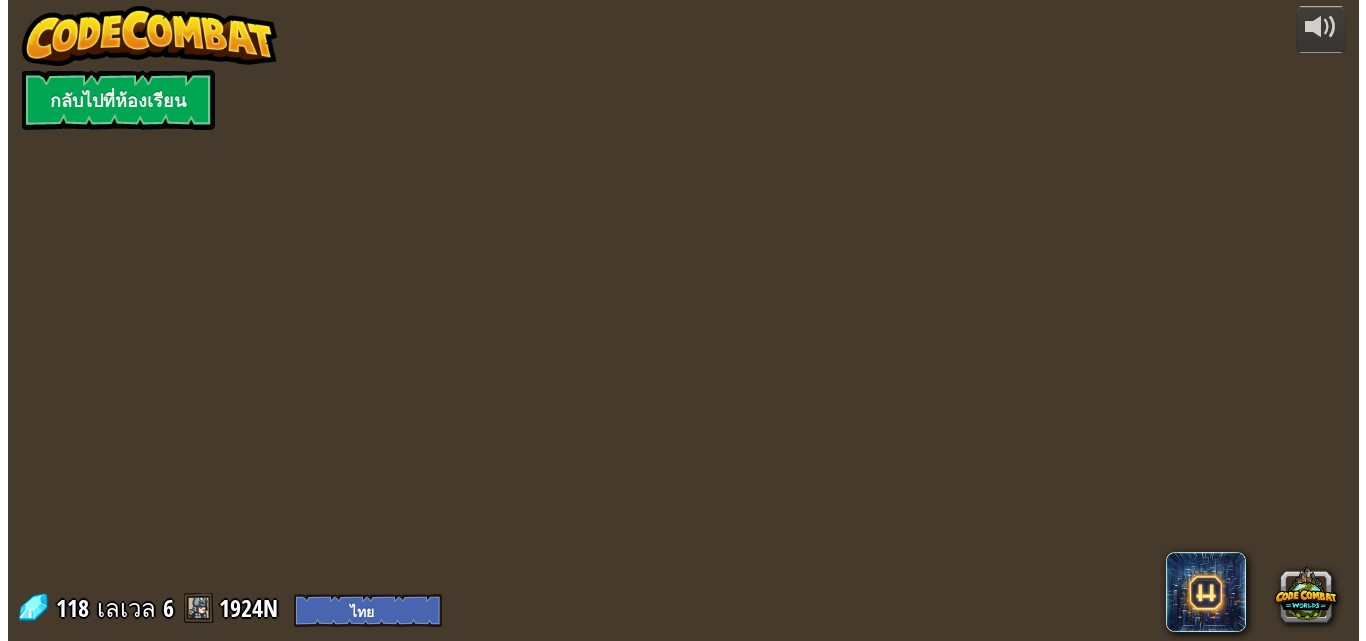 scroll, scrollTop: 0, scrollLeft: 0, axis: both 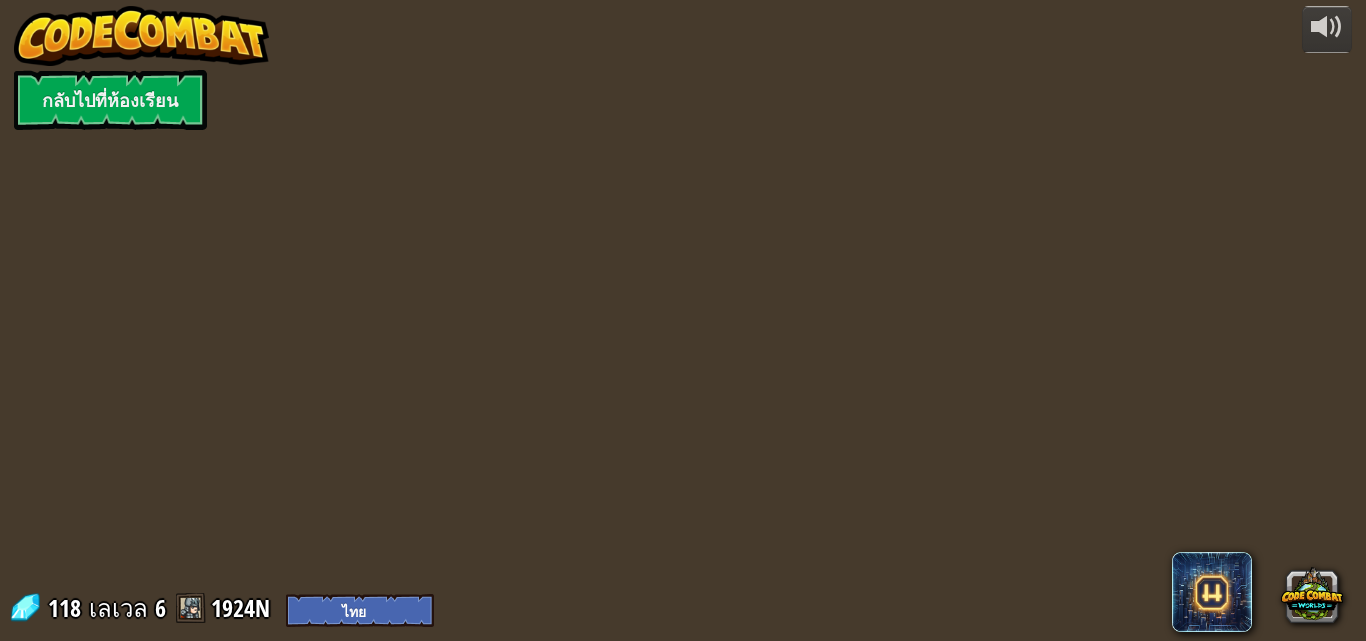 select on "th" 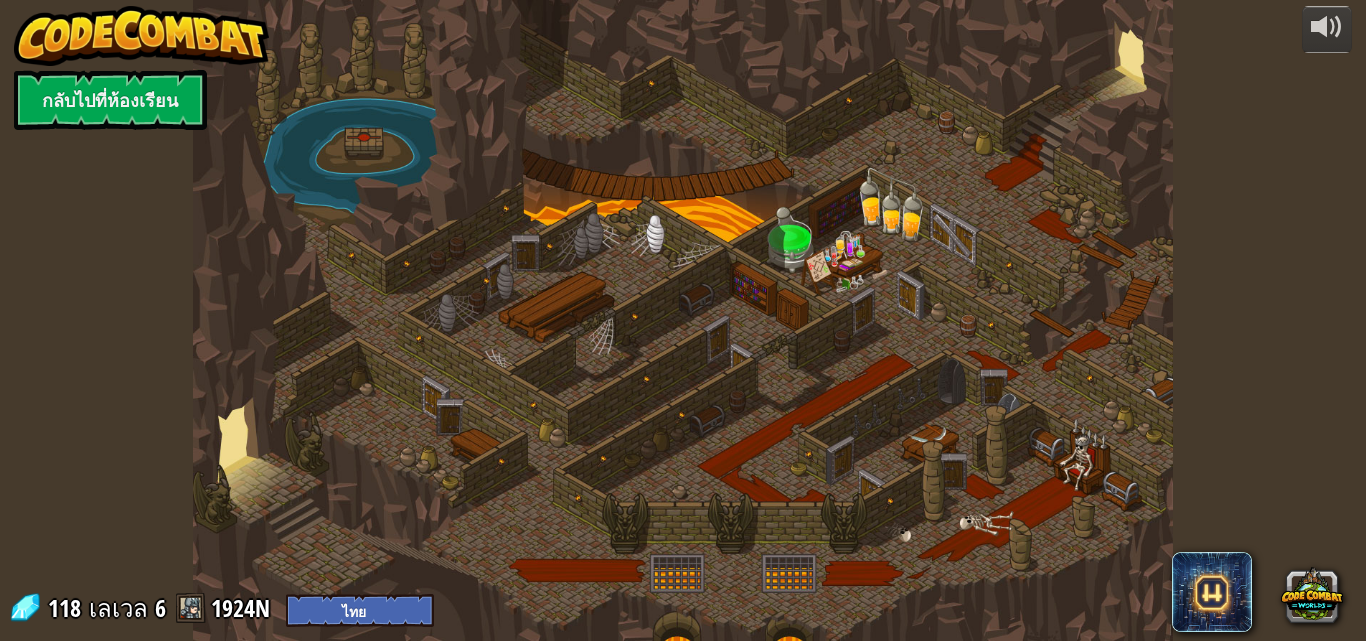 select on "th" 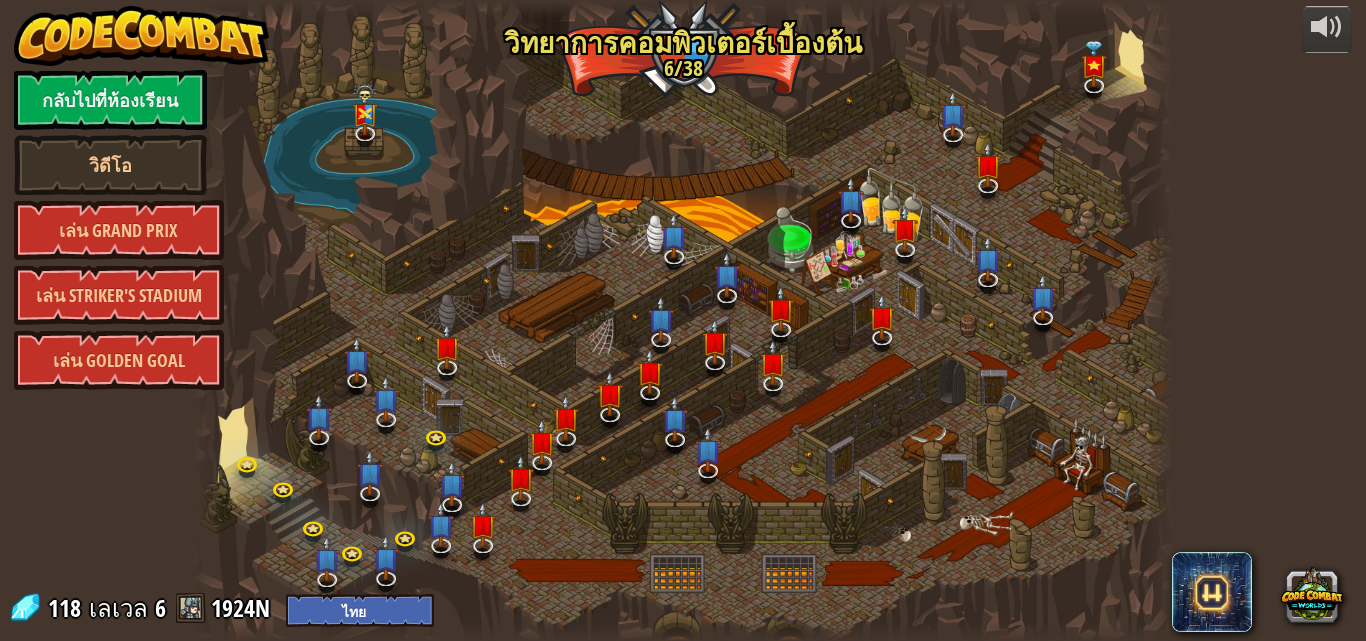 select on "th" 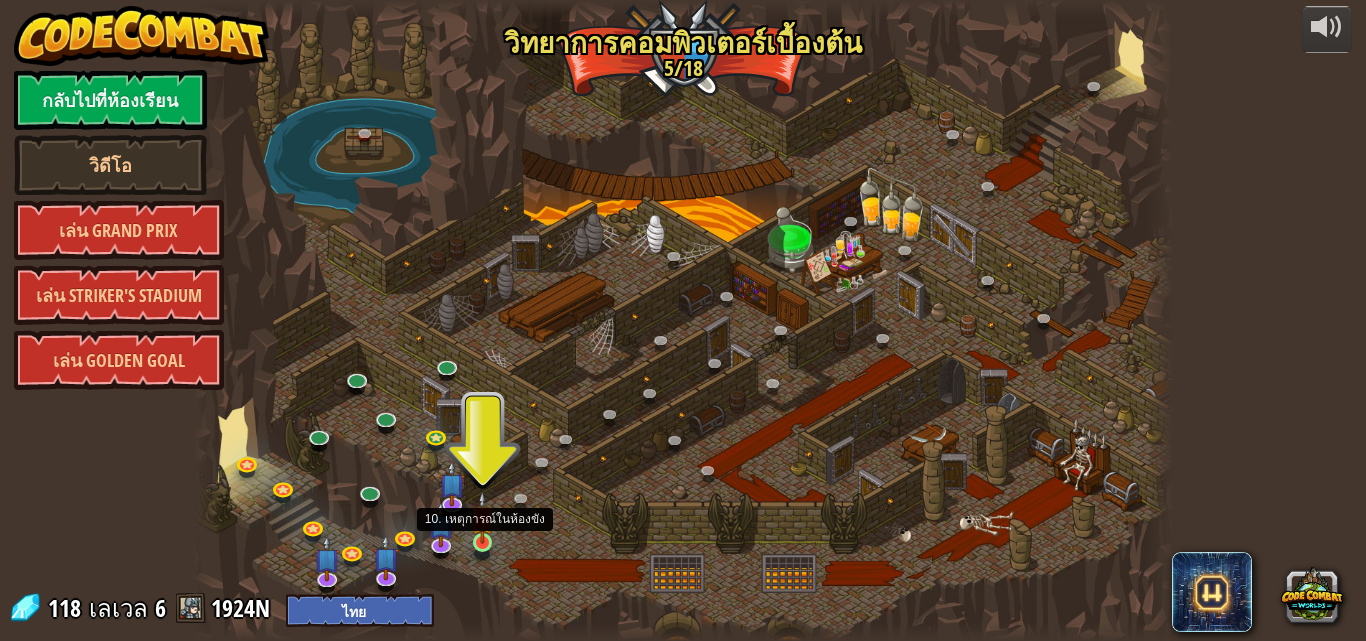 click at bounding box center [482, 517] 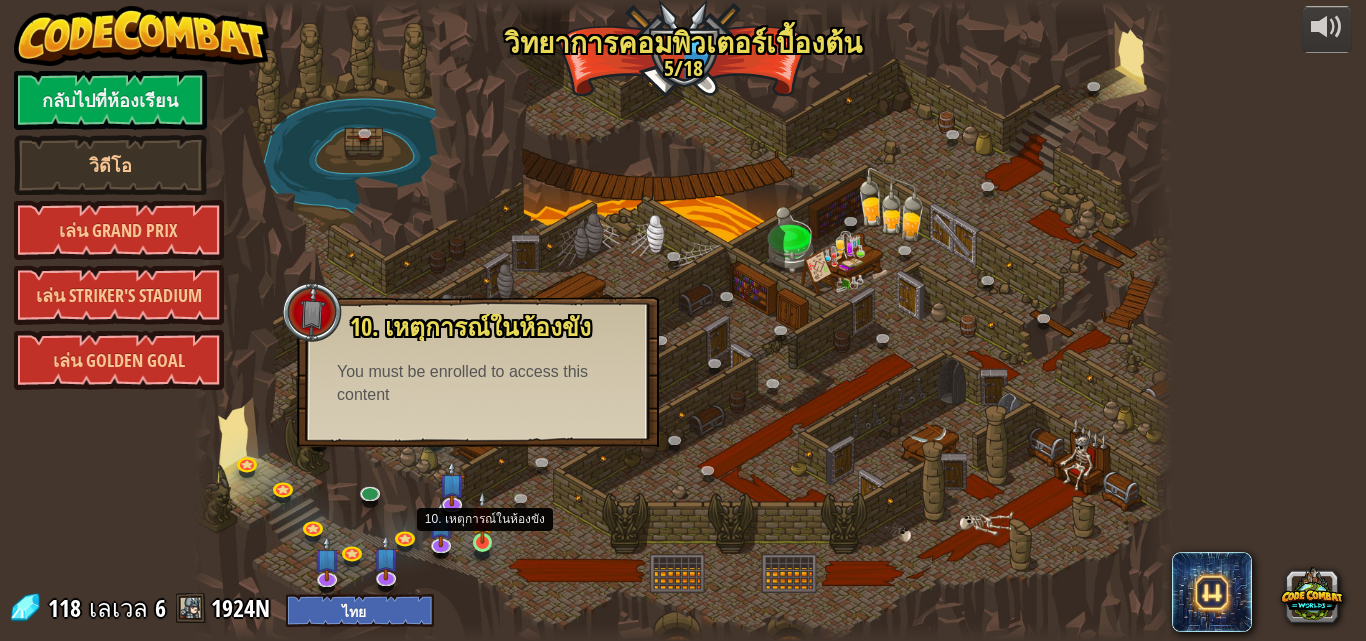 click at bounding box center (482, 517) 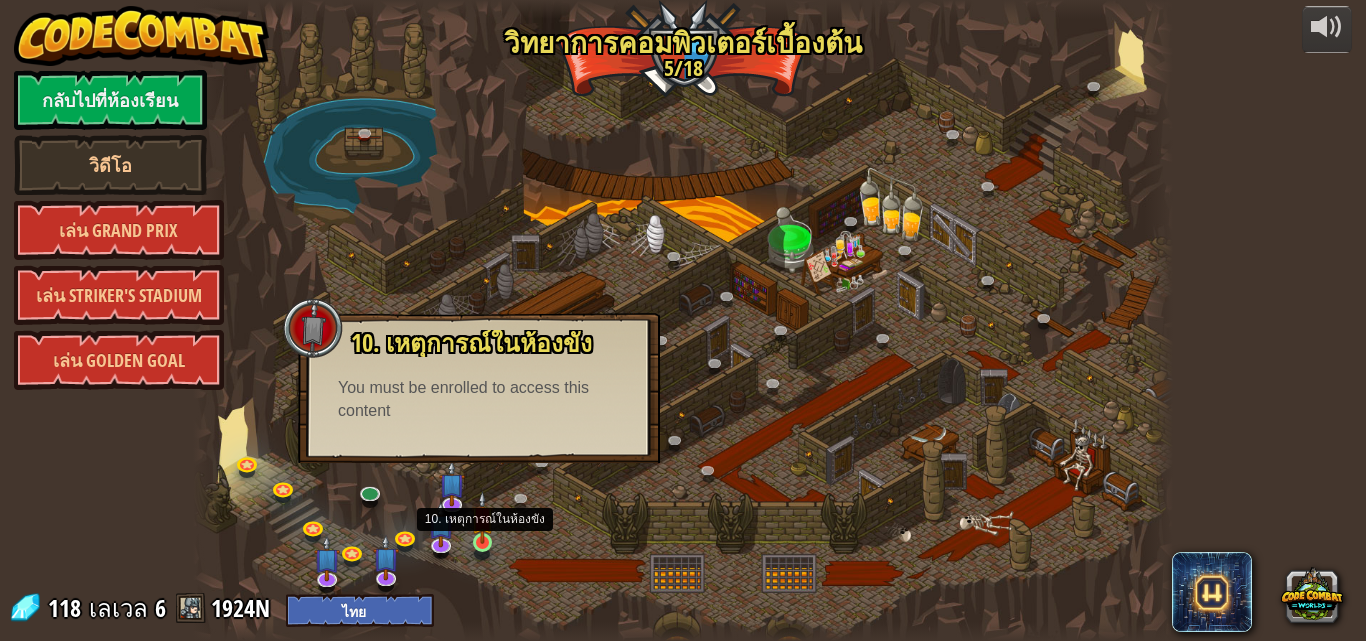 click at bounding box center (482, 517) 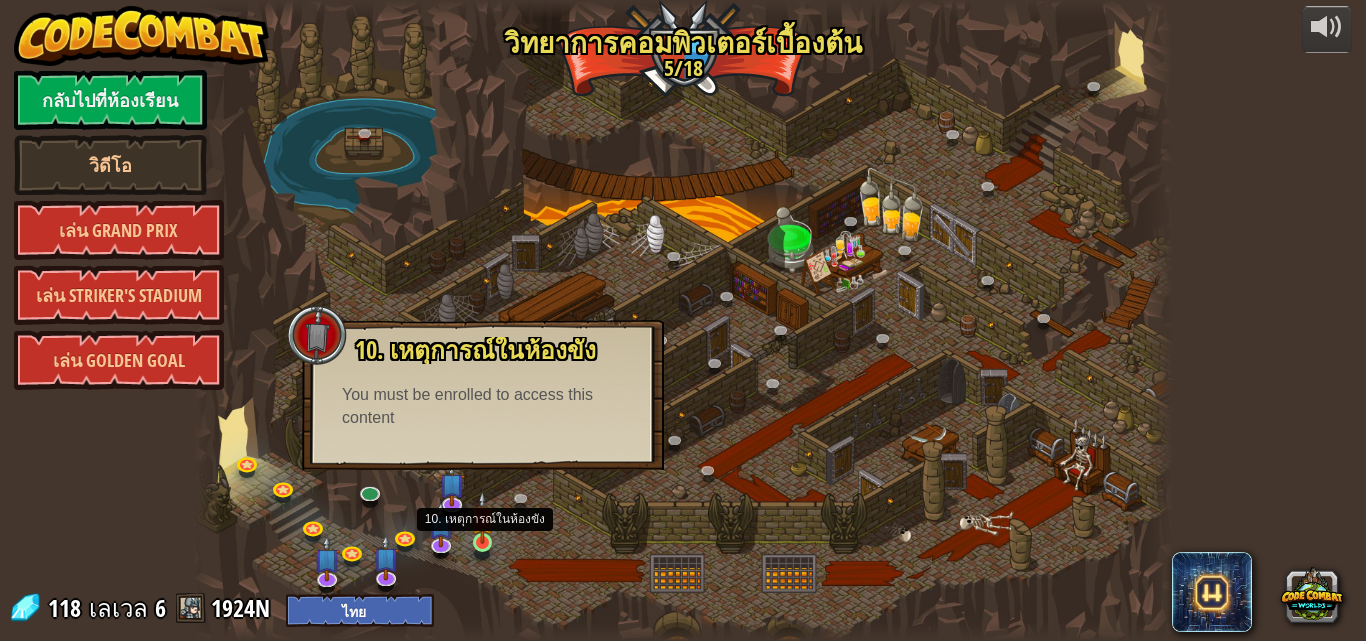 click at bounding box center [482, 517] 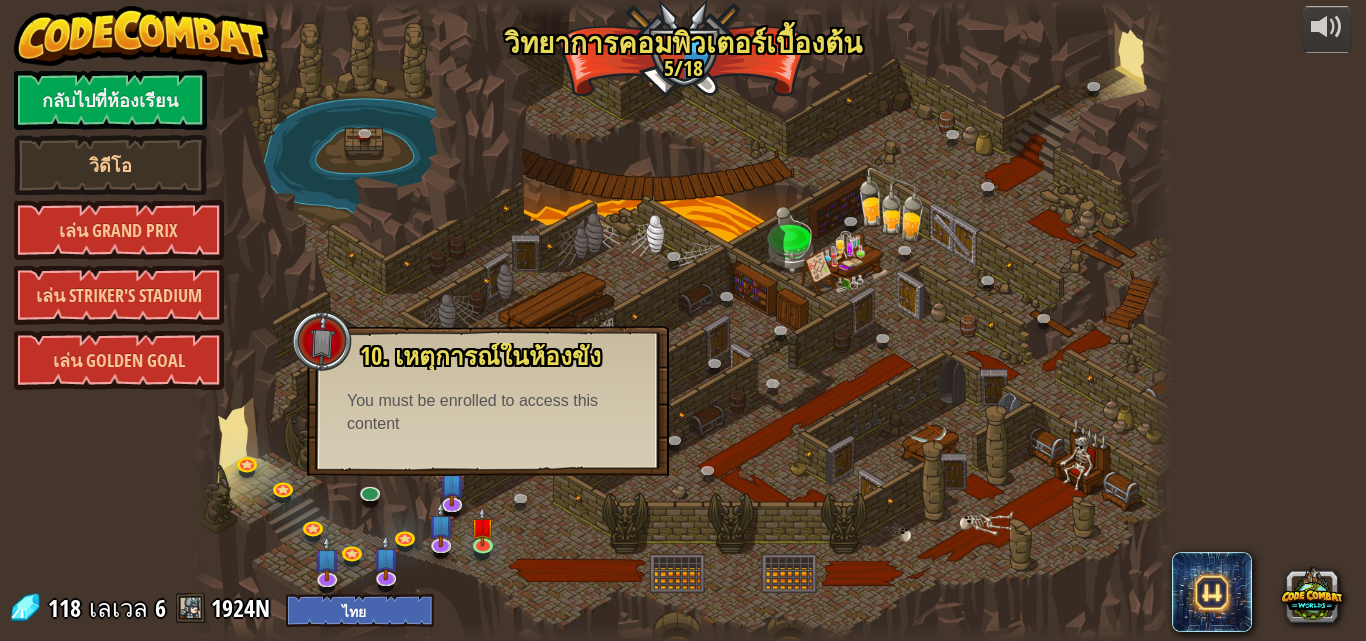 click on "10. เหตุการณ์ในห้องขัง ถูกขังอยู่ในคุกกับ [NAME]! พูดรหัสที่ถูกต้องเพื่อให้ [NAME] ช่วยเหลือ
You must be enrolled to access this content เล่น" at bounding box center (488, 401) 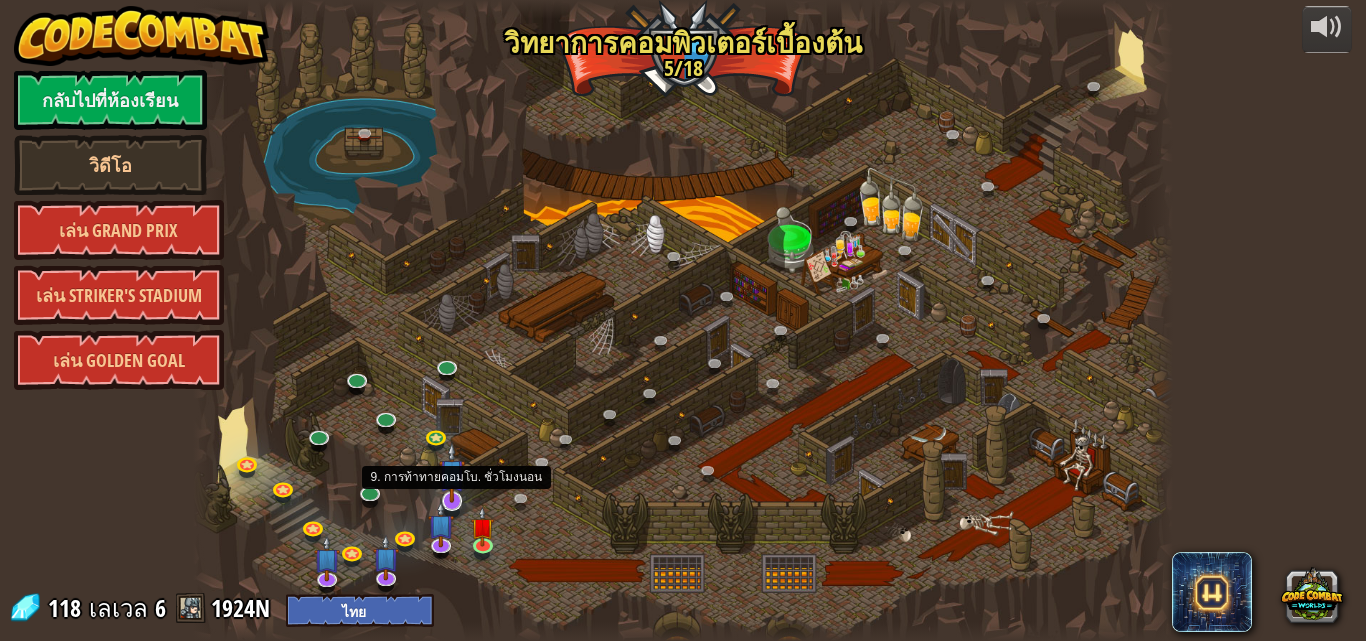 click at bounding box center (452, 472) 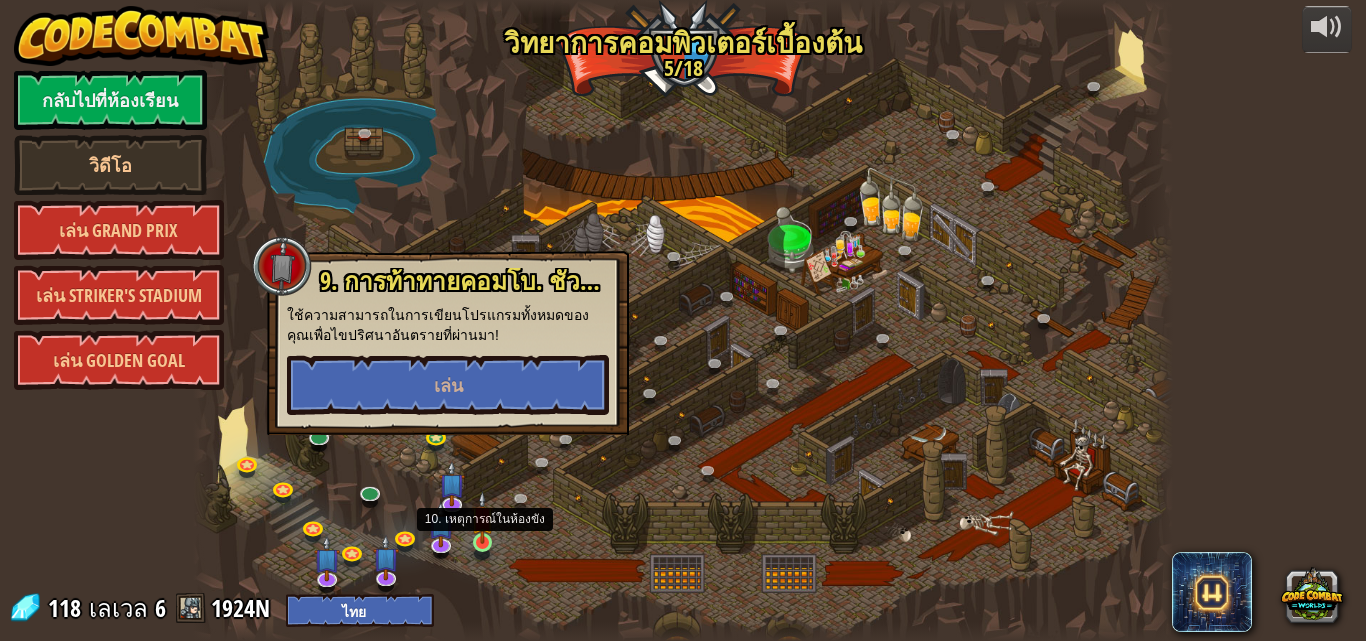 click at bounding box center (482, 517) 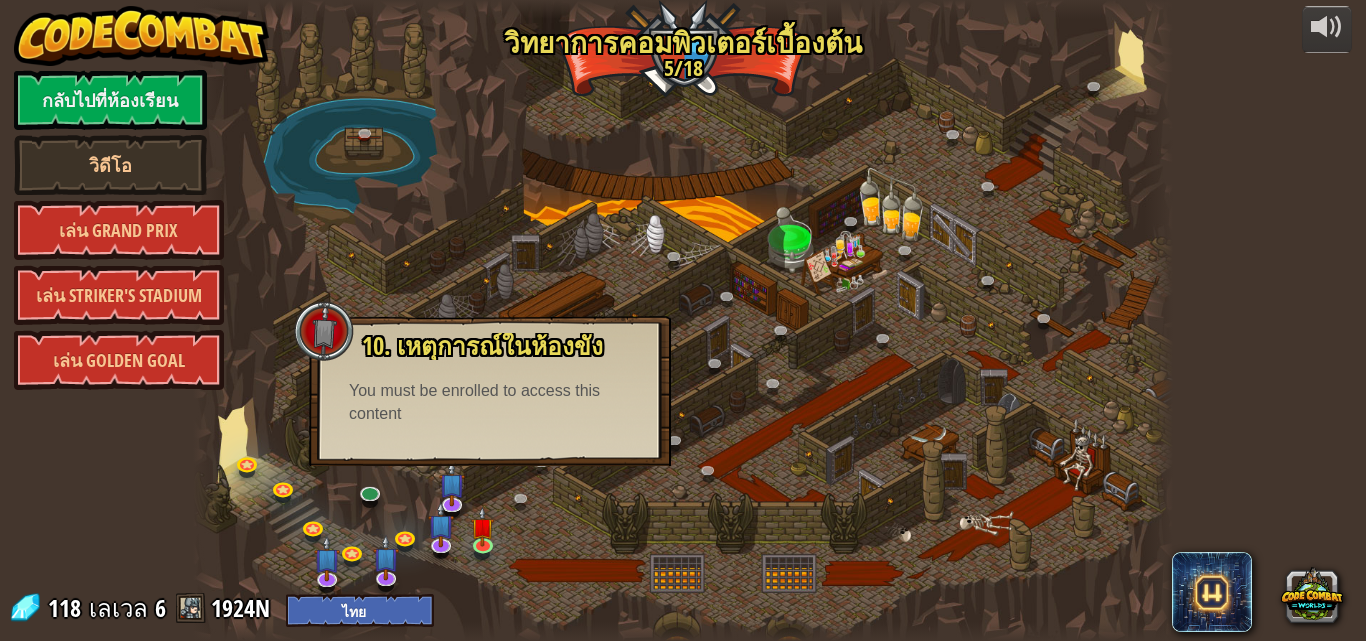 click at bounding box center (683, 320) 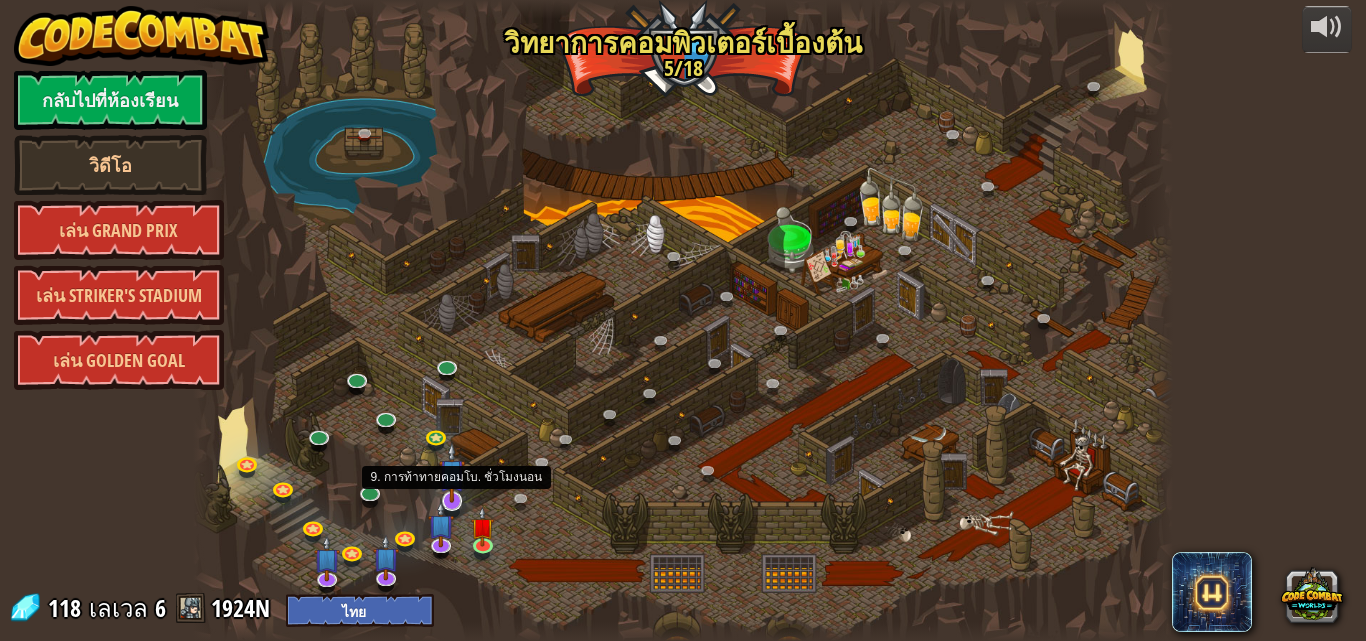 click at bounding box center (452, 472) 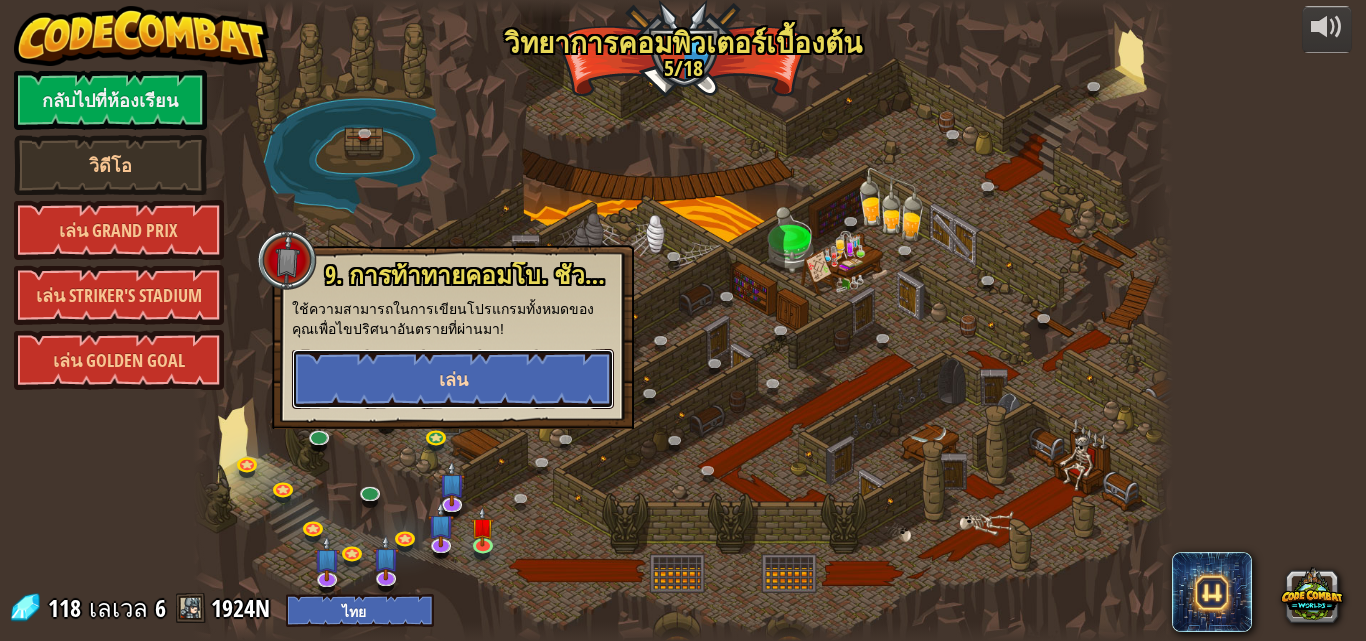 click on "เล่น" at bounding box center [453, 379] 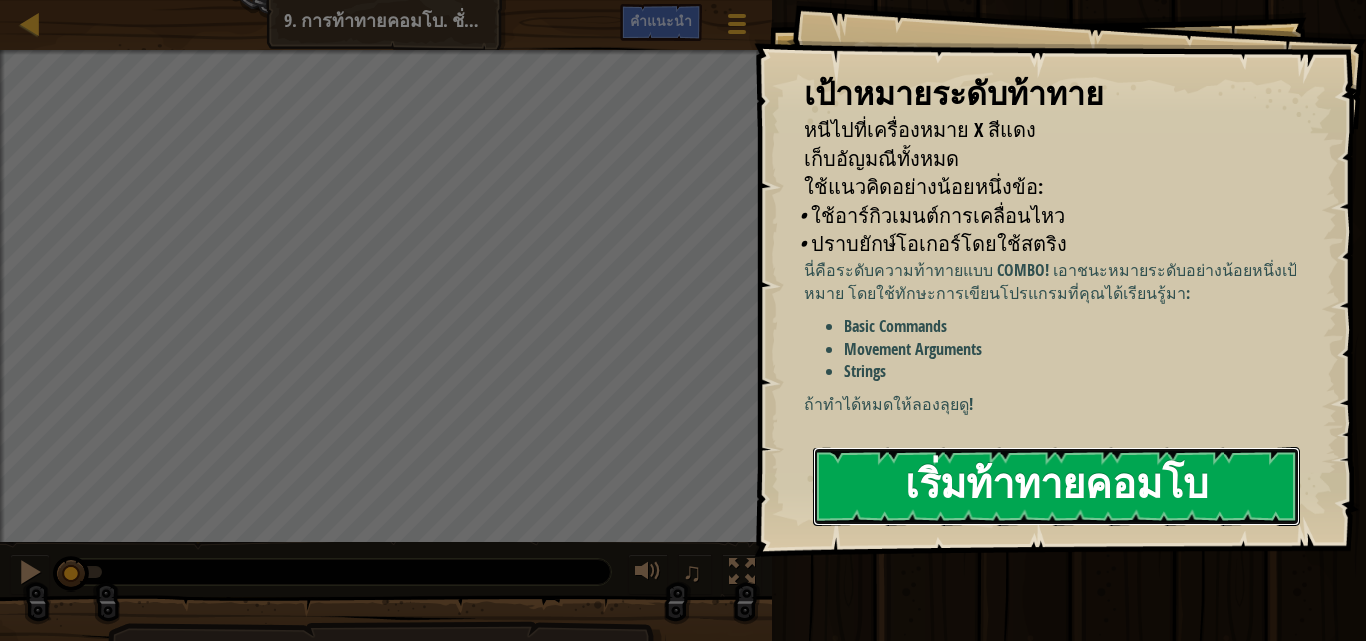 click on "เริ่มท้าทายคอมโบ" at bounding box center (1056, 486) 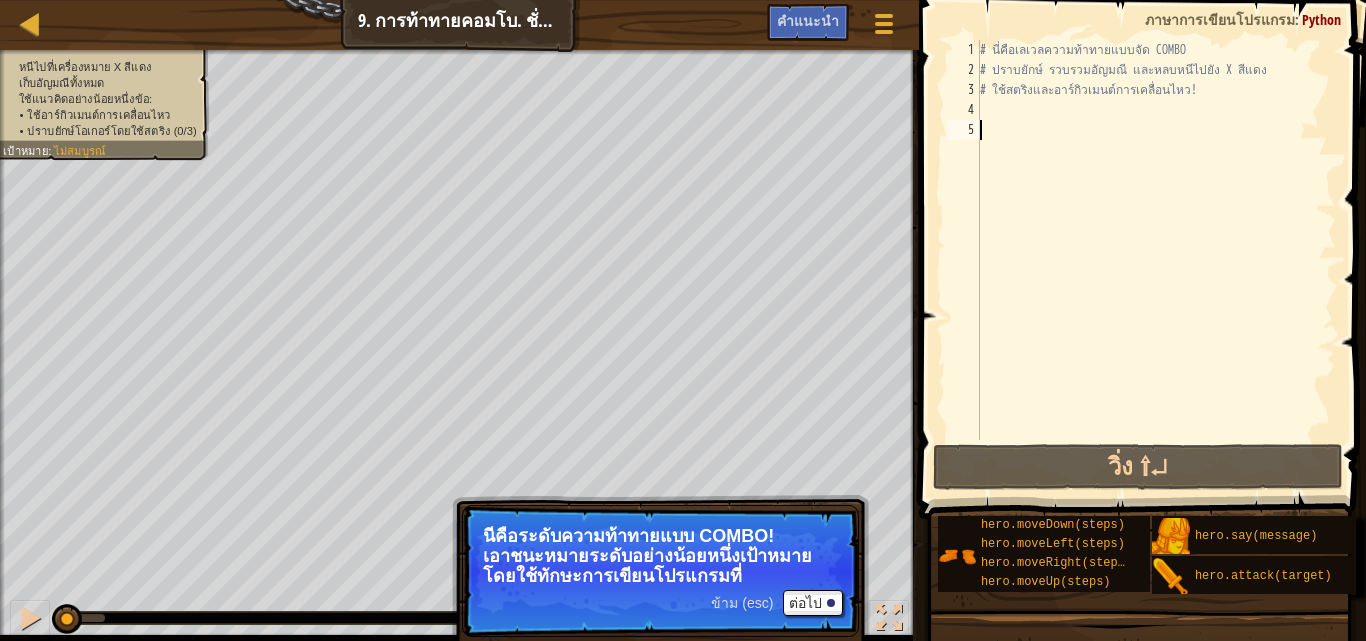 click on "# นี่คือเลเวลความท้าทายแบบจัด COMBO  # ปราบยักษ์ รวบรวมอัญมณี และหลบหนีไปยัง X สีแดง # ใช้สตริงและอาร์กิวเมนต์การเคลื่อนไหว!" at bounding box center (1156, 260) 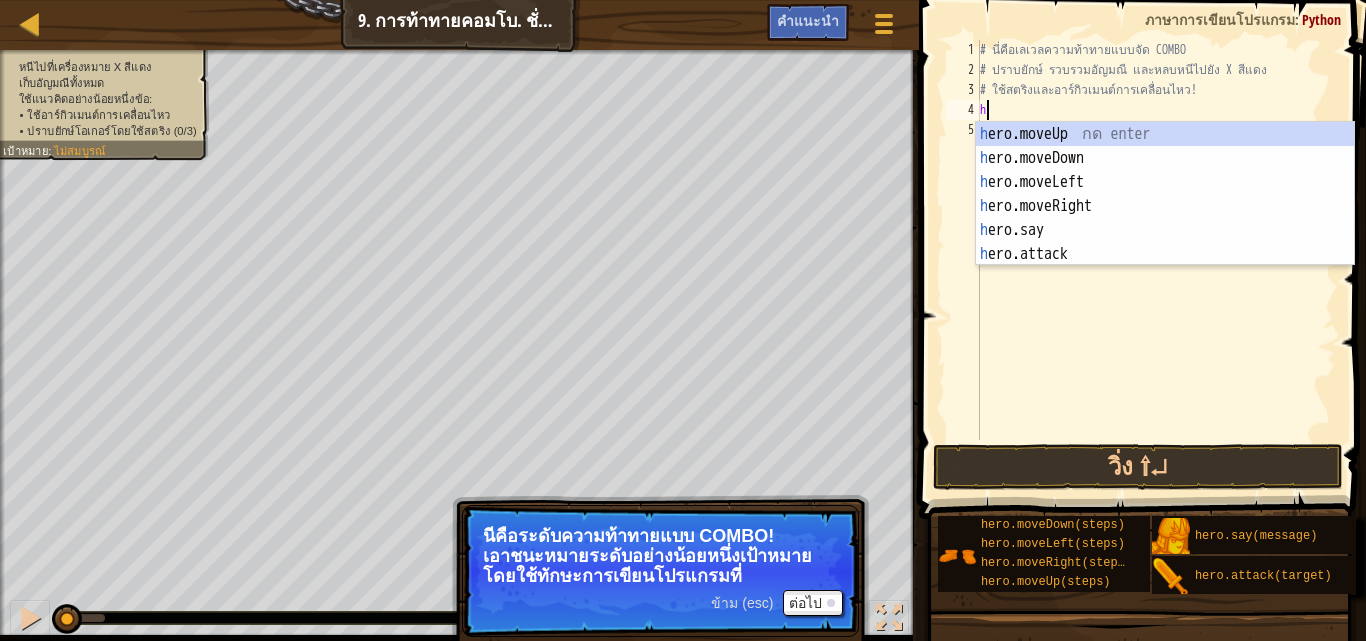 scroll, scrollTop: 9, scrollLeft: 0, axis: vertical 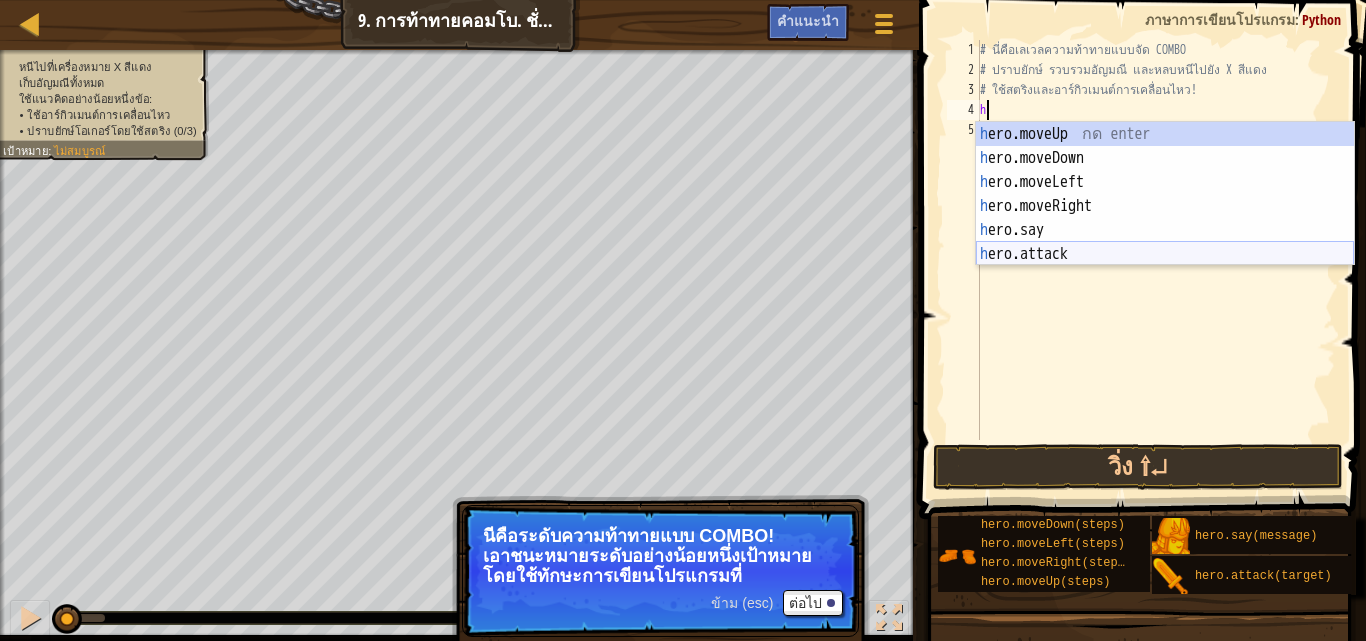 click on "h ero.moveUp กด enter h ero.moveDown กด enter h ero.moveLeft กด enter h ero.moveRight กด enter h ero.say กด enter h ero.attack กด enter" at bounding box center (1165, 218) 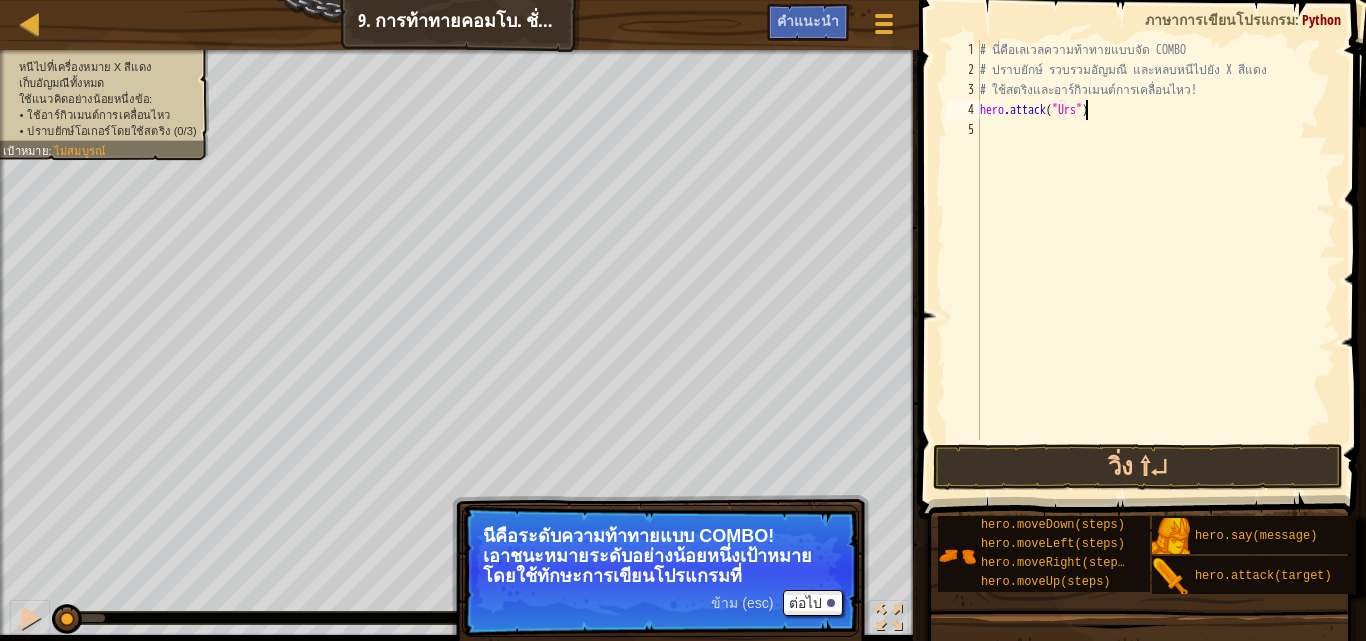scroll, scrollTop: 9, scrollLeft: 9, axis: both 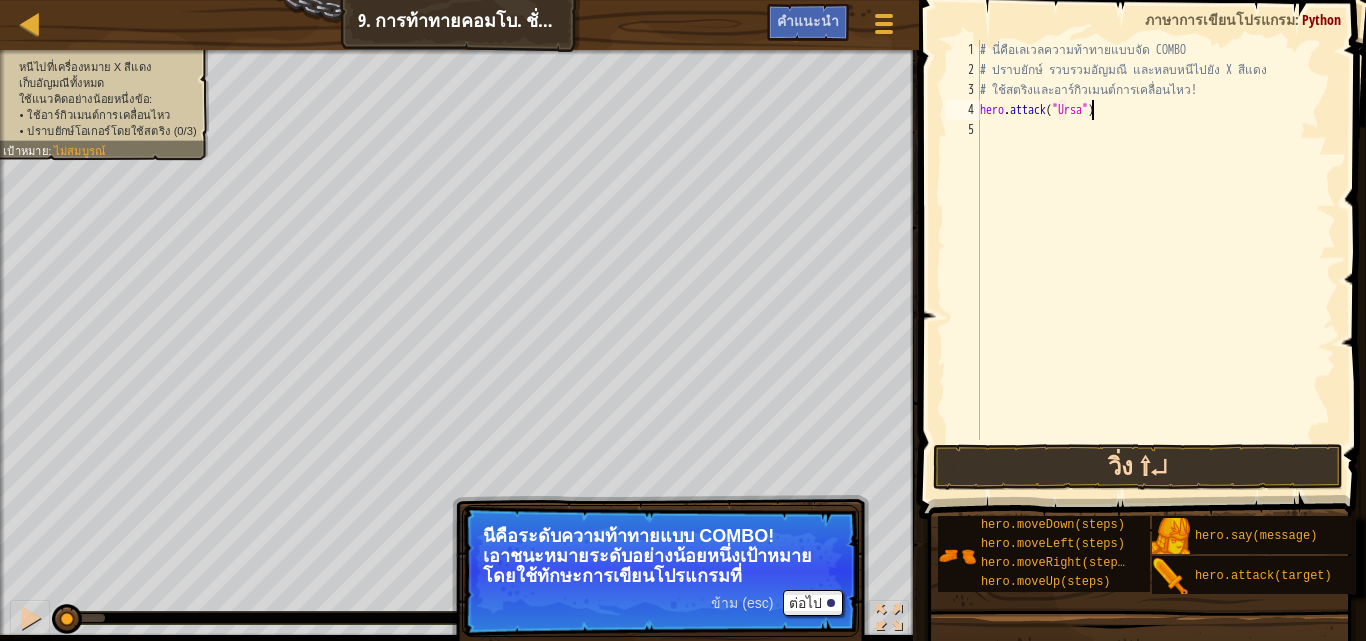type on "hero.attack("Ursa")" 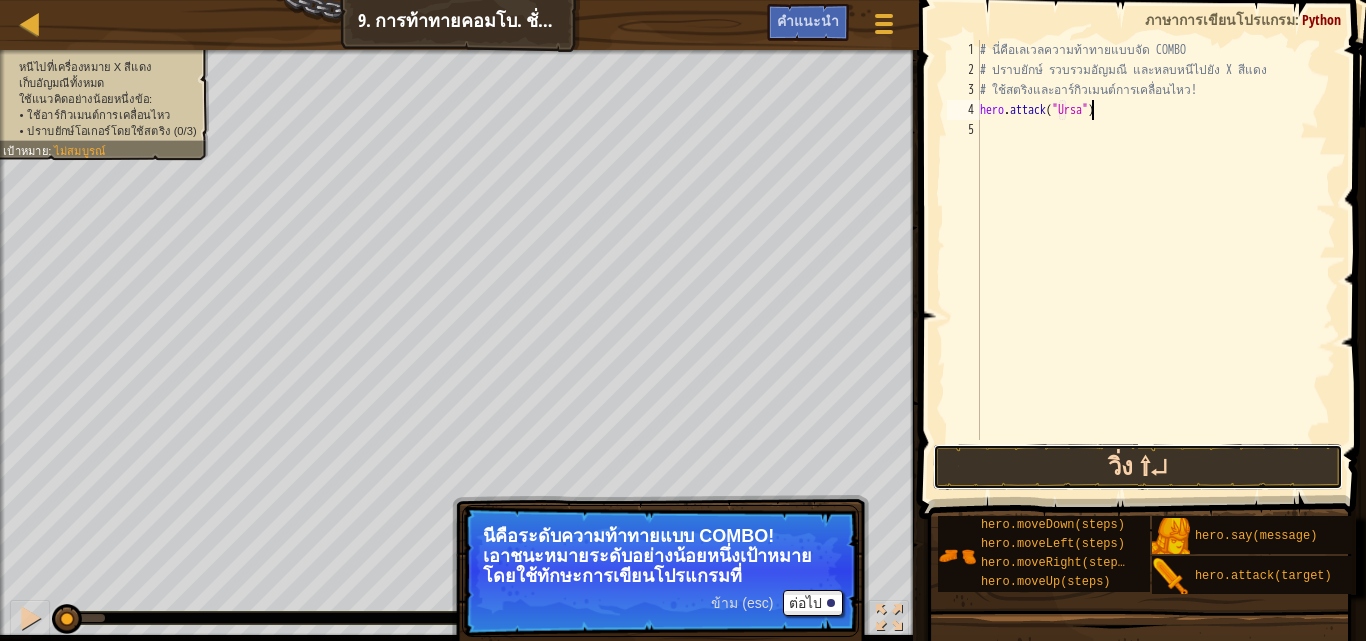 click on "วิ่ง ⇧↵" at bounding box center (1138, 467) 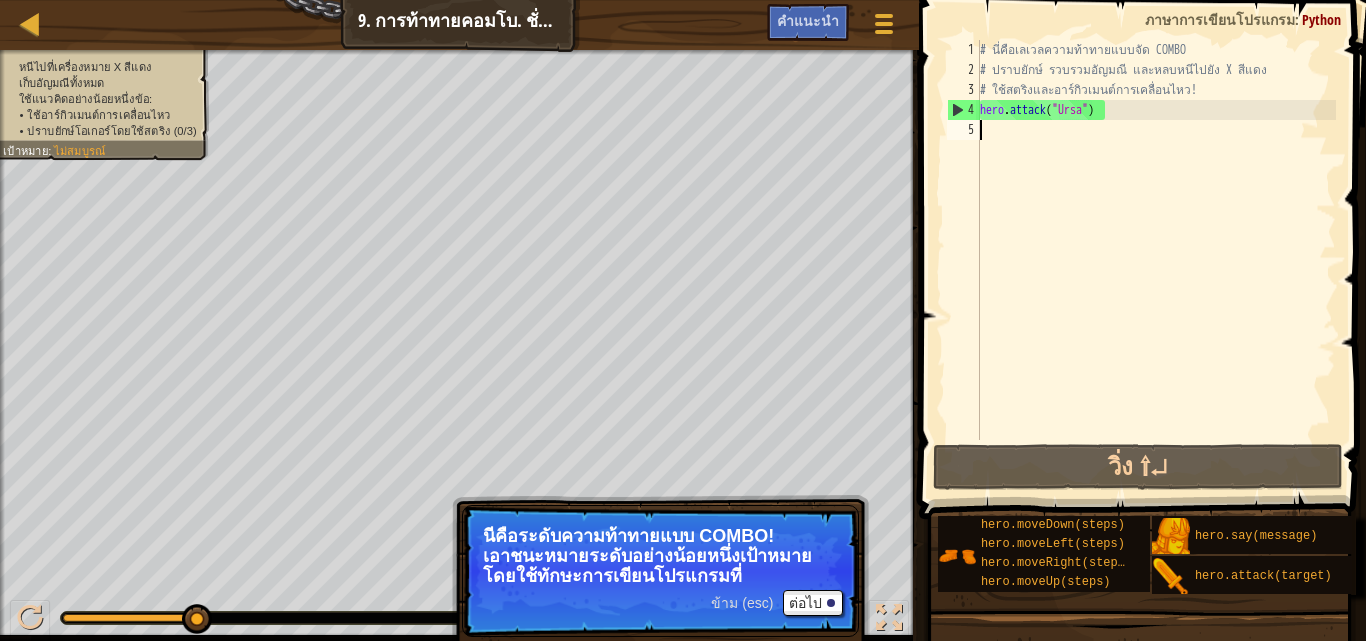 click on "# นี่คือเลเวลความท้าทายแบบจัด COMBO  # ปราบยักษ์ รวบรวมอัญมณี และหลบหนีไปยัง X สีแดง # ใช้สตริงและอาร์กิวเมนต์การเคลื่อนไหว! hero . attack ( "[NAME]" )" at bounding box center [1156, 260] 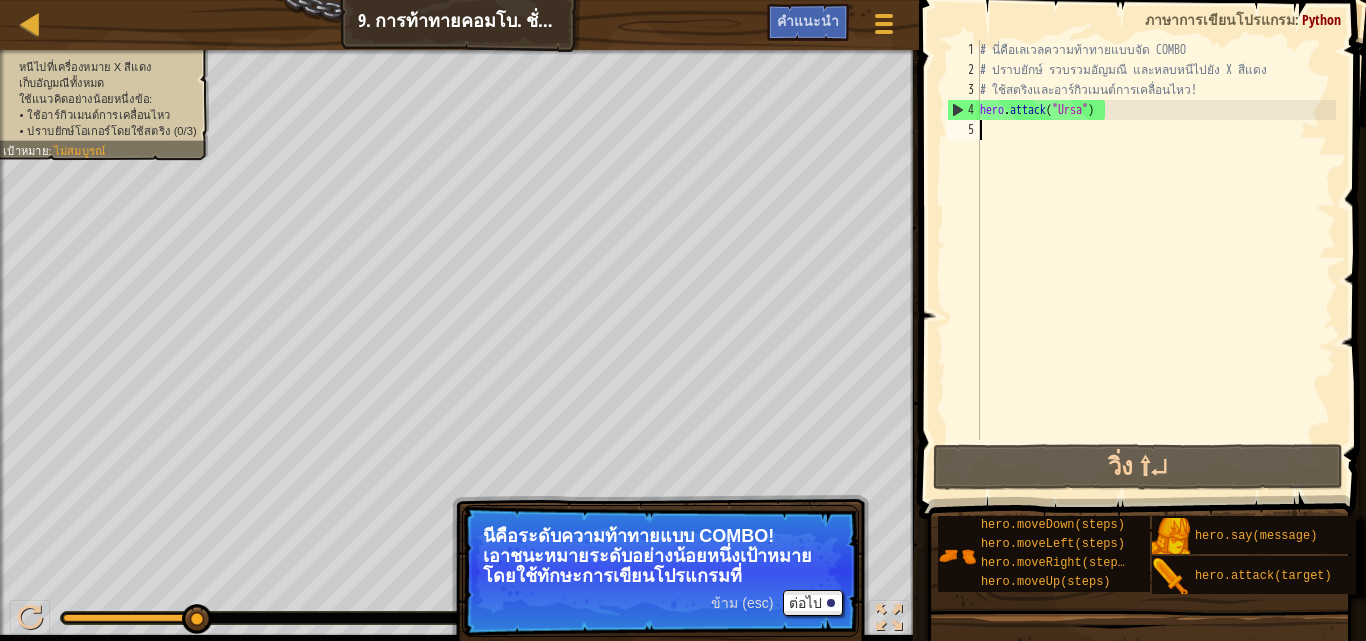 scroll, scrollTop: 9, scrollLeft: 0, axis: vertical 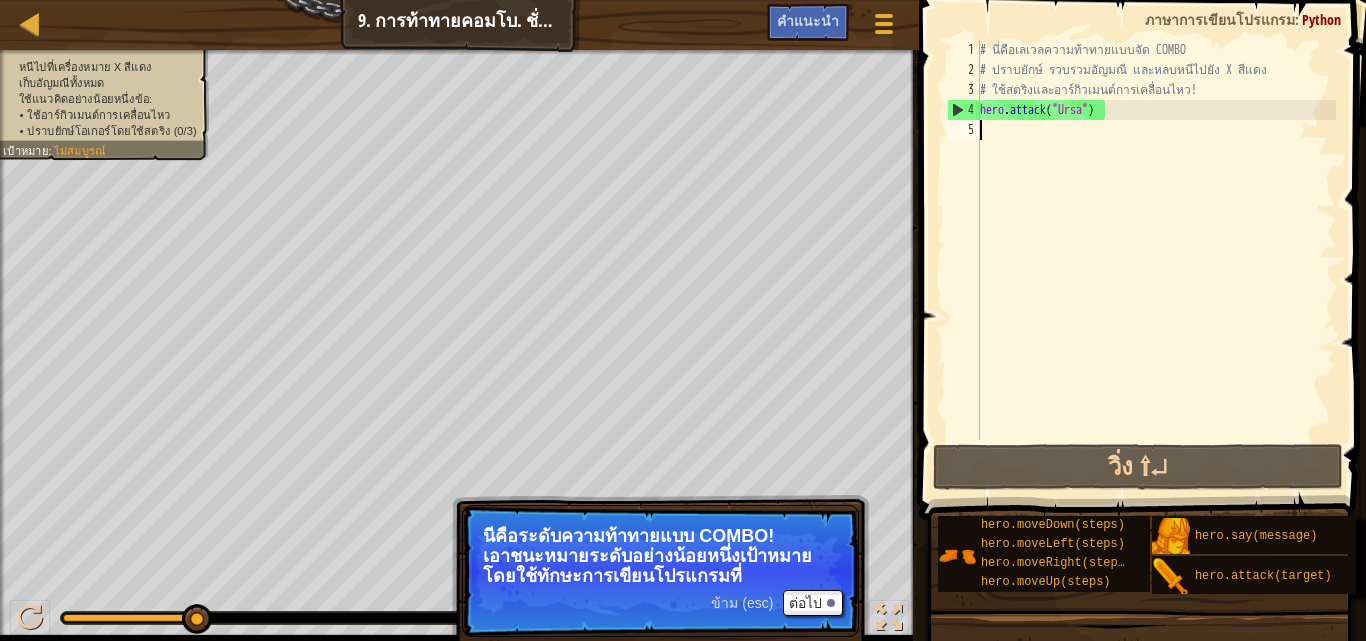 type on "h" 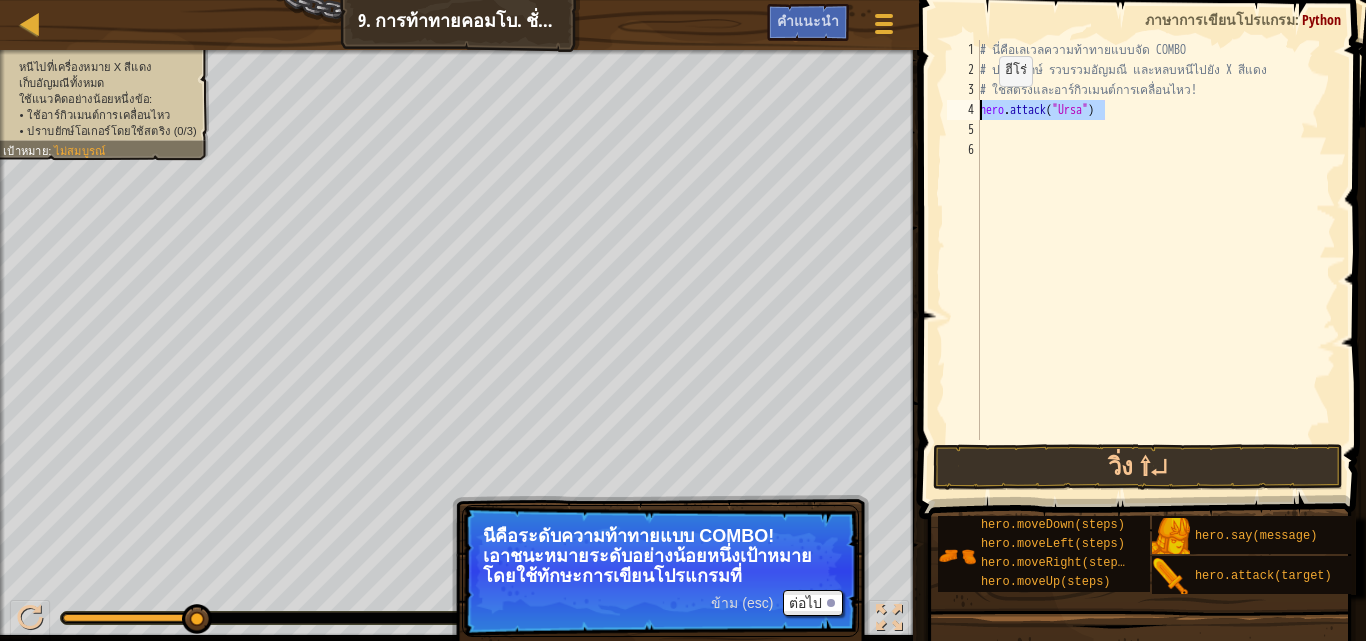 drag, startPoint x: 1108, startPoint y: 118, endPoint x: 970, endPoint y: 103, distance: 138.81282 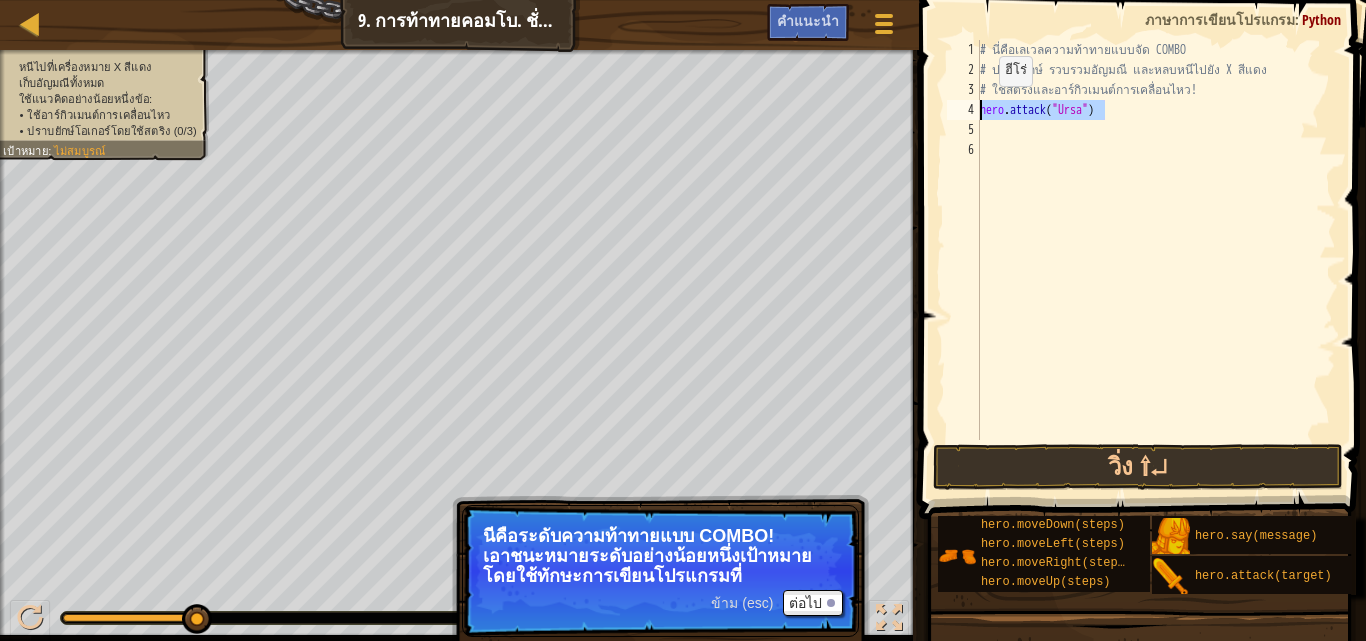 click on "1 2 3 4 5 6 # นี่คือเลเวลความท้าทายแบบจัด COMBO  # ปราบยักษ์ รวบรวมอัญมณี และหลบหนีไปยัง X สีแดง # ใช้สตริงและอาร์กิวเมนต์การเคลื่อนไหว! hero . attack ( "[NAME]" )     הההההההההההההההההההההההההההההההההההההההההההההההההההההההההההההההההההההההההההההההההההההההההההההההההההההההההההההההההההההההההההההההההההההההההההההההההההההההההההההההההההההההההההההההההההההההההההההההההההההההההההההההההההההההההההההההההההההההההההההההההההההההההההההההה" at bounding box center (1139, 240) 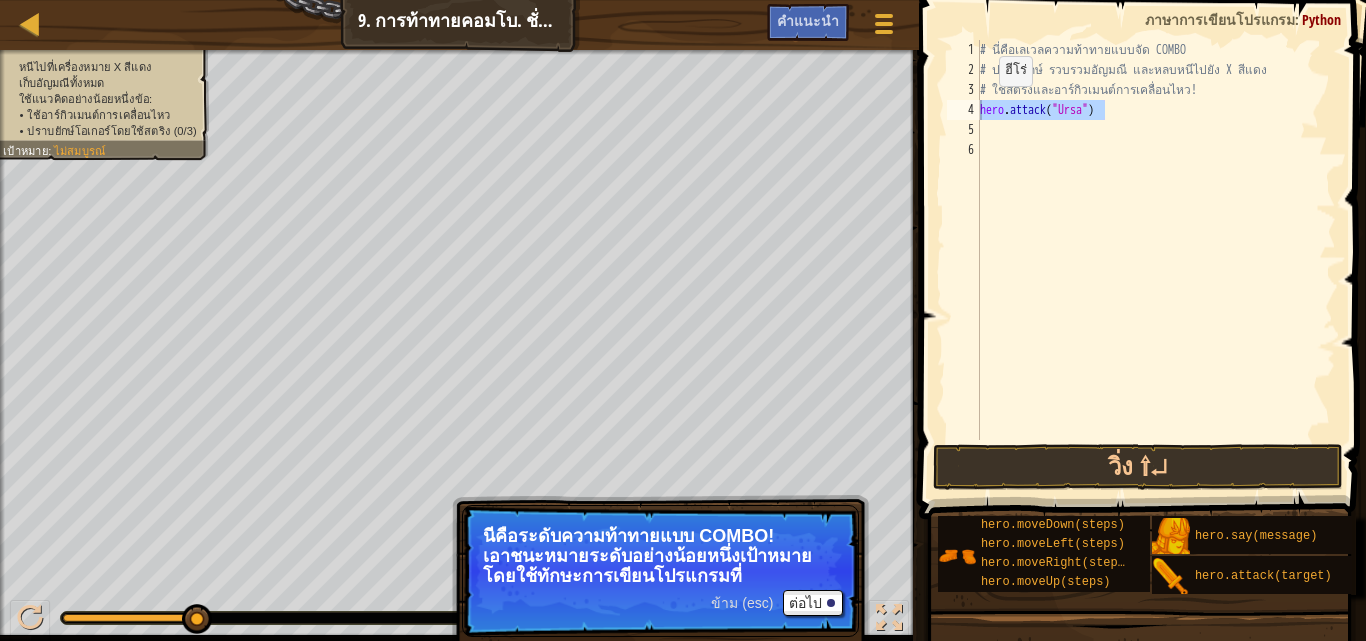 drag, startPoint x: 970, startPoint y: 103, endPoint x: 1346, endPoint y: 209, distance: 390.65585 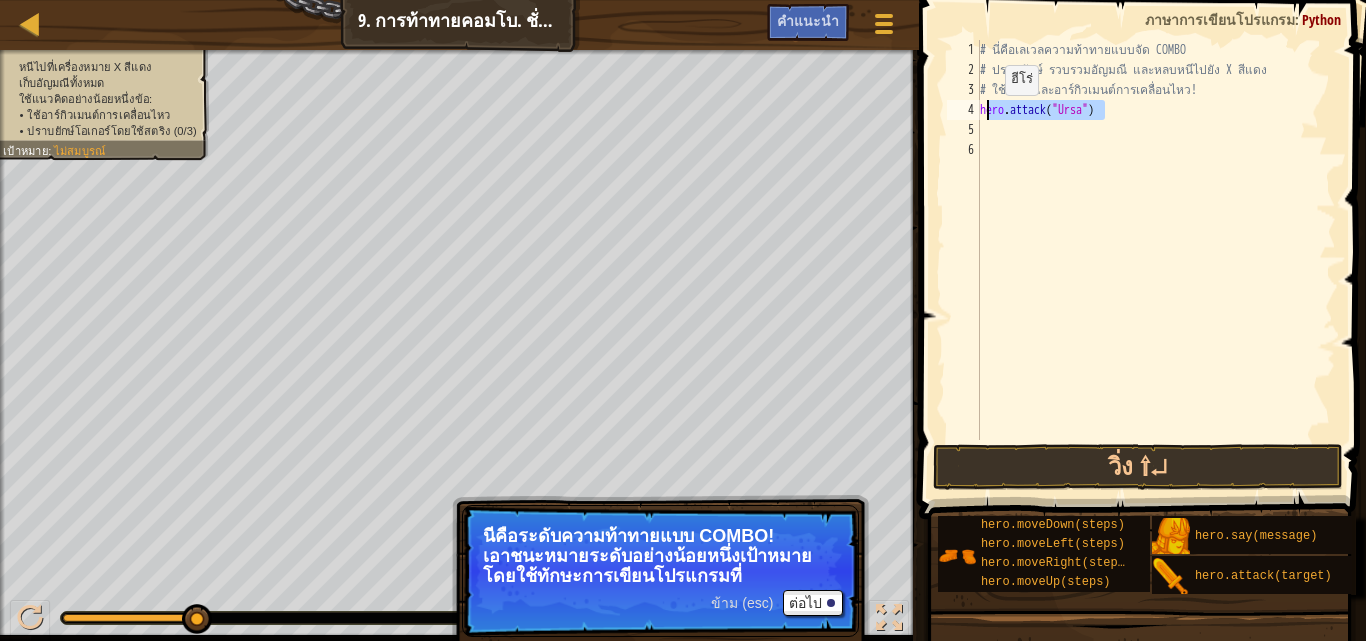 drag, startPoint x: 1126, startPoint y: 112, endPoint x: 988, endPoint y: 115, distance: 138.03261 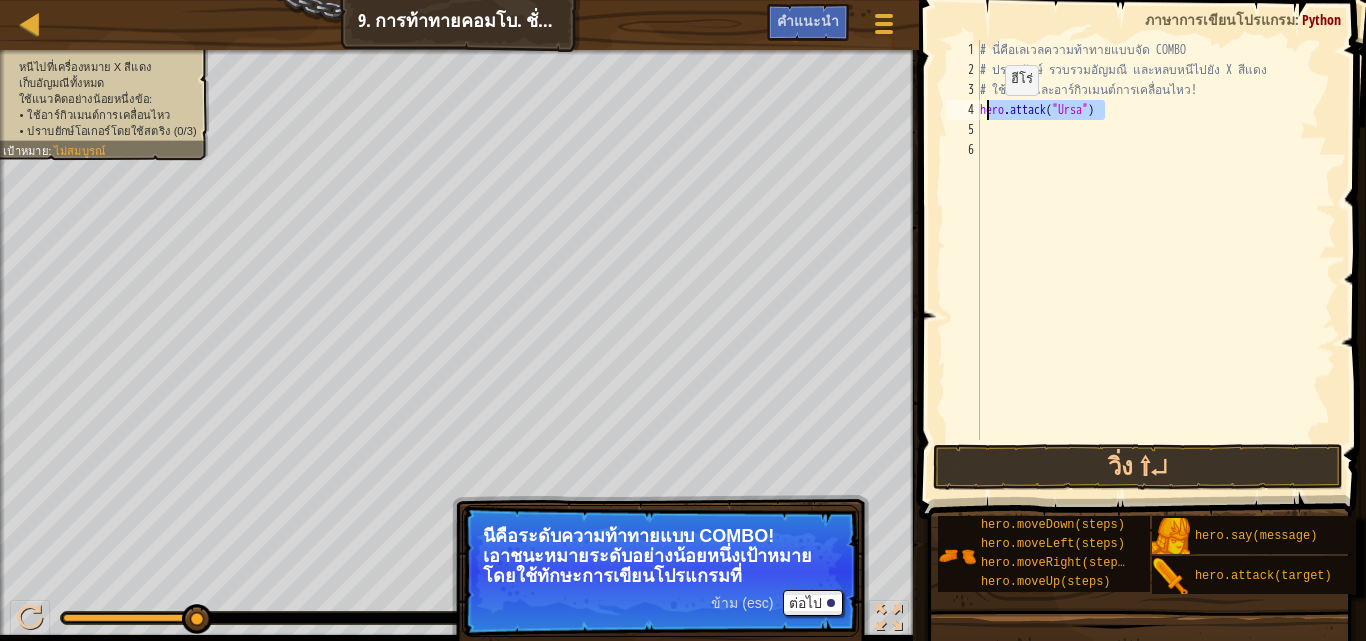 click on "# นี่คือเลเวลความท้าทายแบบจัด COMBO  # ปราบยักษ์ รวบรวมอัญมณี และหลบหนีไปยัง X สีแดง # ใช้สตริงและอาร์กิวเมนต์การเคลื่อนไหว! hero . attack ( "[NAME]" )" at bounding box center [1156, 260] 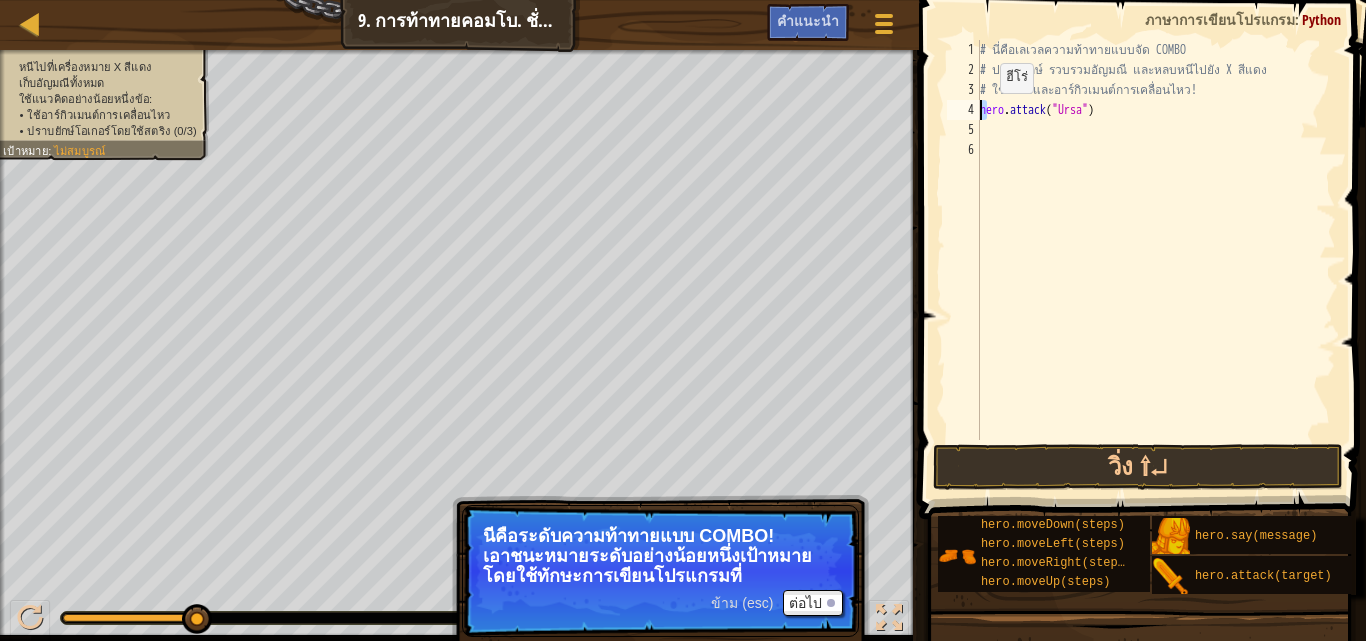 drag, startPoint x: 989, startPoint y: 116, endPoint x: 979, endPoint y: 111, distance: 11.18034 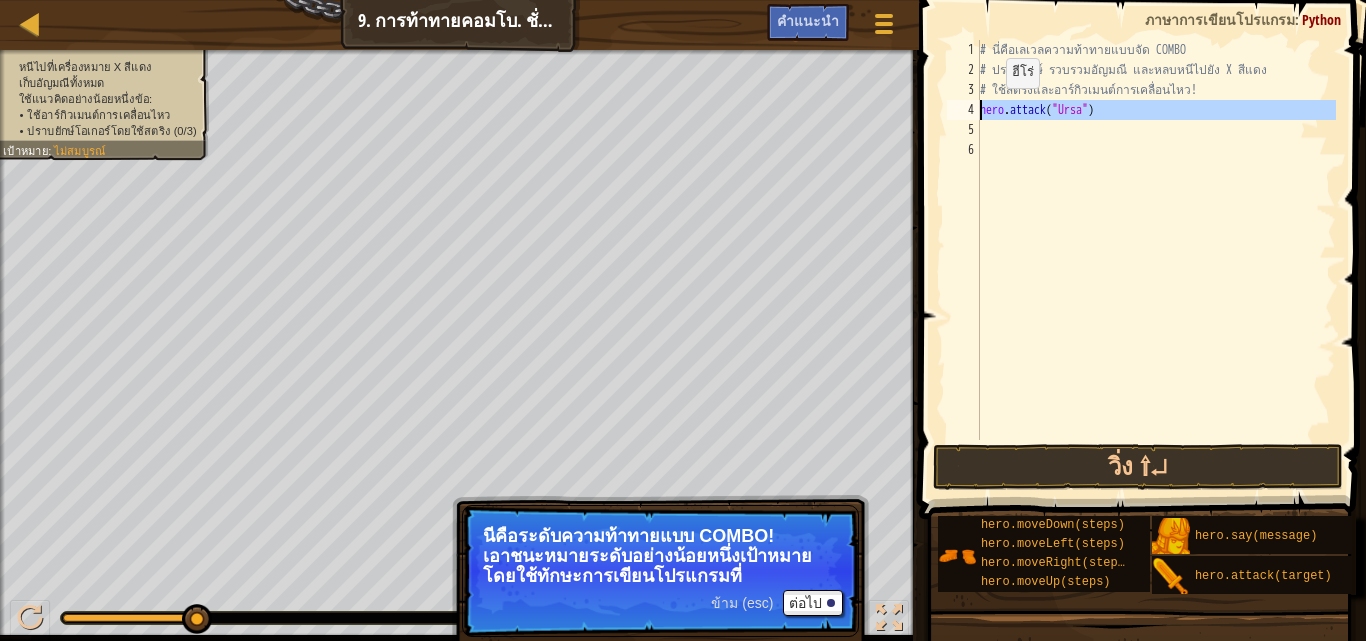 drag, startPoint x: 979, startPoint y: 111, endPoint x: 990, endPoint y: 108, distance: 11.401754 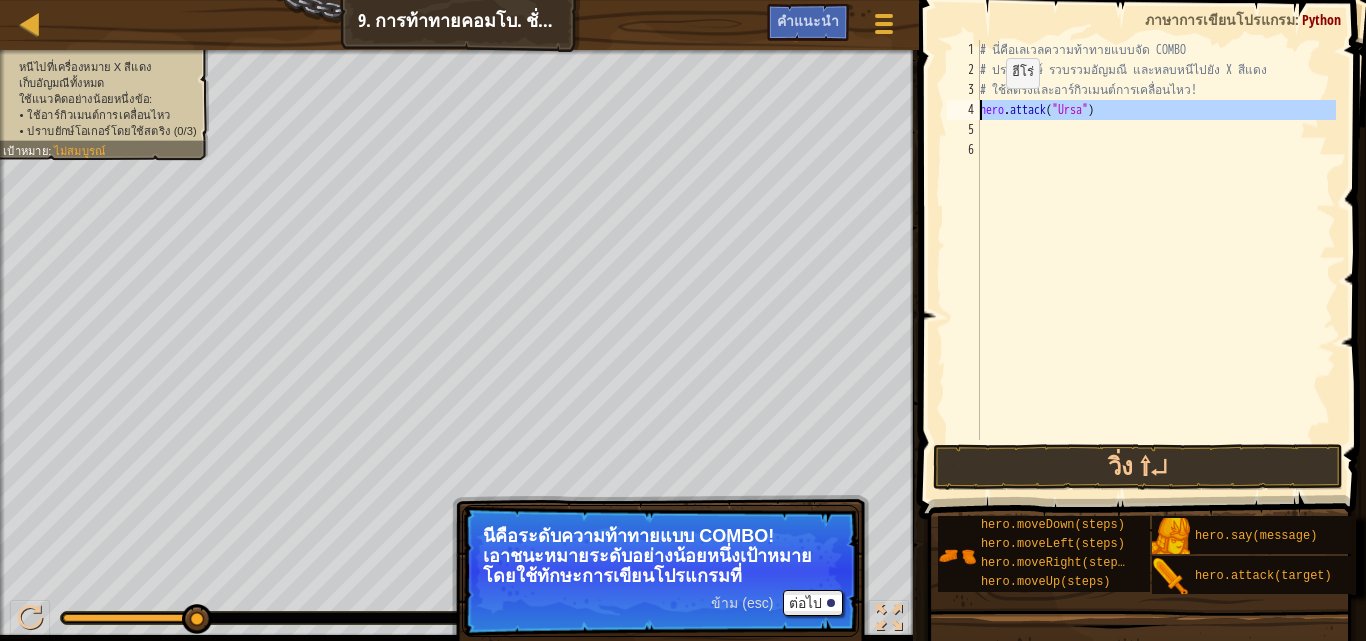 click on "hero.attack("[NAME]") 1 2 3 4 5 6 # นี่คือเลเวลความท้าทายแบบจัด COMBO  # ปราบยักษ์ รวบรวมอัญมณี และหลบหนีไปยัง X สีแดง # ใช้สตริงและอาร์กิวเมนต์การเคลื่อนไหว! hero . attack ( "[NAME]" )     הההההההההההההההההההההההההההההההההההההההההההההההההההההההההההההההההההההההההההההההההההההההההההההההההההההההההההההההההההההההההההההההההההההההההההההההההההההההההההההההההההההההההההההההההההההההההההההההההההההההההההההההההההההההההההההההההההההההההההההההההההההההההההההההה" at bounding box center [1139, 240] 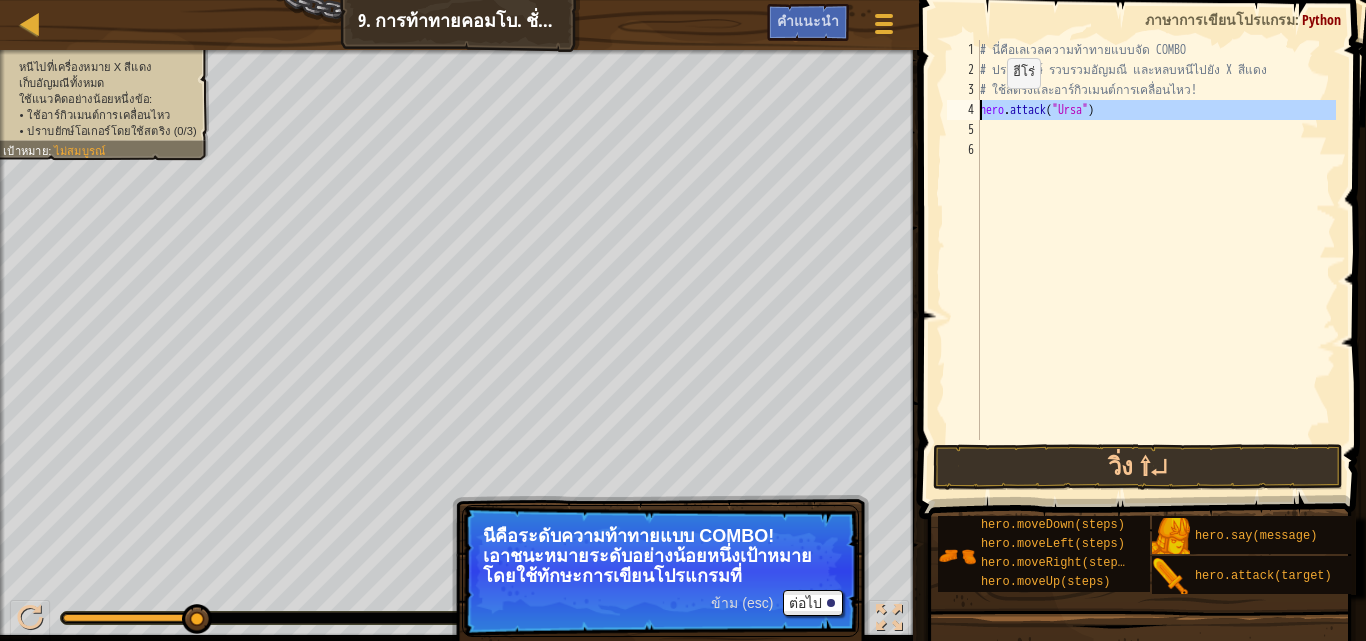 type on "hero.attack("Ursa")" 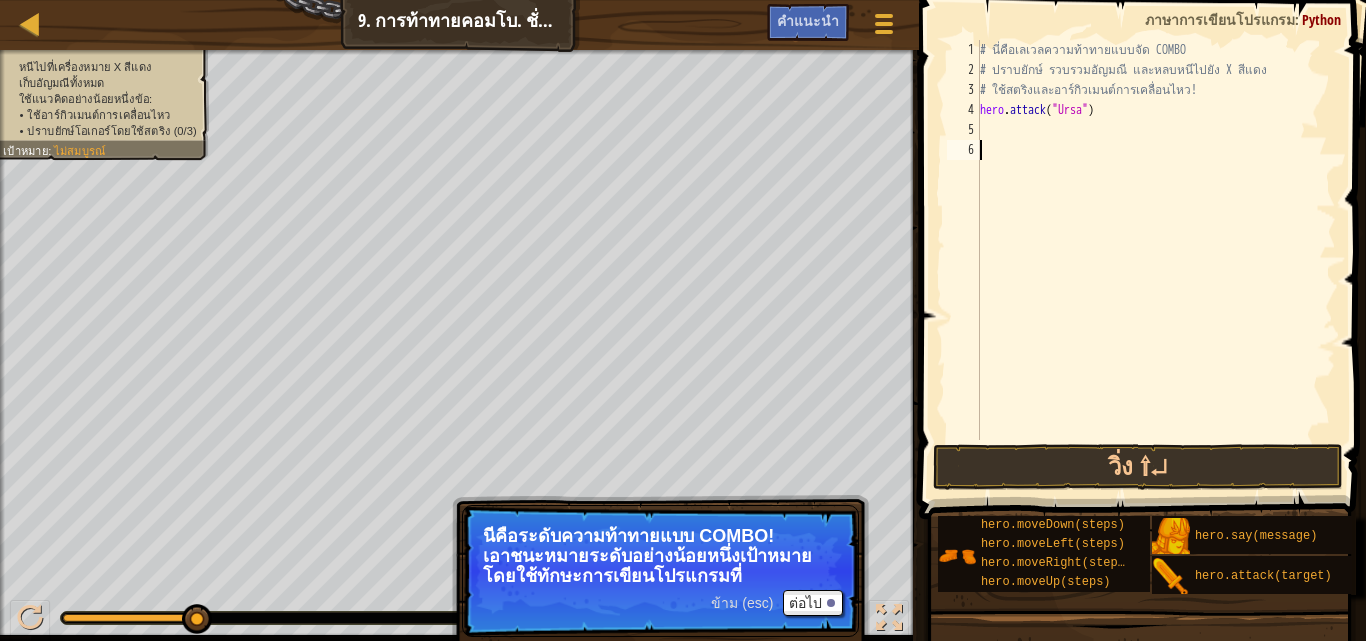 click on "# นี่คือเลเวลความท้าทายแบบจัด COMBO  # ปราบยักษ์ รวบรวมอัญมณี และหลบหนีไปยัง X สีแดง # ใช้สตริงและอาร์กิวเมนต์การเคลื่อนไหว! hero . attack ( "[NAME]" )" at bounding box center [1156, 260] 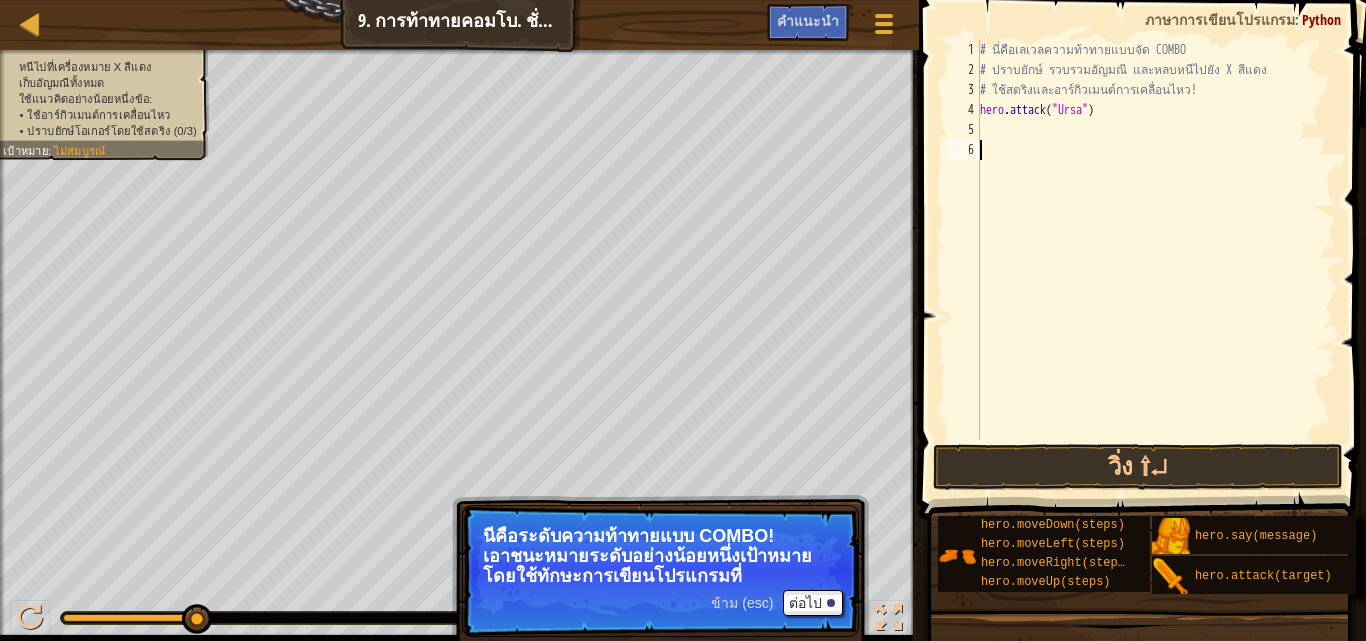 click on "# นี่คือเลเวลความท้าทายแบบจัด COMBO  # ปราบยักษ์ รวบรวมอัญมณี และหลบหนีไปยัง X สีแดง # ใช้สตริงและอาร์กิวเมนต์การเคลื่อนไหว! hero . attack ( "[NAME]" )" at bounding box center [1156, 260] 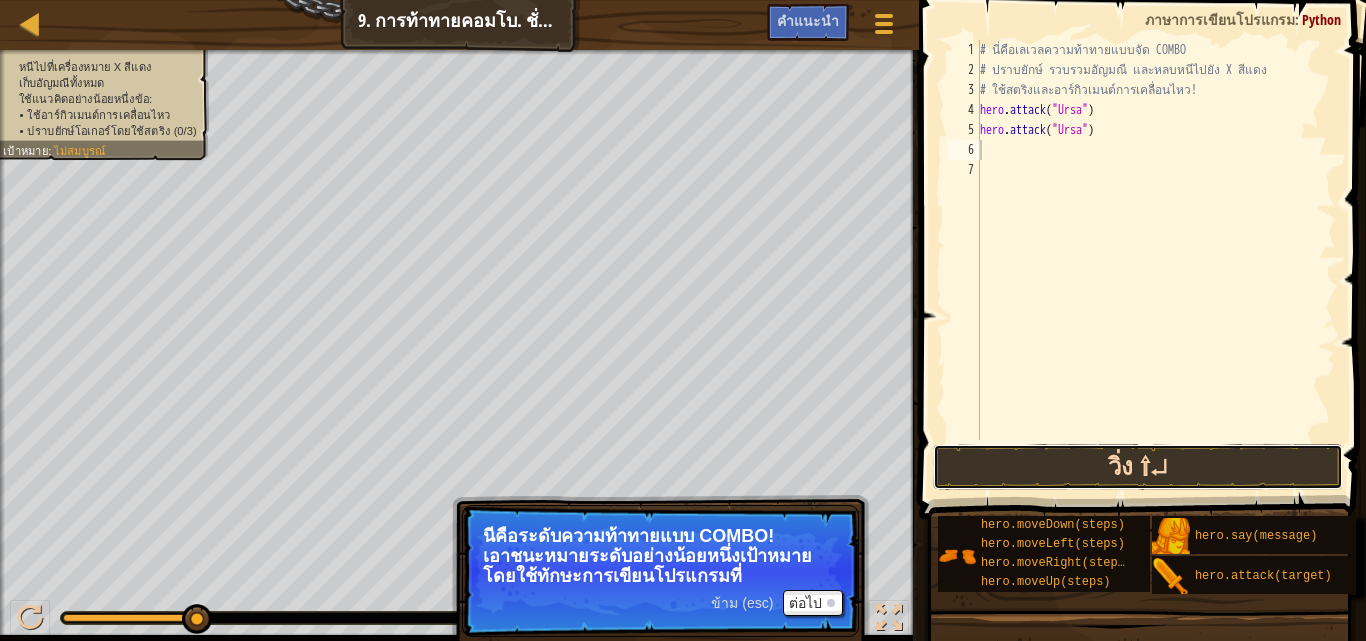 click on "วิ่ง ⇧↵" at bounding box center [1138, 467] 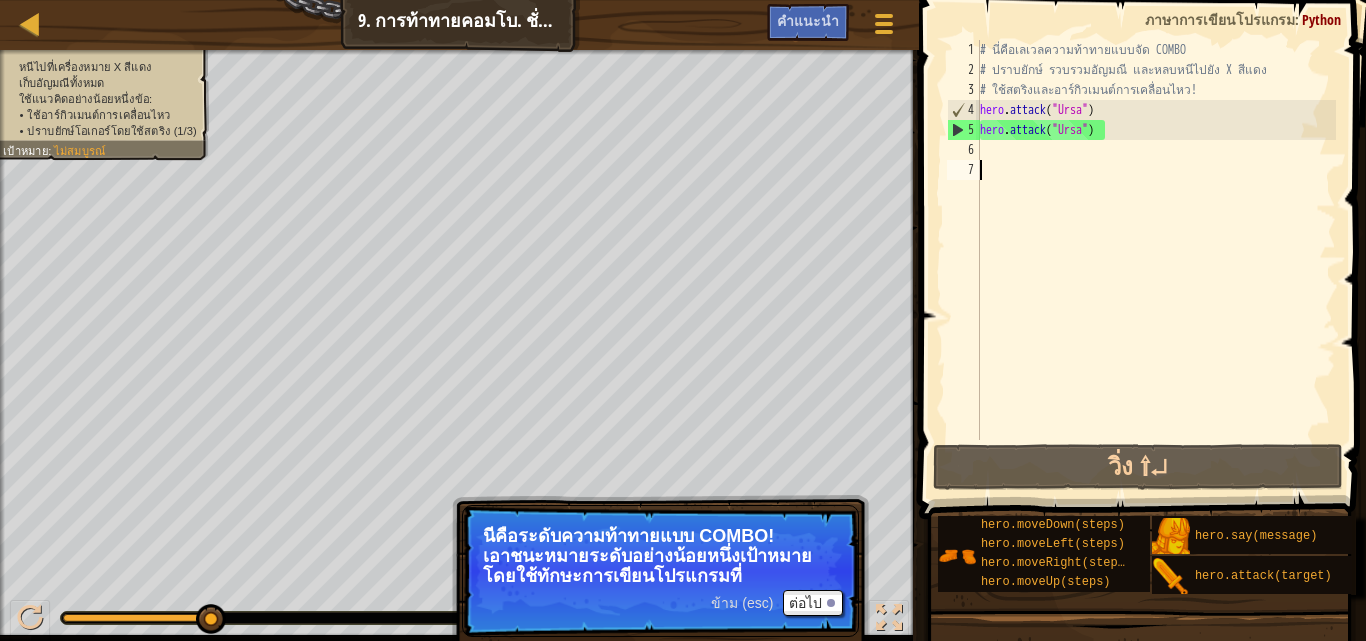 click on "# นี่คือเลเวลความท้าทายแบบจัด COMBO  # ปราบยักษ์ รวบรวมอัญมณี และหลบหนีไปยัง X สีแดง # ใช้สตริงและอาร์กิวเมนต์การเคลื่อนไหว! hero . attack ( "[NAME]" ) hero . attack ( "[NAME]" )" at bounding box center [1156, 260] 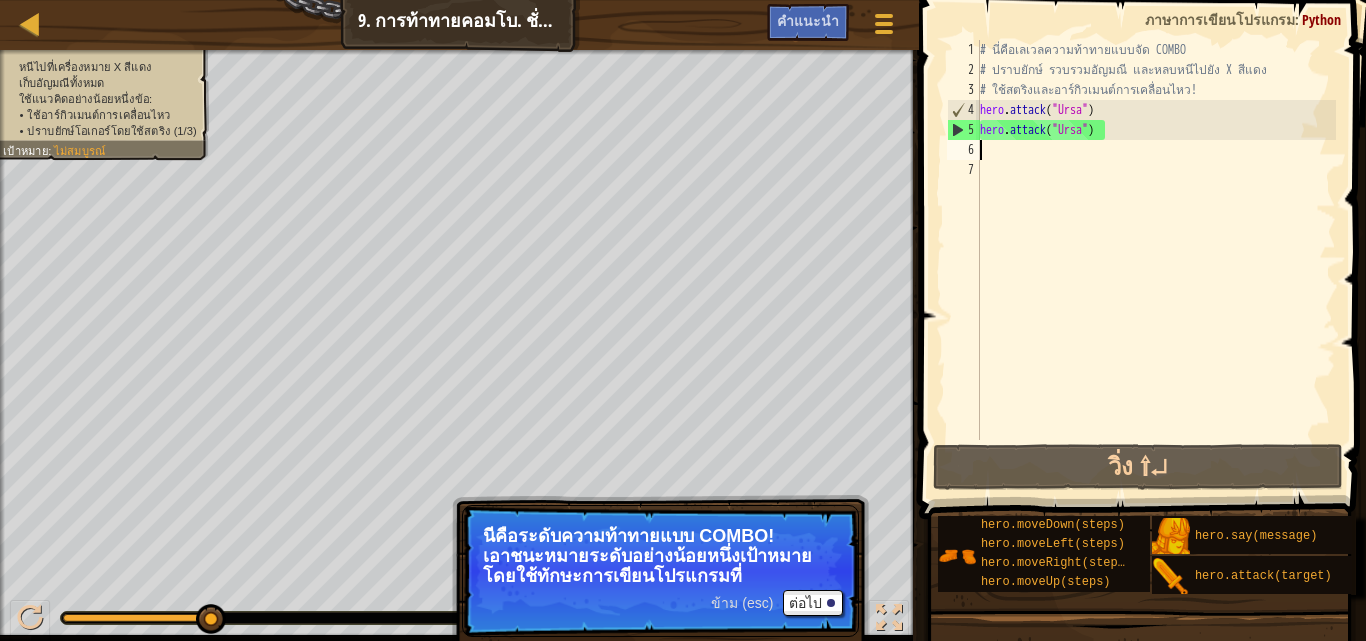 click on "# นี่คือเลเวลความท้าทายแบบจัด COMBO  # ปราบยักษ์ รวบรวมอัญมณี และหลบหนีไปยัง X สีแดง # ใช้สตริงและอาร์กิวเมนต์การเคลื่อนไหว! hero . attack ( "[NAME]" ) hero . attack ( "[NAME]" )" at bounding box center (1156, 260) 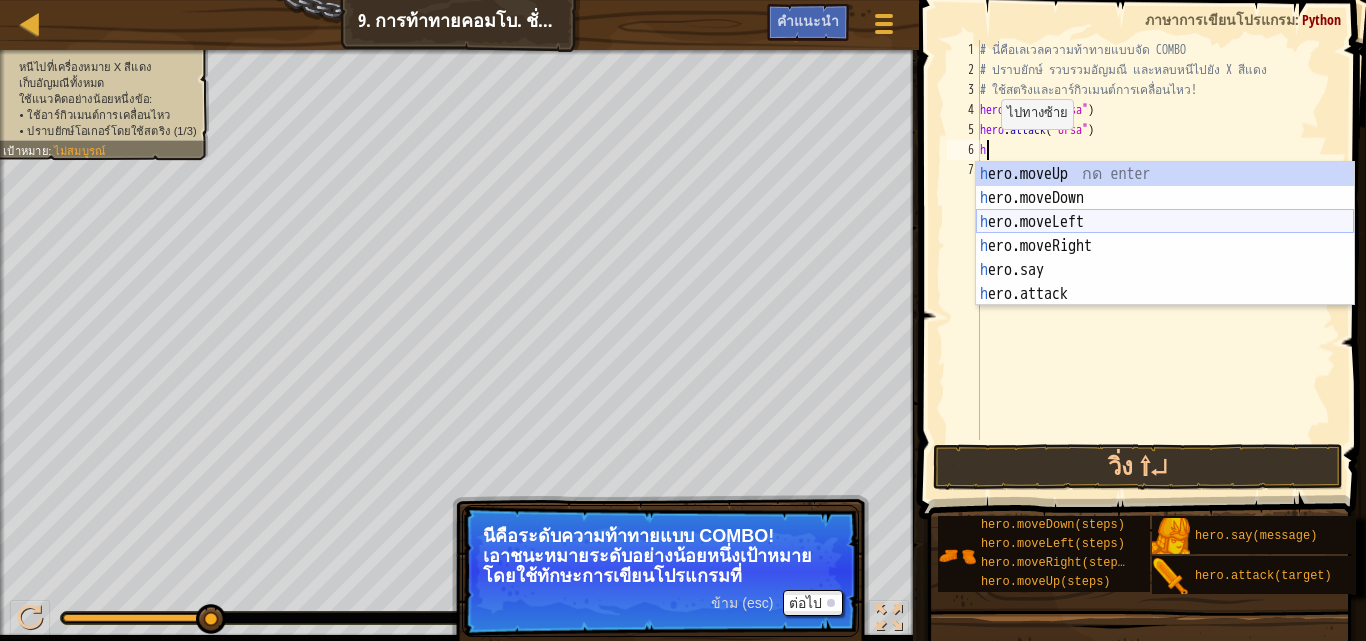 click on "h ero.moveUp กด enter h ero.moveDown กด enter h ero.moveLeft กด enter h ero.moveRight กด enter h ero.say กด enter h ero.attack กด enter" at bounding box center (1165, 258) 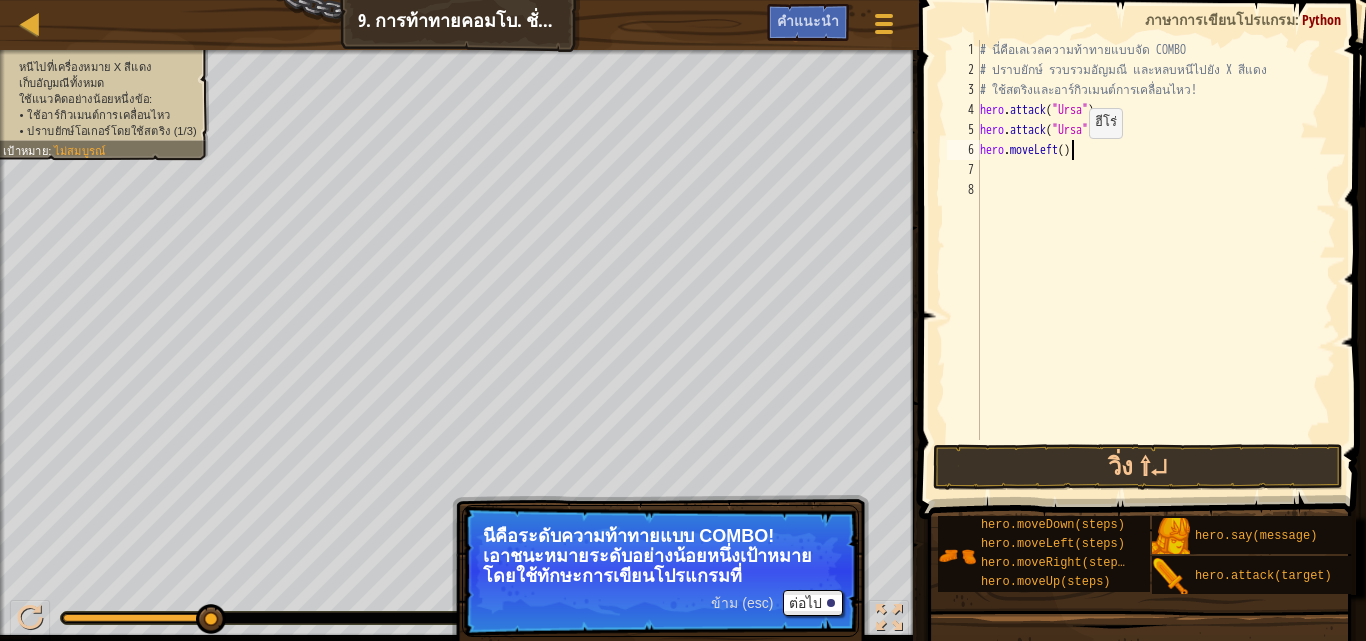 click on "# นี่คือเลเวลความท้าทายแบบจัด COMBO  # ปราบยักษ์ รวบรวมอัญมณี และหลบหนีไปยัง X สีแดง # ใช้สตริงและอาร์กิวเมนต์การเคลื่อนไหว! hero . attack ( "[NAME]" ) hero . attack ( "[NAME]" ) hero . moveLeft ( )" at bounding box center (1156, 260) 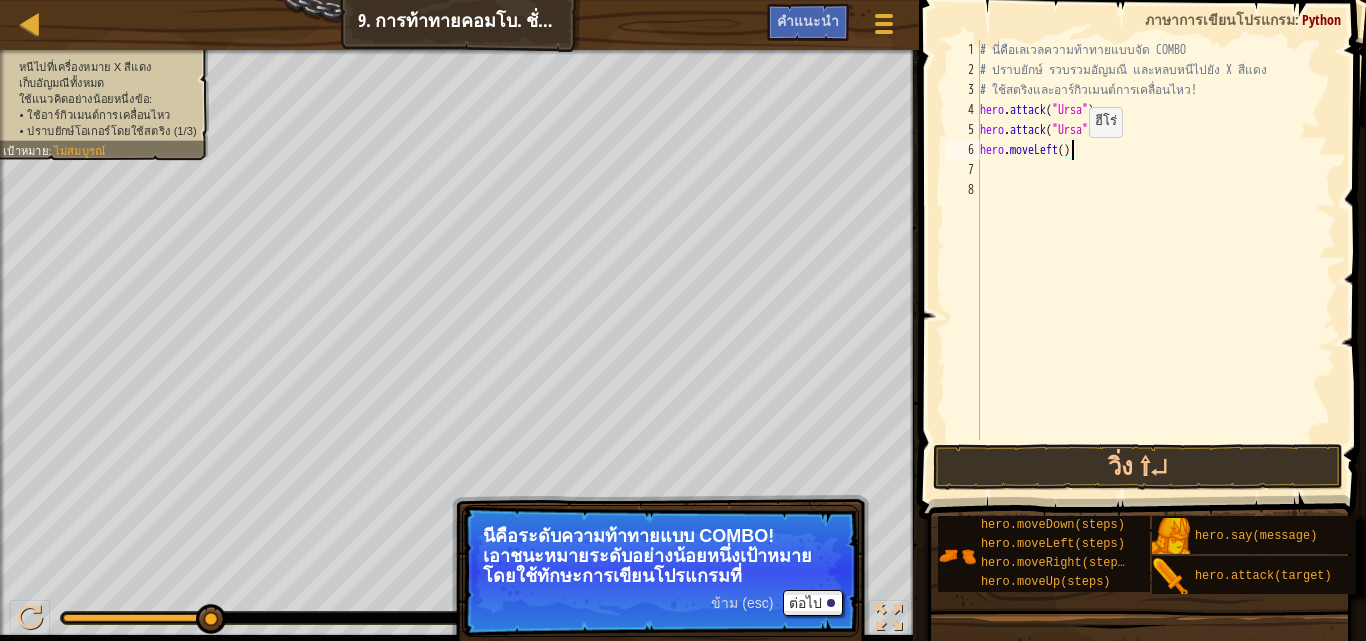 type on "hero.moveLeft(3)" 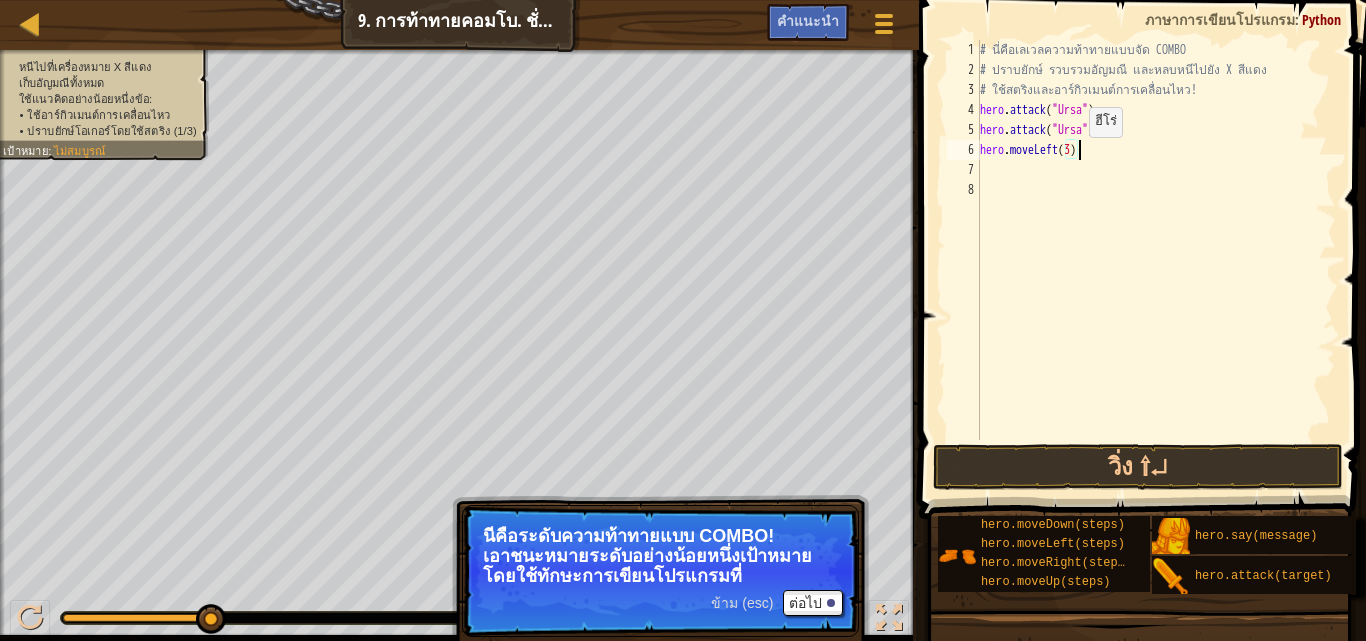scroll, scrollTop: 9, scrollLeft: 8, axis: both 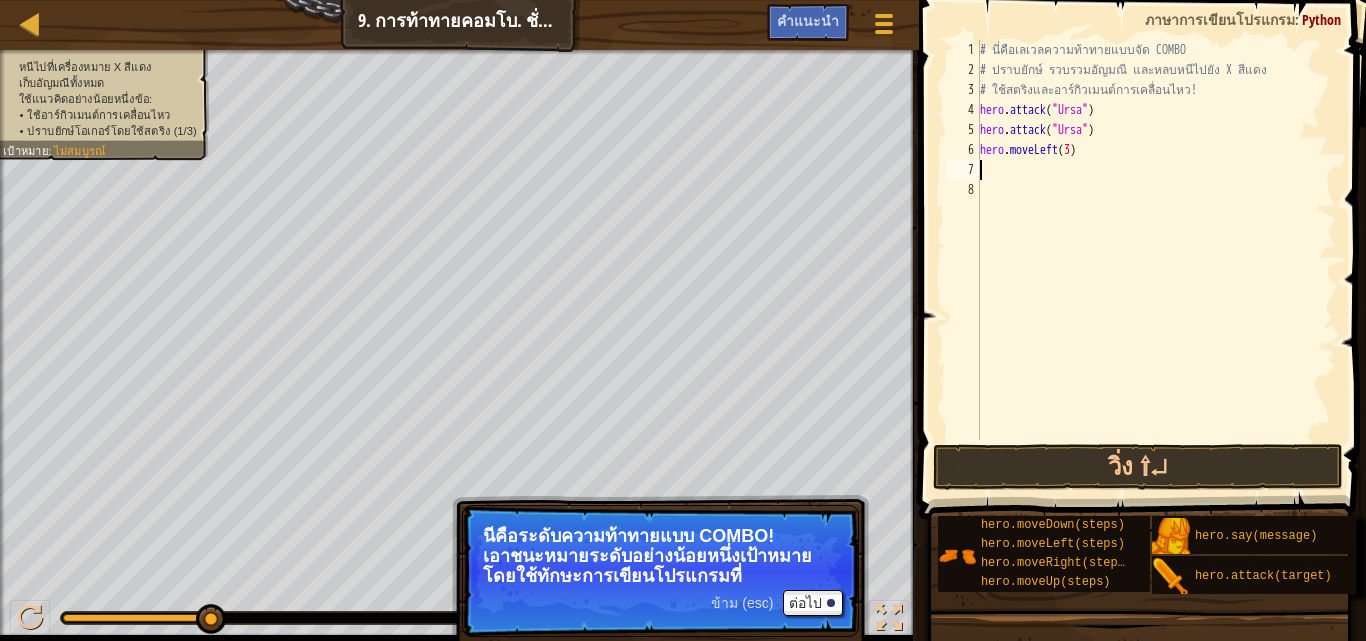 click on "# นี่คือเลเวลความท้าทายแบบจัด COMBO  # ปราบยักษ์ รวบรวมอัญมณี และหลบหนีไปยัง X สีแดง # ใช้สตริงและอาร์กิวเมนต์การเคลื่อนไหว! hero . attack ( "[NAME]" ) hero . attack ( "[NAME]" ) hero . moveLeft ( [NUMBER] )" at bounding box center (1156, 260) 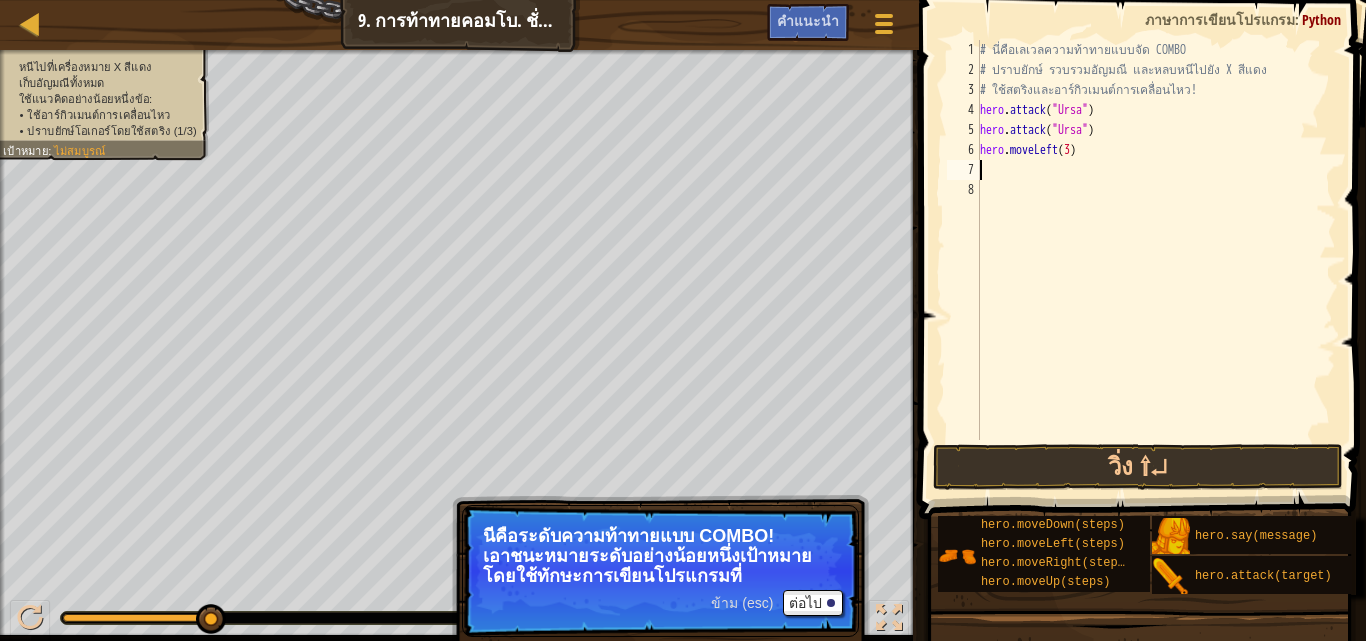 scroll, scrollTop: 9, scrollLeft: 0, axis: vertical 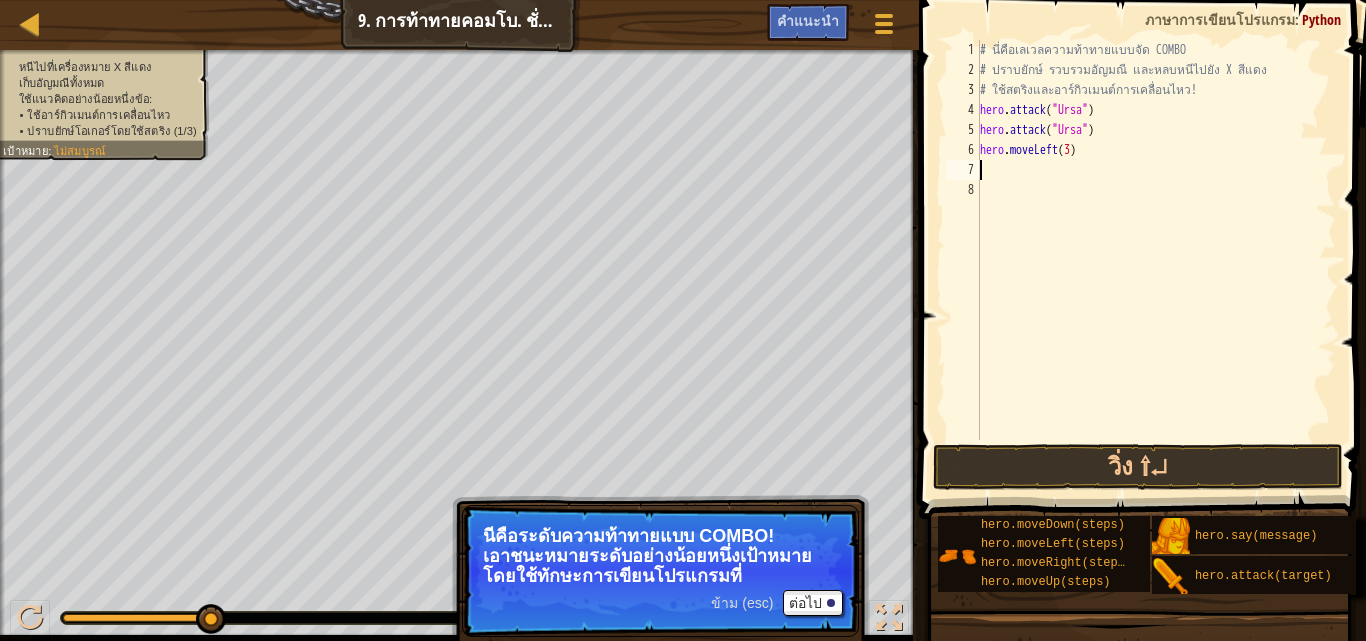 type on "e" 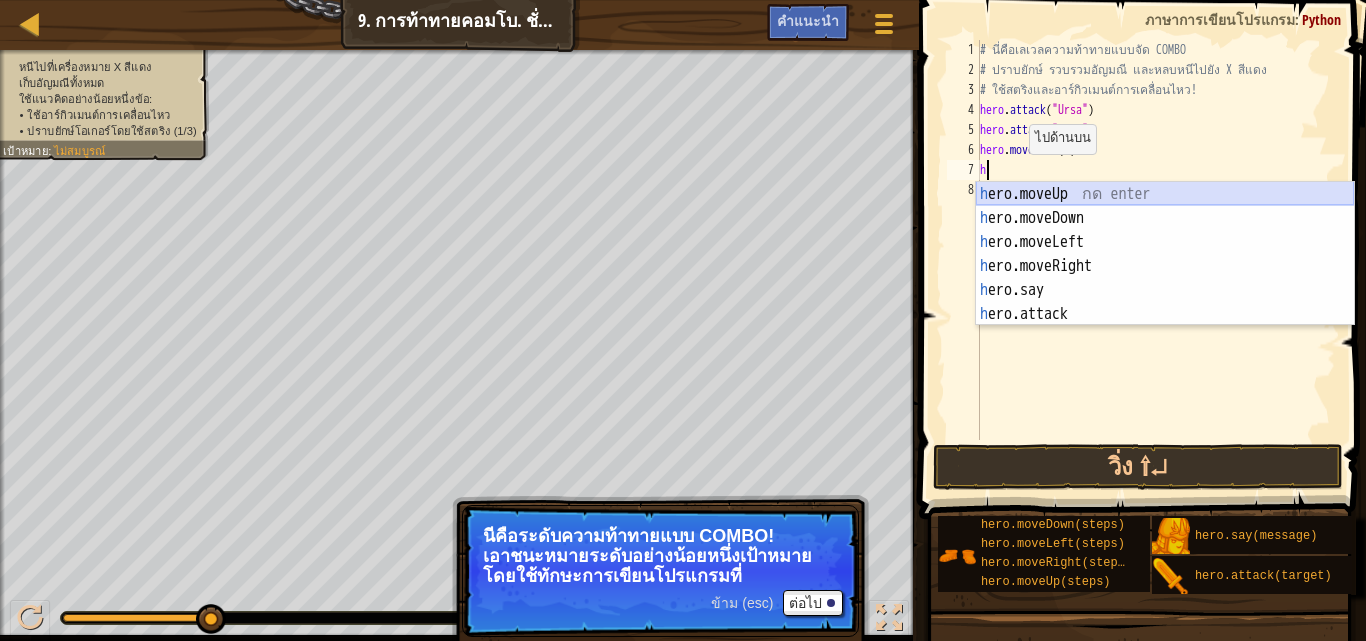 click on "h ero.moveUp กด enter h ero.moveDown กด enter h ero.moveLeft กด enter h ero.moveRight กด enter h ero.say กด enter h ero.attack กด enter" at bounding box center (1165, 278) 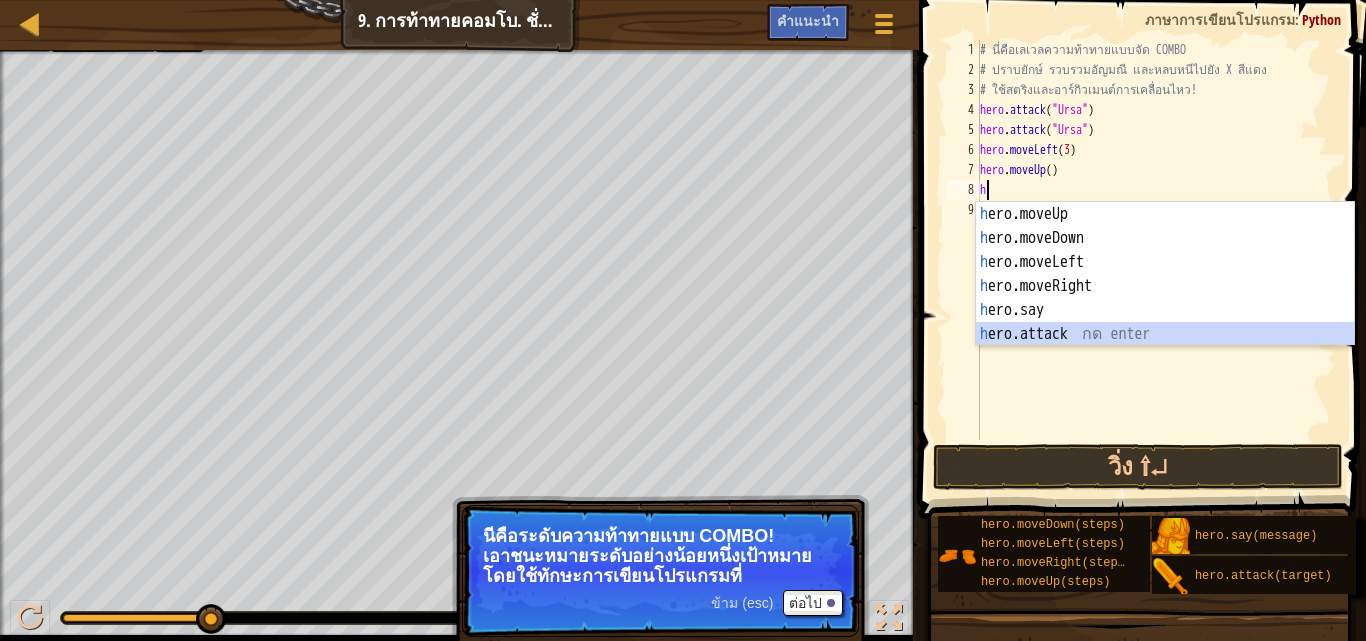 click on "h ero.moveUp กด enter h ero.moveDown กด enter h ero.moveLeft กด enter h ero.moveRight กด enter h ero.say กด enter h ero.attack กด enter" at bounding box center [1165, 298] 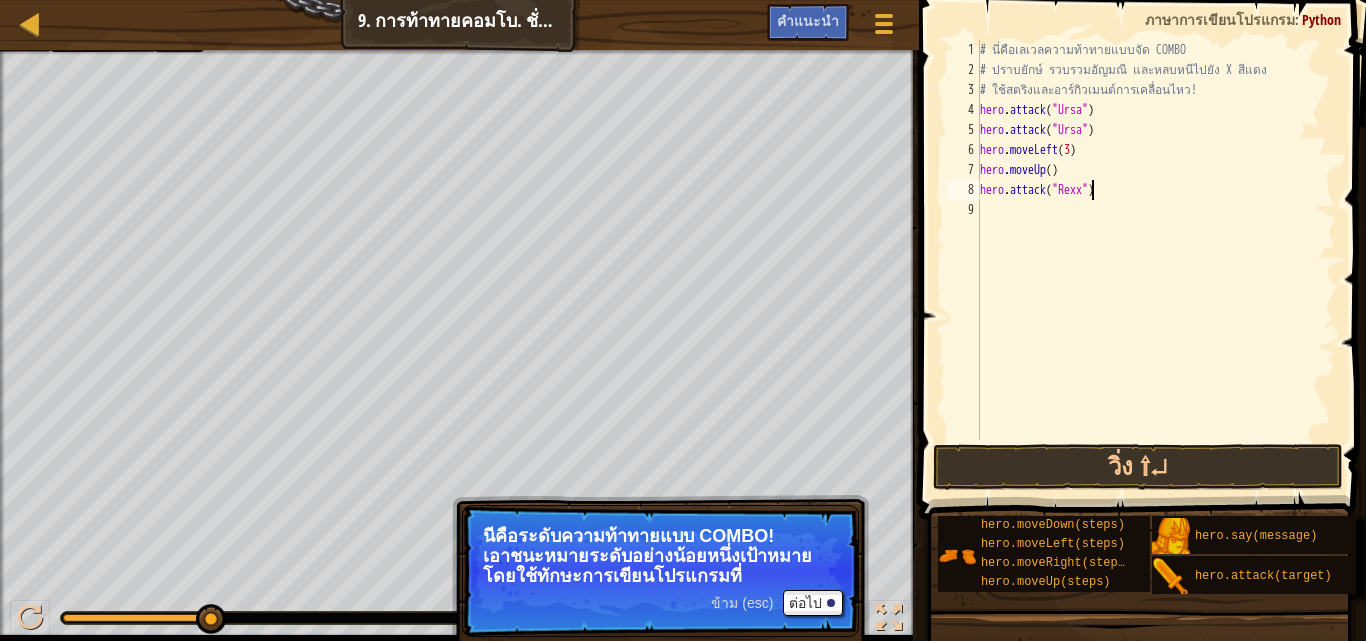 scroll, scrollTop: 9, scrollLeft: 10, axis: both 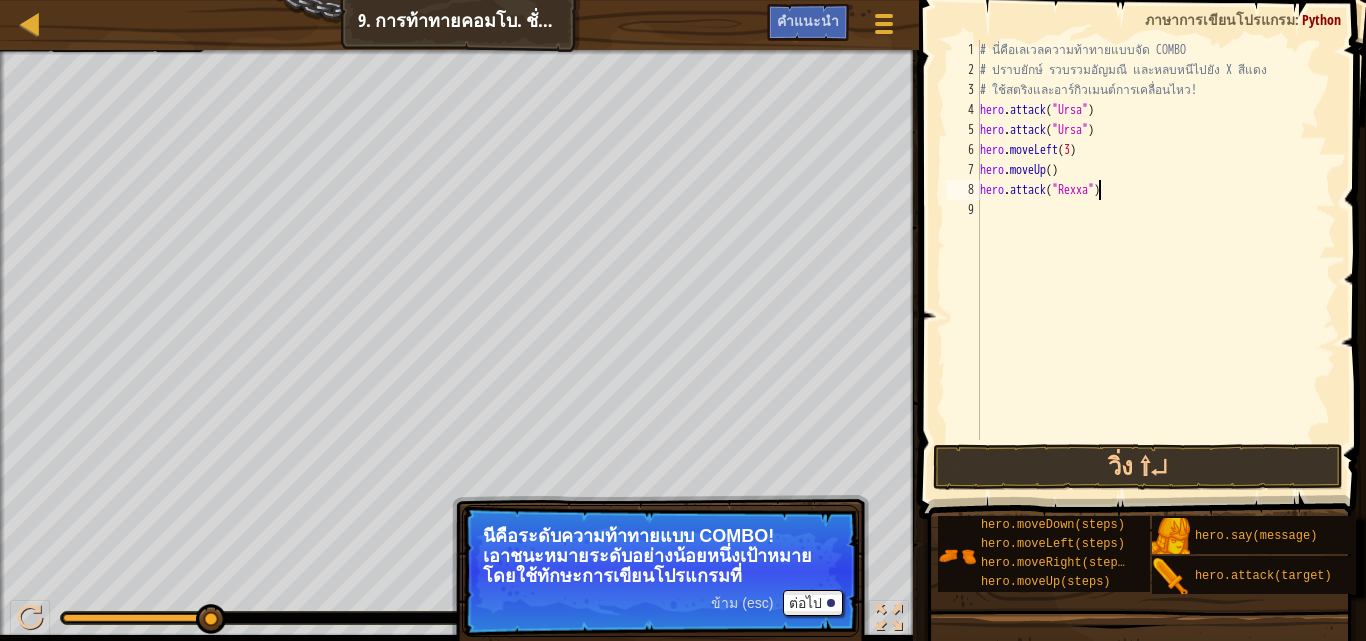 type on "hero.attack("Rexxar")" 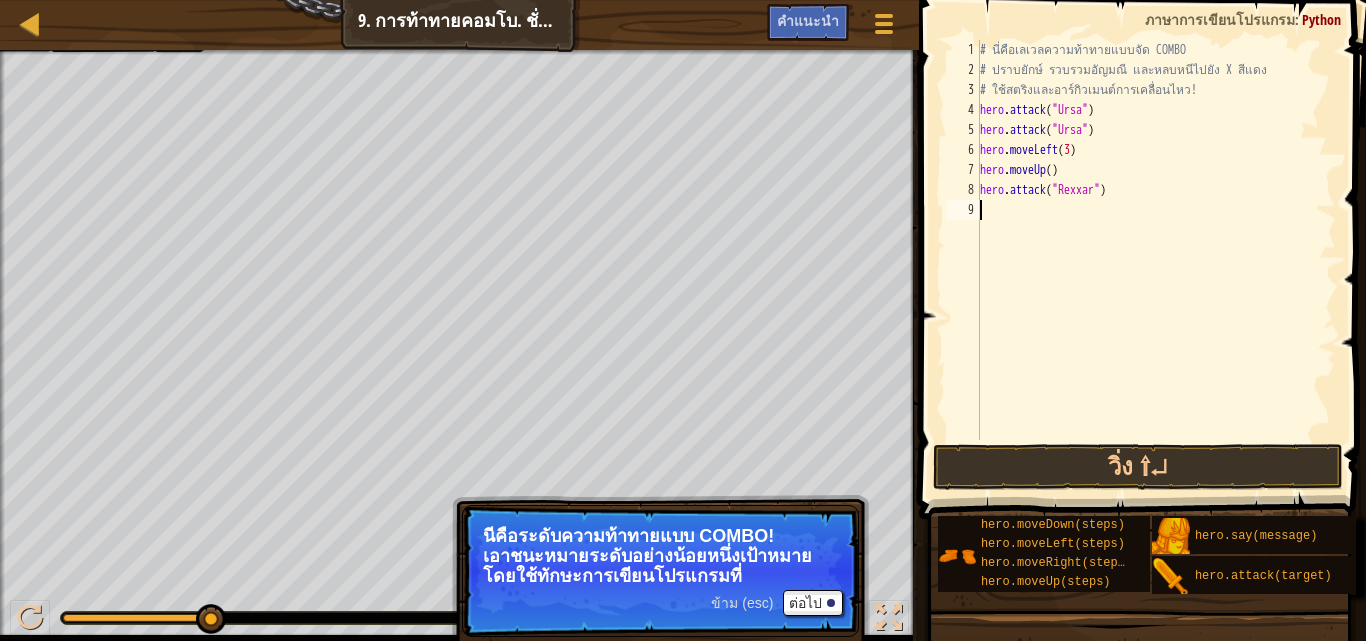 click on "# นี่คือเลเวลความท้าทายแบบจัด COMBO  # ปราบยักษ์ รวบรวมอัญมณี และหลบหนีไปยัง X สีแดง # ใช้สตริงและอาร์กิวเมนต์การเคลื่อนไหว! hero . attack ( "[ENEMY]" ) hero . attack ( "[ENEMY]" ) hero . moveLeft ( 3 ) hero . moveUp ( ) hero . attack ( "[ENEMY]" )" at bounding box center [1156, 260] 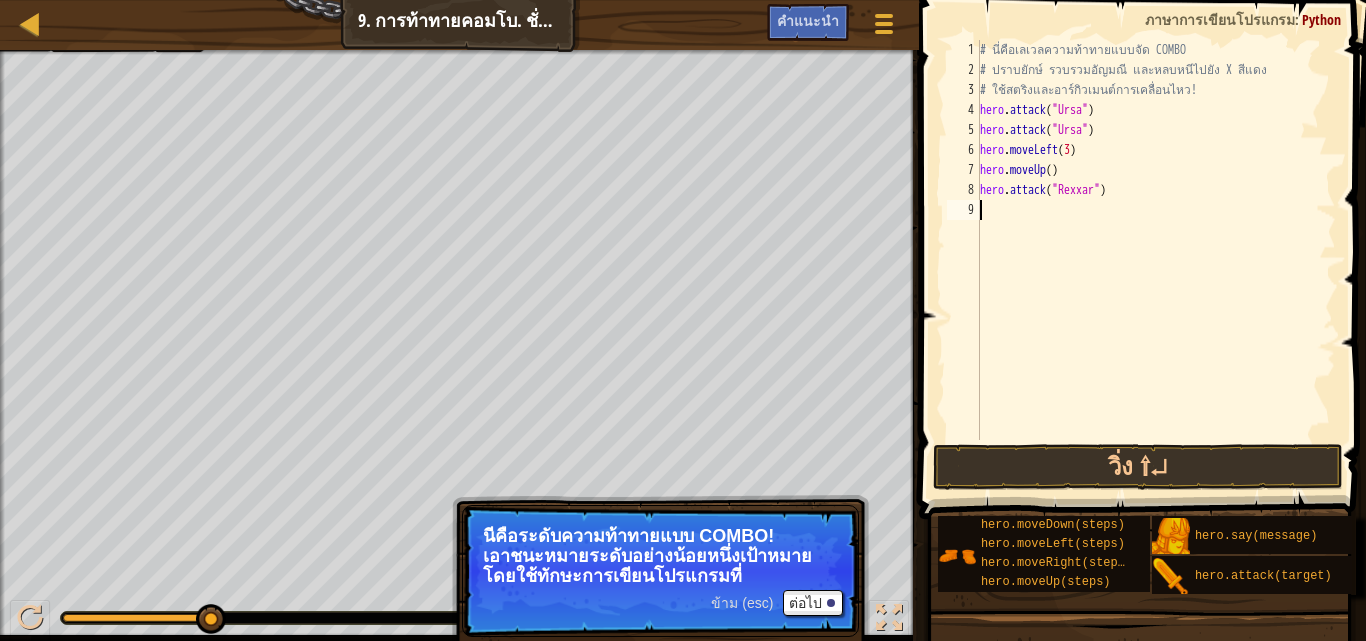 scroll, scrollTop: 9, scrollLeft: 0, axis: vertical 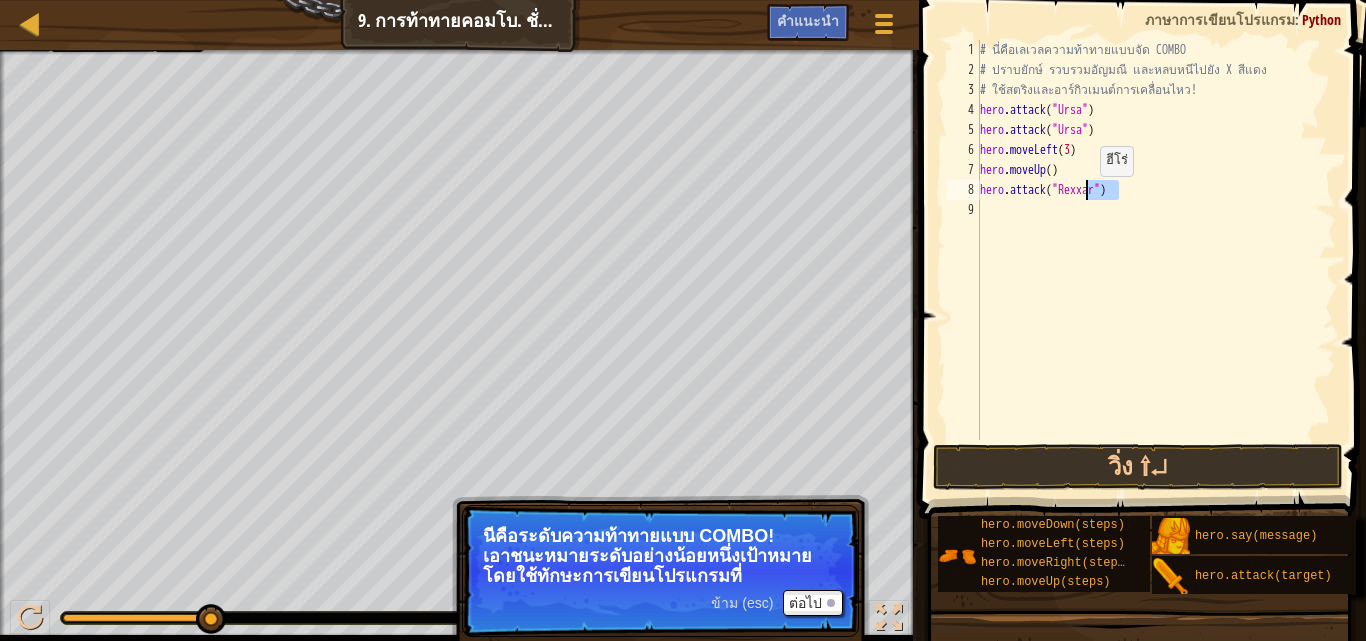 drag, startPoint x: 1122, startPoint y: 195, endPoint x: 1092, endPoint y: 193, distance: 30.066593 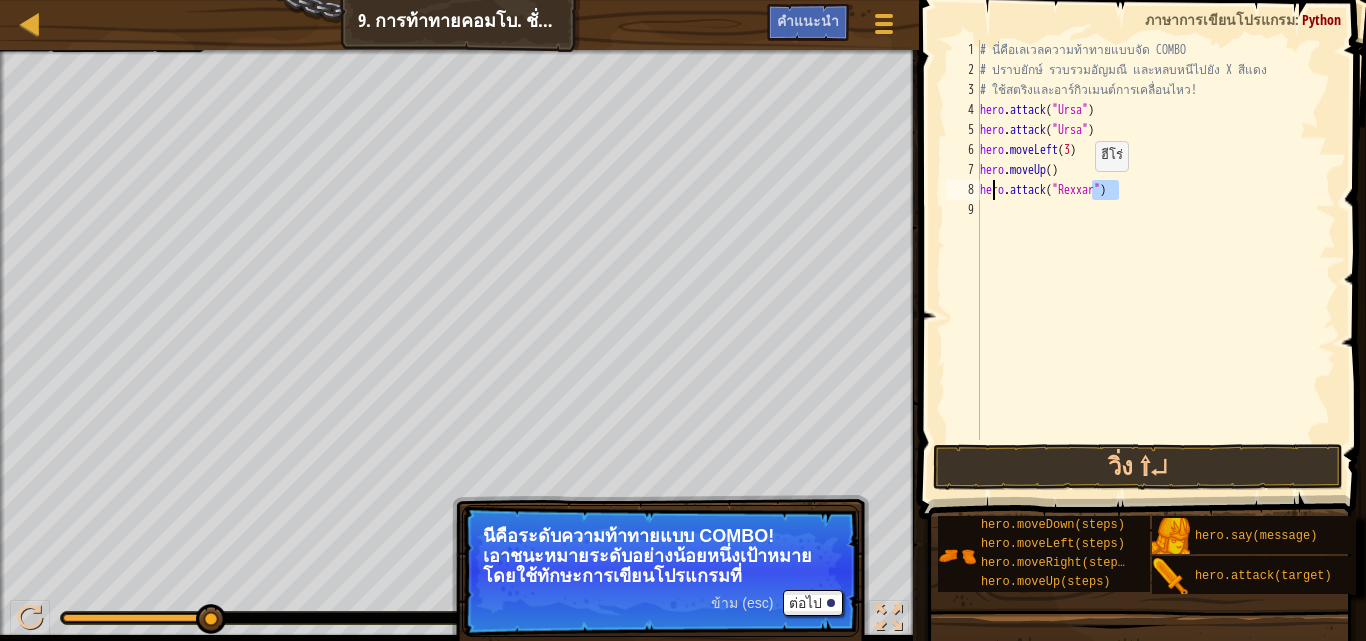 type on "hear")ro.attack("[ENEMY]" 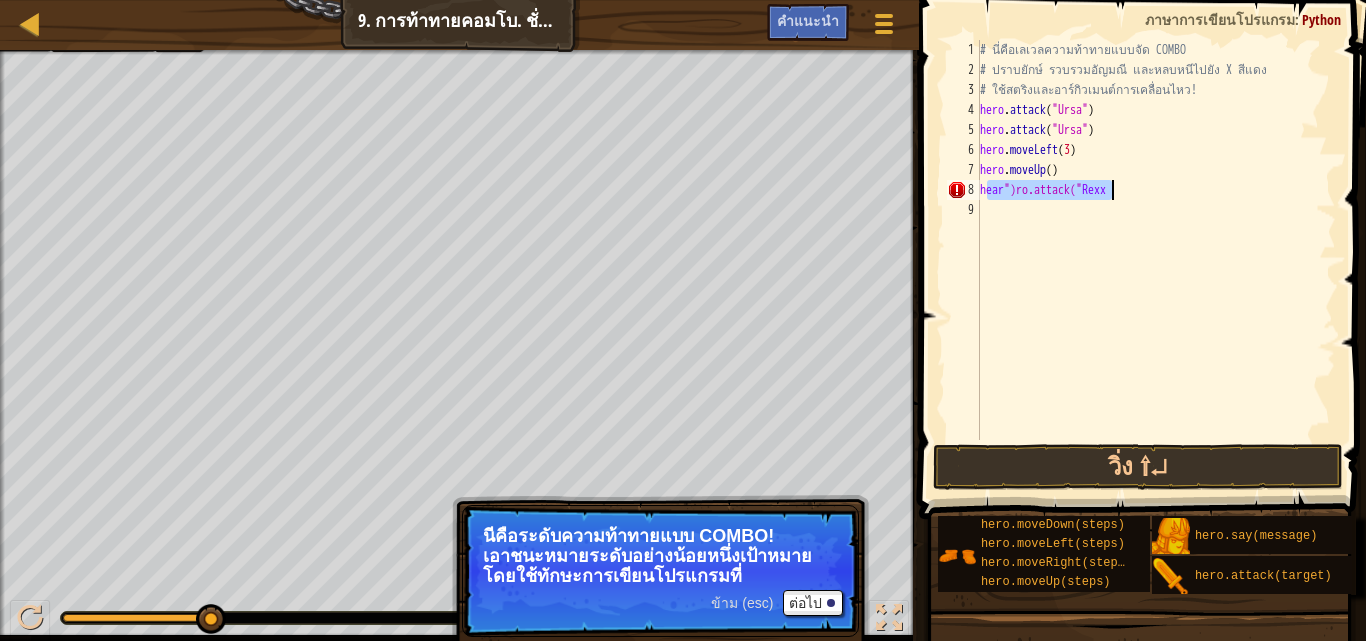 drag, startPoint x: 984, startPoint y: 186, endPoint x: 1111, endPoint y: 196, distance: 127.39309 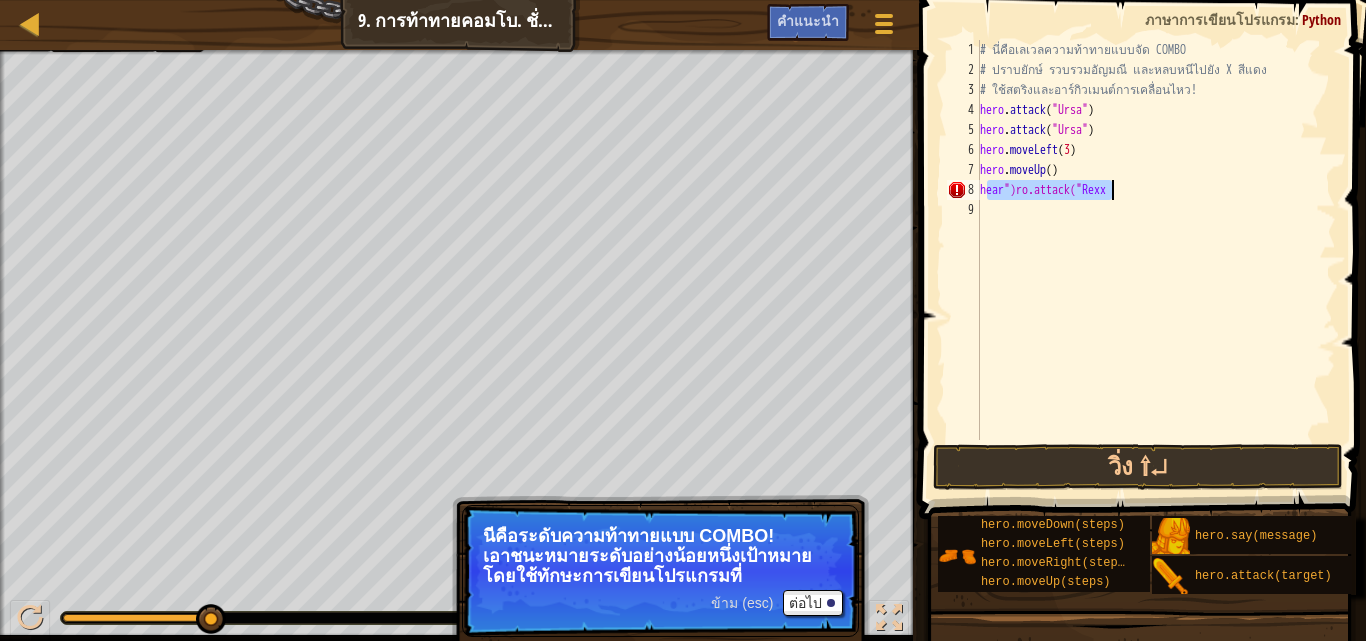 click on "# นี่คือเลเวลความท้าทายแบบจัด COMBO  # ปราบยักษ์ รวบรวมอัญมณี และหลบหนีไปยัง X สีแดง # ใช้สตริงและอาร์กิวเมนต์การเคลื่อนไหว! hero . attack ( "[NAME]" ) hero . attack ( "[NAME]" ) hero . moveLeft ( [NUMBER] ) hero . moveUp ( ) hear ")[NAME]"ro.attack(" [NAME]" at bounding box center (1156, 260) 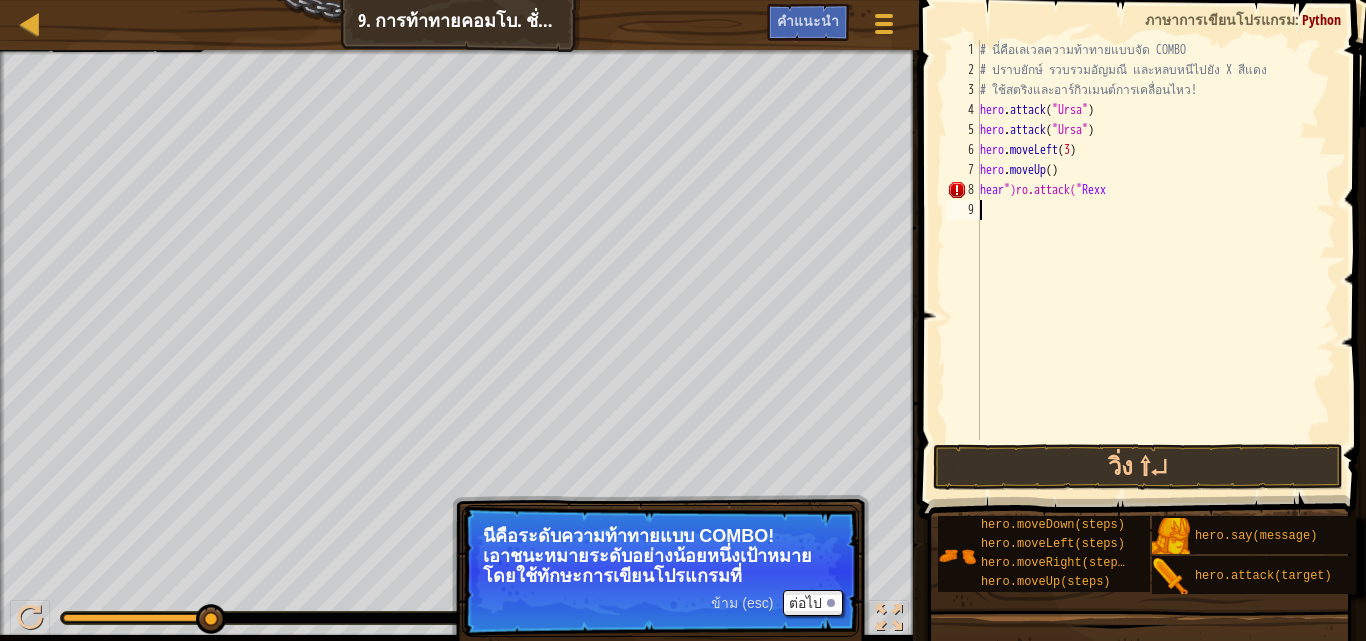 drag, startPoint x: 1143, startPoint y: 201, endPoint x: 1132, endPoint y: 202, distance: 11.045361 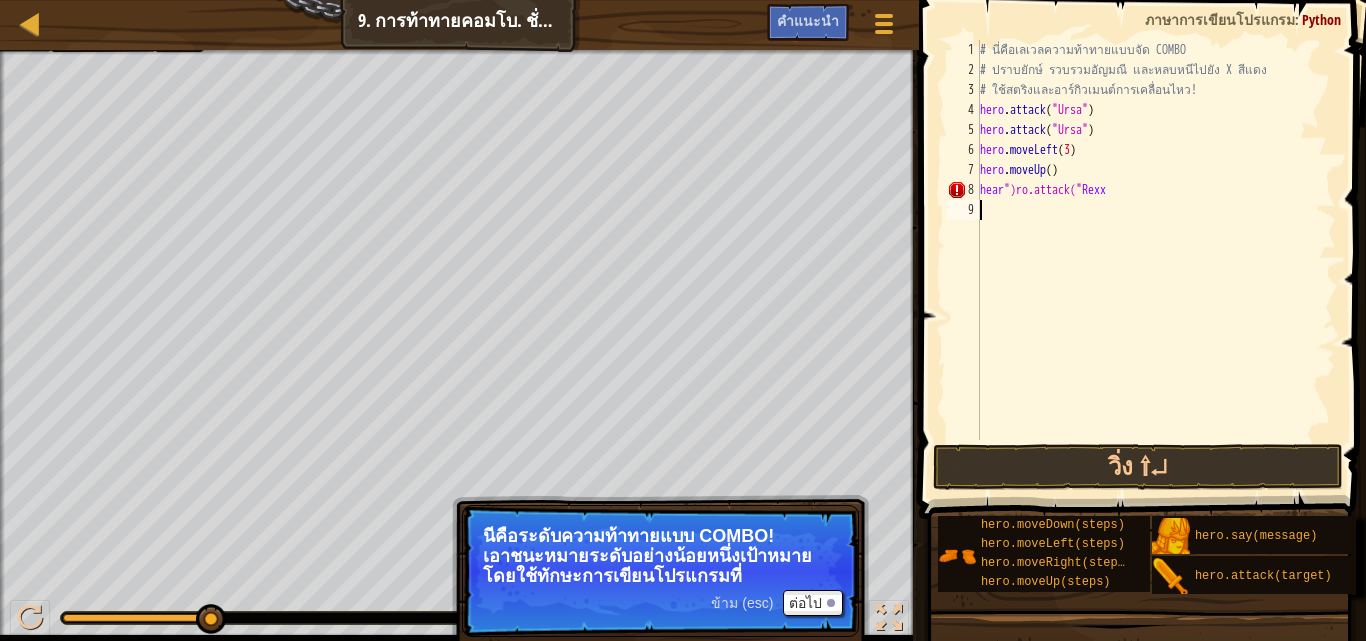 click on "# นี่คือเลเวลความท้าทายแบบจัด COMBO  # ปราบยักษ์ รวบรวมอัญมณี และหลบหนีไปยัง X สีแดง # ใช้สตริงและอาร์กิวเมนต์การเคลื่อนไหว! hero . attack ( "[NAME]" ) hero . attack ( "[NAME]" ) hero . moveLeft ( [NUMBER] ) hero . moveUp ( ) hear ")[NAME]"ro.attack(" [NAME]" at bounding box center [1156, 260] 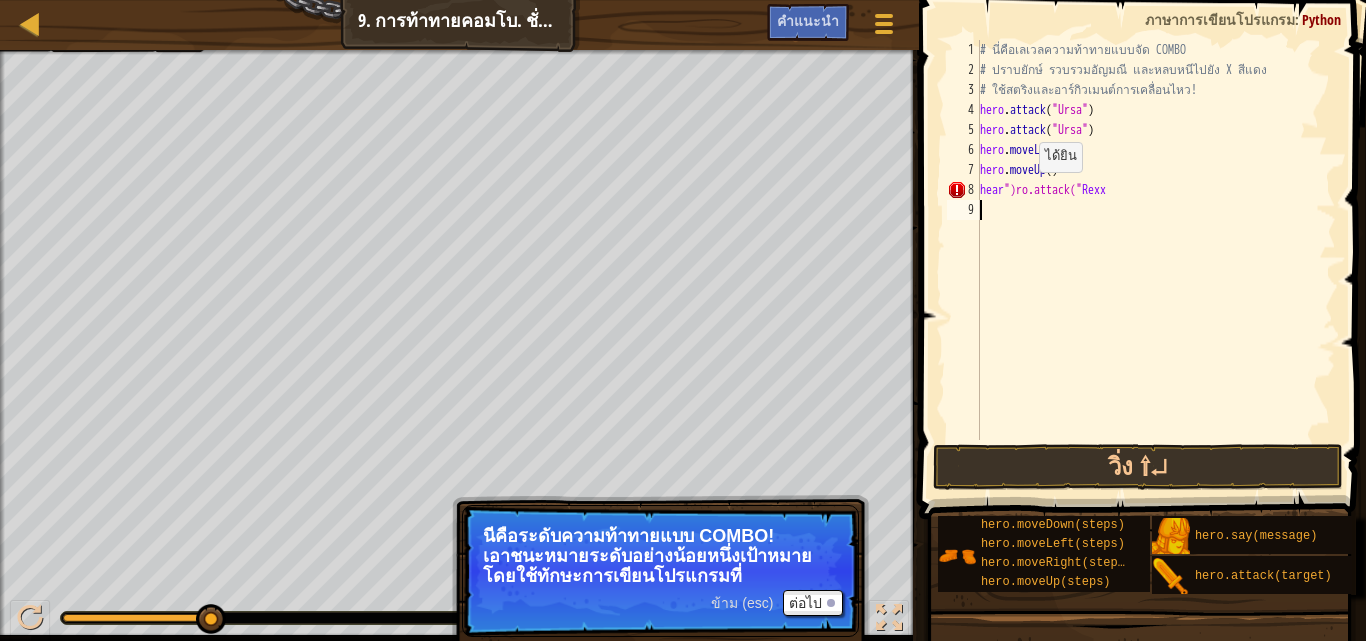 click on "# นี่คือเลเวลความท้าทายแบบจัด COMBO  # ปราบยักษ์ รวบรวมอัญมณี และหลบหนีไปยัง X สีแดง # ใช้สตริงและอาร์กิวเมนต์การเคลื่อนไหว! hero . attack ( "[NAME]" ) hero . attack ( "[NAME]" ) hero . moveLeft ( [NUMBER] ) hero . moveUp ( ) hear ")[NAME]"ro.attack(" [NAME]" at bounding box center [1156, 260] 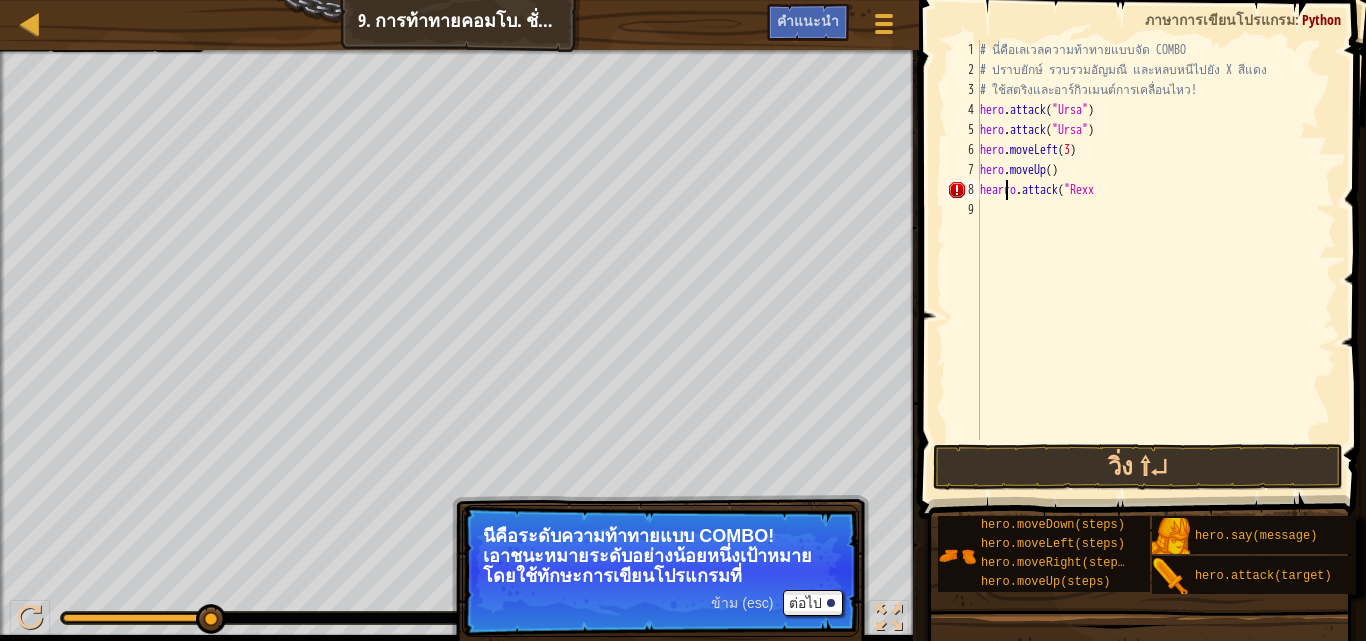 click on "# นี่คือเลเวลความท้าทายแบบจัด COMBO  # ปราบยักษ์ รวบรวมอัญมณี และหลบหนีไปยัง X สีแดง # ใช้สตริงและอาร์กิวเมนต์การเคลื่อนไหว! hero . attack ( "[NAME]" ) hero . attack ( "[NAME]" ) hero . moveLeft ( [NUMBER] ) hero . moveUp ( ) hearro . attack ( "[NAME]" at bounding box center [1156, 260] 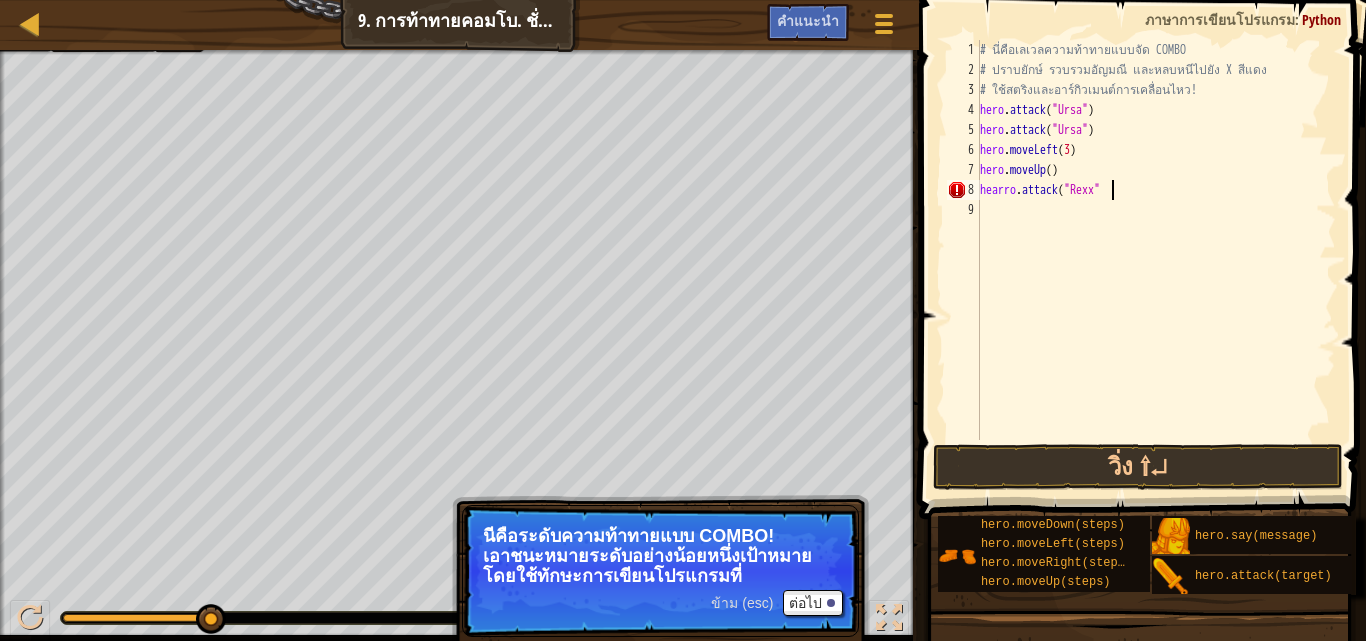 scroll, scrollTop: 9, scrollLeft: 11, axis: both 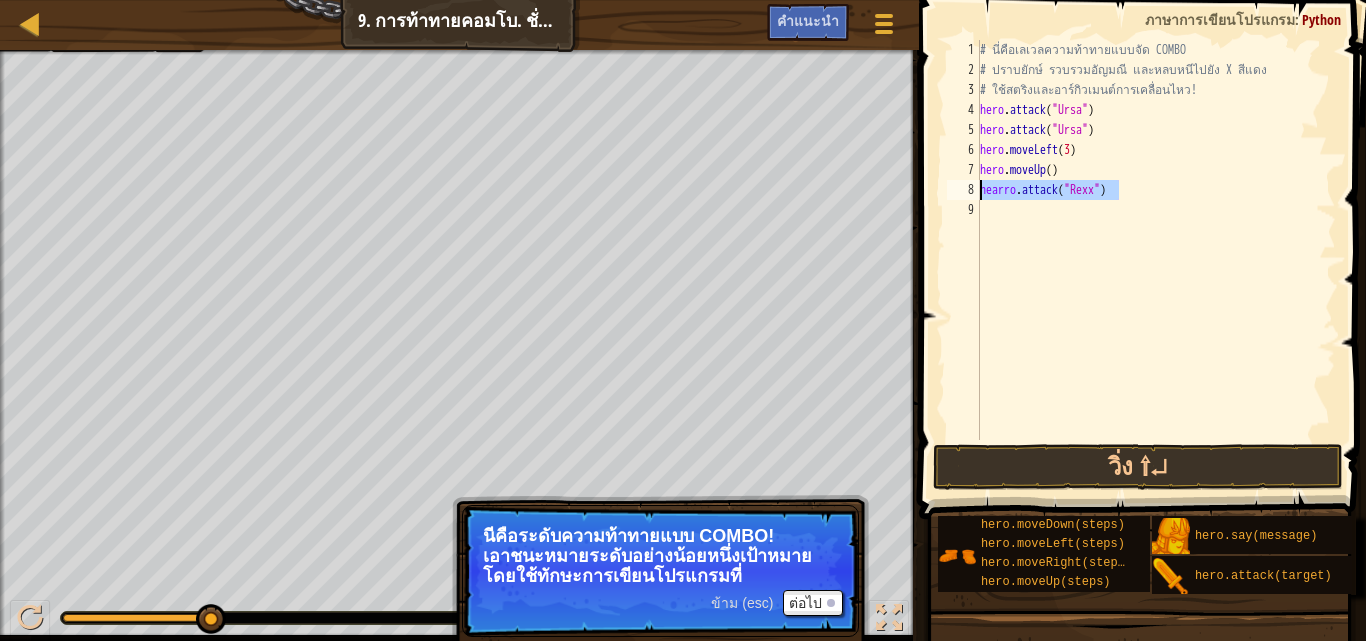 drag, startPoint x: 1125, startPoint y: 188, endPoint x: 976, endPoint y: 191, distance: 149.0302 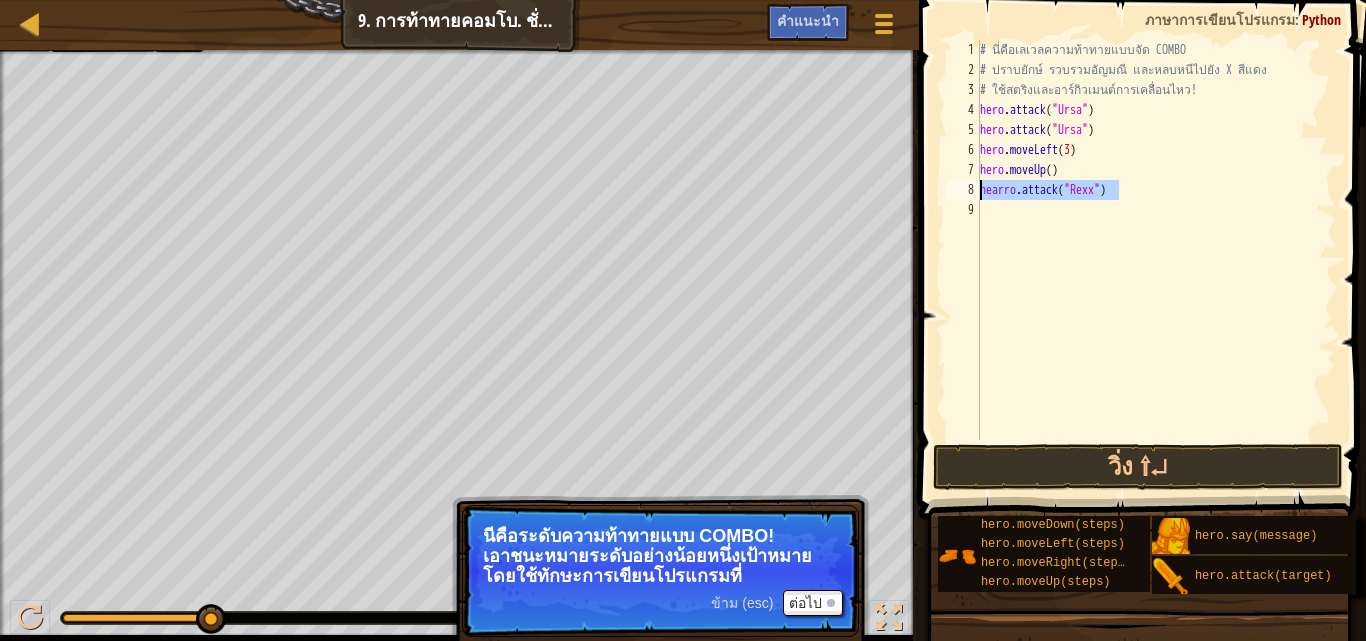 click on "hearro.attack("[NAME]") 1 2 3 4 5 6 7 8 9 # นี่คือเลเวลความท้าทายแบบจัด COMBO  # ปราบยักษ์ รวบรวมอัญมณี และหลบหนีไปยัง X สีแดง # ใช้สตริงและอาร์กิวเมนต์การเคลื่อนไหว! hero . attack ( "[NAME]" ) hero . attack ( "[NAME]" ) hero . moveLeft ( [NUMBER] ) hero . moveUp ( ) hearro . attack ( "[NAME]" )     הההההההההההההההההההההההההההההההההההההההההההההההההההההההההההההההההההההההההההההההההההההההההההההההההההההההההההההההההההההההההההההההההההההההההההההההההההההההההההההההההההההההההההההההההההההההההההההההההההההההההההההההההההההההההההההההההההההההההההההההההההההההההההההההה" at bounding box center [1139, 240] 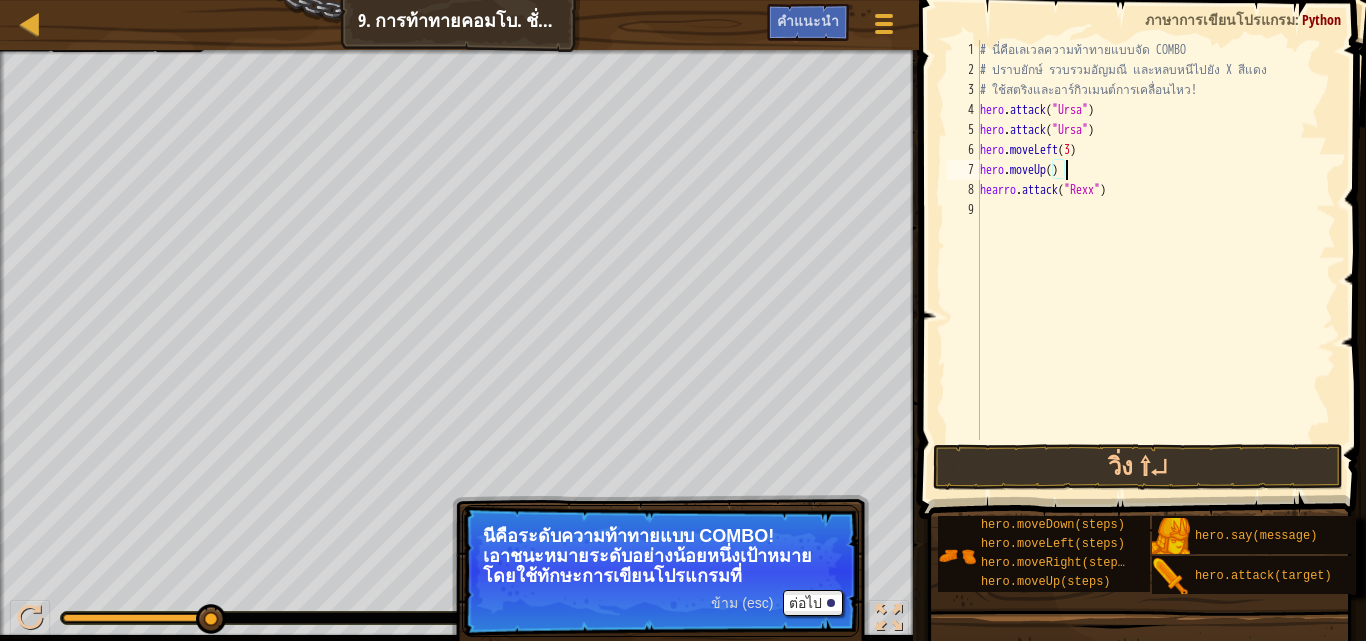 drag, startPoint x: 976, startPoint y: 191, endPoint x: 1320, endPoint y: 176, distance: 344.32687 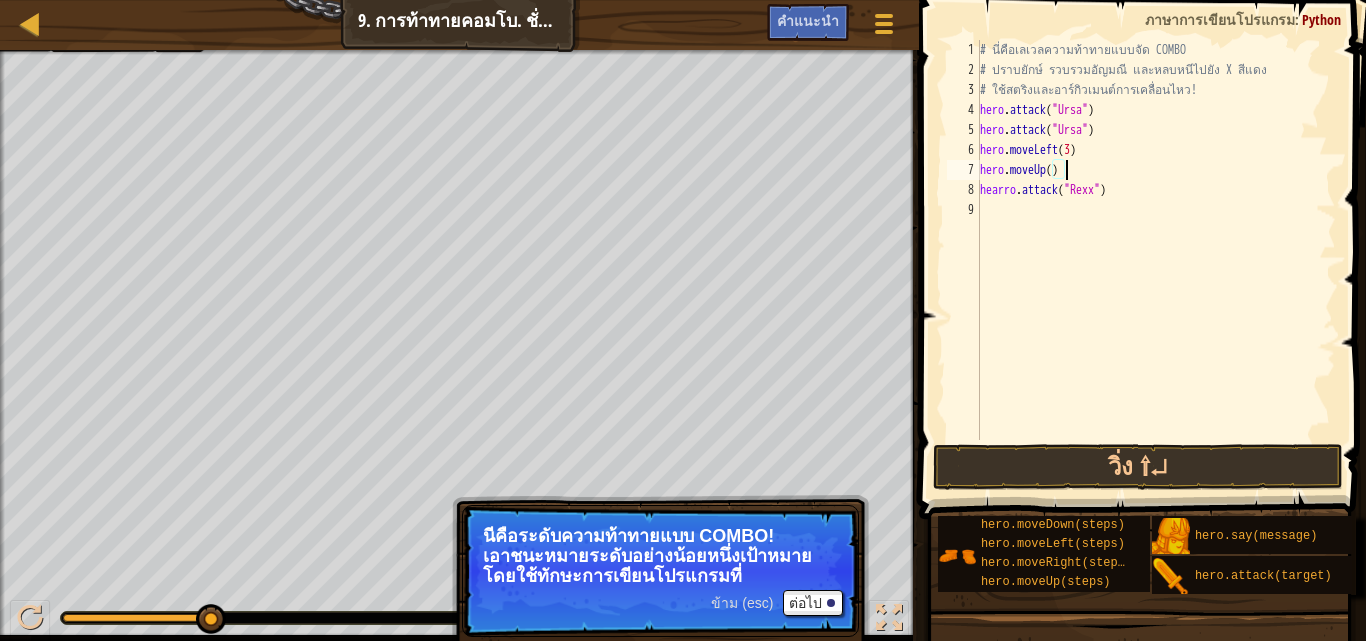 click on "# นี่คือเลเวลความท้าทายแบบจัด COMBO  # ปราบยักษ์ รวบรวมอัญมณี และหลบหนีไปยัง X สีแดง # ใช้สตริงและอาร์กิวเมนต์การเคลื่อนไหว! hero . attack ( "Ursa" ) hero . attack ( "Ursa" ) hero . moveLeft ( 3 ) hero . moveUp ( ) hearro . attack ( "Rexx" )" at bounding box center (1156, 260) 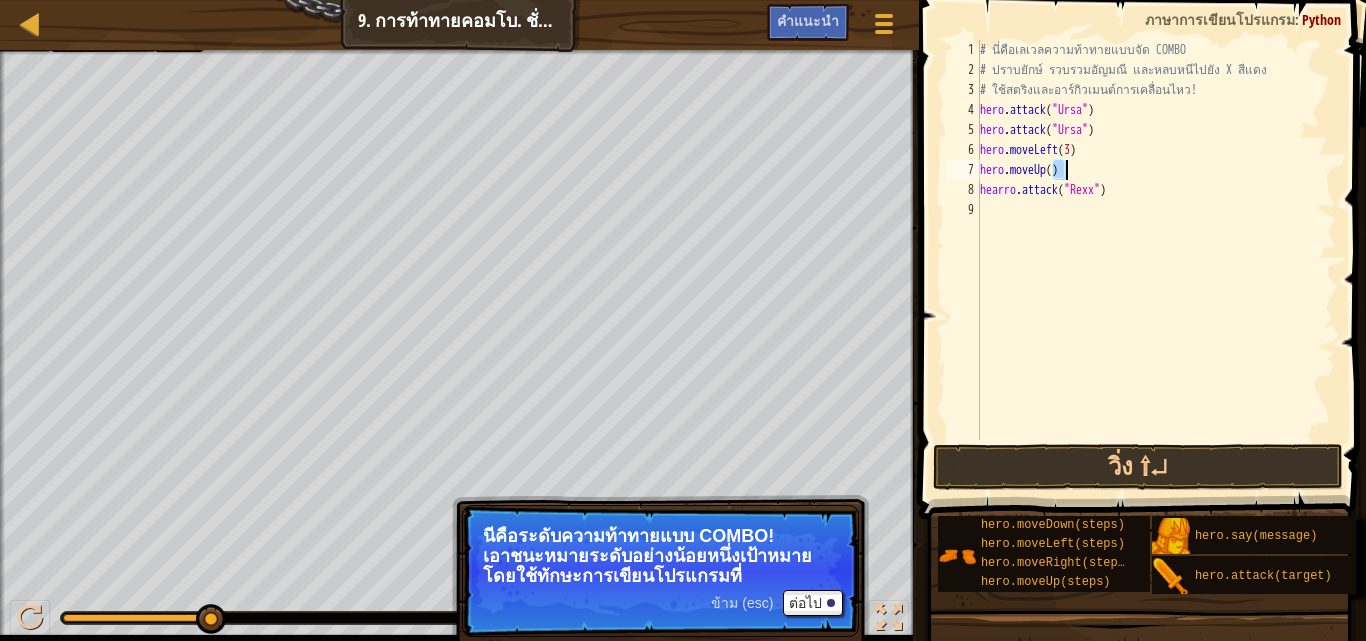 click on "# นี่คือเลเวลความท้าทายแบบจัด COMBO  # ปราบยักษ์ รวบรวมอัญมณี และหลบหนีไปยัง X สีแดง # ใช้สตริงและอาร์กิวเมนต์การเคลื่อนไหว! hero . attack ( "Ursa" ) hero . attack ( "Ursa" ) hero . moveLeft ( 3 ) hero . moveUp ( ) hearro . attack ( "Rexx" )" at bounding box center (1156, 260) 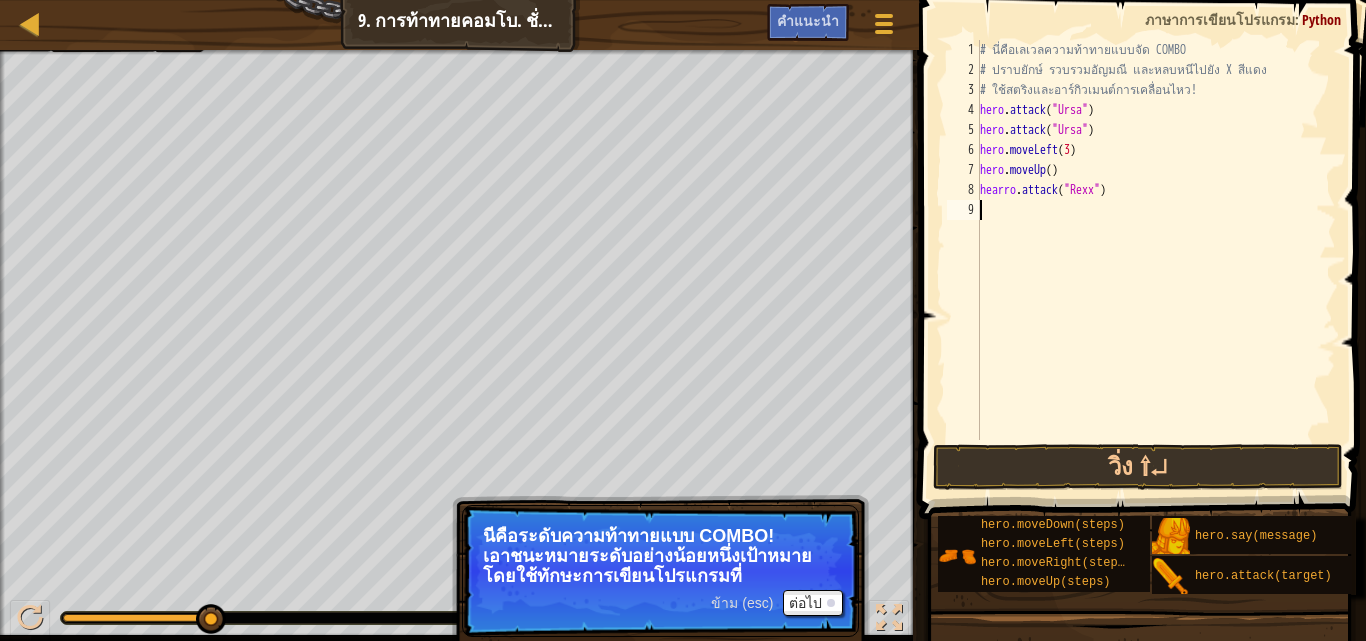scroll, scrollTop: 9, scrollLeft: 0, axis: vertical 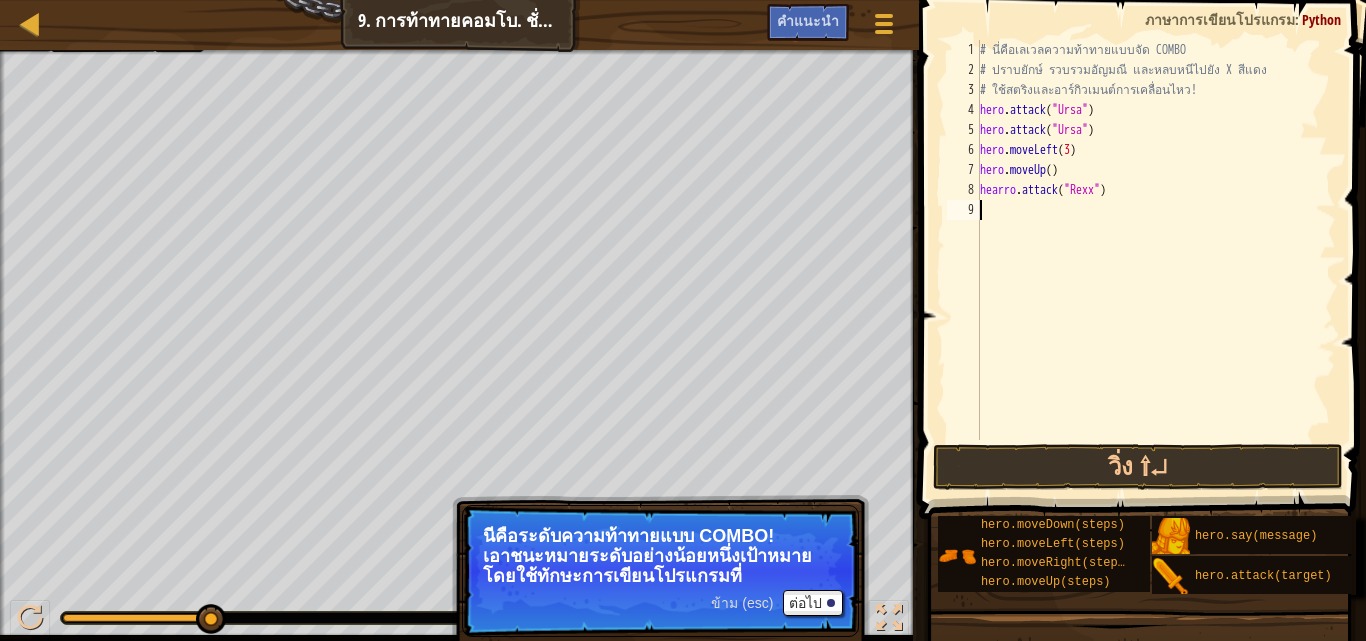 paste on "hero.attack("Ursa")" 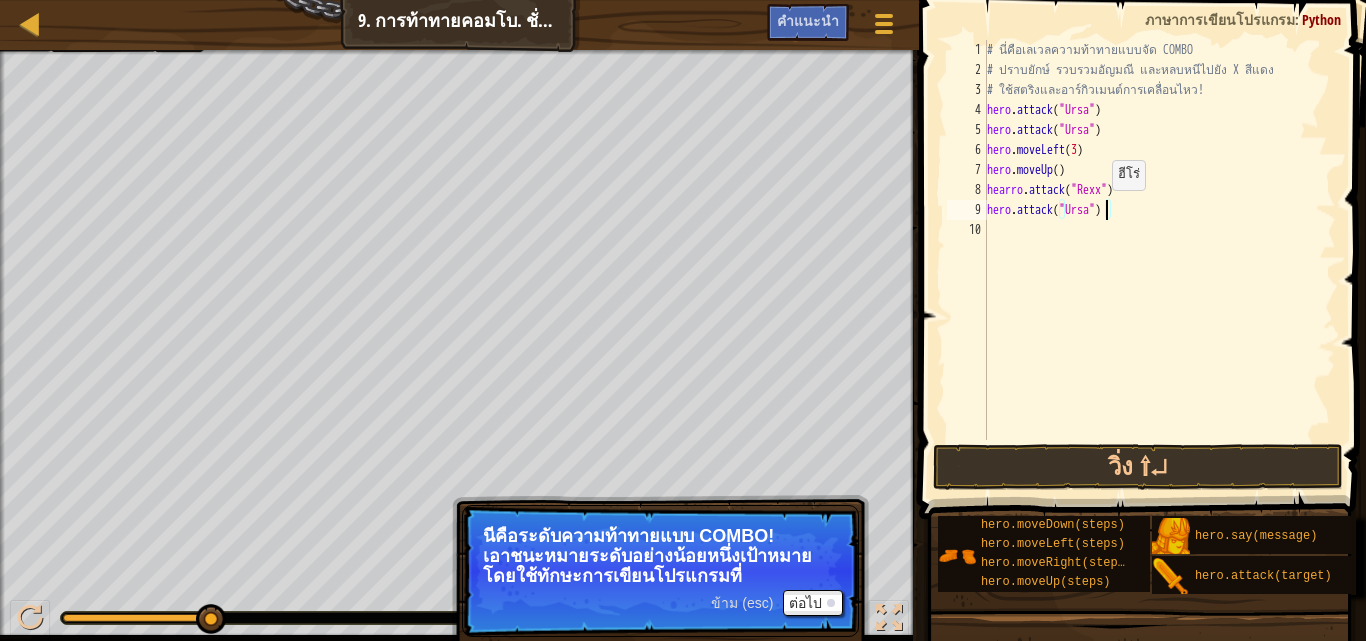click on "# นี่คือเลเวลความท้าทายแบบจัด COMBO  # ปราบยักษ์ รวบรวมอัญมณี และหลบหนีไปยัง X สีแดง # ใช้สตริงและอาร์กิวเมนต์การเคลื่อนไหว! hero . attack ( "[ENEMY]" ) hero . attack ( "[ENEMY]" ) hero . moveLeft ( 3 ) hero . moveUp ( ) hearro . attack ( "[ENEMY]" ) hero . attack ( "[ENEMY]" )" at bounding box center [1160, 260] 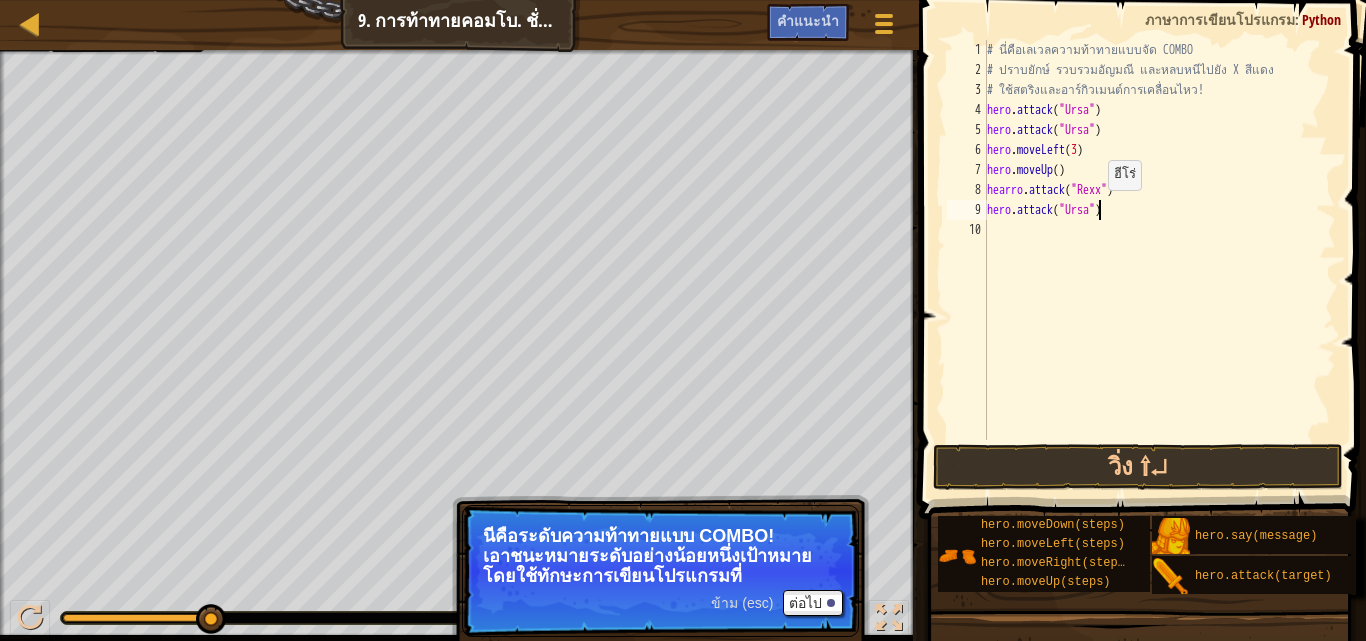 click on "# นี่คือเลเวลความท้าทายแบบจัด COMBO  # ปราบยักษ์ รวบรวมอัญมณี และหลบหนีไปยัง X สีแดง # ใช้สตริงและอาร์กิวเมนต์การเคลื่อนไหว! hero . attack ( "[ENEMY]" ) hero . attack ( "[ENEMY]" ) hero . moveLeft ( 3 ) hero . moveUp ( ) hearro . attack ( "[ENEMY]" ) hero . attack ( "[ENEMY]" )" at bounding box center [1160, 260] 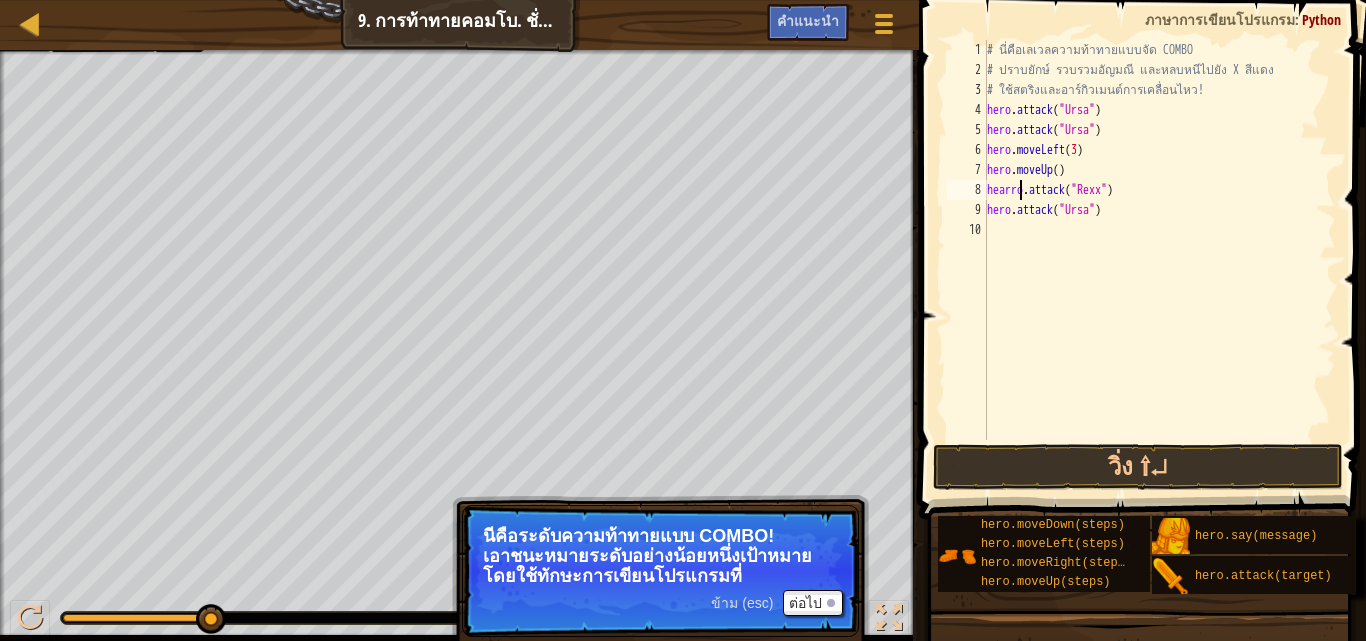 click on "# นี่คือเลเวลความท้าทายแบบจัด COMBO  # ปราบยักษ์ รวบรวมอัญมณี และหลบหนีไปยัง X สีแดง # ใช้สตริงและอาร์กิวเมนต์การเคลื่อนไหว! hero . attack ( "[ENEMY]" ) hero . attack ( "[ENEMY]" ) hero . moveLeft ( 3 ) hero . moveUp ( ) hearro . attack ( "[ENEMY]" ) hero . attack ( "[ENEMY]" )" at bounding box center (1160, 260) 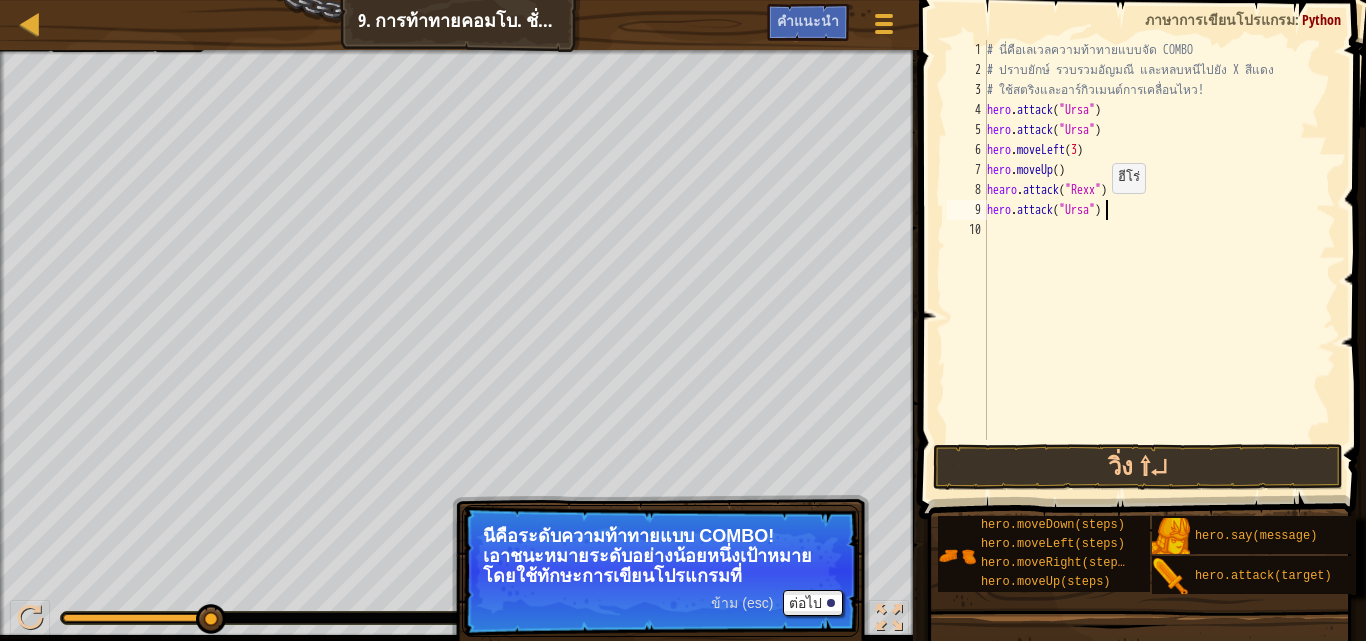 click on "# นี่คือเลเวลความท้าทายแบบจัด COMBO  # ปราบยักษ์ รวบรวมอัญมณี และหลบหนีไปยัง X สีแดง # ใช้สตริงและอาร์กิวเมนต์การเคลื่อนไหว! hero . attack ( "[ENEMY]" ) hero . attack ( "[ENEMY]" ) hero . moveLeft ( 3 ) hero . moveUp ( ) hearo . attack ( "[ENEMY]" ) hero . attack ( "[ENEMY]" )" at bounding box center (1160, 260) 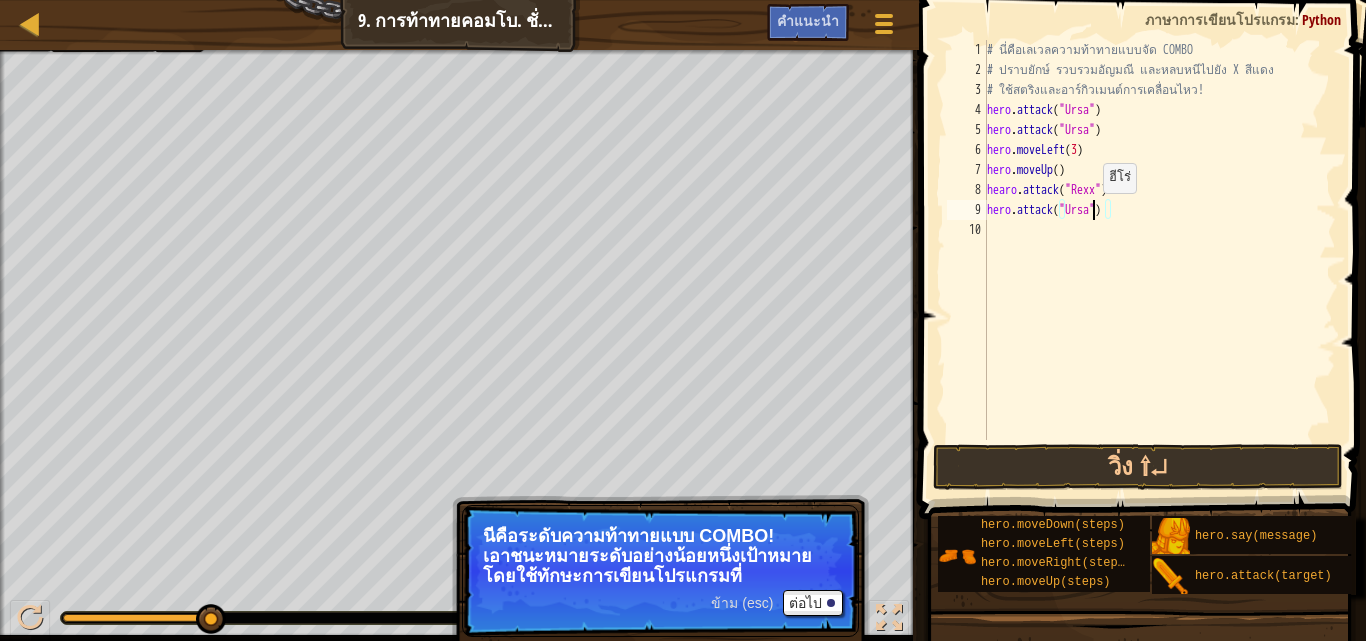 click on "# นี่คือเลเวลความท้าทายแบบจัด COMBO  # ปราบยักษ์ รวบรวมอัญมณี และหลบหนีไปยัง X สีแดง # ใช้สตริงและอาร์กิวเมนต์การเคลื่อนไหว! hero . attack ( "[ENEMY]" ) hero . attack ( "[ENEMY]" ) hero . moveLeft ( 3 ) hero . moveUp ( ) hearo . attack ( "[ENEMY]" ) hero . attack ( "[ENEMY]" )" at bounding box center (1160, 260) 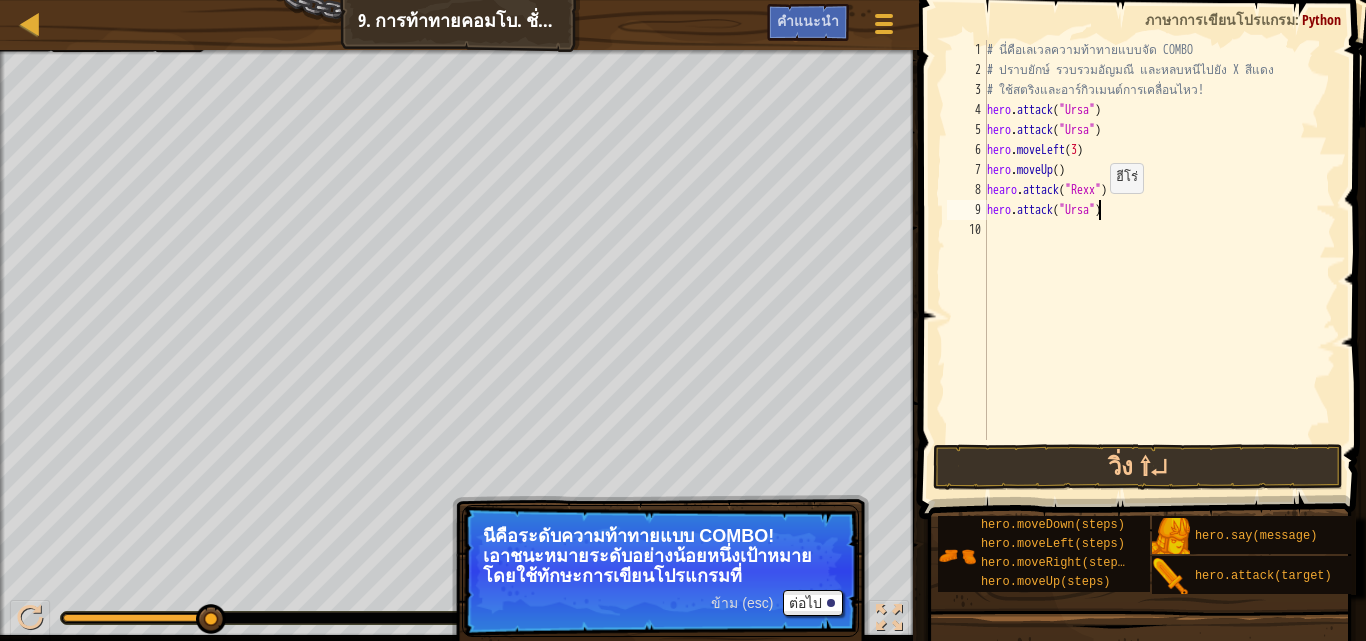 click on "# นี่คือเลเวลความท้าทายแบบจัด COMBO  # ปราบยักษ์ รวบรวมอัญมณี และหลบหนีไปยัง X สีแดง # ใช้สตริงและอาร์กิวเมนต์การเคลื่อนไหว! hero . attack ( "[ENEMY]" ) hero . attack ( "[ENEMY]" ) hero . moveLeft ( 3 ) hero . moveUp ( ) hearo . attack ( "[ENEMY]" ) hero . attack ( "[ENEMY]" )" at bounding box center (1160, 260) 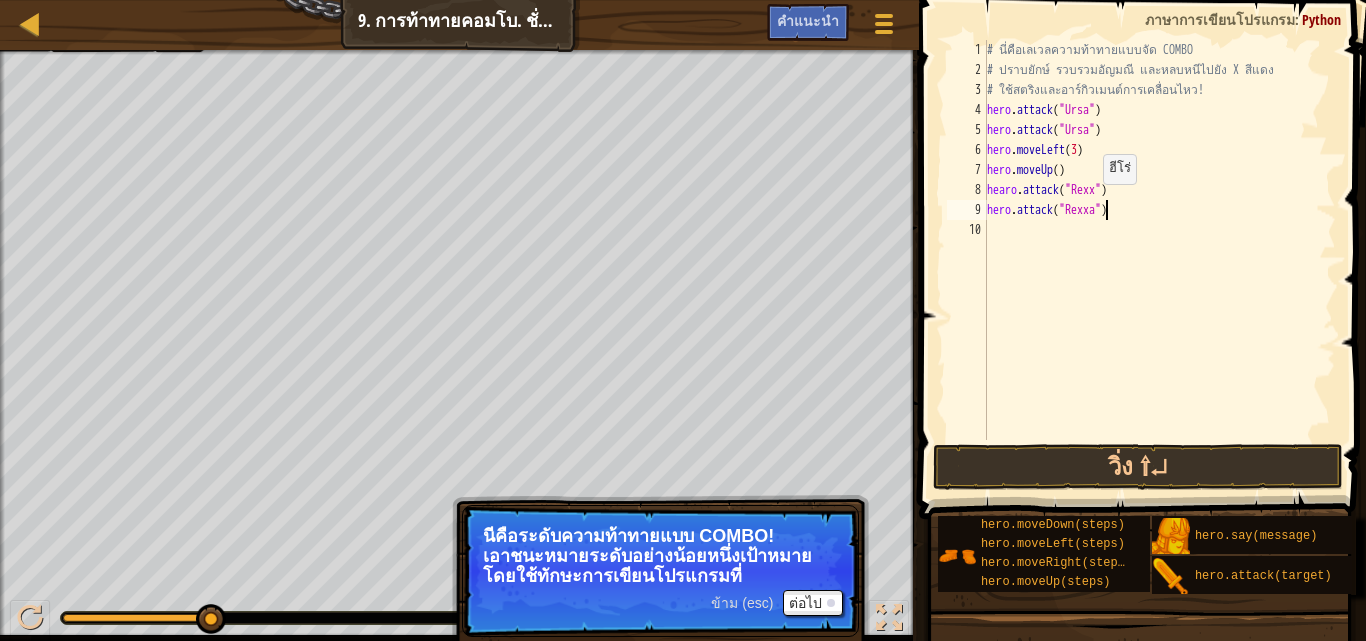 scroll, scrollTop: 9, scrollLeft: 11, axis: both 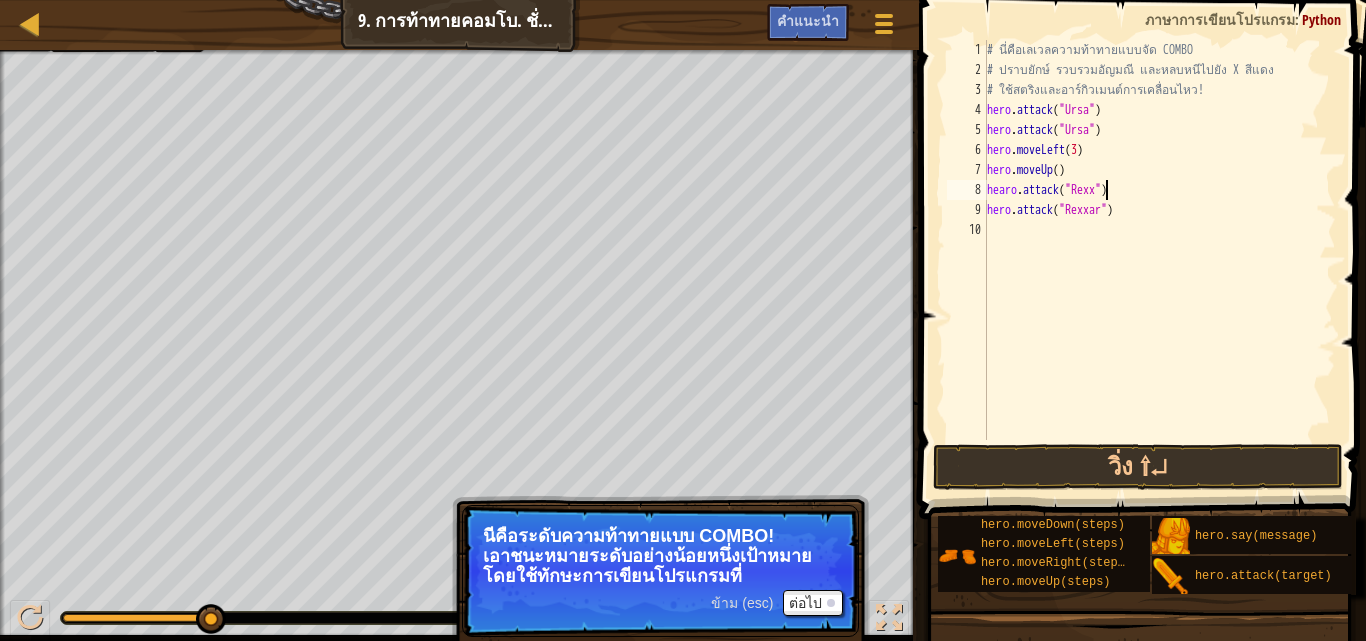 click on "# นี่คือเลเวลความท้าทายแบบจัด COMBO  # ปราบยักษ์ รวบรวมอัญมณี และหลบหนีไปยัง X สีแดง # ใช้สตริงและอาร์กิวเมนต์การเคลื่อนไหว! hero . attack ( "[ENEMY]" ) hero . attack ( "[ENEMY]" ) hero . moveLeft ( 3 ) hero . moveUp ( ) hearo . attack ( "[ENEMY]" ) hero . attack ( "[ENEMY]" )" at bounding box center [1160, 260] 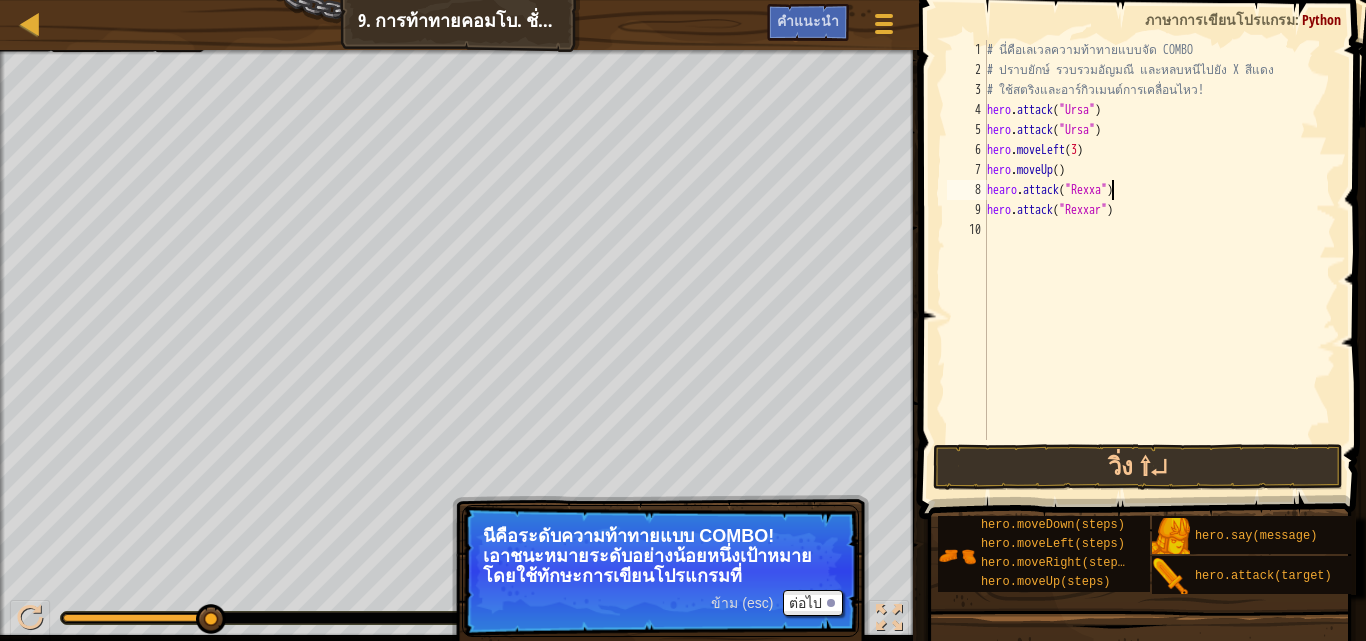 scroll, scrollTop: 9, scrollLeft: 11, axis: both 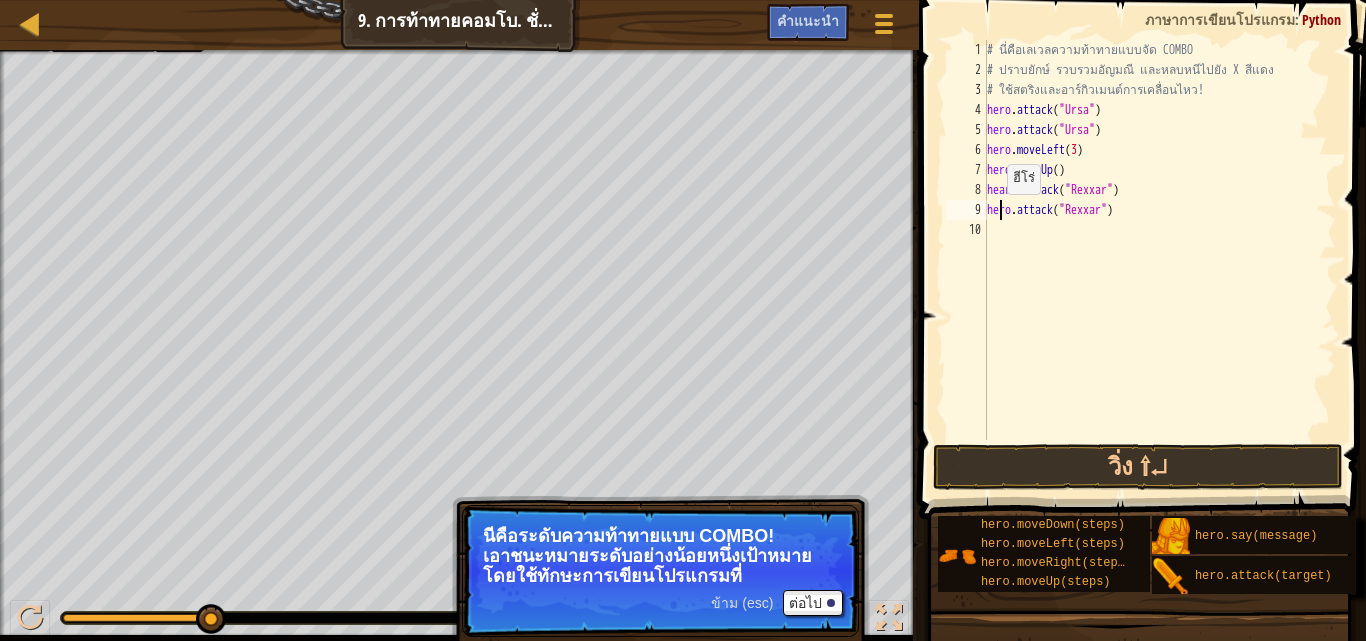 click on "# นี่คือเลเวลความท้าทายแบบจัด COMBO  # ปราบยักษ์ รวบรวมอัญมณี และหลบหนีไปยัง X สีแดง # ใช้สตริงและอาร์กิวเมนต์การเคลื่อนไหว! hero . attack ( "[ENEMY]" ) hero . attack ( "[ENEMY]" ) hero . moveLeft ( 3 ) hero . moveUp ( ) hearo . attack ( "[ENEMY]" ) hero . attack ( "[ENEMY]" )" at bounding box center (1160, 260) 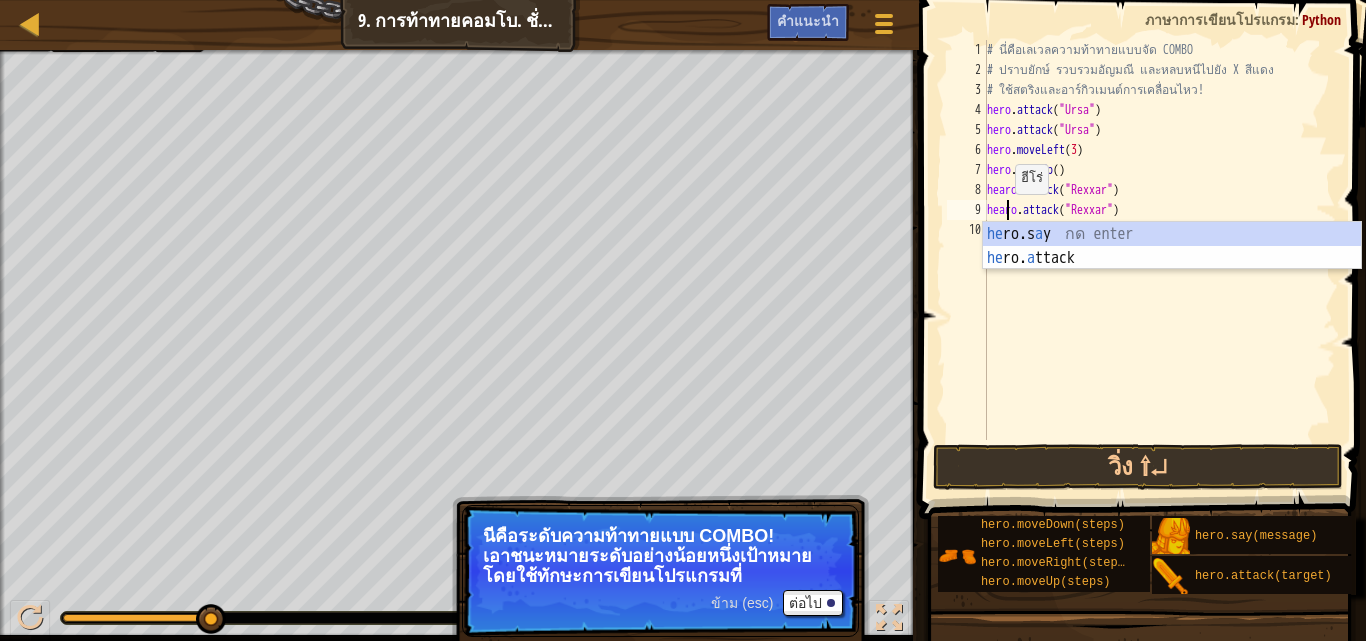 scroll, scrollTop: 9, scrollLeft: 2, axis: both 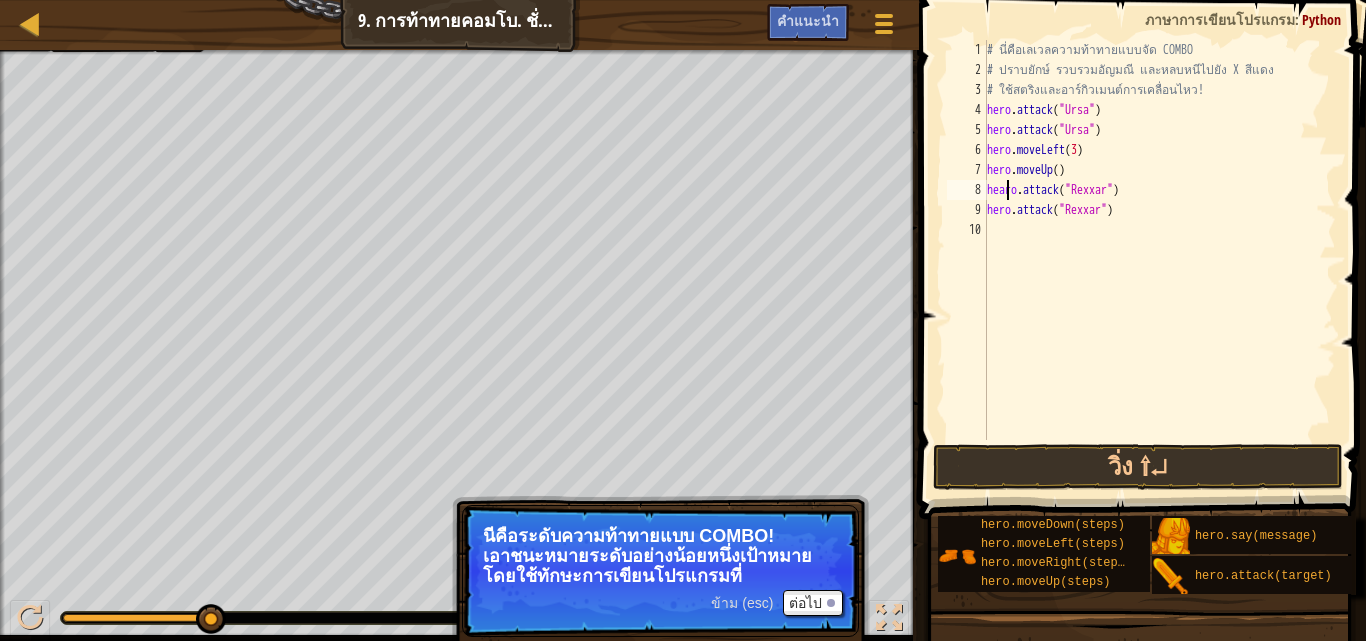 click on "# นี่คือเลเวลความท้าทายแบบจัด COMBO  # ปราบยักษ์ รวบรวมอัญมณี และหลบหนีไปยัง X สีแดง # ใช้สตริงและอาร์กิวเมนต์การเคลื่อนไหว! hero . attack ( "[ENEMY]" ) hero . attack ( "[ENEMY]" ) hero . moveLeft ( 3 ) hero . moveUp ( ) hearo . attack ( "[ENEMY]" ) hero . attack ( "[ENEMY]" )" at bounding box center (1160, 260) 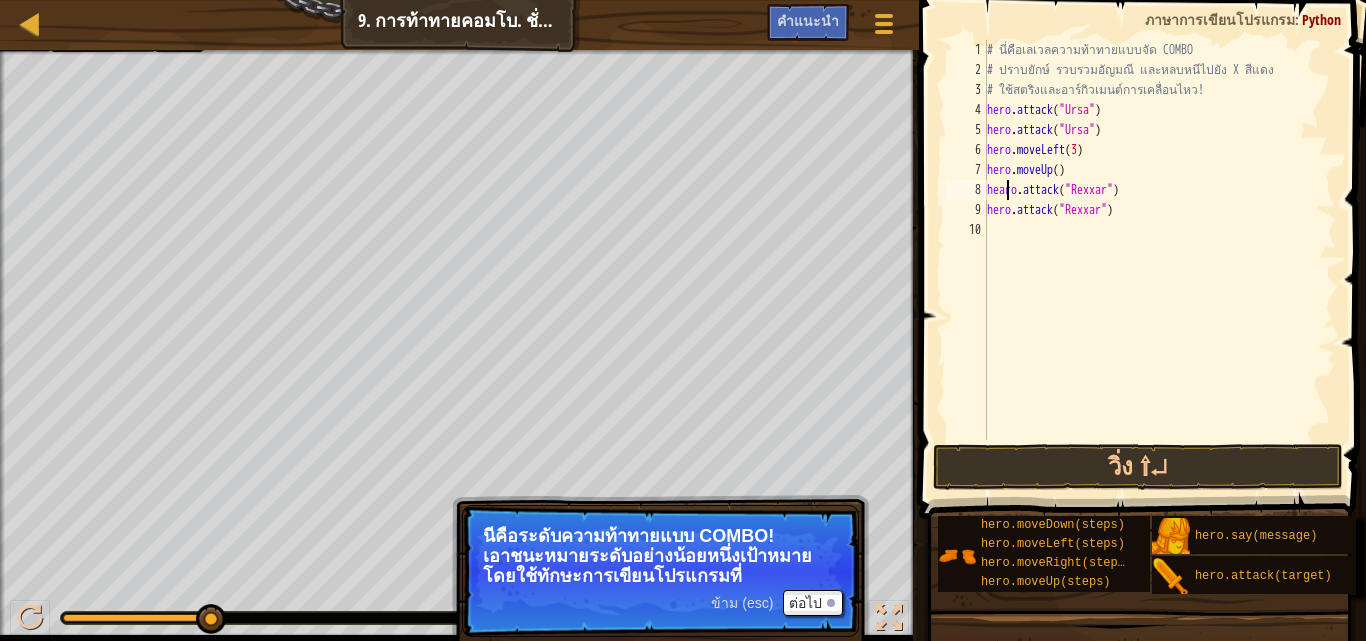 type on "hero.attack("Rexxar")" 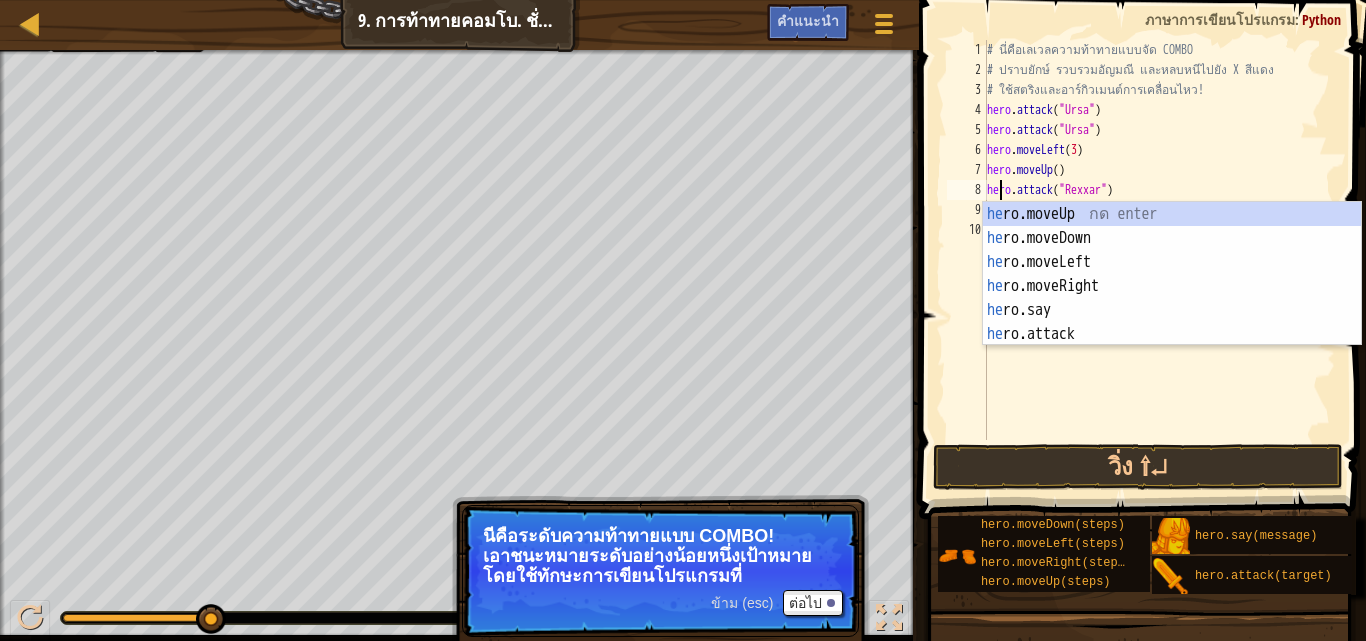 click on "# นี่คือเลเวลความท้าทายแบบจัด COMBO  # ปราบยักษ์ รวบรวมอัญมณี และหลบหนีไปยัง X สีแดง # ใช้สตริงและอาร์กิวเมนต์การเคลื่อนไหว! hero . attack ( "[ENEMY]" ) hero . attack ( "[ENEMY]" ) hero . moveLeft ( 3 ) hero . moveUp ( ) hero . attack ( "[ENEMY]" ) hero . attack ( "[ENEMY]" )" at bounding box center (1160, 260) 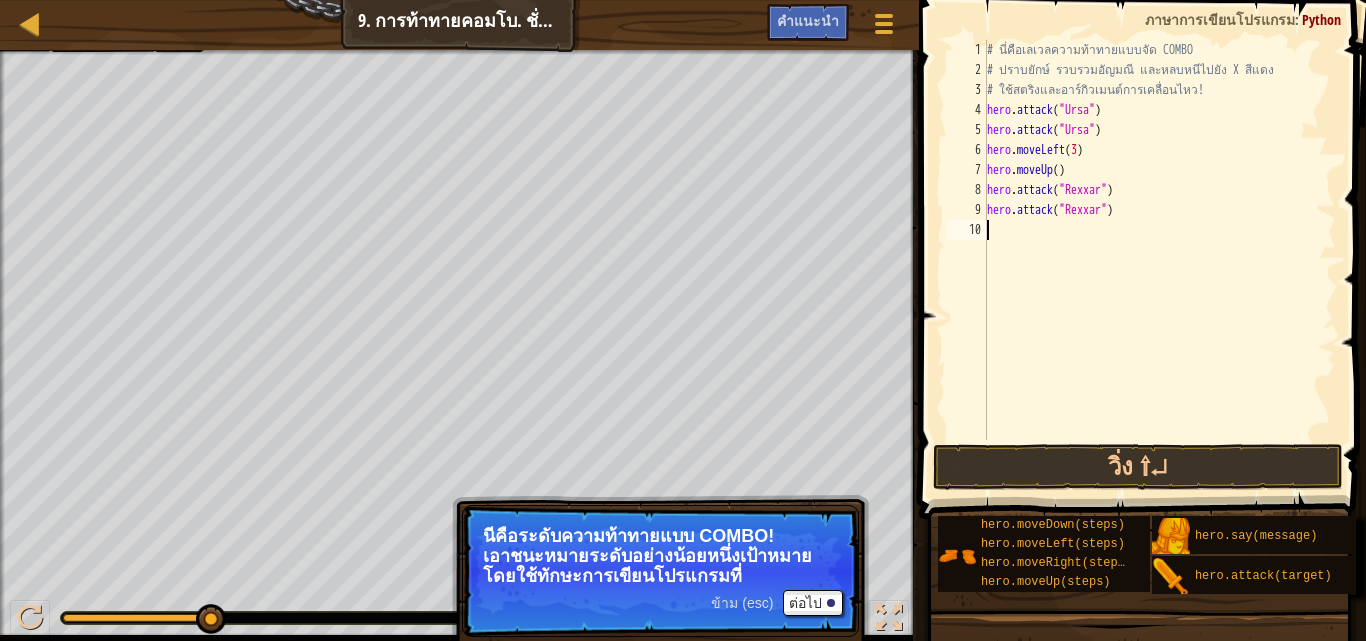 scroll, scrollTop: 9, scrollLeft: 0, axis: vertical 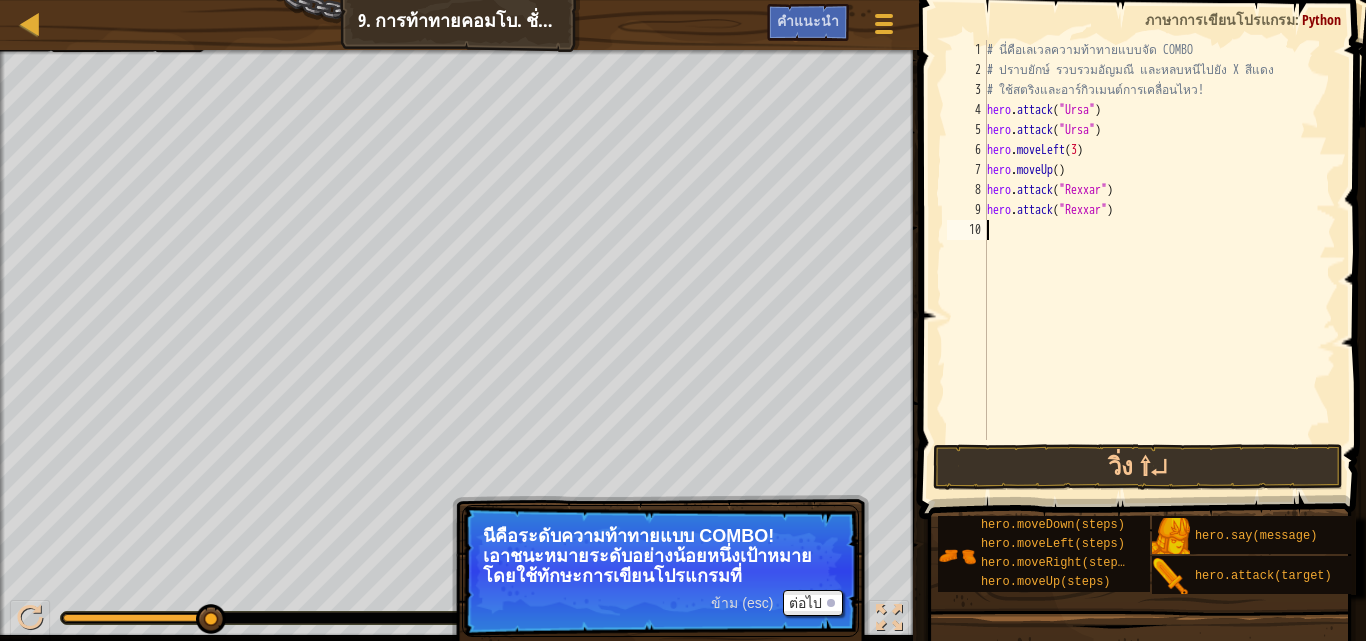 type on "h" 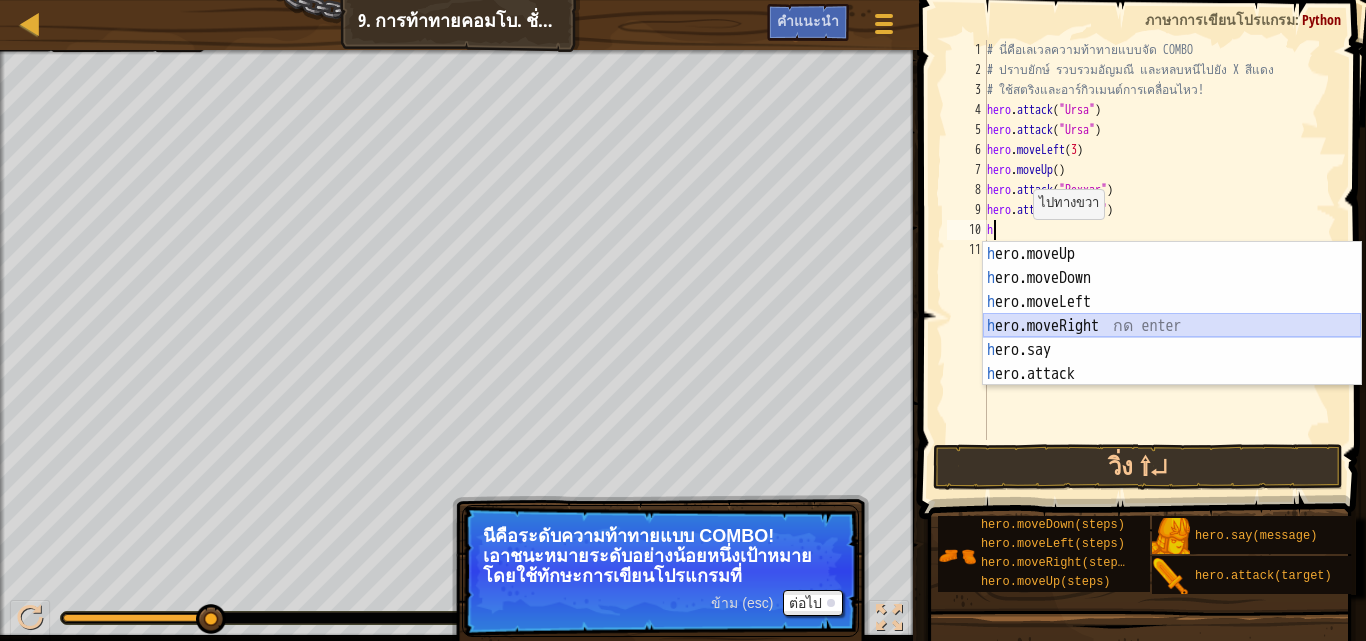 click on "h ero.moveUp กด enter h ero.moveDown กด enter h ero.moveLeft กด enter h ero.moveRight กด enter h ero.say กด enter h ero.attack กด enter" at bounding box center [1172, 338] 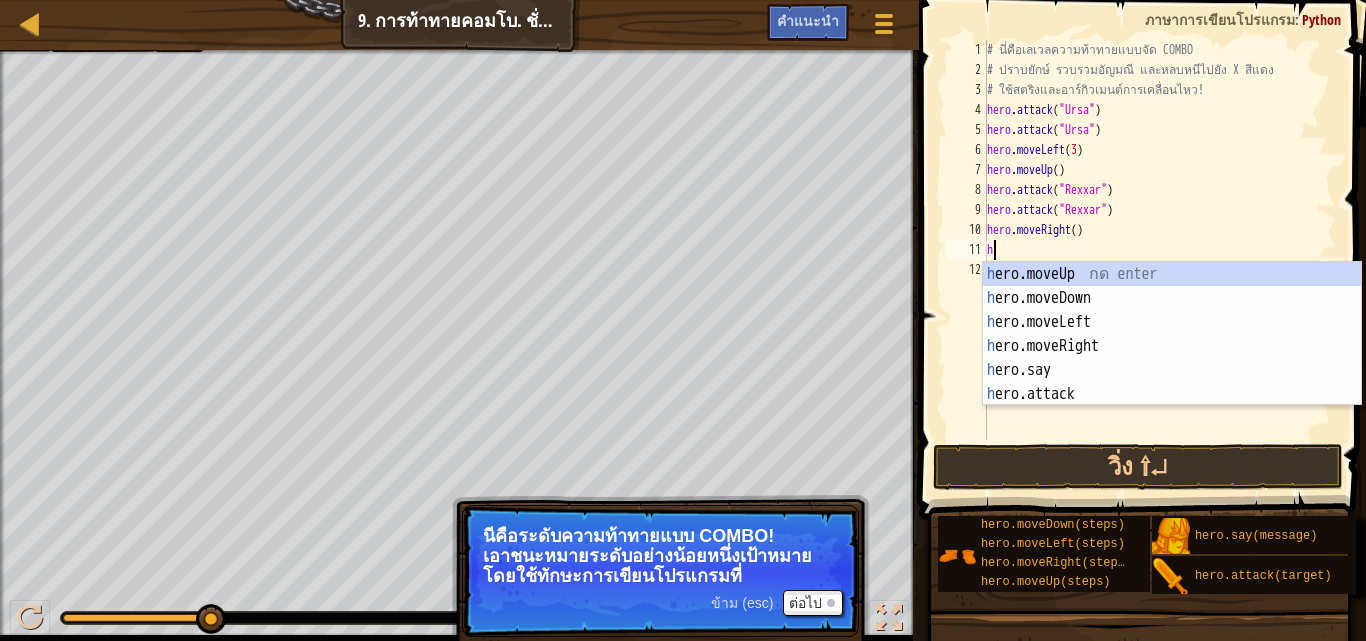click on "# นี่คือเลเวลความท้าทายแบบจัด COMBO  # ปราบยักษ์ รวบรวมอัญมณี และหลบหนีไปยัง X สีแดง # ใช้สตริงและอาร์กิวเมนต์การเคลื่อนไหว! hero . attack ( "[ENEMY]" ) hero . attack ( "[ENEMY]" ) hero . moveLeft ( 3 ) hero . moveUp ( ) hero . attack ( "[ENEMY]" ) hero . attack ( "[ENEMY]" ) hero . moveRight ( ) h" at bounding box center [1160, 260] 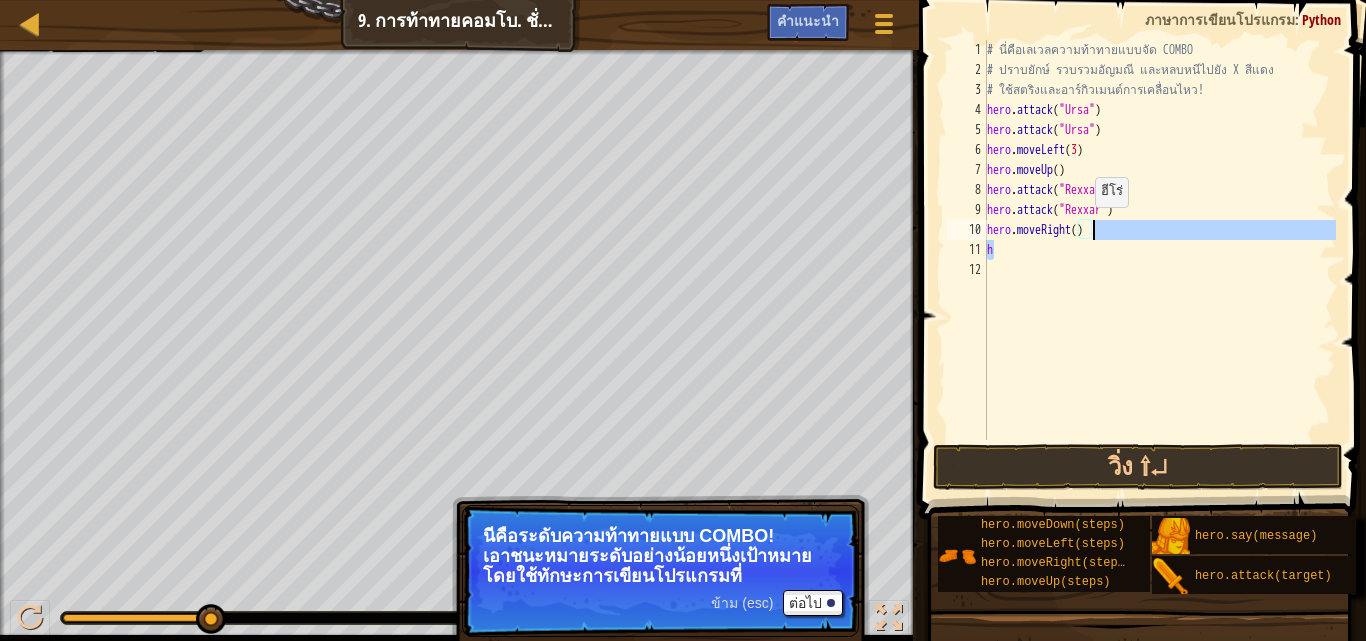 click on "# นี่คือเลเวลความท้าทายแบบจัด COMBO  # ปราบยักษ์ รวบรวมอัญมณี และหลบหนีไปยัง X สีแดง # ใช้สตริงและอาร์กิวเมนต์การเคลื่อนไหว! hero . attack ( "[ENEMY]" ) hero . attack ( "[ENEMY]" ) hero . moveLeft ( 3 ) hero . moveUp ( ) hero . attack ( "[ENEMY]" ) hero . attack ( "[ENEMY]" ) hero . moveRight ( ) h" at bounding box center [1160, 260] 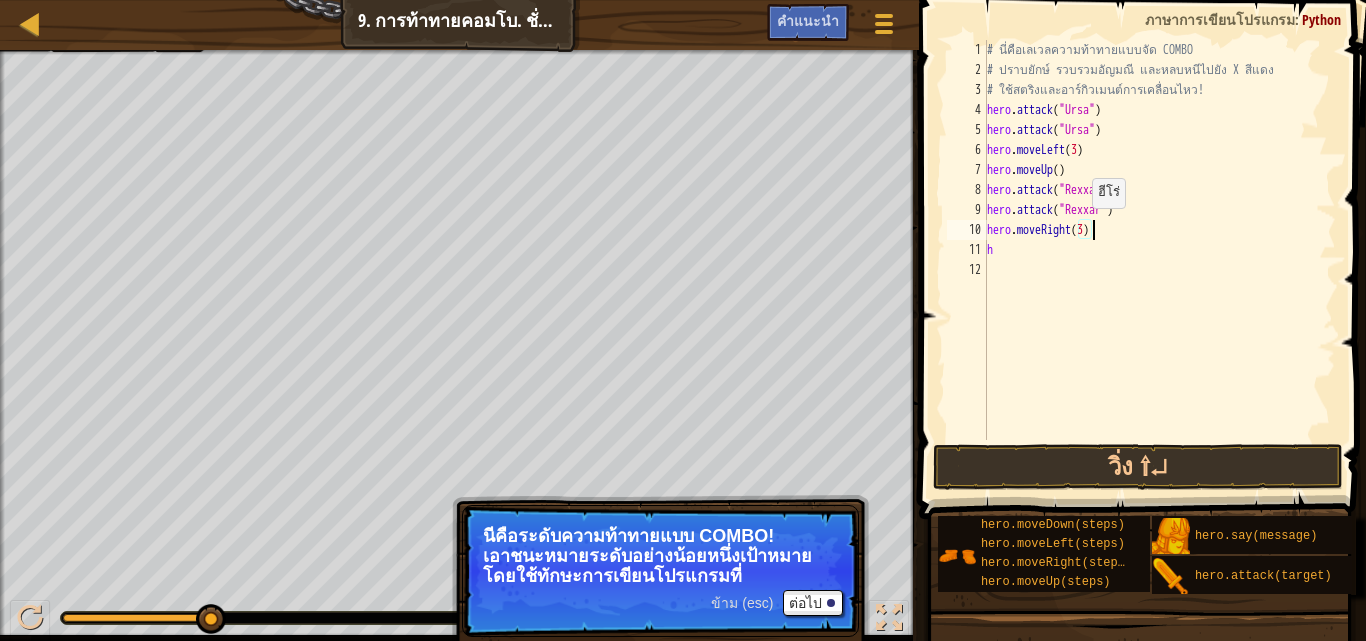 scroll, scrollTop: 9, scrollLeft: 8, axis: both 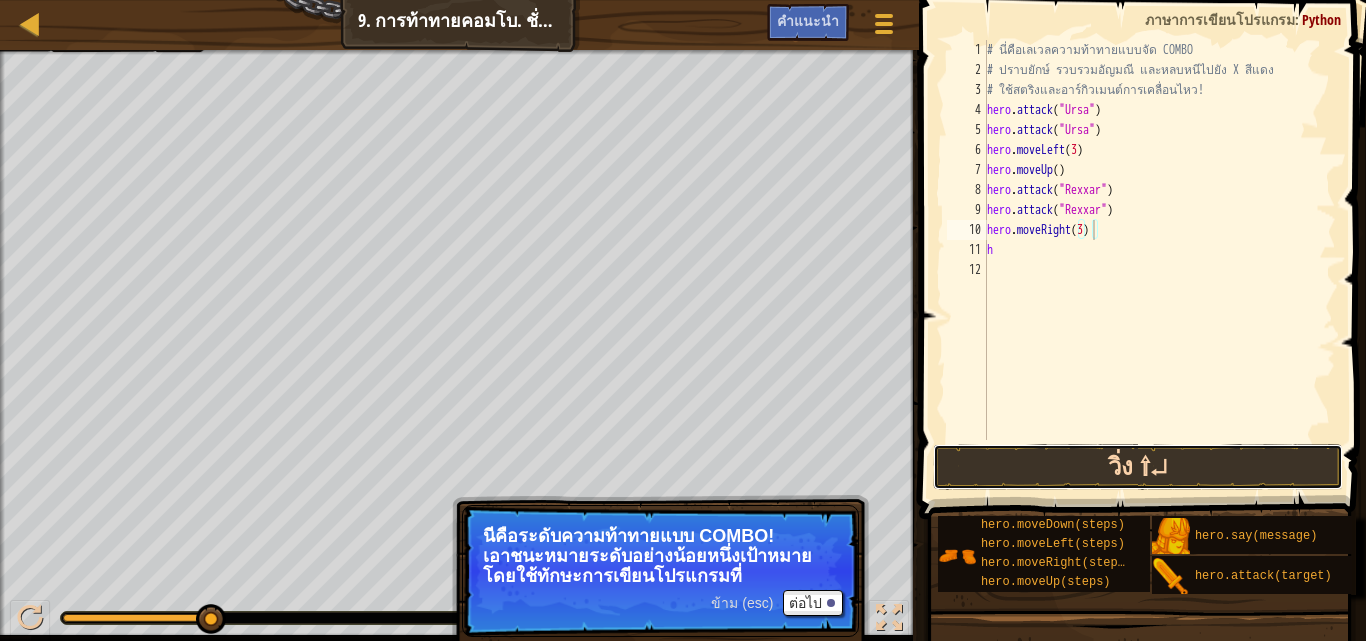 click on "วิ่ง ⇧↵" at bounding box center [1138, 467] 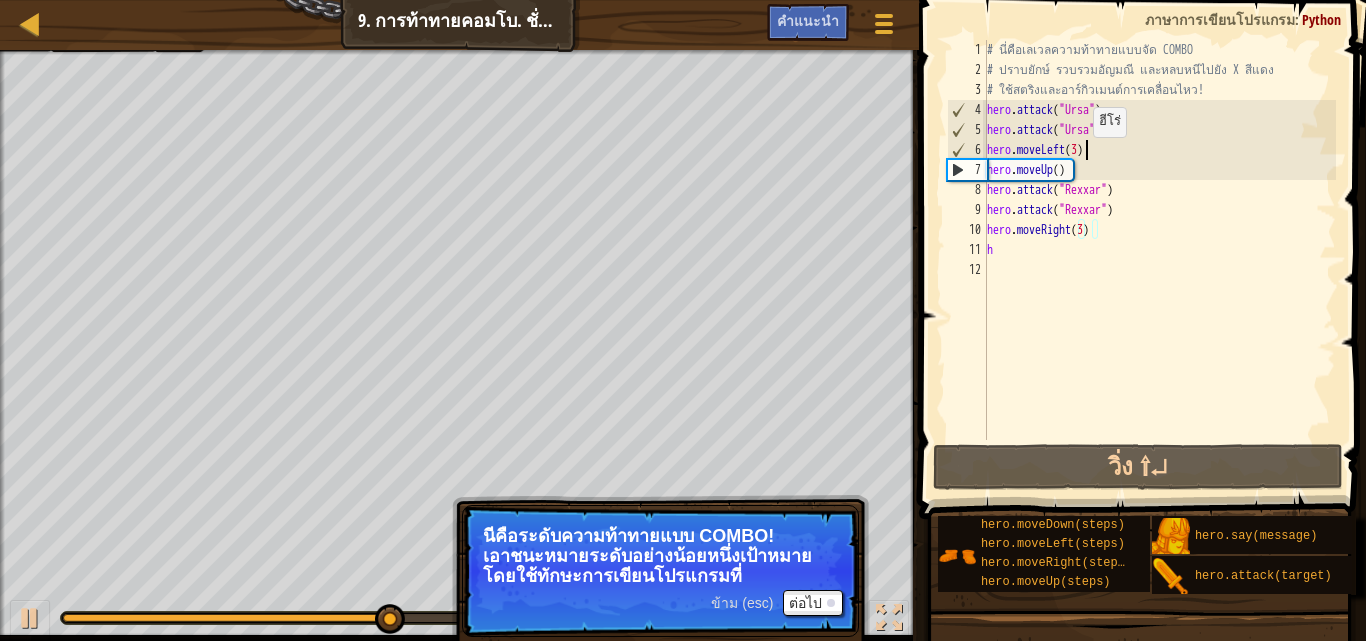 click on "# นี่คือเลเวลความท้าทายแบบจัด COMBO  # ปราบยักษ์ รวบรวมอัญมณี และหลบหนีไปยัง X สีแดง # ใช้สตริงและอาร์กิวเมนต์การเคลื่อนไหว! hero . attack ( "[ENEMY]" ) hero . attack ( "[ENEMY]" ) hero . moveLeft ( 3 ) hero . moveUp ( ) hero . attack ( "[ENEMY]" ) hero . attack ( "[ENEMY]" ) hero . moveRight ( 3 ) h" at bounding box center (1160, 260) 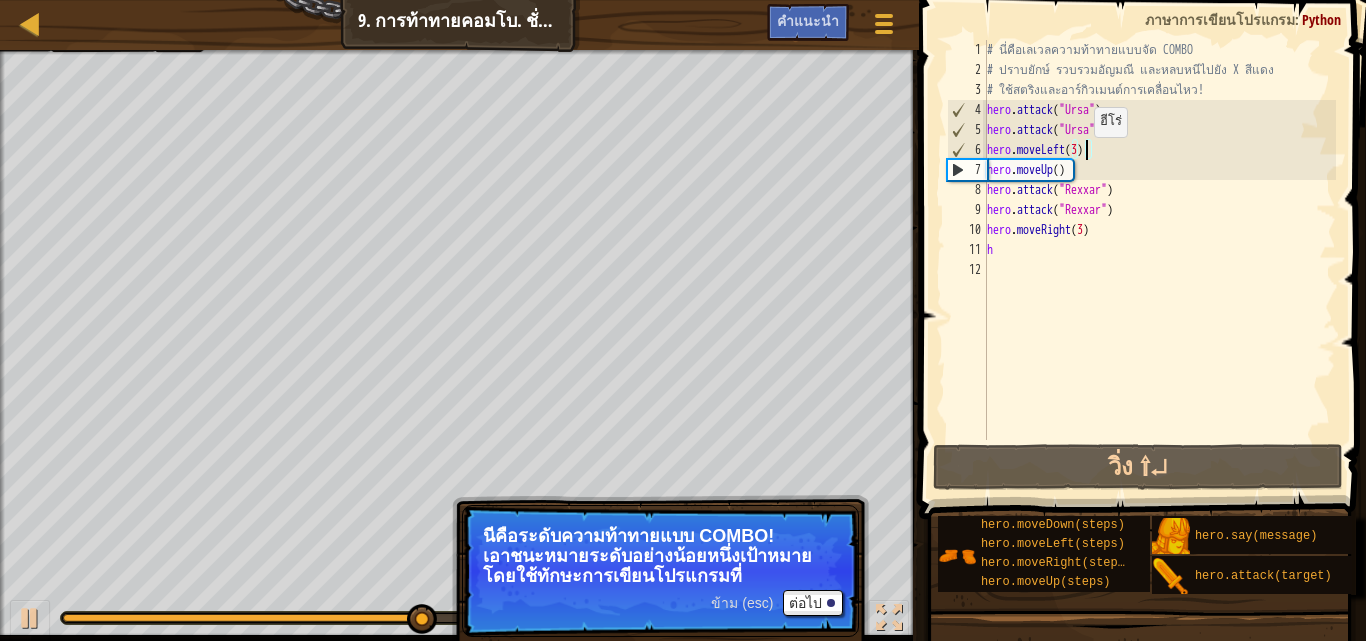 type on "hero.moveLeft()" 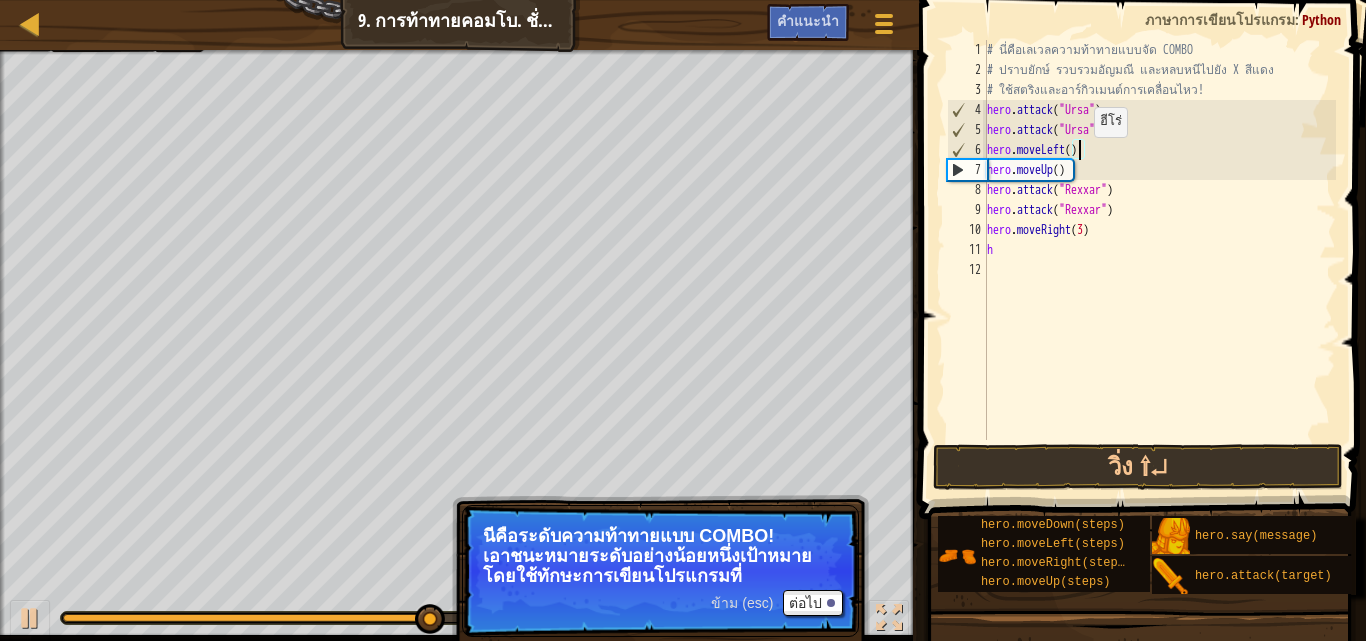 scroll, scrollTop: 9, scrollLeft: 7, axis: both 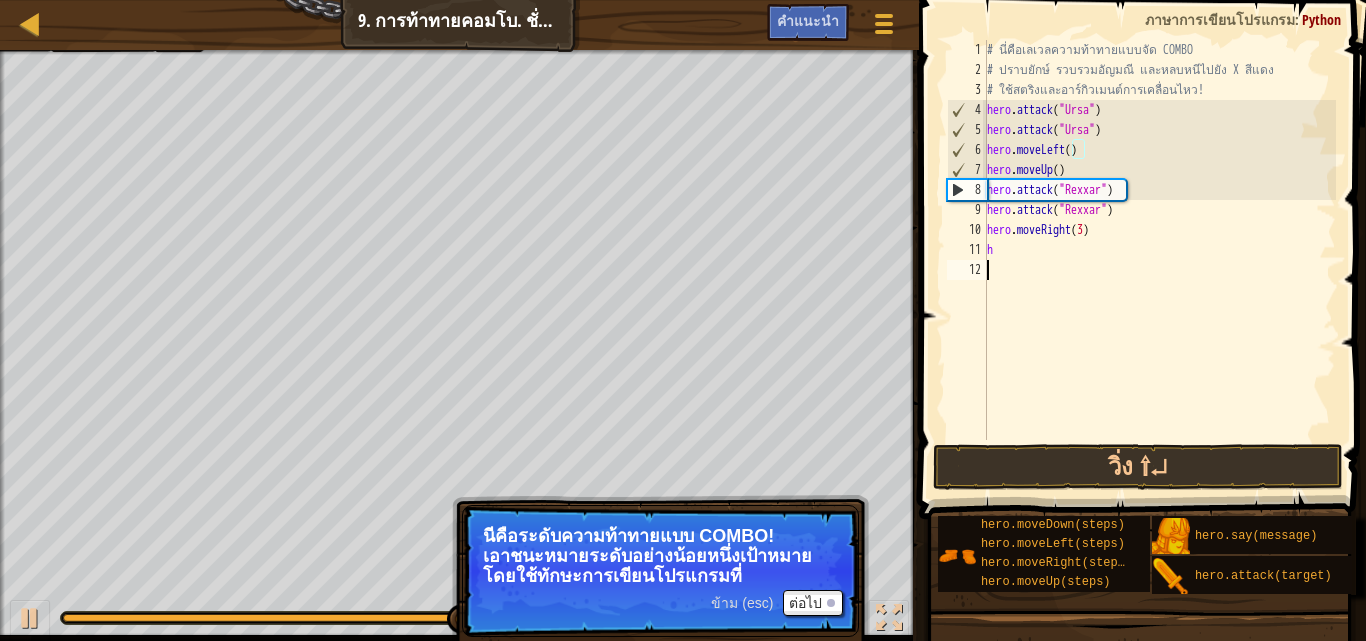 click on "# นี่คือเลเวลความท้าทายแบบจัด COMBO  # ปราบยักษ์ รวบรวมอัญมณี และหลบหนีไปยัง X สีแดง # ใช้สตริงและอาร์กิวเมนต์การเคลื่อนไหว! hero . attack ( "Ursa" ) hero . attack ( "Ursa" ) hero . moveLeft ( ) hero . moveUp ( ) hero . attack ( "Rexxar" ) hero . attack ( "Rexxar" ) hero . moveRight ( 3 ) h" at bounding box center (1160, 260) 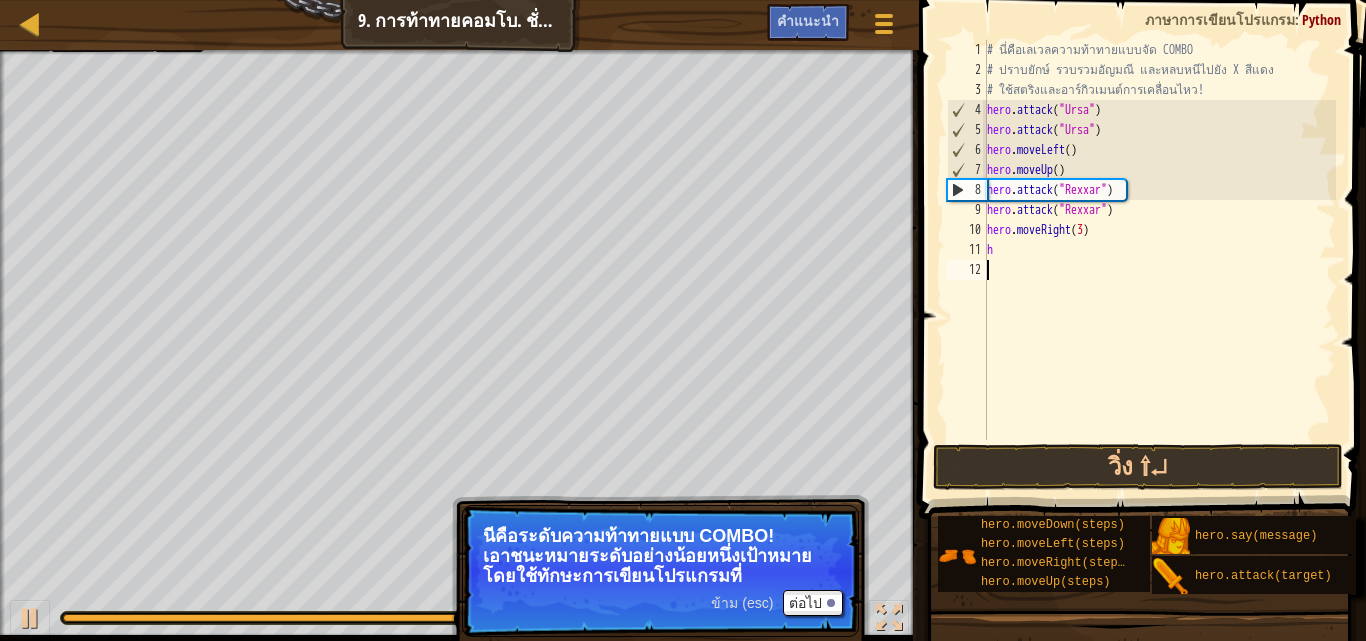 scroll, scrollTop: 9, scrollLeft: 0, axis: vertical 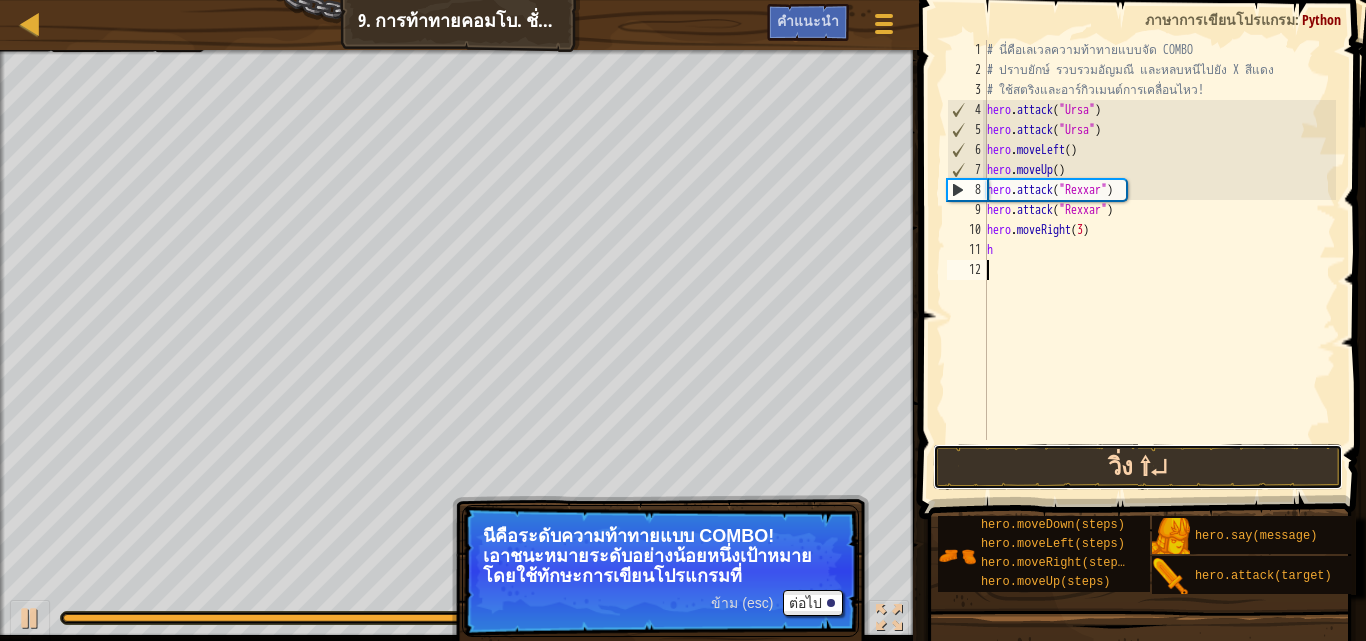 click on "วิ่ง ⇧↵" at bounding box center (1138, 467) 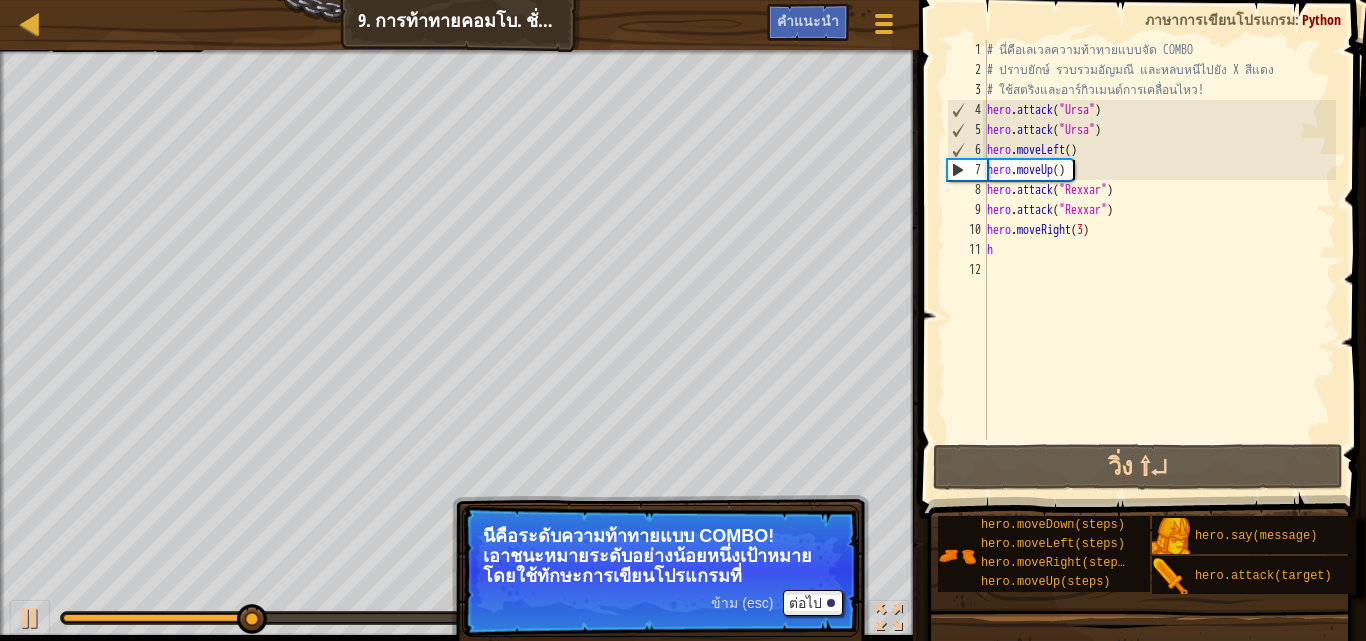 click on "# นี่คือเลเวลความท้าทายแบบจัด COMBO  # ปราบยักษ์ รวบรวมอัญมณี และหลบหนีไปยัง X สีแดง # ใช้สตริงและอาร์กิวเมนต์การเคลื่อนไหว! hero . attack ( "Ursa" ) hero . attack ( "Ursa" ) hero . moveLeft ( ) hero . moveUp ( ) hero . attack ( "Rexxar" ) hero . attack ( "Rexxar" ) hero . moveRight ( 3 ) h" at bounding box center [1160, 260] 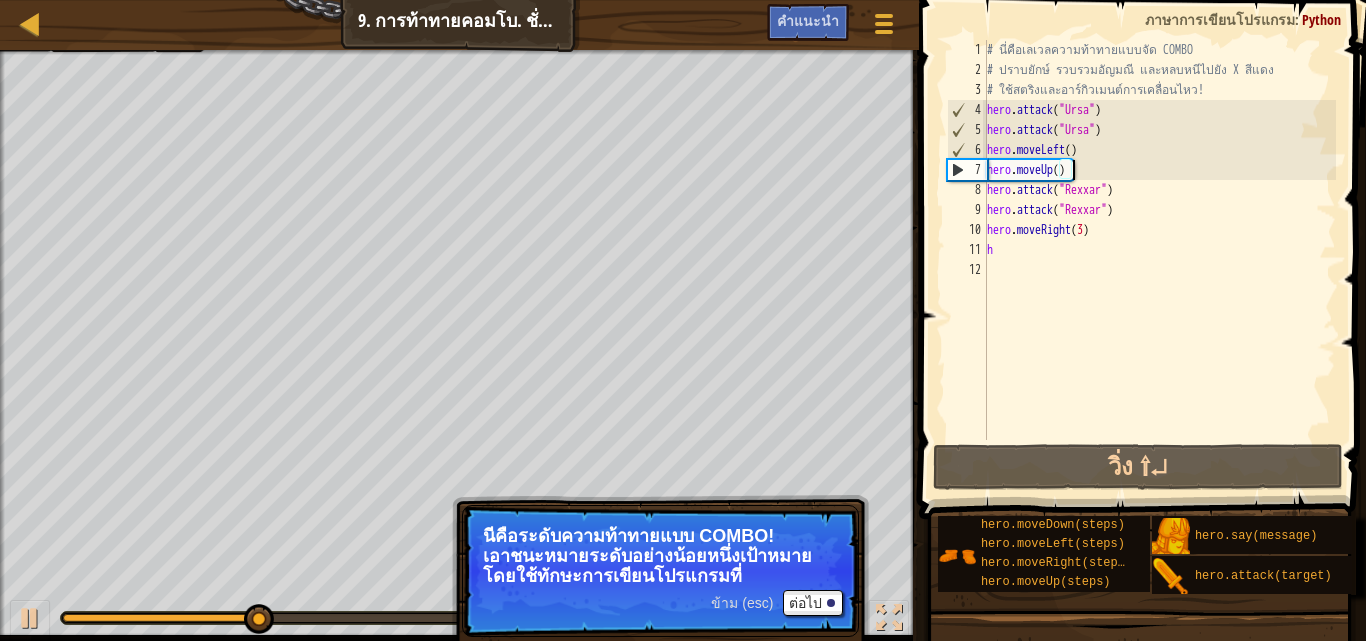 click on "# นี่คือเลเวลความท้าทายแบบจัด COMBO  # ปราบยักษ์ รวบรวมอัญมณี และหลบหนีไปยัง X สีแดง # ใช้สตริงและอาร์กิวเมนต์การเคลื่อนไหว! hero . attack ( "Ursa" ) hero . attack ( "Ursa" ) hero . moveLeft ( ) hero . moveUp ( ) hero . attack ( "Rexxar" ) hero . attack ( "Rexxar" ) hero . moveRight ( 3 ) h" at bounding box center (1160, 260) 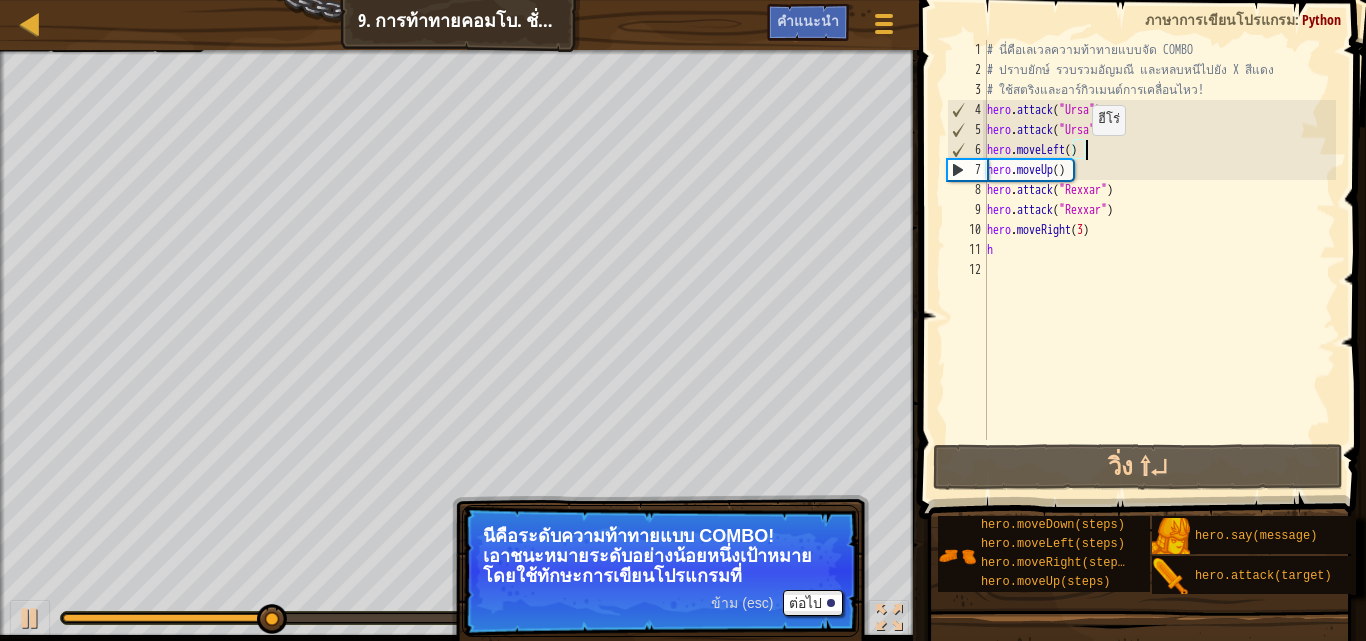 click on "# นี่คือเลเวลความท้าทายแบบจัด COMBO  # ปราบยักษ์ รวบรวมอัญมณี และหลบหนีไปยัง X สีแดง # ใช้สตริงและอาร์กิวเมนต์การเคลื่อนไหว! hero . attack ( "Ursa" ) hero . attack ( "Ursa" ) hero . moveLeft ( ) hero . moveUp ( ) hero . attack ( "Rexxar" ) hero . attack ( "Rexxar" ) hero . moveRight ( 3 ) h" at bounding box center [1160, 260] 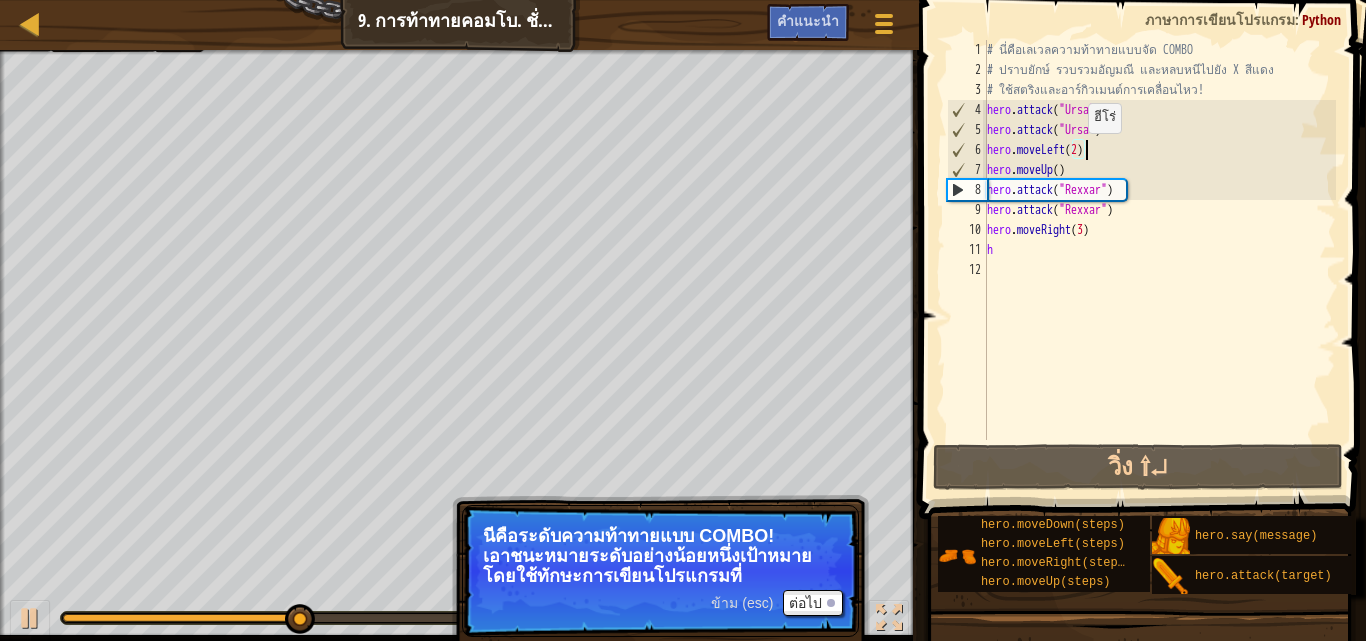 scroll, scrollTop: 9, scrollLeft: 8, axis: both 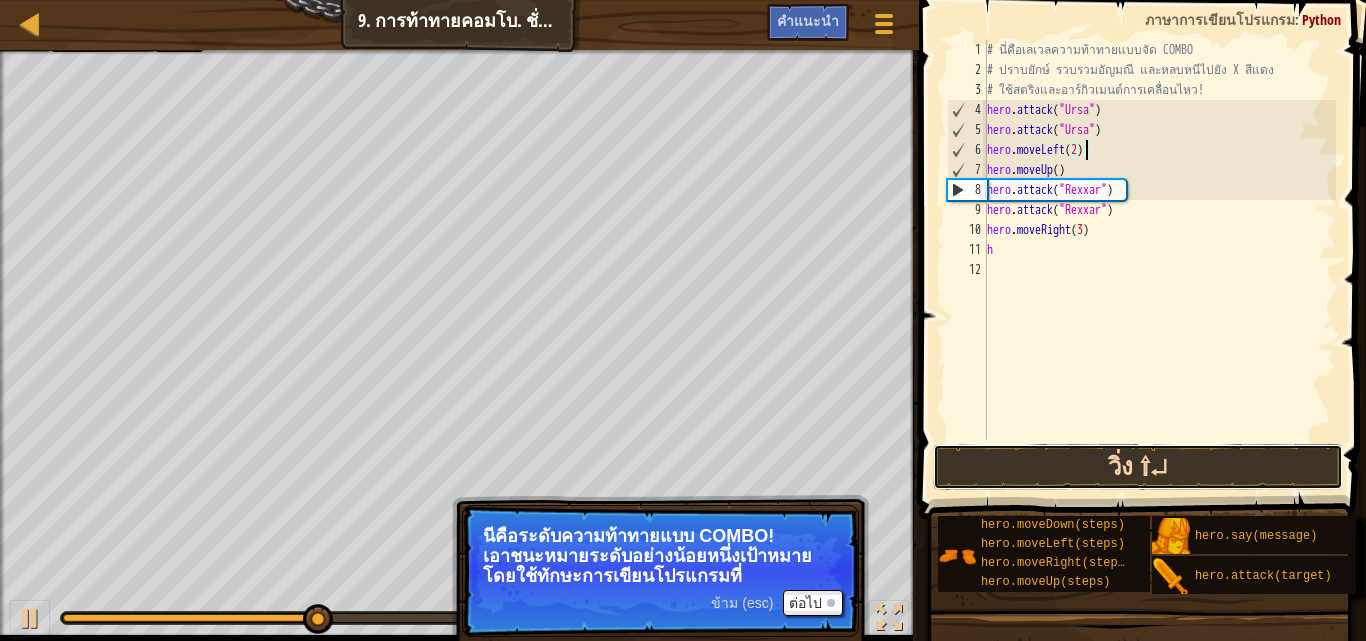 click on "วิ่ง ⇧↵" at bounding box center [1138, 467] 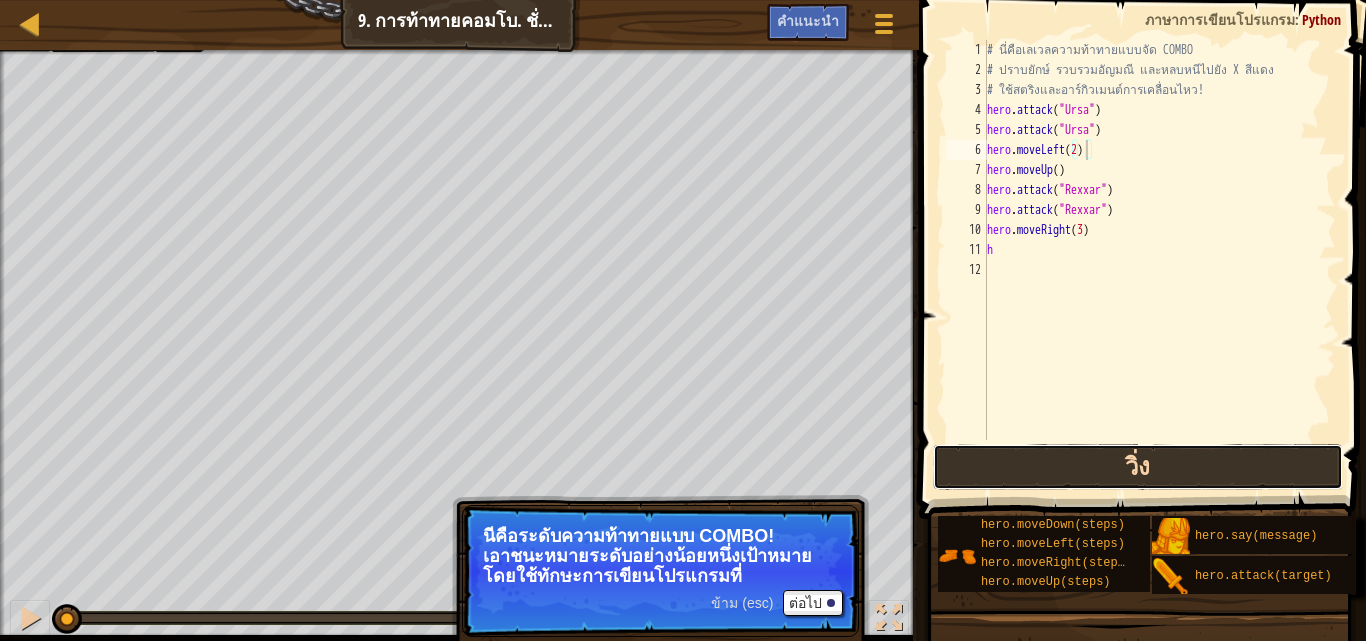 click on "วิ่ง" at bounding box center [1138, 467] 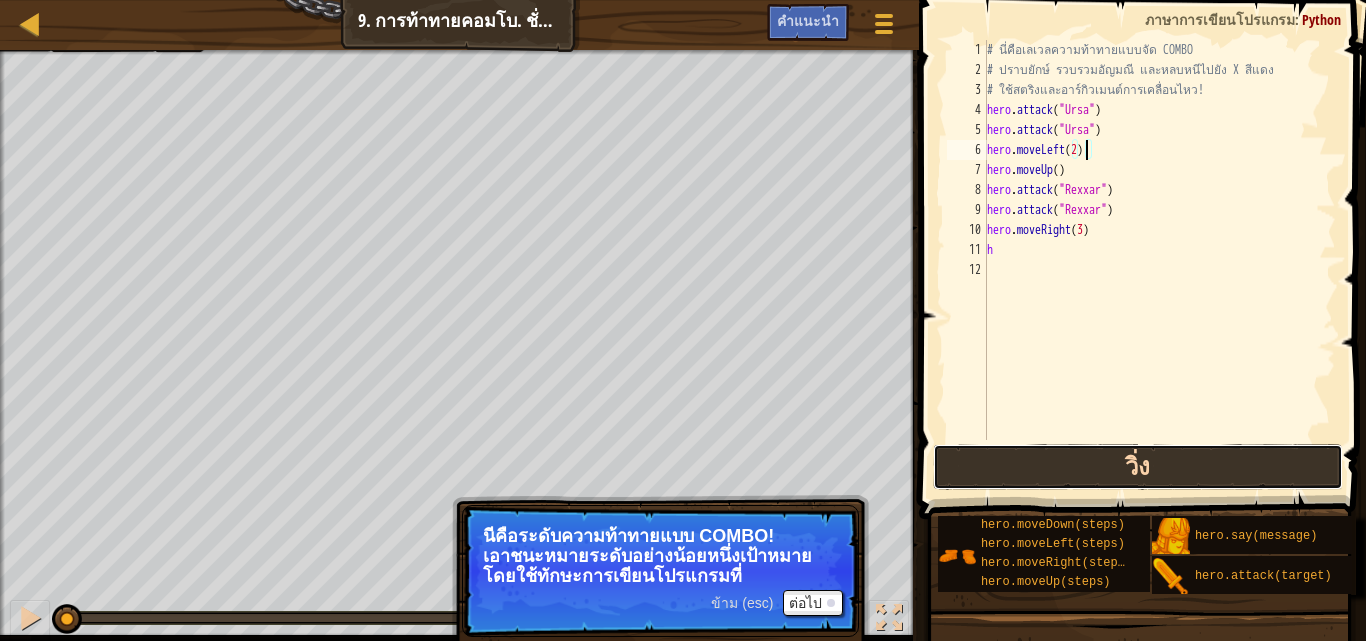 click on "วิ่ง" at bounding box center (1138, 467) 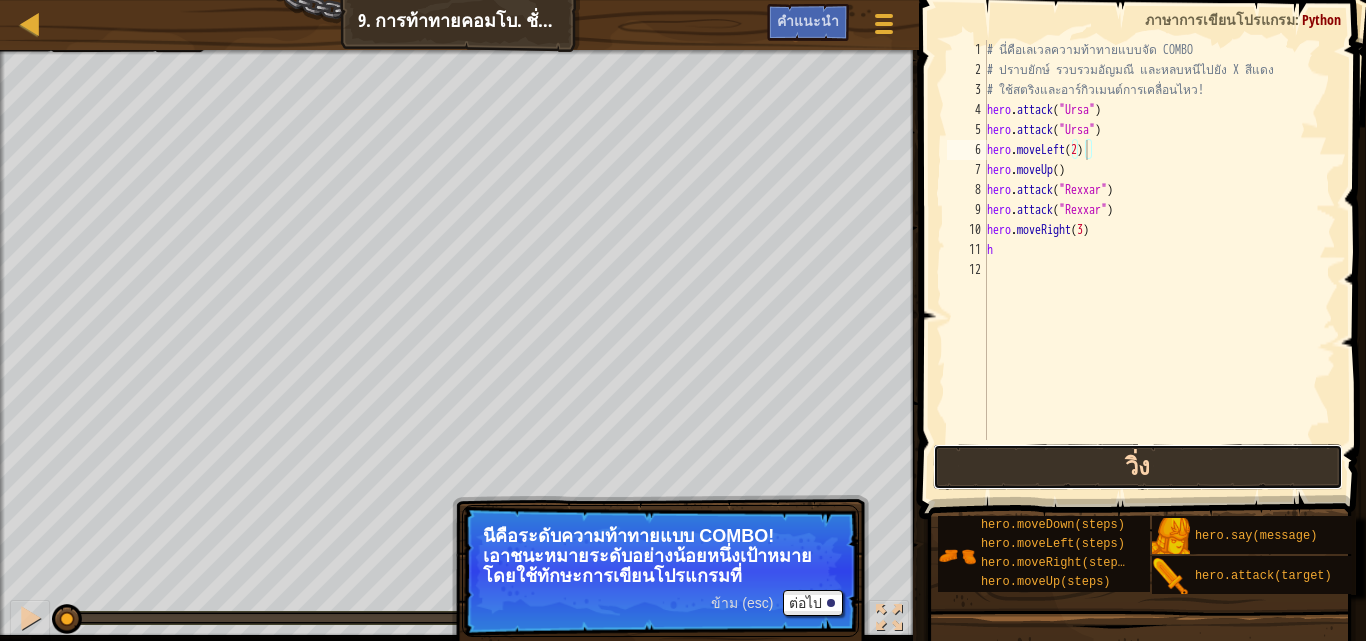 click on "วิ่ง" at bounding box center [1138, 467] 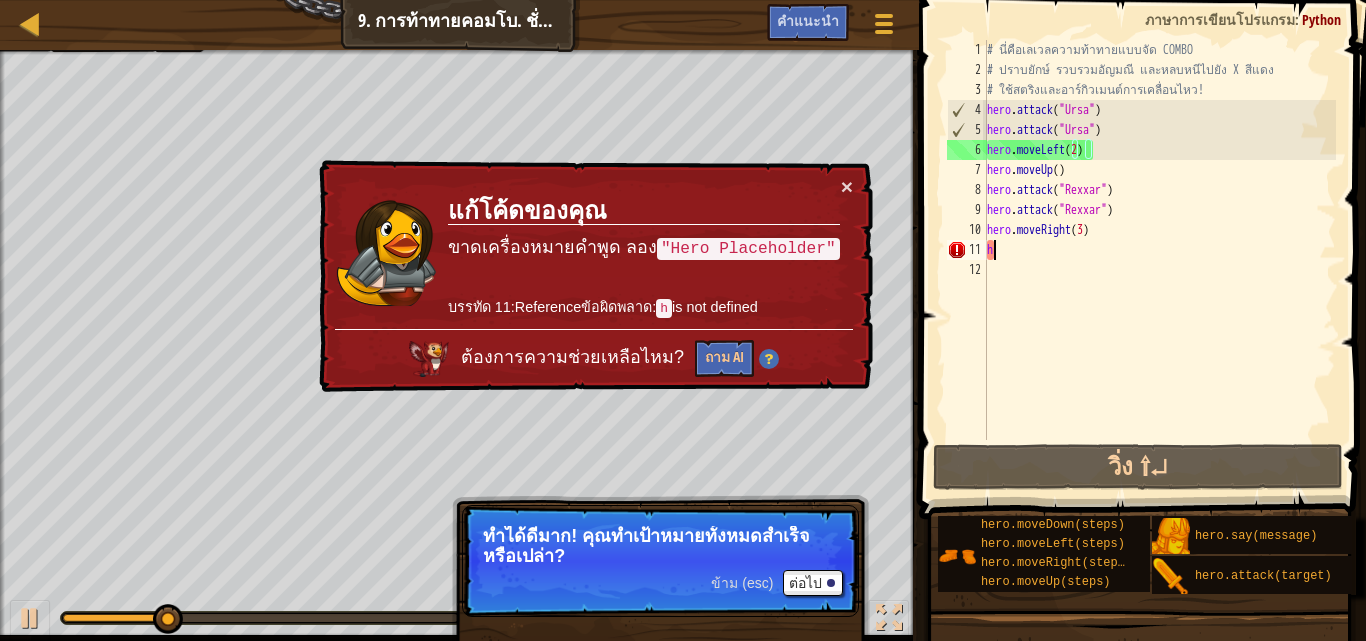 click on "# นี่คือเลเวลความท้าทายแบบจัด COMBO  # ปราบยักษ์ รวบรวมอัญมณี และหลบหนีไปยัง X สีแดง # ใช้สตริงและอาร์กิวเมนต์การเคลื่อนไหว! hero . attack ( "[ENEMY]" ) hero . attack ( "[ENEMY]" ) hero . moveLeft ( 2 ) hero . moveUp ( ) hero . attack ( "[ENEMY]" ) hero . attack ( "[ENEMY]" ) hero . moveRight ( 3 ) h" at bounding box center (1160, 260) 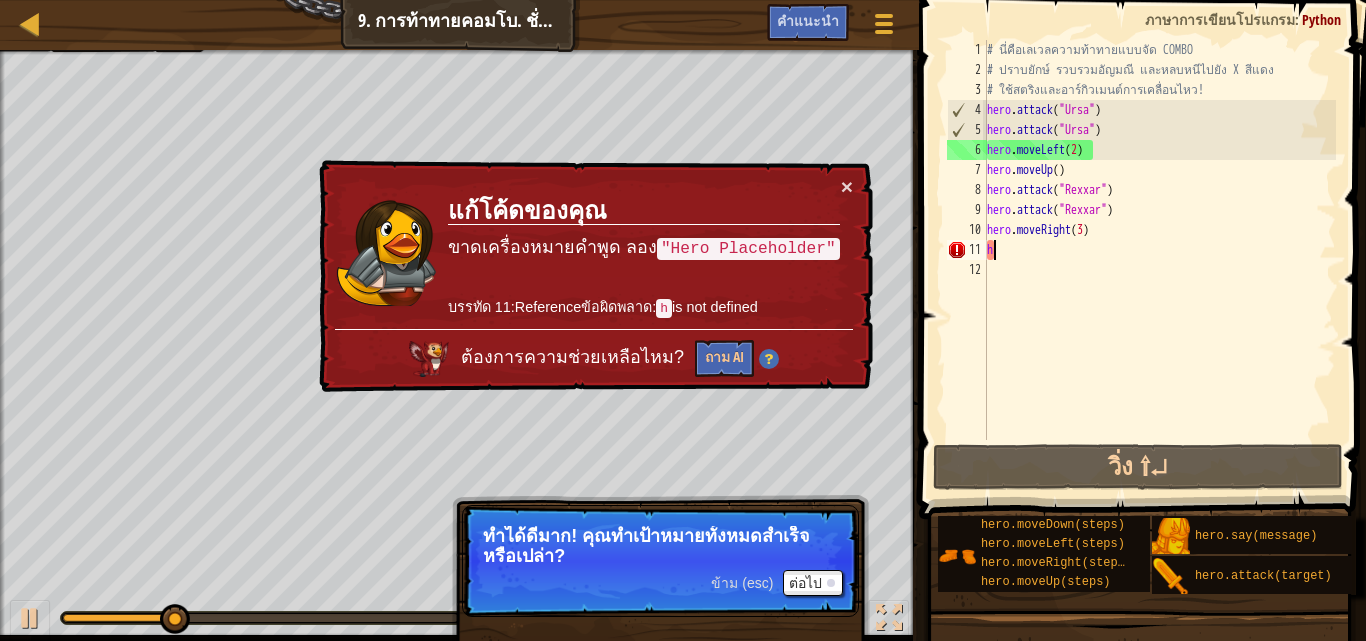 scroll, scrollTop: 9, scrollLeft: 0, axis: vertical 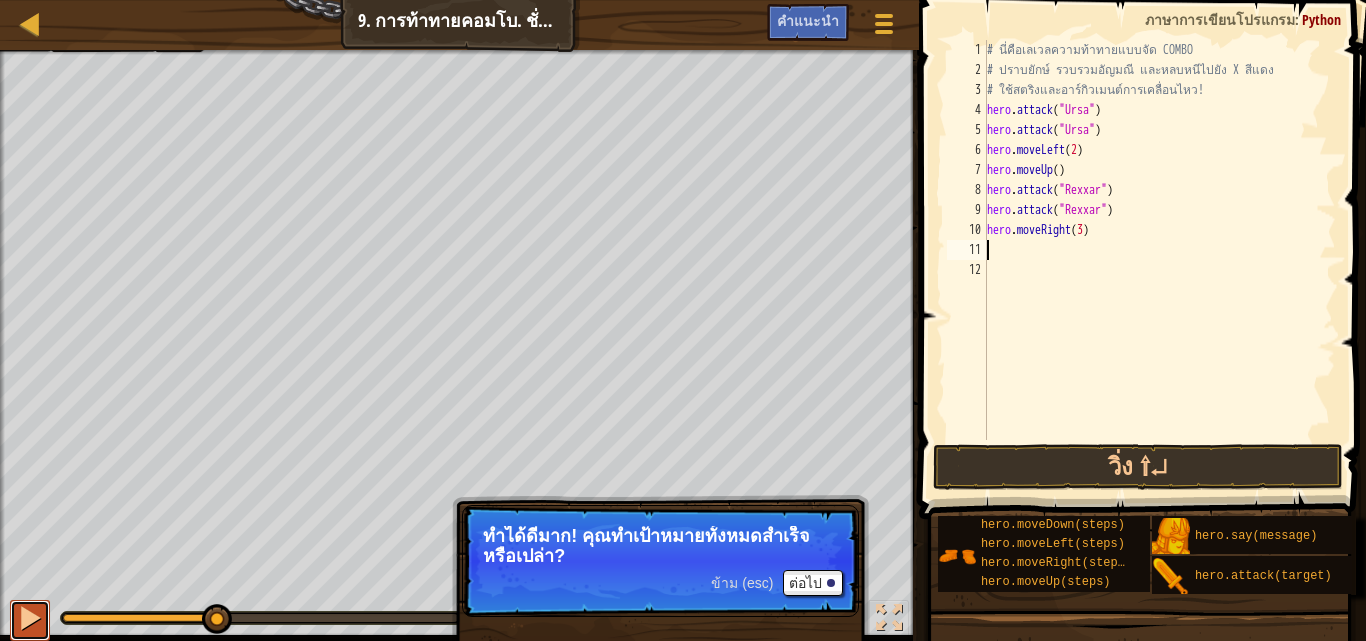 click at bounding box center (30, 618) 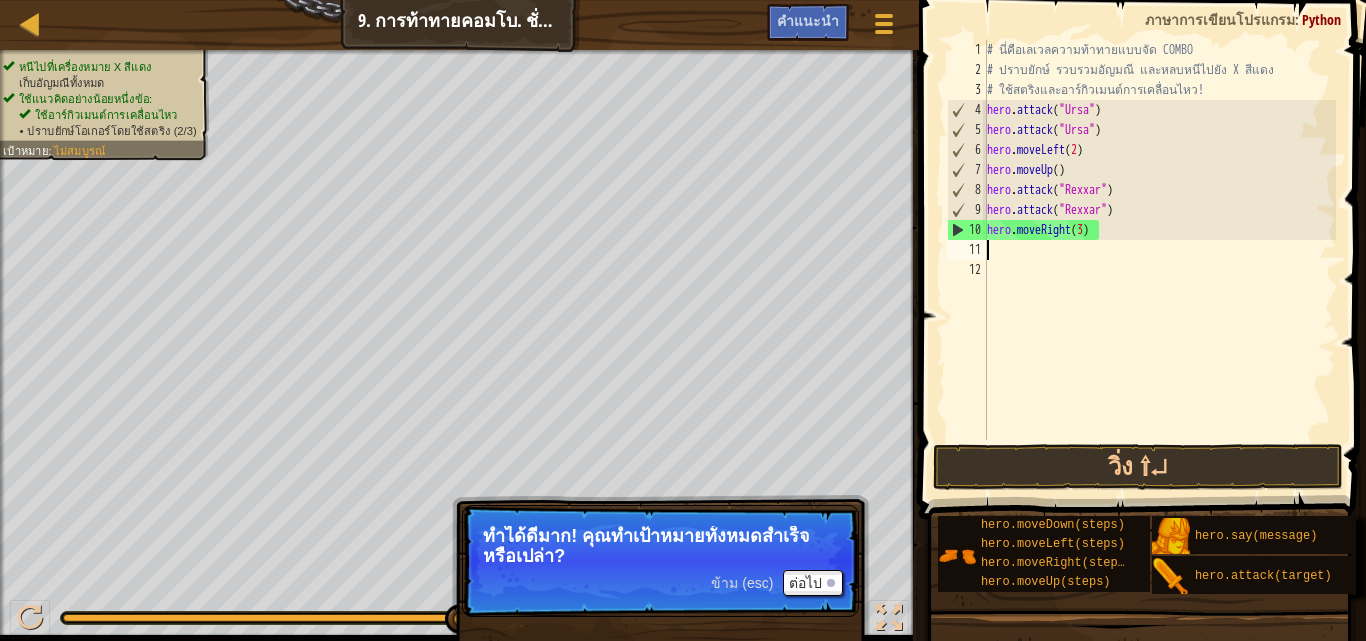 click on "ข้าม (esc)" at bounding box center [742, 583] 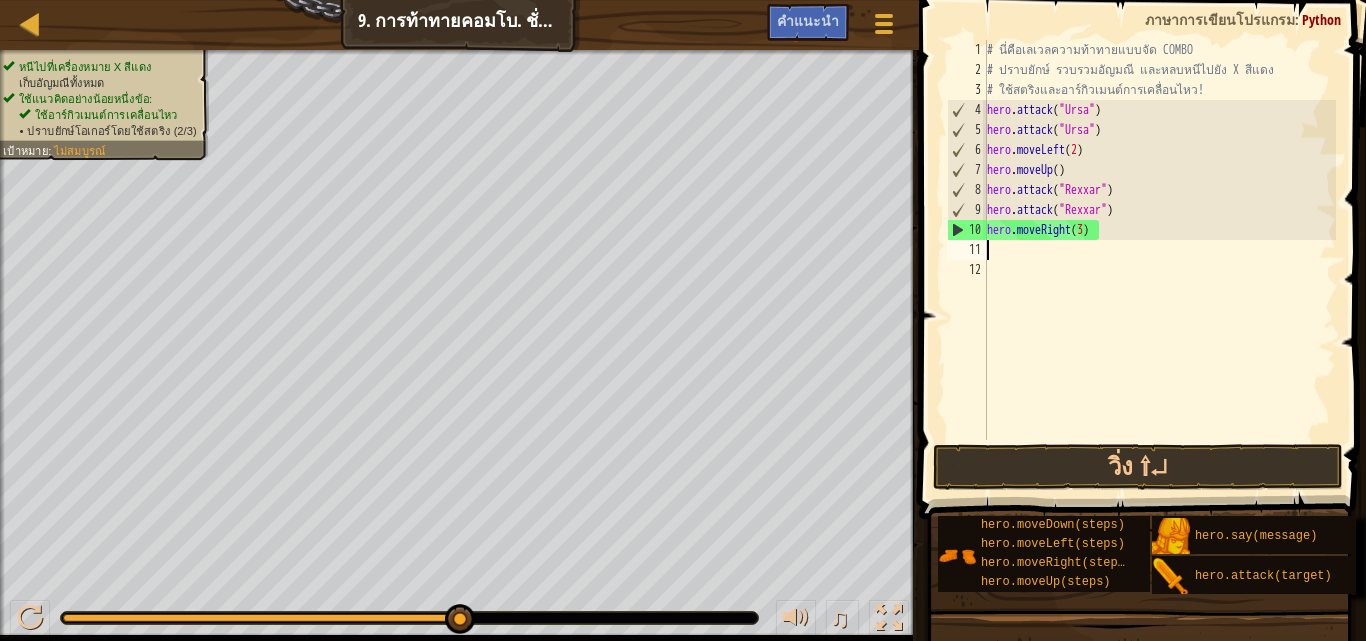 click on "# นี่คือเลเวลความท้าทายแบบจัด COMBO  # ปราบยักษ์ รวบรวมอัญมณี และหลบหนีไปยัง X สีแดง # ใช้สตริงและอาร์กิวเมนต์การเคลื่อนไหว! hero . attack ( "[ENEMY]" ) hero . attack ( "[ENEMY]" ) hero . moveLeft ( 2 ) hero . moveUp ( ) hero . attack ( "[ENEMY]" ) hero . attack ( "[ENEMY]" ) hero . moveRight ( 3 )" at bounding box center (1160, 260) 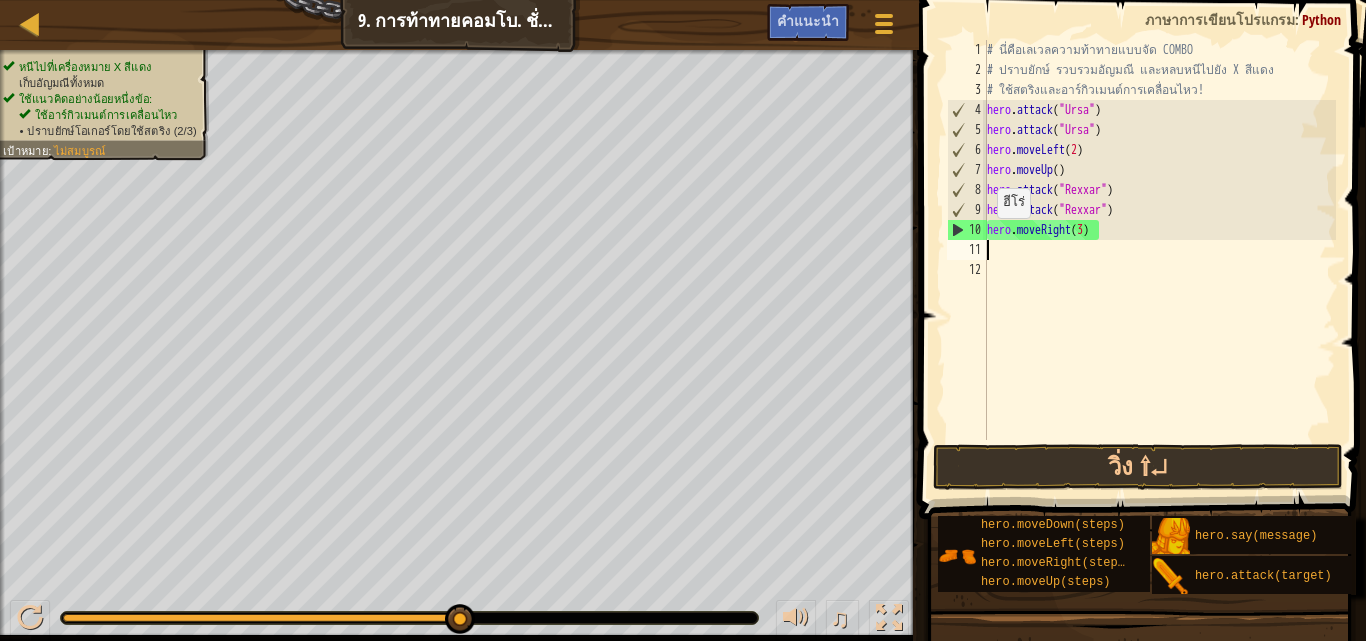 click on "10" at bounding box center [967, 230] 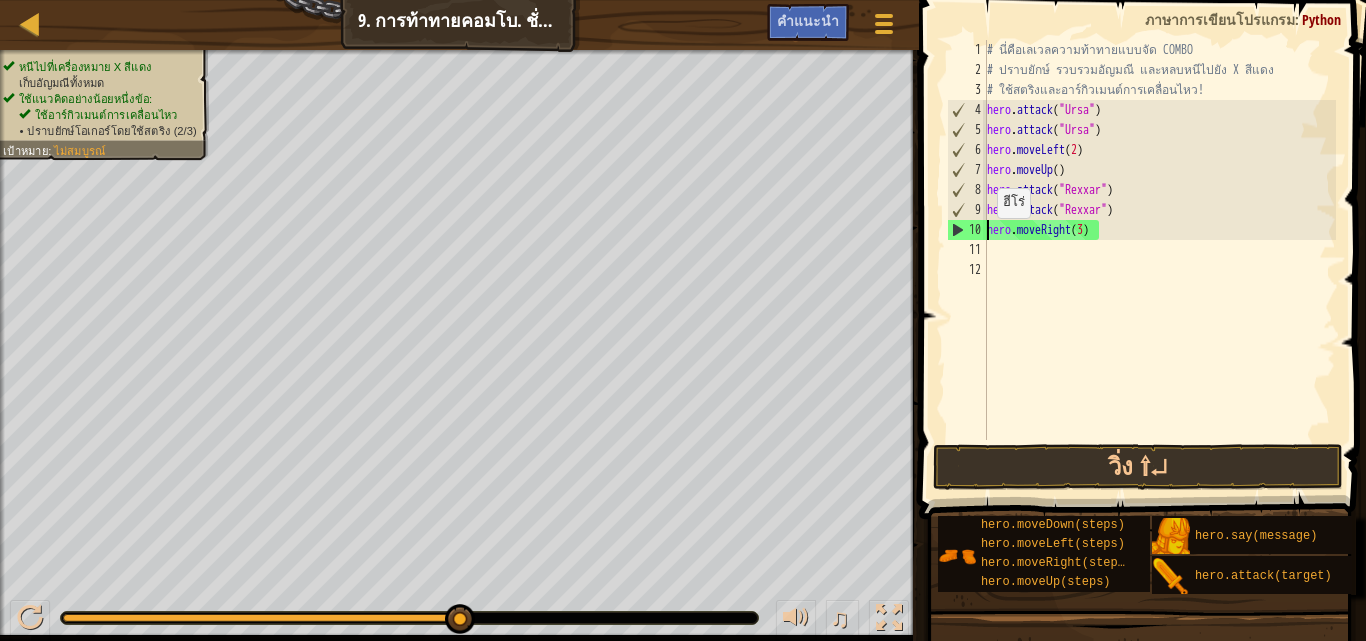 click on "10" at bounding box center [967, 230] 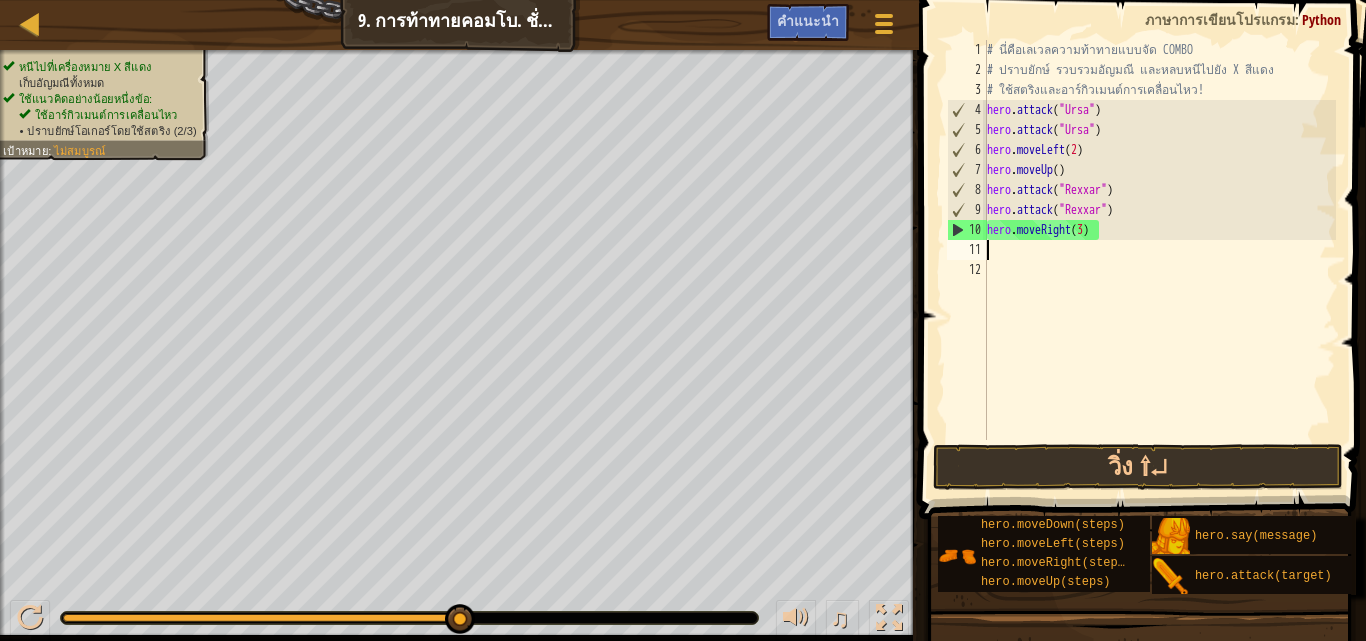 click on "# นี่คือเลเวลความท้าทายแบบจัด COMBO  # ปราบยักษ์ รวบรวมอัญมณี และหลบหนีไปยัง X สีแดง # ใช้สตริงและอาร์กิวเมนต์การเคลื่อนไหว! hero . attack ( "[ENEMY]" ) hero . attack ( "[ENEMY]" ) hero . moveLeft ( 2 ) hero . moveUp ( ) hero . attack ( "[ENEMY]" ) hero . attack ( "[ENEMY]" ) hero . moveRight ( 3 )" at bounding box center [1160, 260] 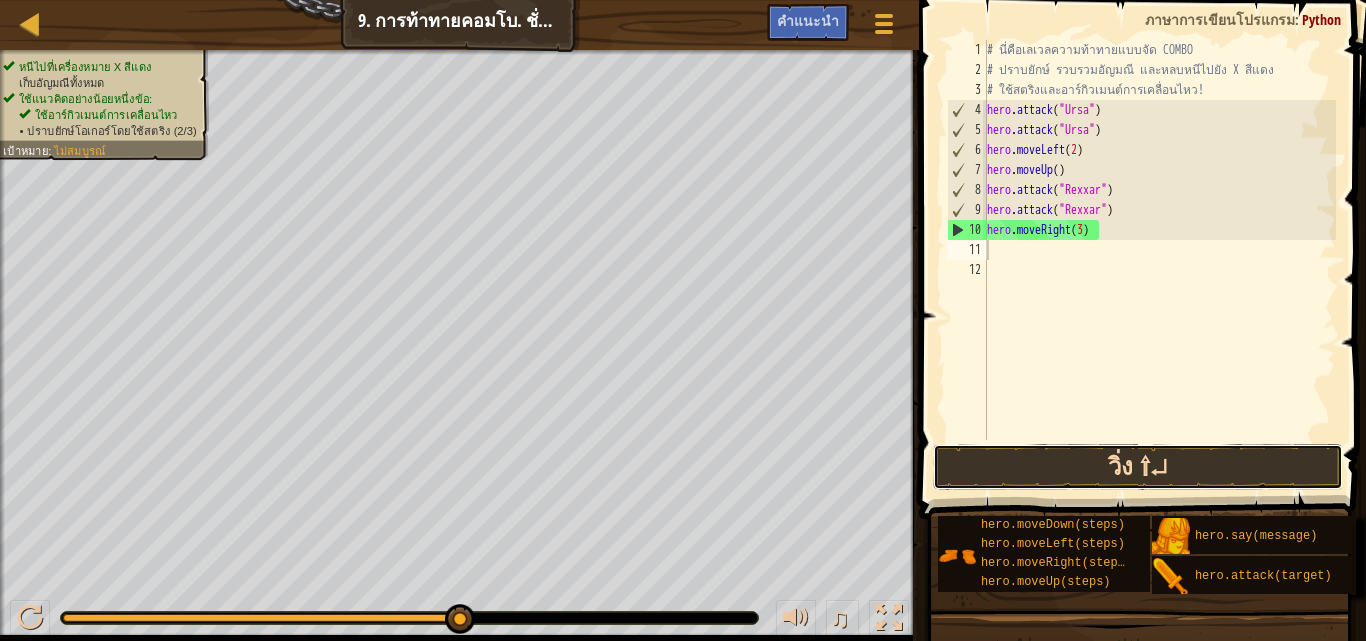 click on "วิ่ง ⇧↵" at bounding box center [1138, 467] 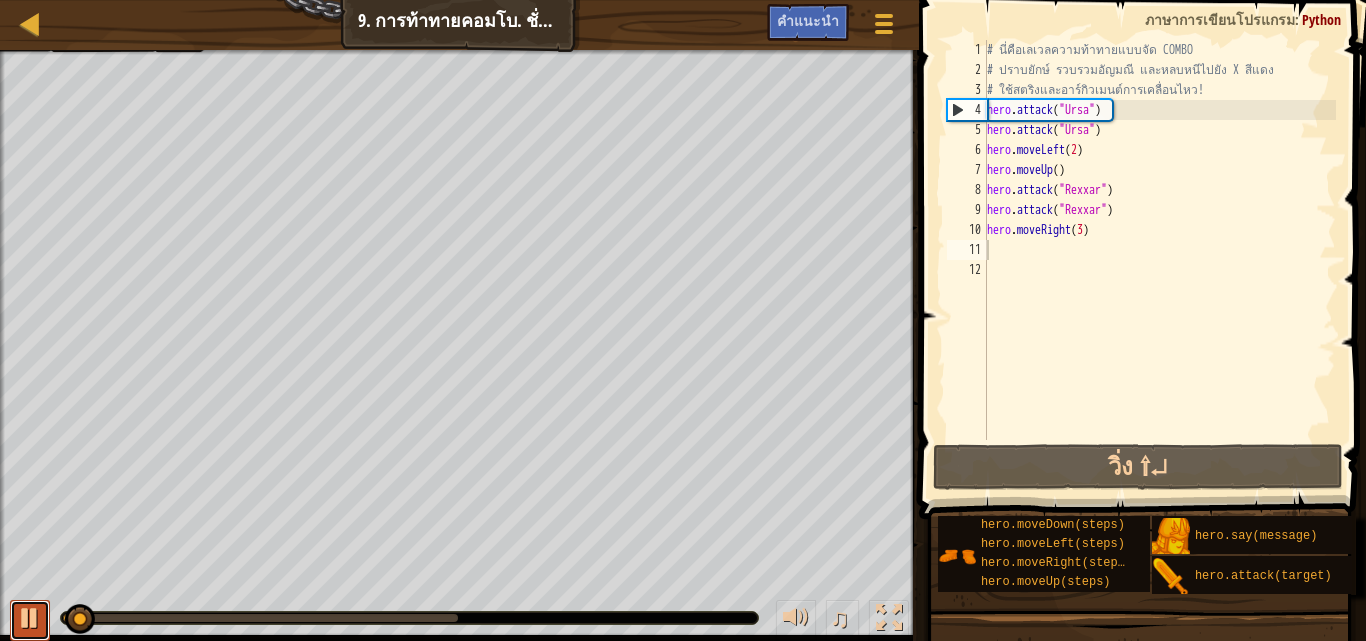 click at bounding box center (30, 618) 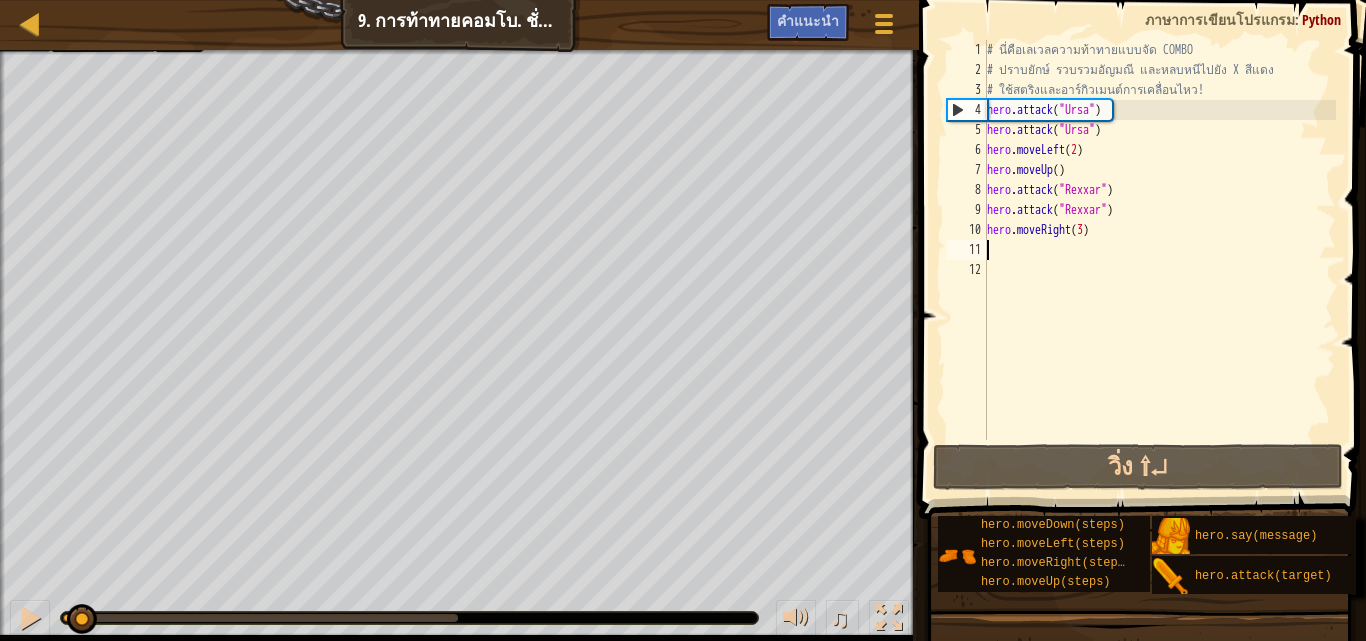click on "# นี่คือเลเวลความท้าทายแบบจัด COMBO  # ปราบยักษ์ รวบรวมอัญมณี และหลบหนีไปยัง X สีแดง # ใช้สตริงและอาร์กิวเมนต์การเคลื่อนไหว! hero . attack ( "[ENEMY]" ) hero . attack ( "[ENEMY]" ) hero . moveLeft ( 2 ) hero . moveUp ( ) hero . attack ( "[ENEMY]" ) hero . attack ( "[ENEMY]" ) hero . moveRight ( 3 )" at bounding box center (1160, 260) 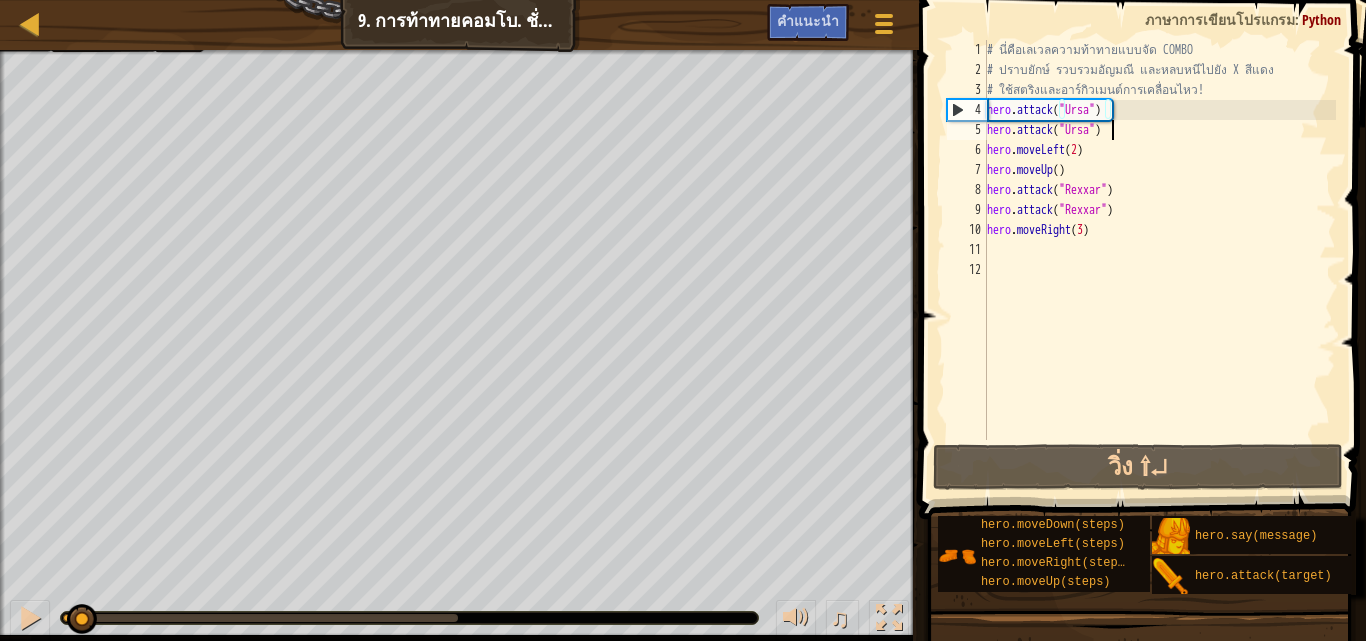 click on "# นี่คือเลเวลความท้าทายแบบจัด COMBO  # ปราบยักษ์ รวบรวมอัญมณี และหลบหนีไปยัง X สีแดง # ใช้สตริงและอาร์กิวเมนต์การเคลื่อนไหว! hero . attack ( "[ENEMY]" ) hero . attack ( "[ENEMY]" ) hero . moveLeft ( 2 ) hero . moveUp ( ) hero . attack ( "[ENEMY]" ) hero . attack ( "[ENEMY]" ) hero . moveRight ( 3 )" at bounding box center [1160, 260] 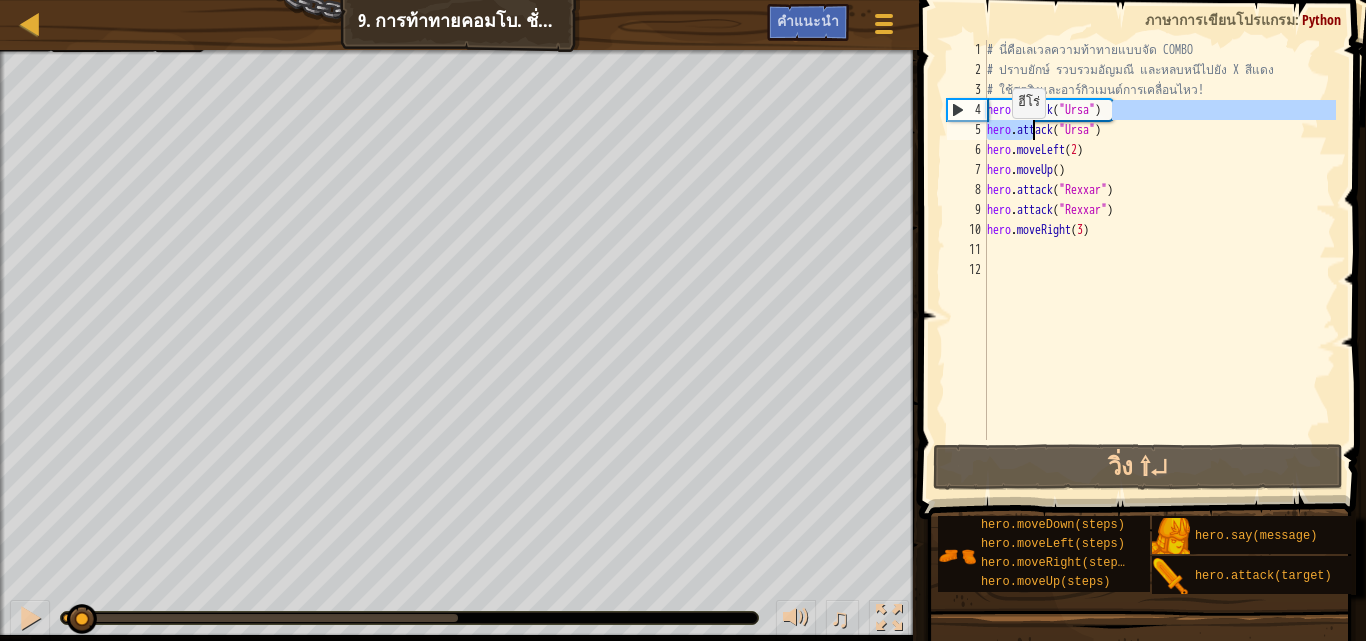 drag, startPoint x: 1112, startPoint y: 113, endPoint x: 983, endPoint y: 149, distance: 133.9291 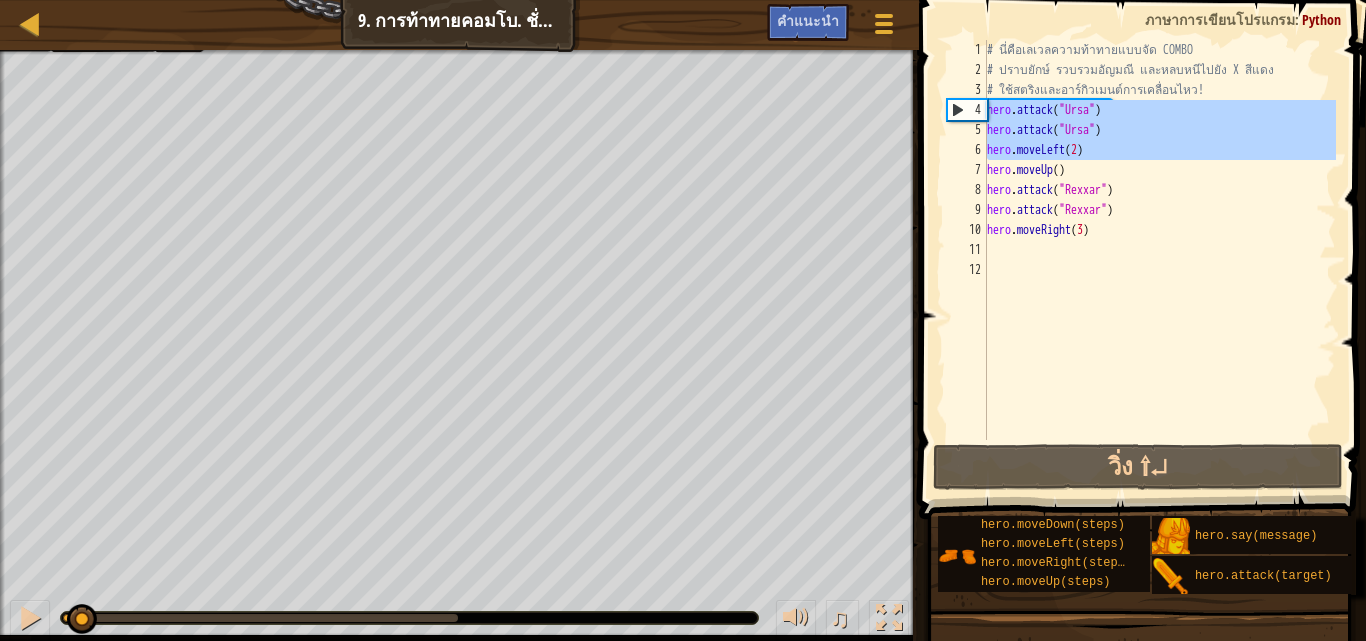 drag, startPoint x: 983, startPoint y: 149, endPoint x: 1134, endPoint y: 108, distance: 156.46725 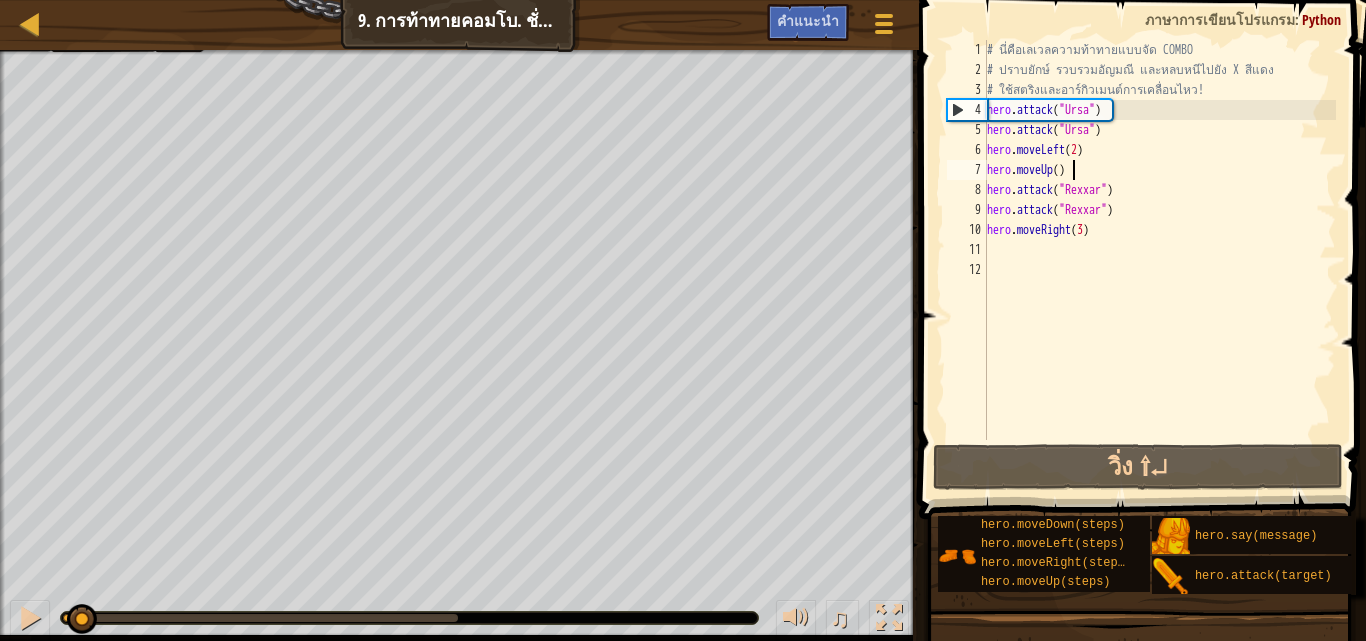 click on "# นี่คือเลเวลความท้าทายแบบจัด COMBO  # ปราบยักษ์ รวบรวมอัญมณี และหลบหนีไปยัง X สีแดง # ใช้สตริงและอาร์กิวเมนต์การเคลื่อนไหว! hero . attack ( "[ENEMY]" ) hero . attack ( "[ENEMY]" ) hero . moveLeft ( 2 ) hero . moveUp ( ) hero . attack ( "[ENEMY]" ) hero . attack ( "[ENEMY]" ) hero . moveRight ( 3 )" at bounding box center [1160, 260] 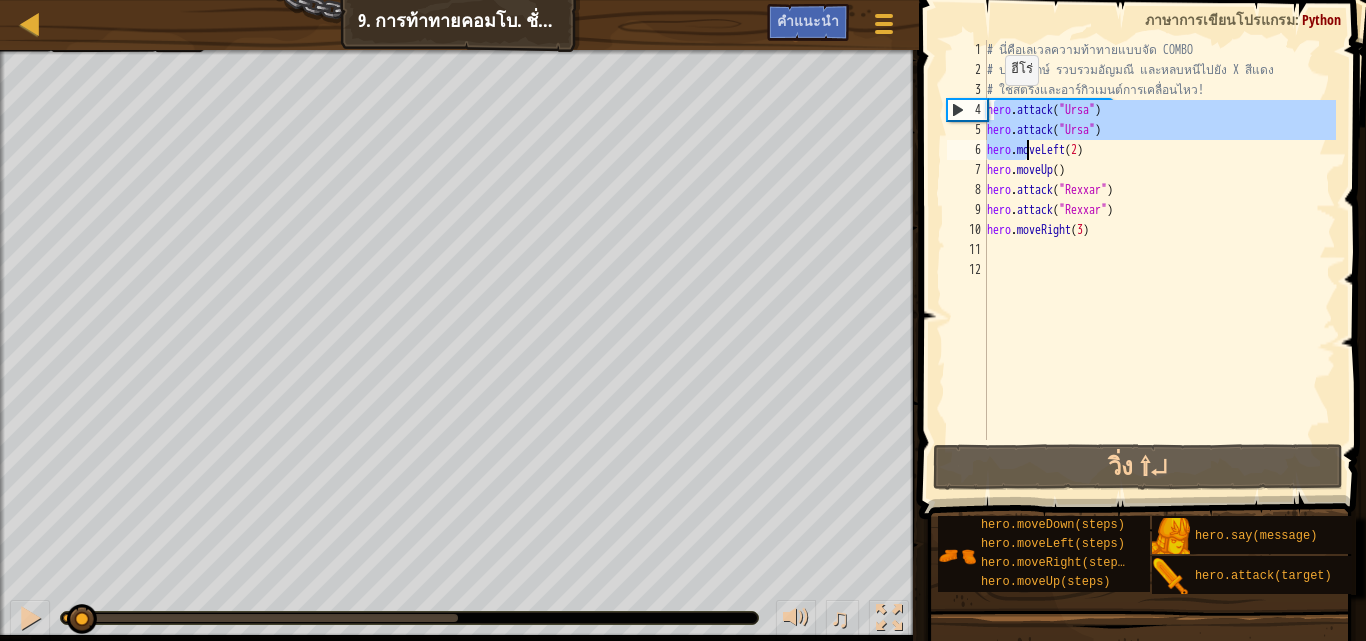 click on "# นี่คือเลเวลความท้าทายแบบจัด COMBO  # ปราบยักษ์ รวบรวมอัญมณี และหลบหนีไปยัง X สีแดง # ใช้สตริงและอาร์กิวเมนต์การเคลื่อนไหว! hero . attack ( "[ENEMY]" ) hero . attack ( "[ENEMY]" ) hero . moveLeft ( 2 ) hero . moveUp ( ) hero . attack ( "[ENEMY]" ) hero . attack ( "[ENEMY]" ) hero . moveRight ( 3 )" at bounding box center [1160, 260] 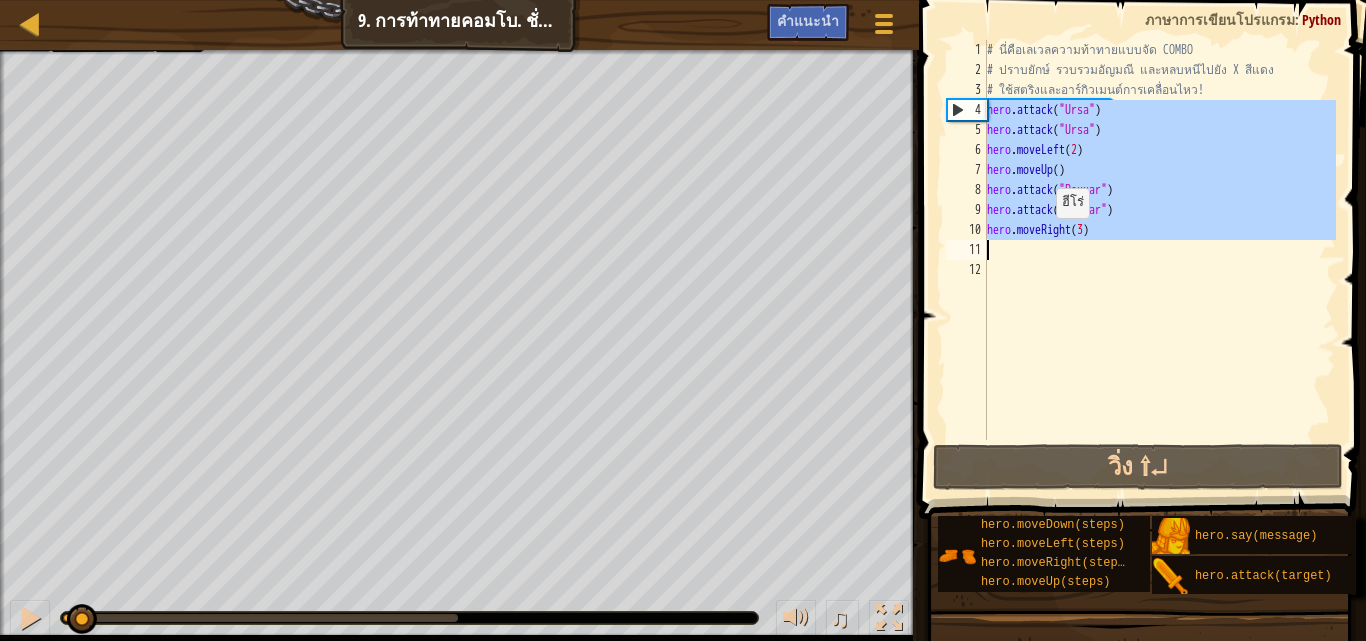 drag, startPoint x: 986, startPoint y: 105, endPoint x: 1046, endPoint y: 239, distance: 146.81961 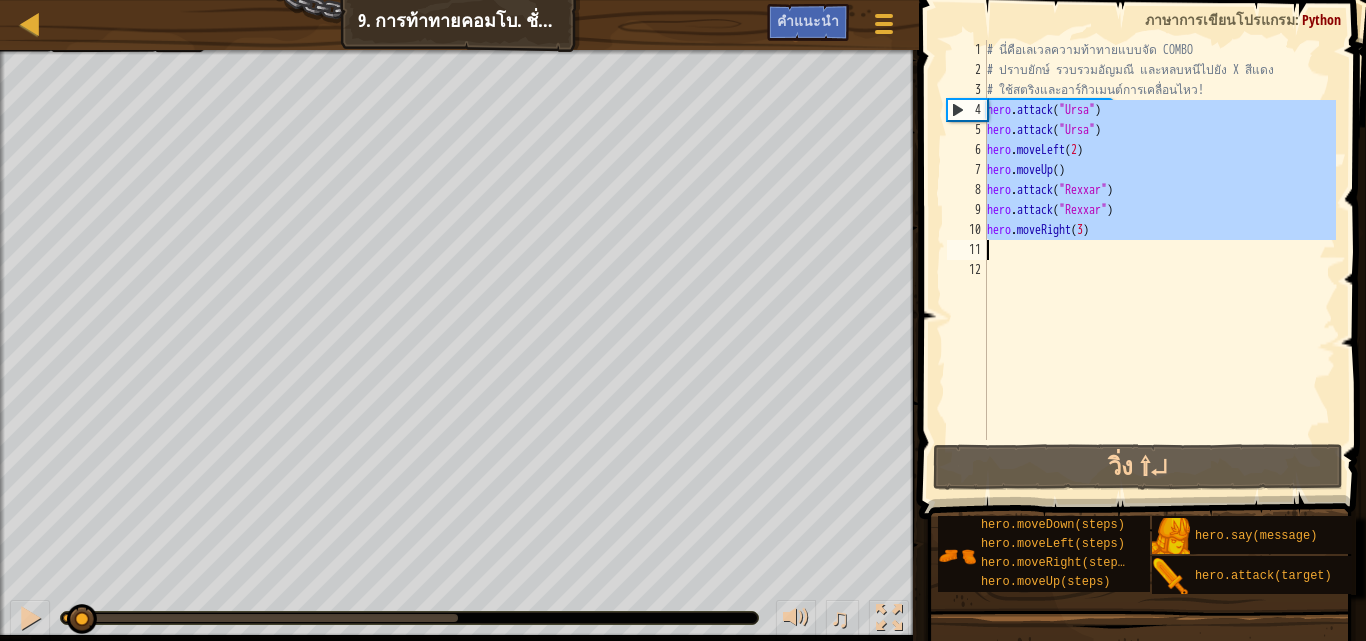 click on "# นี่คือเลเวลความท้าทายแบบจัด COMBO  # ปราบยักษ์ รวบรวมอัญมณี และหลบหนีไปยัง X สีแดง # ใช้สตริงและอาร์กิวเมนต์การเคลื่อนไหว! hero . attack ( "[ENEMY]" ) hero . attack ( "[ENEMY]" ) hero . moveLeft ( 2 ) hero . moveUp ( ) hero . attack ( "[ENEMY]" ) hero . attack ( "[ENEMY]" ) hero . moveRight ( 3 )" at bounding box center (1159, 240) 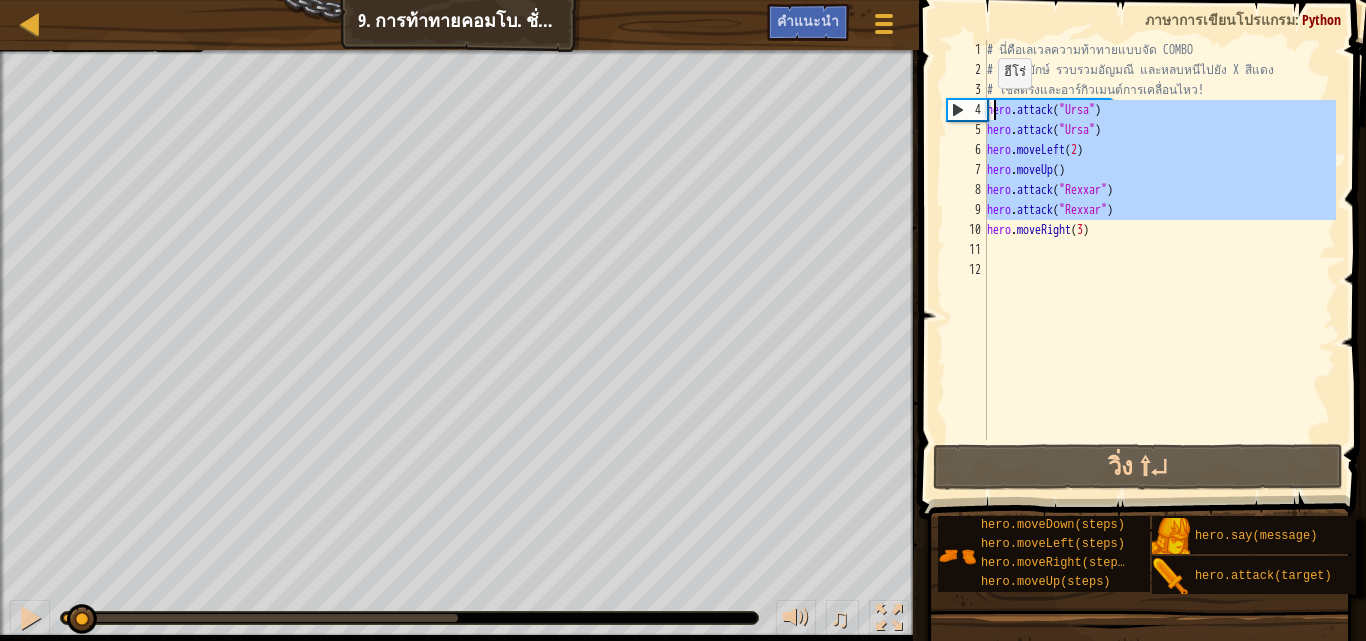 drag, startPoint x: 987, startPoint y: 231, endPoint x: 984, endPoint y: 107, distance: 124.036285 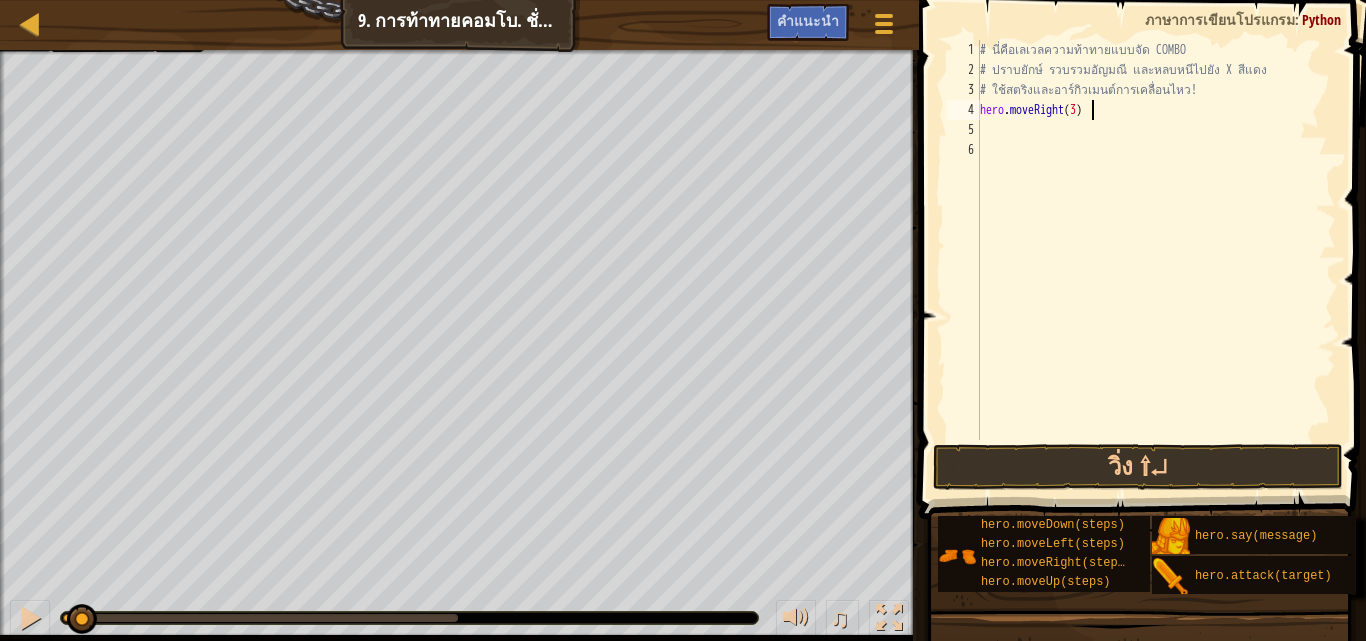 click on "# นี่คือเลเวลความท้าทายแบบจัด COMBO  # ปราบยักษ์ รวบรวมอัญมณี และหลบหนีไปยัง X สีแดง # ใช้สตริงและอาร์กิวเมนต์การเคลื่อนไหว! hero . moveRight ( 3 )" at bounding box center [1156, 260] 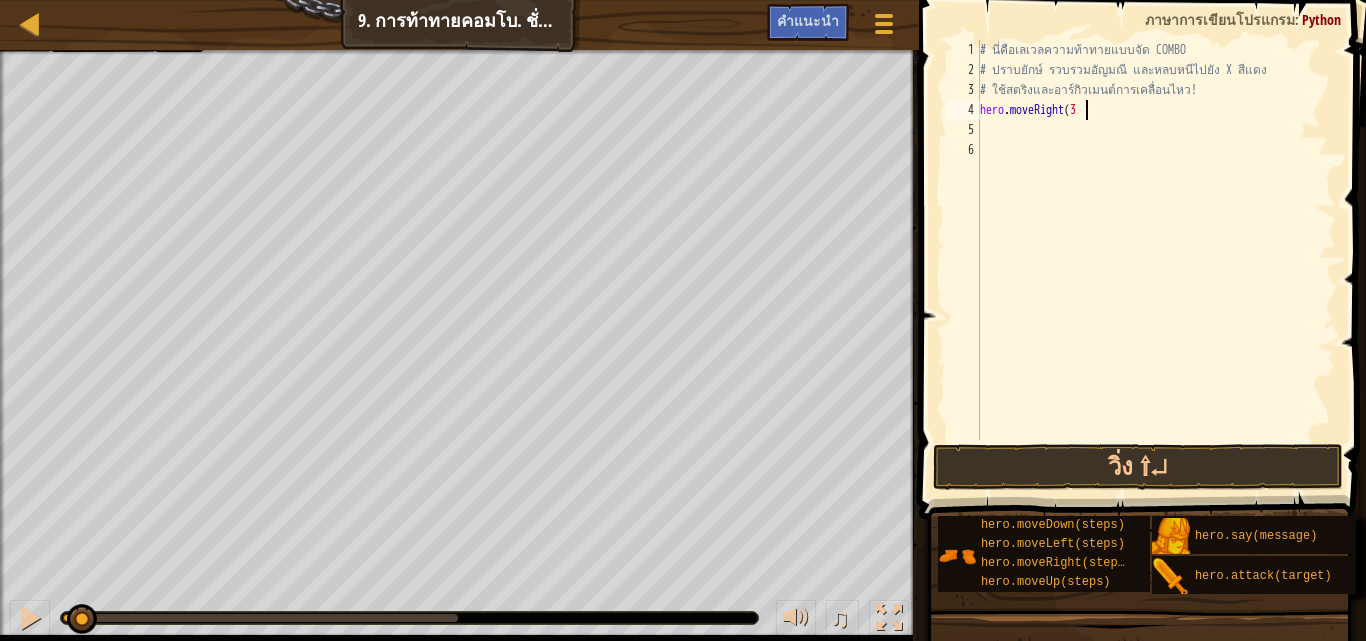 type on "h" 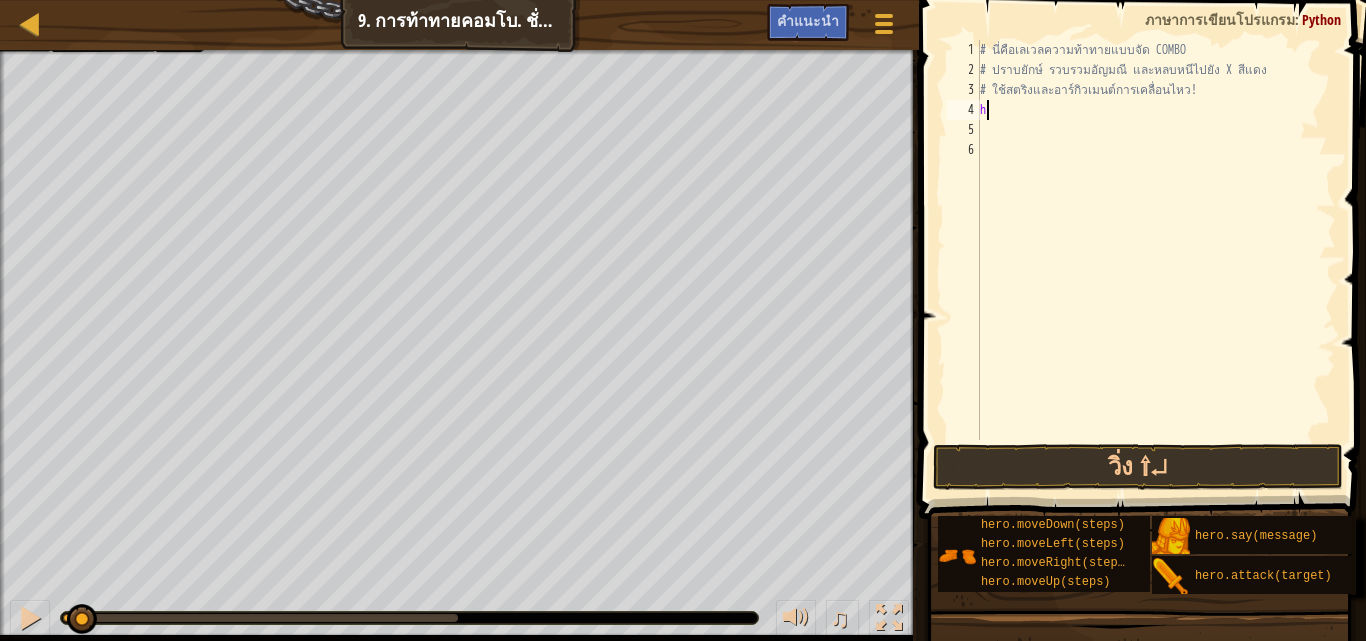 type on "# ใช้สตริงและอาร์กิวเมนต์การเค" 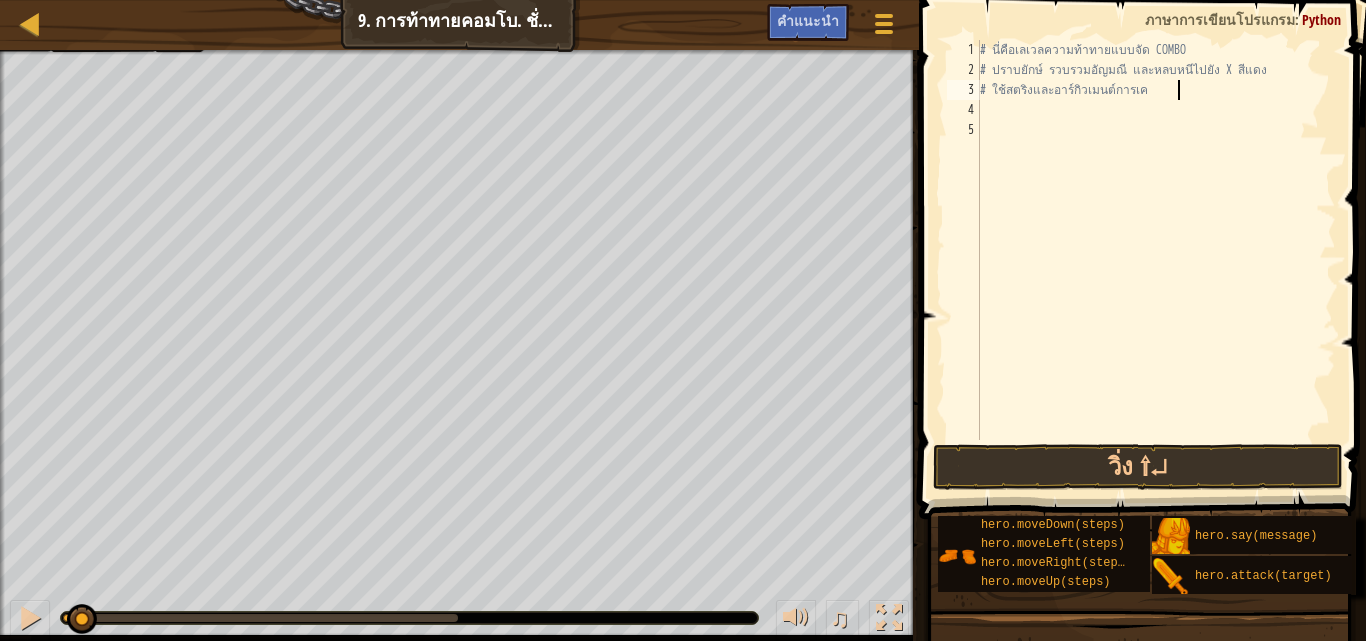 click on "# นี่คือเลเวลความท้าทายแบบจัด COMBO  # ปราบยักษ์ รวบรวมอัญมณี และหลบหนีไปยัง X สีแดง # ใช้สตริงและอาร์กิวเมนต์การเค" at bounding box center (1156, 260) 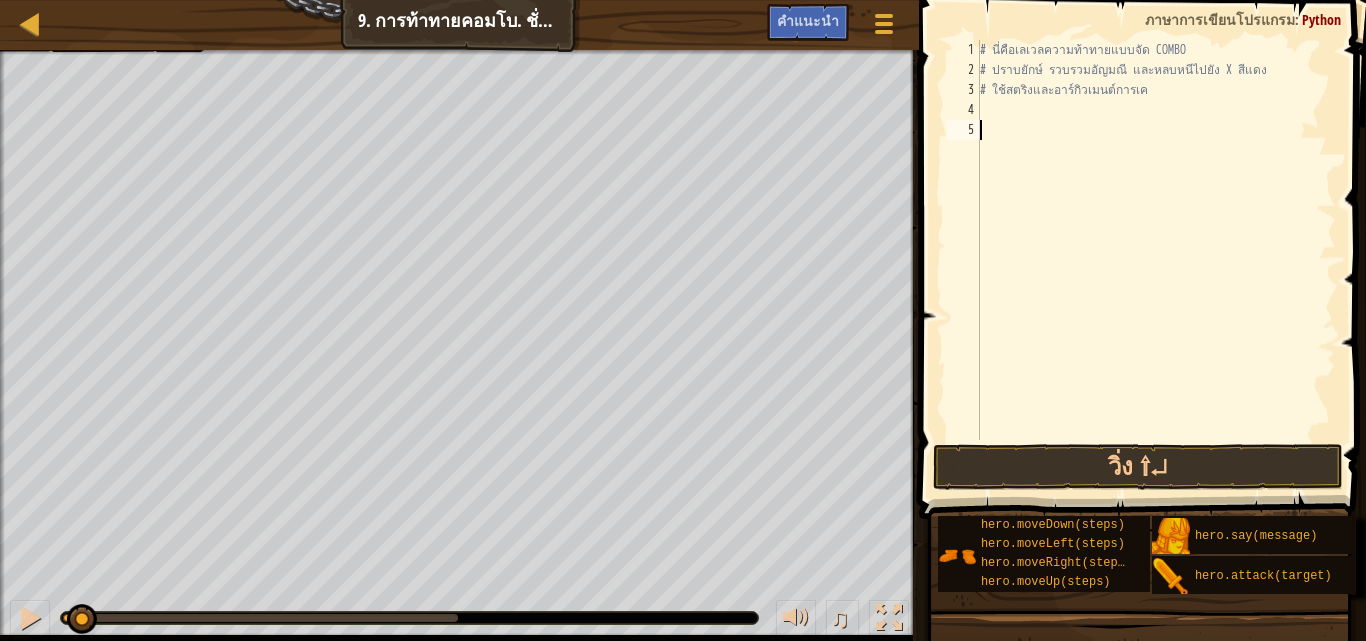 click on "# นี่คือเลเวลความท้าทายแบบจัด COMBO  # ปราบยักษ์ รวบรวมอัญมณี และหลบหนีไปยัง X สีแดง # ใช้สตริงและอาร์กิวเมนต์การเค" at bounding box center [1156, 260] 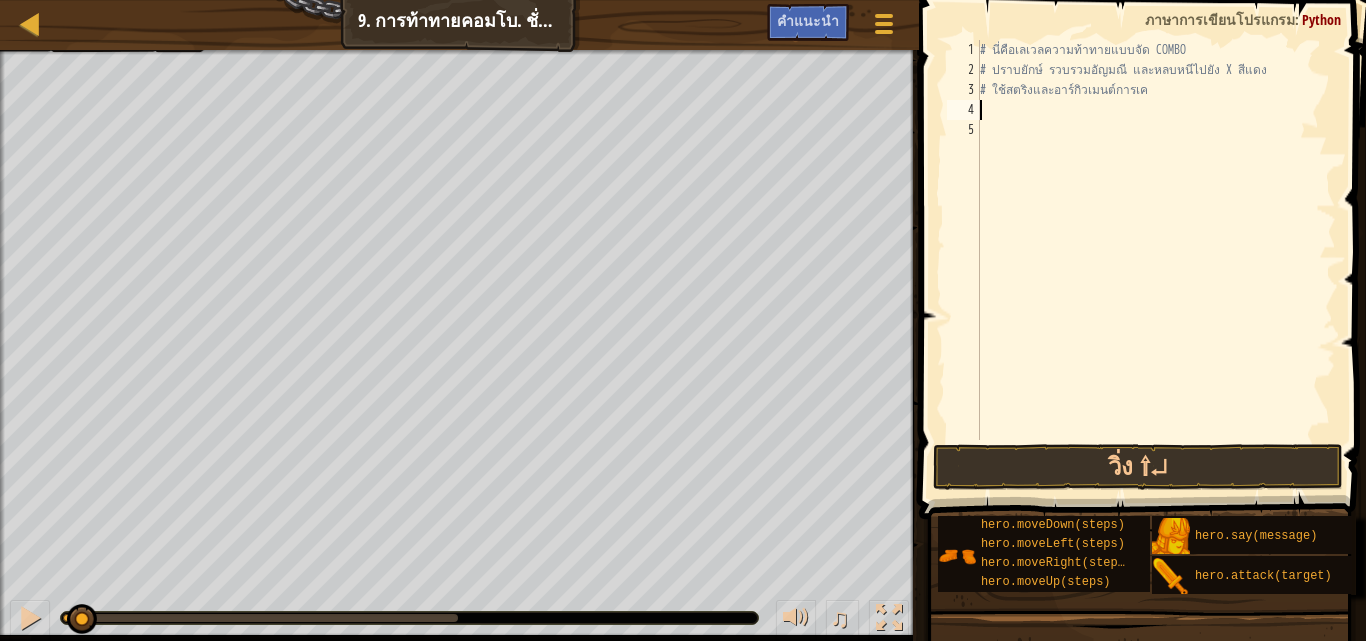 drag, startPoint x: 1078, startPoint y: 109, endPoint x: 1016, endPoint y: 123, distance: 63.560993 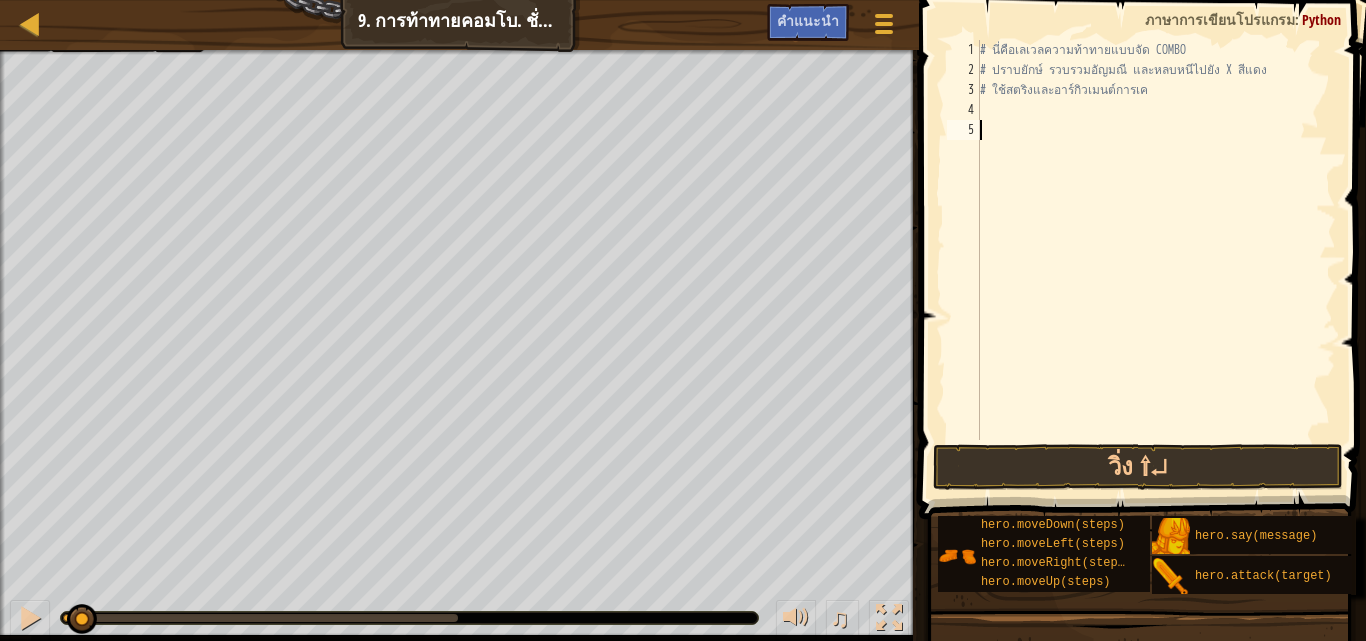 click on "# นี่คือเลเวลความท้าทายแบบจัด COMBO  # ปราบยักษ์ รวบรวมอัญมณี และหลบหนีไปยัง X สีแดง # ใช้สตริงและอาร์กิวเมนต์การเค" at bounding box center (1156, 260) 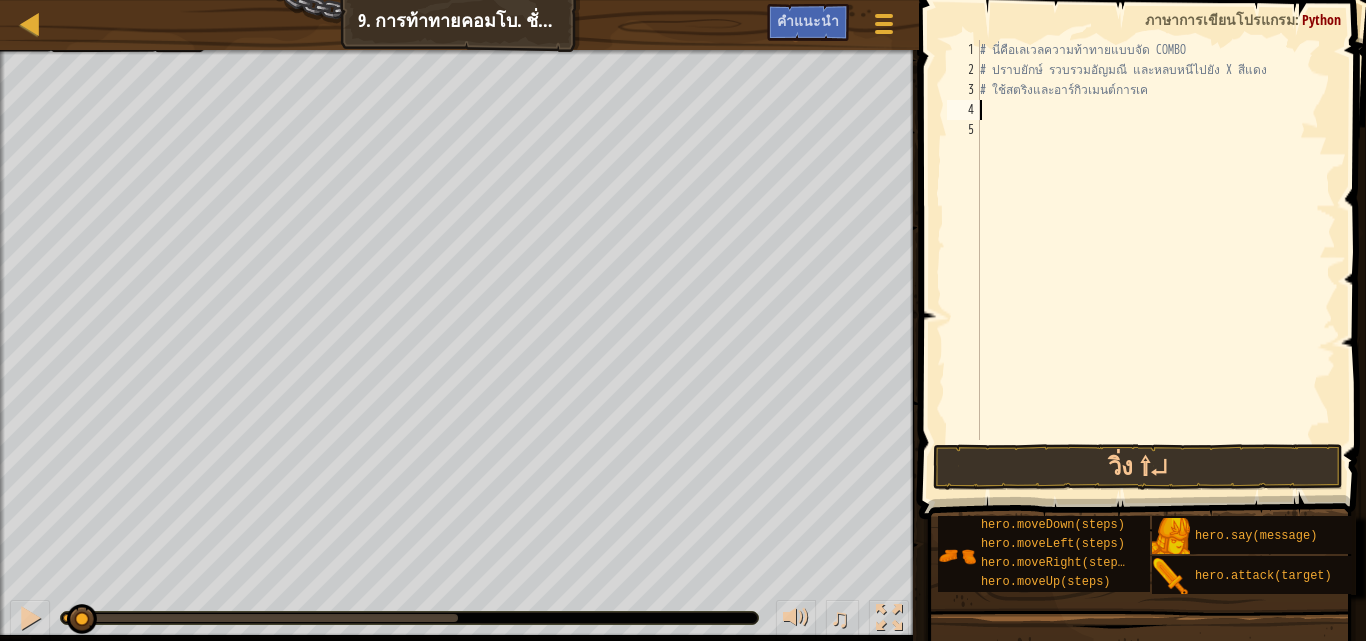 type on "h" 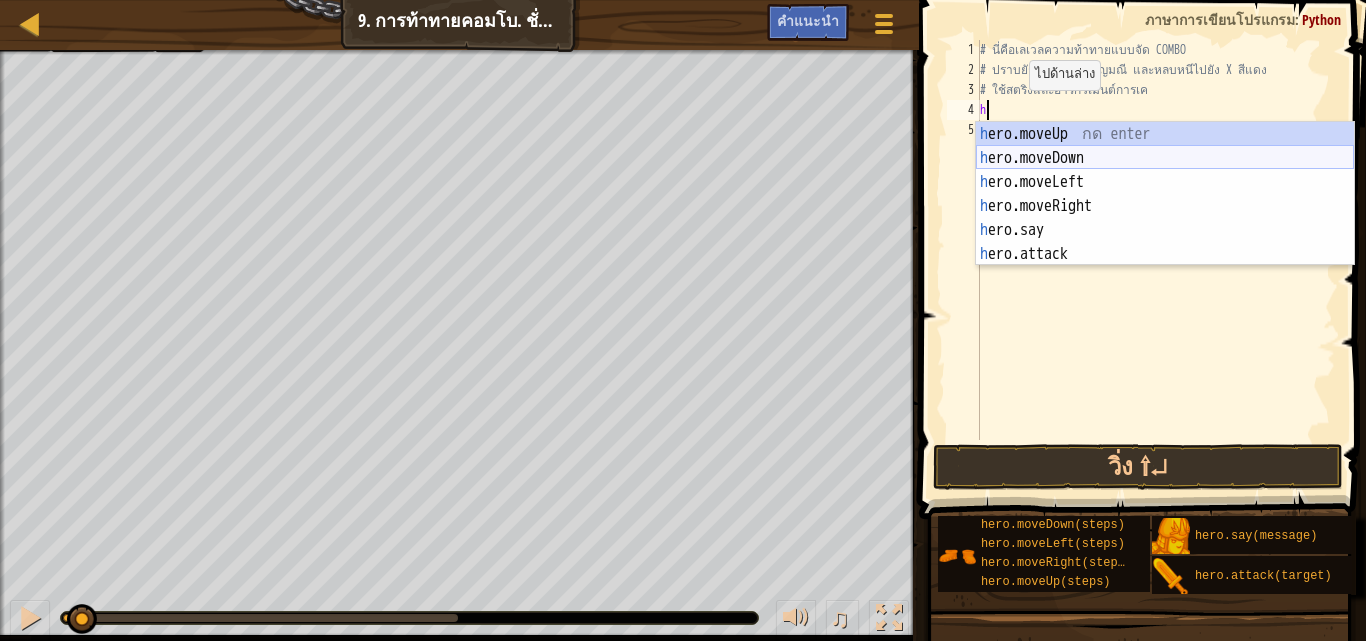 click on "h ero.moveUp กด enter h ero.moveDown กด enter h ero.moveLeft กด enter h ero.moveRight กด enter h ero.say กด enter h ero.attack กด enter" at bounding box center (1165, 218) 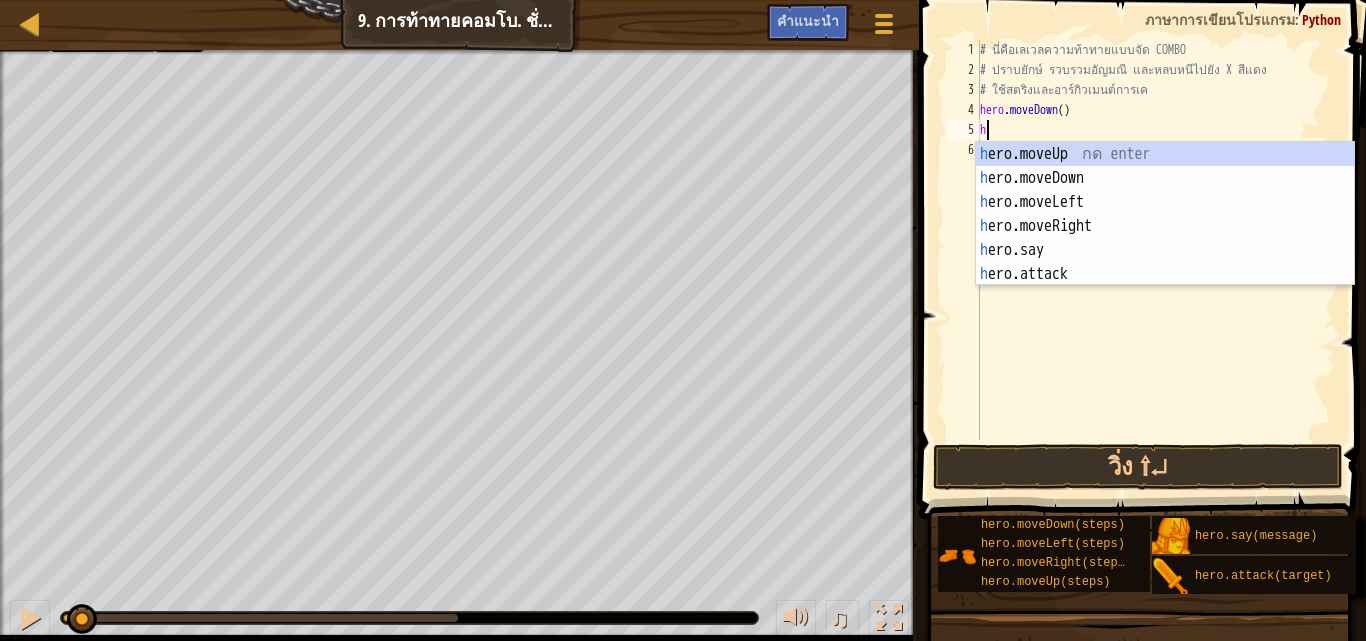 type on "h" 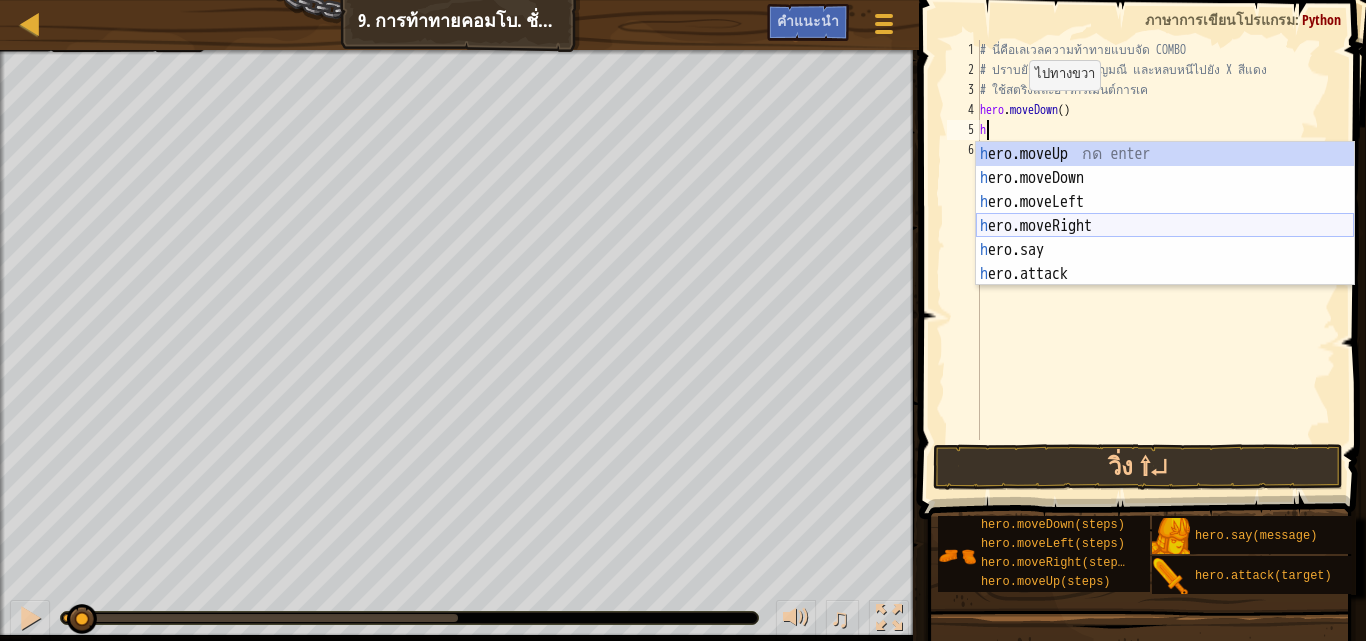 click on "h ero.moveUp กด enter h ero.moveDown กด enter h ero.moveLeft กด enter h ero.moveRight กด enter h ero.say กด enter h ero.attack กด enter" at bounding box center [1165, 238] 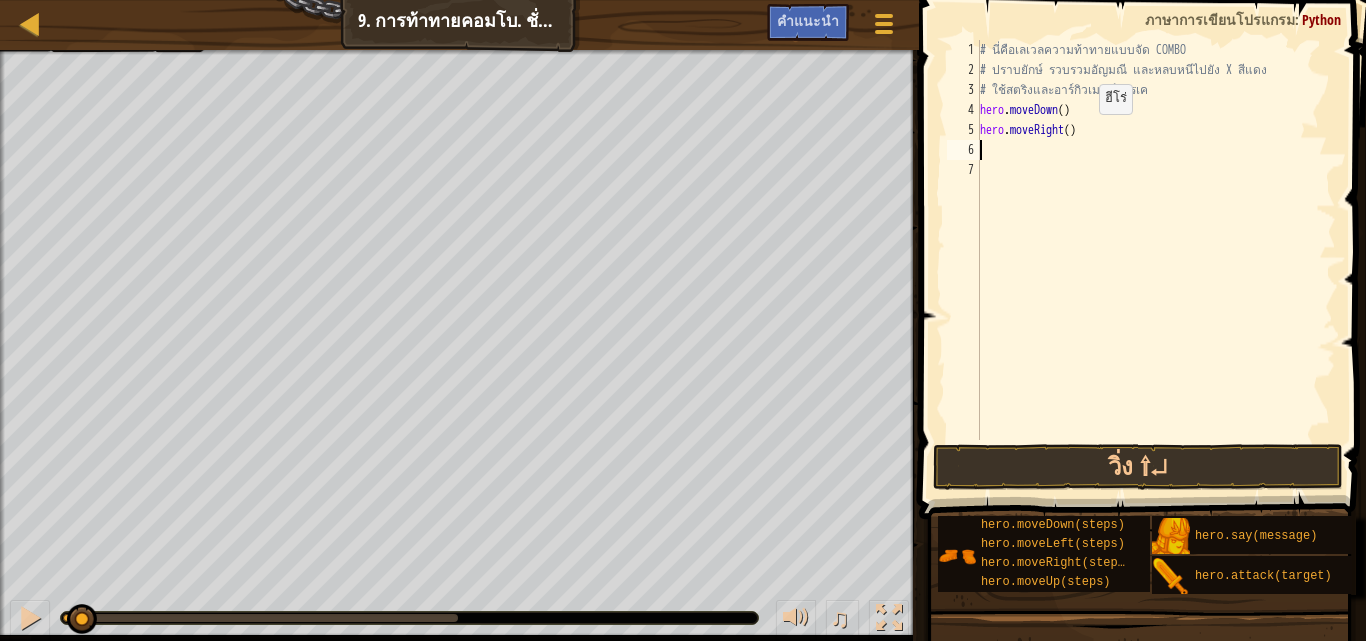 click on "# นี่คือเลเวลความท้าทายแบบจัด COMBO  # ปราบยักษ์ รวบรวมอัญมณี และหลบหนีไปยัง X สีแดง # ใช้สตริงและอาร์กิวเมนต์การเค hero . moveDown ( ) hero . moveRight ( )" at bounding box center [1156, 260] 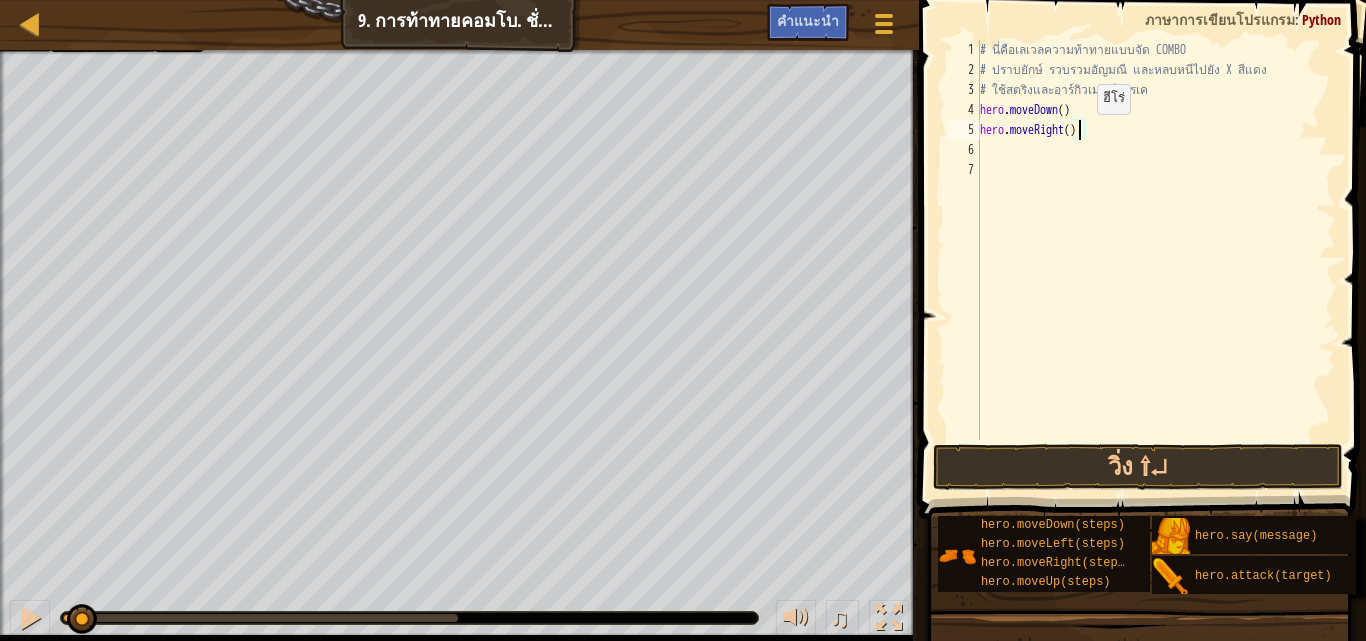 type on "hero.moveRight(2)" 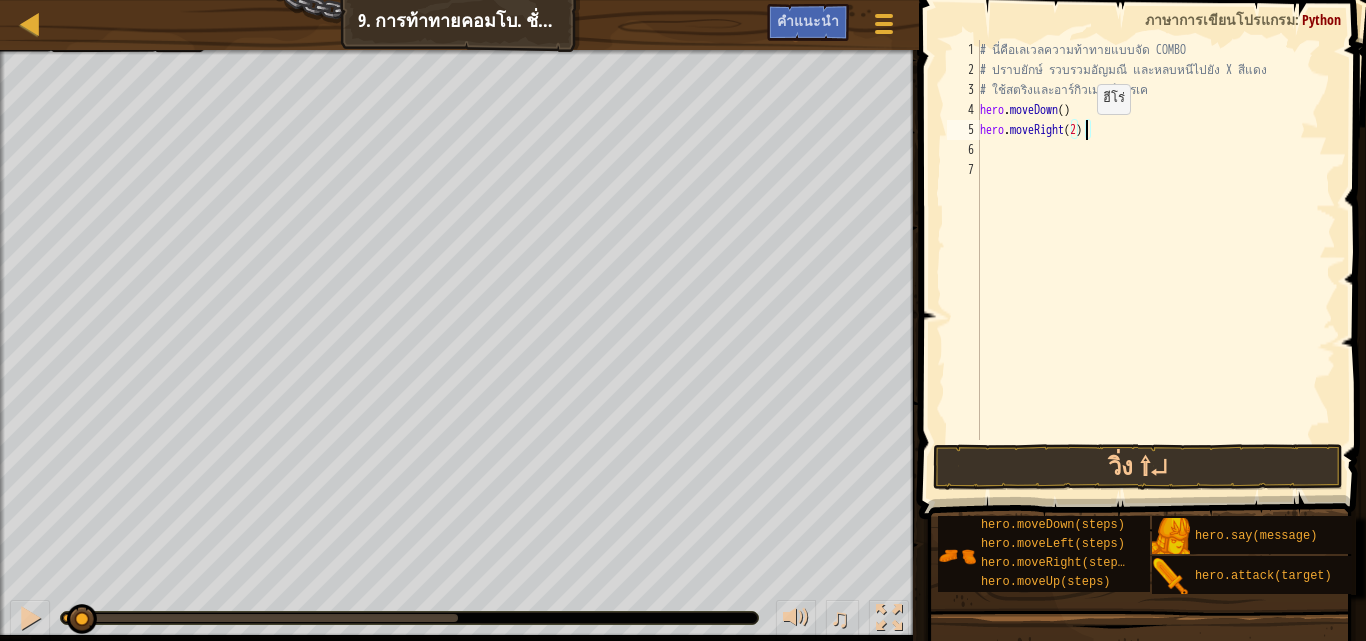 scroll, scrollTop: 9, scrollLeft: 8, axis: both 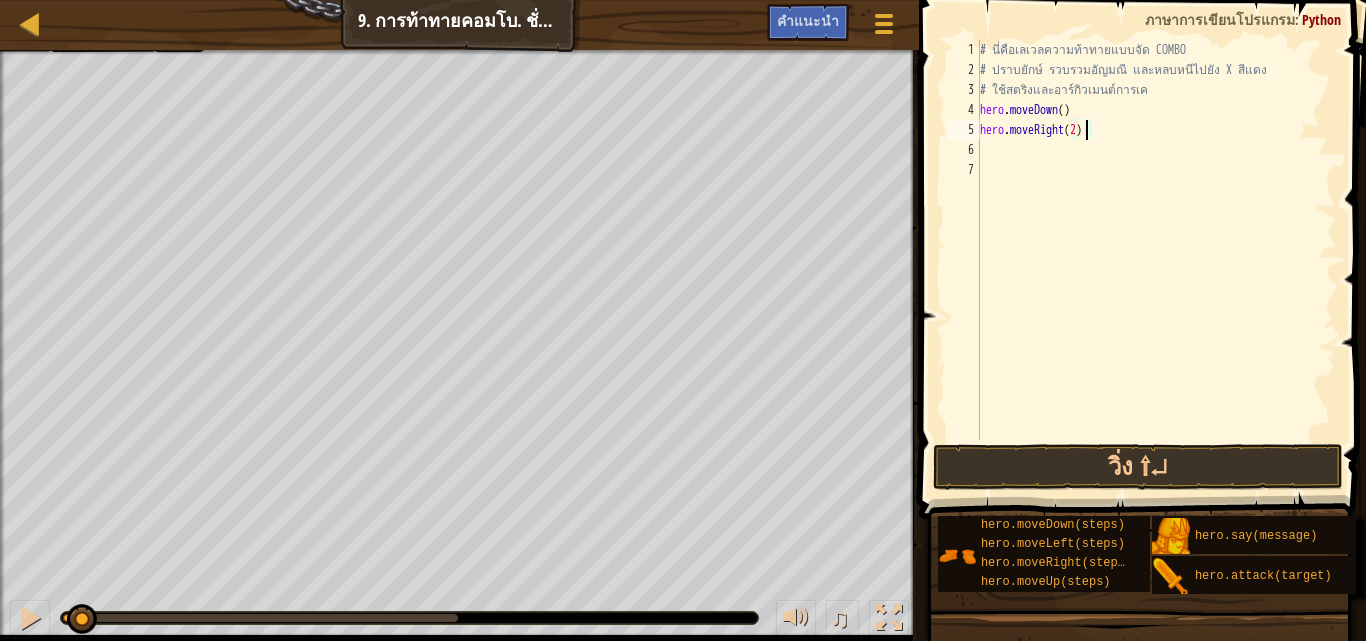 click on "# นี่คือเลเวลความท้าทายแบบจัด COMBO  # ปราบยักษ์ รวบรวมอัญมณี และหลบหนีไปยัง X สีแดง # ใช้สตริงและอาร์กิวเมนต์การเค hero . moveDown ( ) hero . moveRight ( [NUMBER] )" at bounding box center (1156, 260) 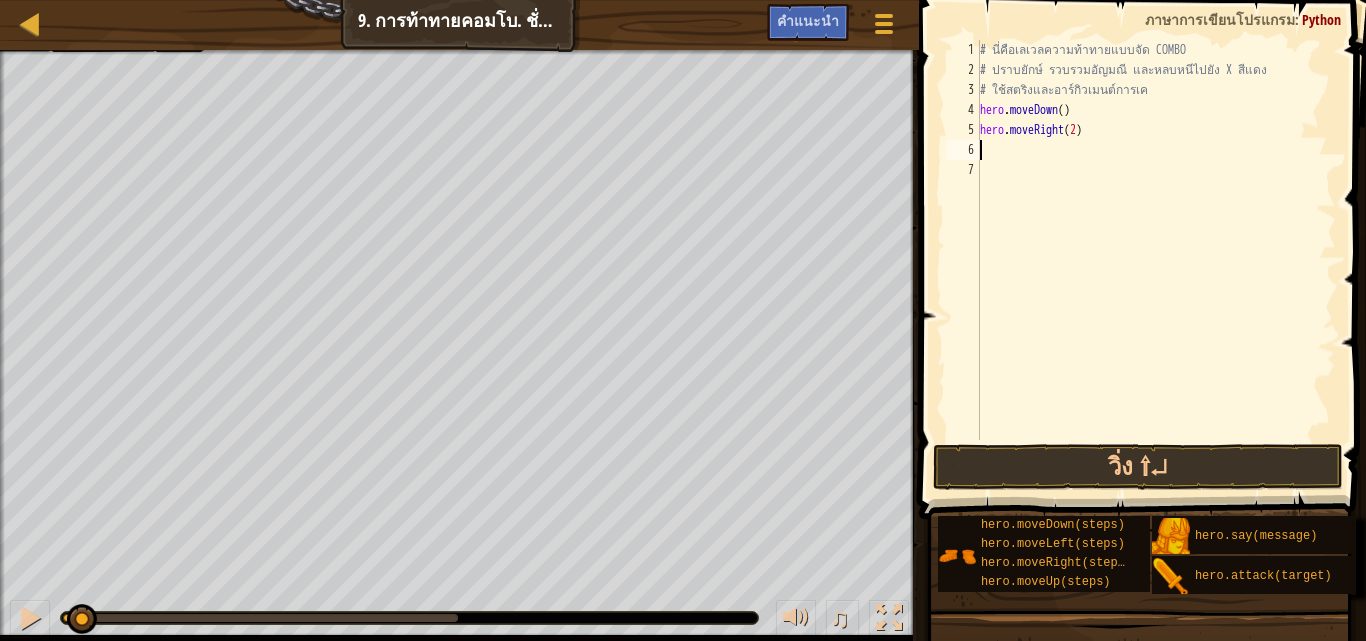 scroll, scrollTop: 9, scrollLeft: 0, axis: vertical 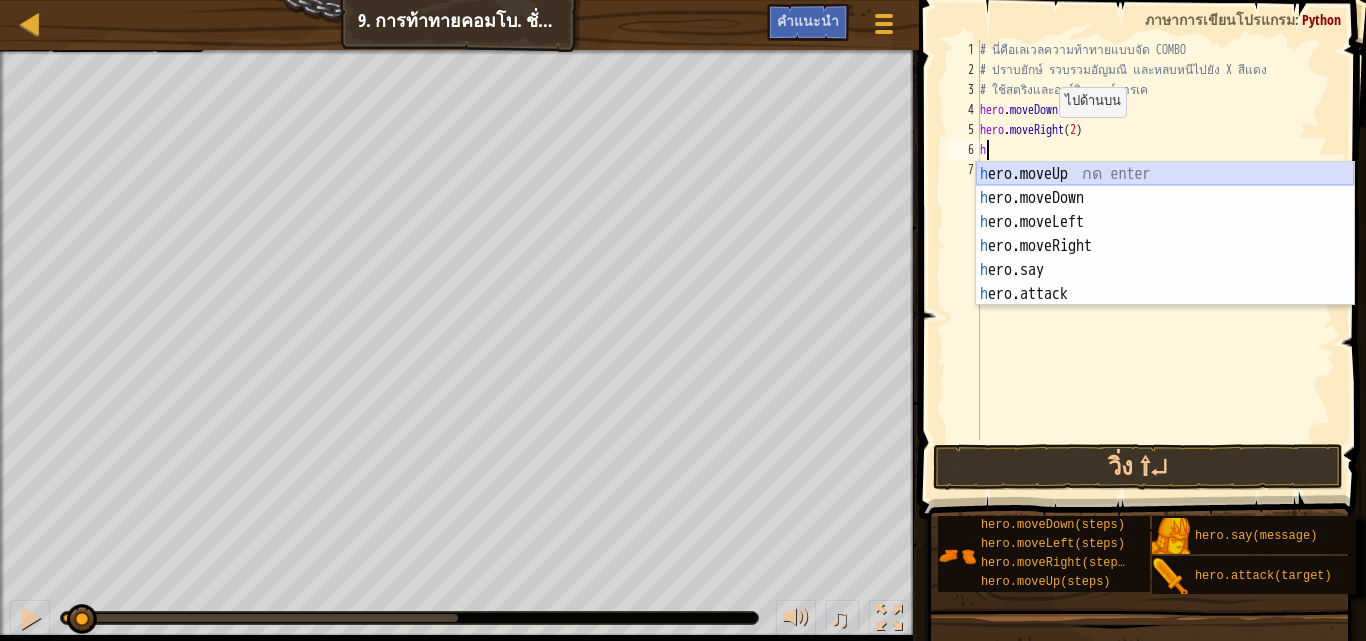 click on "h ero.moveUp กด enter h ero.moveDown กด enter h ero.moveLeft กด enter h ero.moveRight กด enter h ero.say กด enter h ero.attack กด enter" at bounding box center (1165, 258) 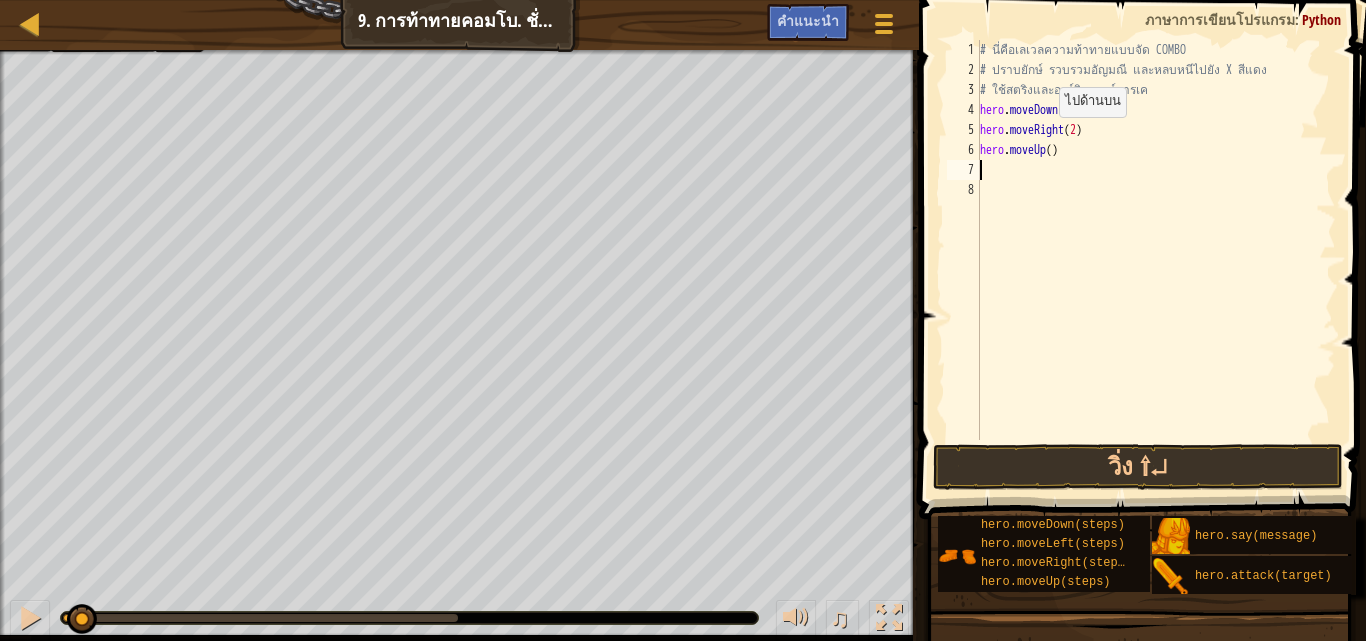 type 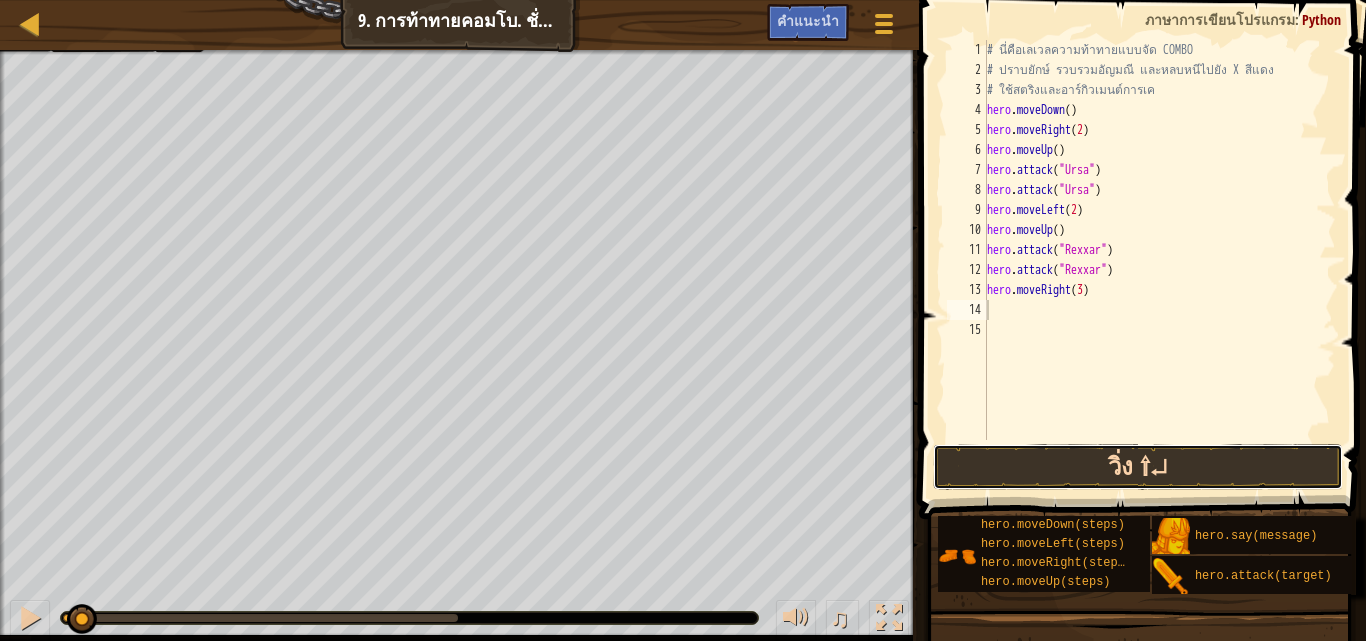 click on "วิ่ง ⇧↵" at bounding box center (1138, 467) 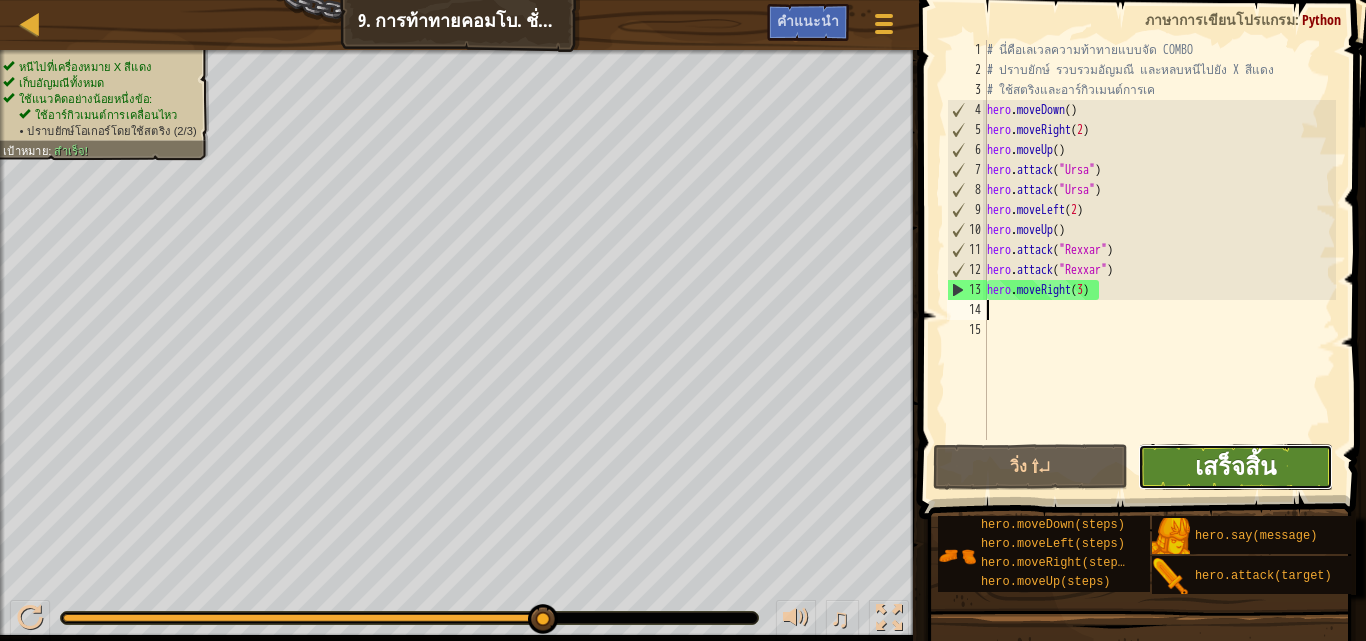 click on "เสร็จสิ้น" at bounding box center (1235, 466) 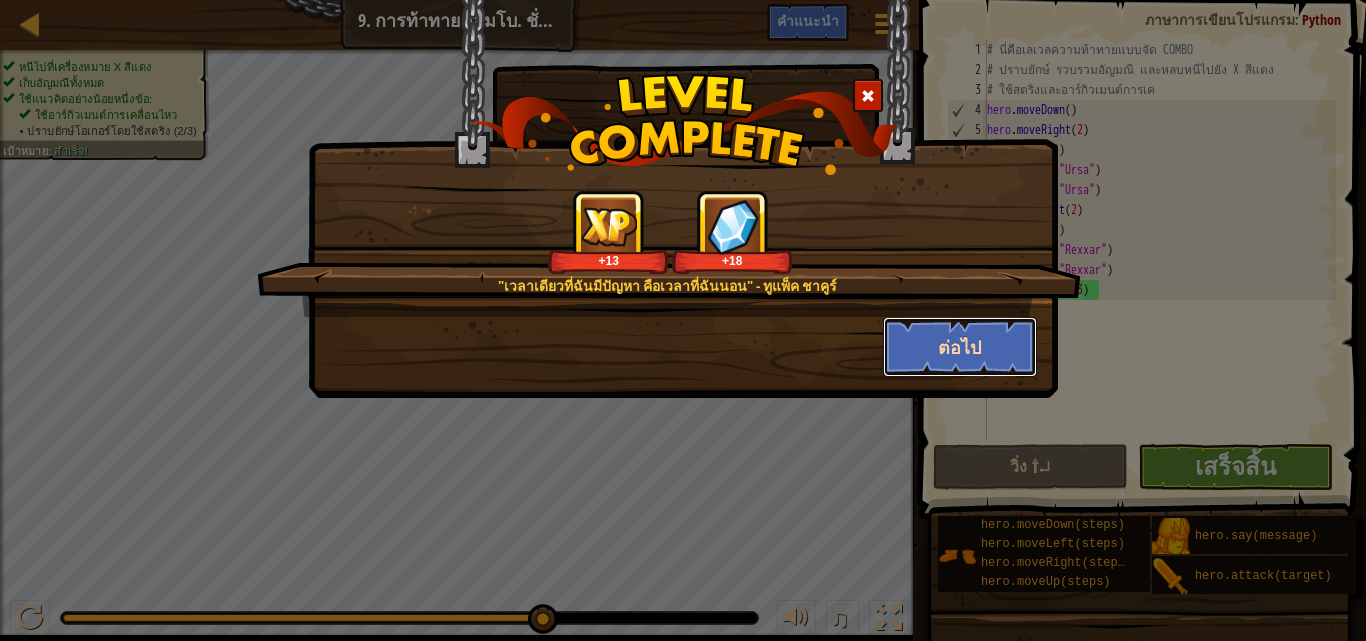 click on "ต่อไป" at bounding box center (960, 347) 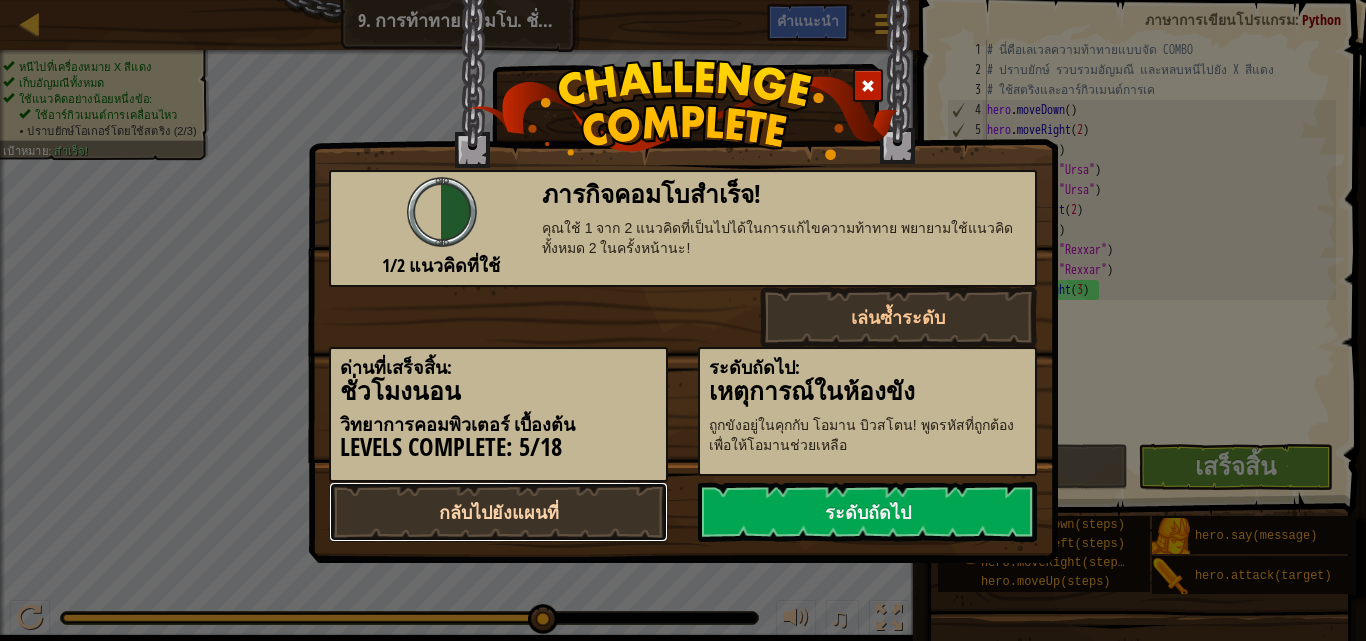 click on "กลับไปยังแผนที่" at bounding box center (498, 512) 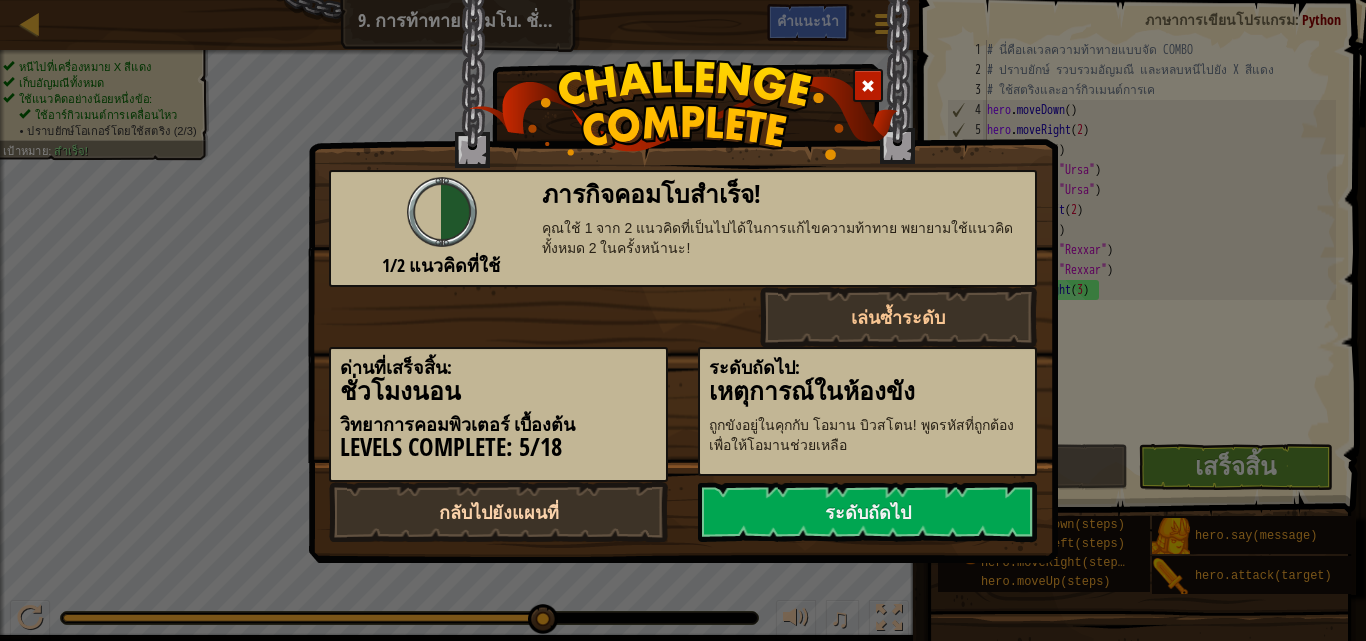 select on "th" 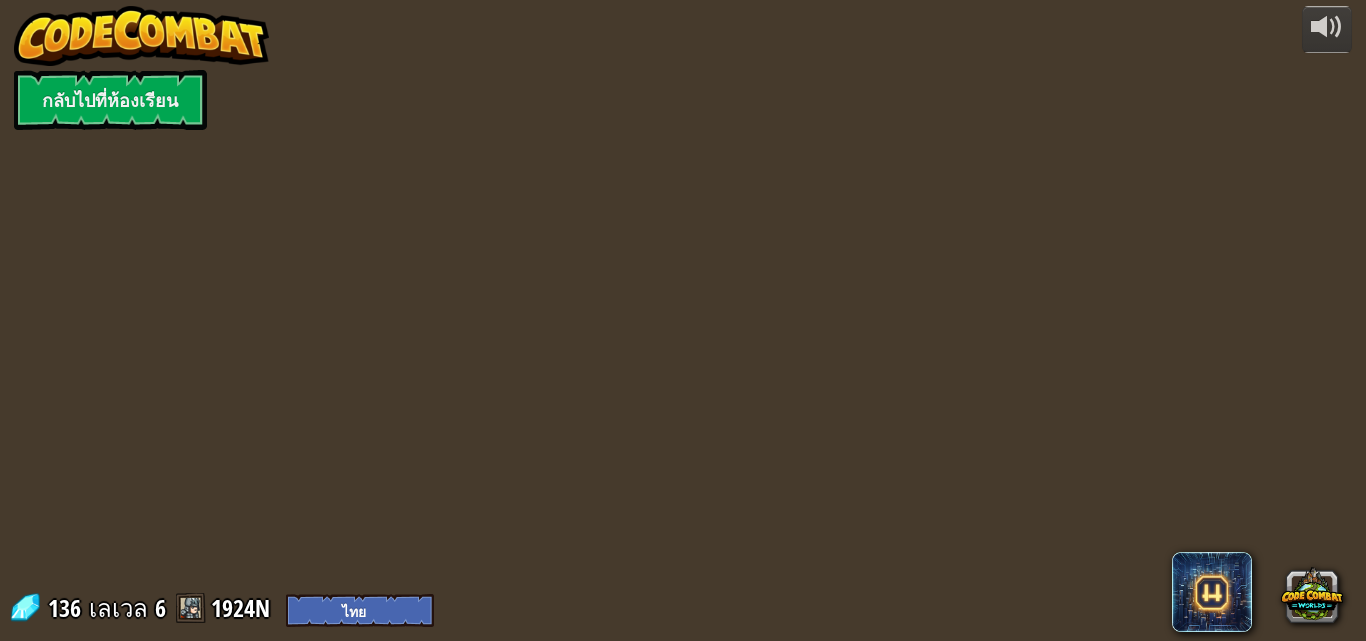 select on "th" 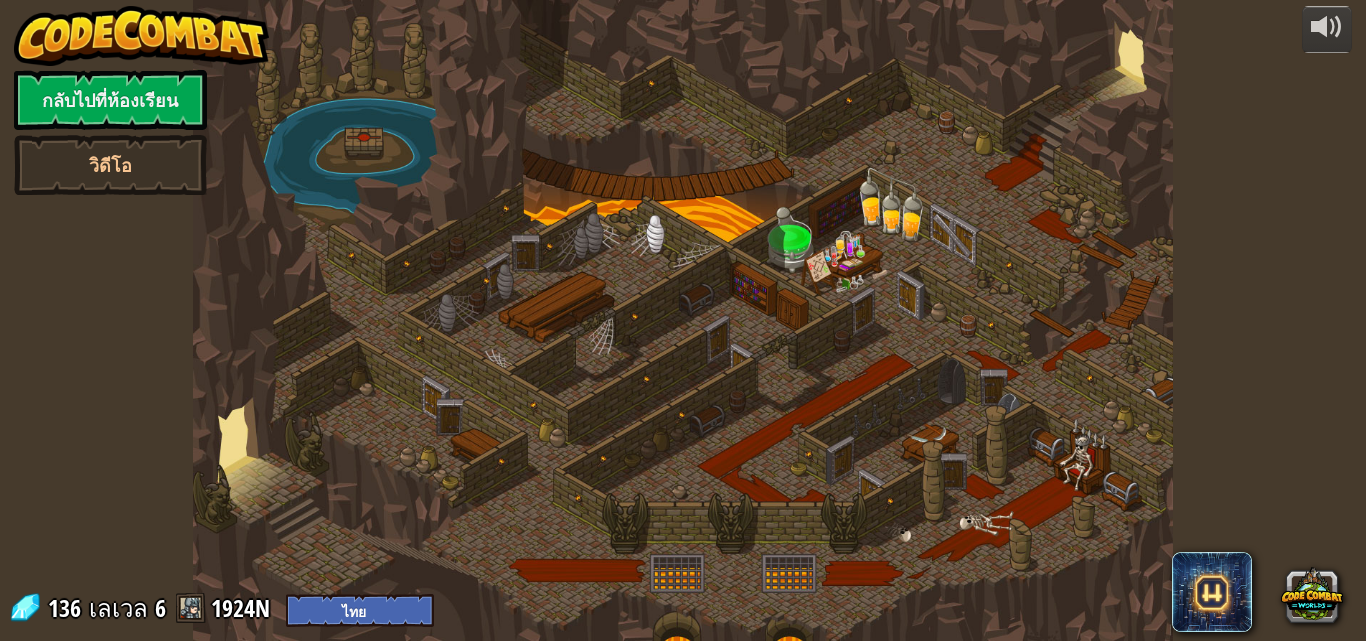 select on "th" 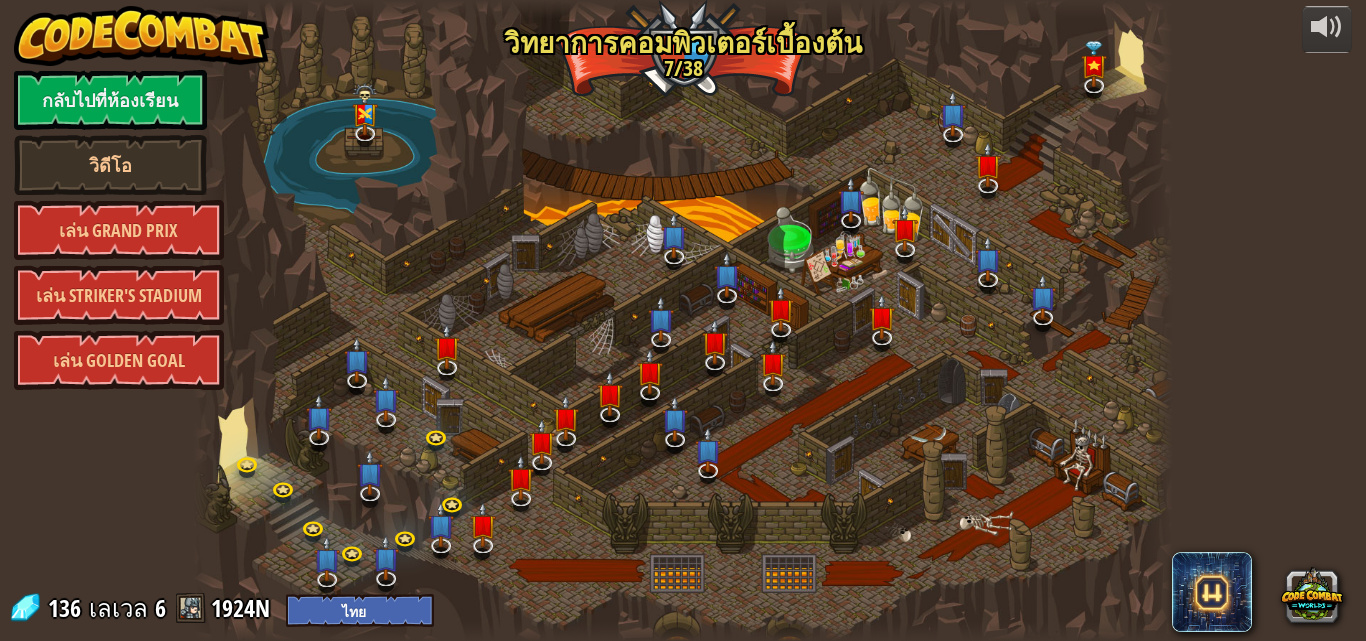 select on "th" 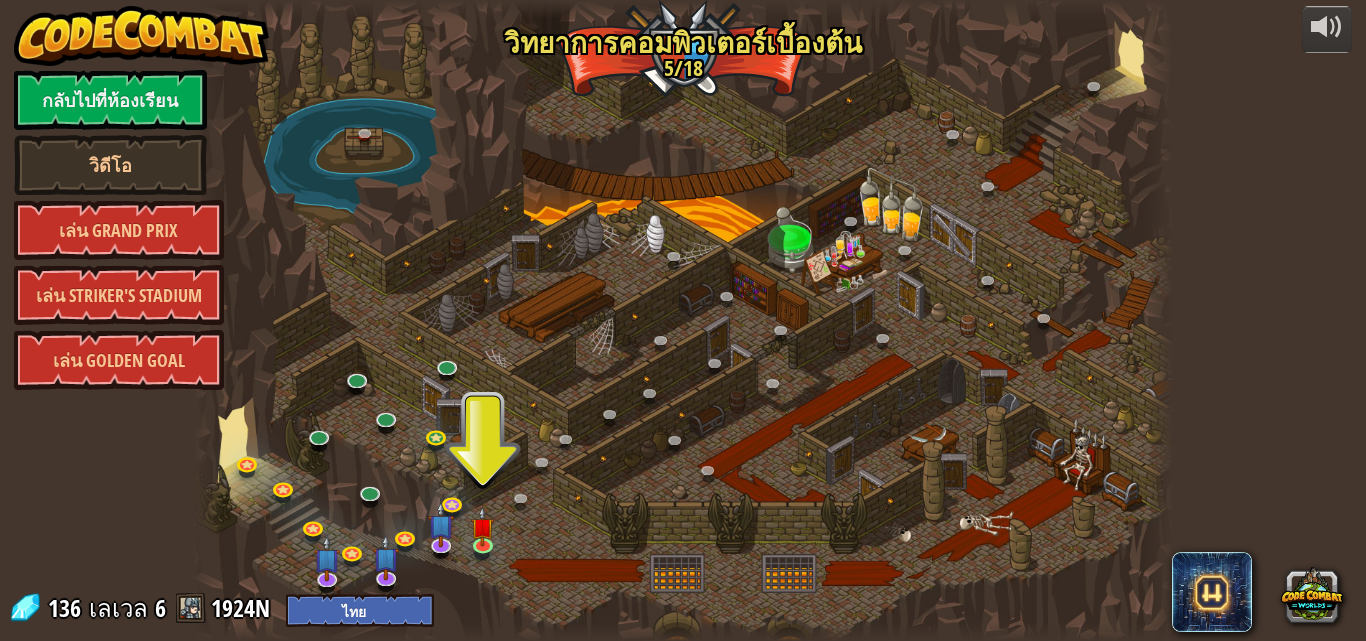 click at bounding box center [191, 608] 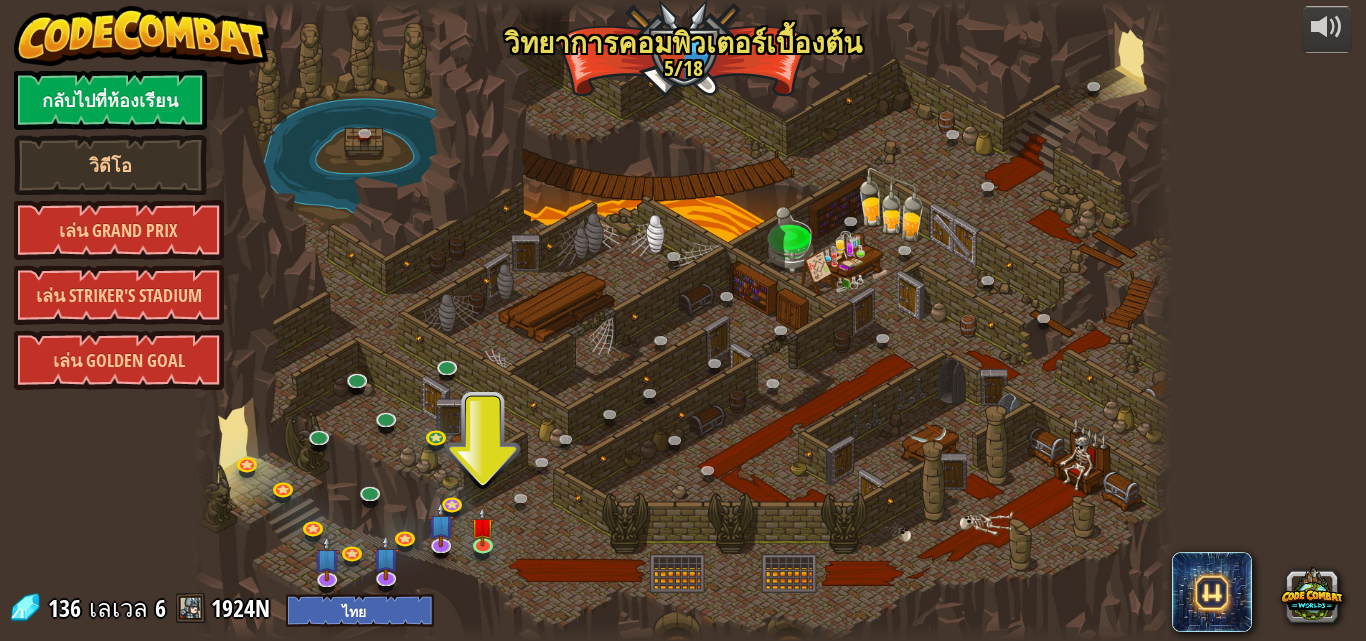 click at bounding box center (191, 608) 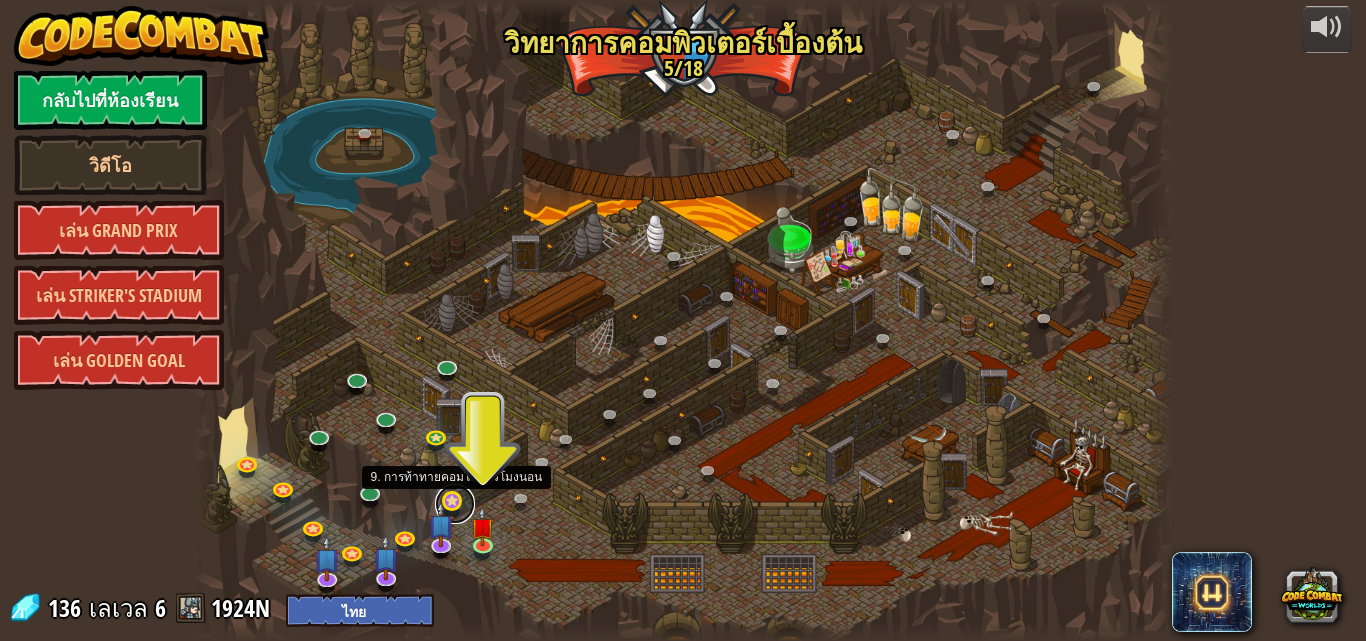 click at bounding box center (455, 504) 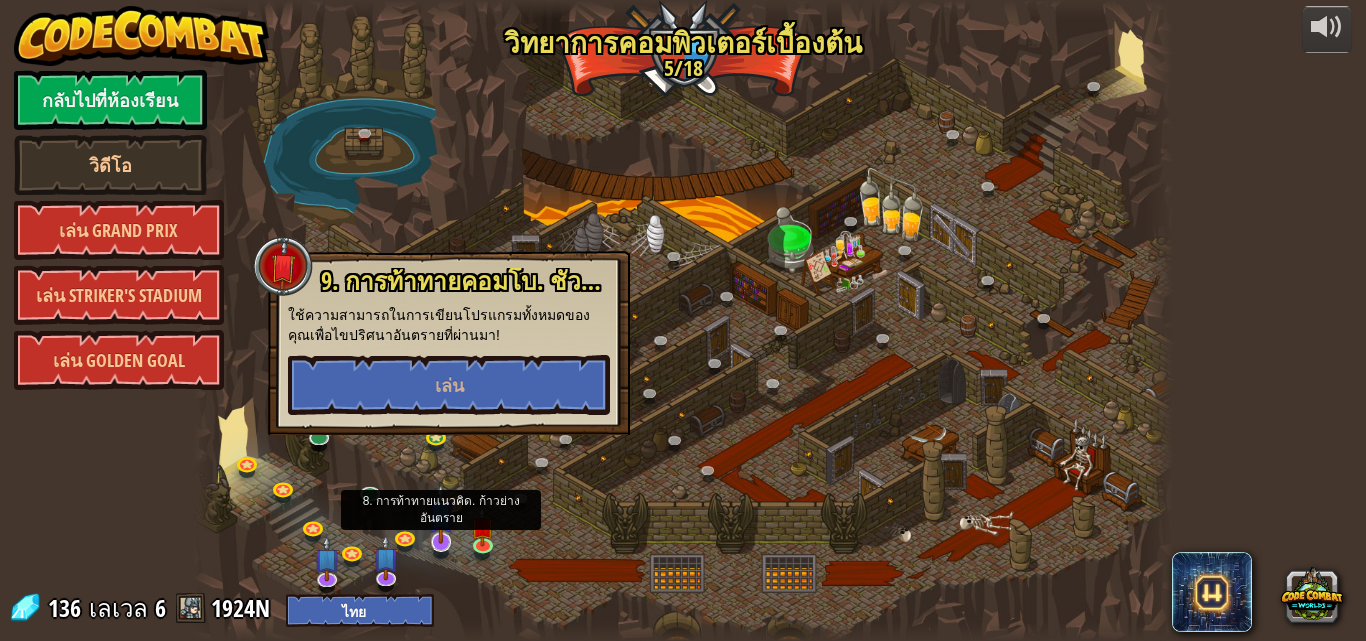 click at bounding box center [441, 513] 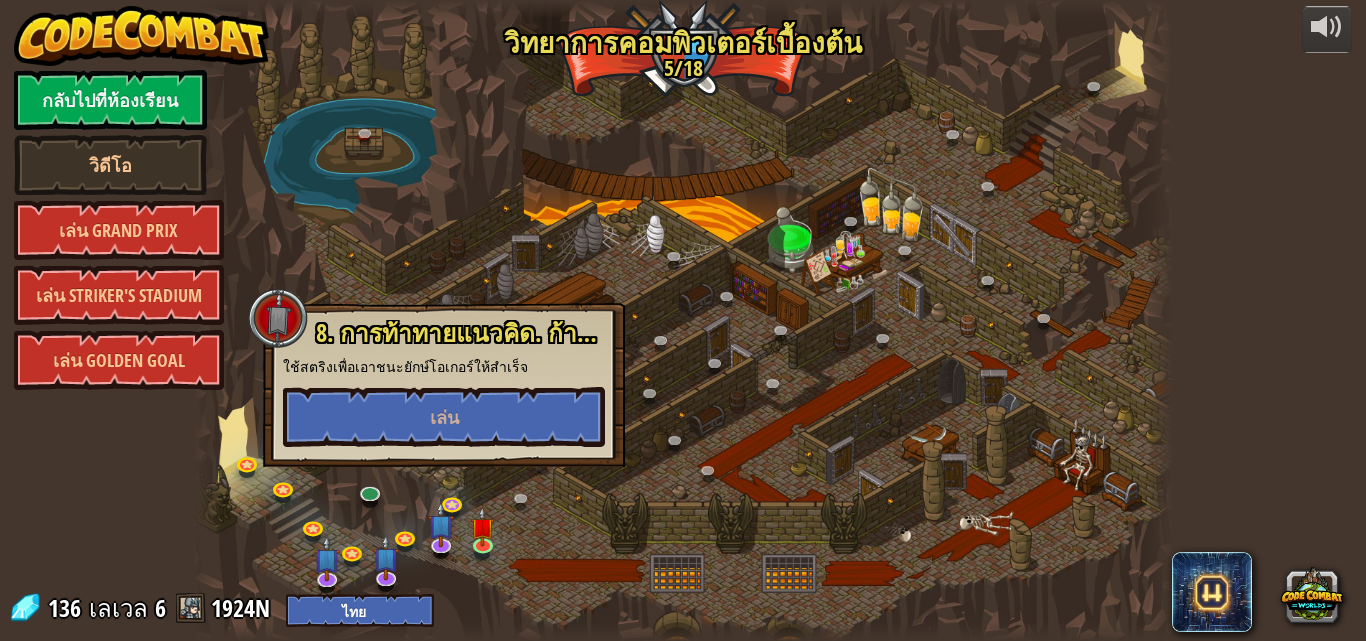click on "8. การท้าทายแนวคิด. ก้าวย่างอันตราย ใช้สตริงเพื่อเอาชนะยักษ์โอเกอร์ให้สำเร็จ
เล่น" at bounding box center (444, 385) 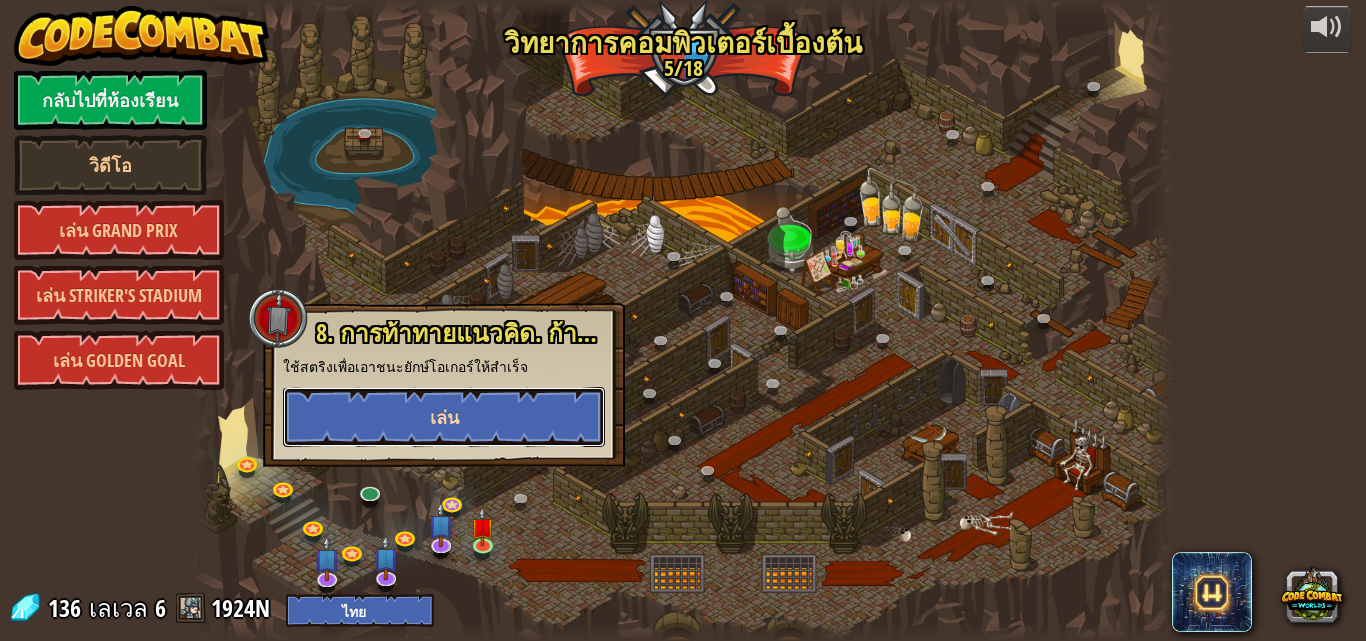 click on "เล่น" at bounding box center (444, 417) 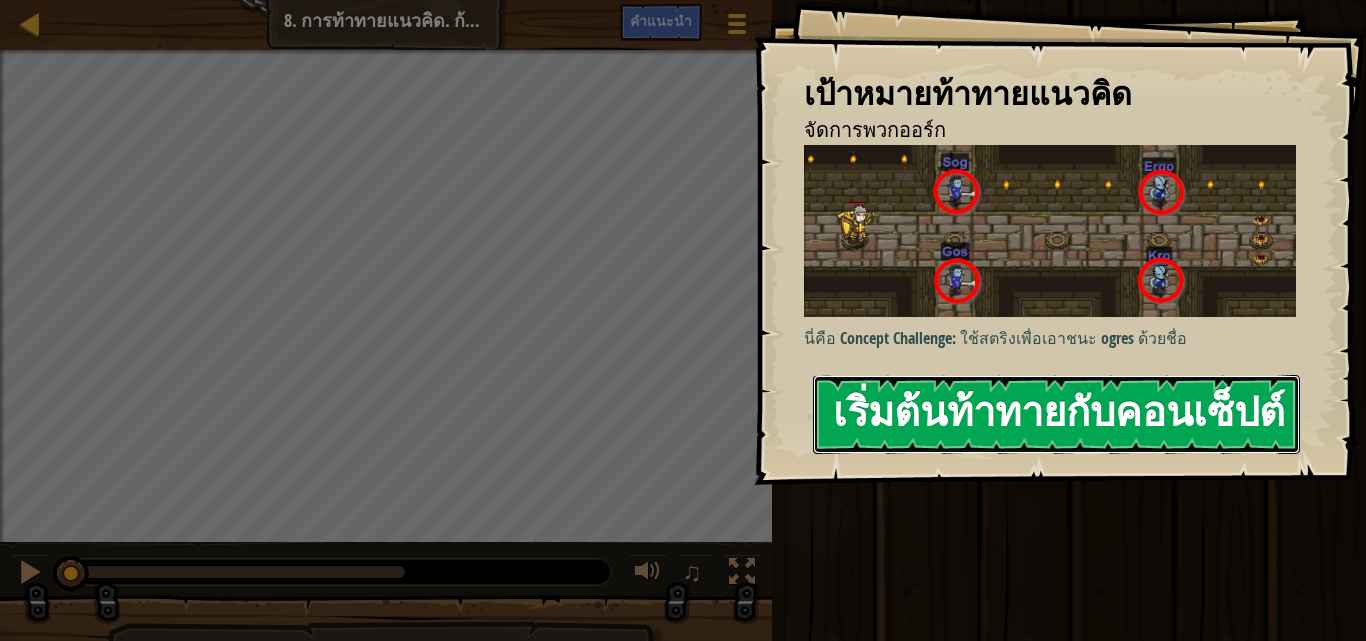 click on "เริ่มต้นท้าทายกับคอนเซ็ปต์" at bounding box center [1056, 414] 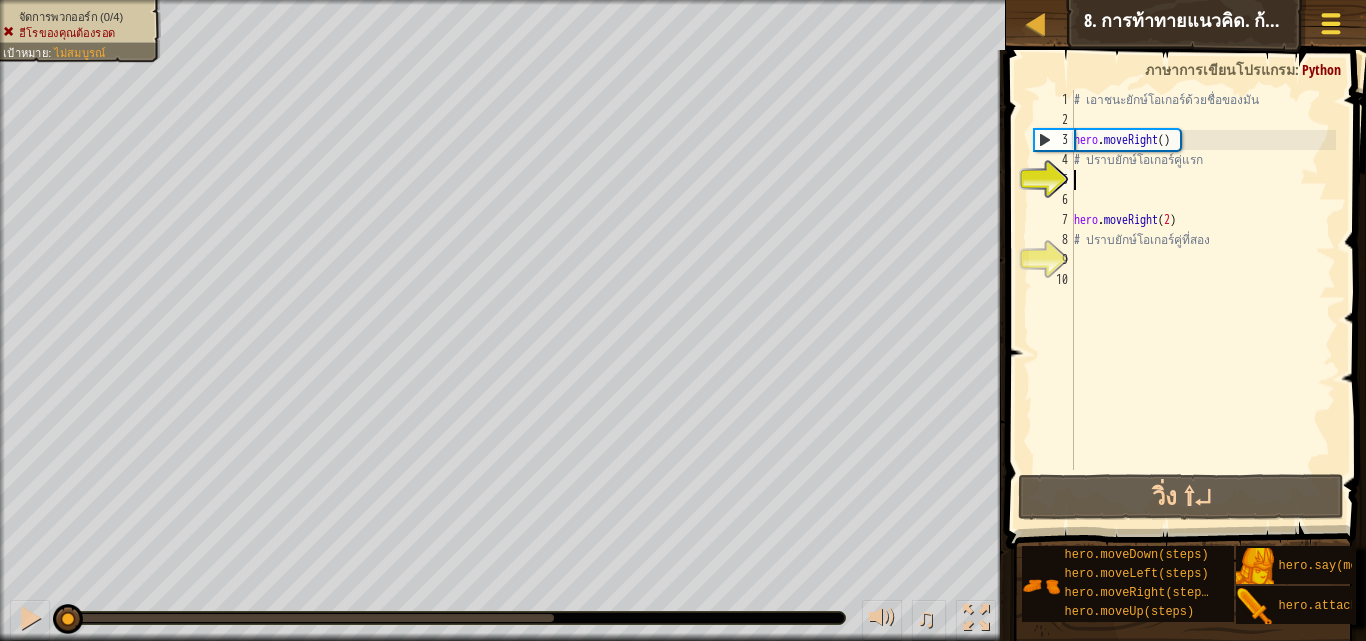 click on "เมนูเกม" at bounding box center [1331, 27] 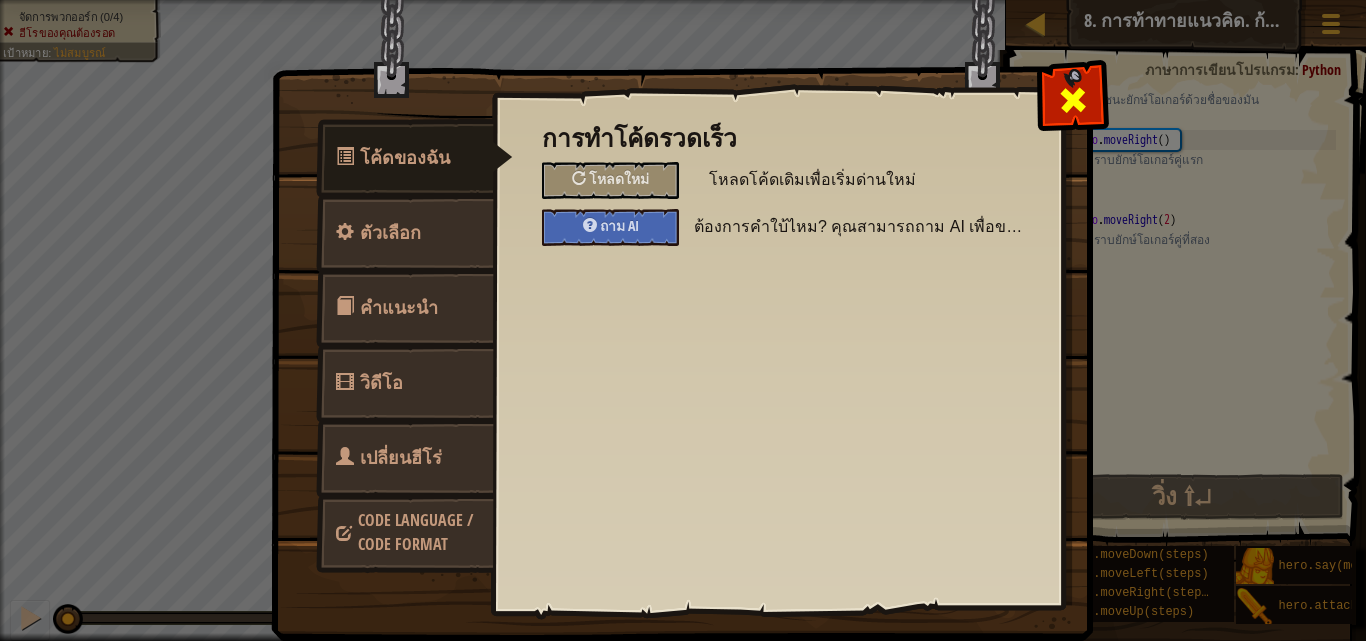 click at bounding box center [1073, 100] 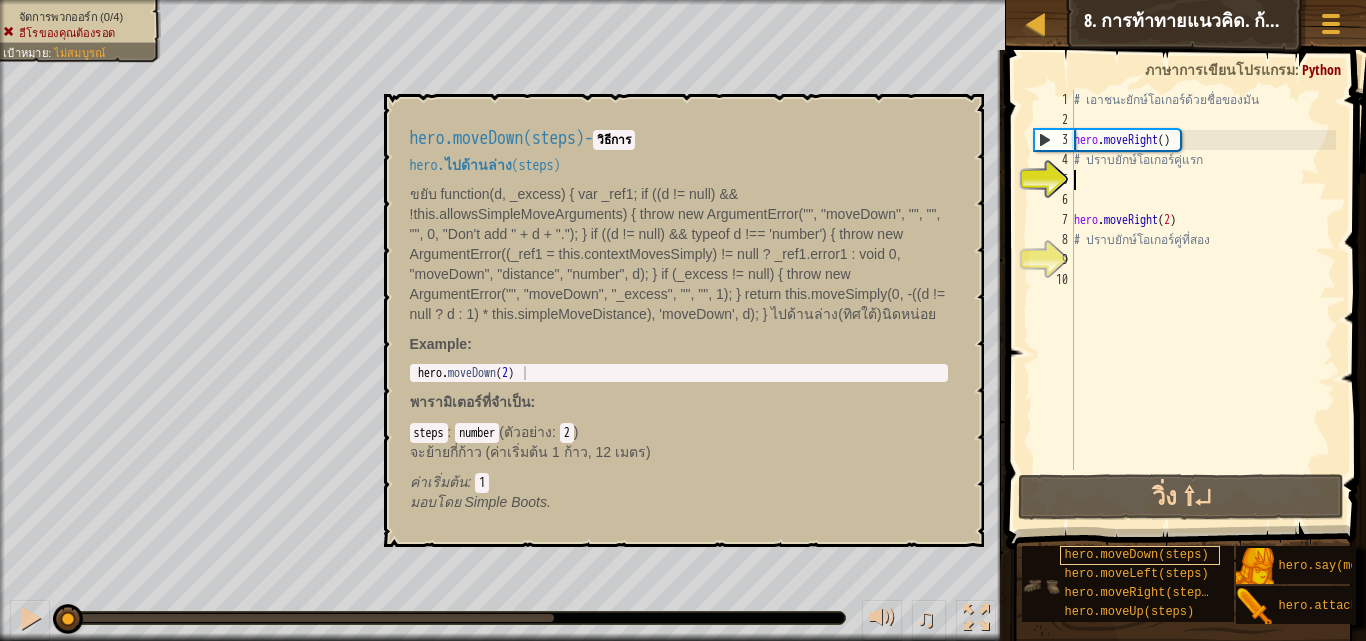 scroll, scrollTop: 15, scrollLeft: 0, axis: vertical 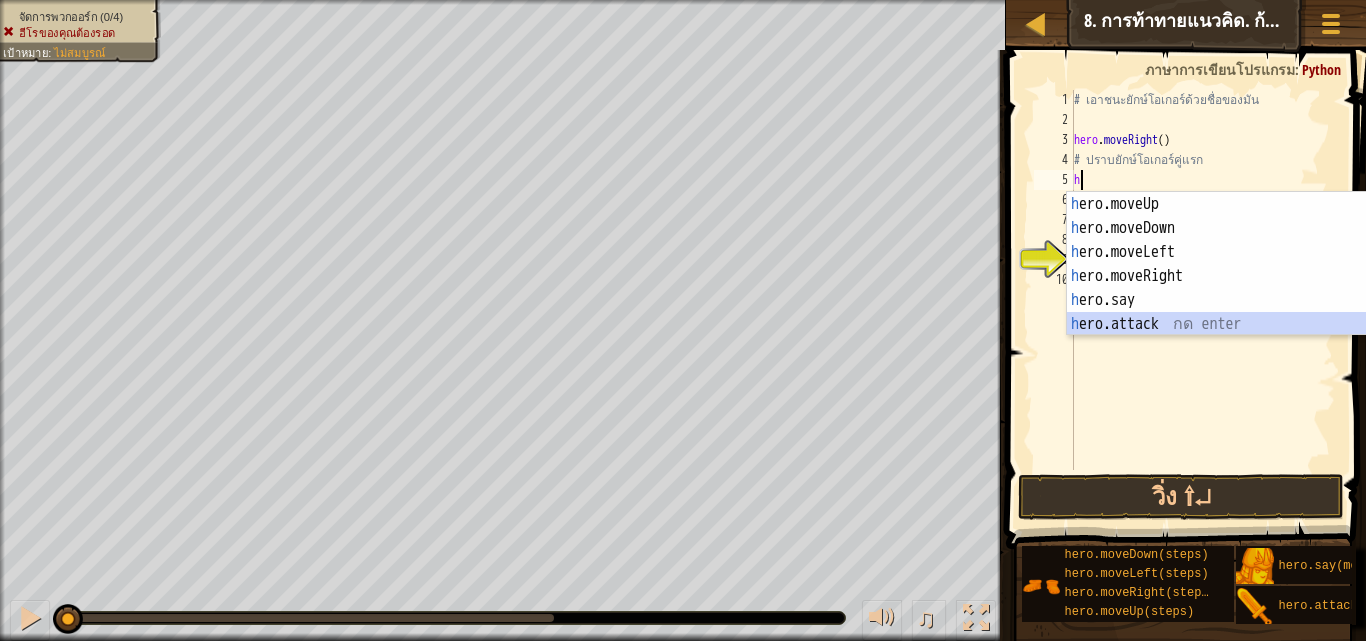 click on "h ero.moveUp กด enter h ero.moveDown กด enter h ero.moveLeft กด enter h ero.moveRight กด enter h ero.say กด enter h ero.attack กด enter" at bounding box center [1256, 288] 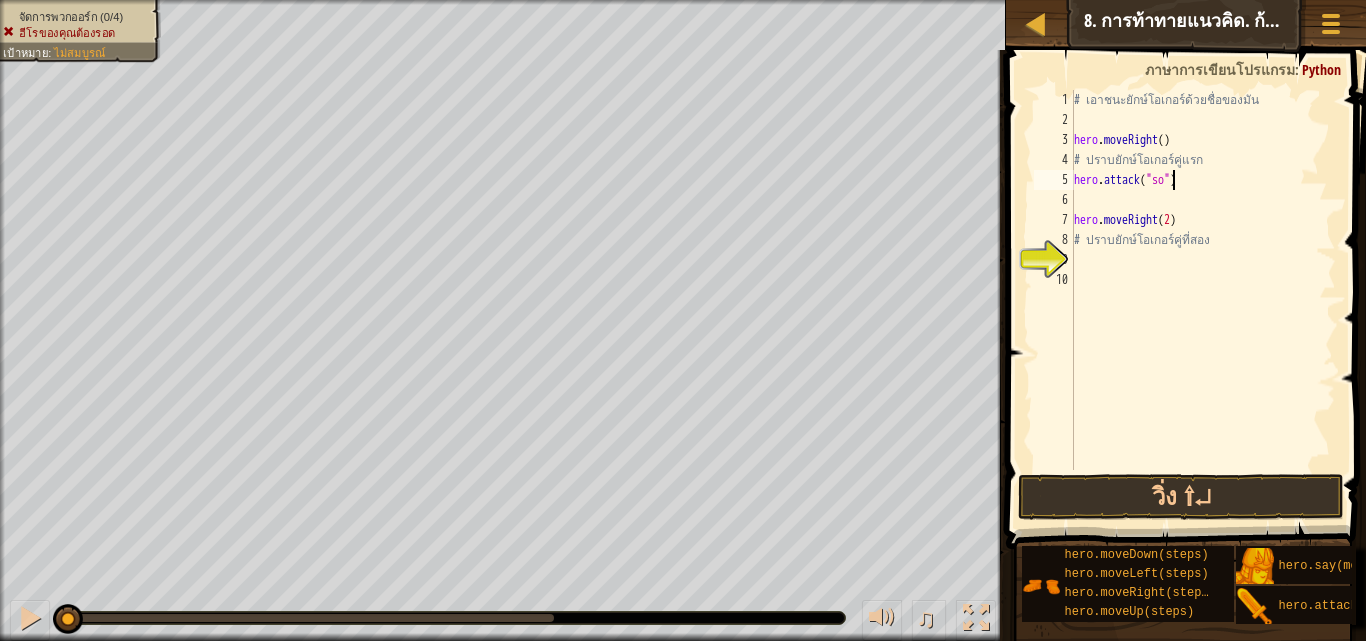 scroll, scrollTop: 9, scrollLeft: 8, axis: both 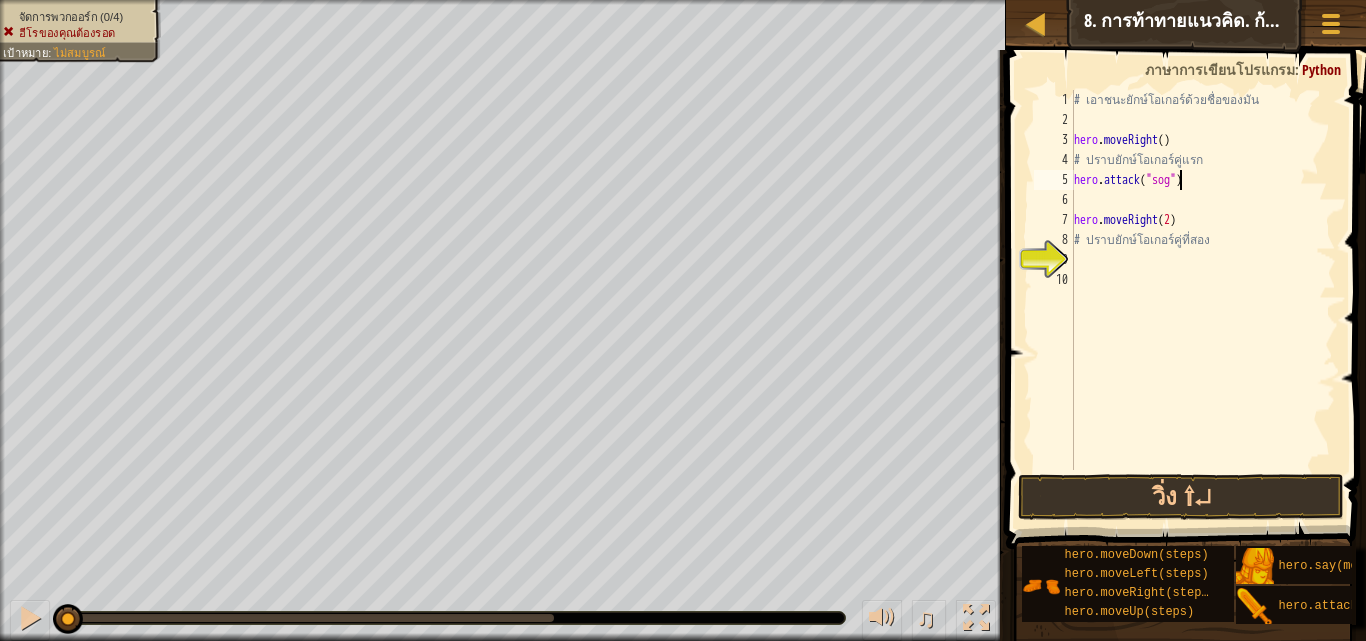click on "# เอาชนะยักษ์โอเกอร์ด้วยชื่อของมัน hero . moveRight ( ) # ปราบยักษ์โอเกอร์คู่แรก hero . attack ( "sog" ) hero . moveRight ( 2 ) # ปราบยักษ์โอเกอร์คู่ที่สอง" at bounding box center (1203, 300) 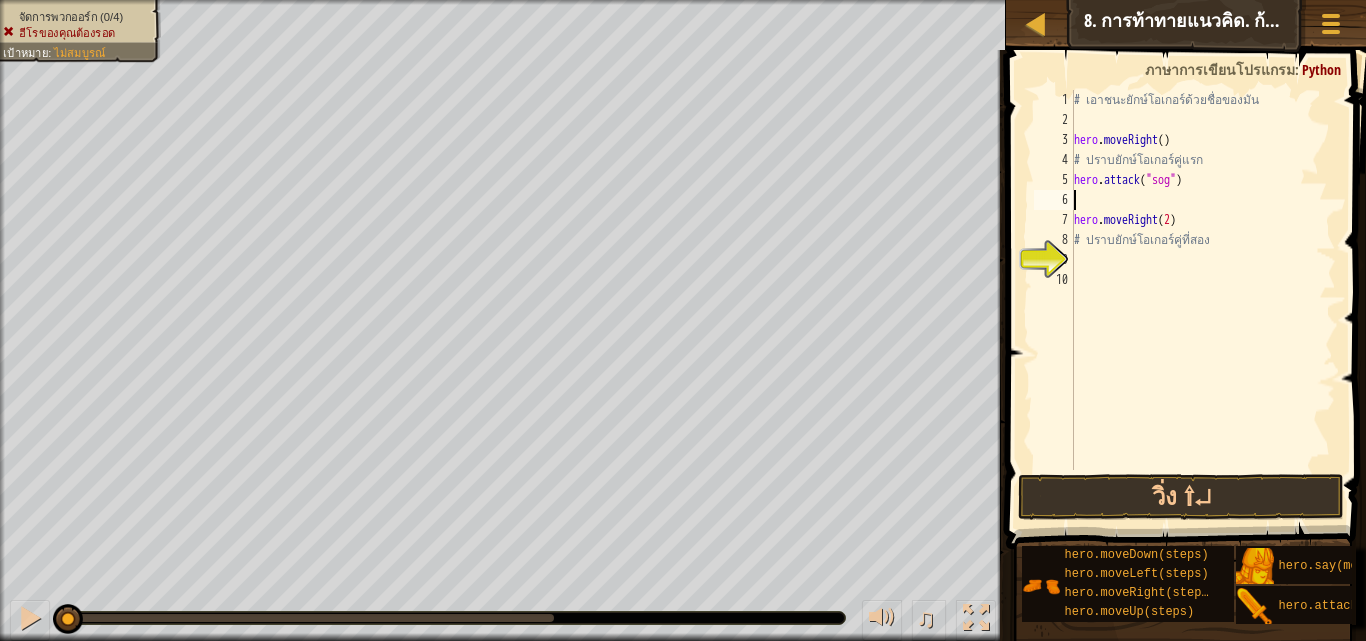 scroll, scrollTop: 9, scrollLeft: 0, axis: vertical 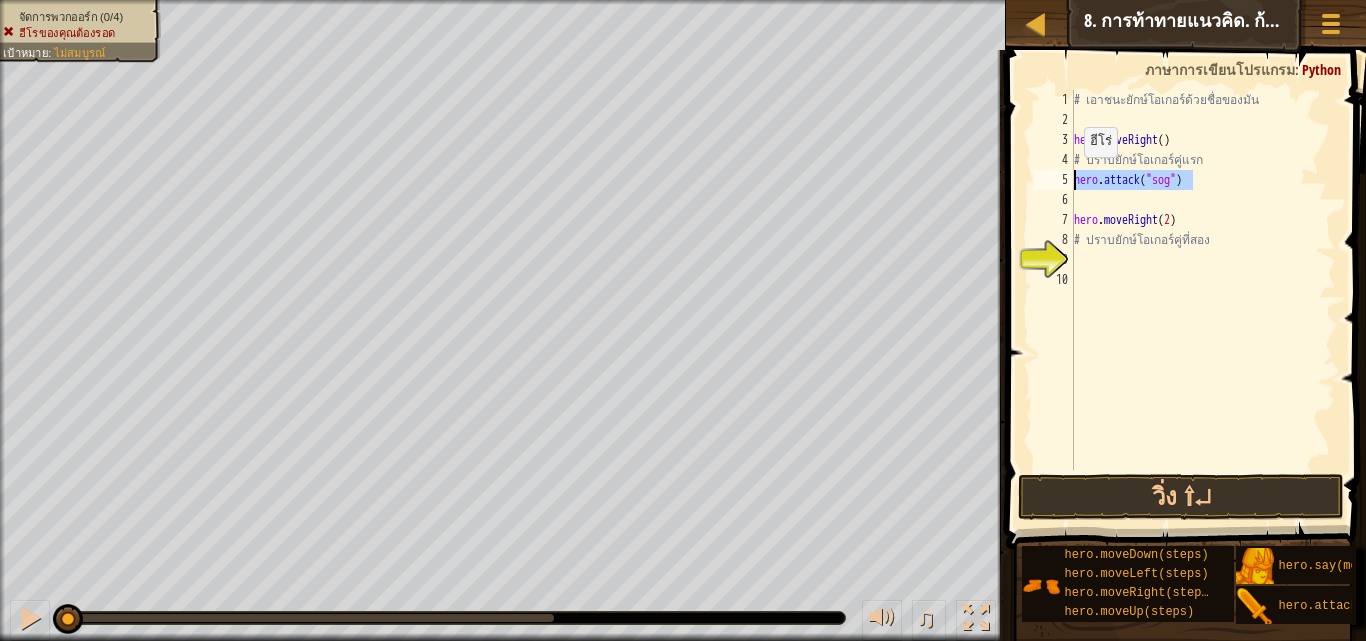 drag, startPoint x: 1194, startPoint y: 183, endPoint x: 1074, endPoint y: 177, distance: 120.14991 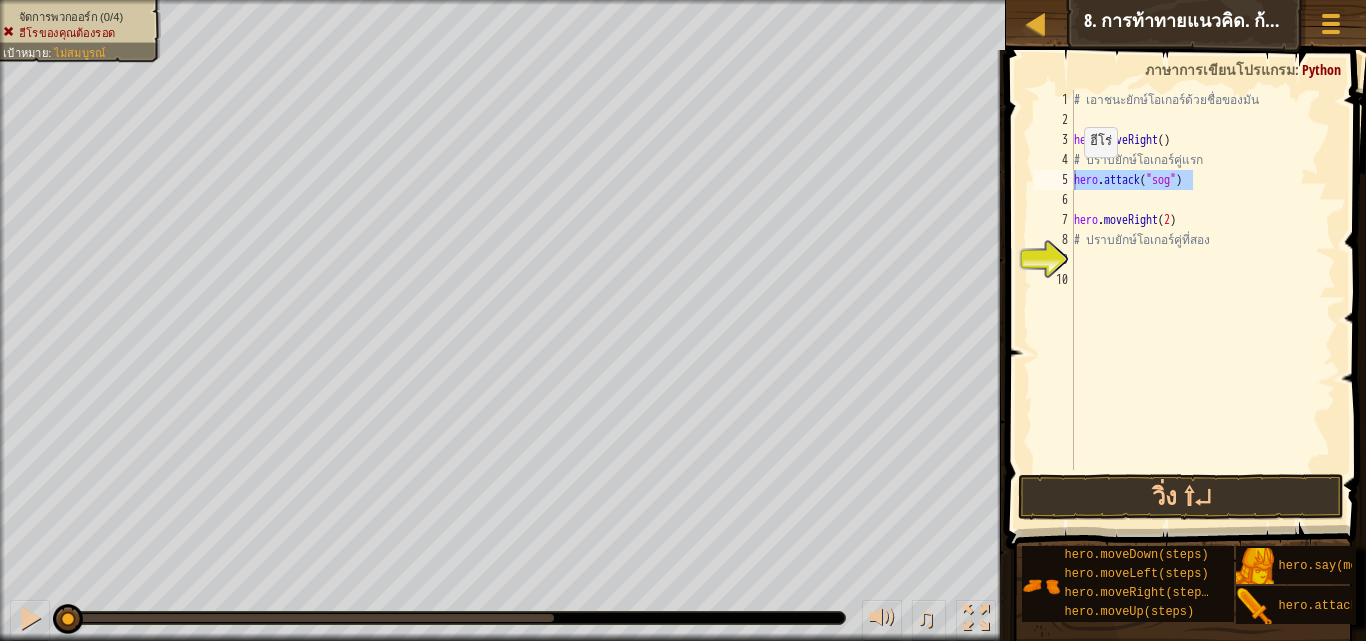 click on "# เอาชนะยักษ์โอเกอร์ด้วยชื่อของมัน hero . moveRight ( ) # ปราบยักษ์โอเกอร์คู่แรก hero . attack ( "sog" ) hero . moveRight ( 2 ) # ปราบยักษ์โอเกอร์คู่ที่สอง" at bounding box center [1203, 280] 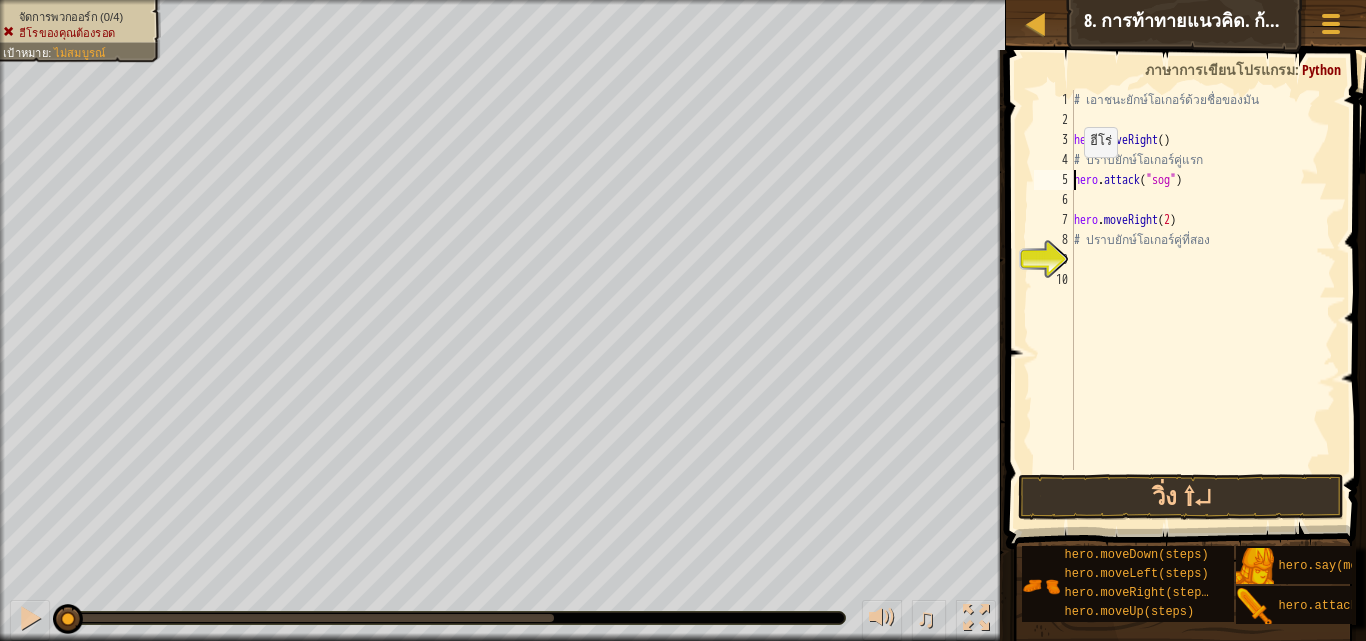 drag, startPoint x: 1074, startPoint y: 177, endPoint x: 1230, endPoint y: 152, distance: 157.99051 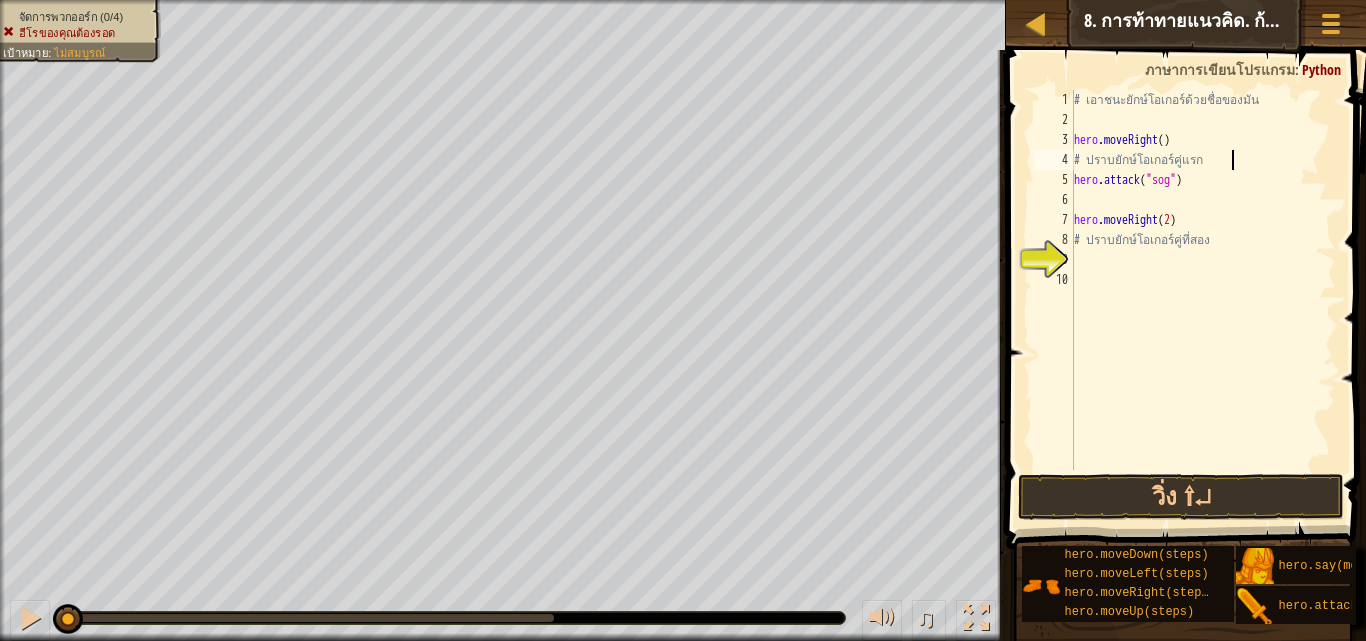 type on "# ปราบยักษ์โอเกอร์คู่แรก" 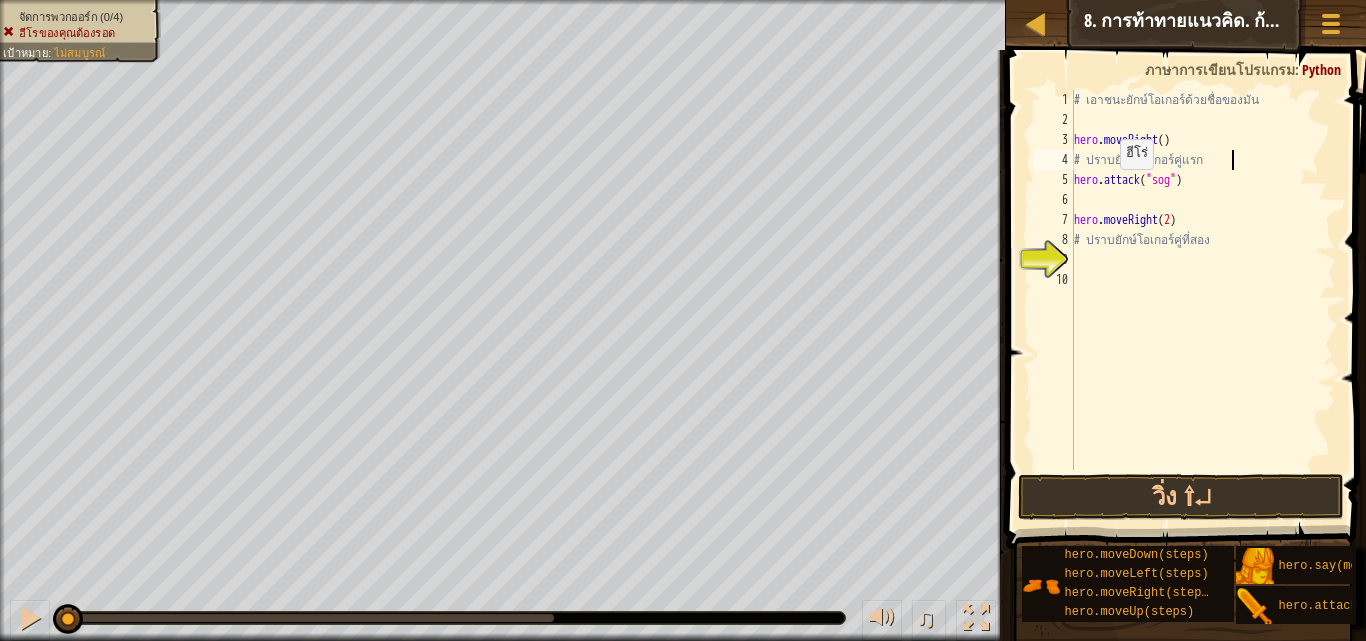 click on "# เอาชนะยักษ์โอเกอร์ด้วยชื่อของมัน hero . moveRight ( ) # ปราบยักษ์โอเกอร์คู่แรก hero . attack ( "sog" ) hero . moveRight ( 2 ) # ปราบยักษ์โอเกอร์คู่ที่สอง" at bounding box center [1203, 300] 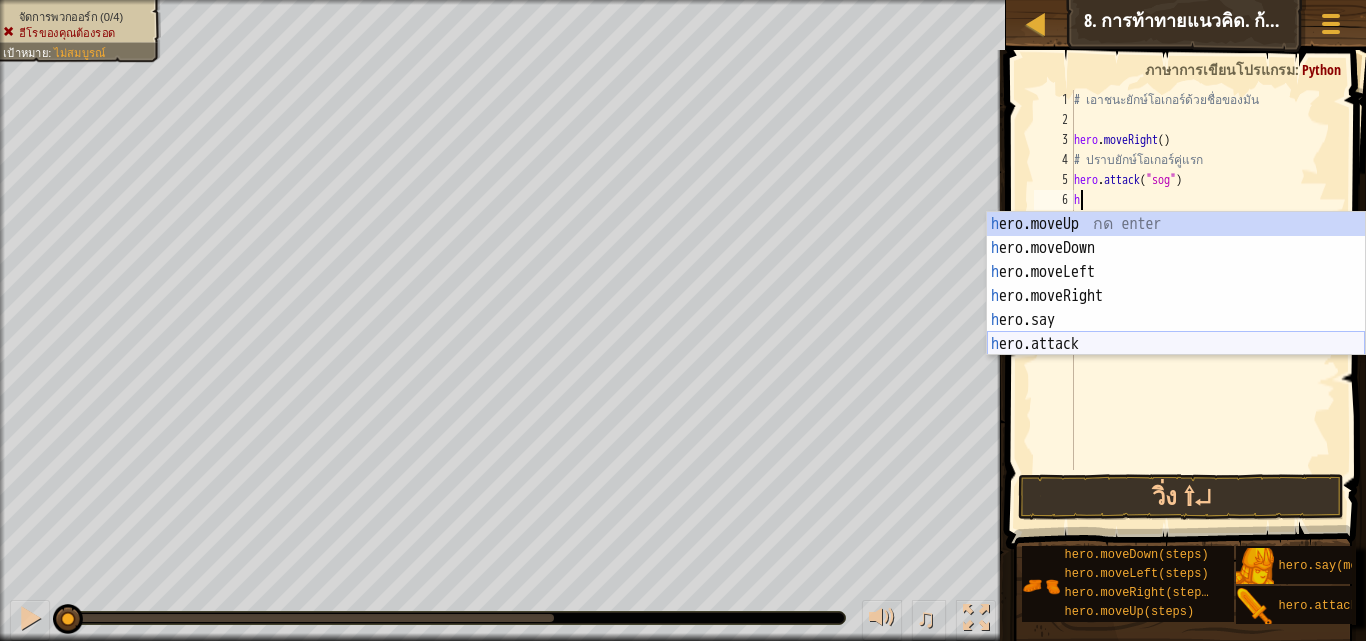 click on "h ero.moveUp กด enter h ero.moveDown กด enter h ero.moveLeft กด enter h ero.moveRight กด enter h ero.say กด enter h ero.attack กด enter" at bounding box center [1176, 308] 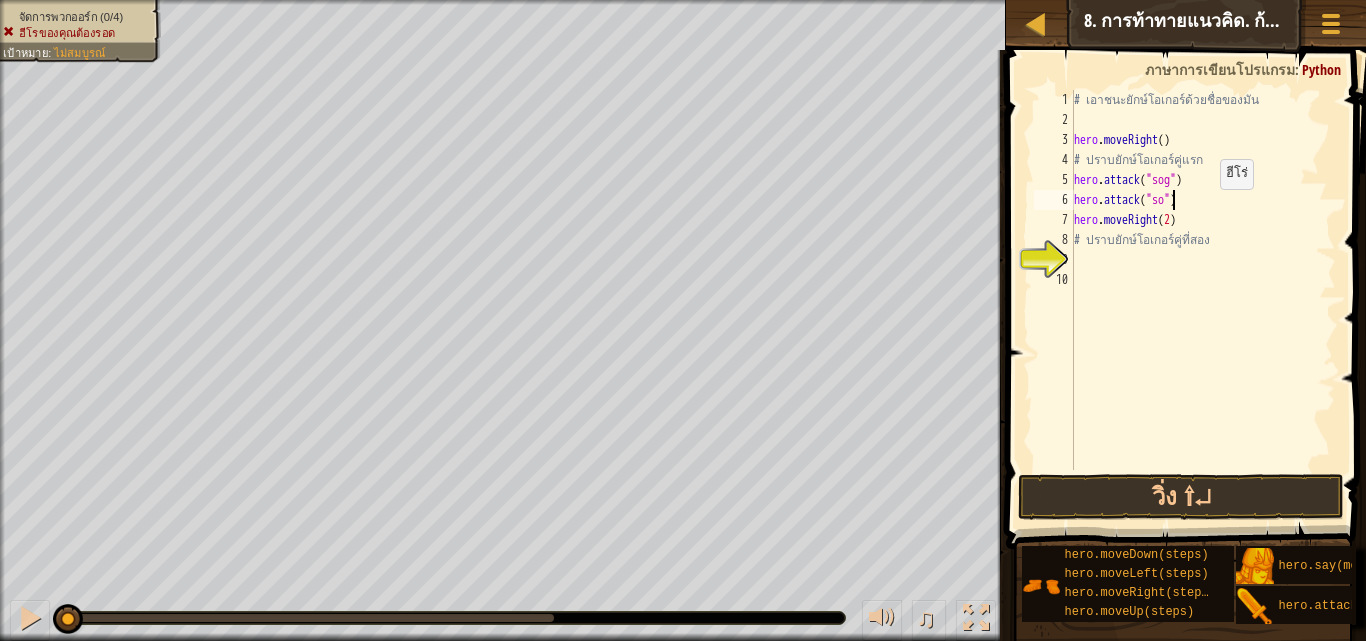 scroll, scrollTop: 9, scrollLeft: 8, axis: both 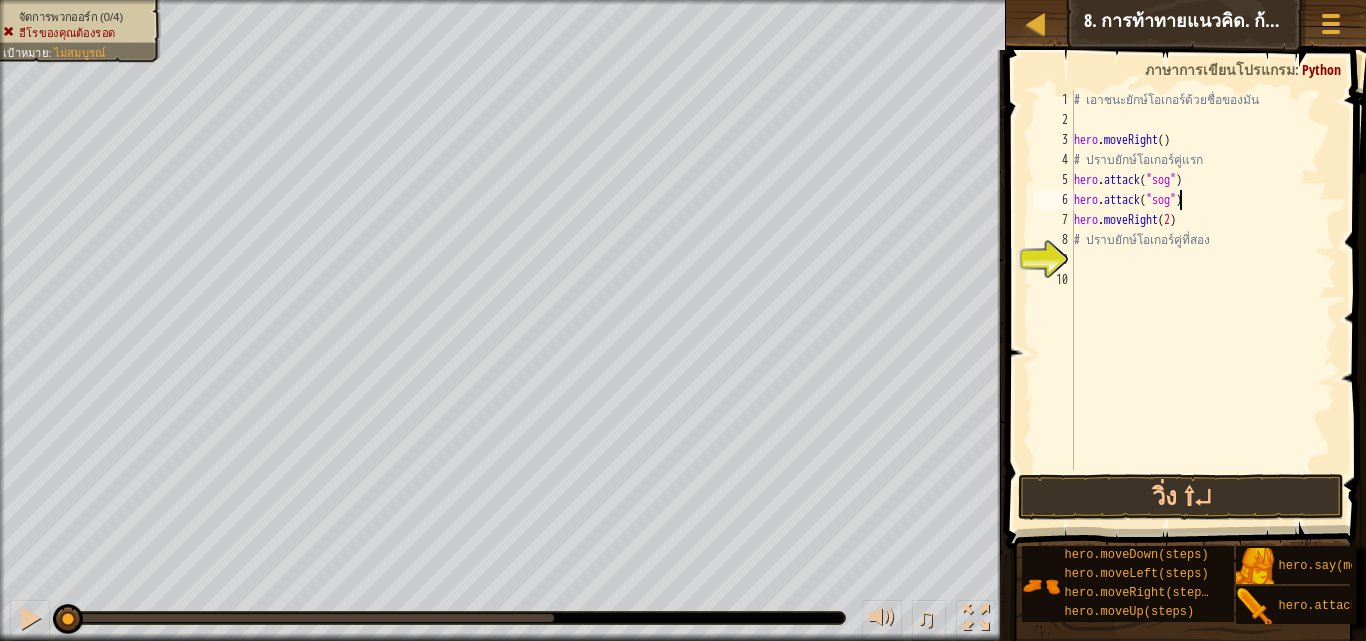 click on "# เอาชนะยักษ์โอเกอร์ด้วยชื่อของมัน hero . moveRight ( ) # ปราบยักษ์โอเกอร์คู่แรก hero . attack ( "[ENEMY]" ) hero . attack ( "[ENEMY]" ) hero . moveRight ( 2 ) # ปราบยักษ์โอเกอร์คู่ที่สอง" at bounding box center [1203, 300] 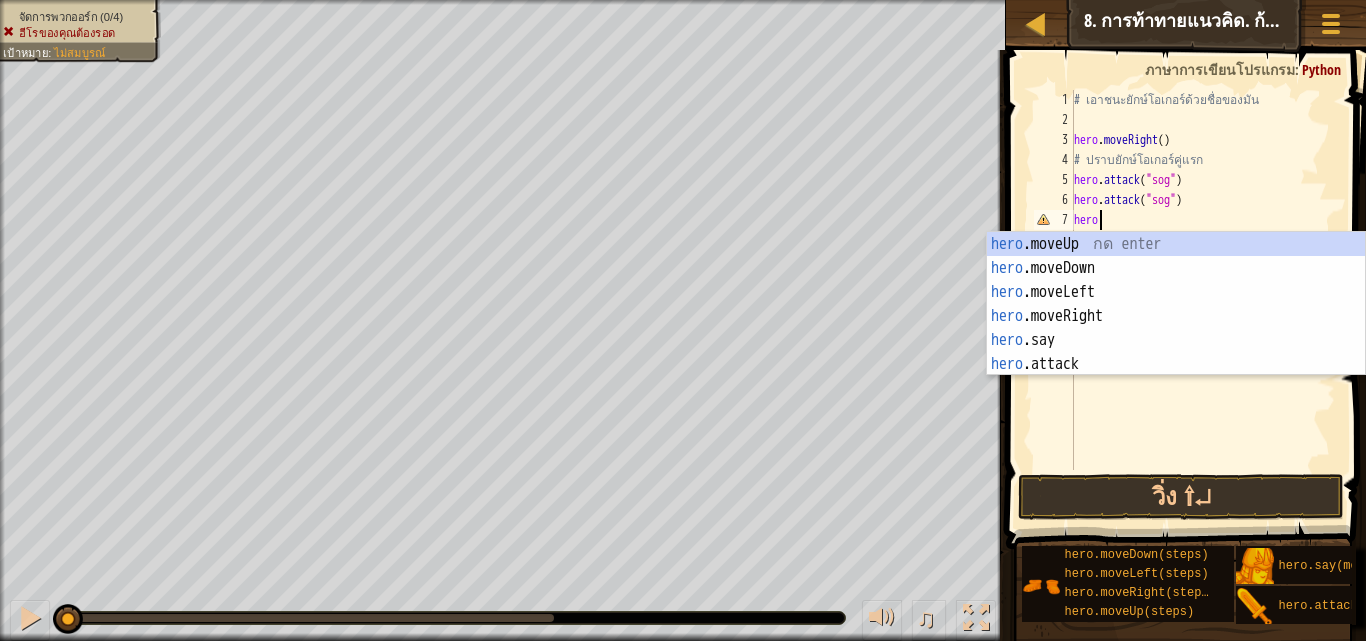scroll, scrollTop: 9, scrollLeft: 1, axis: both 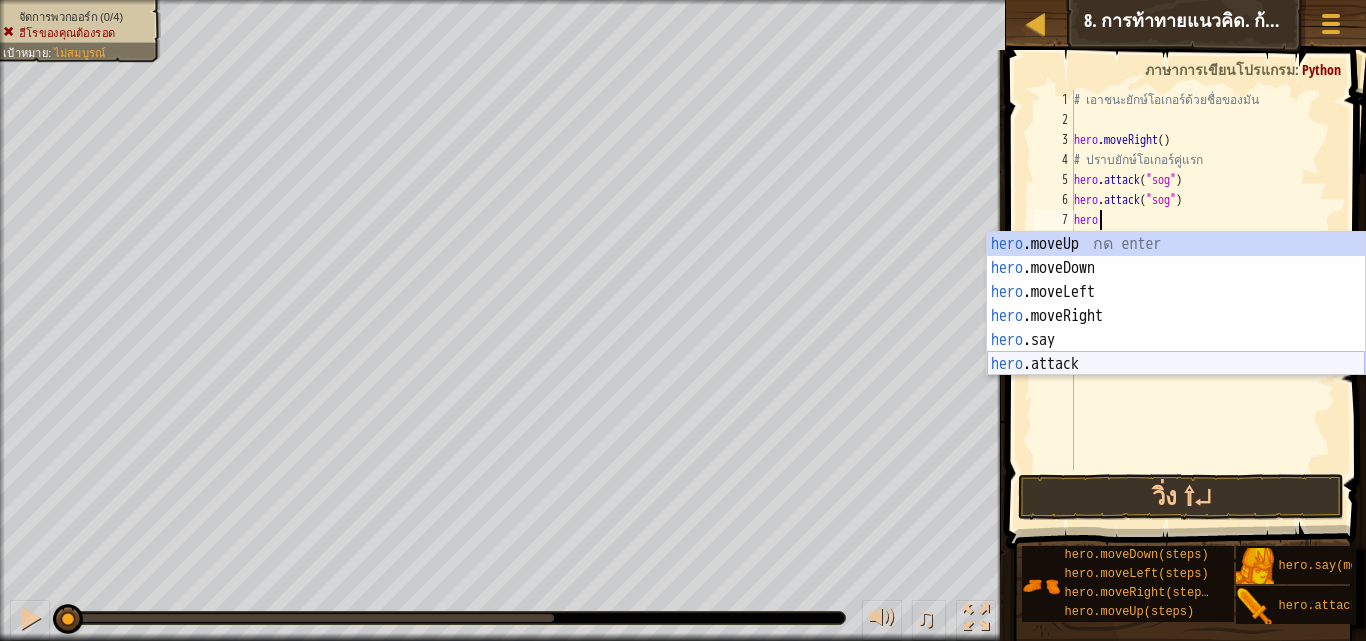click on "hero .moveUp กด enter hero .moveDown กด enter hero .moveLeft กด enter hero .moveRight กด enter hero .say กด enter hero .attack กด enter" at bounding box center (1176, 328) 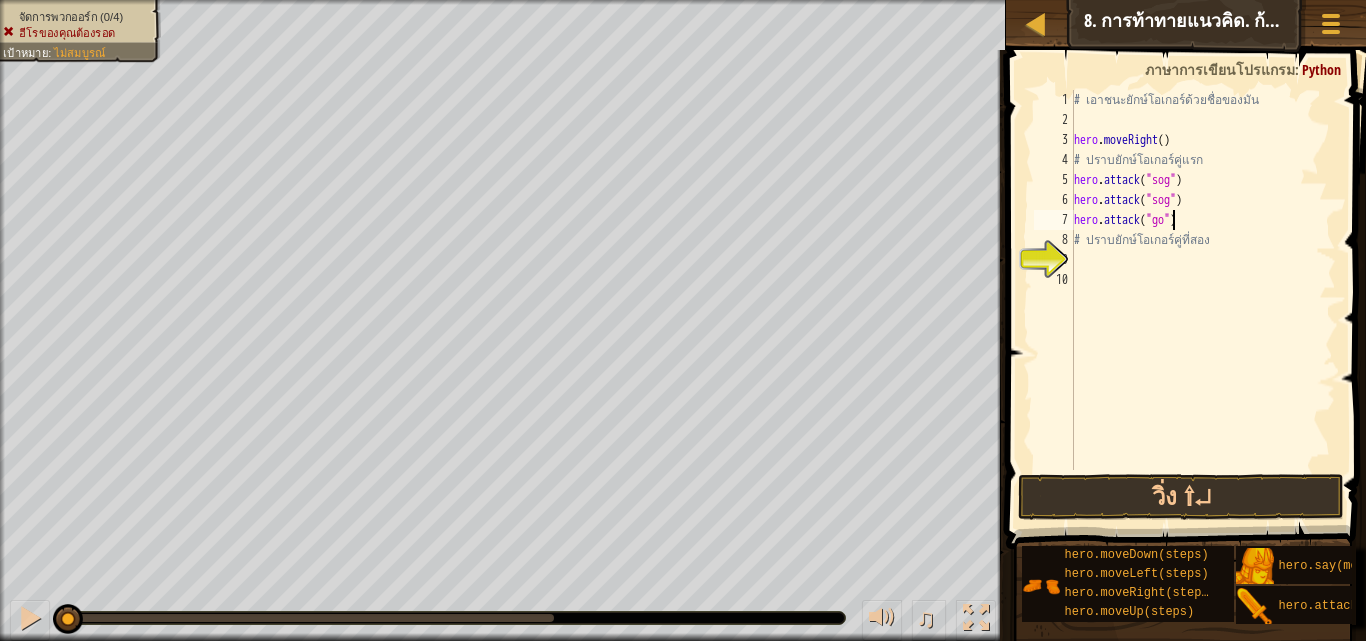 scroll, scrollTop: 9, scrollLeft: 8, axis: both 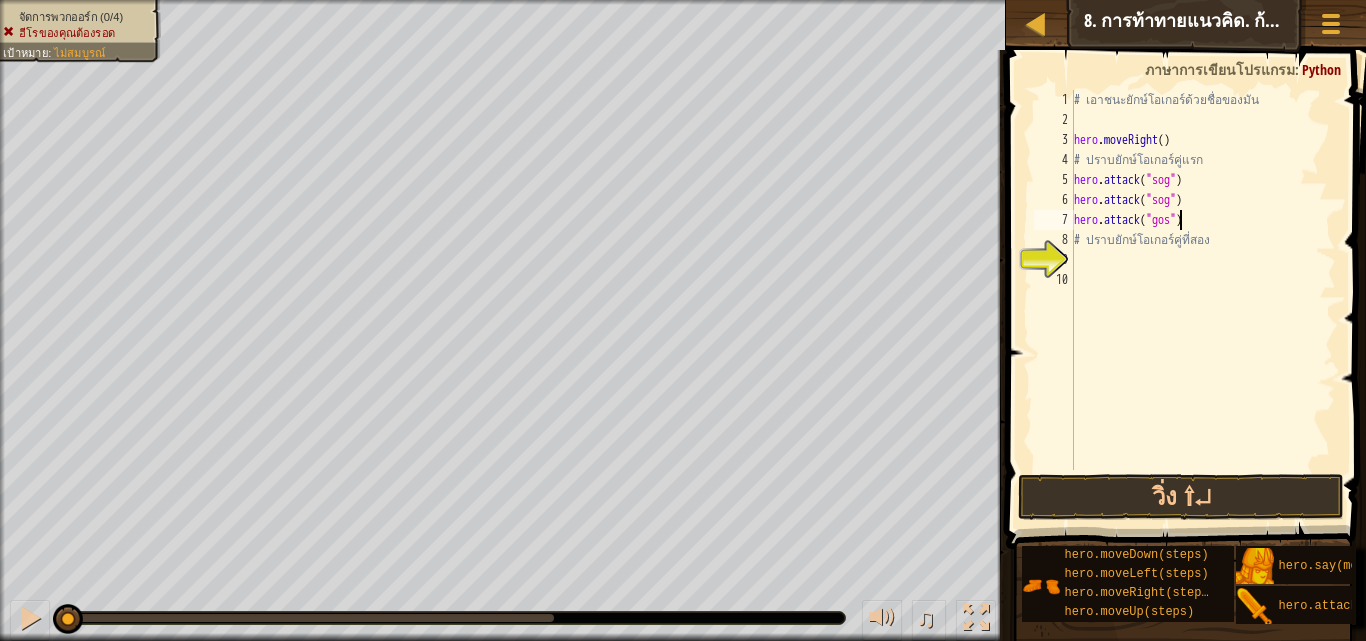 click on "# เอาชนะยักษ์โอเกอร์ด้วยชื่อของมัน hero . moveRight ( ) # ปราบยักษ์โอเกอร์คู่แรก hero . attack ( "[NAME]" ) hero . attack ( "[NAME]" ) hero . attack ( "[NAME]" ) # ปราบยักษ์โอเกอร์คู่ที่สอง" at bounding box center [1203, 300] 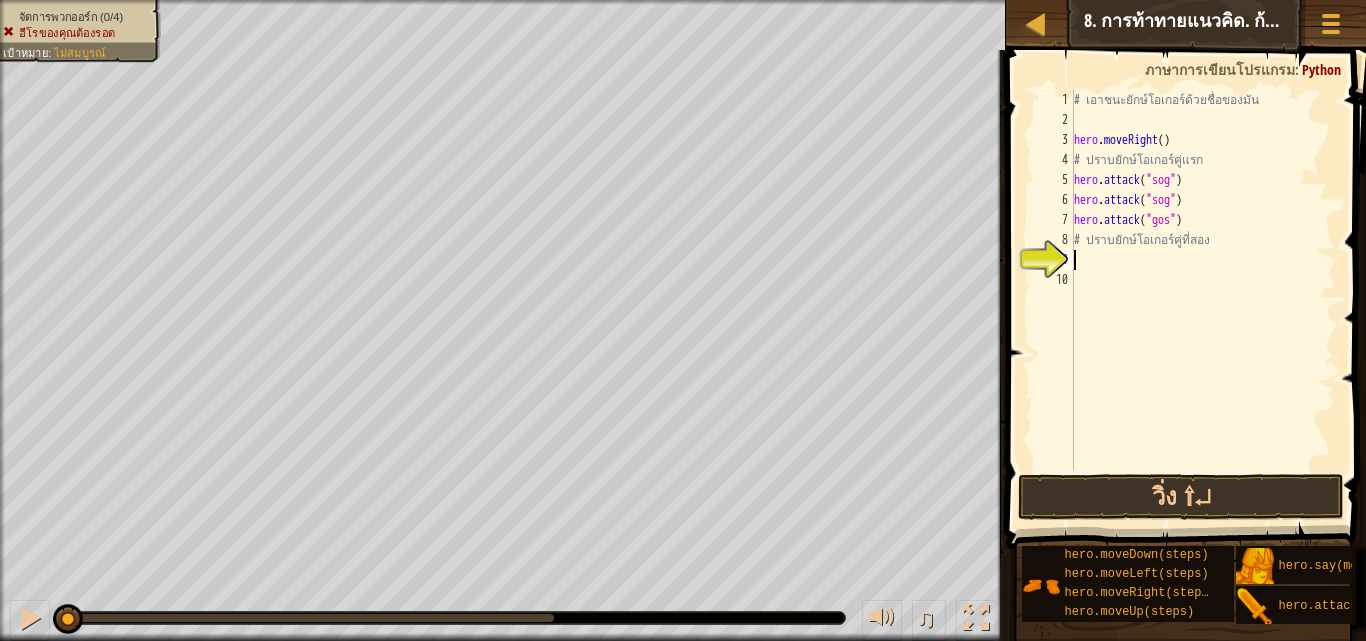 scroll, scrollTop: 9, scrollLeft: 0, axis: vertical 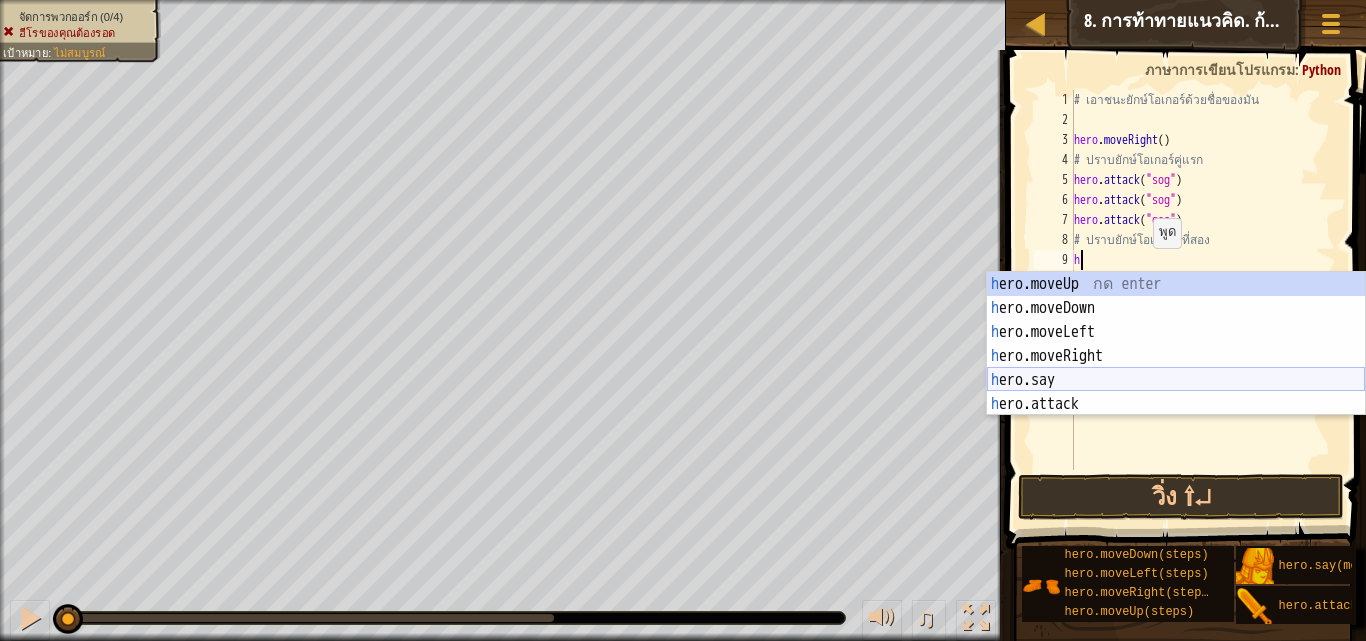 click on "h ero.moveUp กด enter h ero.moveDown กด enter h ero.moveLeft กด enter h ero.moveRight กด enter h ero.say กด enter h ero.attack กด enter" at bounding box center (1176, 368) 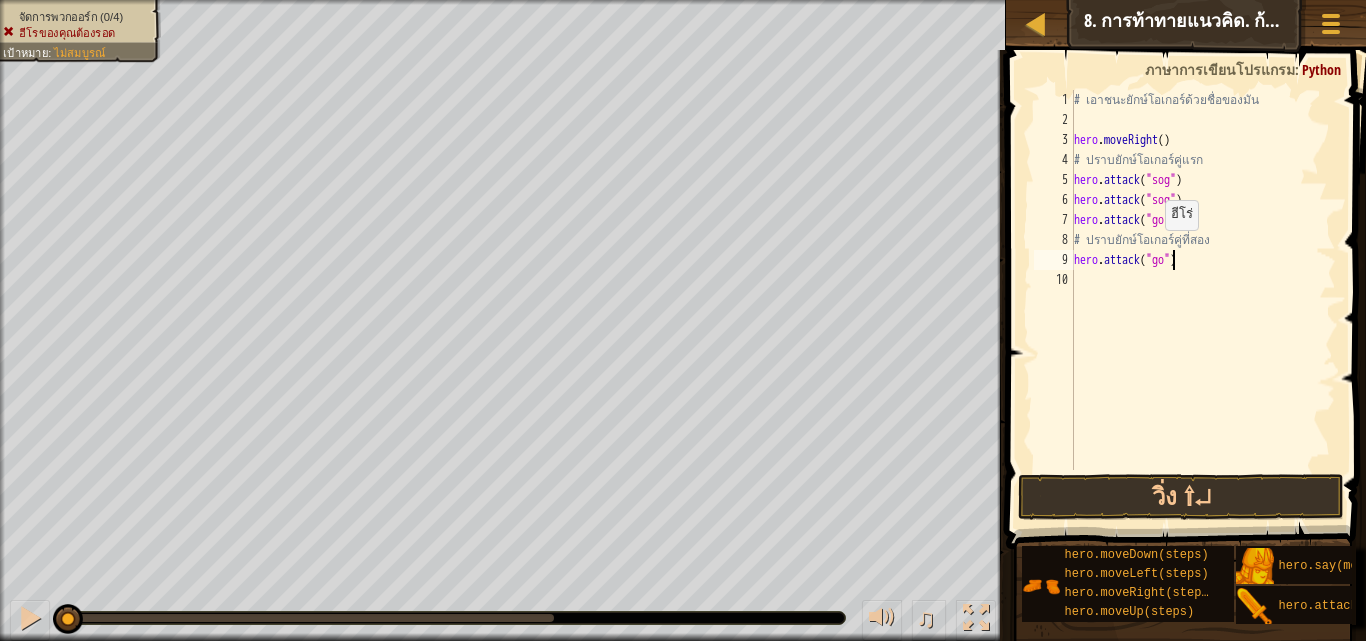 scroll, scrollTop: 9, scrollLeft: 8, axis: both 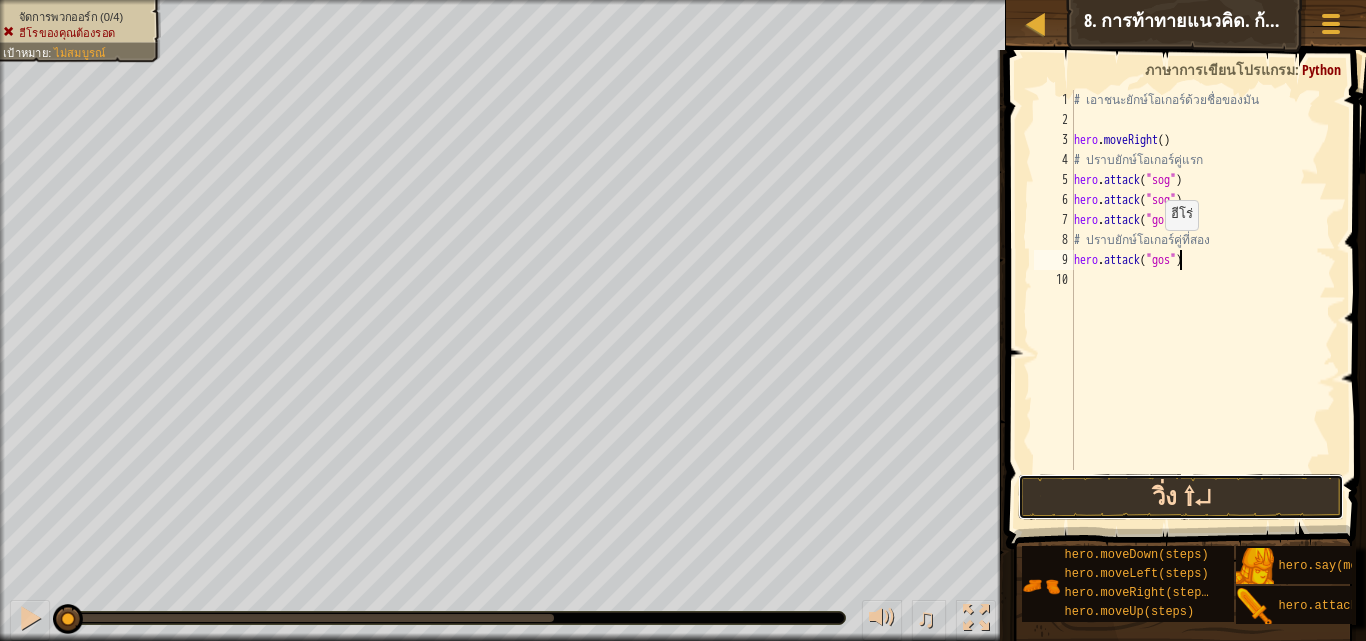 click on "วิ่ง ⇧↵" at bounding box center [1181, 497] 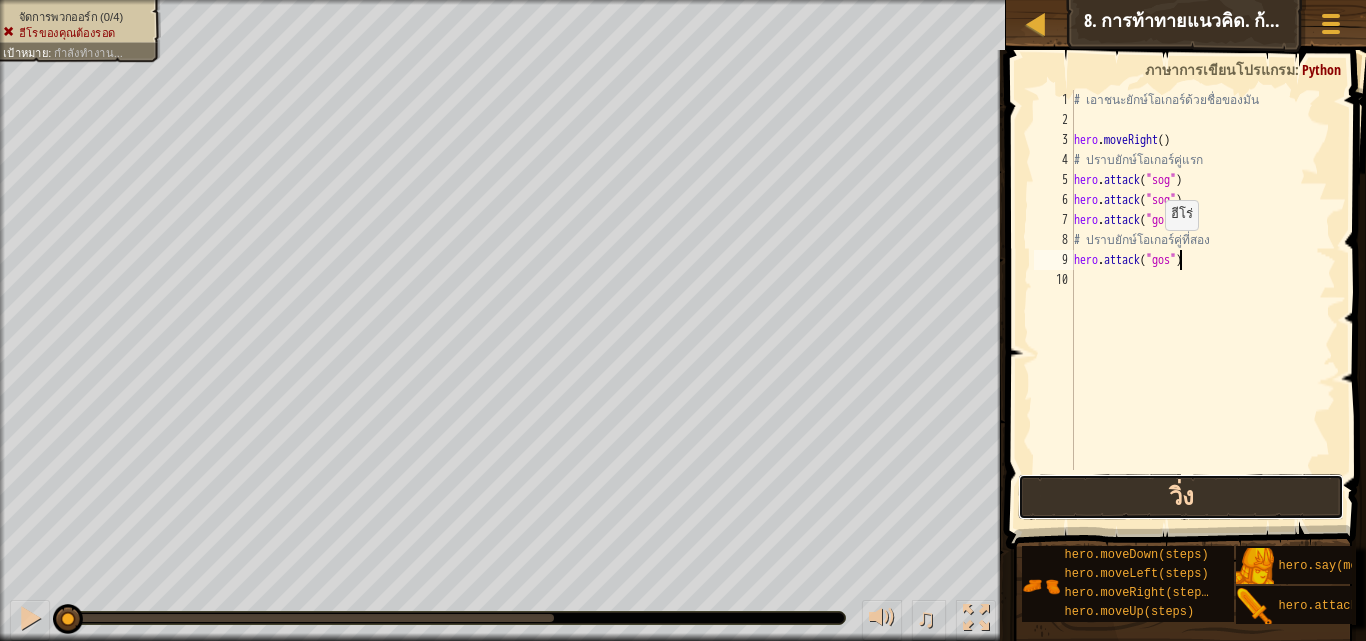 click on "วิ่ง" at bounding box center (1181, 497) 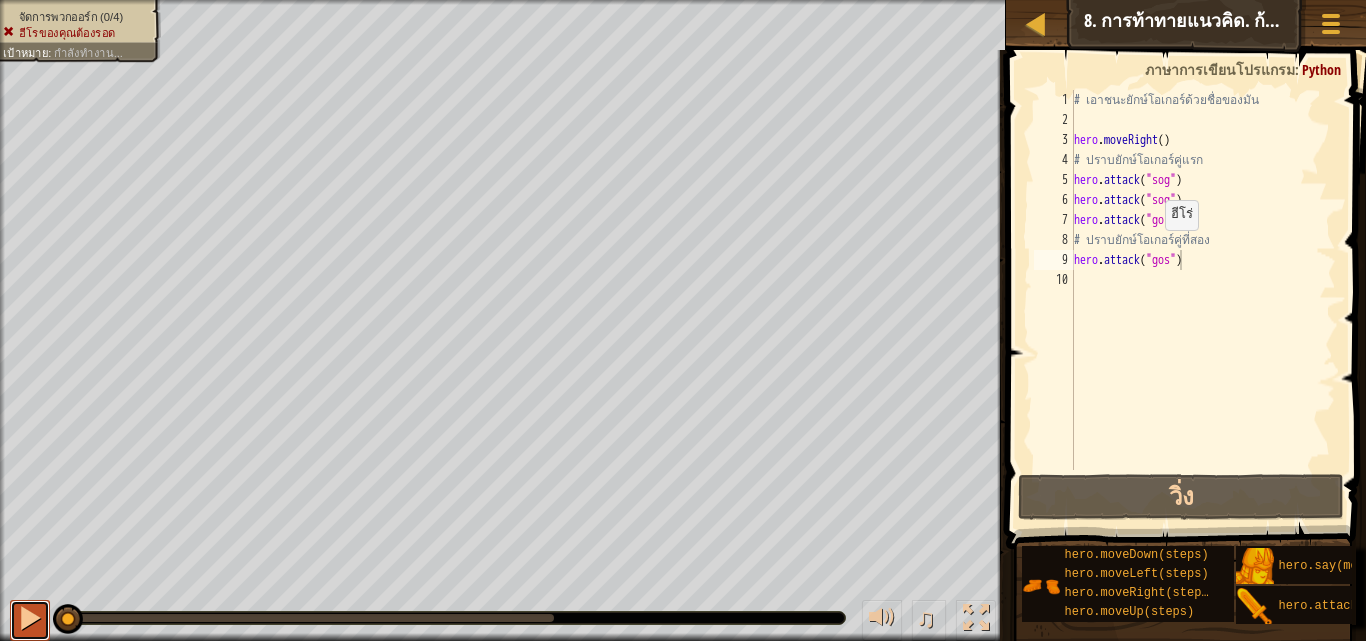 click at bounding box center (30, 618) 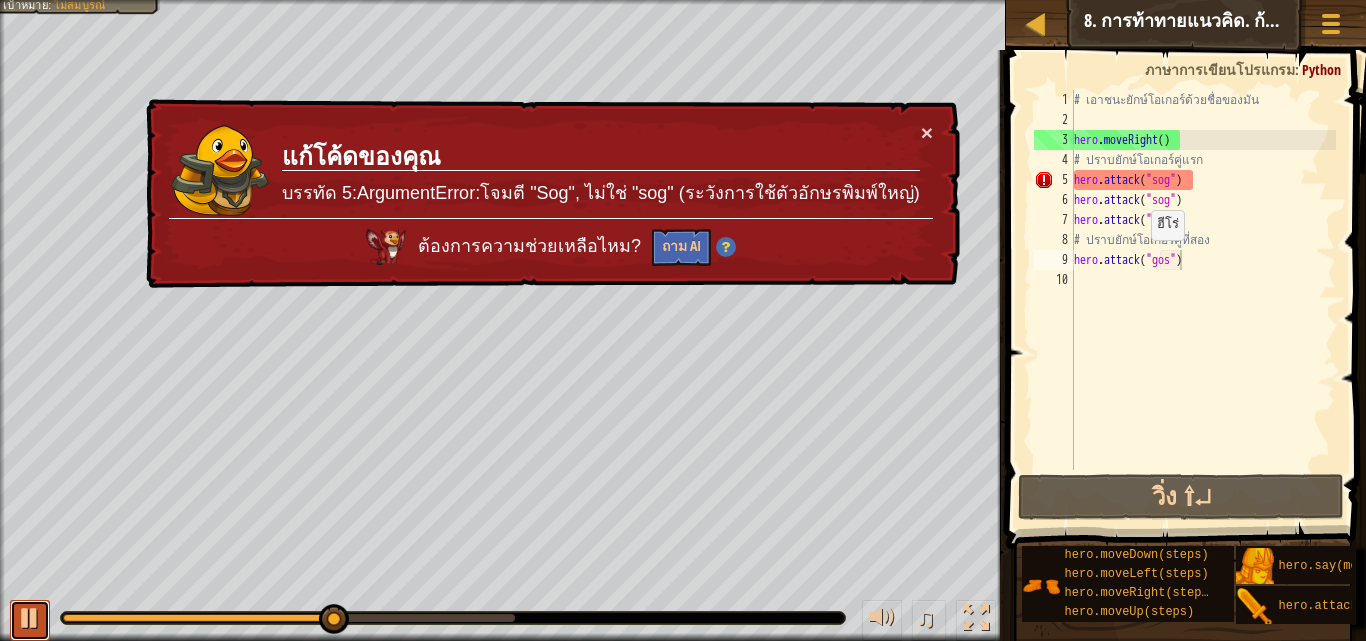 click at bounding box center (30, 618) 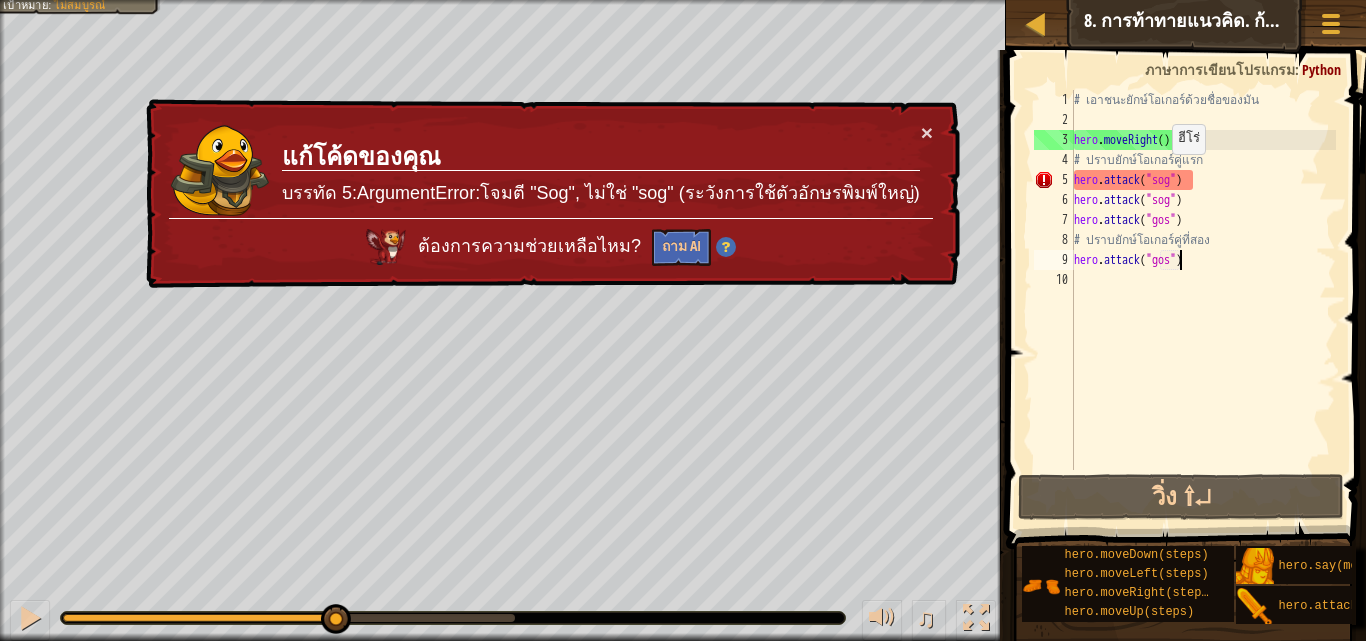 click on "# เอาชนะยักษ์โอเกอร์ด้วยชื่อของมัน hero . moveRight ( ) # ปราบยักษ์โอเกอร์คู่แรก hero . attack ( "[ENEMY]" ) hero . attack ( "[ENEMY]" ) hero . attack ( "[ENEMY]" ) # ปราบยักษ์โอเกอร์คู่ที่สอง hero . attack ( "[ENEMY]" )" at bounding box center (1203, 300) 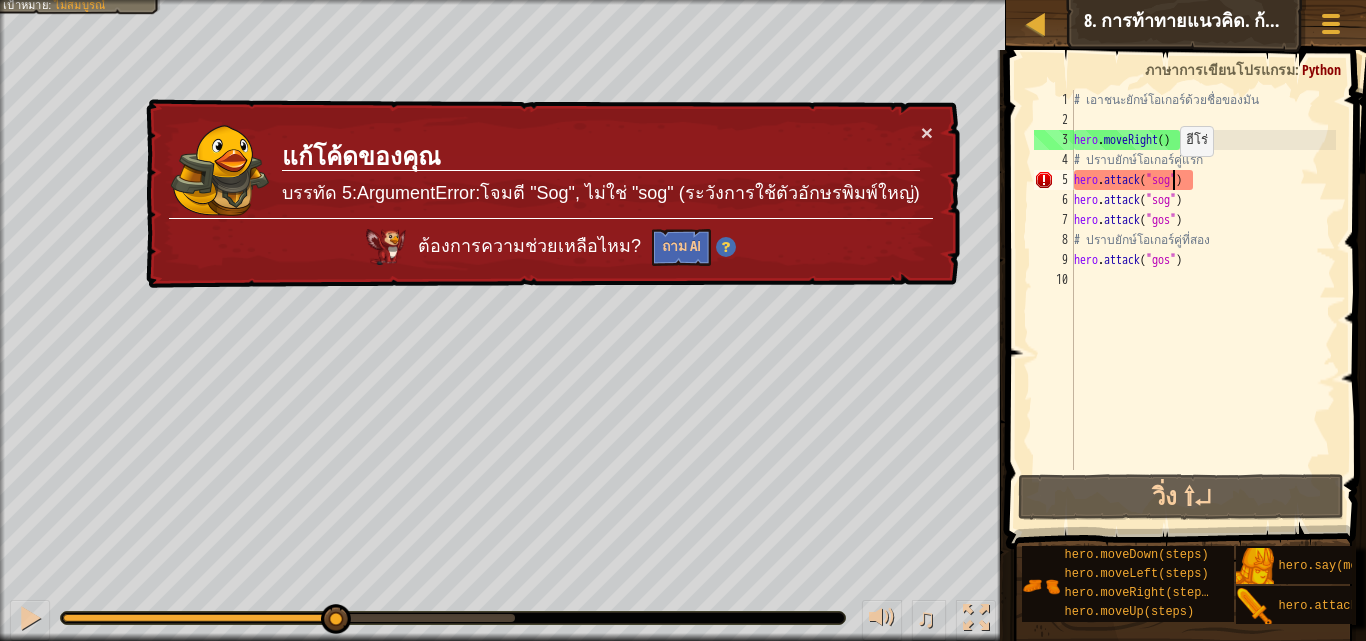 click on "# เอาชนะยักษ์โอเกอร์ด้วยชื่อของมัน hero . moveRight ( ) # ปราบยักษ์โอเกอร์คู่แรก hero . attack ( "[ENEMY]" ) hero . attack ( "[ENEMY]" ) hero . attack ( "[ENEMY]" ) # ปราบยักษ์โอเกอร์คู่ที่สอง hero . attack ( "[ENEMY]" )" at bounding box center (1203, 300) 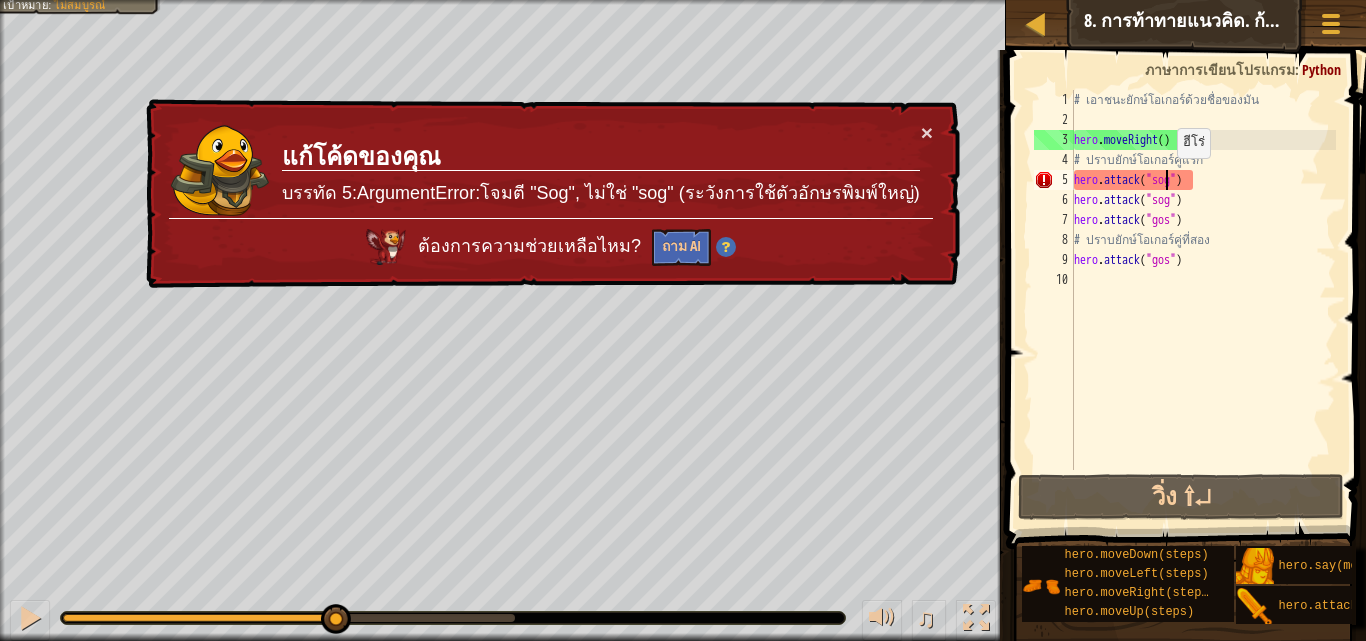 click on "# เอาชนะยักษ์โอเกอร์ด้วยชื่อของมัน hero . moveRight ( ) # ปราบยักษ์โอเกอร์คู่แรก hero . attack ( "[ENEMY]" ) hero . attack ( "[ENEMY]" ) hero . attack ( "[ENEMY]" ) # ปราบยักษ์โอเกอร์คู่ที่สอง hero . attack ( "[ENEMY]" )" at bounding box center [1203, 300] 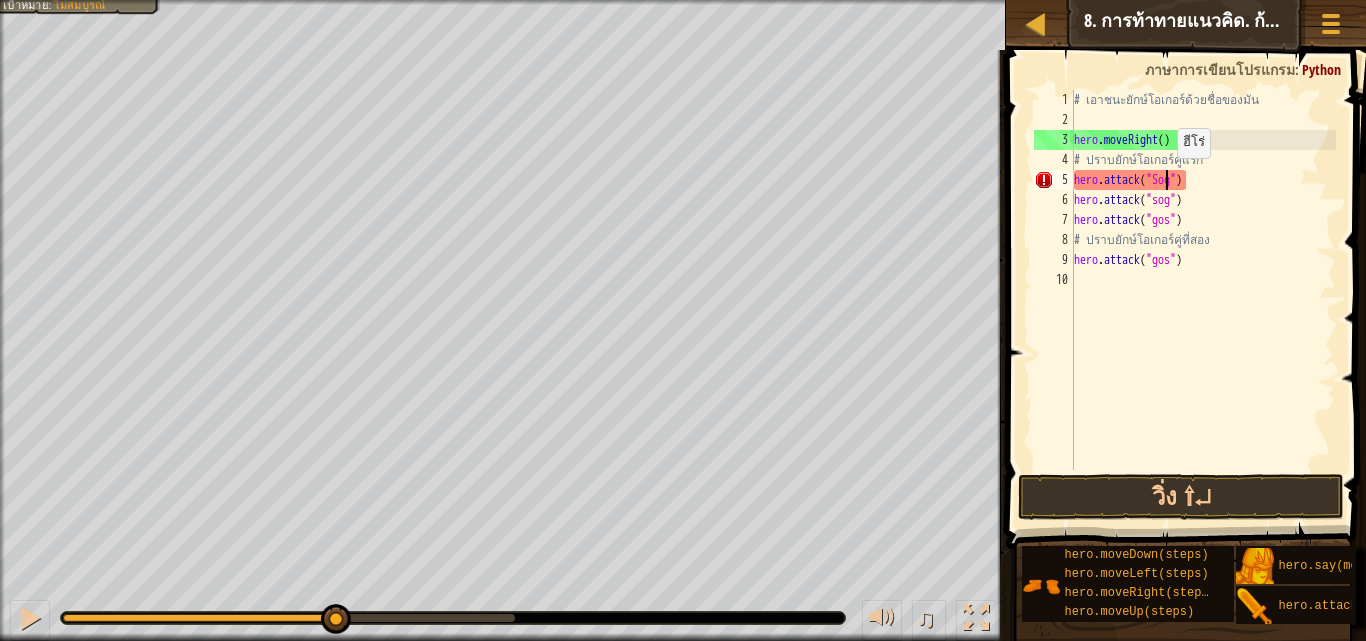 scroll, scrollTop: 9, scrollLeft: 7, axis: both 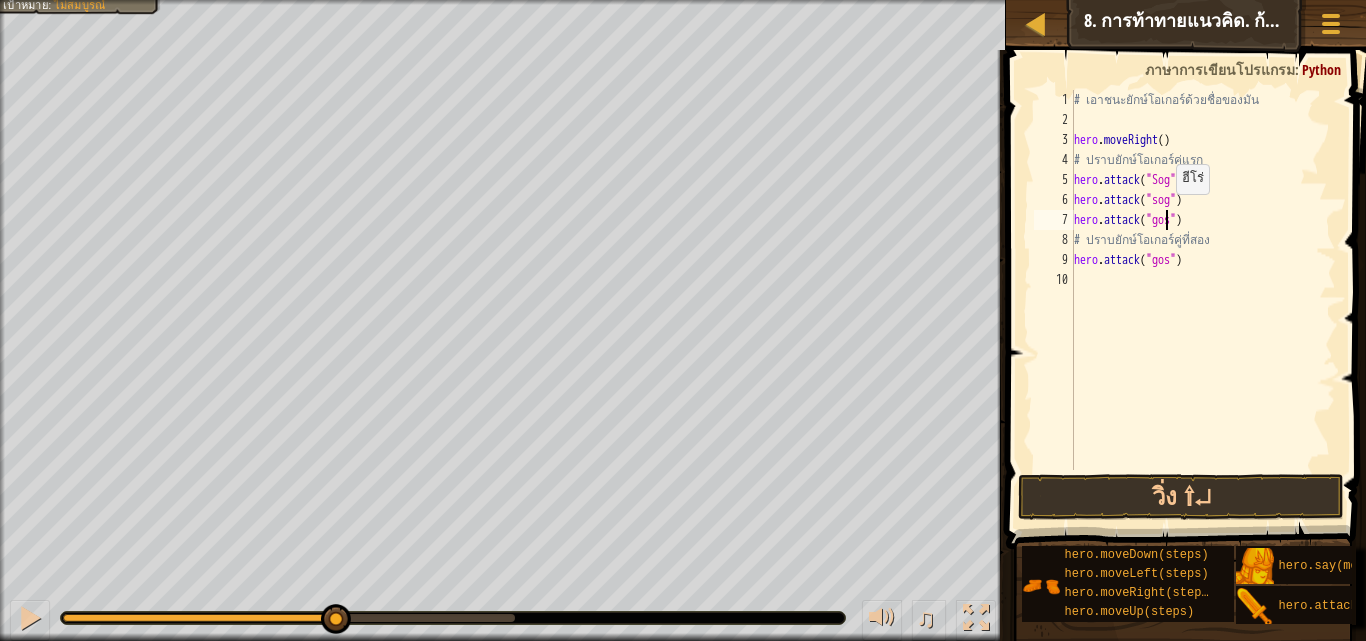 click on "# เอาชนะยักษ์โอเกอร์ด้วยชื่อของมัน hero . attack ( "[NAME]" ) hero . attack ( "[NAME]" ) hero . attack ( "[NAME]" ) # ปราบยักษ์โอเกอร์คู่ที่สอง hero . attack ( "[NAME]" )" at bounding box center [1203, 300] 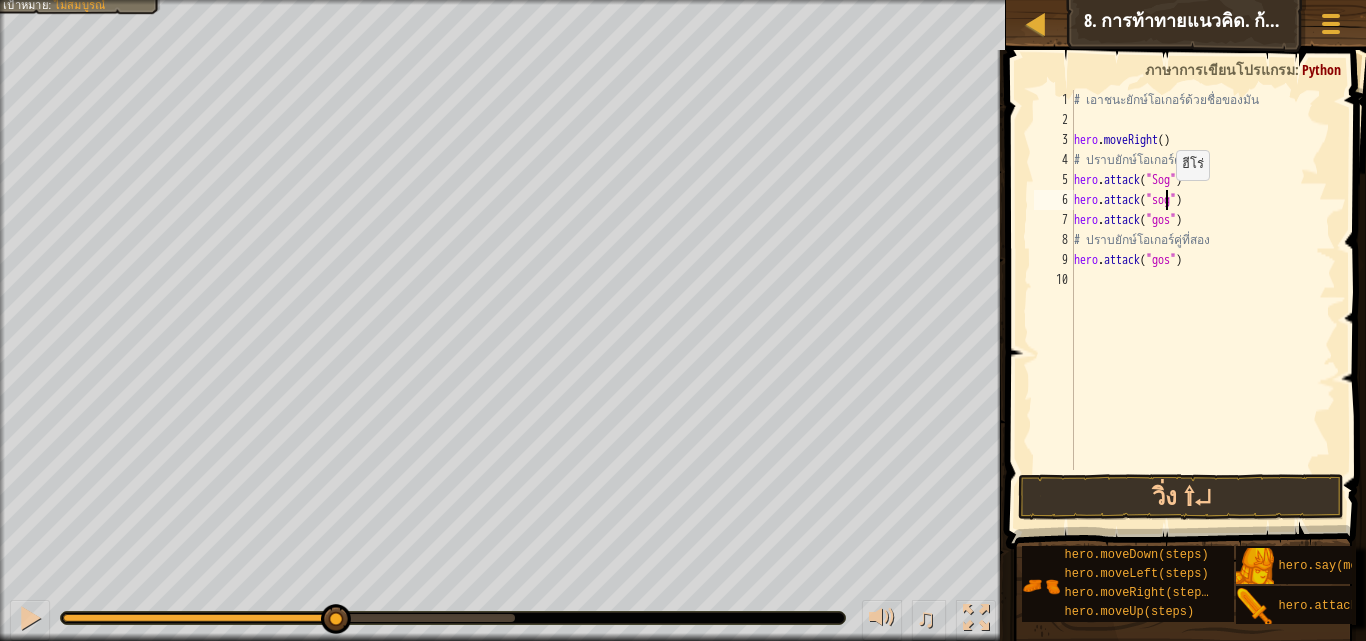 click on "# เอาชนะยักษ์โอเกอร์ด้วยชื่อของมัน hero . attack ( "[NAME]" ) hero . attack ( "[NAME]" ) hero . attack ( "[NAME]" ) # ปราบยักษ์โอเกอร์คู่ที่สอง hero . attack ( "[NAME]" )" at bounding box center [1203, 300] 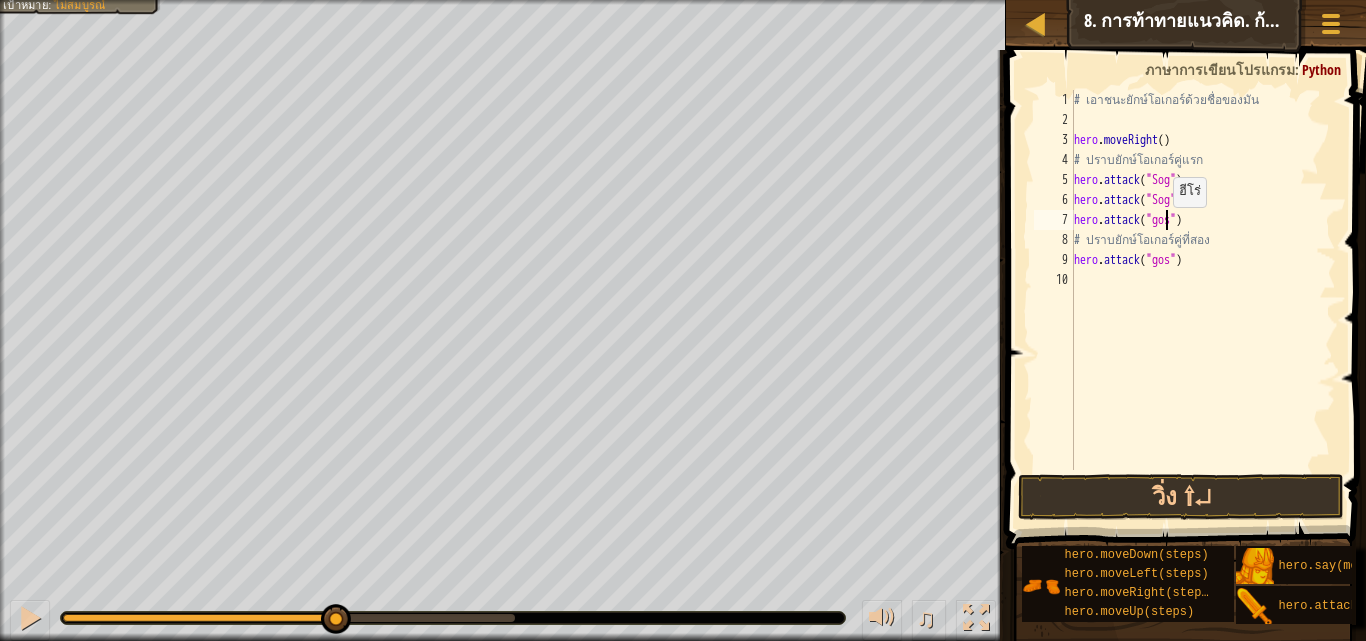 click on "# เอาชนะยักษ์โอเกอร์ด้วยชื่อของมัน hero . moveRight ( ) # ปราบยักษ์โอเกอร์คู่แรก hero . attack ( "[NAME]" ) hero . attack ( "[NAME]" ) hero . attack ( "[NAME]" ) # ปราบยักษ์โอเกอร์คู่ที่สอง hero . attack ( "[NAME]" ) hero . moveRight ( ) hero . attack ( "[NAME]" ) hero . attack ( "[NAME]" ) hero . attack ( "[NAME]" ) hero . attack ( "[NAME]" ) hero . moveRight ( )" at bounding box center [1203, 300] 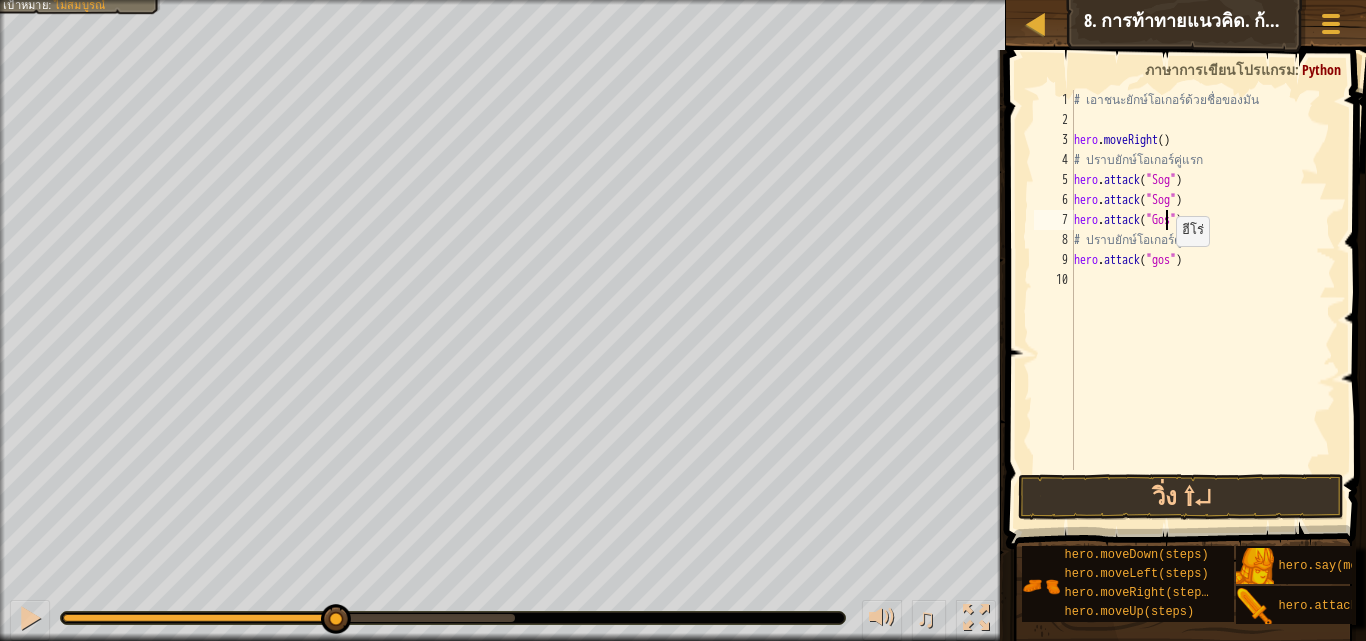 click on "# เอาชนะยักษ์โอเกอร์ด้วยชื่อของมัน hero . moveRight ( ) # ปราบยักษ์โอเกอร์คู่แรก hero . attack ( "[ENEMY]" ) hero . attack ( "[ENEMY]" ) hero . attack ( "[ENEMY]" ) # ปราบยักษ์โอเกอร์คู่ที่สอง hero . attack ( "[ENEMY]" )" at bounding box center [1203, 300] 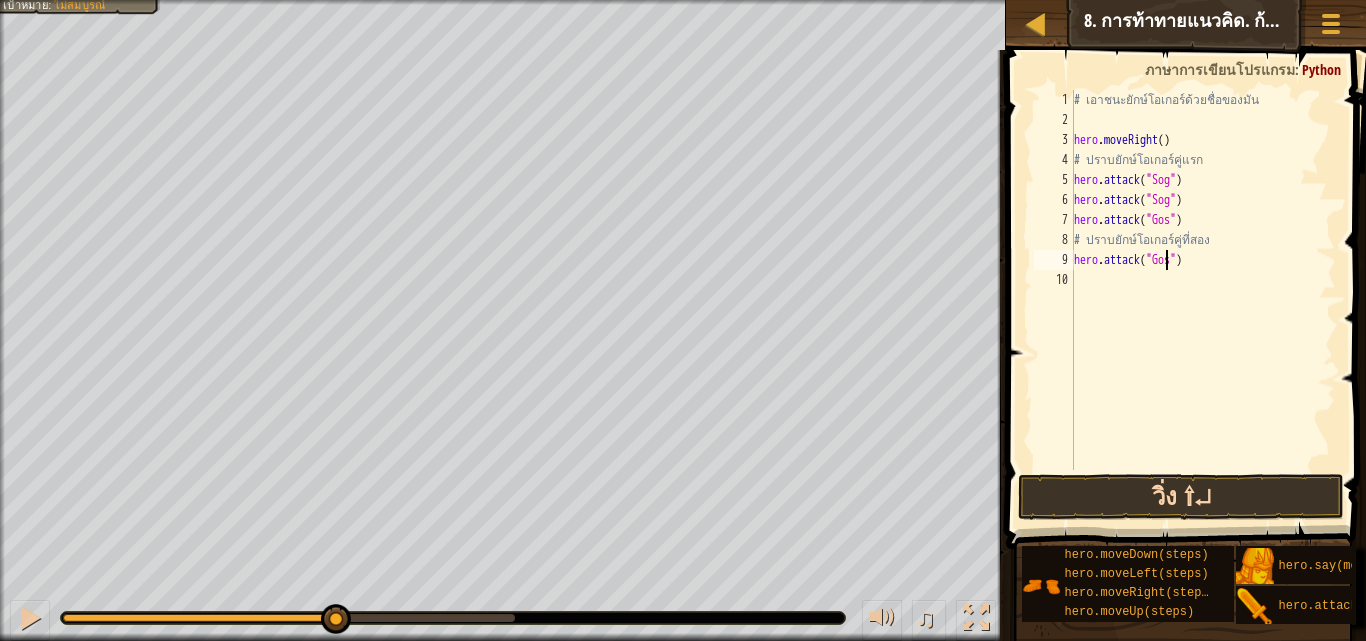 type on "hero.attack("Gos")" 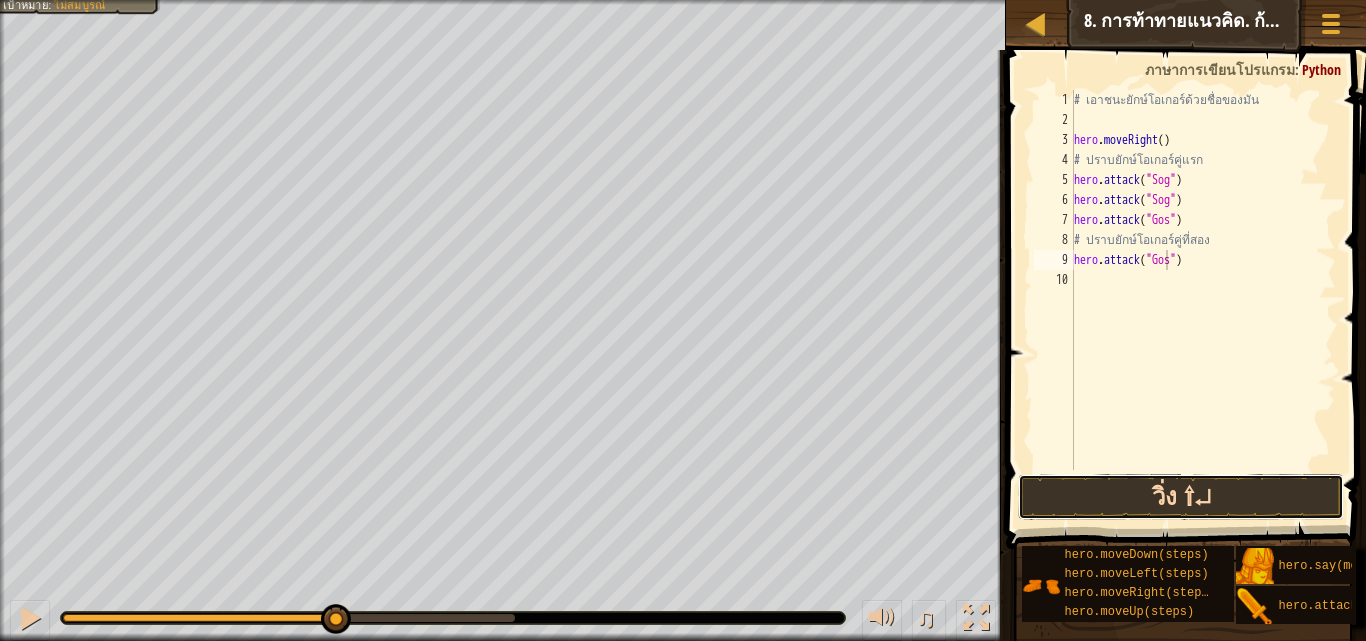 click on "วิ่ง ⇧↵" at bounding box center (1181, 497) 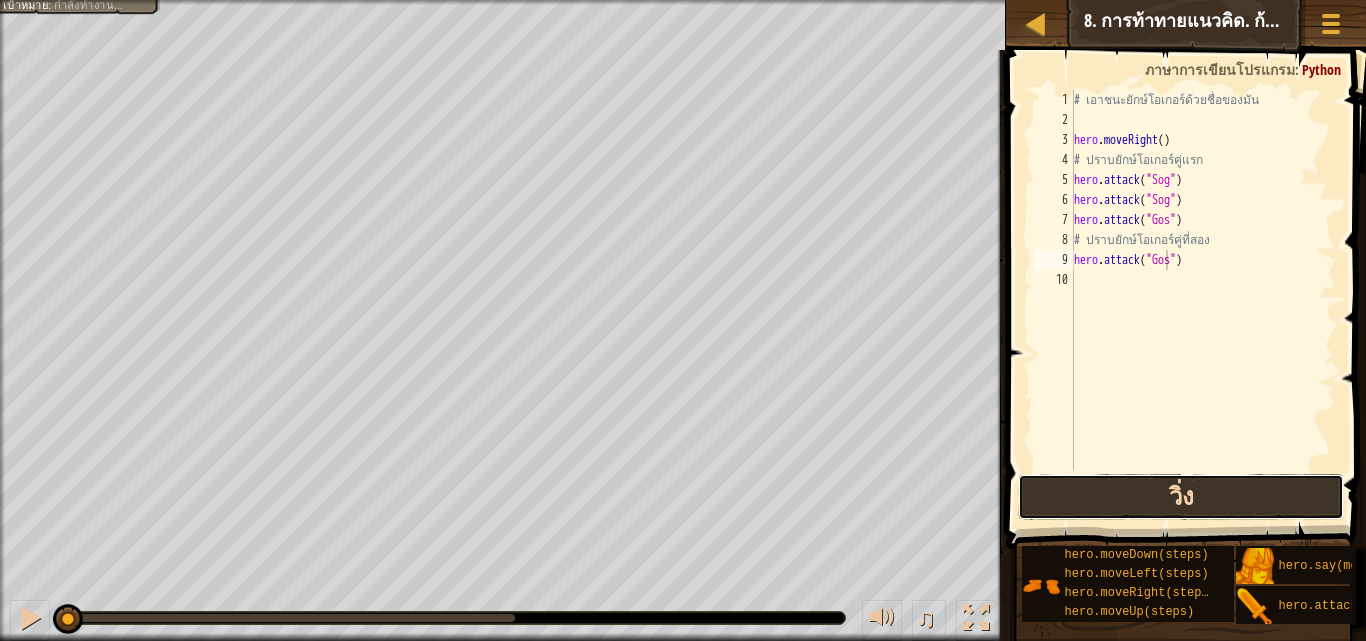 click on "วิ่ง" at bounding box center (1181, 497) 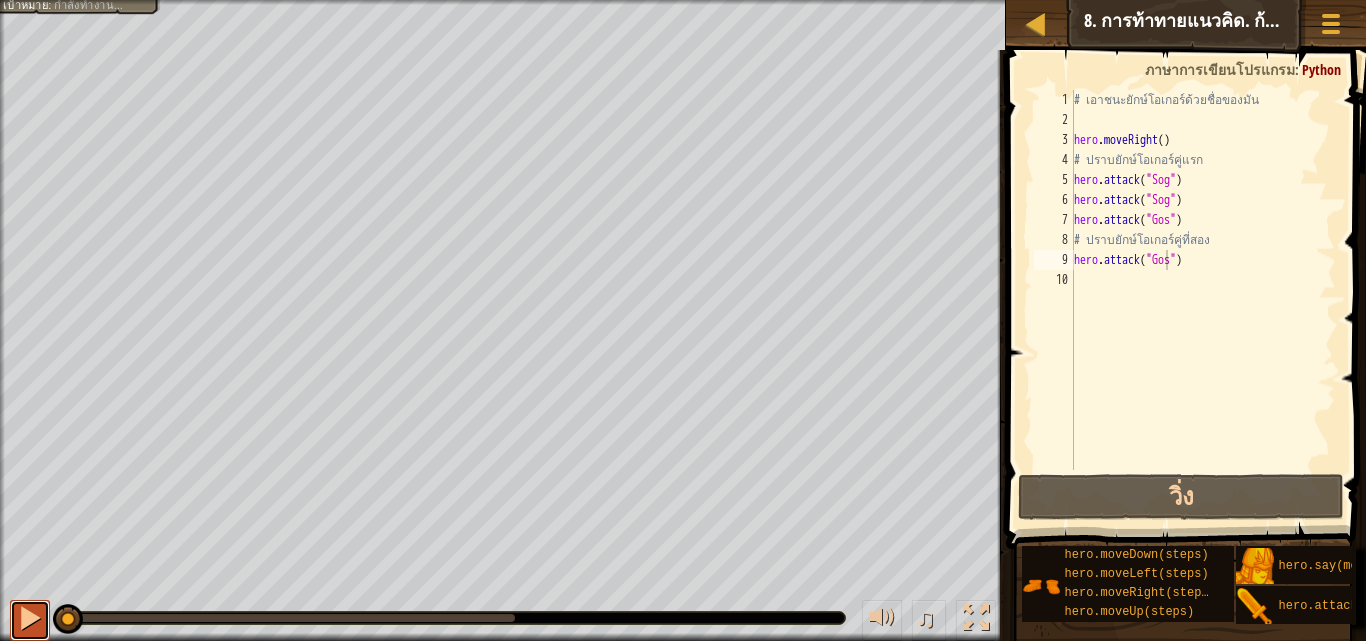 click at bounding box center (30, 618) 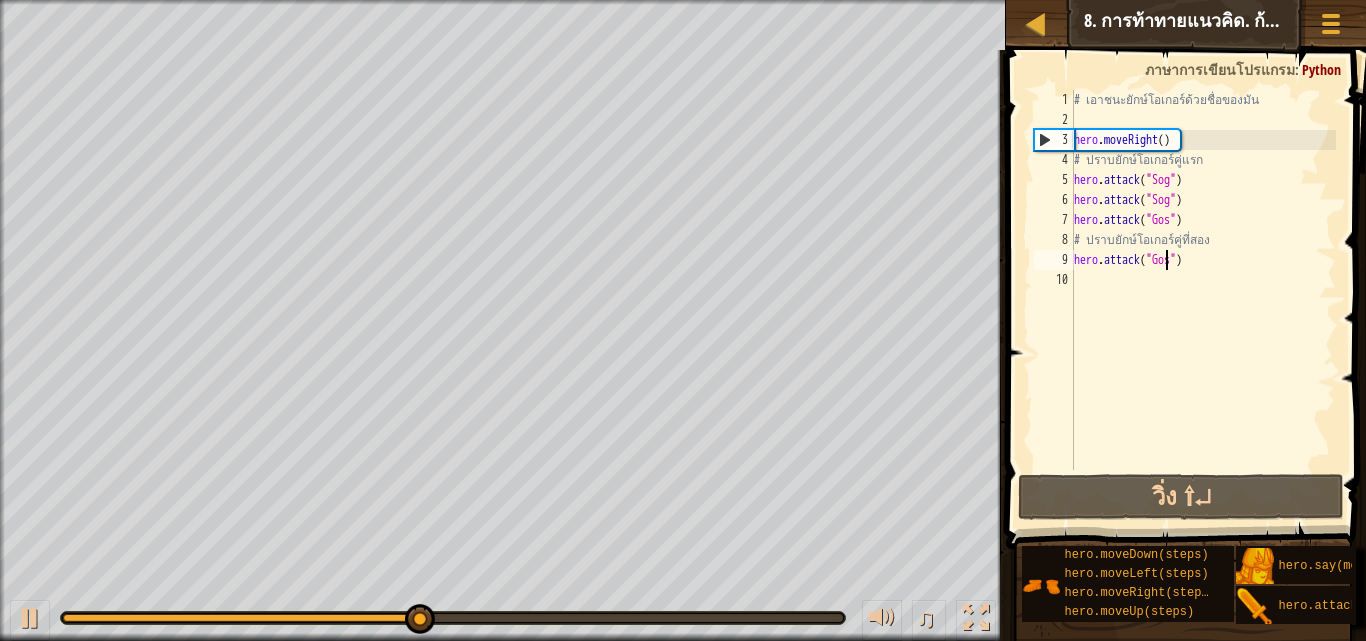 click on "# เอาชนะยักษ์โอเกอร์ด้วยชื่อของมัน hero . moveRight ( ) # ปราบยักษ์โอเกอร์คู่แรก hero . attack ( "[ENEMY]" ) hero . attack ( "[ENEMY]" ) hero . attack ( "[ENEMY]" ) # ปราบยักษ์โอเกอร์คู่ที่สอง hero . attack ( "[ENEMY]" )" at bounding box center [1203, 300] 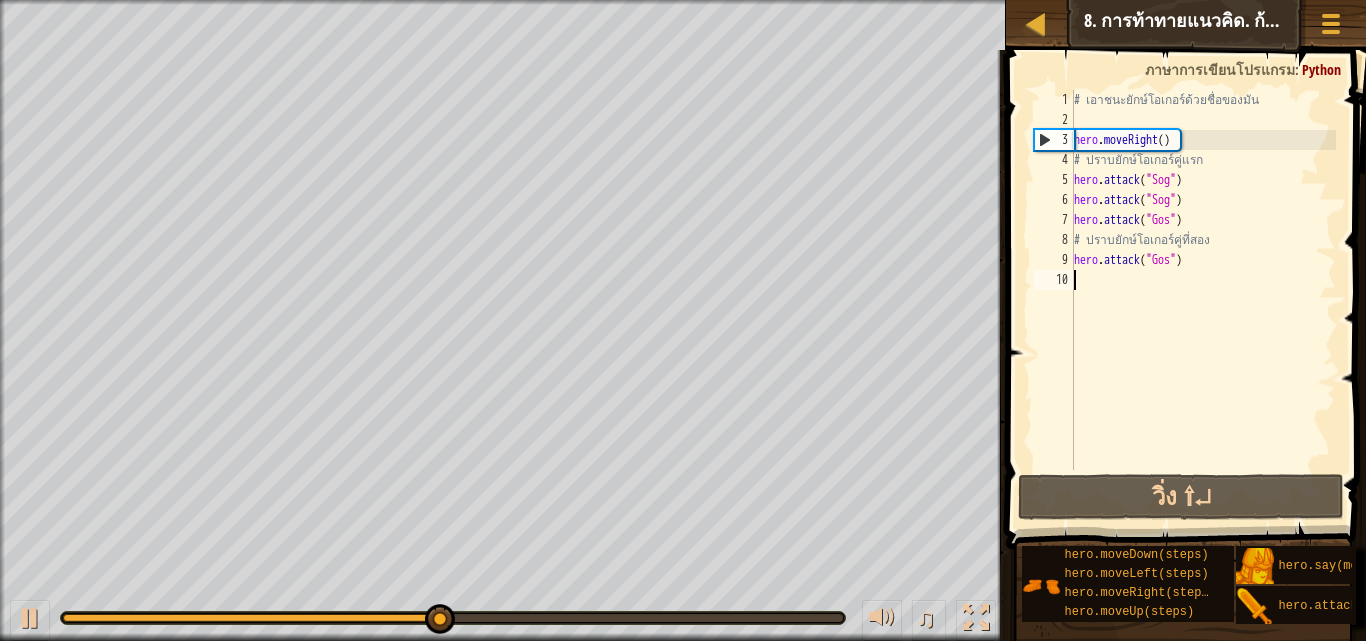 scroll, scrollTop: 9, scrollLeft: 0, axis: vertical 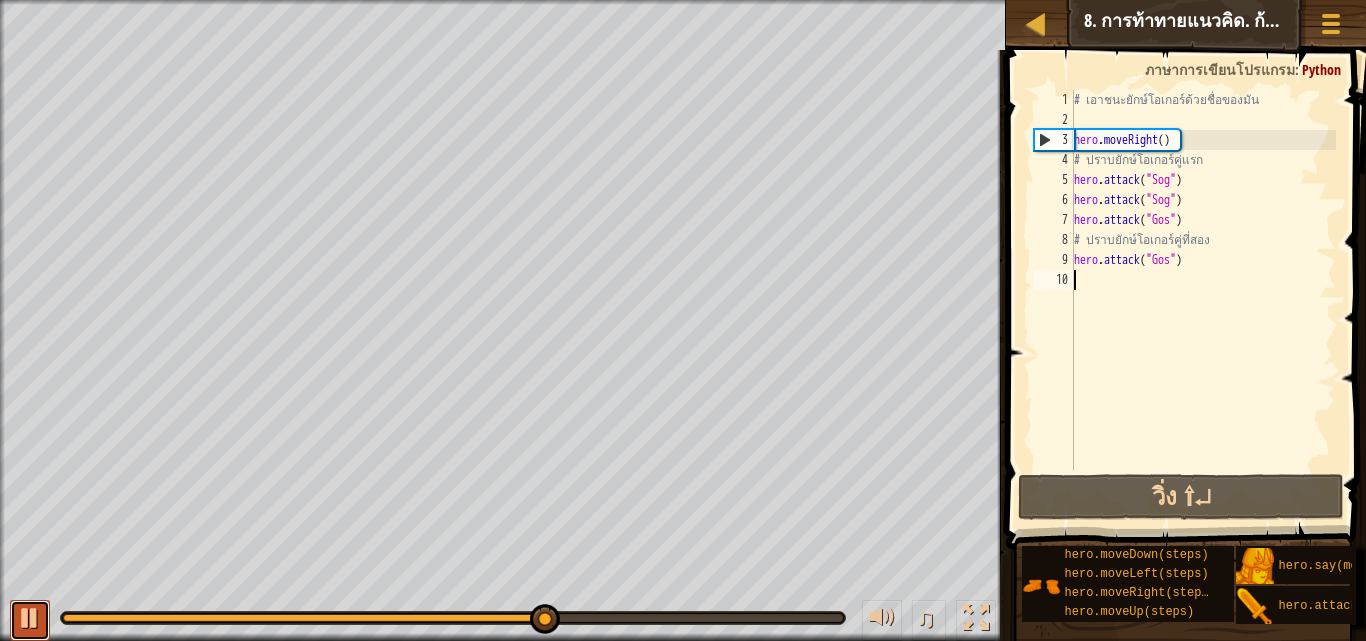 click at bounding box center (30, 620) 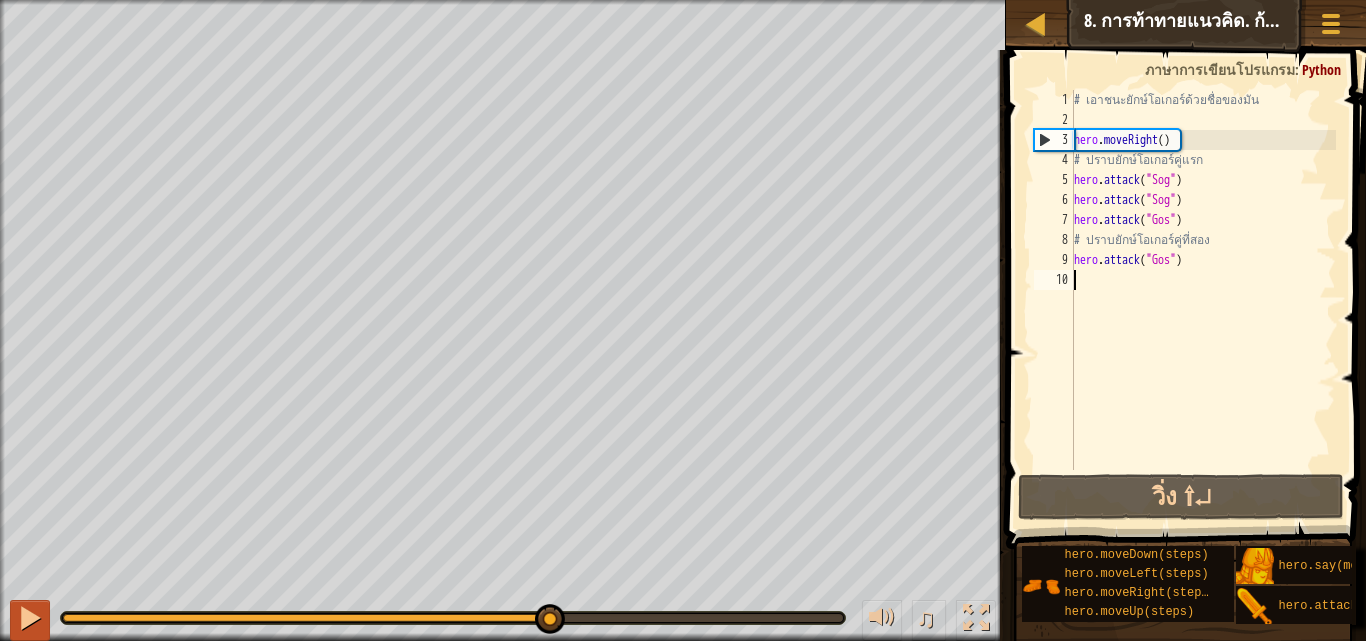 type on "h" 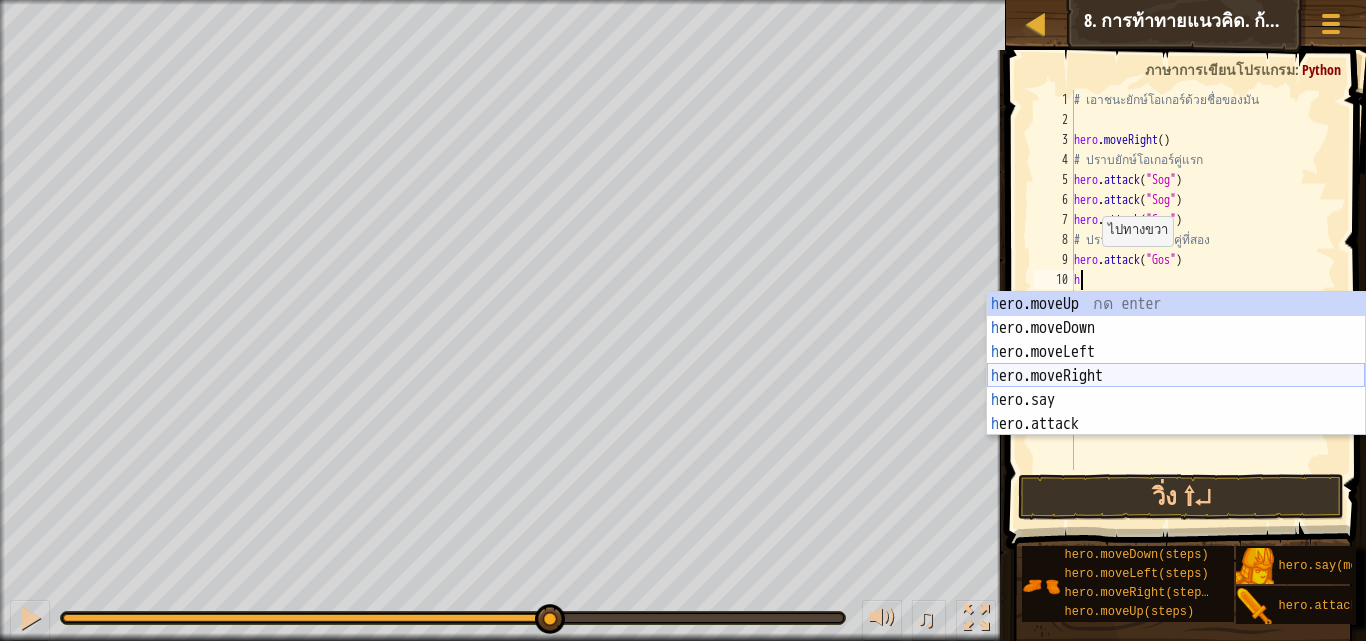 click on "h ero.moveUp กด enter h ero.moveDown กด enter h ero.moveLeft กด enter h ero.moveRight กด enter h ero.say กด enter h ero.attack กด enter" at bounding box center (1176, 388) 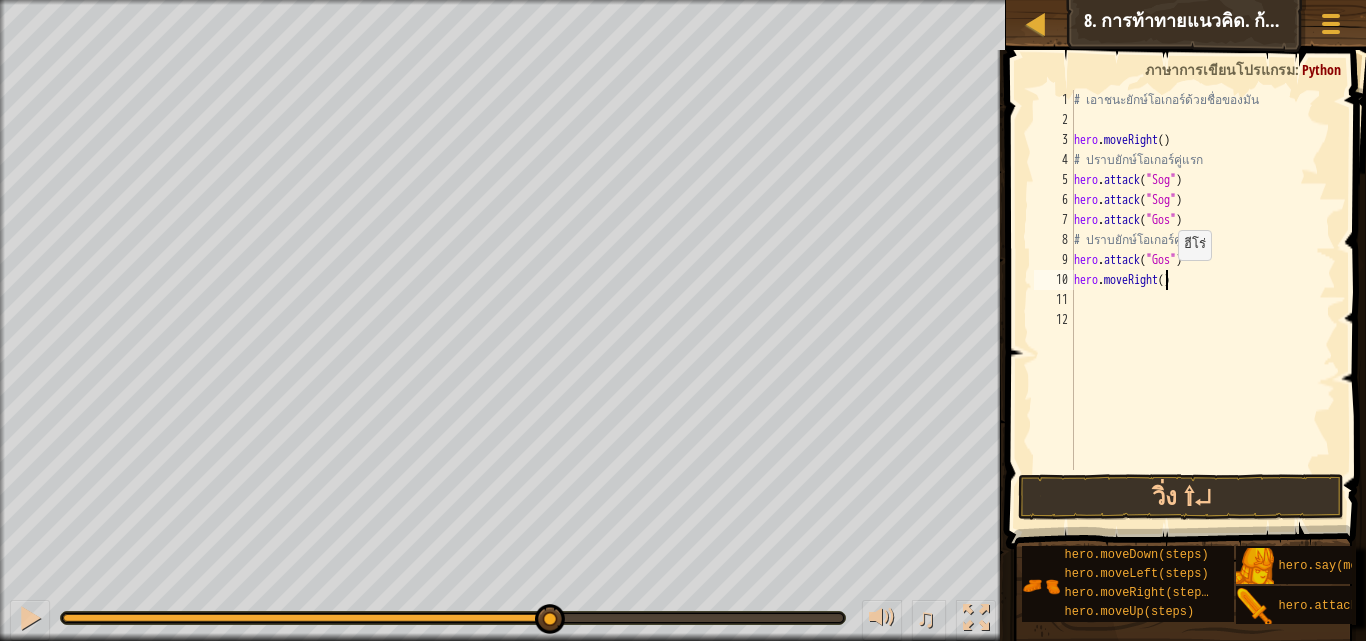 click on "# เอาชนะยักษ์โอเกอร์ด้วยชื่อของมัน hero . moveRight ( ) # ปราบยักษ์โอเกอร์คู่แรก hero . attack ( "[ENEMY]" ) hero . attack ( "[ENEMY]" ) hero . attack ( "[ENEMY]" ) # ปราบยักษ์โอเกอร์คู่ที่สอง hero . attack ( "[ENEMY]" ) hero . moveRight ( )" at bounding box center (1203, 300) 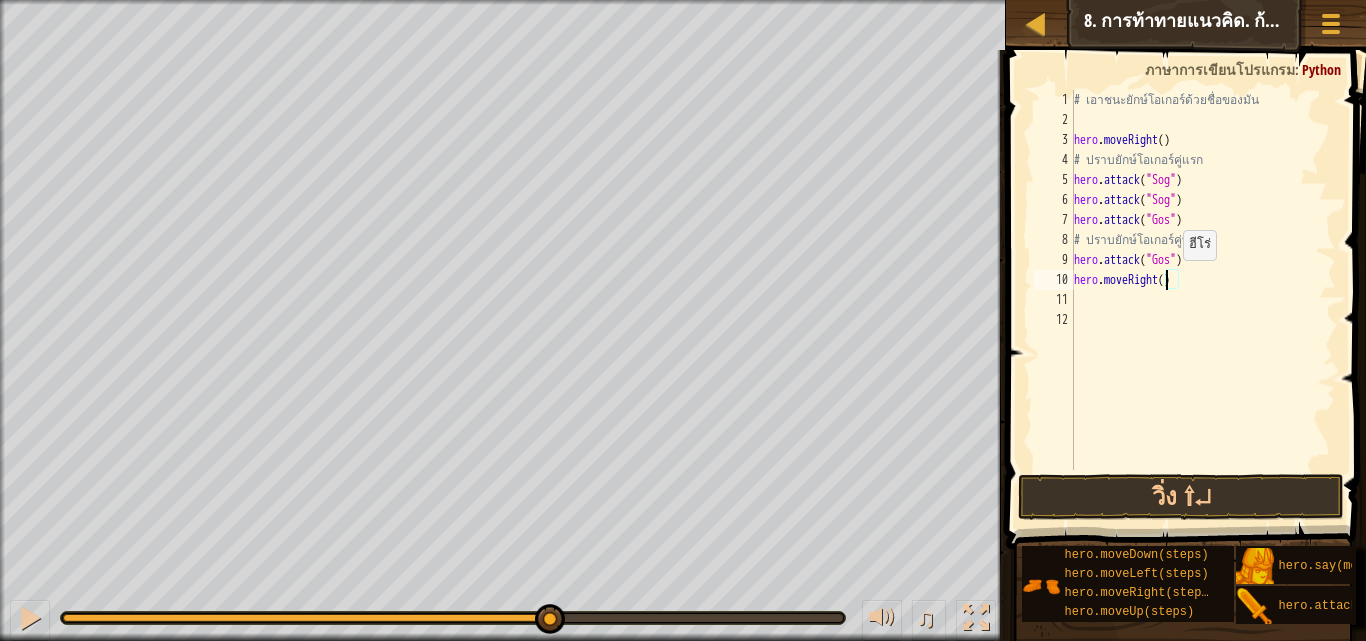 click on "# เอาชนะยักษ์โอเกอร์ด้วยชื่อของมัน hero . moveRight ( ) # ปราบยักษ์โอเกอร์คู่แรก hero . attack ( "[ENEMY]" ) hero . attack ( "[ENEMY]" ) hero . attack ( "[ENEMY]" ) # ปราบยักษ์โอเกอร์คู่ที่สอง hero . attack ( "[ENEMY]" ) hero . moveRight ( )" at bounding box center (1203, 300) 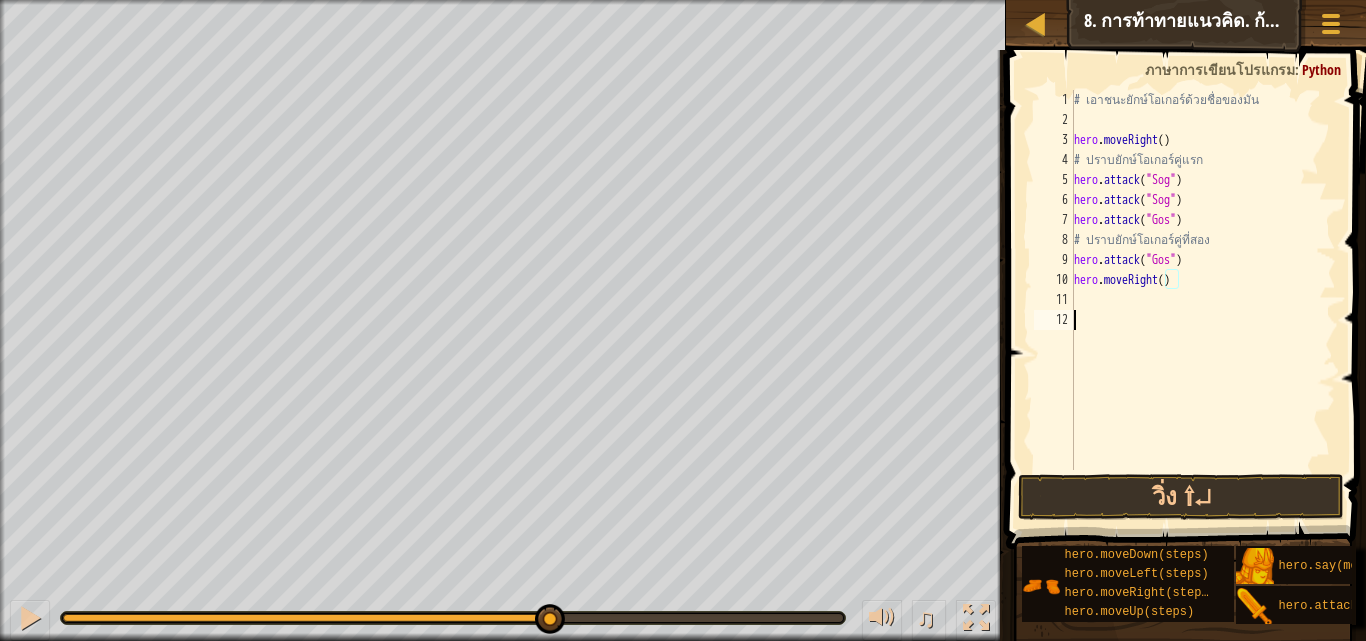 click on "# เอาชนะยักษ์โอเกอร์ด้วยชื่อของมัน hero . moveRight ( ) # ปราบยักษ์โอเกอร์คู่แรก hero . attack ( "[ENEMY]" ) hero . attack ( "[ENEMY]" ) hero . attack ( "[ENEMY]" ) # ปราบยักษ์โอเกอร์คู่ที่สอง hero . attack ( "[ENEMY]" ) hero . moveRight ( )" at bounding box center [1203, 300] 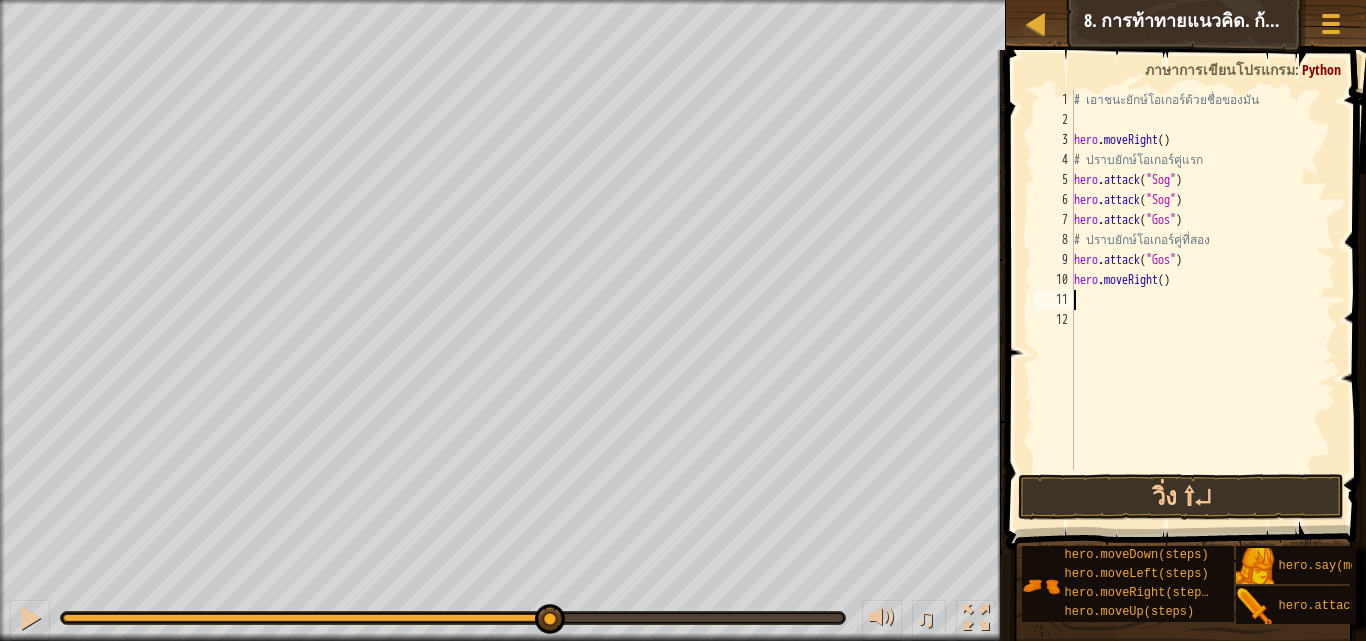 click on "# เอาชนะยักษ์โอเกอร์ด้วยชื่อของมัน hero . moveRight ( ) # ปราบยักษ์โอเกอร์คู่แรก hero . attack ( "[ENEMY]" ) hero . attack ( "[ENEMY]" ) hero . attack ( "[ENEMY]" ) # ปราบยักษ์โอเกอร์คู่ที่สอง hero . attack ( "[ENEMY]" ) hero . moveRight ( )" at bounding box center (1203, 300) 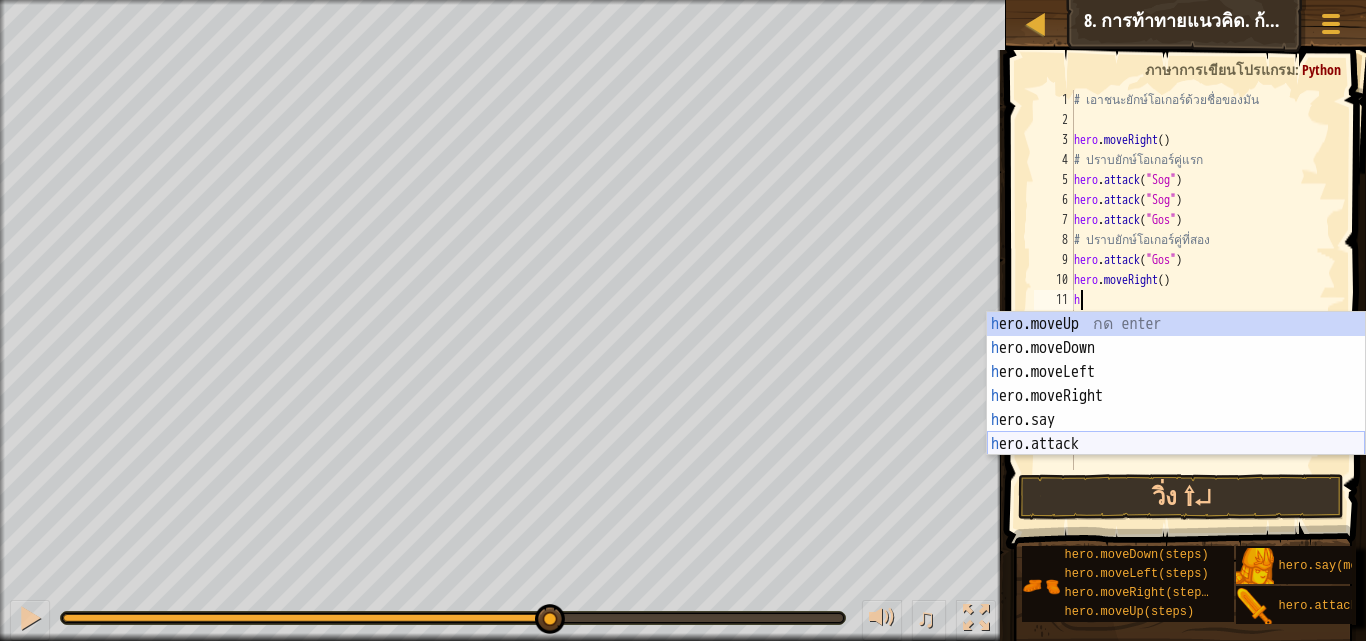 click on "h ero.moveUp กด enter h ero.moveDown กด enter h ero.moveLeft กด enter h ero.moveRight กด enter h ero.say กด enter h ero.attack กด enter" at bounding box center (1176, 408) 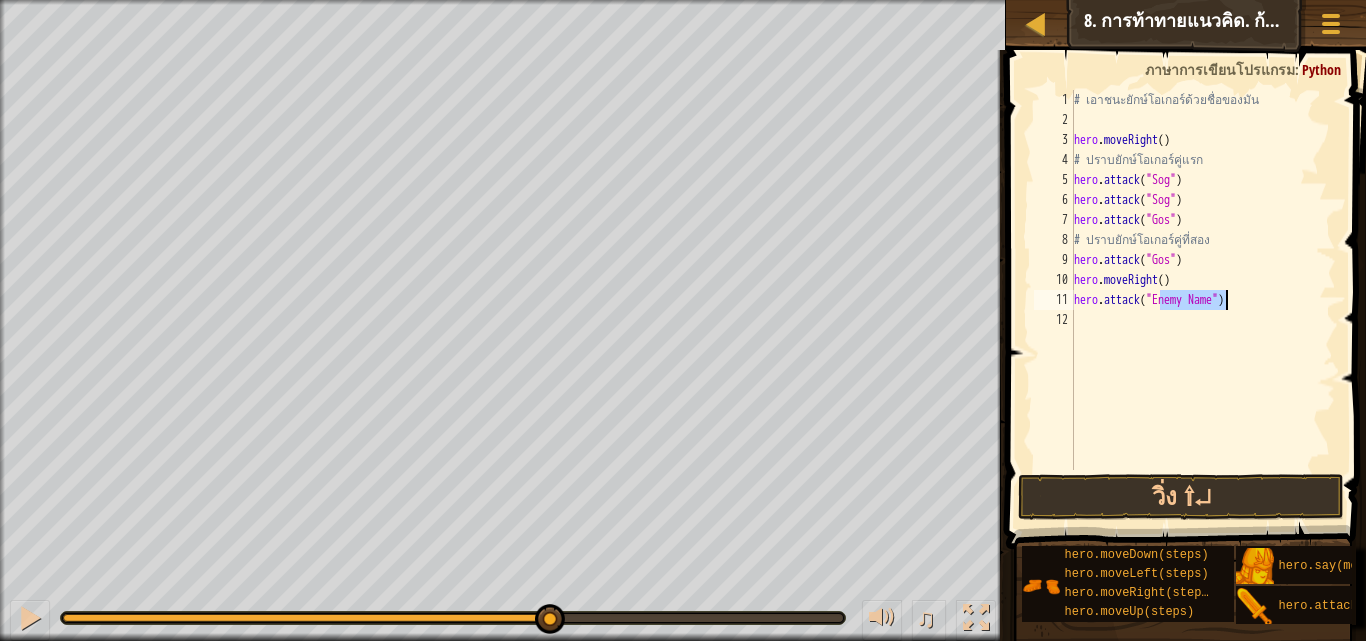 type on "hero.attack("Enemy Name")" 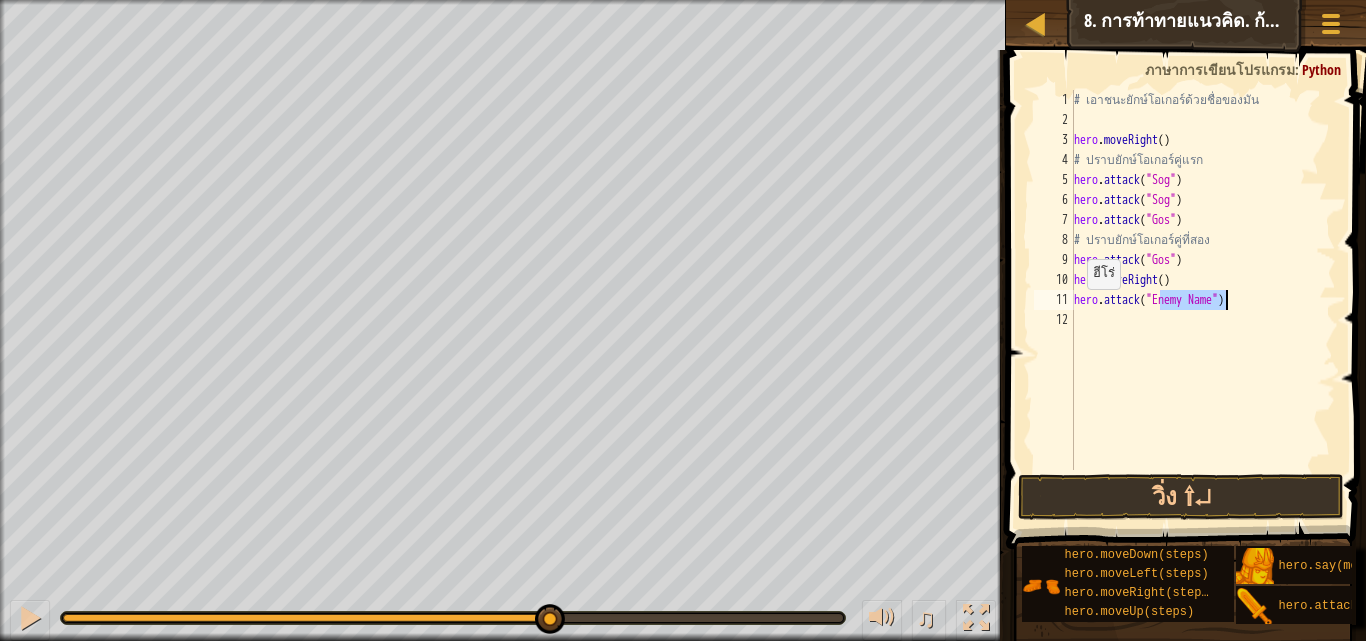 click on "# เอาชนะยักษ์โอเกอร์ด้วยชื่อของมัน hero . moveRight ( ) # ปราบยักษ์โอเกอร์คู่แรก hero . attack ( "[NAME]" ) hero . attack ( "[NAME]" ) hero . attack ( "[NAME]" ) # ปราบยักษ์โอเกอร์คู่ที่สอง hero . attack ( "[NAME]" ) hero . moveRight ( ) hero . attack ( "[NAME]" )" at bounding box center (1203, 300) 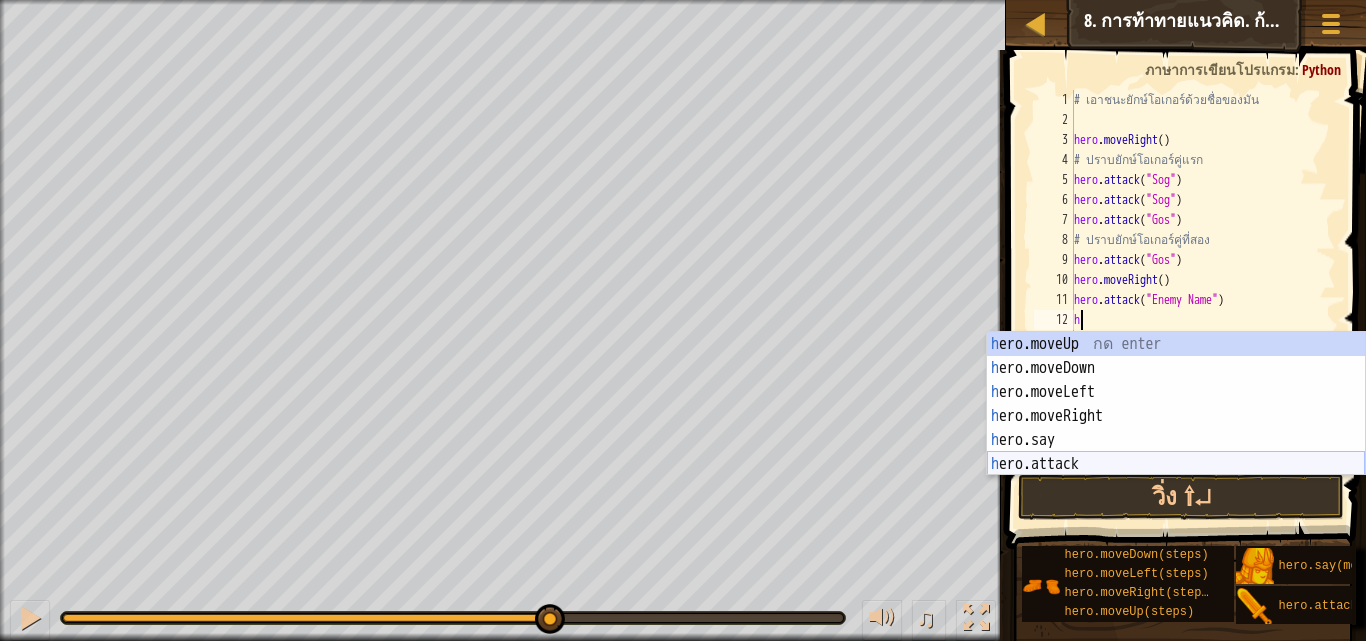 click on "h ero.moveUp กด enter h ero.moveDown กด enter h ero.moveLeft กด enter h ero.moveRight กด enter h ero.say กด enter h ero.attack กด enter" at bounding box center (1176, 428) 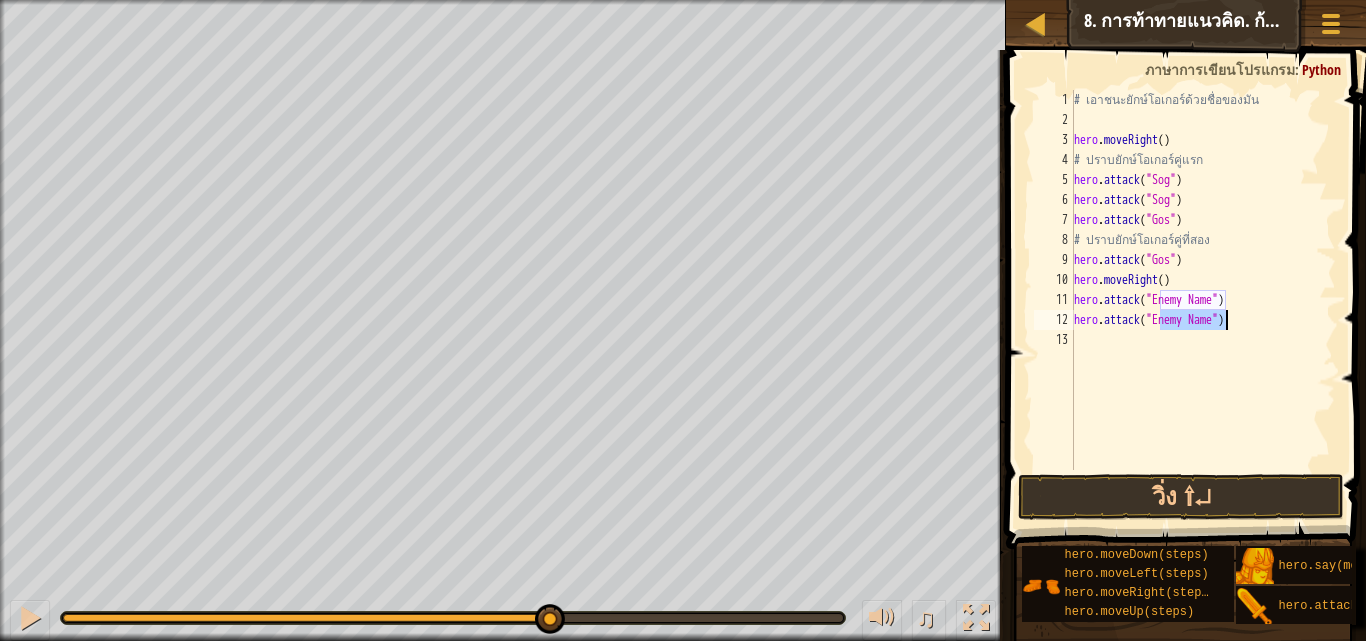 type on "hero.attack("Enemy Name")" 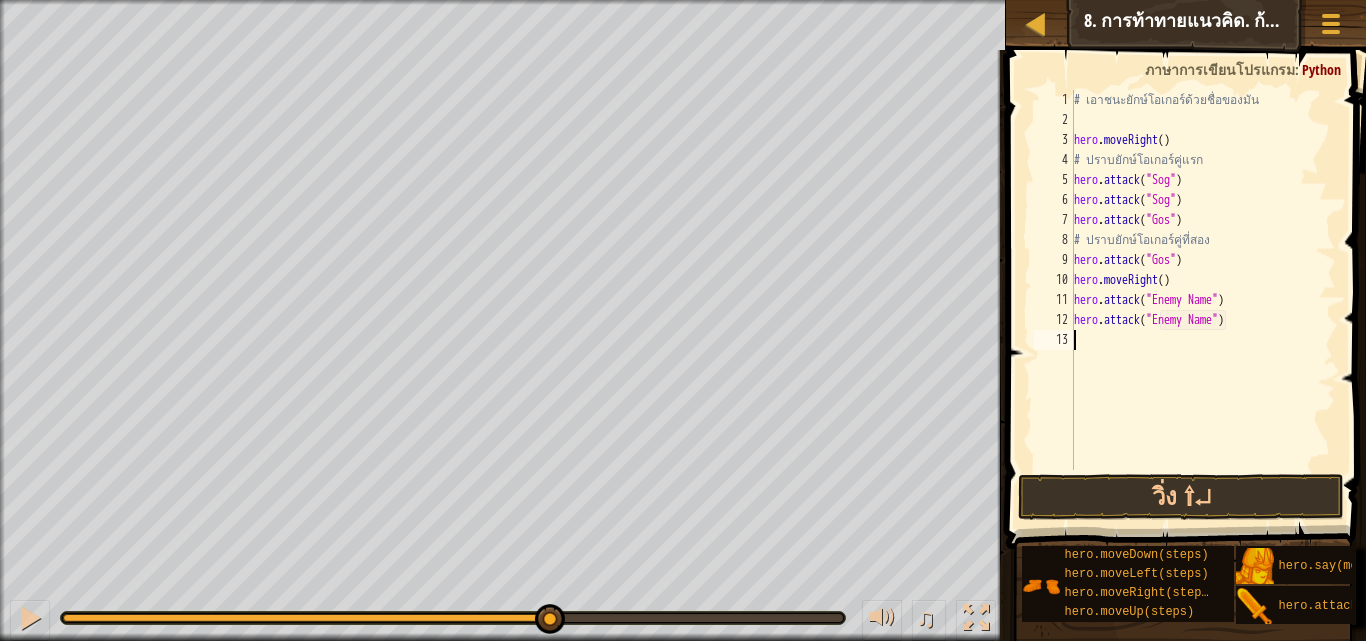 click on "# เอาชนะยักษ์โอเกอร์ด้วยชื่อของมัน hero . moveRight ( ) # ปราบยักษ์โอเกอร์คู่แรก hero . attack ( "[ENEMY]" ) hero . attack ( "[ENEMY]" ) hero . attack ( "[ENEMY]" ) # ปราบยักษ์โอเกอร์คู่ที่สอง hero . attack ( "[ENEMY]" ) hero . moveRight ( ) hero . attack ( "[ENEMY]" ) hero . attack ( "[ENEMY]" )" at bounding box center [1203, 300] 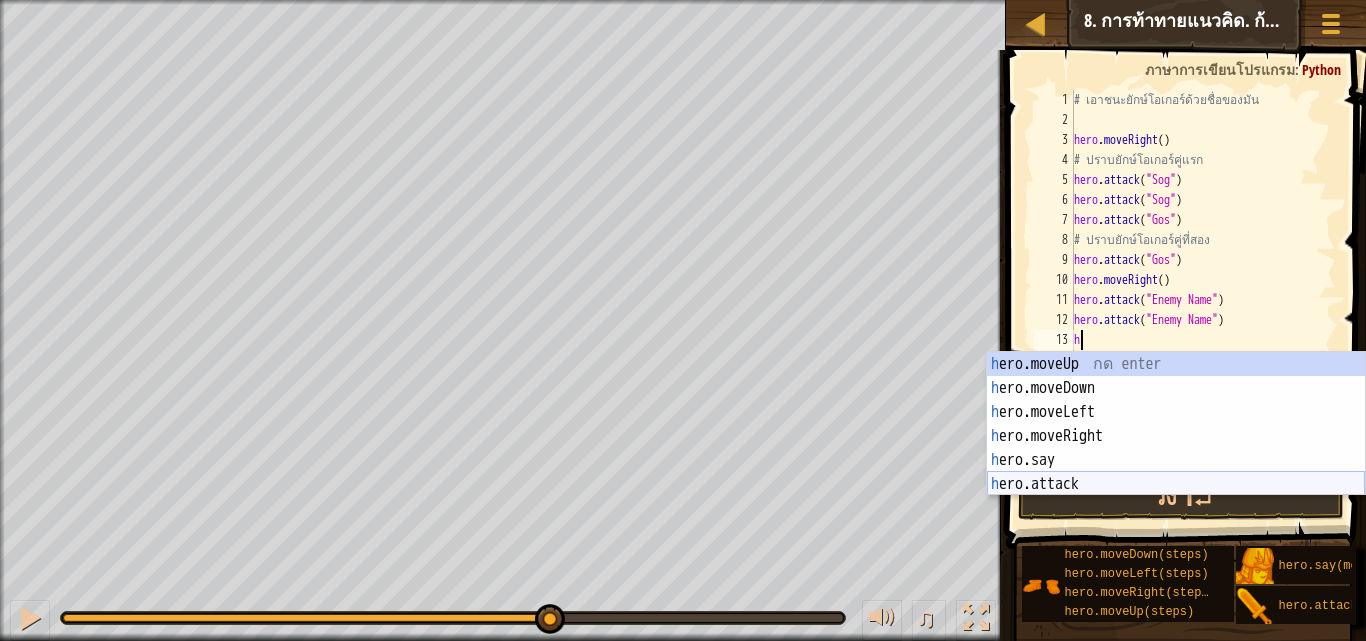 click on "h ero.moveUp กด enter h ero.moveDown กด enter h ero.moveLeft กด enter h ero.moveRight กด enter h ero.say กด enter h ero.attack กด enter" at bounding box center (1176, 448) 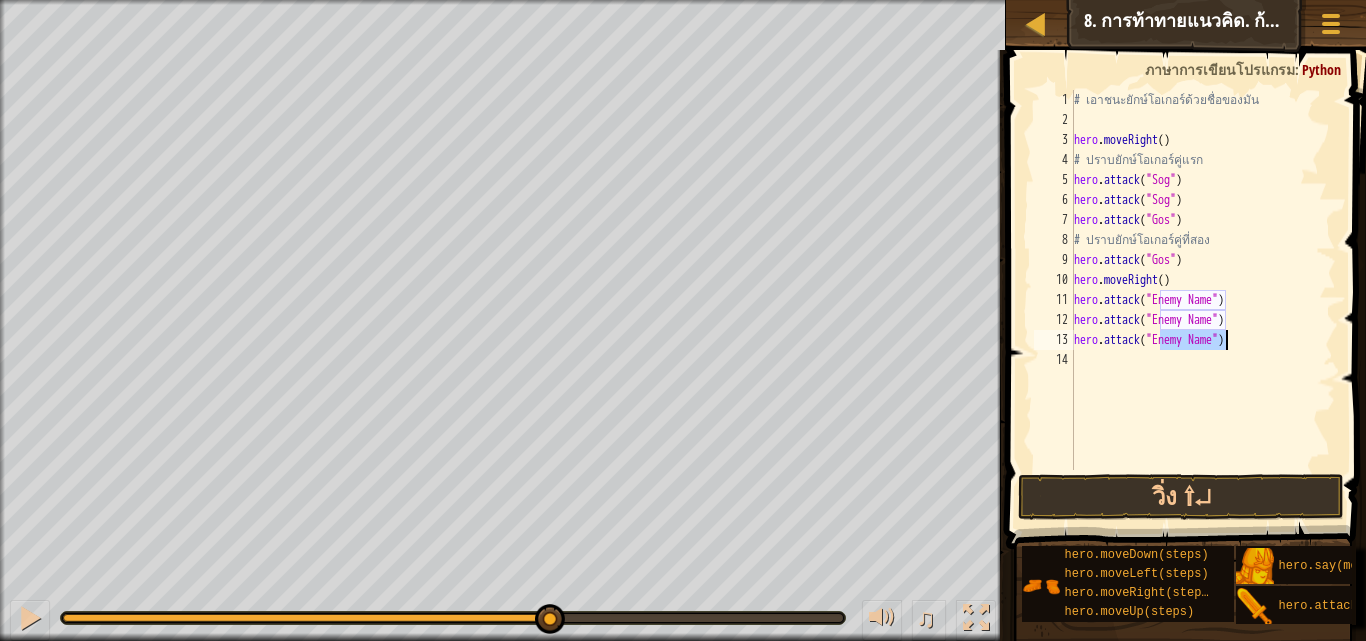 type on "hero.attack("Enemy Name")" 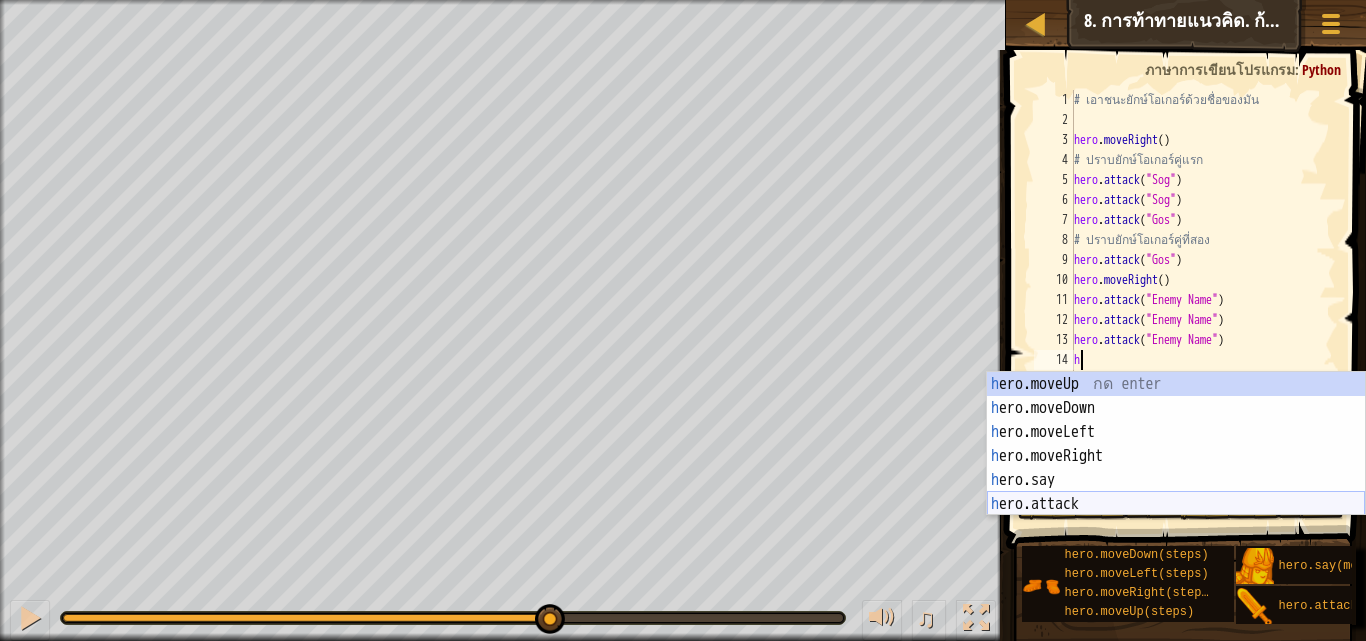 click on "h ero.moveUp กด enter h ero.moveDown กด enter h ero.moveLeft กด enter h ero.moveRight กด enter h ero.say กด enter h ero.attack กด enter" at bounding box center (1176, 468) 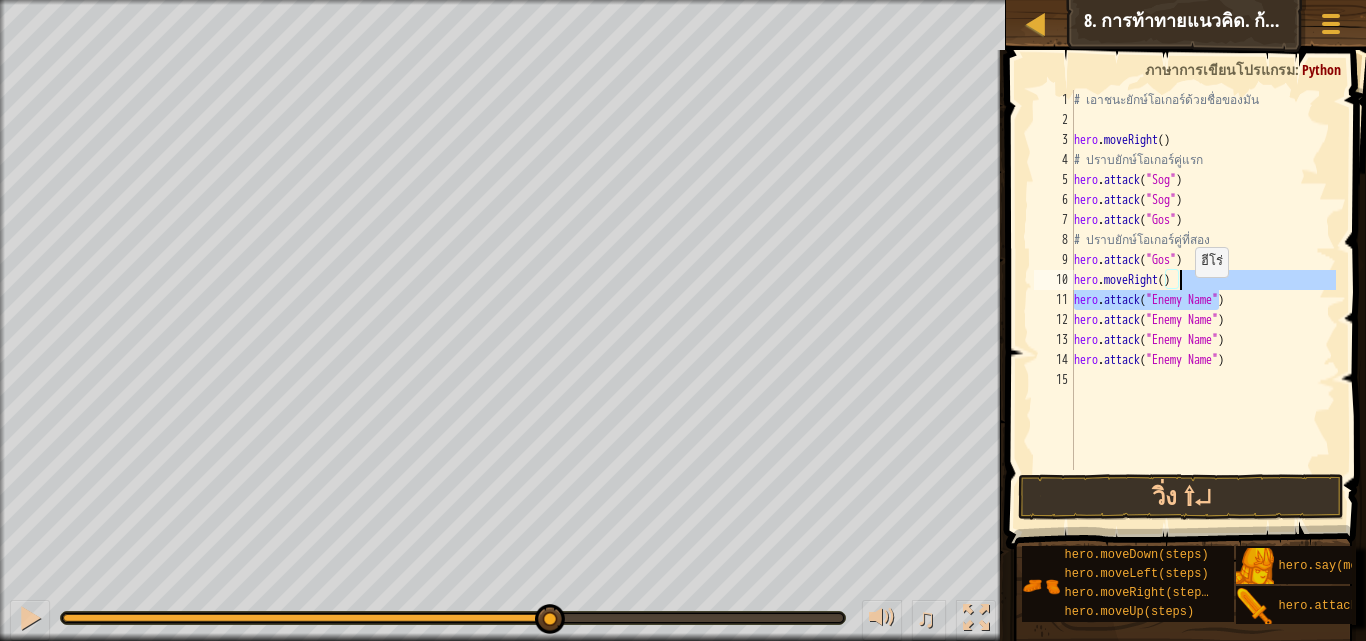drag, startPoint x: 1221, startPoint y: 305, endPoint x: 1182, endPoint y: 303, distance: 39.051247 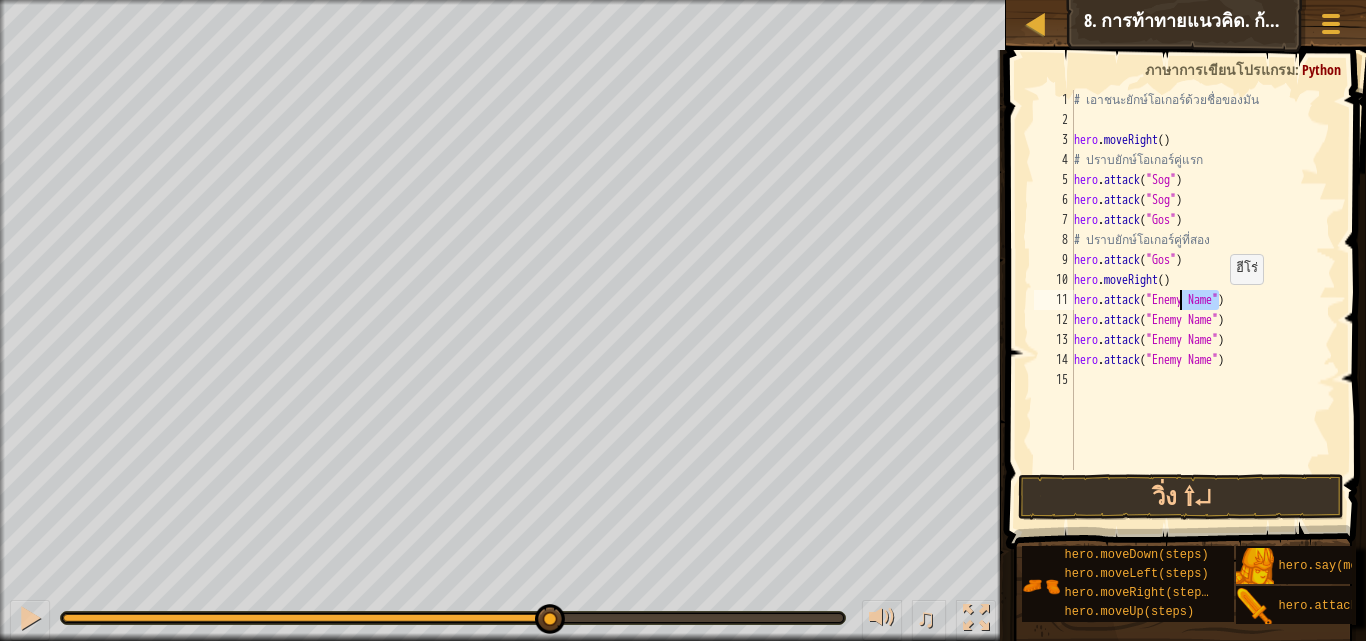 click on "# เอาชนะยักษ์โอเกอร์ด้วยชื่อของมัน hero . moveRight ( ) # ปราบยักษ์โอเกอร์คู่แรก hero . attack ( "[ENEMY]" ) hero . attack ( "[ENEMY]" ) hero . attack ( "[ENEMY]" ) # ปราบยักษ์โอเกอร์คู่ที่สอง hero . attack ( "[ENEMY]" ) hero . moveRight ( ) hero . attack ( "[ENEMY]" ) hero . attack ( "[ENEMY]" ) hero . attack ( "[ENEMY]" ) hero . attack ( "[ENEMY]" )" at bounding box center (1203, 280) 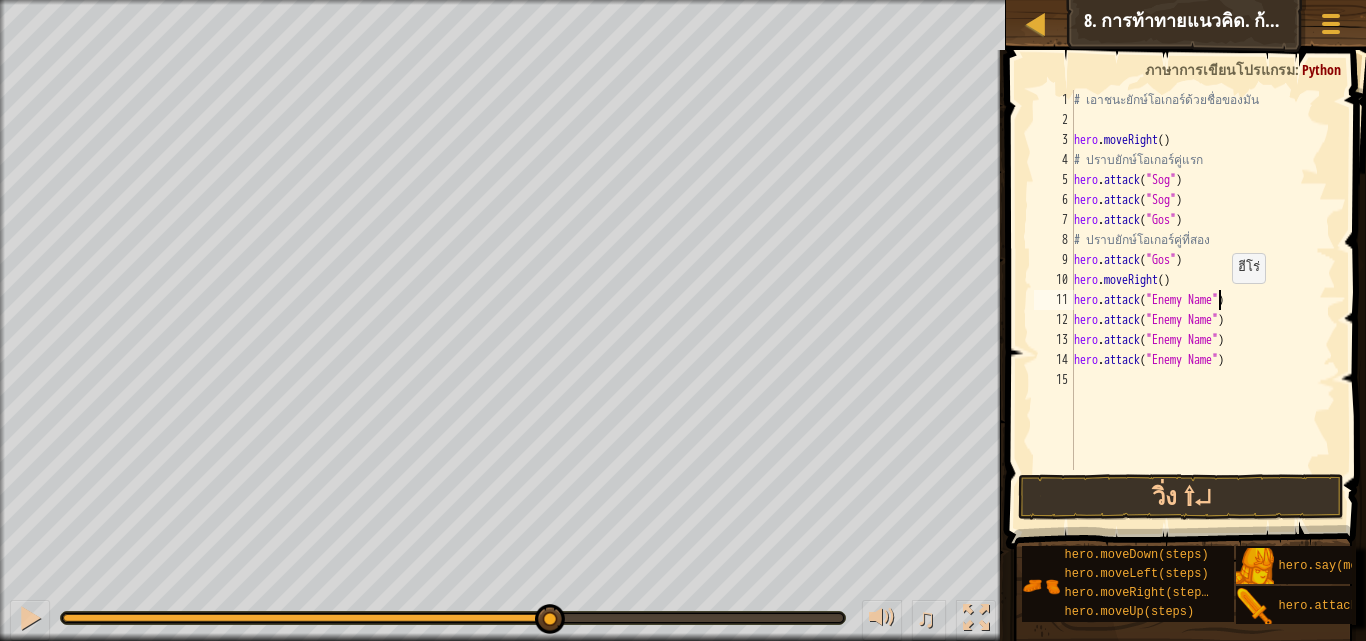 click on "# เอาชนะยักษ์โอเกอร์ด้วยชื่อของมัน hero . moveRight ( ) # ปราบยักษ์โอเกอร์คู่แรก hero . attack ( "[ENEMY]" ) hero . attack ( "[ENEMY]" ) hero . attack ( "[ENEMY]" ) # ปราบยักษ์โอเกอร์คู่ที่สอง hero . attack ( "[ENEMY]" ) hero . moveRight ( ) hero . attack ( "[ENEMY]" ) hero . attack ( "[ENEMY]" ) hero . attack ( "[ENEMY]" ) hero . attack ( "[ENEMY]" )" at bounding box center (1203, 300) 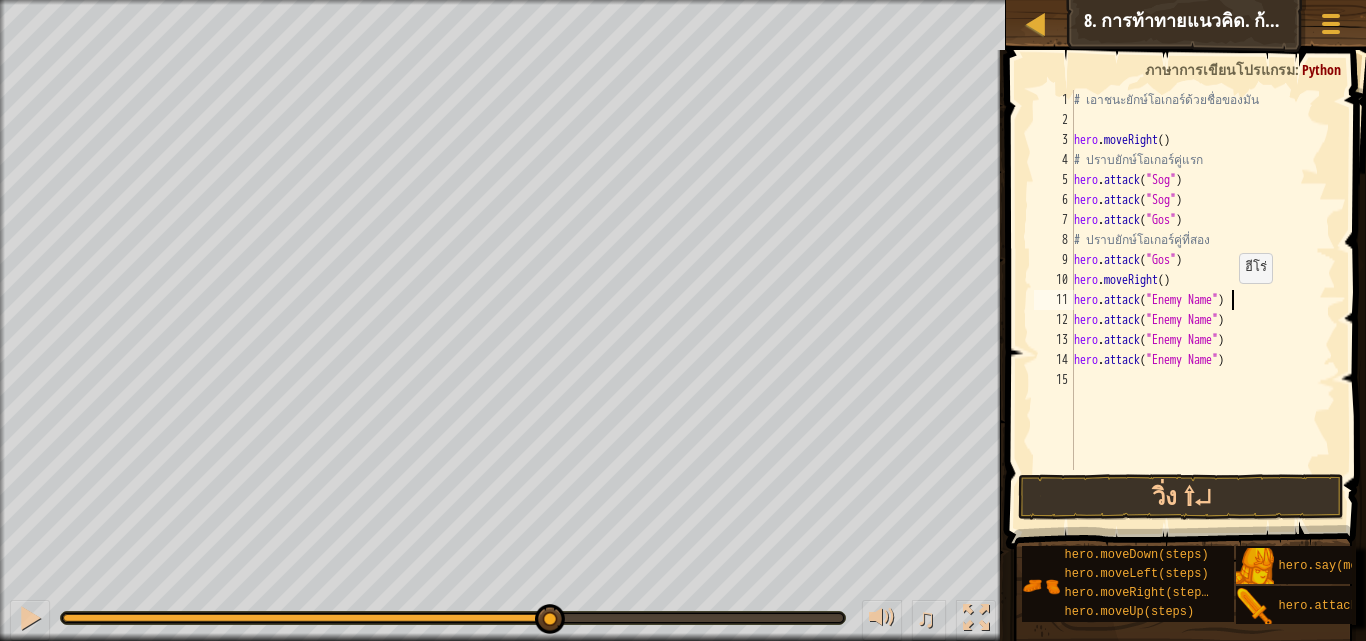 click on "# เอาชนะยักษ์โอเกอร์ด้วยชื่อของมัน hero . moveRight ( ) # ปราบยักษ์โอเกอร์คู่แรก hero . attack ( "[ENEMY]" ) hero . attack ( "[ENEMY]" ) hero . attack ( "[ENEMY]" ) # ปราบยักษ์โอเกอร์คู่ที่สอง hero . attack ( "[ENEMY]" ) hero . moveRight ( ) hero . attack ( "[ENEMY]" ) hero . attack ( "[ENEMY]" ) hero . attack ( "[ENEMY]" ) hero . attack ( "[ENEMY]" )" at bounding box center (1203, 300) 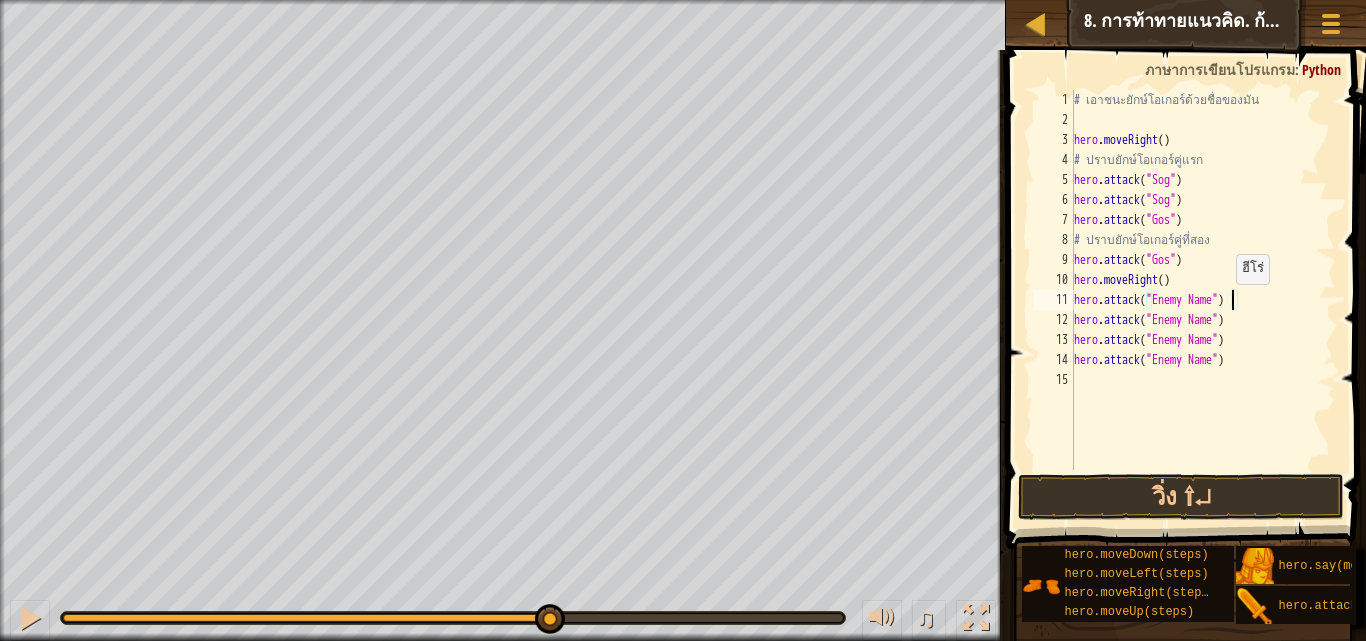 click on "# เอาชนะยักษ์โอเกอร์ด้วยชื่อของมัน hero . moveRight ( ) # ปราบยักษ์โอเกอร์คู่แรก hero . attack ( "[ENEMY]" ) hero . attack ( "[ENEMY]" ) hero . attack ( "[ENEMY]" ) # ปราบยักษ์โอเกอร์คู่ที่สอง hero . attack ( "[ENEMY]" ) hero . moveRight ( ) hero . attack ( "[ENEMY]" ) hero . attack ( "[ENEMY]" ) hero . attack ( "[ENEMY]" ) hero . attack ( "[ENEMY]" )" at bounding box center [1203, 300] 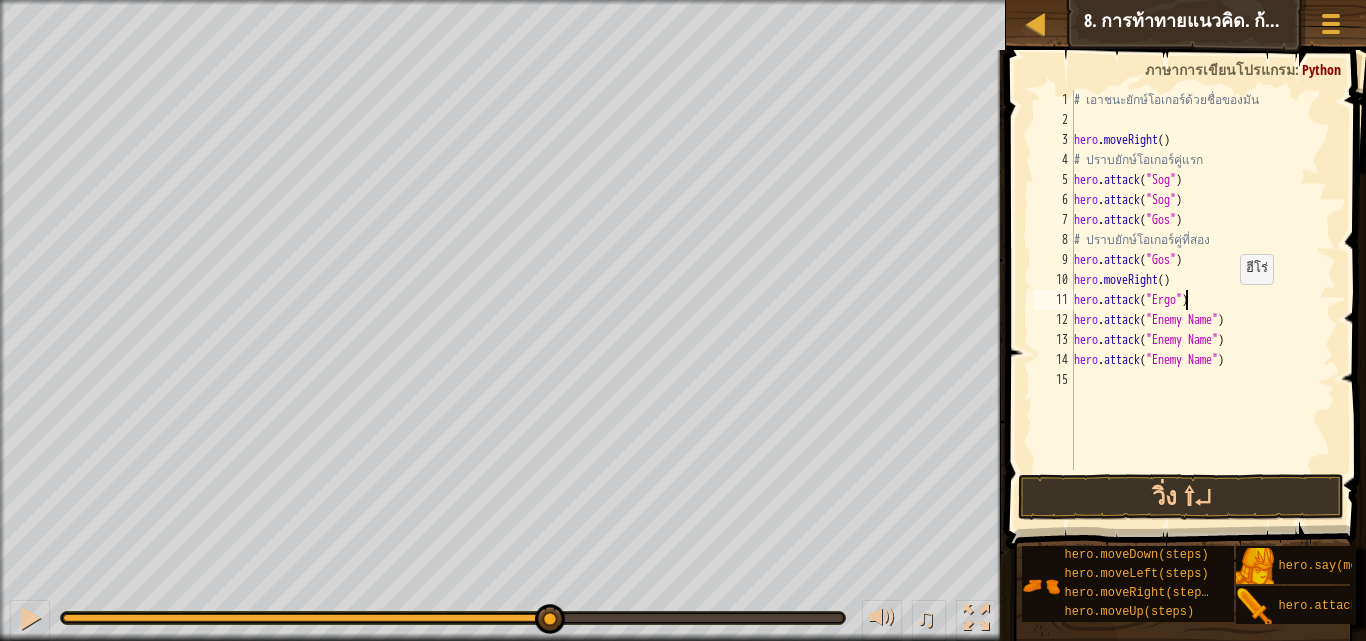 scroll, scrollTop: 9, scrollLeft: 9, axis: both 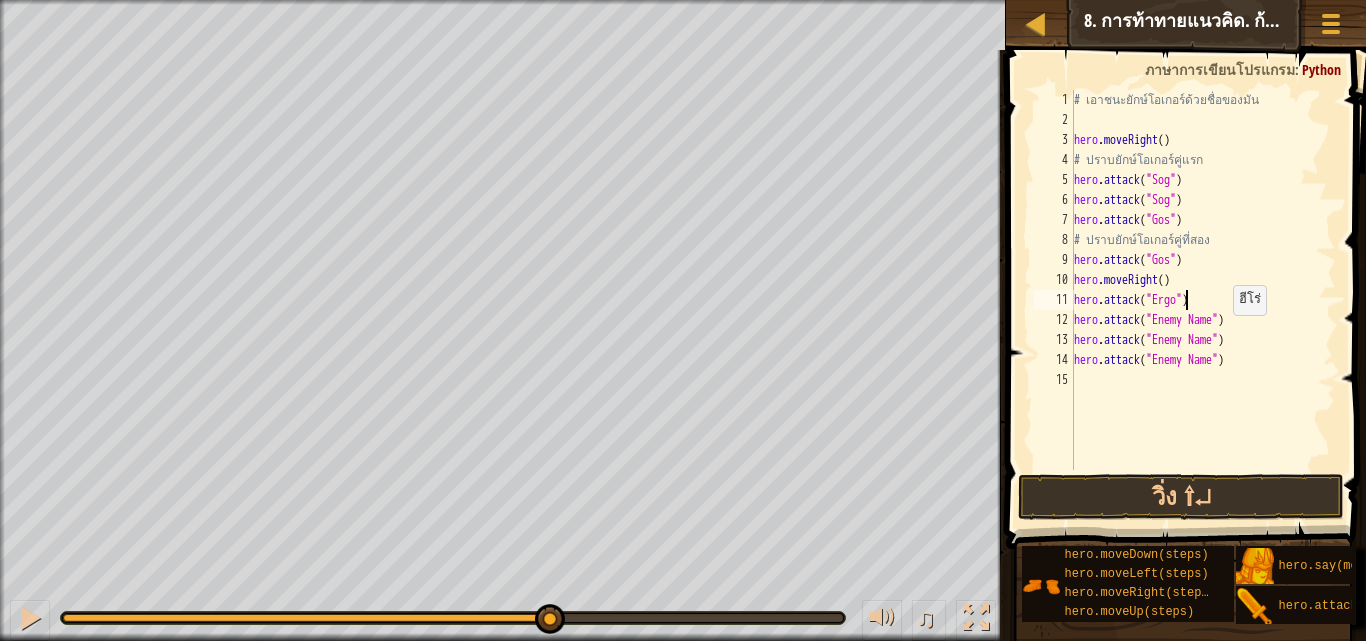 click on "# เอาชนะยักษ์โอเกอร์ด้วยชื่อของมัน hero . moveRight ( ) # ปราบยักษ์โอเกอร์คู่แรก hero . attack ( "[ENEMY]" ) hero . attack ( "[ENEMY]" ) hero . attack ( "[ENEMY]" ) # ปราบยักษ์โอเกอร์คู่ที่สอง hero . attack ( "[ENEMY]" ) hero . moveRight ( ) hero . attack ( "[ENEMY]" ) hero . attack ( "[ENEMY]" ) hero . attack ( "[ENEMY]" ) hero . attack ( "[ENEMY]" )" at bounding box center [1203, 300] 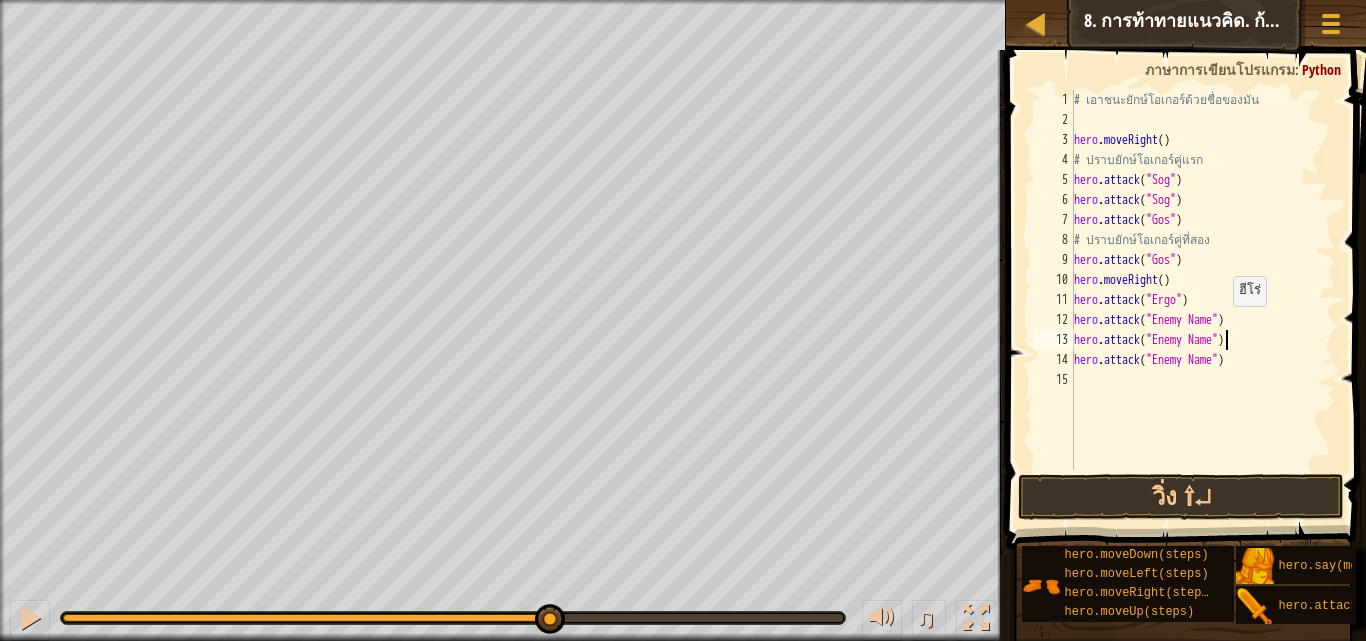 click on "# เอาชนะยักษ์โอเกอร์ด้วยชื่อของมัน hero . moveRight ( ) # ปราบยักษ์โอเกอร์คู่แรก hero . attack ( "[ENEMY]" ) hero . attack ( "[ENEMY]" ) hero . attack ( "[ENEMY]" ) # ปราบยักษ์โอเกอร์คู่ที่สอง hero . attack ( "[ENEMY]" ) hero . moveRight ( ) hero . attack ( "[ENEMY]" ) hero . attack ( "[ENEMY]" ) hero . attack ( "[ENEMY]" ) hero . attack ( "[ENEMY]" )" at bounding box center [1203, 300] 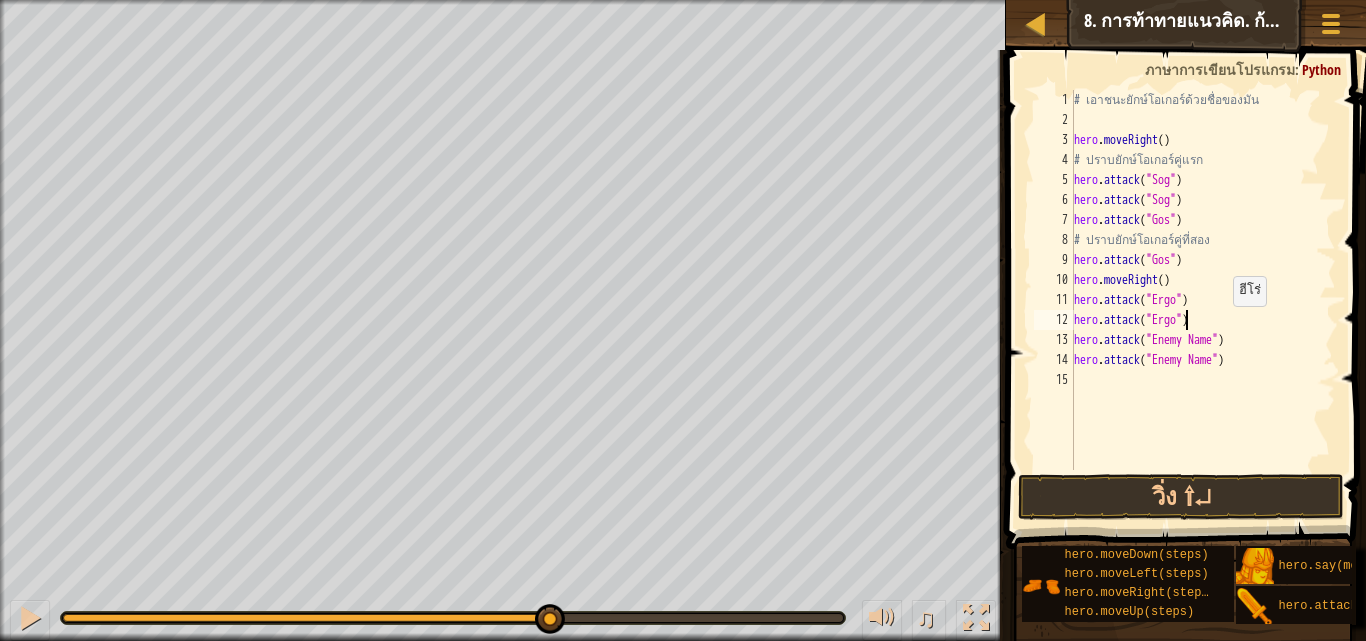 scroll, scrollTop: 9, scrollLeft: 9, axis: both 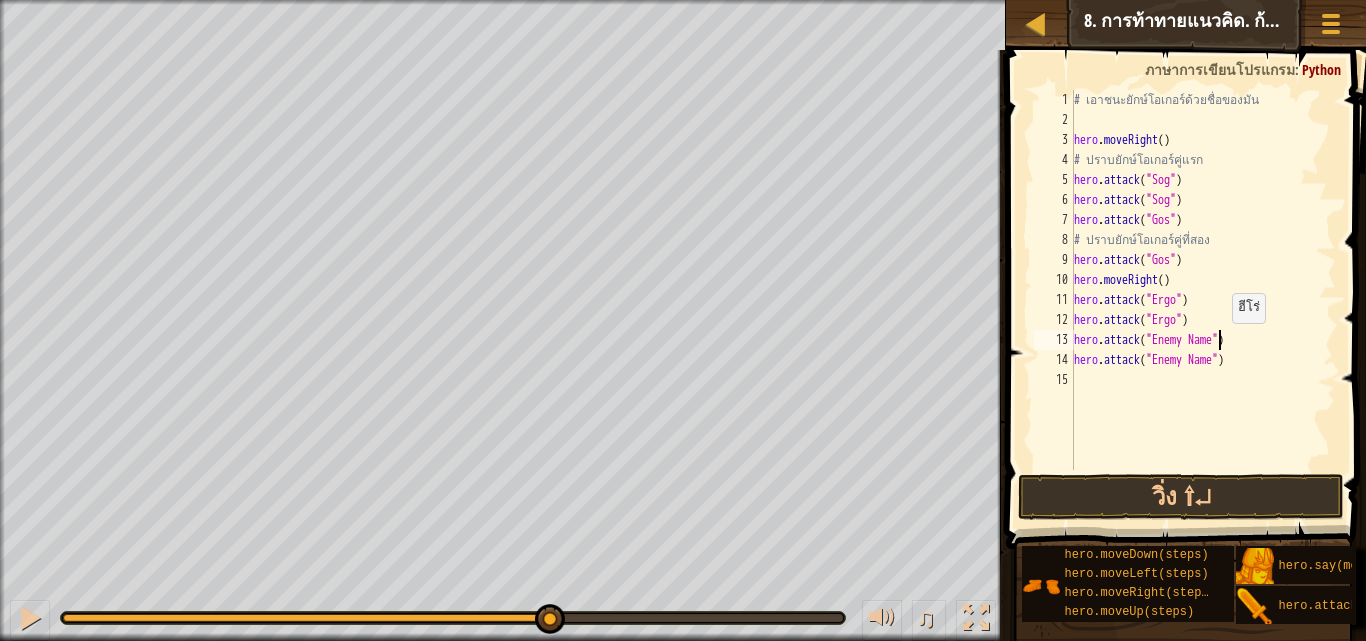 click on "# เอาชนะยักษ์โอเกอร์ด้วยชื่อของมัน hero . moveRight ( ) # ปราบยักษ์โอเกอร์คู่แรก hero . attack ( "[ENEMY]" ) hero . attack ( "[ENEMY]" ) hero . attack ( "[ENEMY]" ) # ปราบยักษ์โอเกอร์คู่ที่สอง hero . attack ( "[ENEMY]" ) hero . moveRight ( ) hero . attack ( "[ENEMY]" ) hero . attack ( "[ENEMY]" ) hero . attack ( "[ENEMY]" ) hero . attack ( "[ENEMY]" )" at bounding box center [1203, 300] 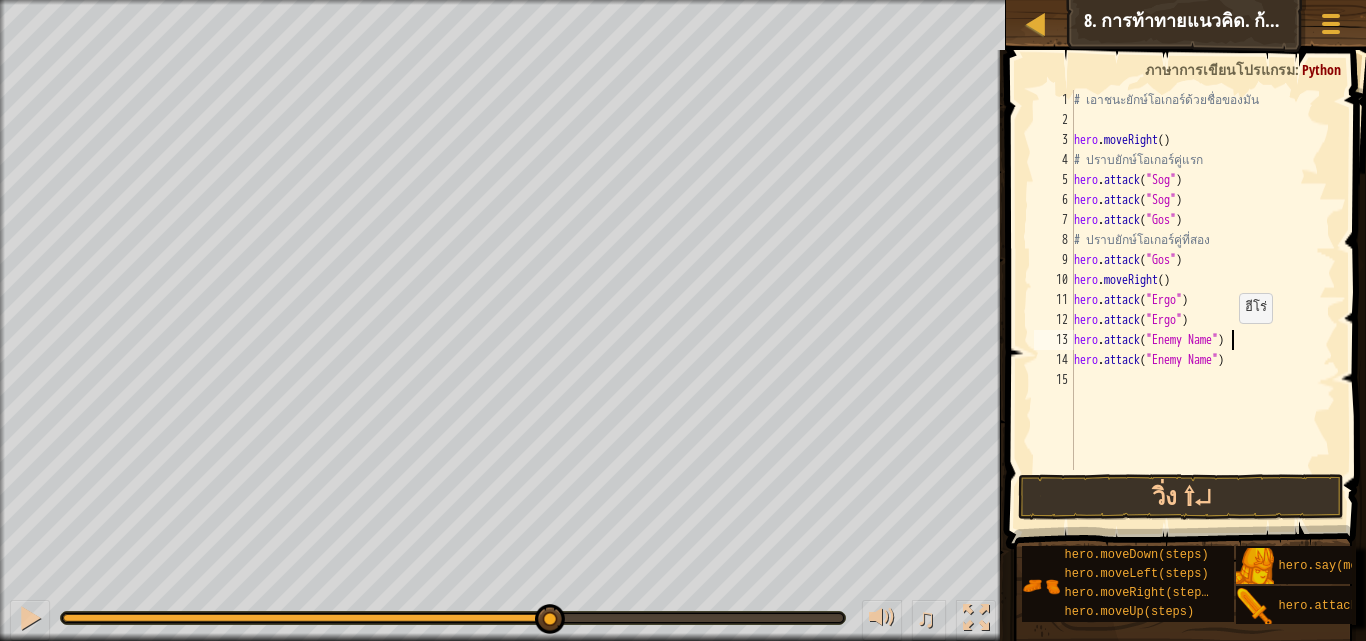 click on "# เอาชนะยักษ์โอเกอร์ด้วยชื่อของมัน hero . moveRight ( ) # ปราบยักษ์โอเกอร์คู่แรก hero . attack ( "[ENEMY]" ) hero . attack ( "[ENEMY]" ) hero . attack ( "[ENEMY]" ) # ปราบยักษ์โอเกอร์คู่ที่สอง hero . attack ( "[ENEMY]" ) hero . moveRight ( ) hero . attack ( "[ENEMY]" ) hero . attack ( "[ENEMY]" ) hero . attack ( "[ENEMY]" ) hero . attack ( "[ENEMY]" )" at bounding box center [1203, 300] 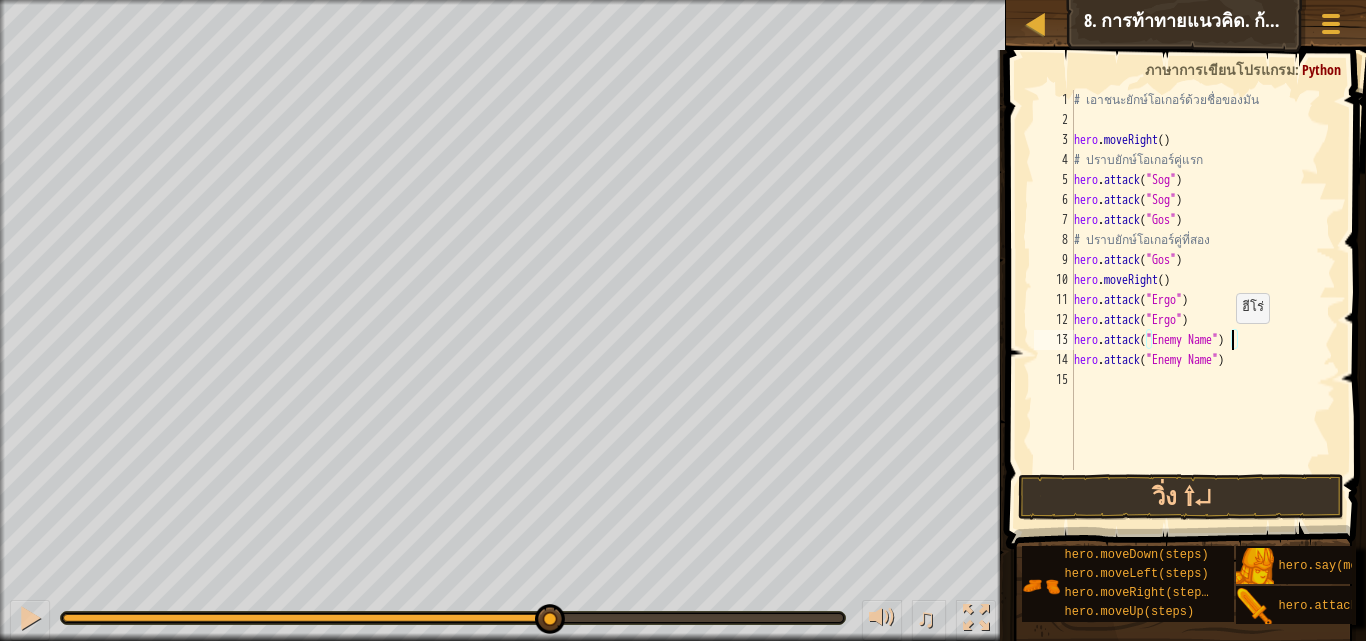 click on "# เอาชนะยักษ์โอเกอร์ด้วยชื่อของมัน hero . moveRight ( ) # ปราบยักษ์โอเกอร์คู่แรก hero . attack ( "[ENEMY]" ) hero . attack ( "[ENEMY]" ) hero . attack ( "[ENEMY]" ) # ปราบยักษ์โอเกอร์คู่ที่สอง hero . attack ( "[ENEMY]" ) hero . moveRight ( ) hero . attack ( "[ENEMY]" ) hero . attack ( "[ENEMY]" ) hero . attack ( "[ENEMY]" ) hero . attack ( "[ENEMY]" )" at bounding box center (1203, 300) 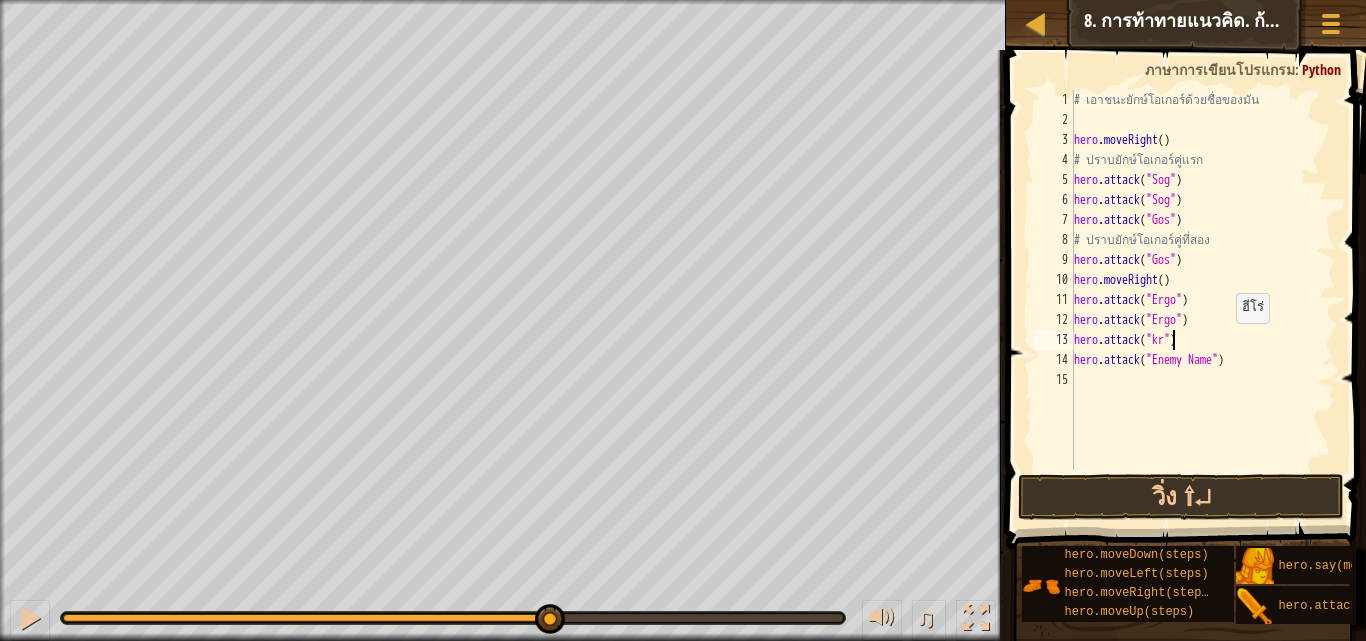 scroll, scrollTop: 9, scrollLeft: 8, axis: both 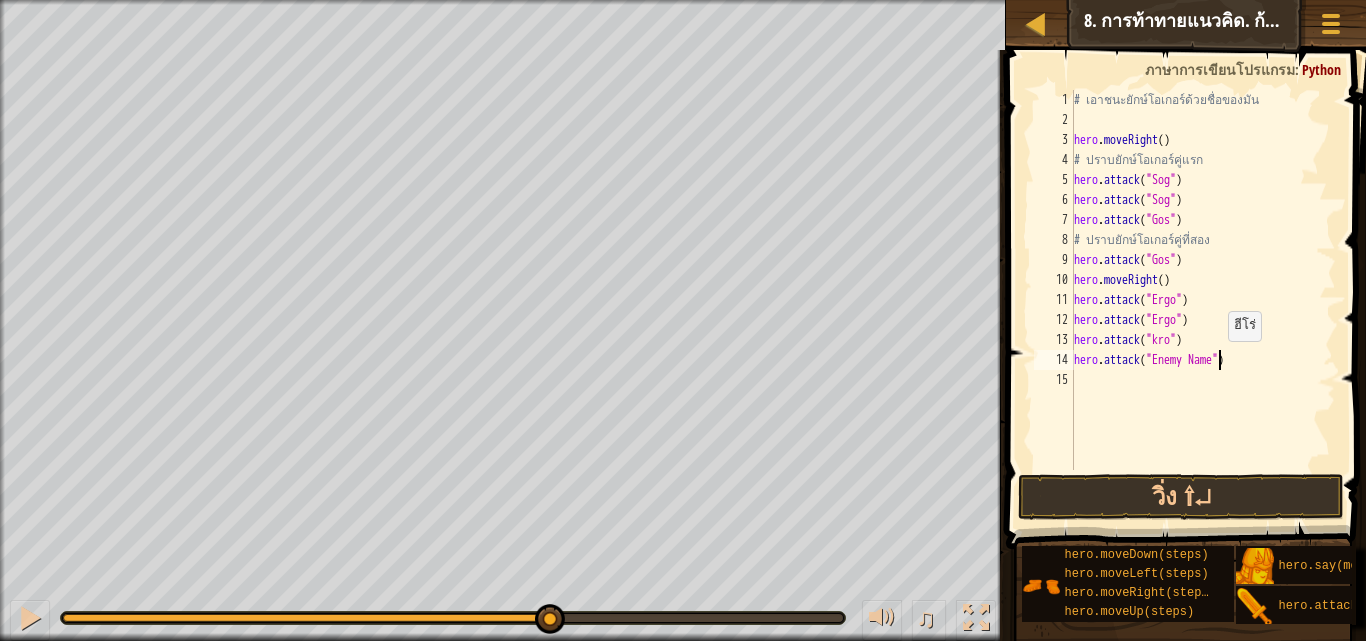 click on "# เอาชนะยักษ์โอเกอร์ด้วยชื่อของมัน hero . moveRight ( ) # ปราบยักษ์โอเกอร์คู่แรก hero . attack ( "[ENEMY]" ) hero . attack ( "[ENEMY]" ) hero . attack ( "[ENEMY]" ) # ปราบยักษ์โอเกอร์คู่ที่สอง hero . attack ( "[ENEMY]" ) hero . moveRight ( ) hero . attack ( "[ENEMY]" ) hero . attack ( "[ENEMY]" ) hero . attack ( "[ENEMY]" ) hero . attack ( "[ENEMY]" )" at bounding box center [1203, 300] 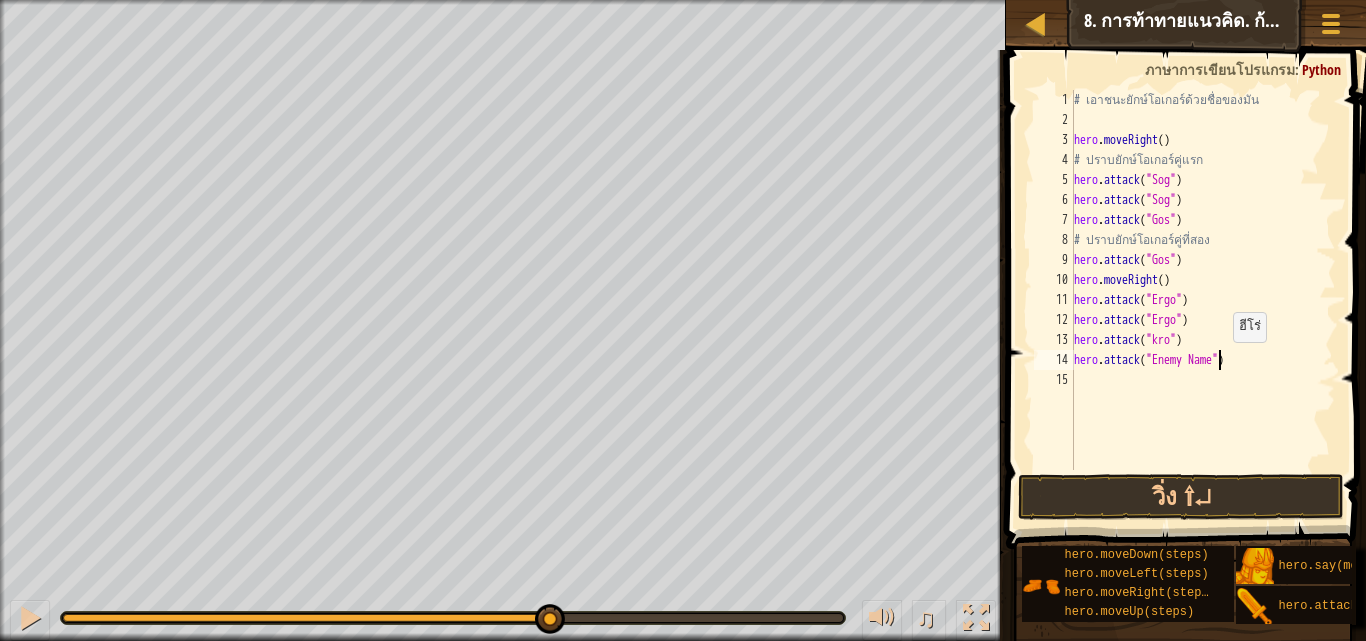 click on "# เอาชนะยักษ์โอเกอร์ด้วยชื่อของมัน hero . moveRight ( ) # ปราบยักษ์โอเกอร์คู่แรก hero . attack ( "[ENEMY]" ) hero . attack ( "[ENEMY]" ) hero . attack ( "[ENEMY]" ) # ปราบยักษ์โอเกอร์คู่ที่สอง hero . attack ( "[ENEMY]" ) hero . moveRight ( ) hero . attack ( "[ENEMY]" ) hero . attack ( "[ENEMY]" ) hero . attack ( "[ENEMY]" ) hero . attack ( "[ENEMY]" )" at bounding box center [1203, 300] 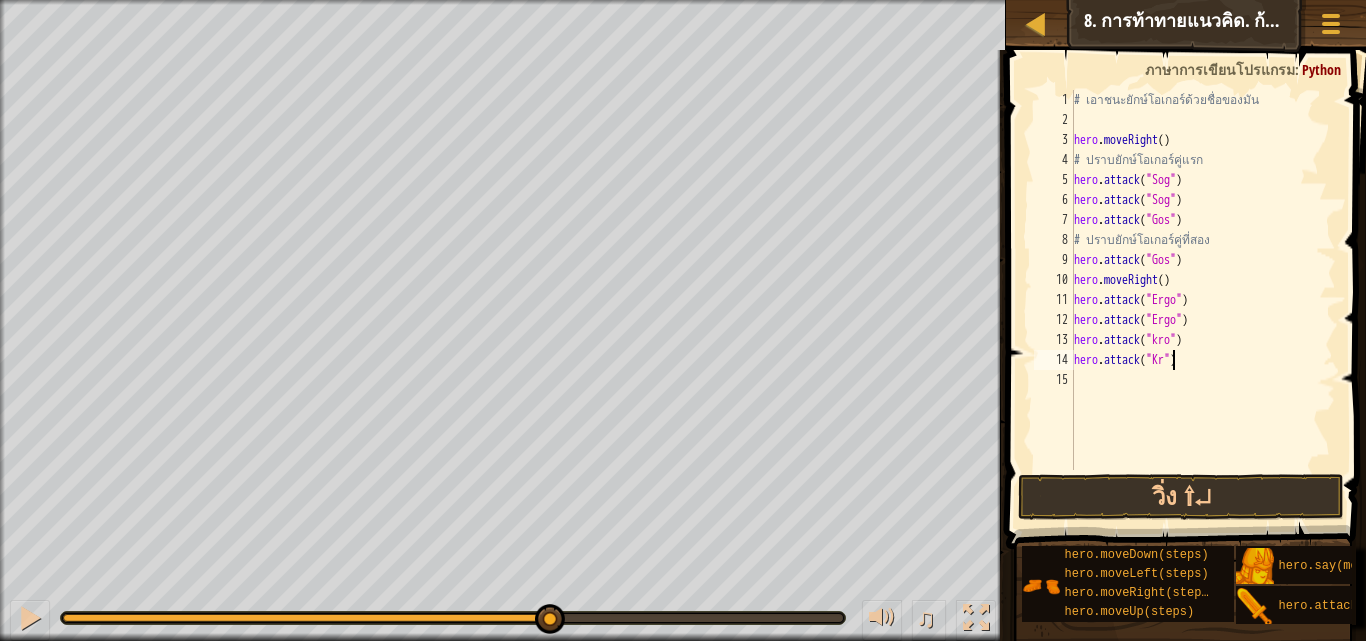 scroll, scrollTop: 9, scrollLeft: 8, axis: both 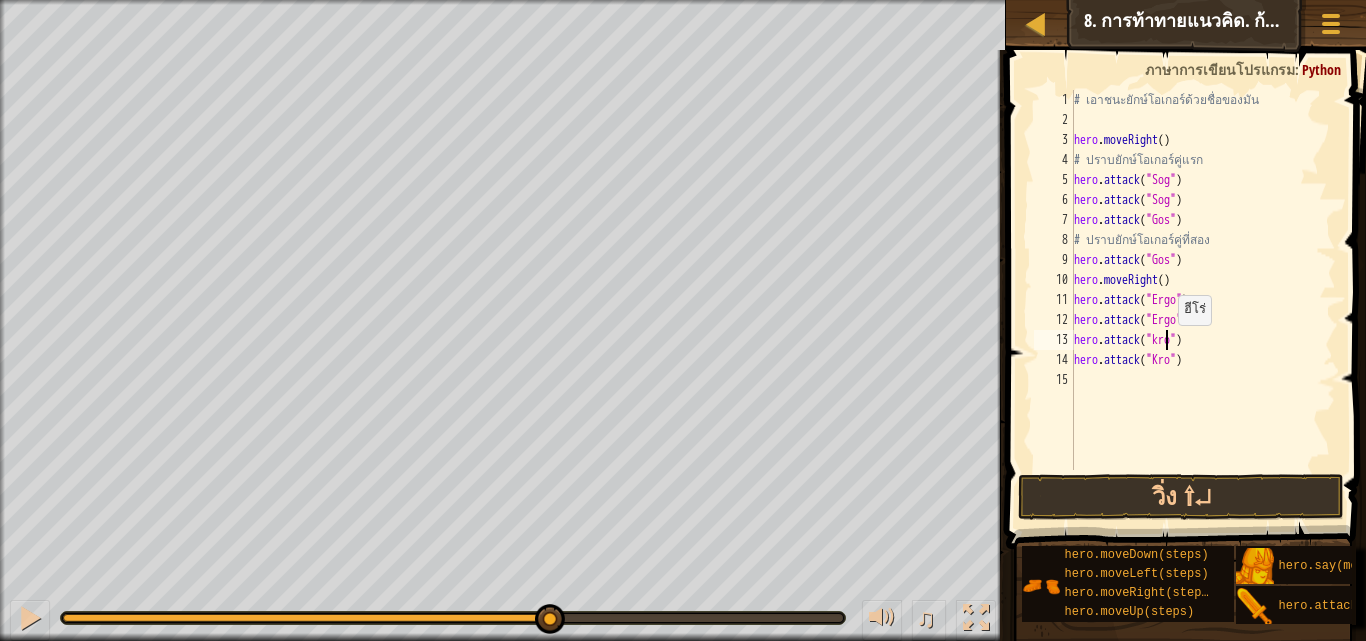 click on "# เอาชนะยักษ์โอเกอร์ด้วยชื่อของมัน hero . moveRight ( ) # ปราบยักษ์โอเกอร์คู่แรก hero . attack ( "Sog" ) hero . attack ( "Sog" ) hero . attack ( "Gos" ) # ปราบยักษ์โอเกอร์คู่ที่สอง hero . attack ( "Gos" ) hero . moveRight ( ) hero . attack ( "Ergo" ) hero . attack ( "Ergo" ) hero . attack ( "kro" ) hero . attack ( "Kro" )" at bounding box center (1203, 300) 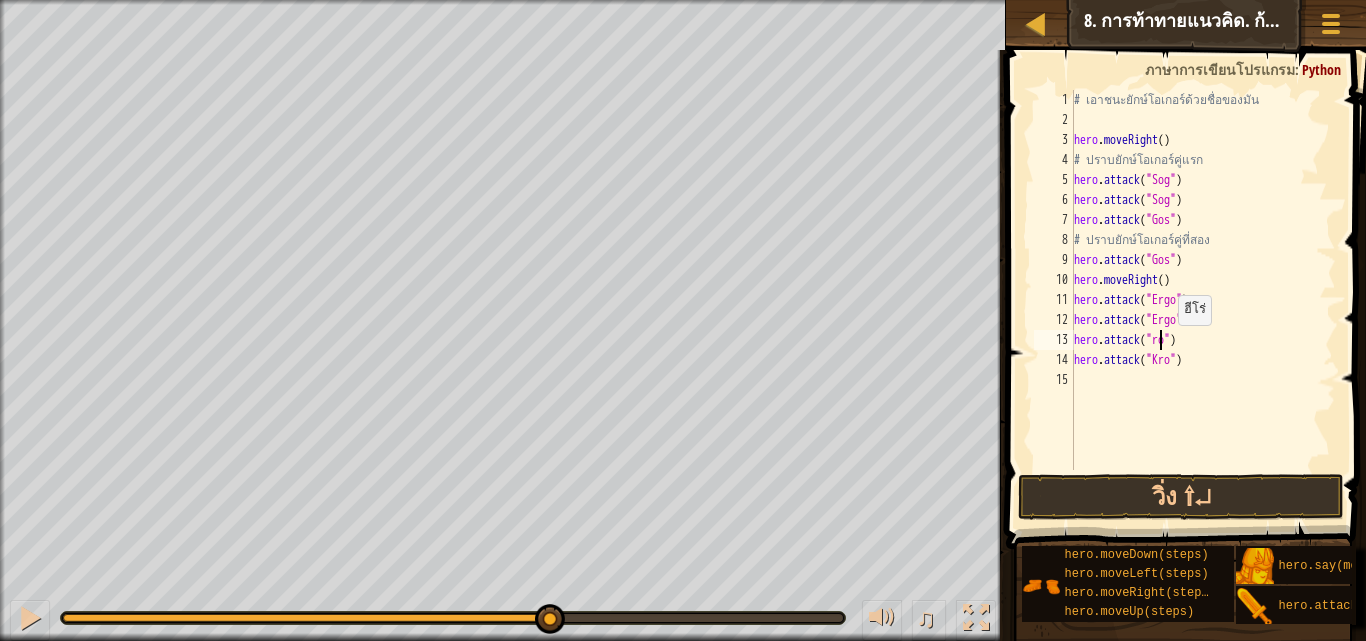 type on "hero.attack("Kro")" 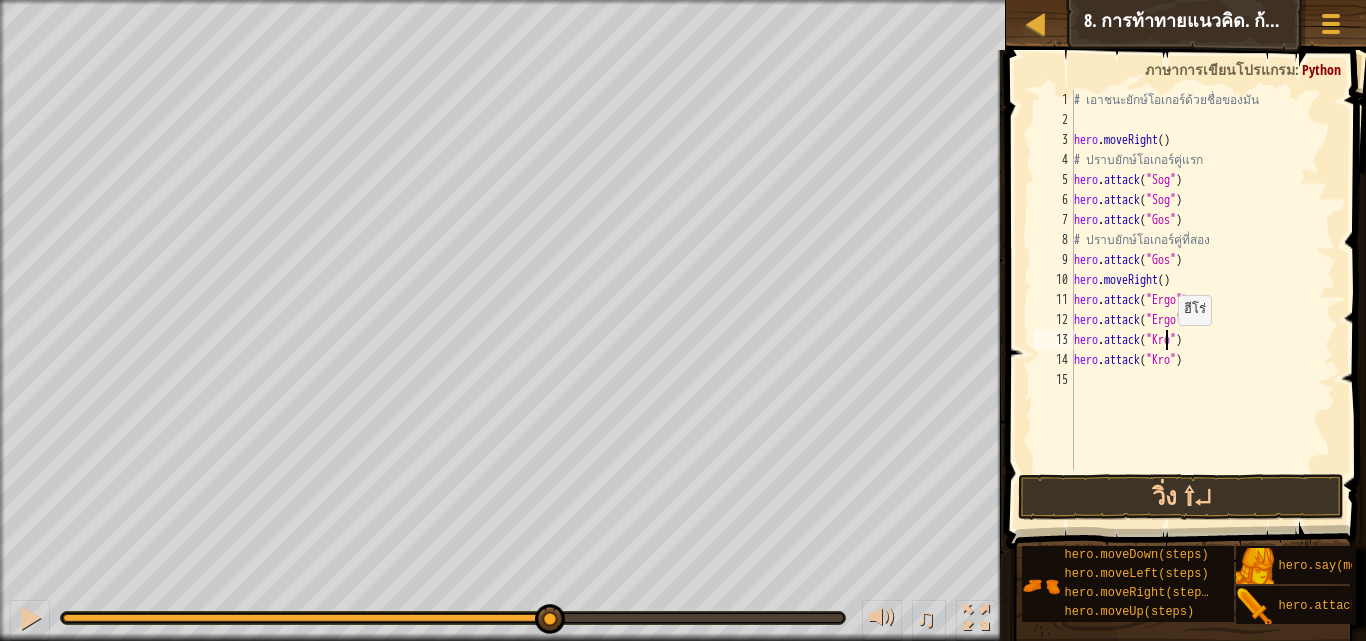 scroll, scrollTop: 9, scrollLeft: 7, axis: both 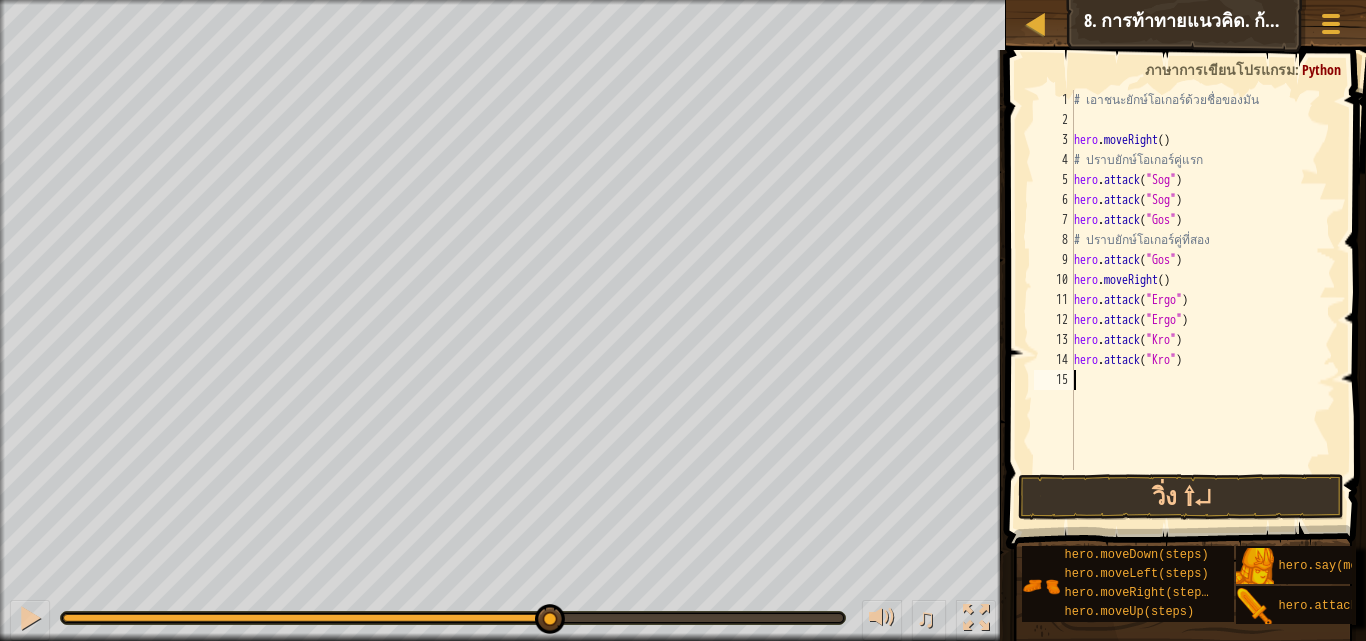 click on "# เอาชนะยักษ์โอเกอร์ด้วยชื่อของมัน hero . moveRight ( ) # ปราบยักษ์โอเกอร์คู่แรก hero . attack ( "[ENEMY]" ) hero . attack ( "[ENEMY]" ) hero . attack ( "[ENEMY]" ) # ปราบยักษ์โอเกอร์คู่ที่สอง hero . attack ( "[ENEMY]" ) hero . moveRight ( ) hero . attack ( "[ENEMY]" ) hero . attack ( "[ENEMY]" ) hero . attack ( "[ENEMY]" ) hero . attack ( "[ENEMY]" )" at bounding box center [1203, 300] 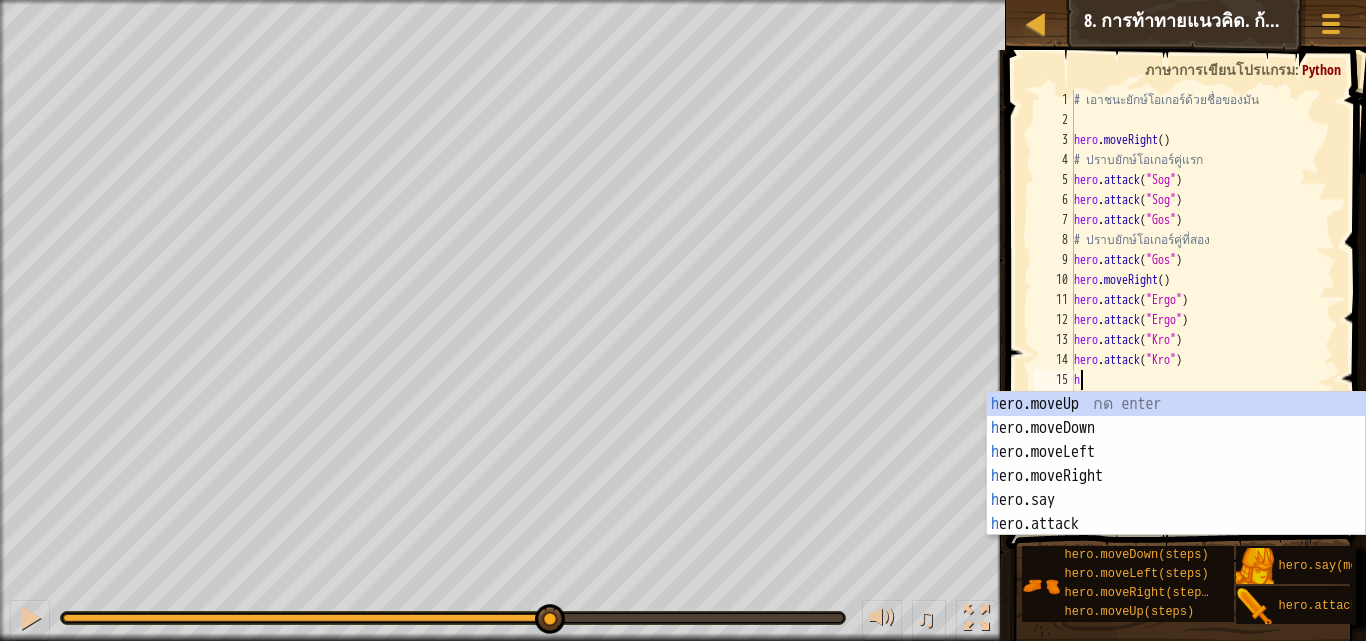 type on "h" 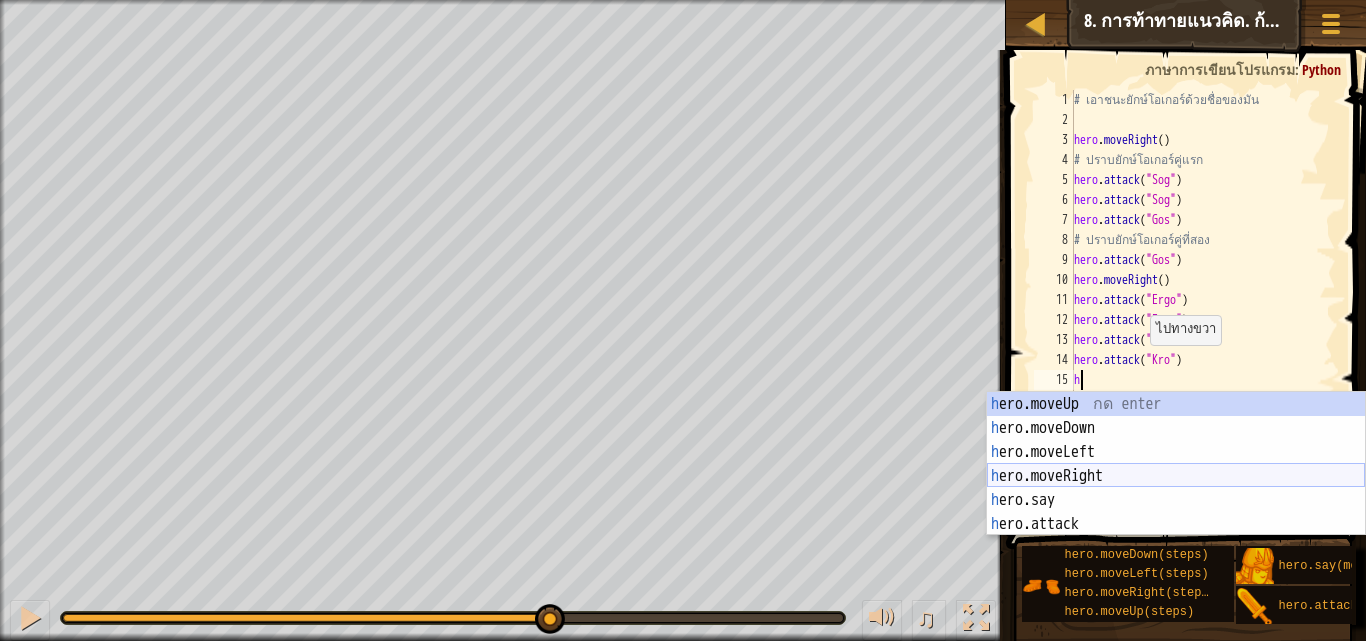 click on "h ero.moveUp กด enter h ero.moveDown กด enter h ero.moveLeft กด enter h ero.moveRight กด enter h ero.say กด enter h ero.attack กด enter" at bounding box center (1176, 488) 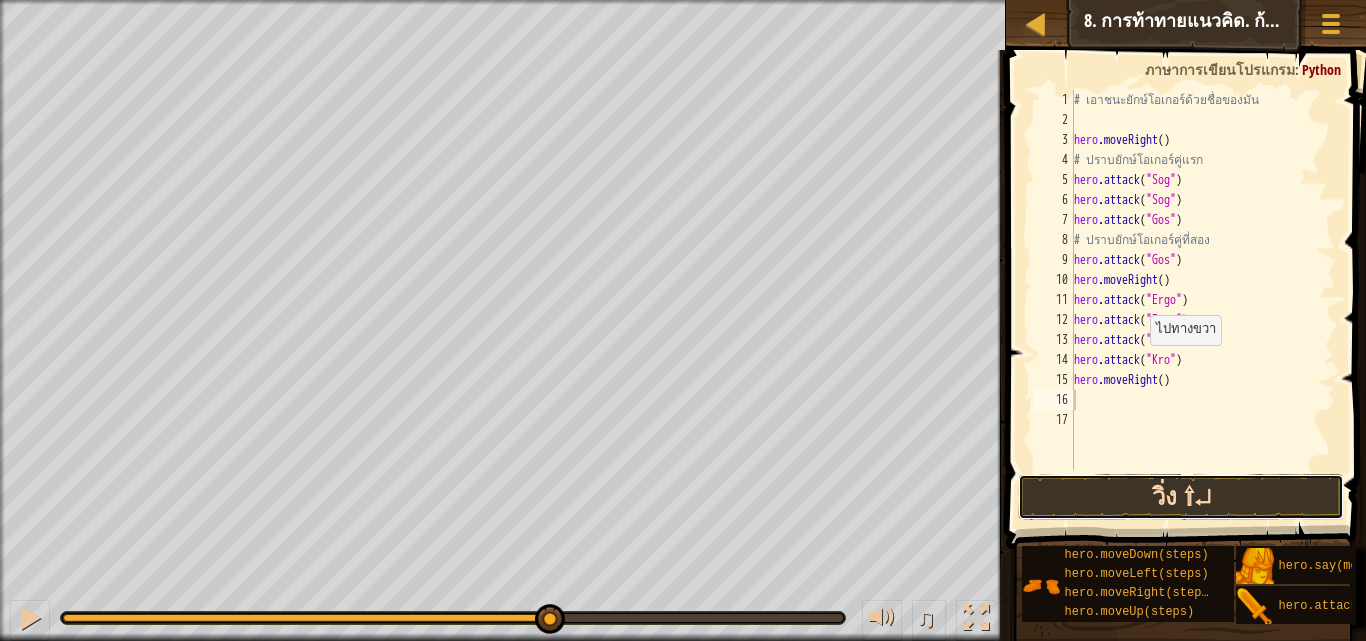 click on "วิ่ง ⇧↵" at bounding box center (1181, 497) 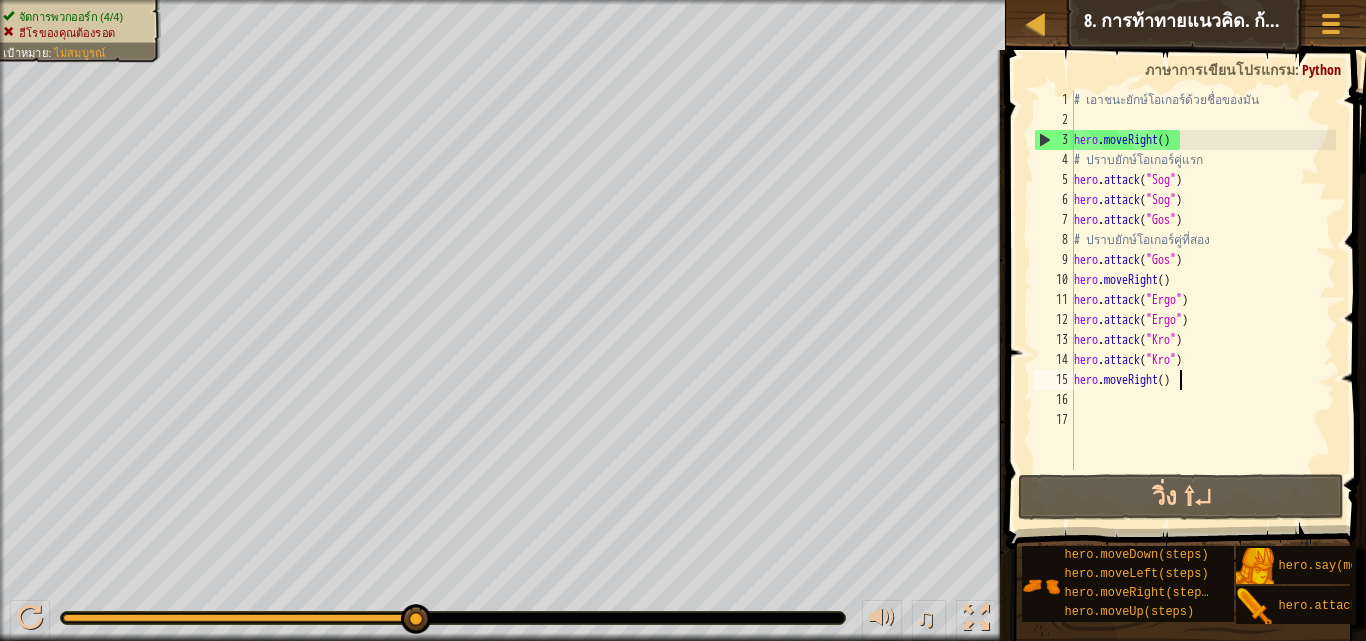 click on "# เอาชนะยักษ์โอเกอร์ด้วยชื่อของมัน hero . moveRight ( ) # ปราบยักษ์โอเกอร์คู่แรก hero . attack ( "[NAME]" ) hero . attack ( "[NAME]" ) hero . attack ( "[NAME]" ) # ปราบยักษ์โอเกอร์คู่ที่สอง hero . attack ( "[NAME]" ) hero . moveRight ( ) hero . attack ( "[NAME]" ) hero . attack ( "[NAME]" ) hero . attack ( "[NAME]" ) hero . attack ( "[NAME]" ) hero . moveRight ( )" at bounding box center [1203, 300] 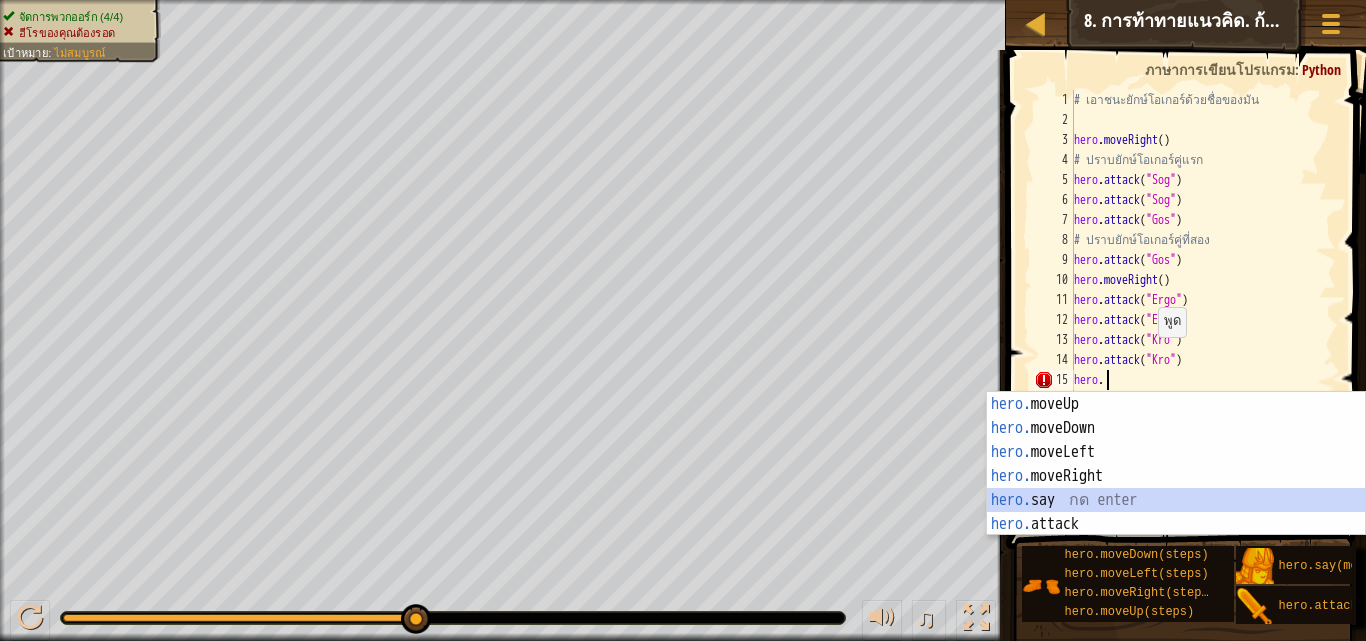 click on "hero. moveUp กด enter hero. moveDown กด enter hero. moveLeft กด enter hero. moveRight กด enter hero. say กด enter hero. attack กด enter" at bounding box center (1176, 488) 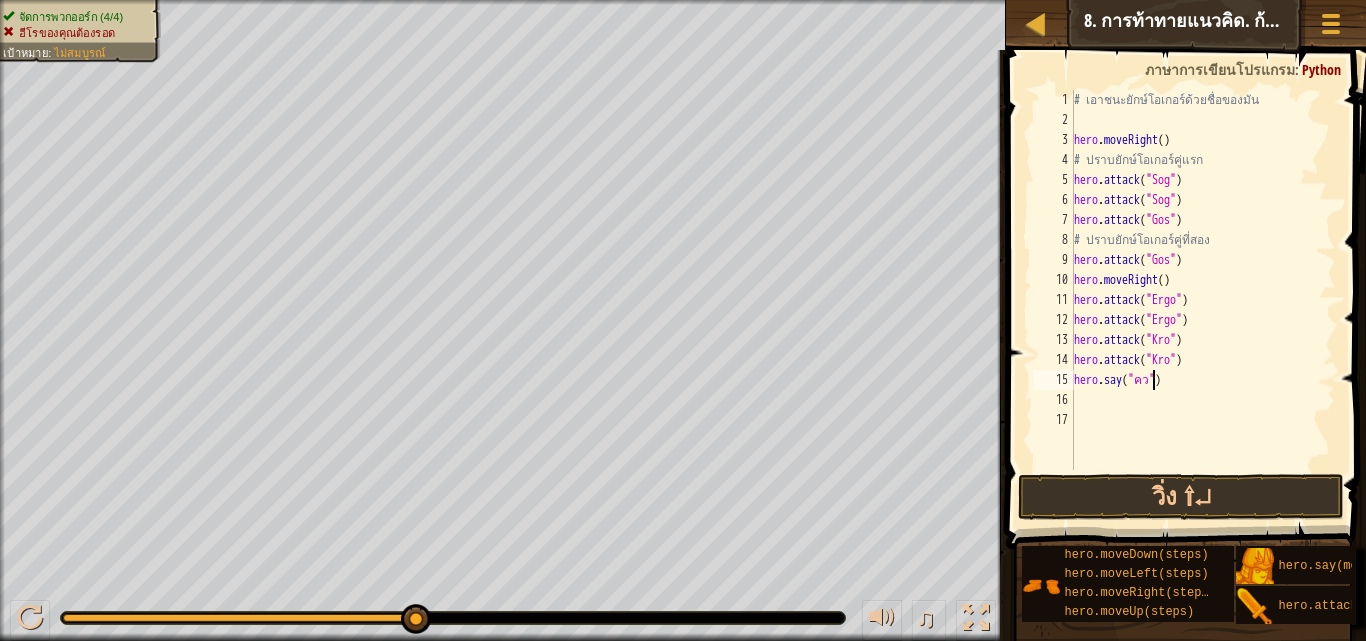 scroll, scrollTop: 9, scrollLeft: 7, axis: both 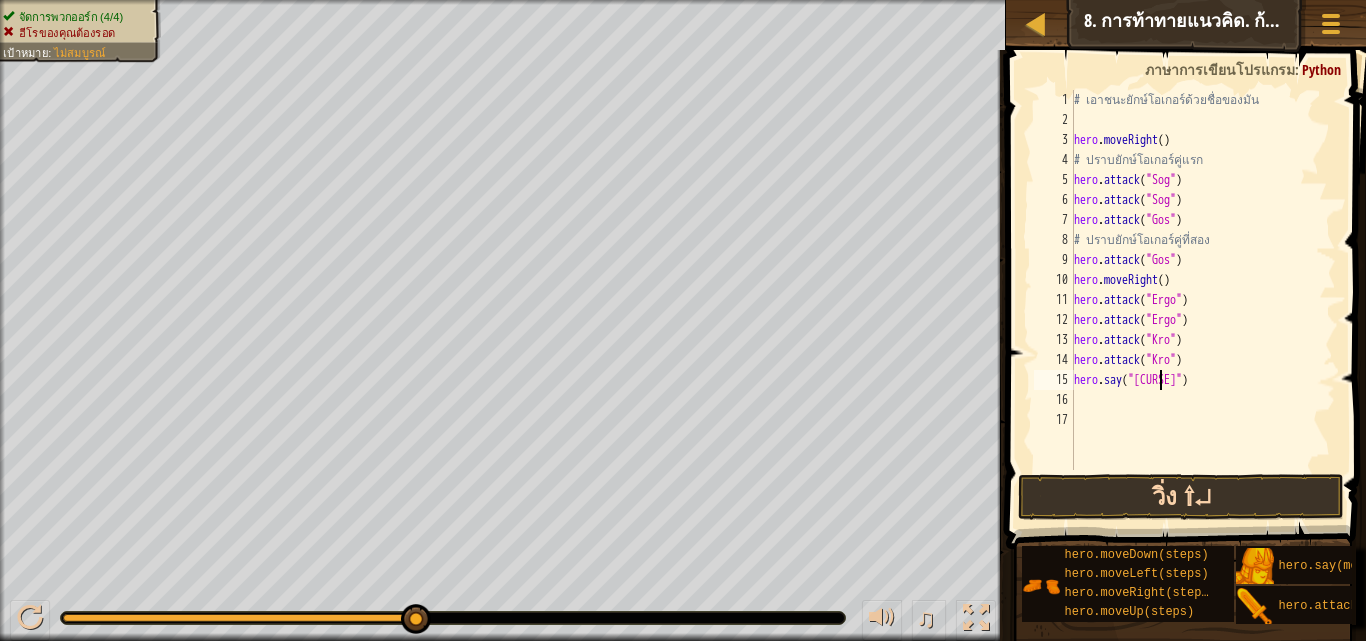 type on "hero.say("[CURSE]")" 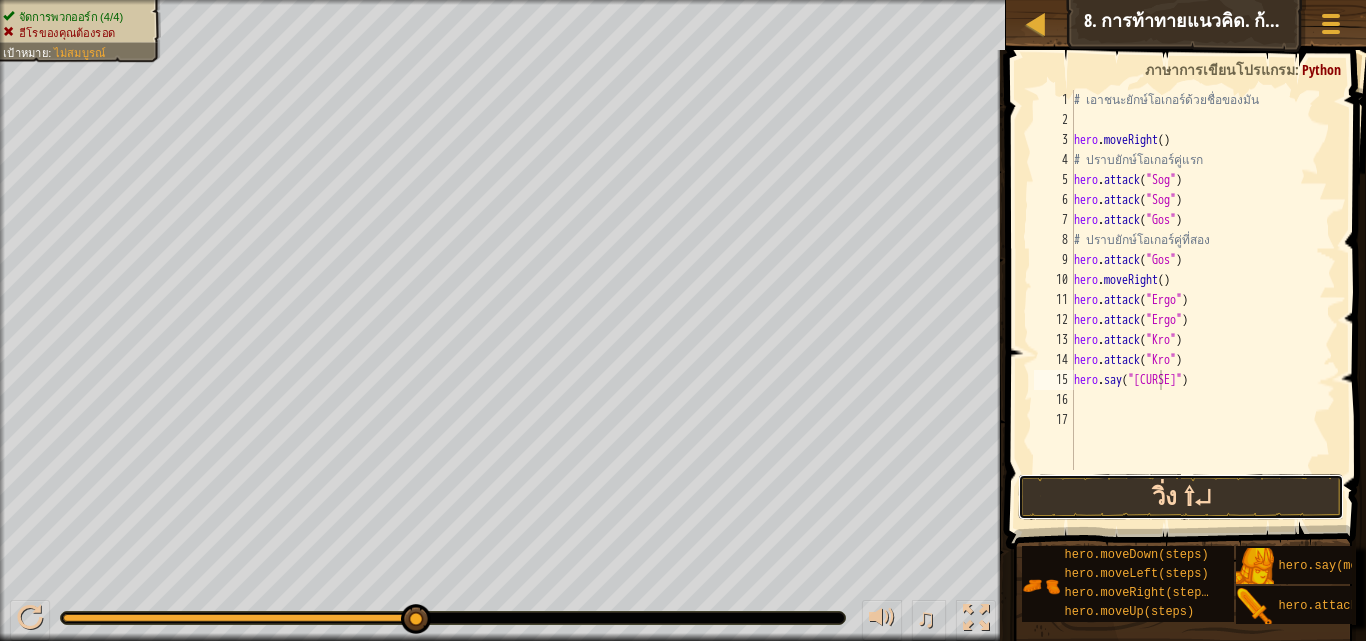 click on "วิ่ง ⇧↵" at bounding box center (1181, 497) 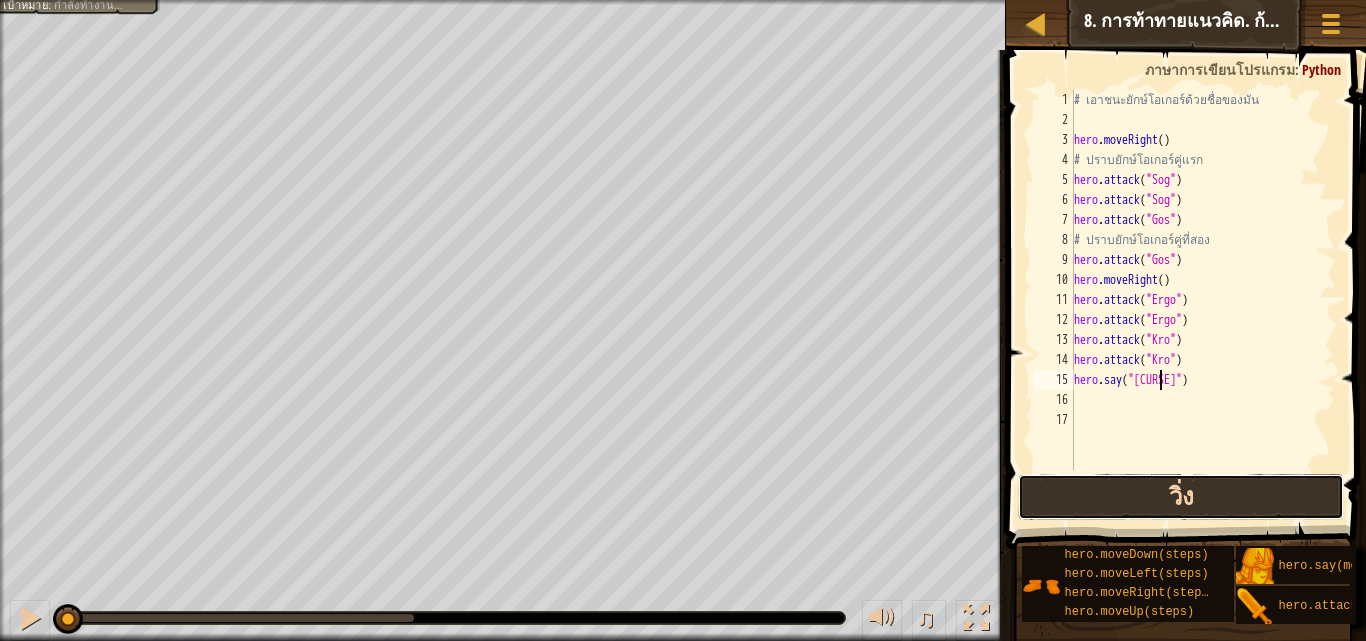 click on "วิ่ง" at bounding box center [1181, 497] 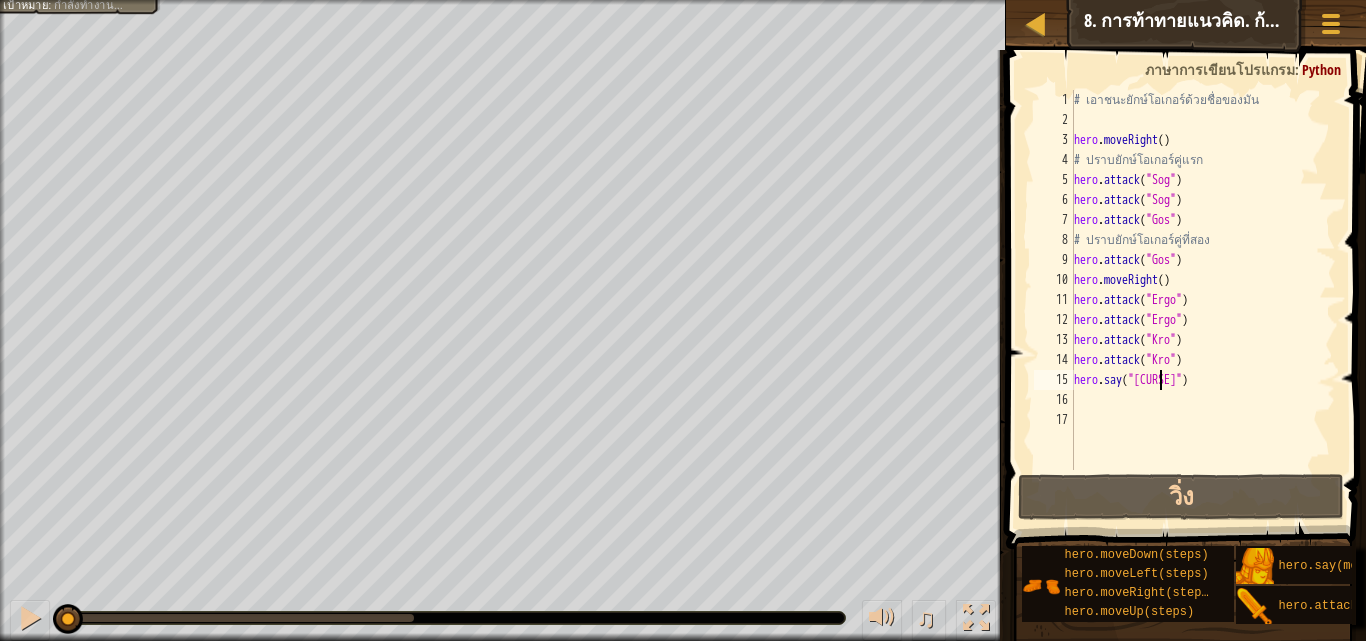click on "♫" at bounding box center [503, 613] 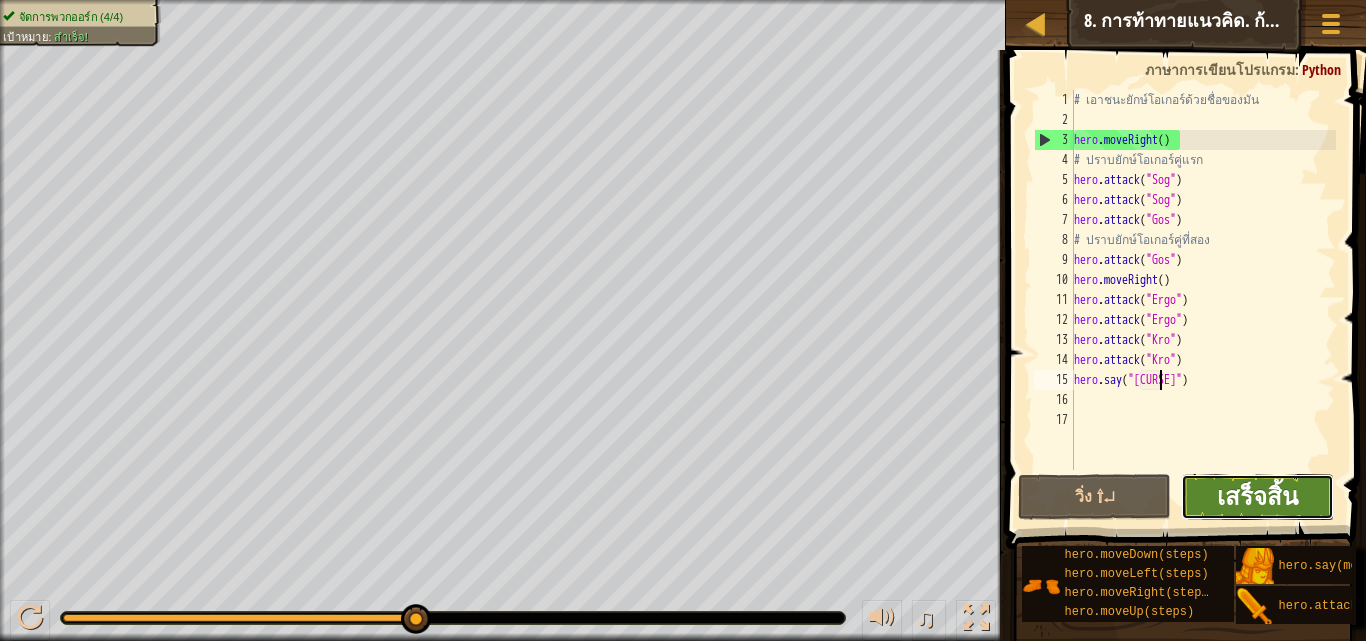 click on "เสร็จสิ้น" at bounding box center [1257, 496] 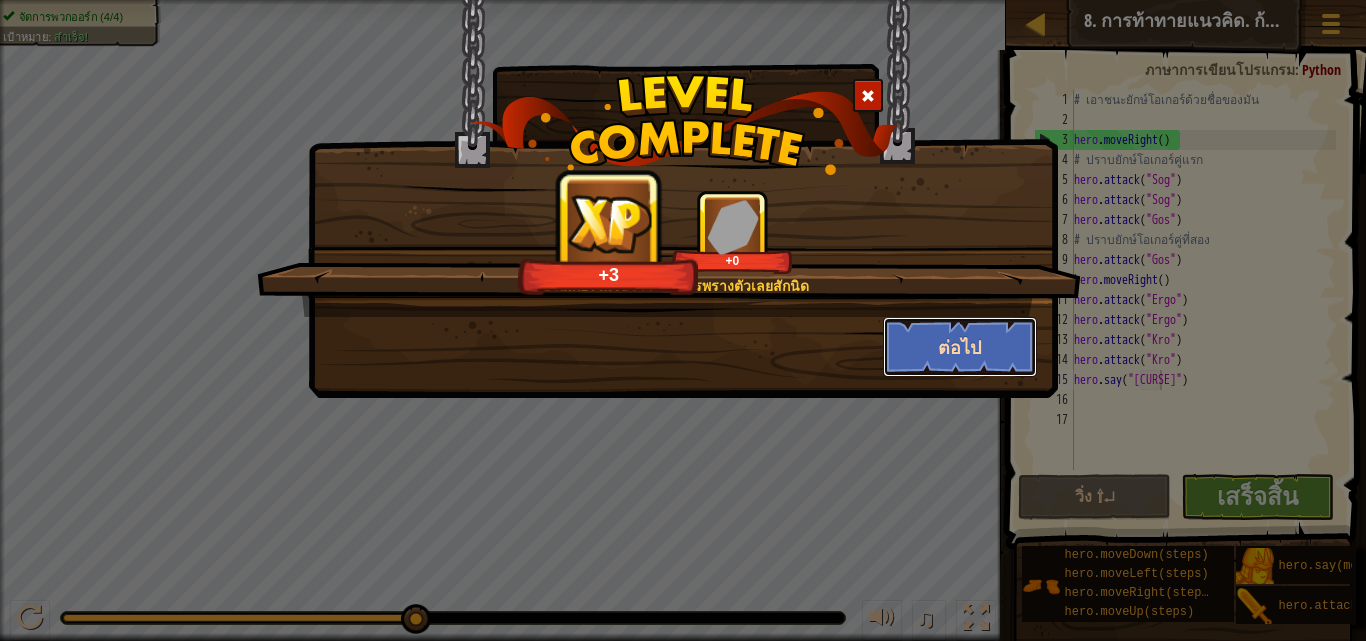 click on "ต่อไป" at bounding box center [960, 347] 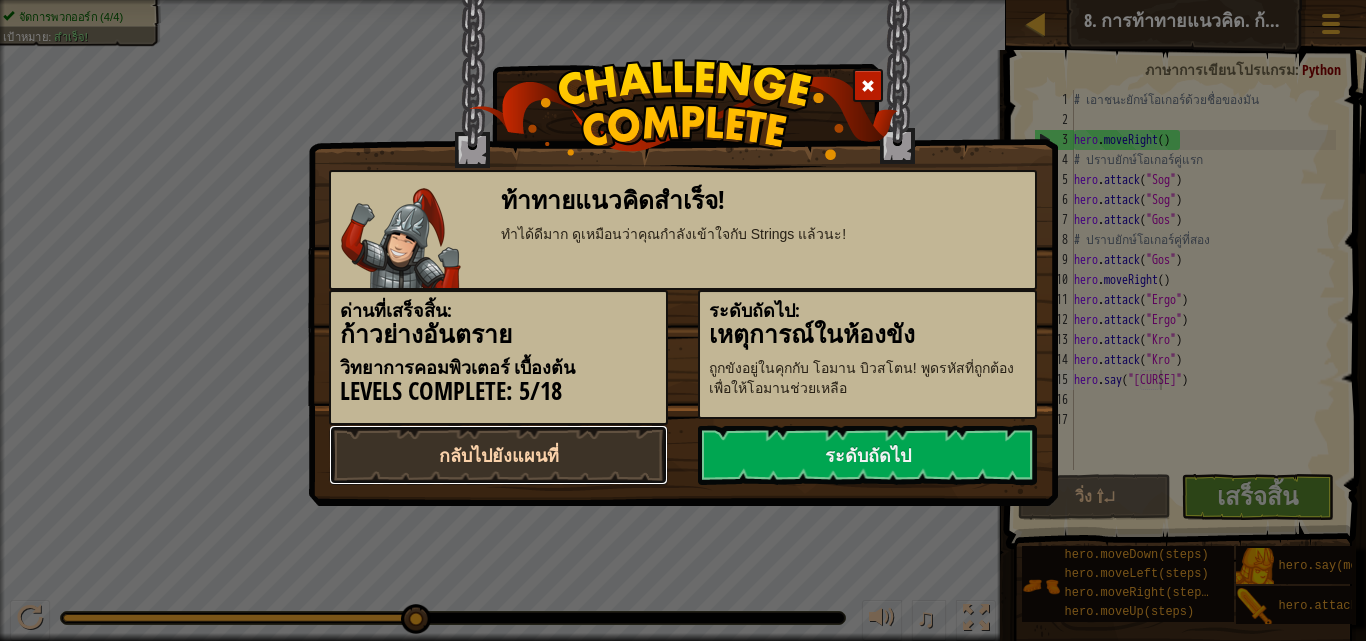 click on "กลับไปยังแผนที่" at bounding box center (498, 455) 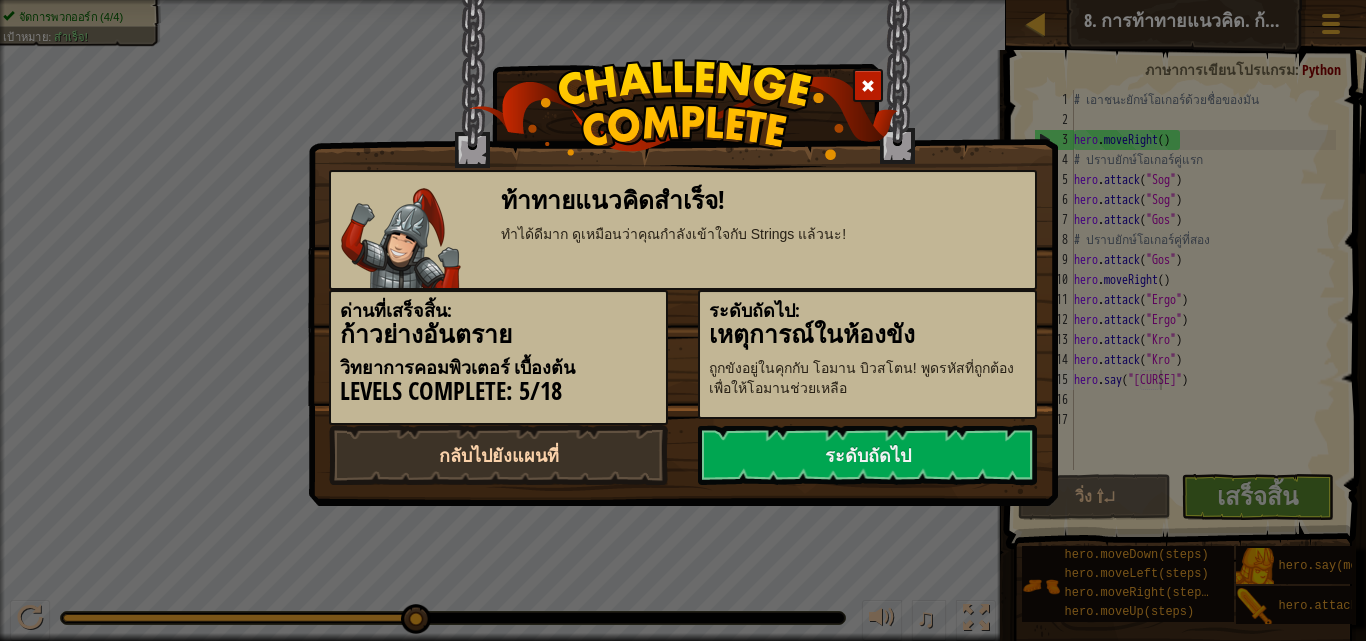select on "th" 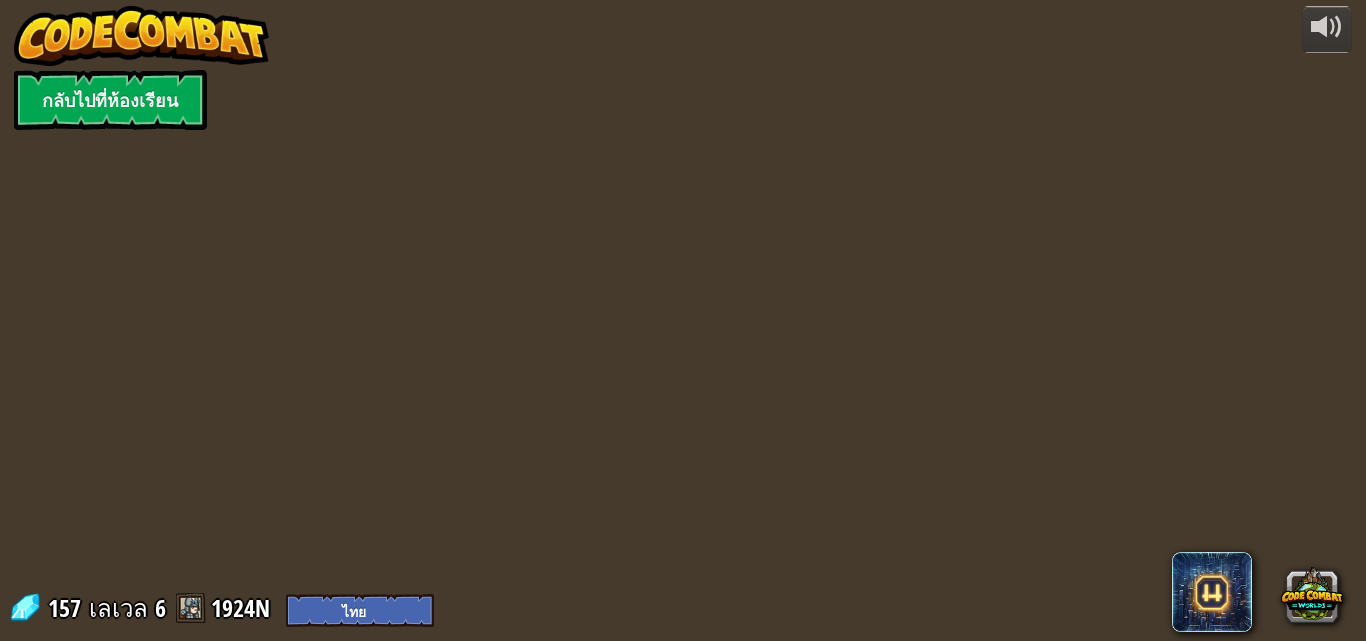 select on "th" 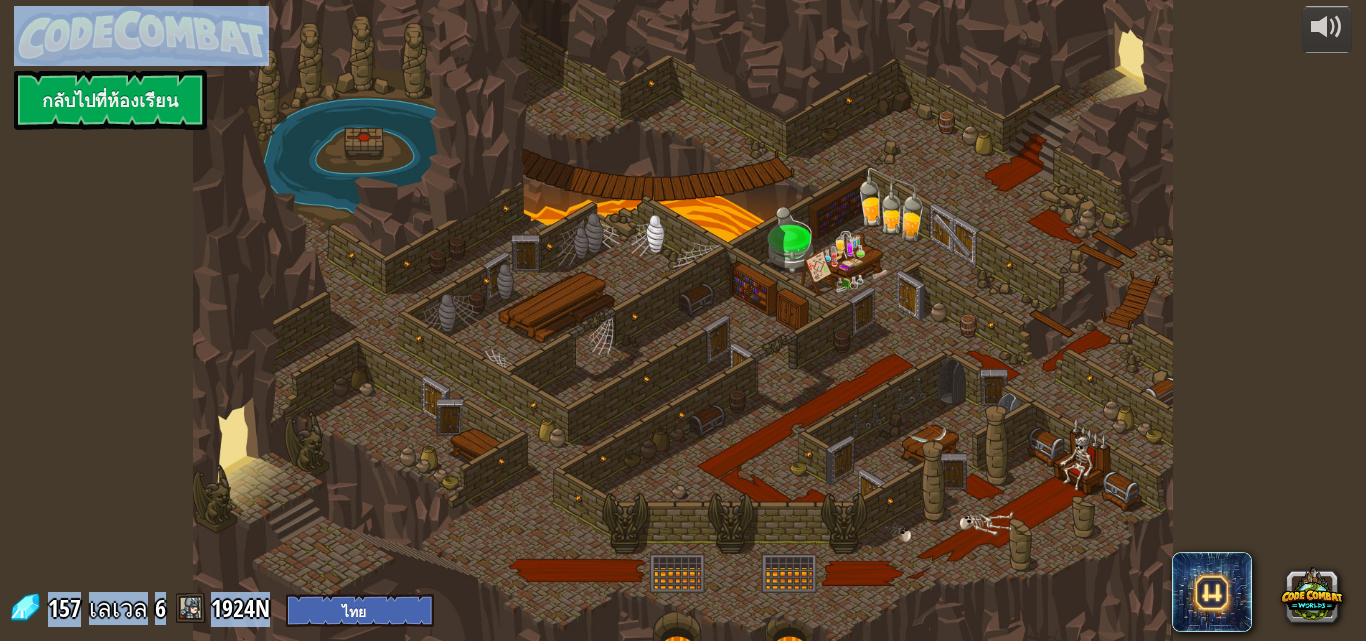 select on "th" 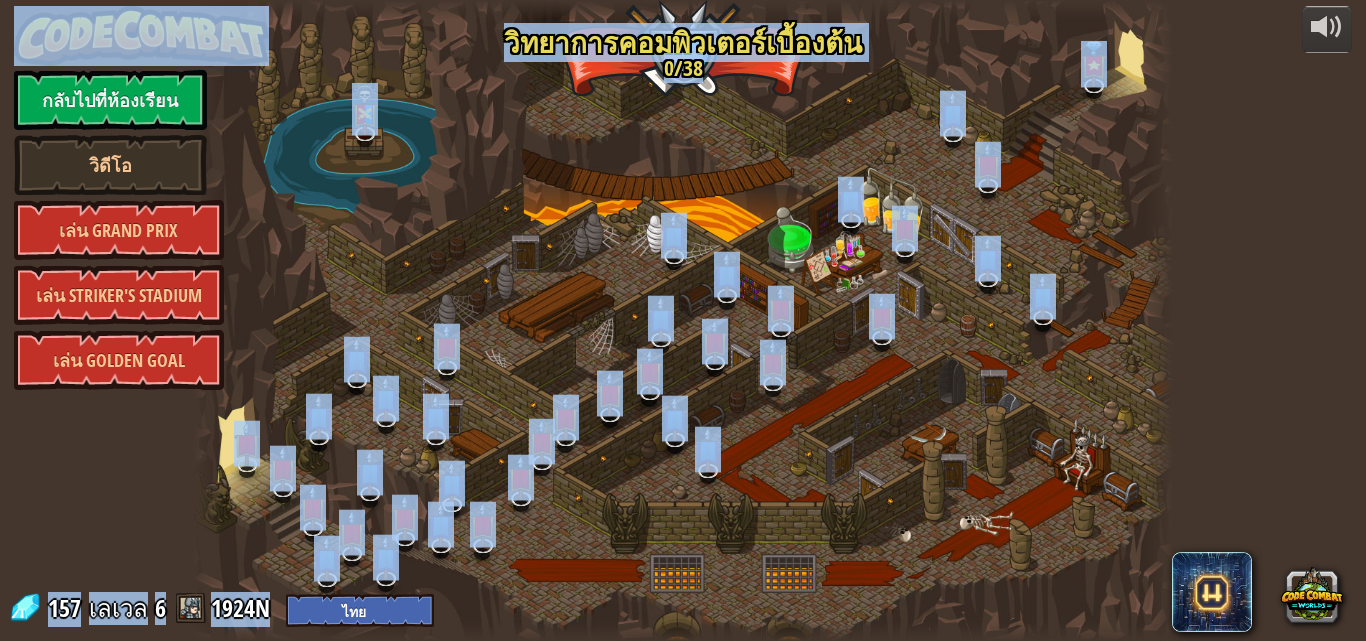 select on "th" 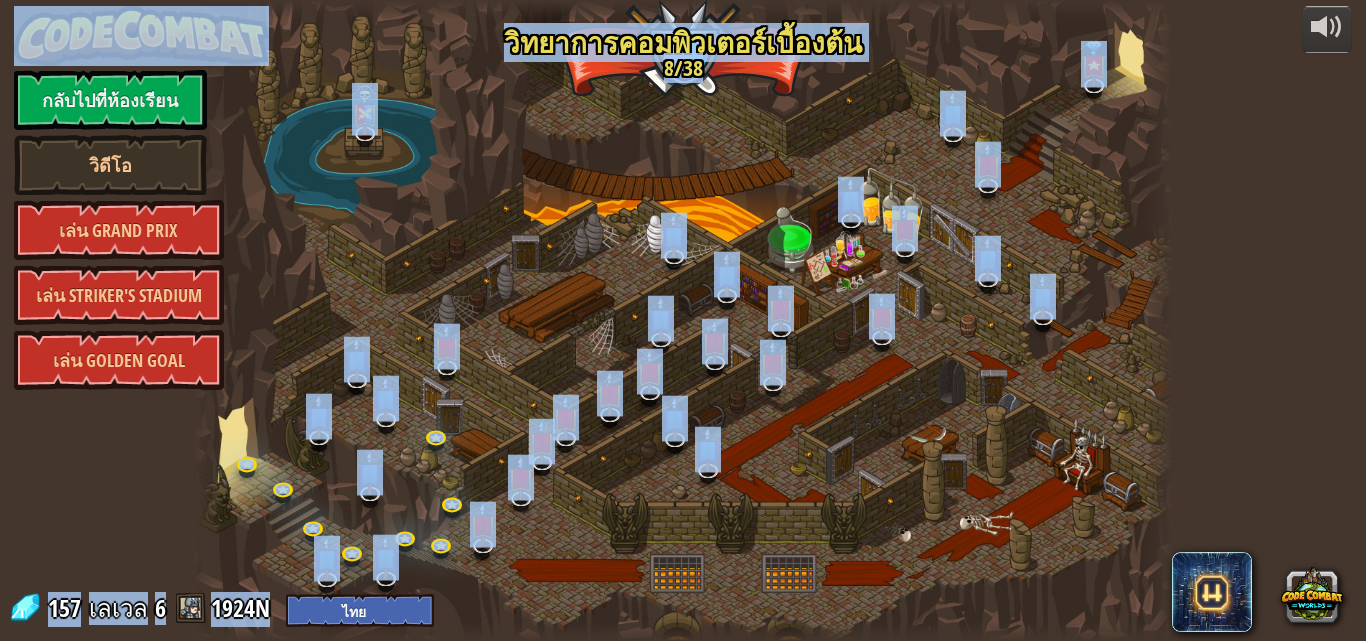 select on "th" 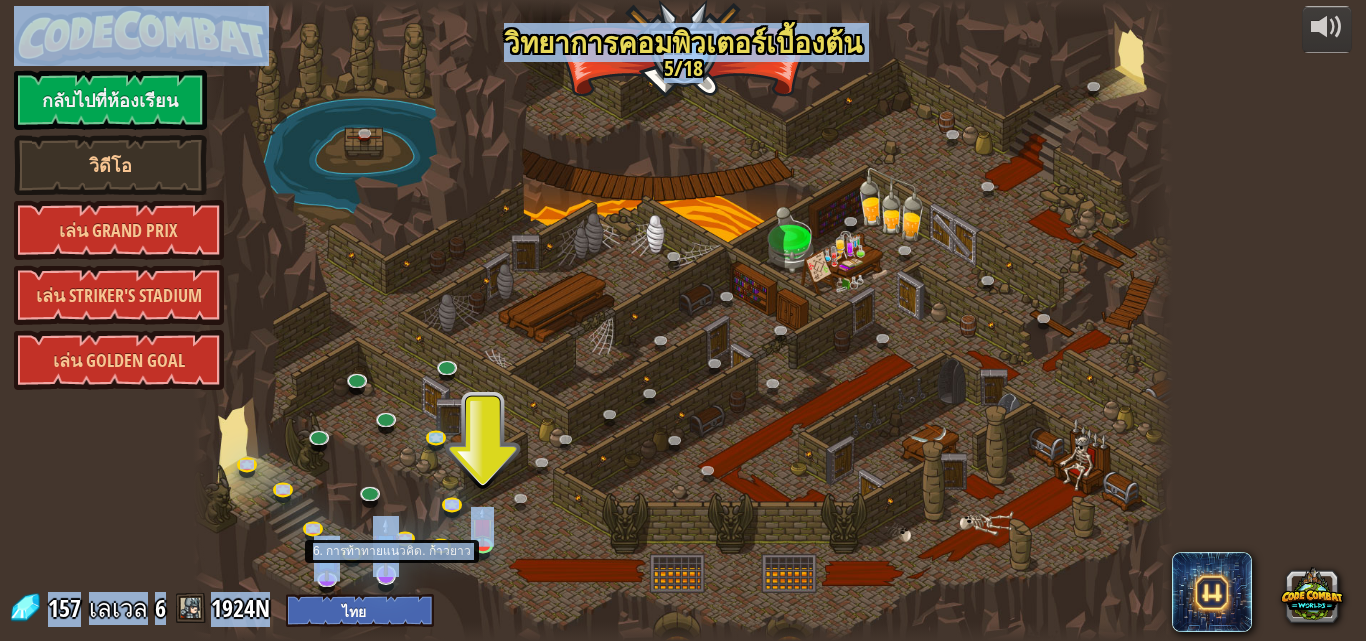 click at bounding box center (386, 546) 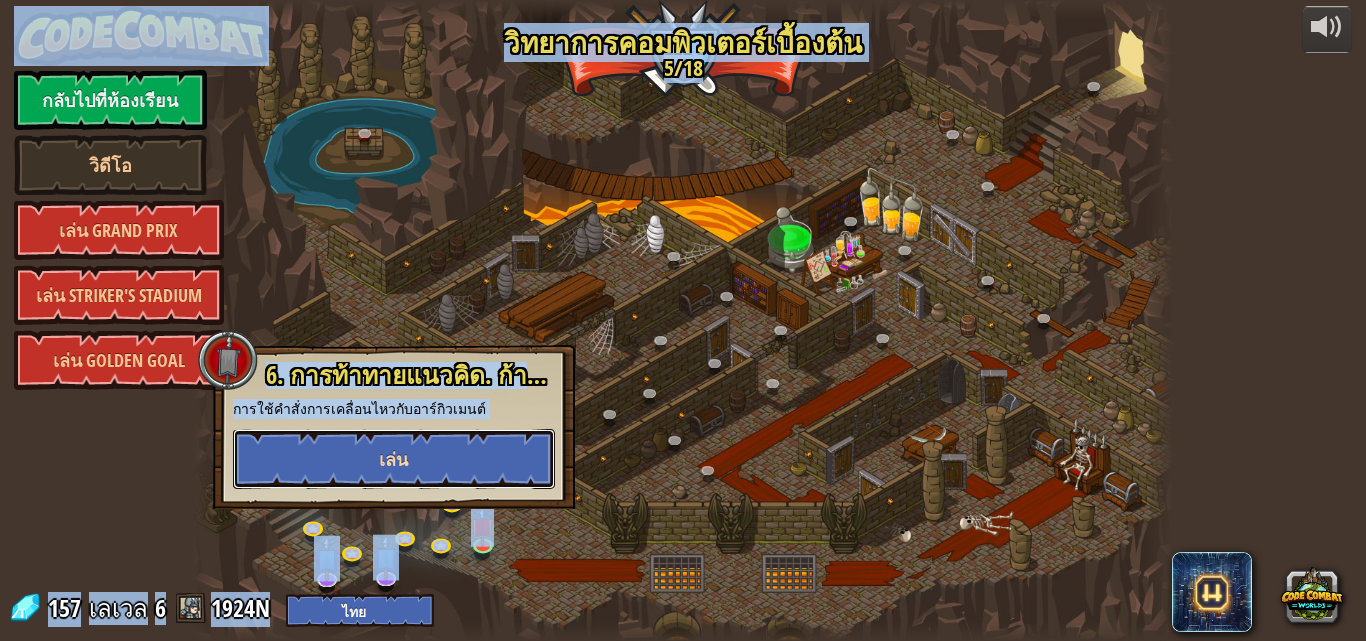click on "เล่น" at bounding box center (394, 459) 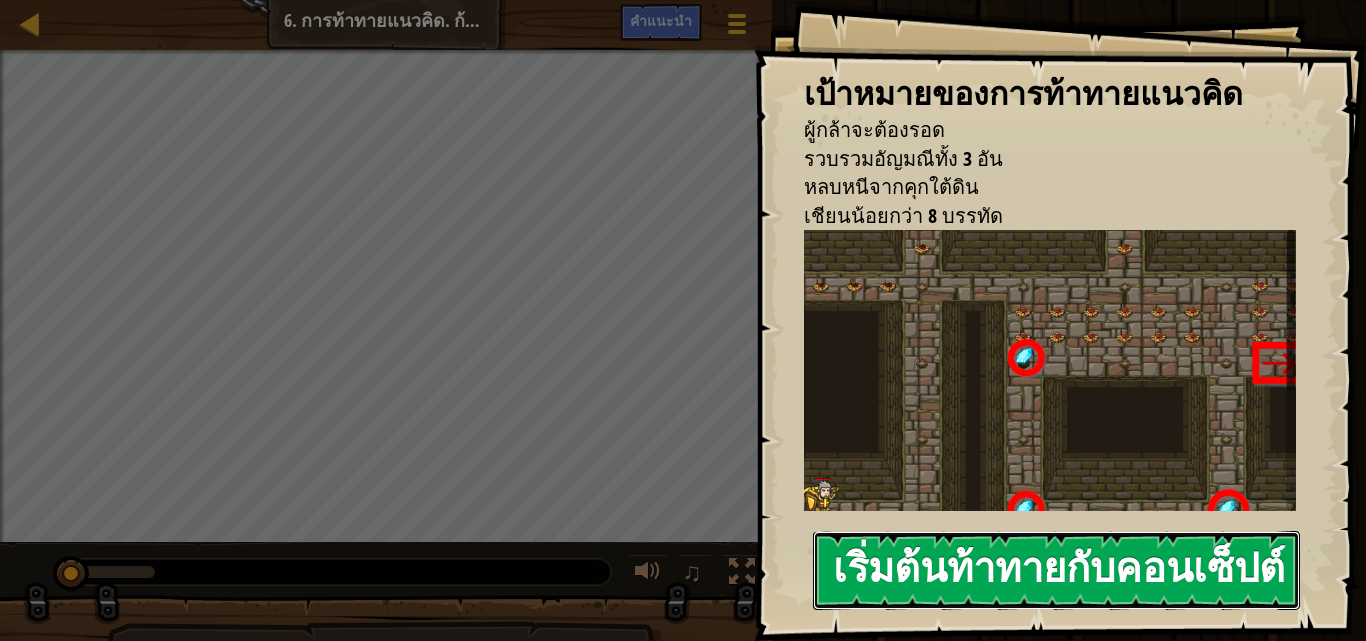 click on "เริ่มต้นท้าทายกับคอนเซ็ปต์" at bounding box center (1056, 570) 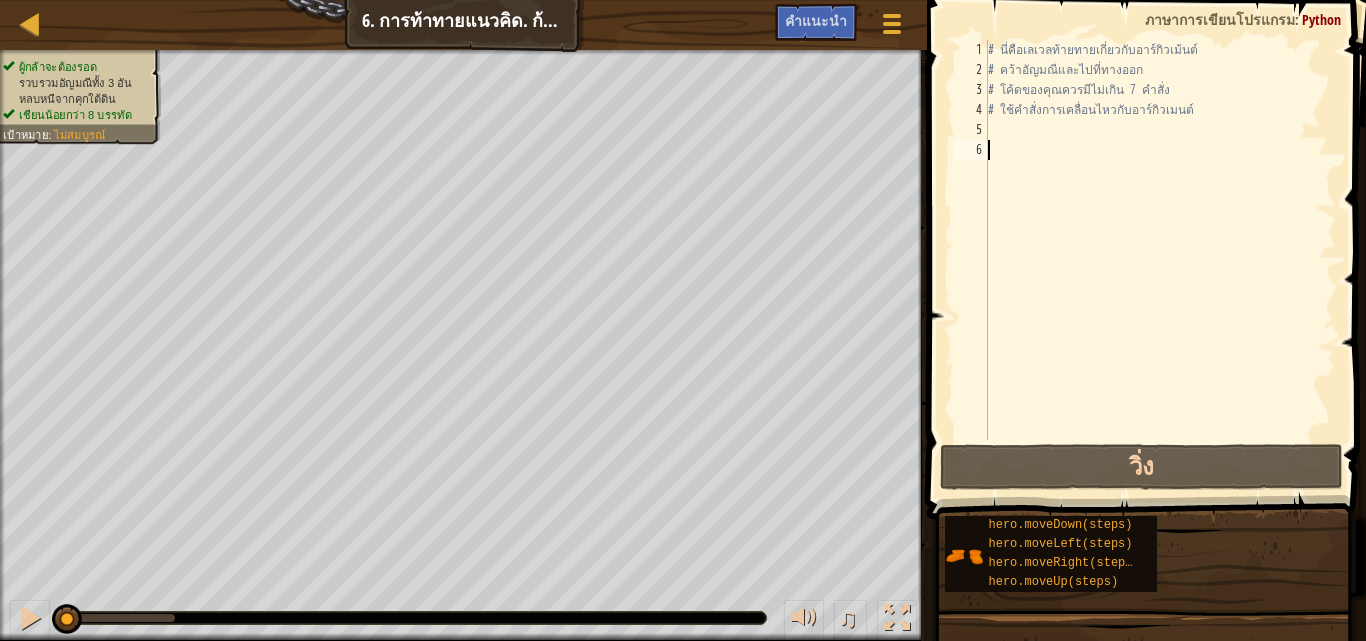 click on "# นี่คือเลเวลท้ายทายเกี่ยวกับอาร์กิวเม้นต์ # คว้าอัญมณีและไปที่ทางออก # โค้ดของคุณควรมีไม่เกิน 7 คำสั่ง # ใช้คำสั่งการเคลื่อนไหวกับอาร์กิวเมนต์" at bounding box center [1160, 260] 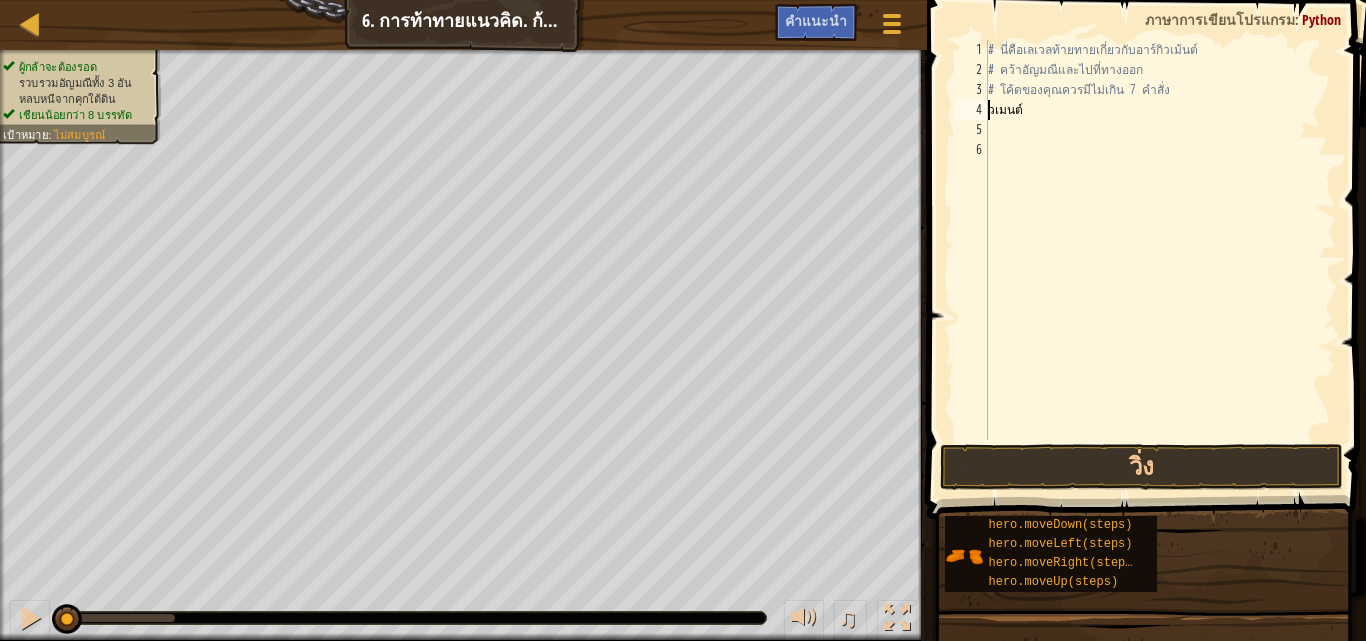click on "# นี่คือเลเวลท้ายทายเกี่ยวกับอาร์กิวเม้นต์ # คว้าอัญมณีและไปที่ทางออก # โค้ดของคุณควรมีไม่เกิน 7 คำสั่ง วเมนต์" at bounding box center (1160, 260) 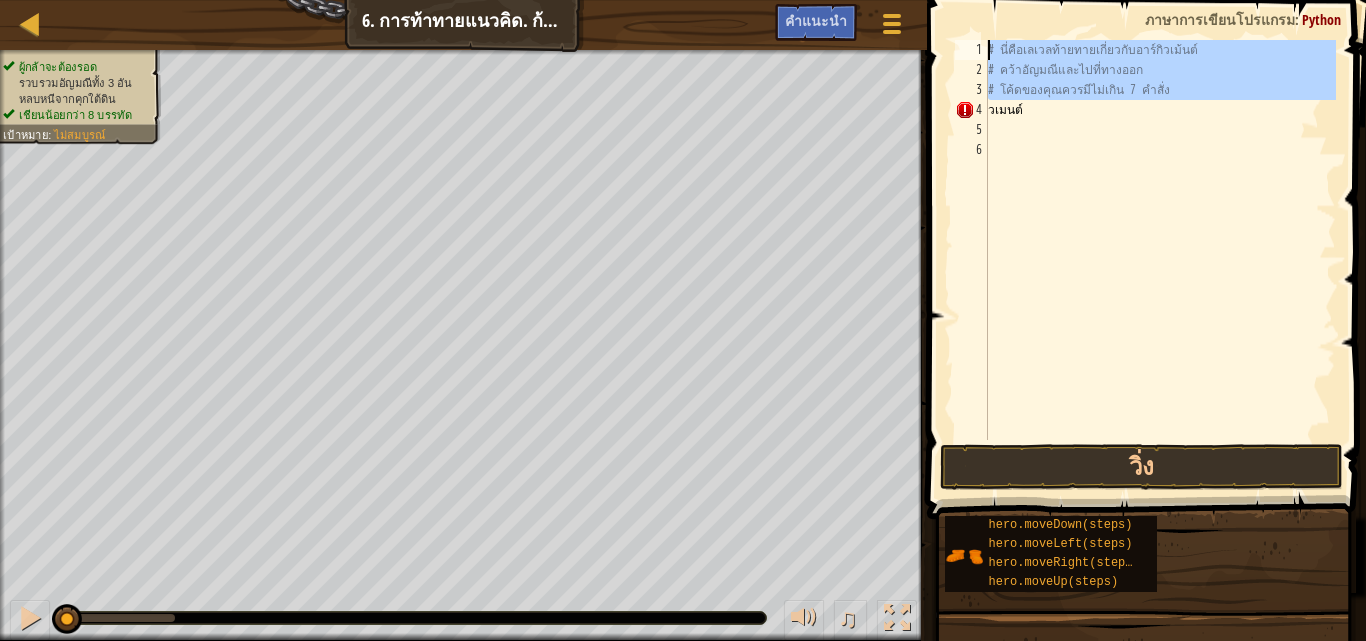 drag, startPoint x: 990, startPoint y: 112, endPoint x: 1007, endPoint y: 32, distance: 81.78631 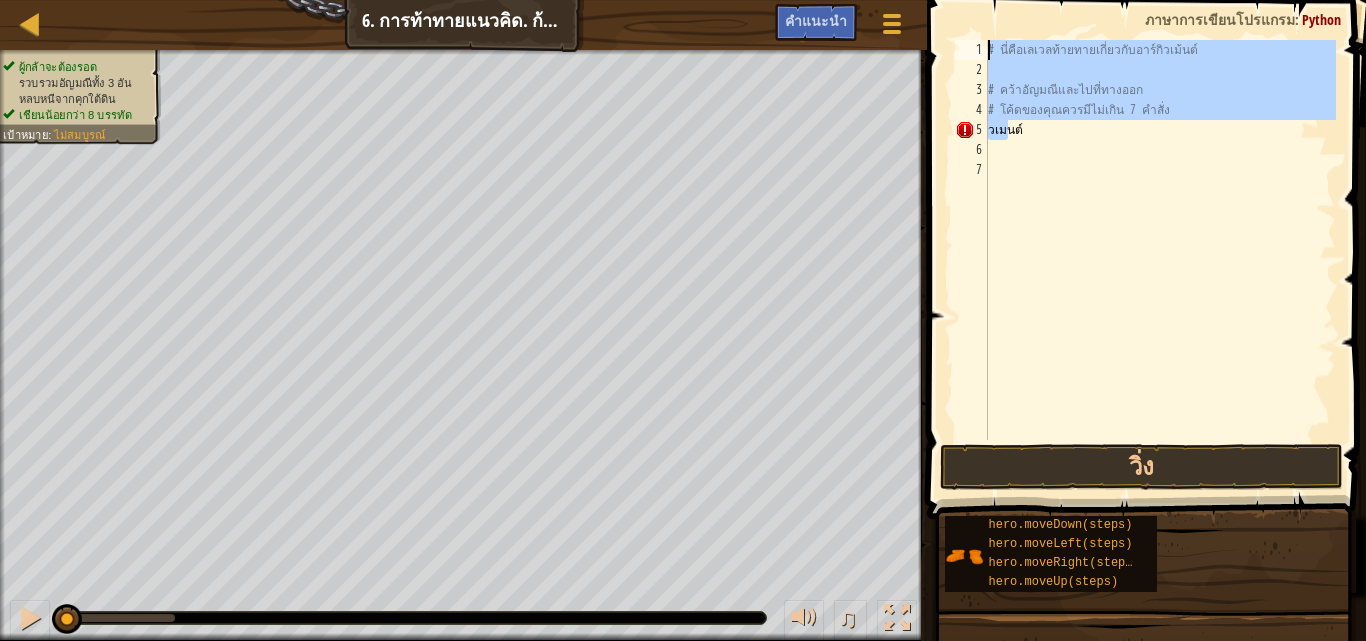 drag, startPoint x: 1008, startPoint y: 135, endPoint x: 986, endPoint y: 47, distance: 90.70832 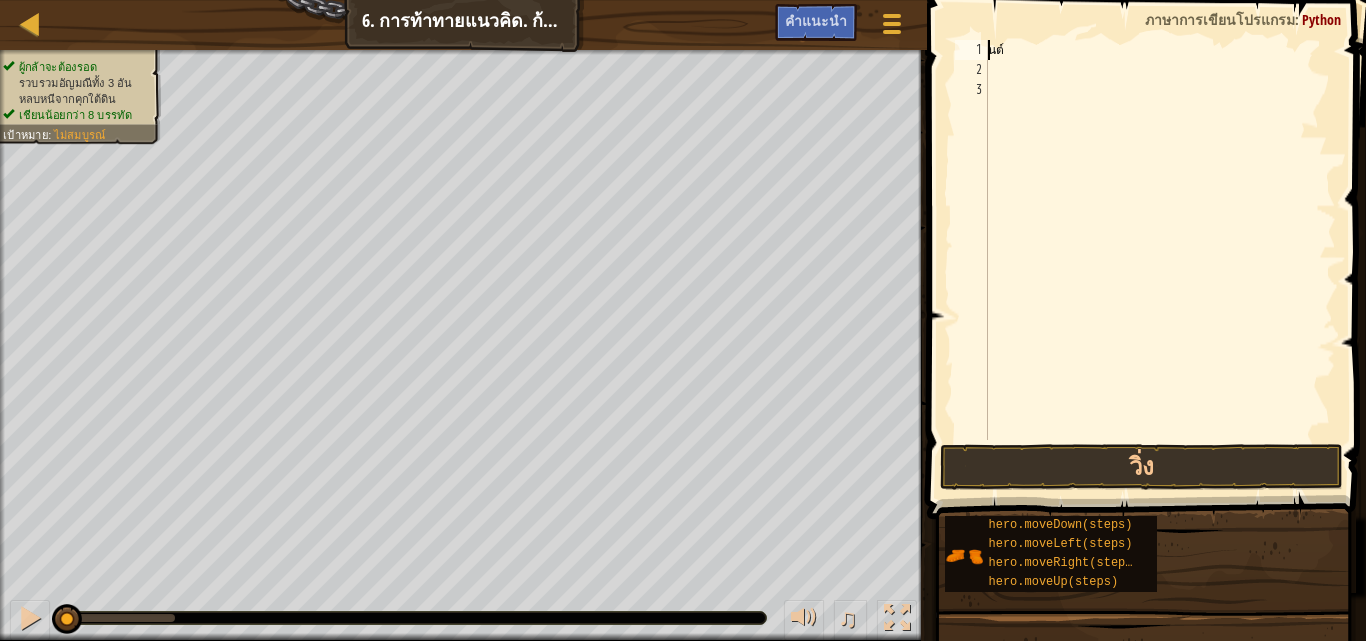click at bounding box center (1148, 231) 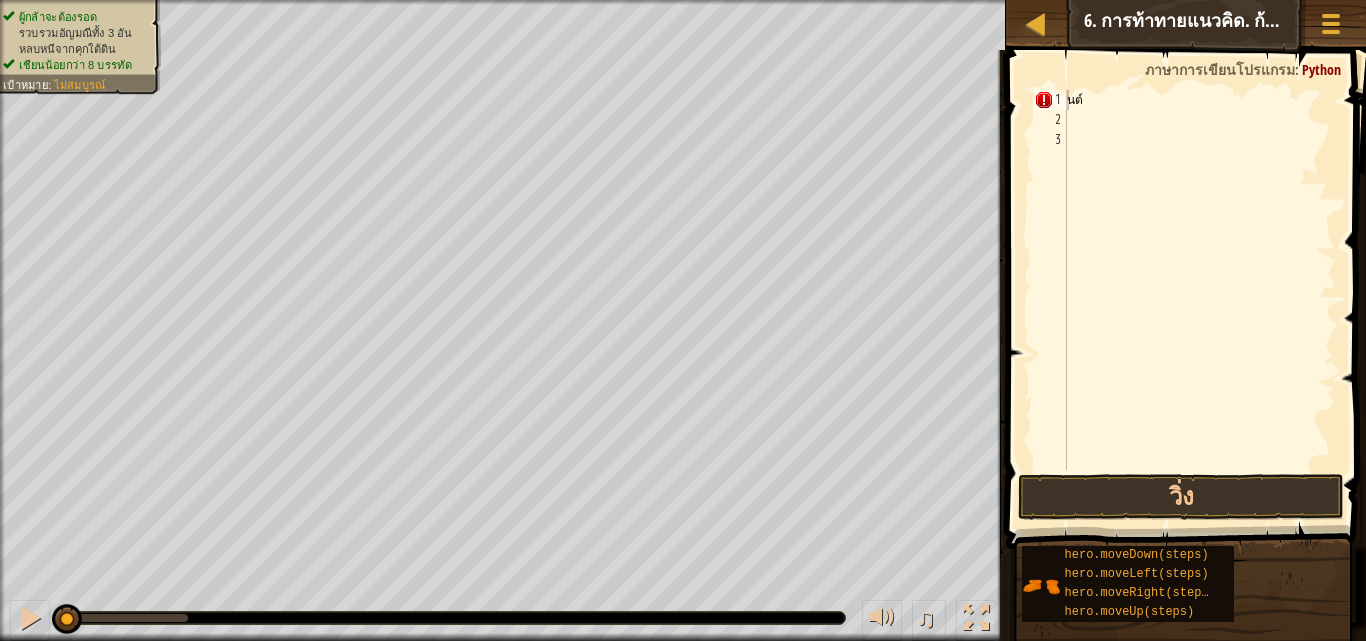 click at bounding box center (1188, 271) 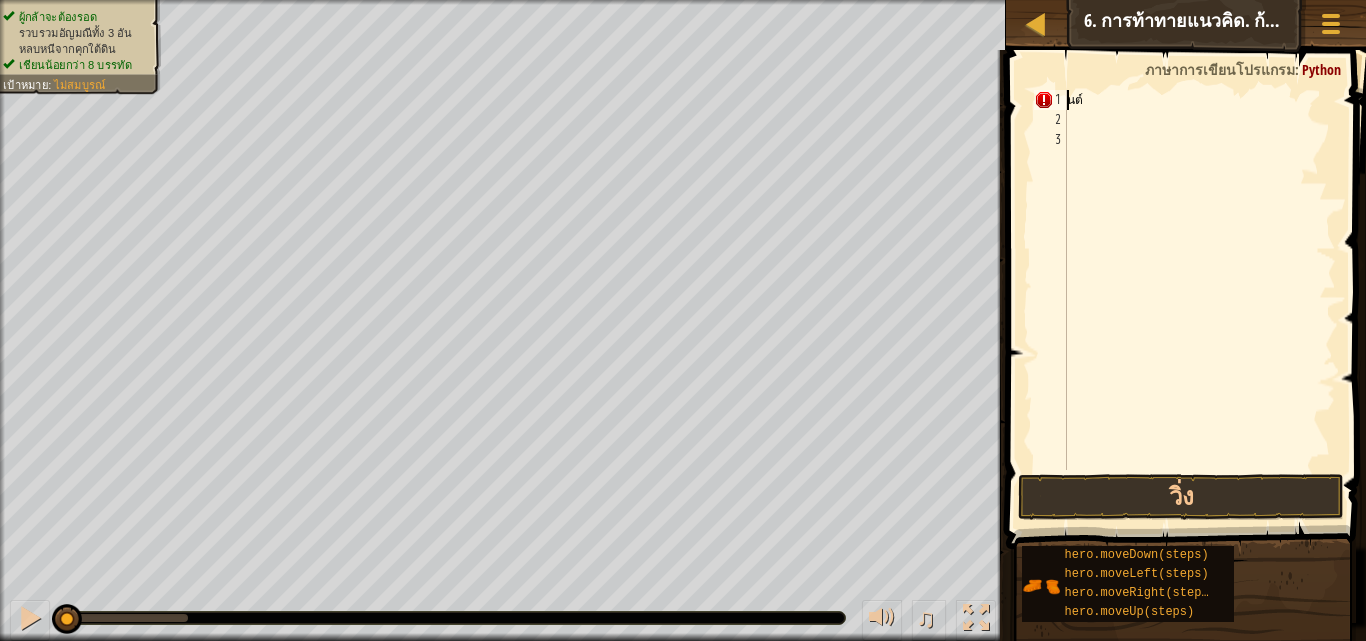 click at bounding box center (1188, 271) 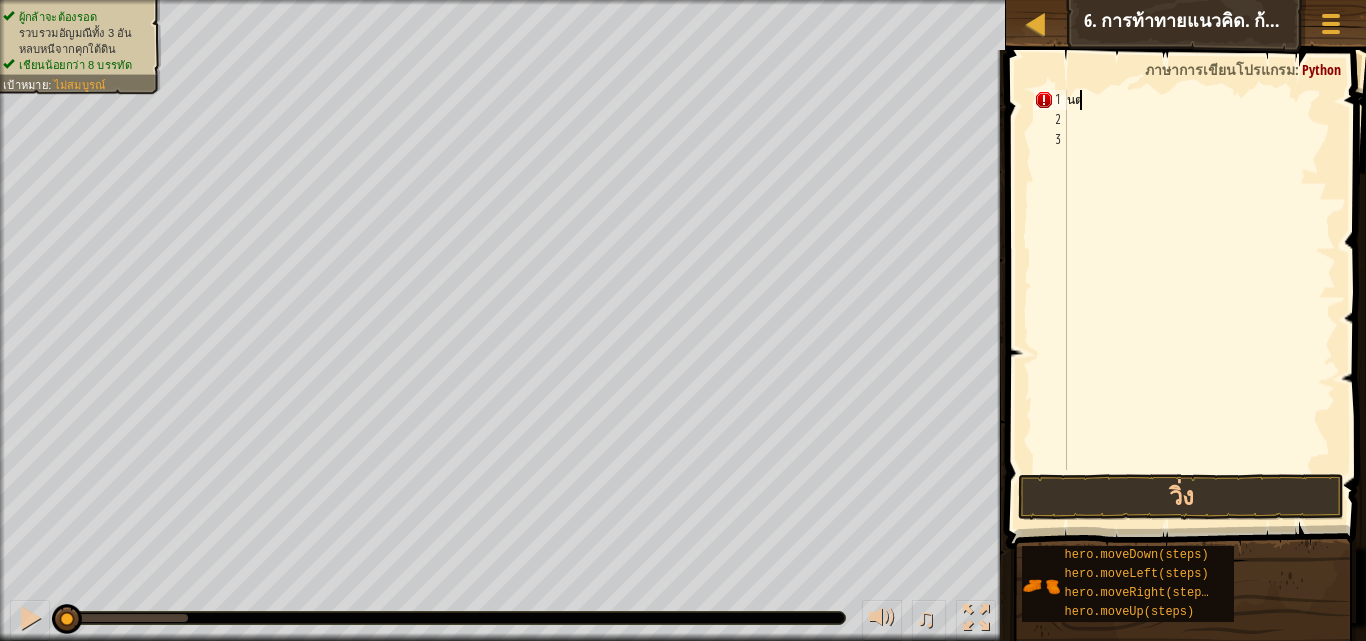 type on "น" 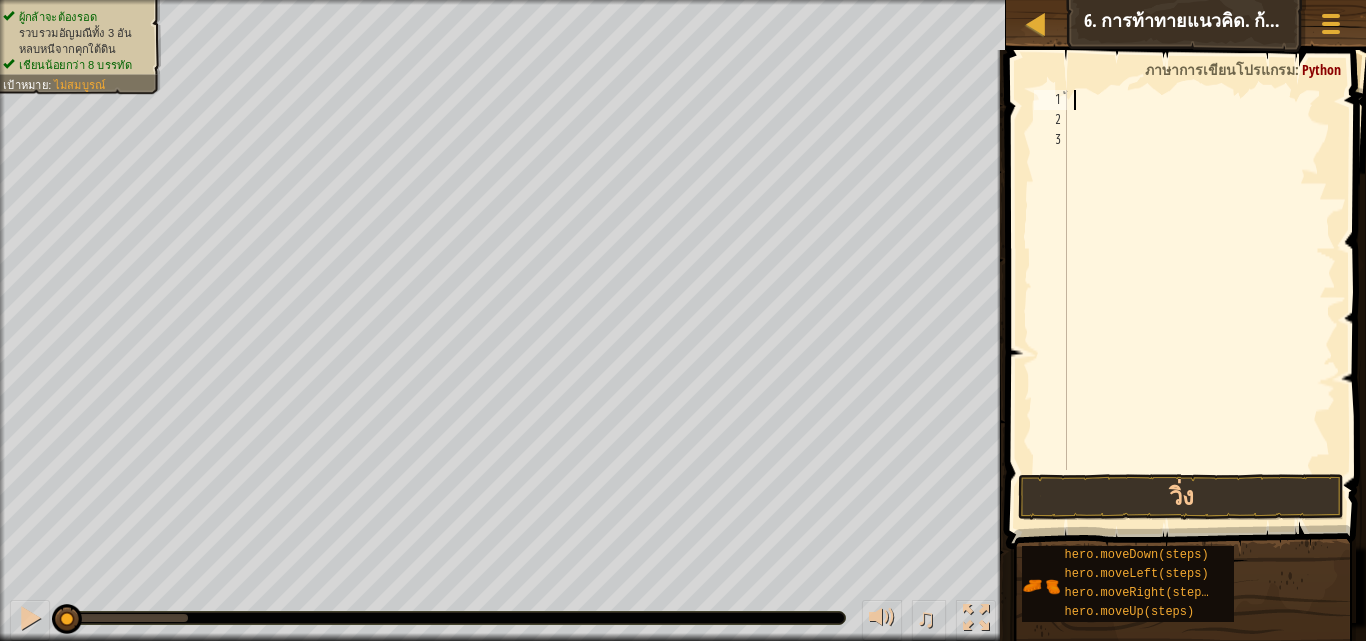 scroll, scrollTop: 9, scrollLeft: 0, axis: vertical 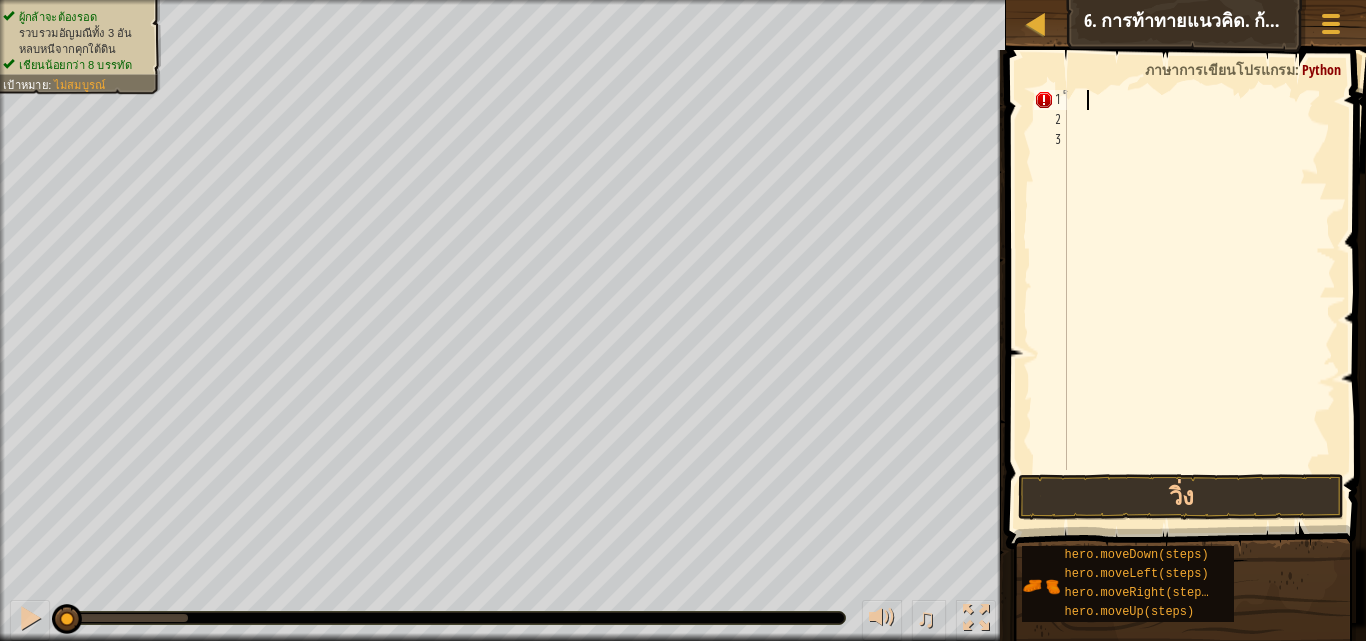 type on "้" 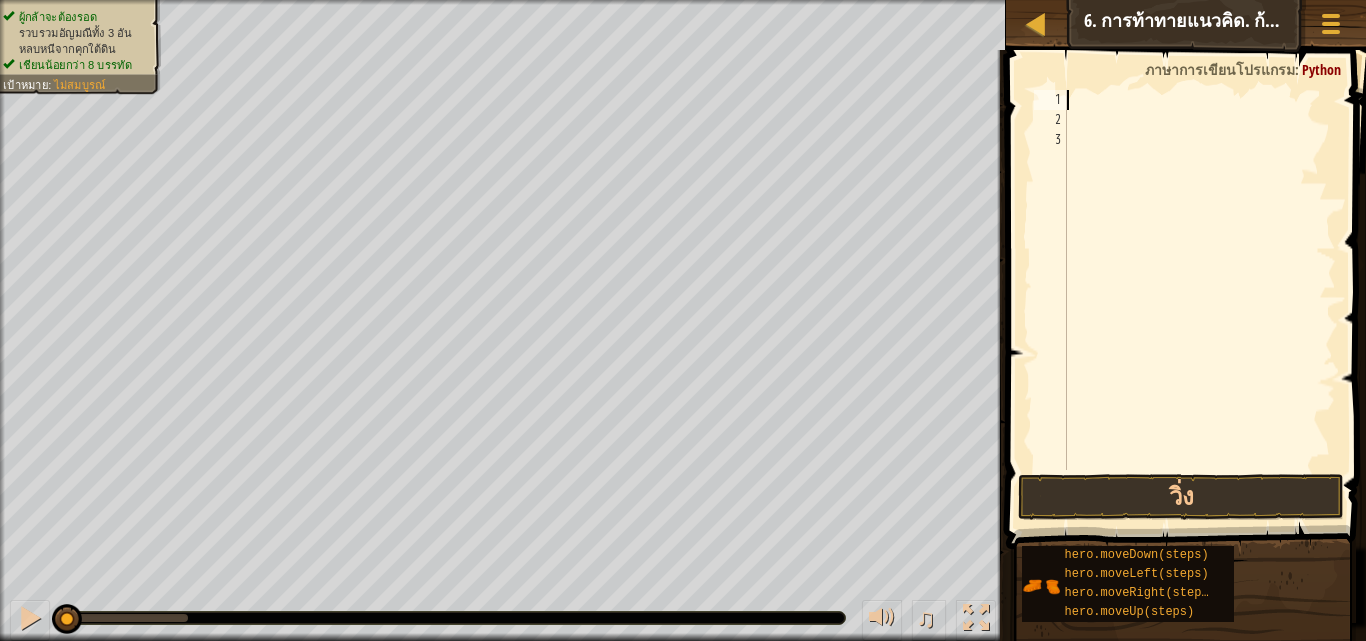 type on "h" 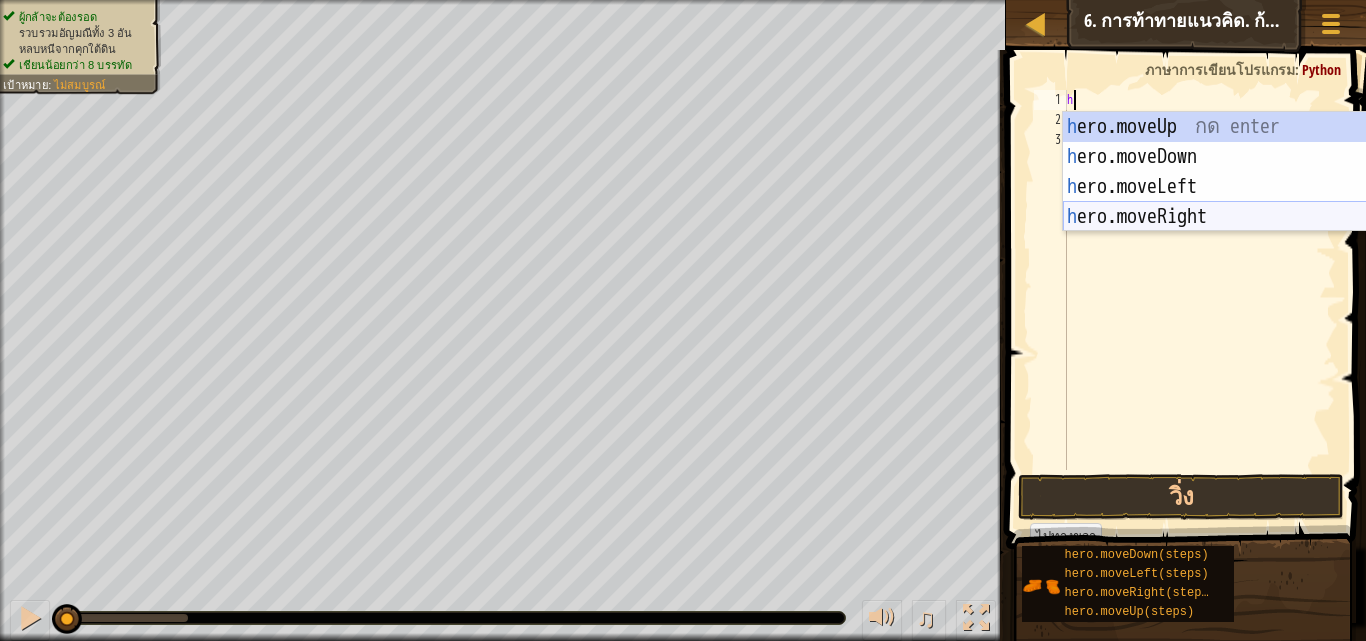 click on "h ero.moveUp กด enter h ero.moveDown กด enter h ero.moveLeft กด enter h ero.moveRight กด enter" at bounding box center (1252, 202) 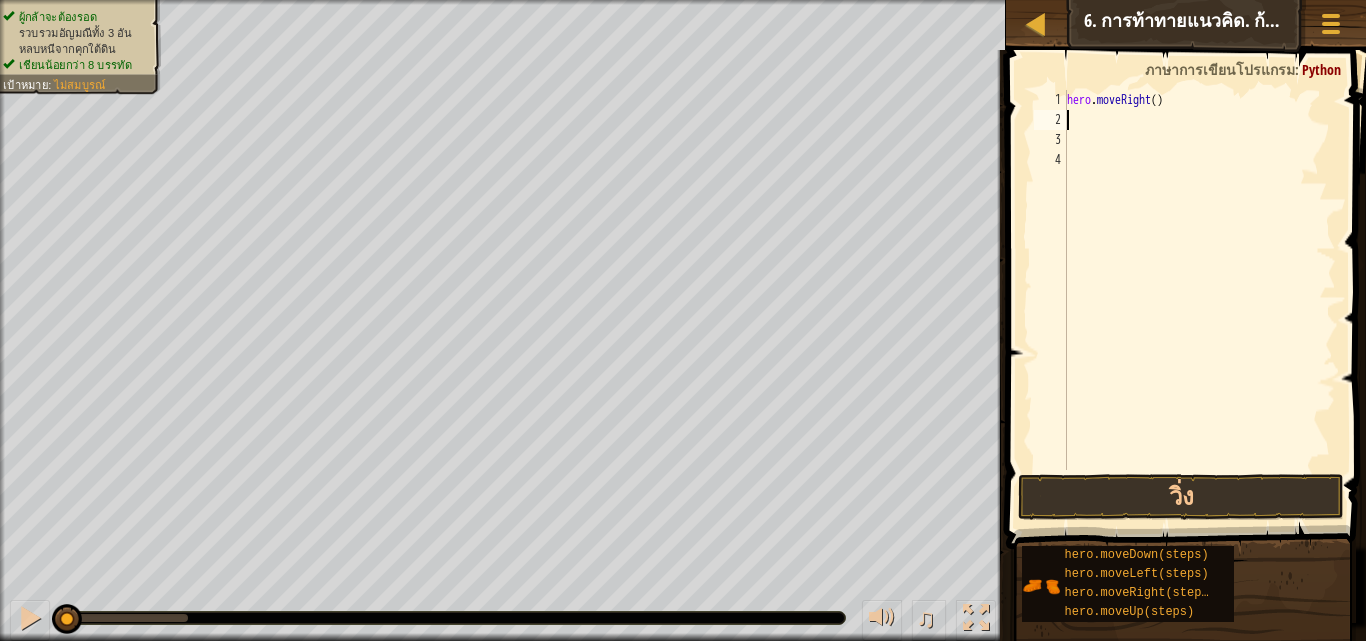 type on "h" 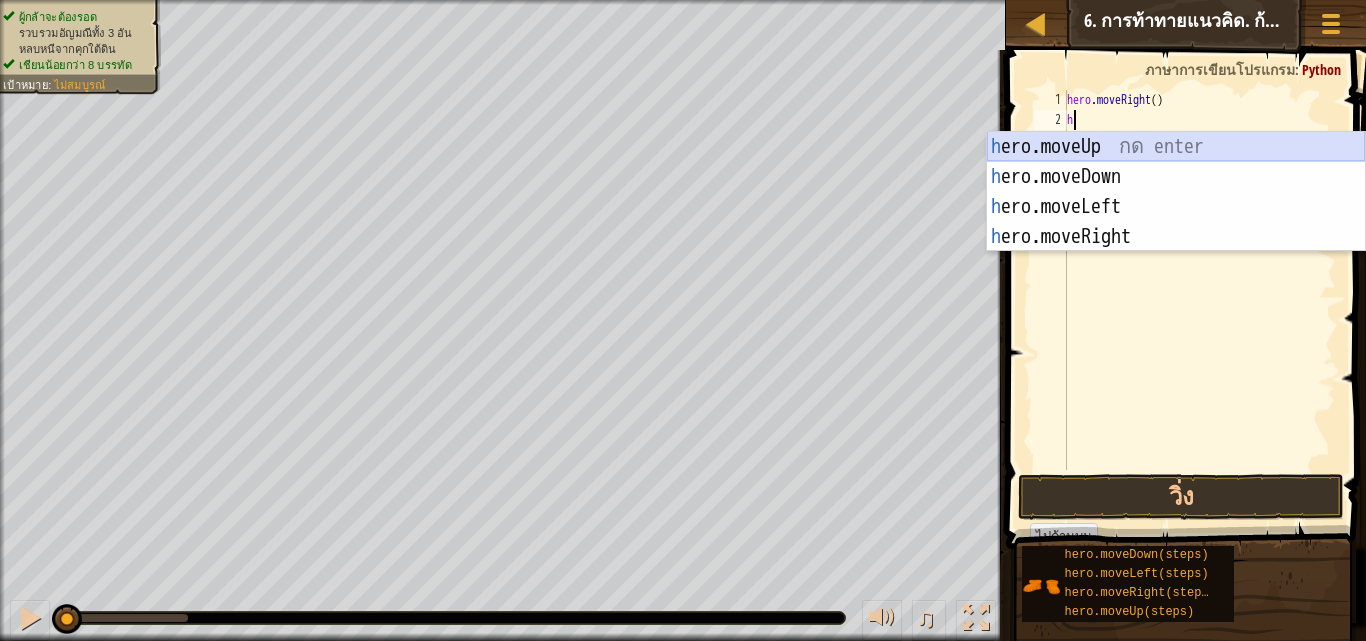 click on "h ero.moveUp กด enter h ero.moveDown กด enter h ero.moveLeft กด enter h ero.moveRight กด enter" at bounding box center (1176, 222) 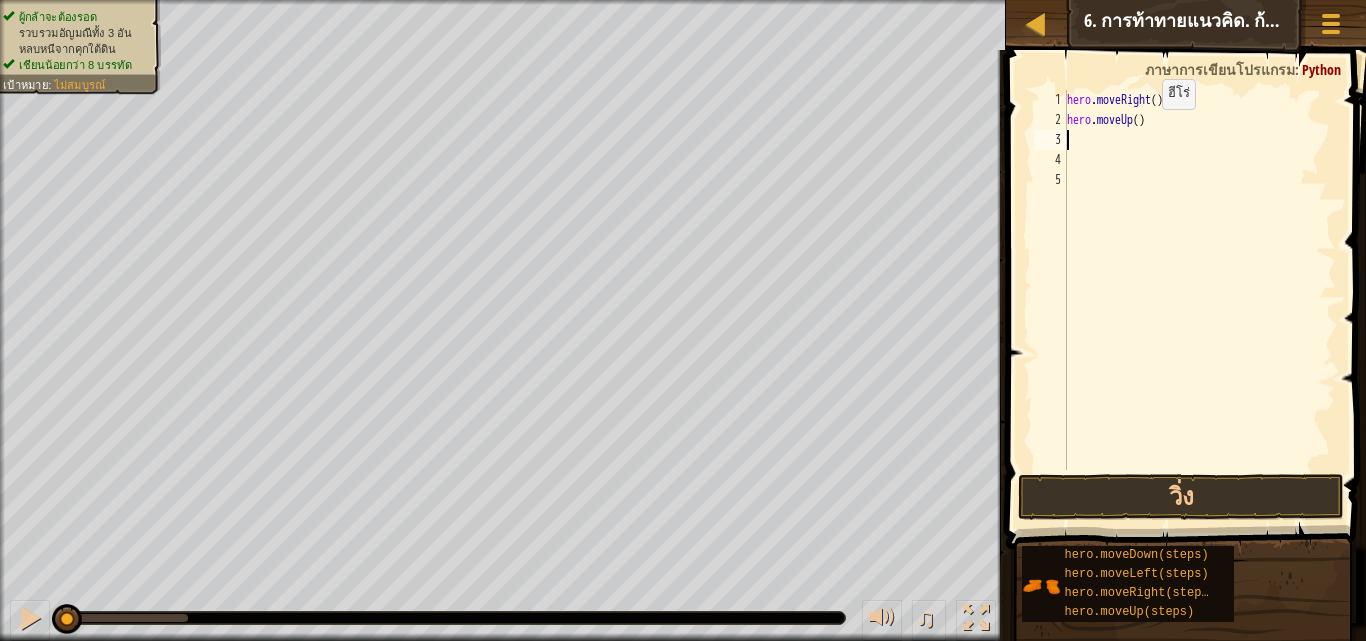 click on "hero . moveRight ( ) hero . moveUp ( )" at bounding box center [1199, 300] 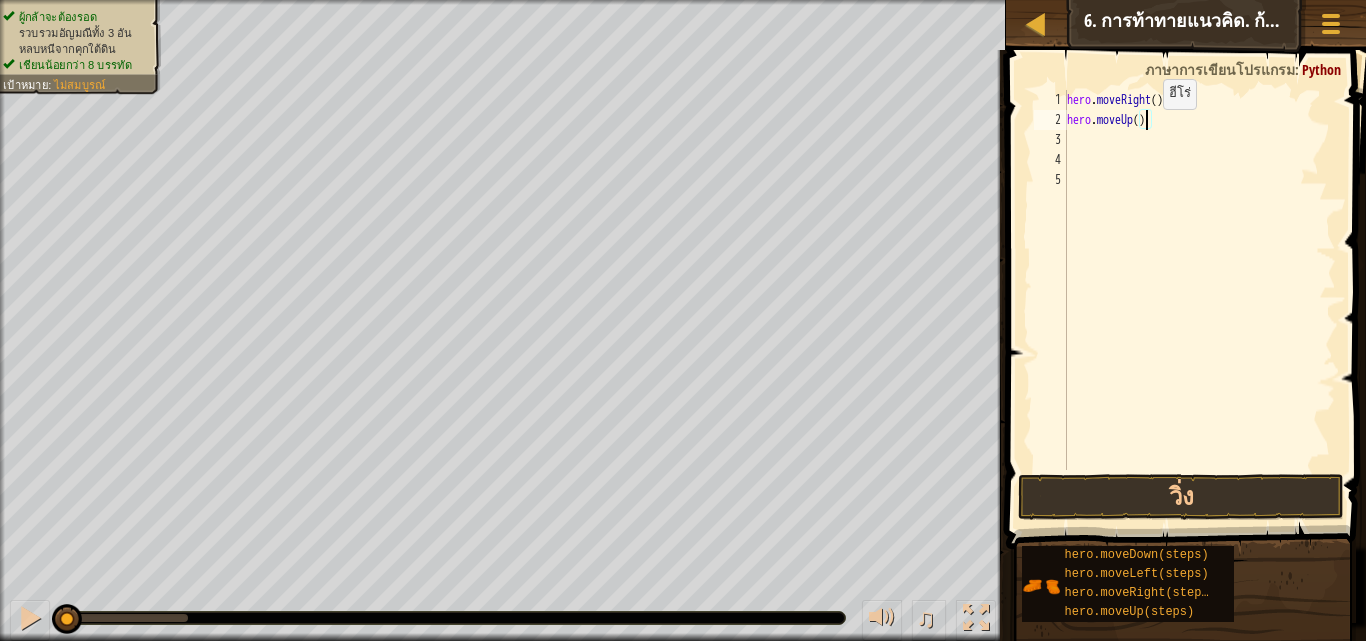type on "hero.moveUp(3)" 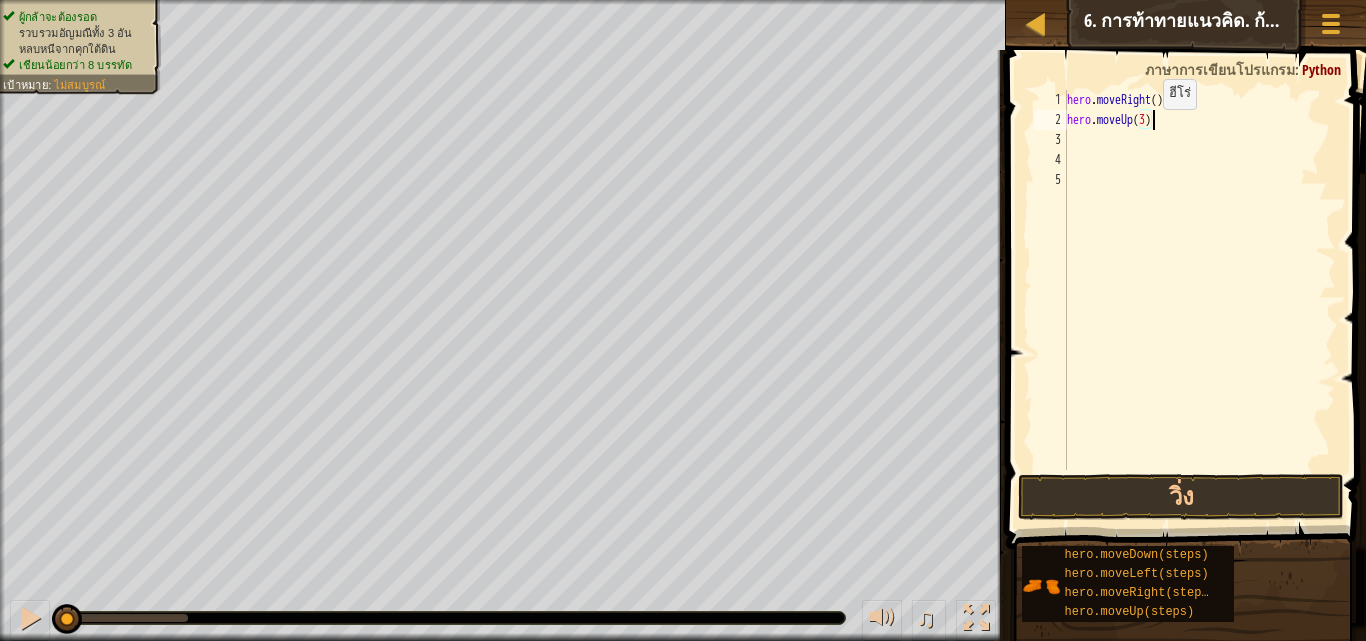 scroll, scrollTop: 9, scrollLeft: 6, axis: both 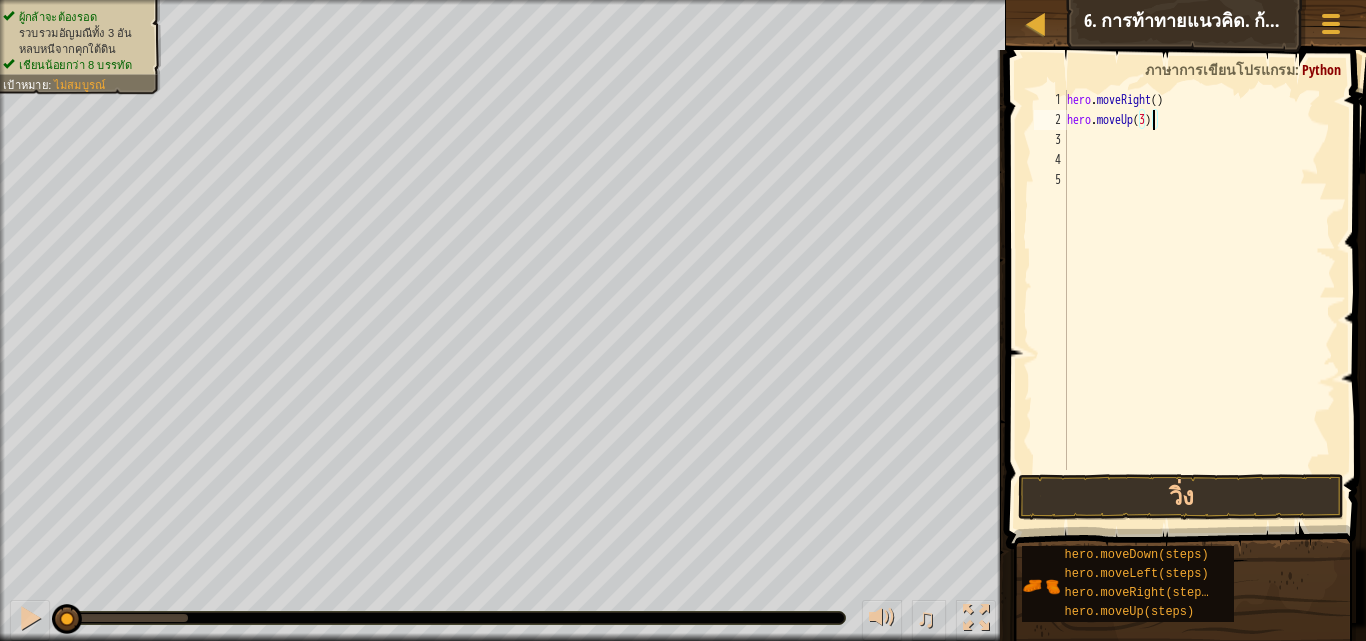 click on "hero . moveRight ( ) hero . moveUp ( 3 )" at bounding box center (1199, 300) 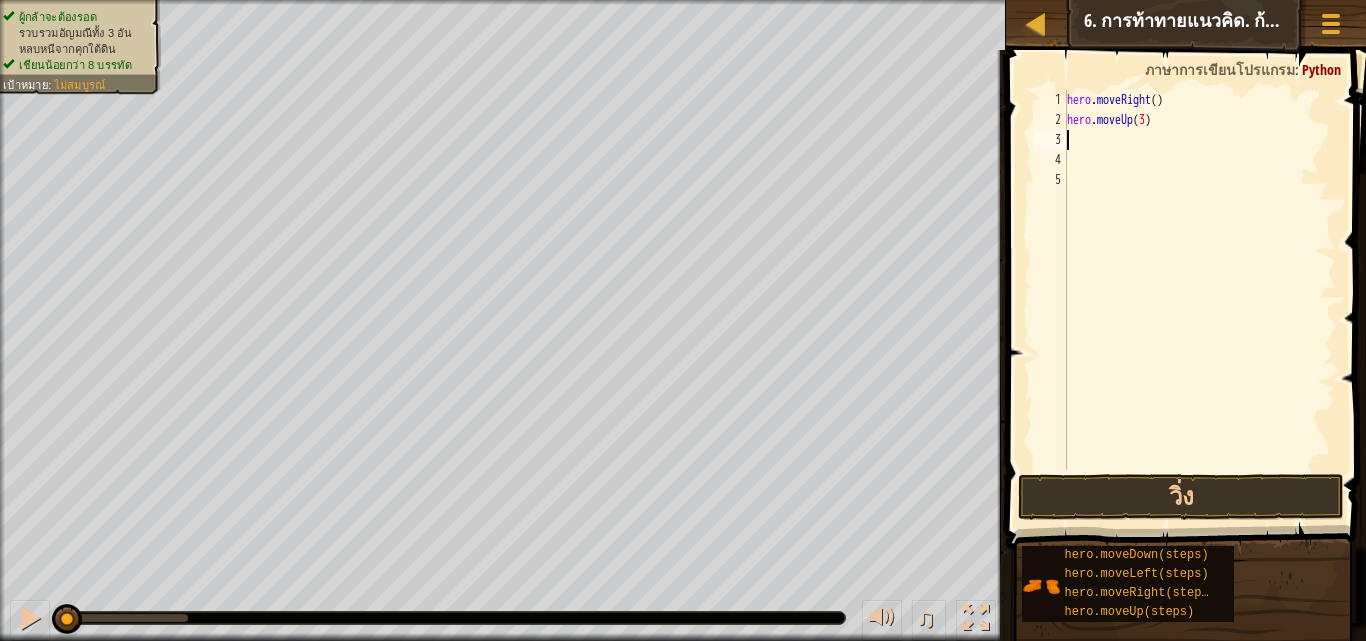 scroll, scrollTop: 9, scrollLeft: 0, axis: vertical 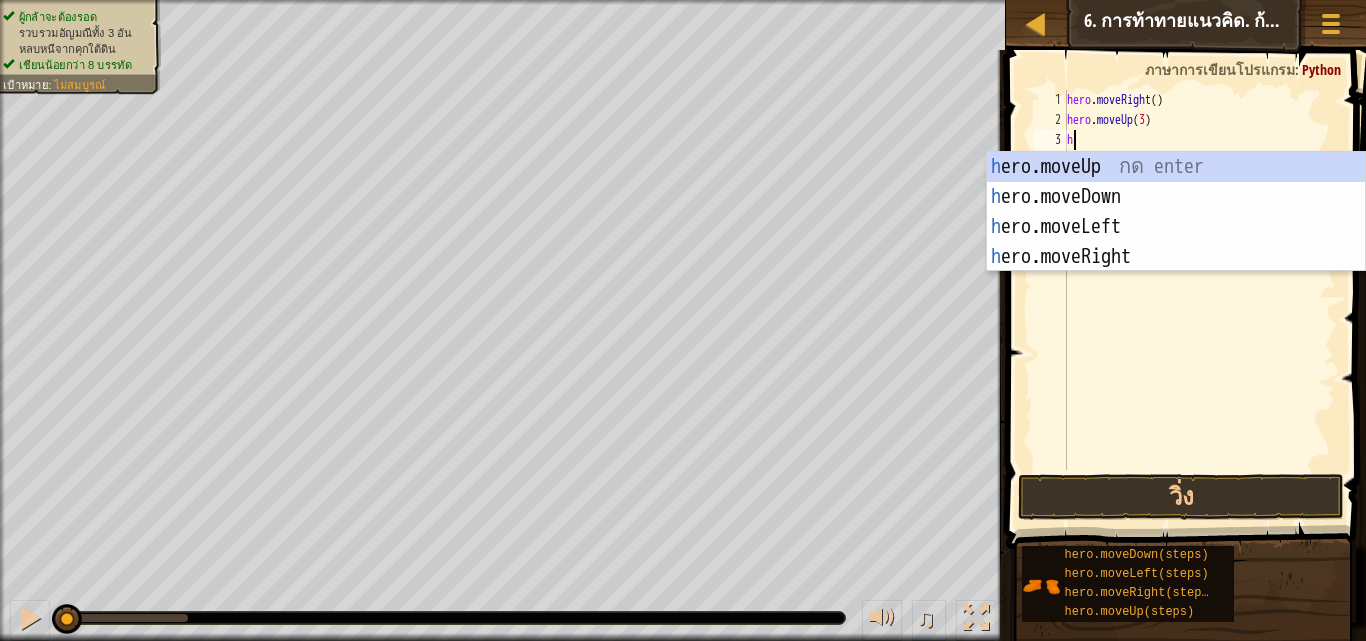 type on "h" 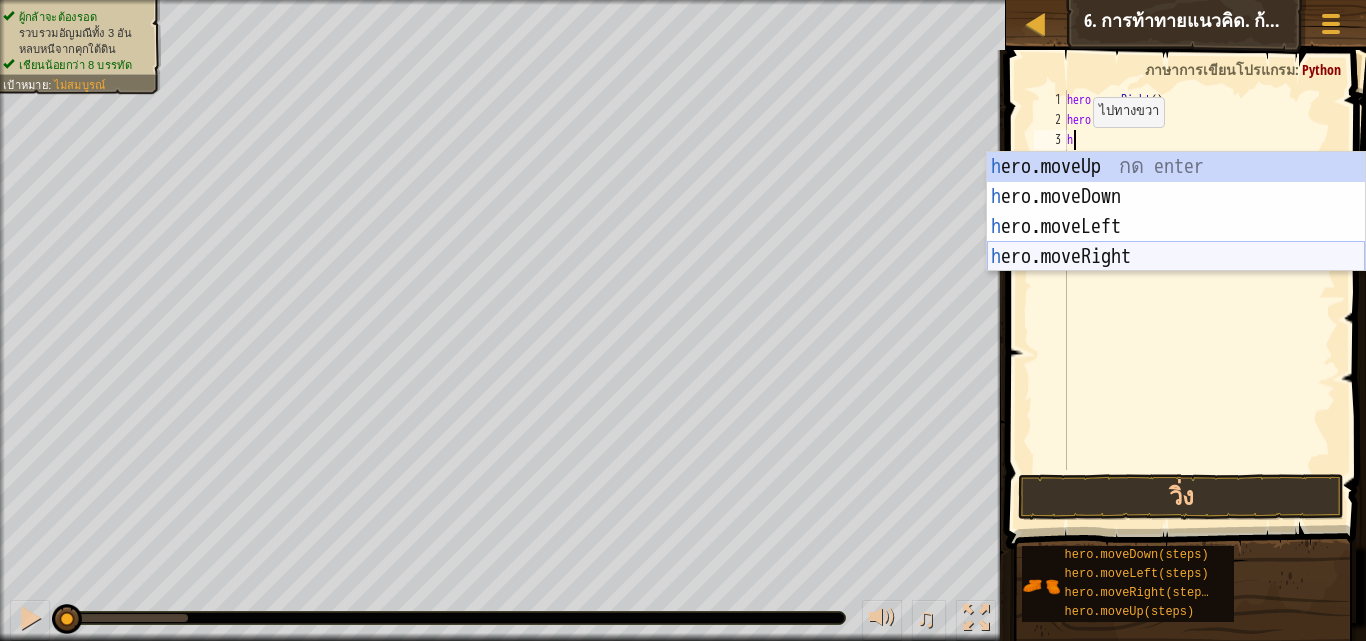 click on "h ero.moveUp กด enter h ero.moveDown กด enter h ero.moveLeft กด enter h ero.moveRight กด enter" at bounding box center (1176, 242) 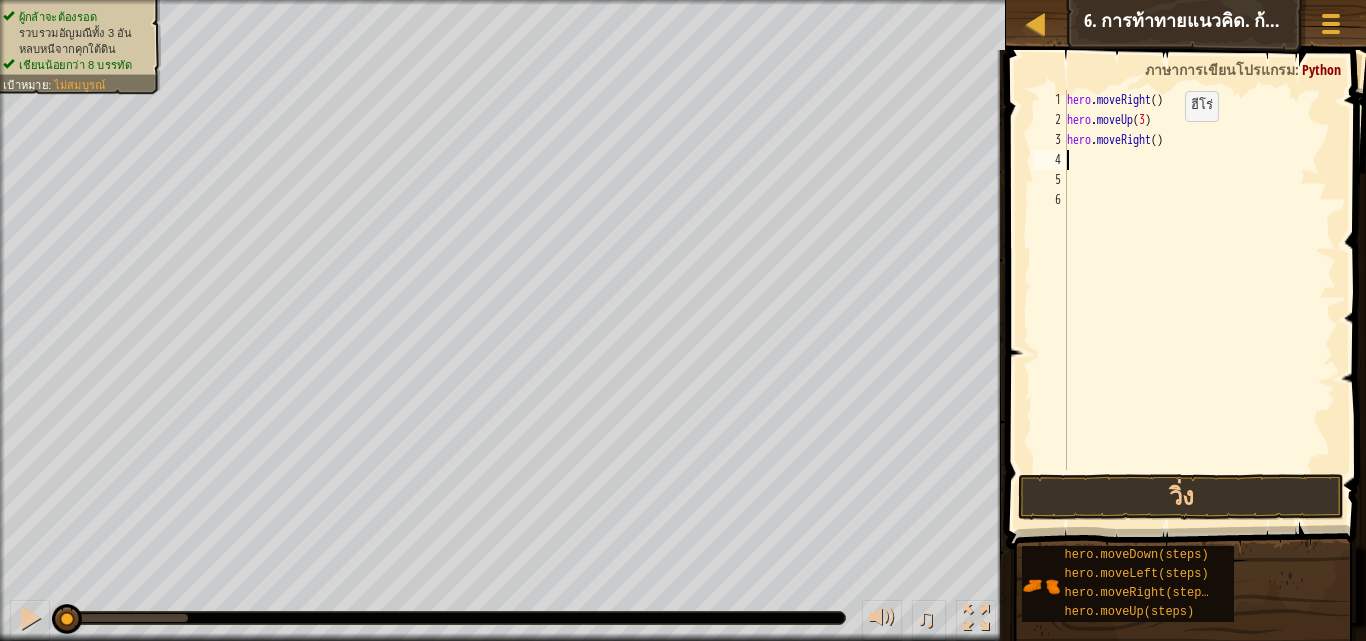 click on "hero . moveRight ( ) hero . moveUp ( 3 ) hero . moveRight ( )" at bounding box center (1199, 300) 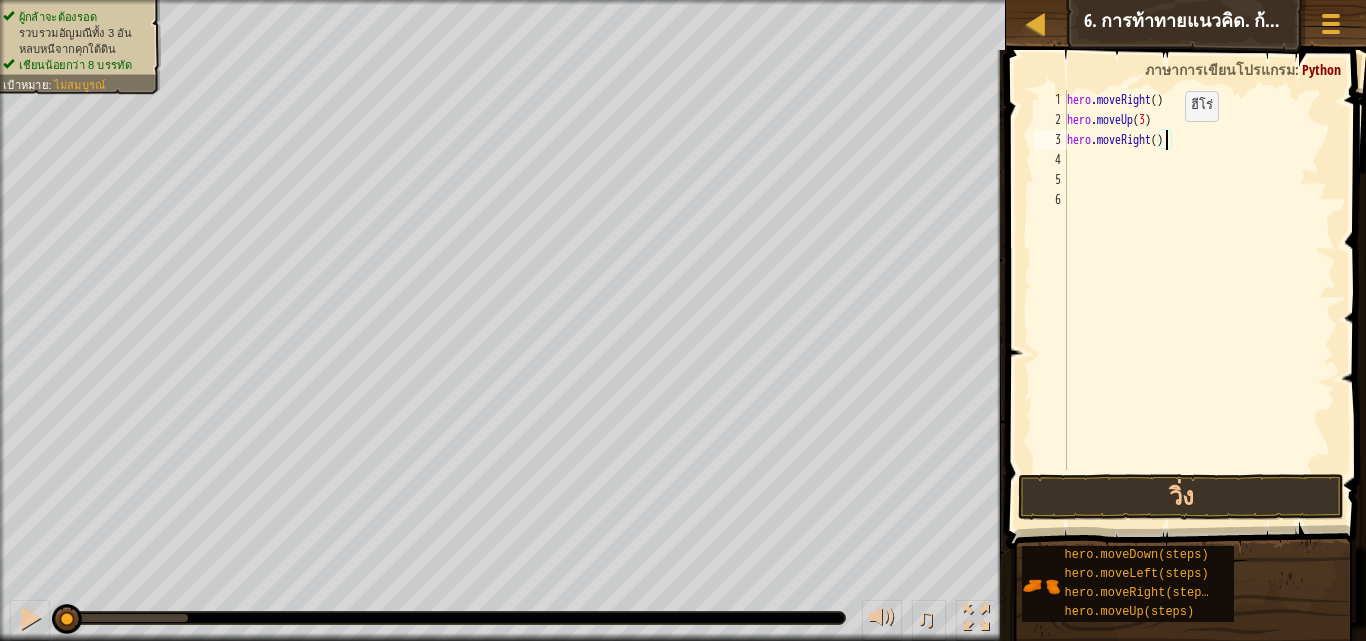 type on "hero.moveRight(2)" 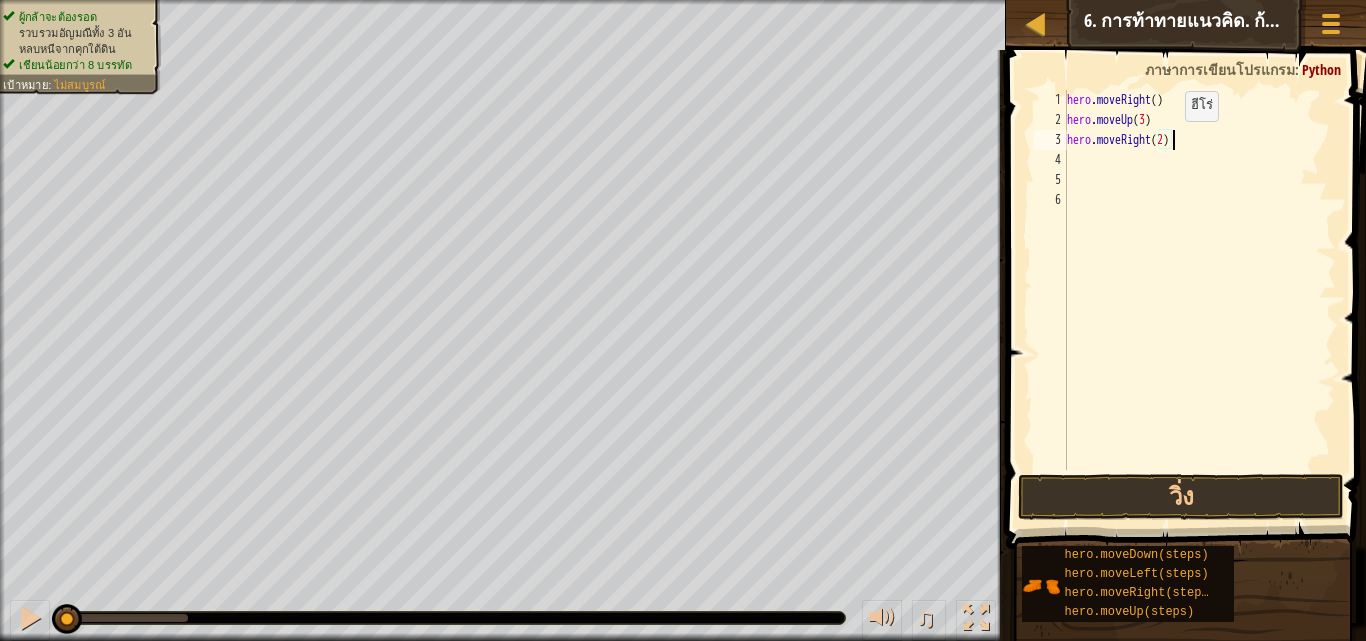 scroll, scrollTop: 9, scrollLeft: 8, axis: both 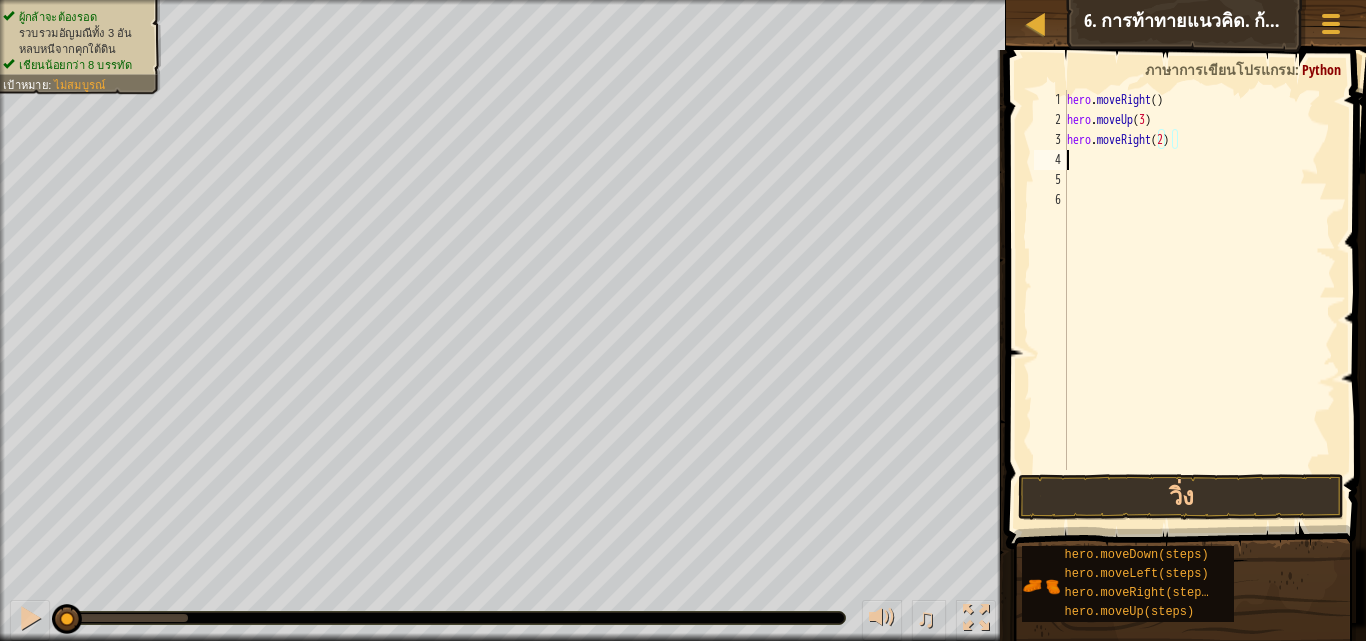 click on "hero . moveRight ( ) hero . moveUp ( 3 ) hero . moveRight ( 2 )" at bounding box center [1199, 300] 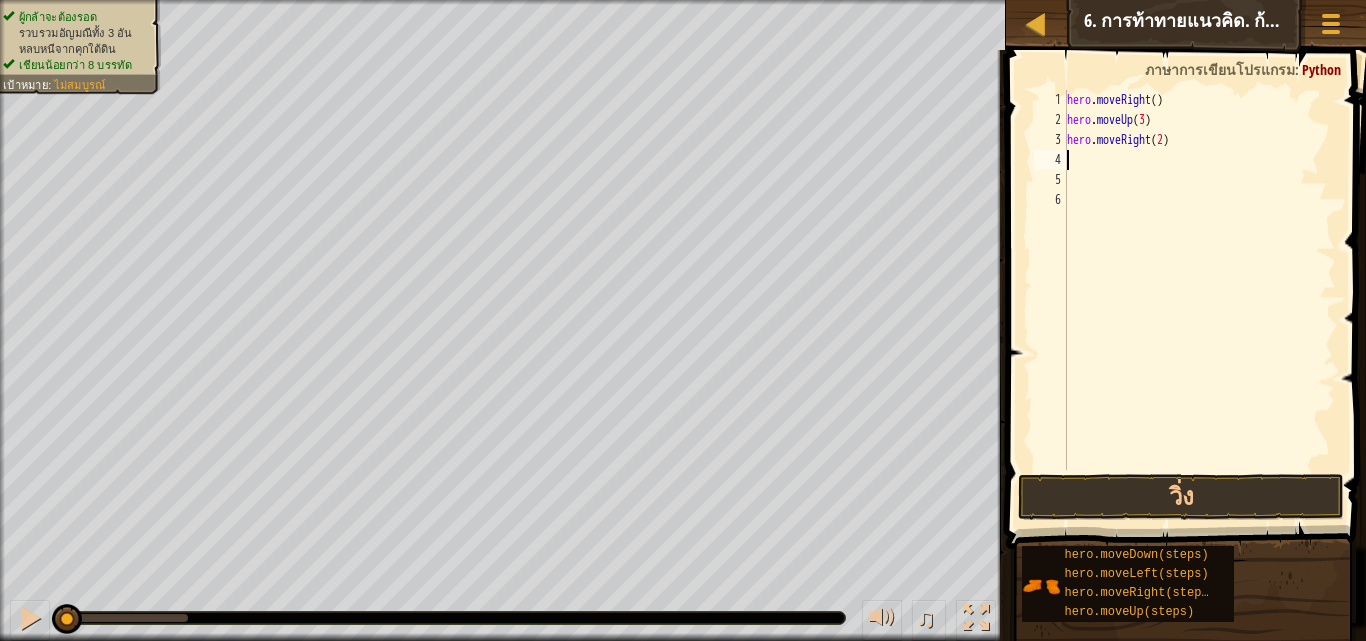 scroll, scrollTop: 9, scrollLeft: 0, axis: vertical 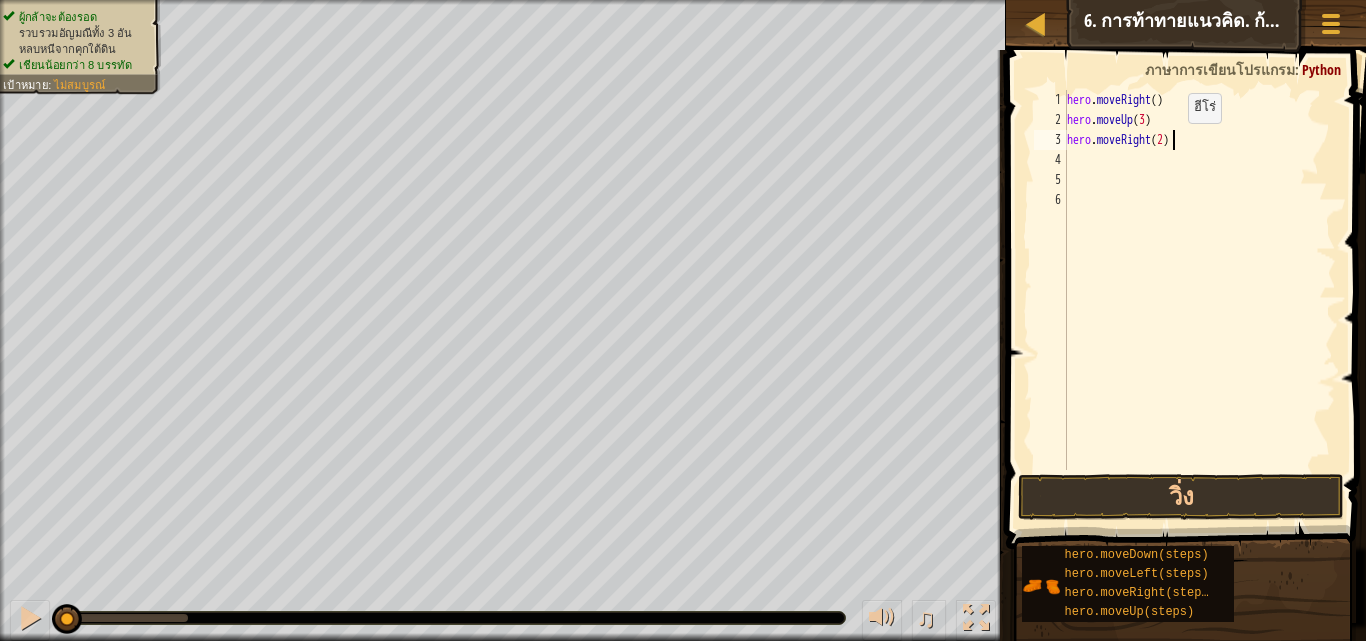 click on "hero . moveRight ( ) hero . moveUp ( 3 ) hero . moveRight ( 2 )" at bounding box center [1199, 300] 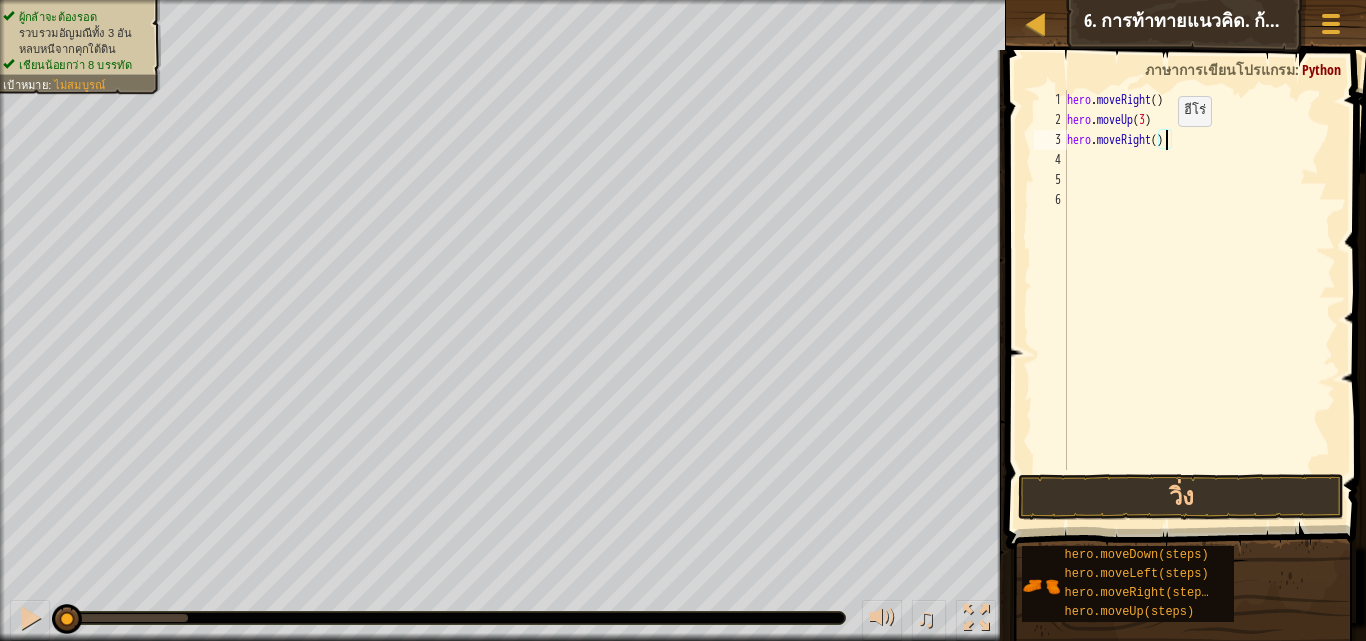type on "hero.moveRight(3)" 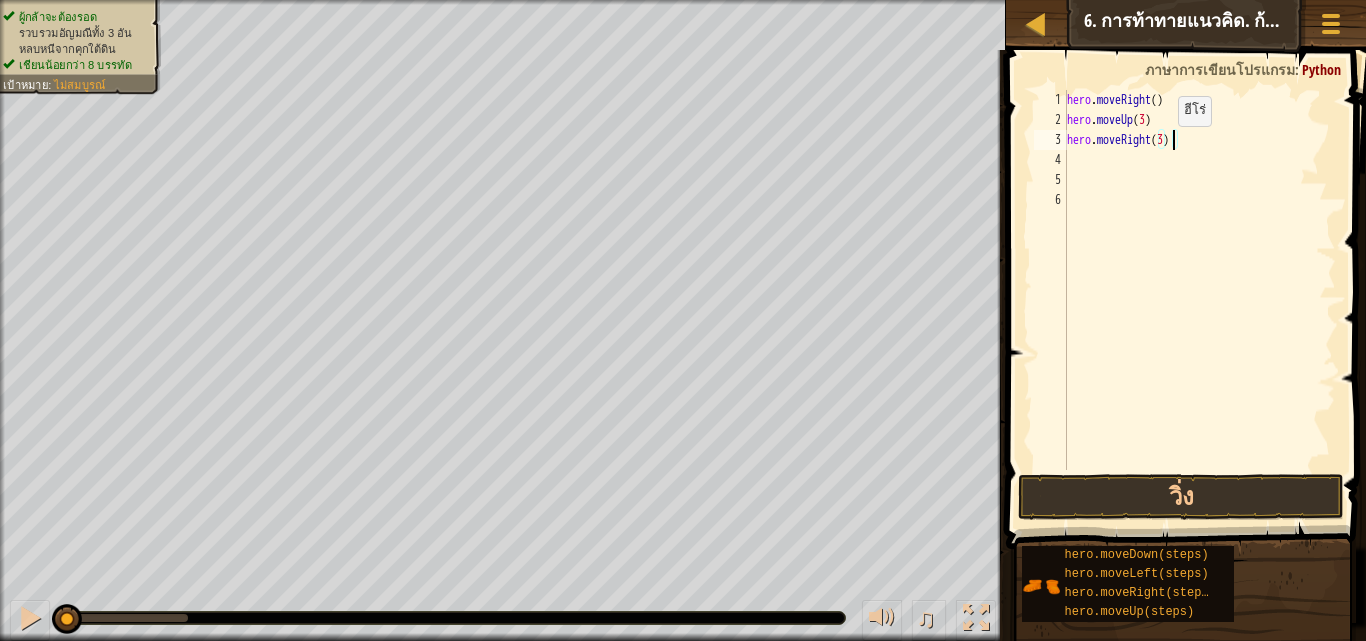 scroll, scrollTop: 9, scrollLeft: 8, axis: both 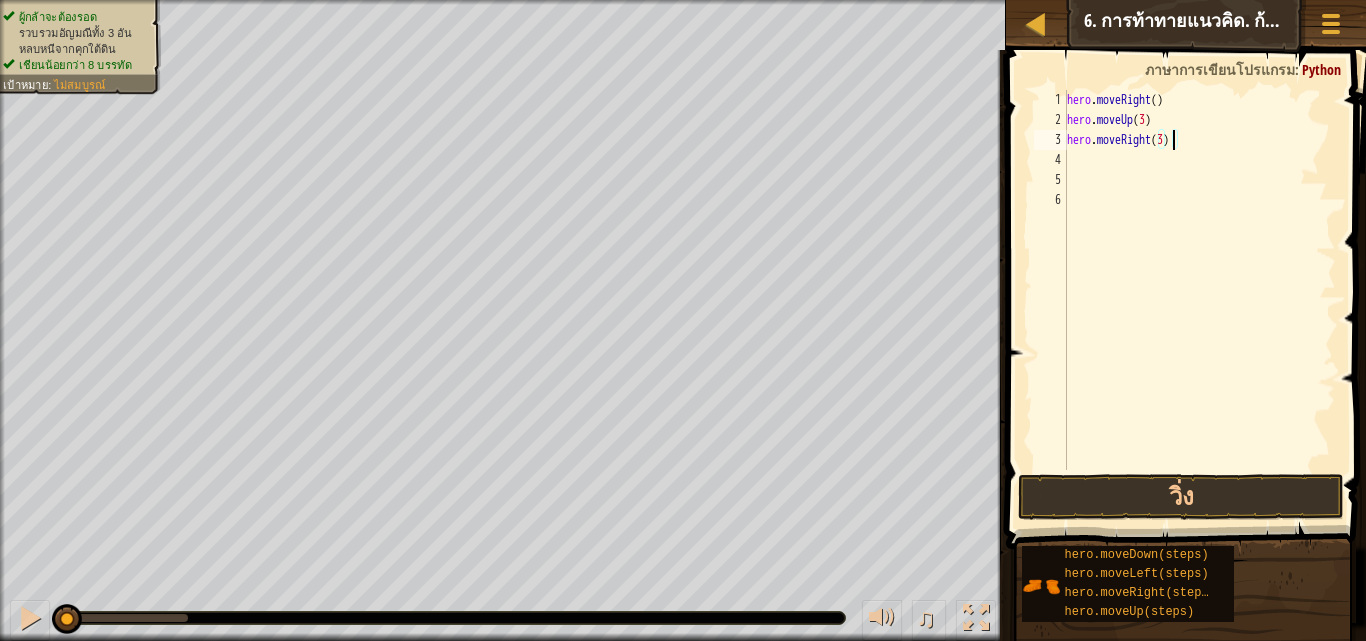 click on "hero . moveRight ( ) hero . moveUp ( 3 ) hero . moveRight ( 3 )" at bounding box center (1199, 300) 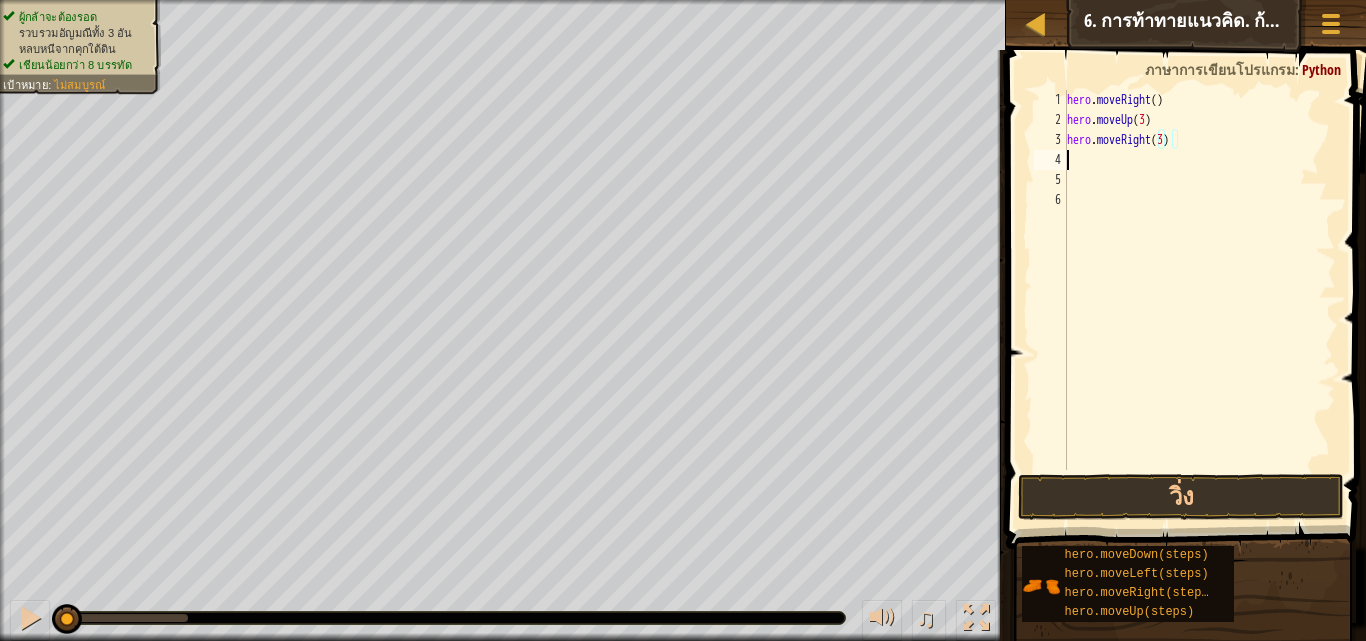 scroll, scrollTop: 9, scrollLeft: 0, axis: vertical 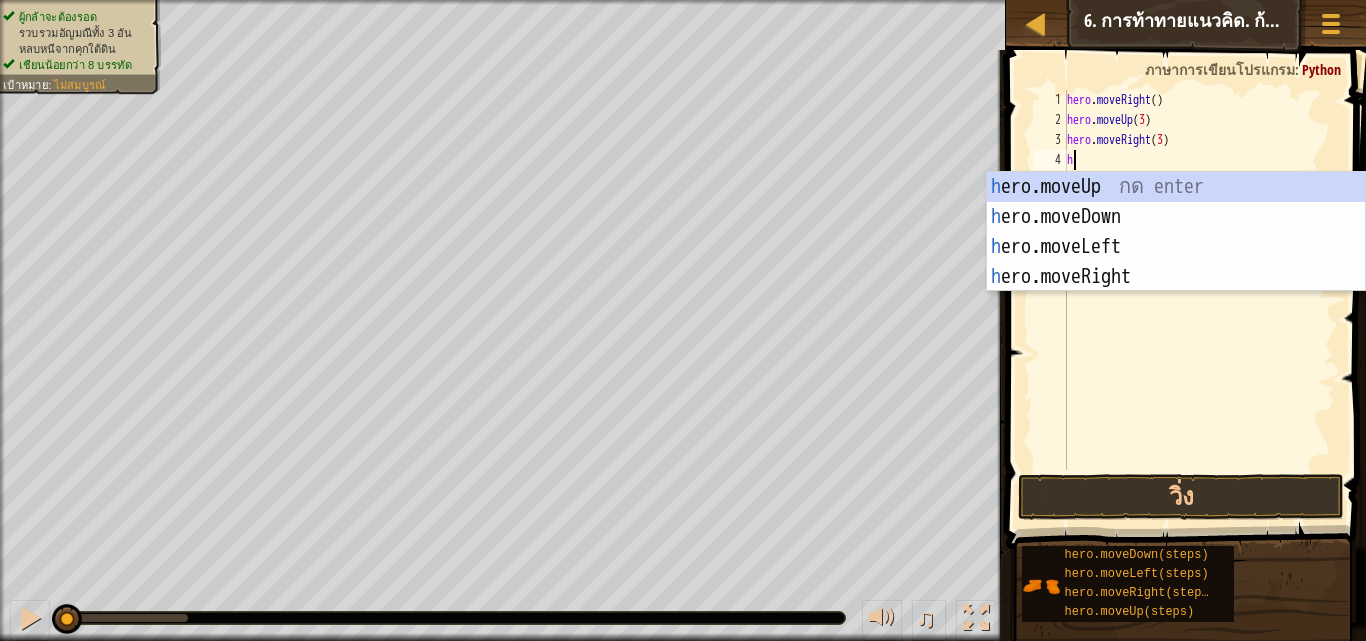 type on "h" 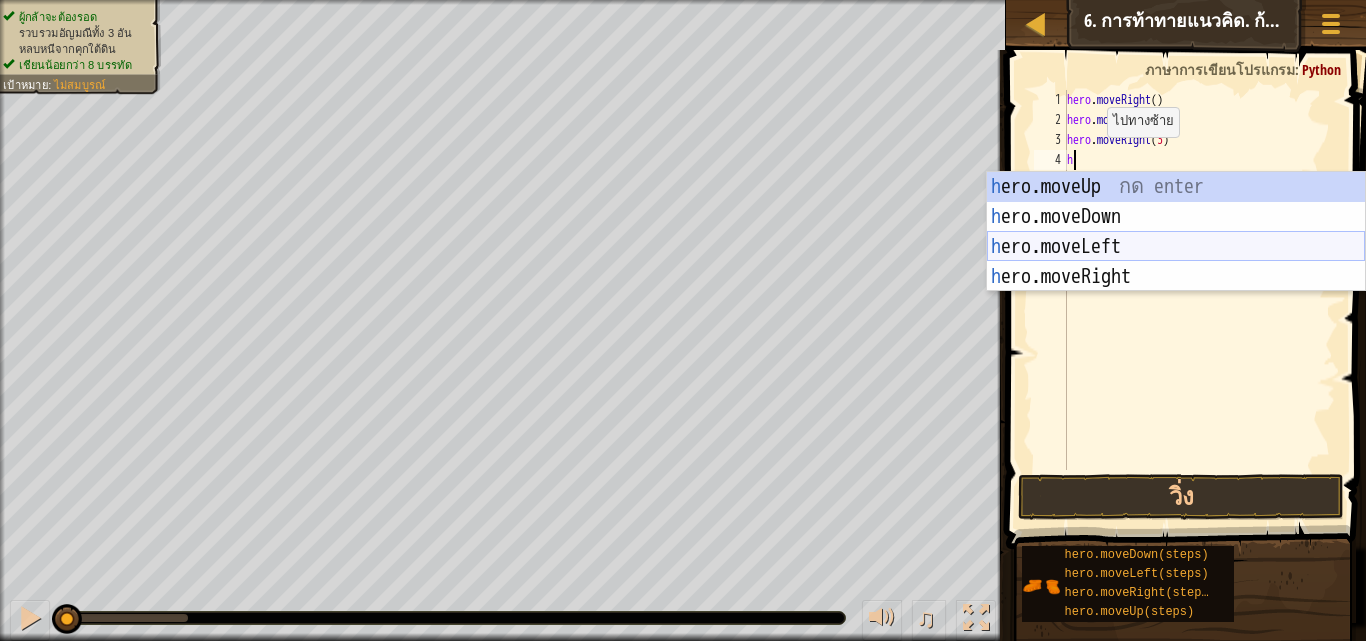 click on "h ero.moveUp กด enter h ero.moveDown กด enter h ero.moveLeft กด enter h ero.moveRight กด enter" at bounding box center [1176, 262] 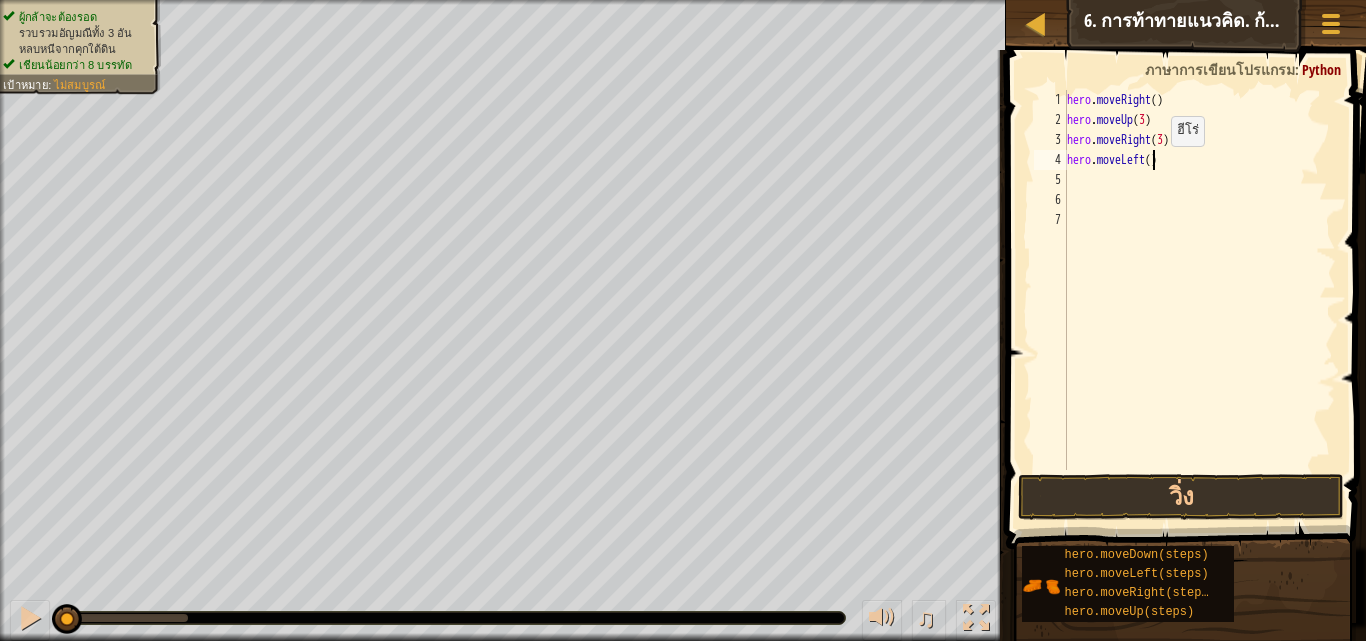 click on "hero . moveRight ( ) hero . moveUp ( 3 ) hero . moveRight ( 3 ) hero . moveLeft ( )" at bounding box center [1199, 300] 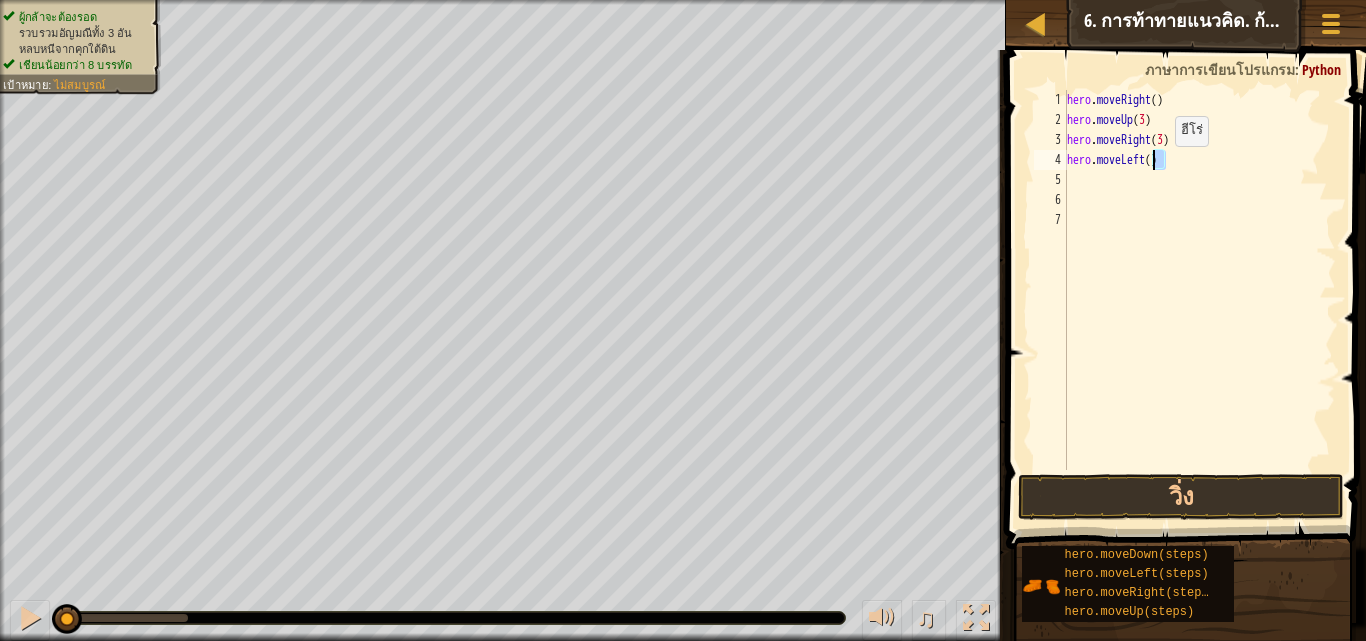 type on "hero.moveLeft()" 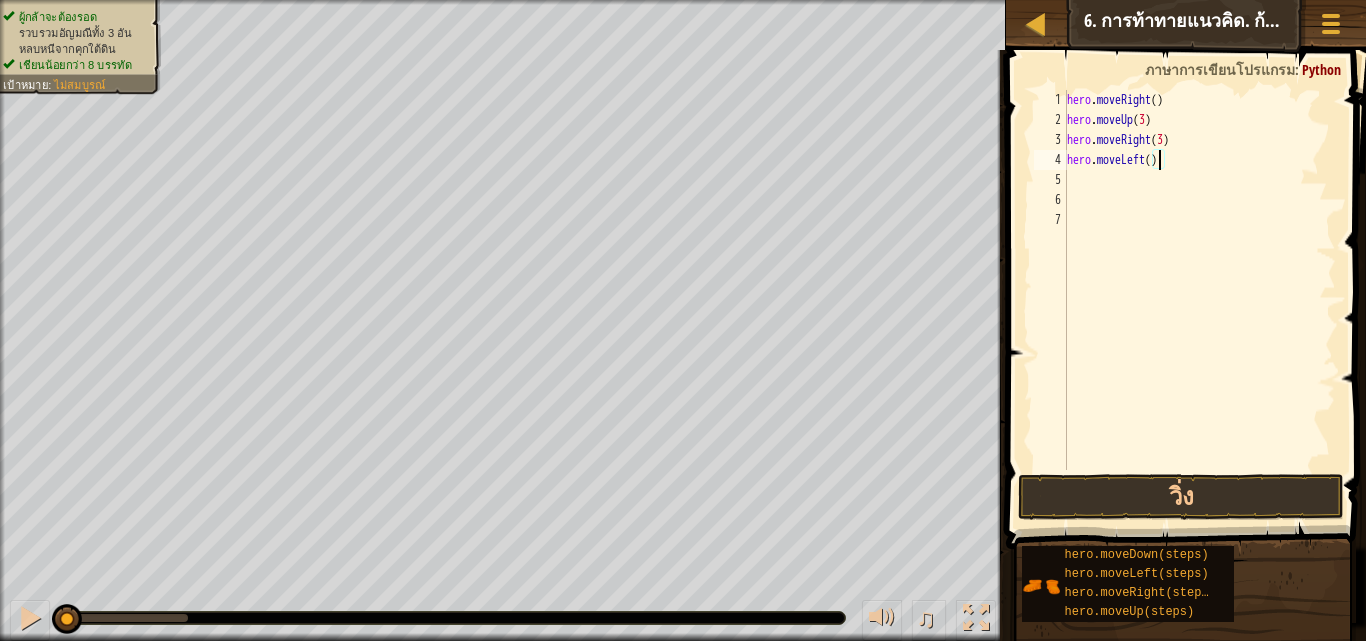 click on "hero . moveRight ( ) hero . moveUp ( 3 ) hero . moveRight ( 3 ) hero . moveLeft ( )" at bounding box center [1199, 300] 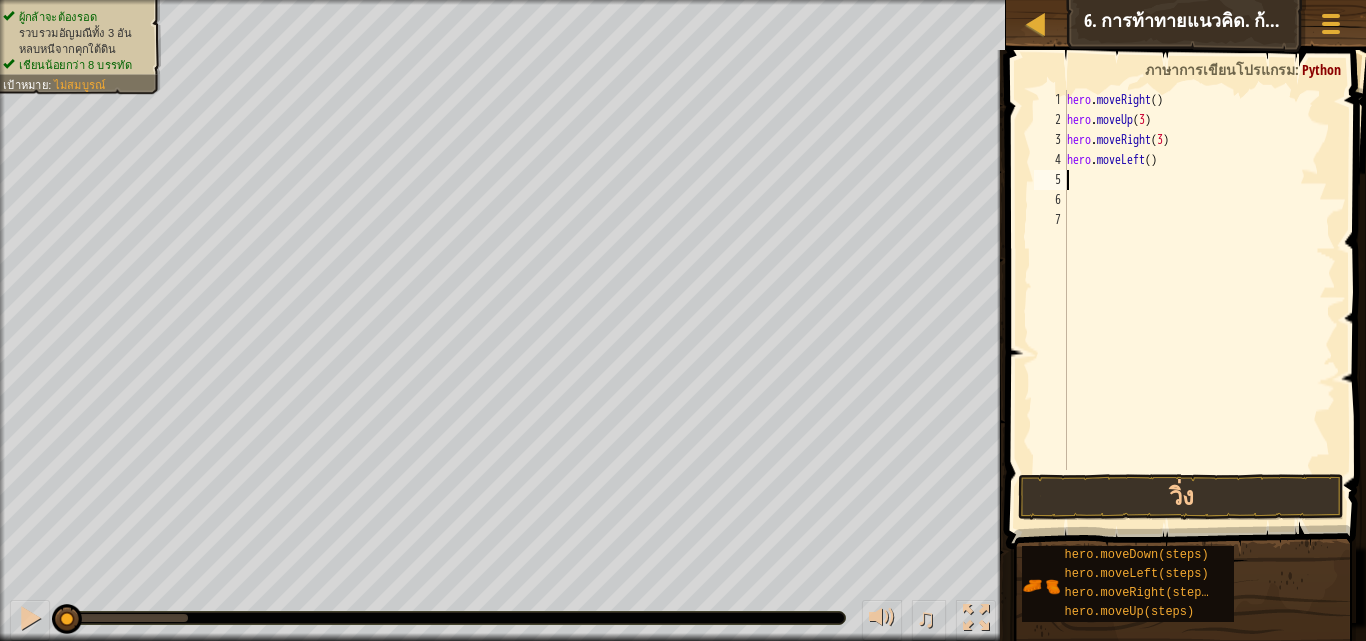 type on "h" 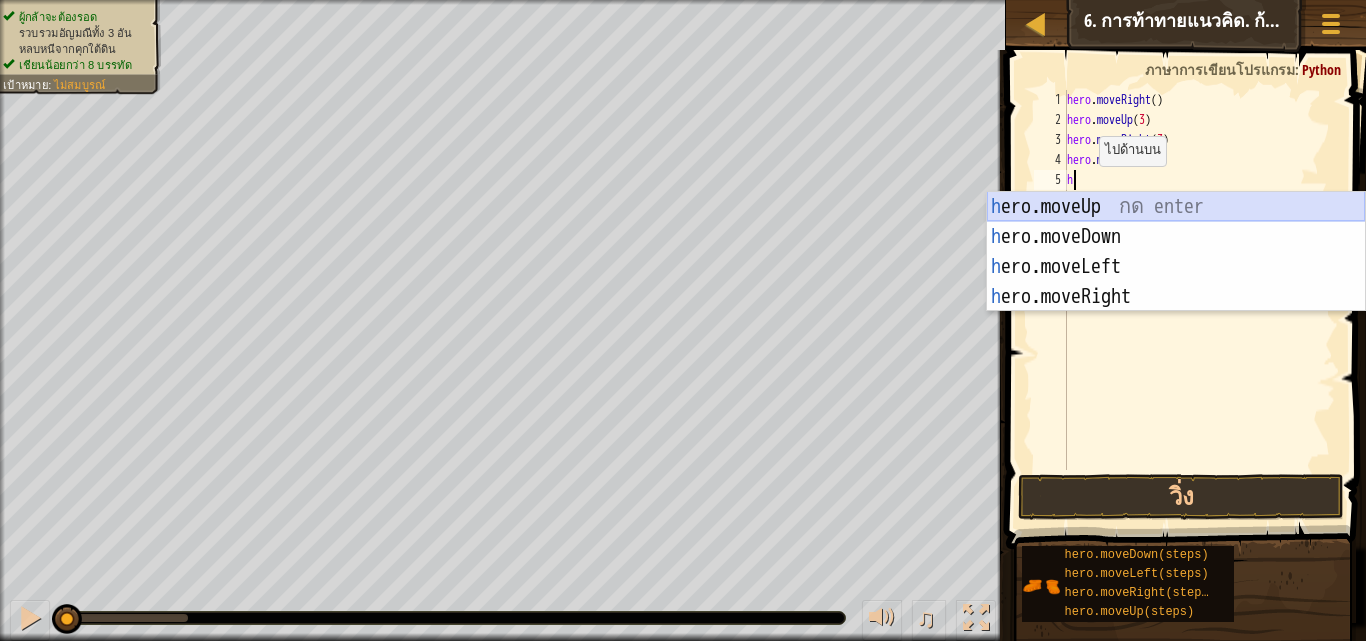 click on "h ero.moveUp กด enter h ero.moveDown กด enter h ero.moveLeft กด enter h ero.moveRight กด enter" at bounding box center [1176, 282] 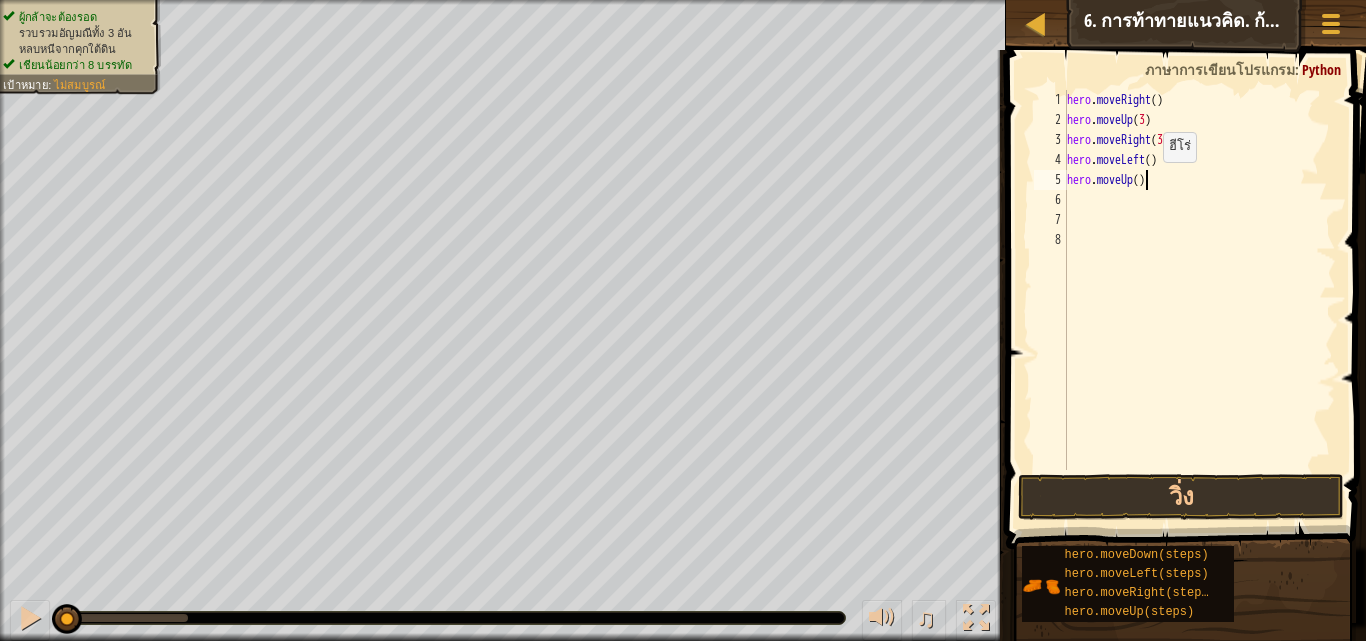 click on "hero . moveRight ( ) hero . moveUp ( 3 ) hero . moveRight ( 3 ) hero . moveLeft ( ) hero . moveUp ( )" at bounding box center (1199, 300) 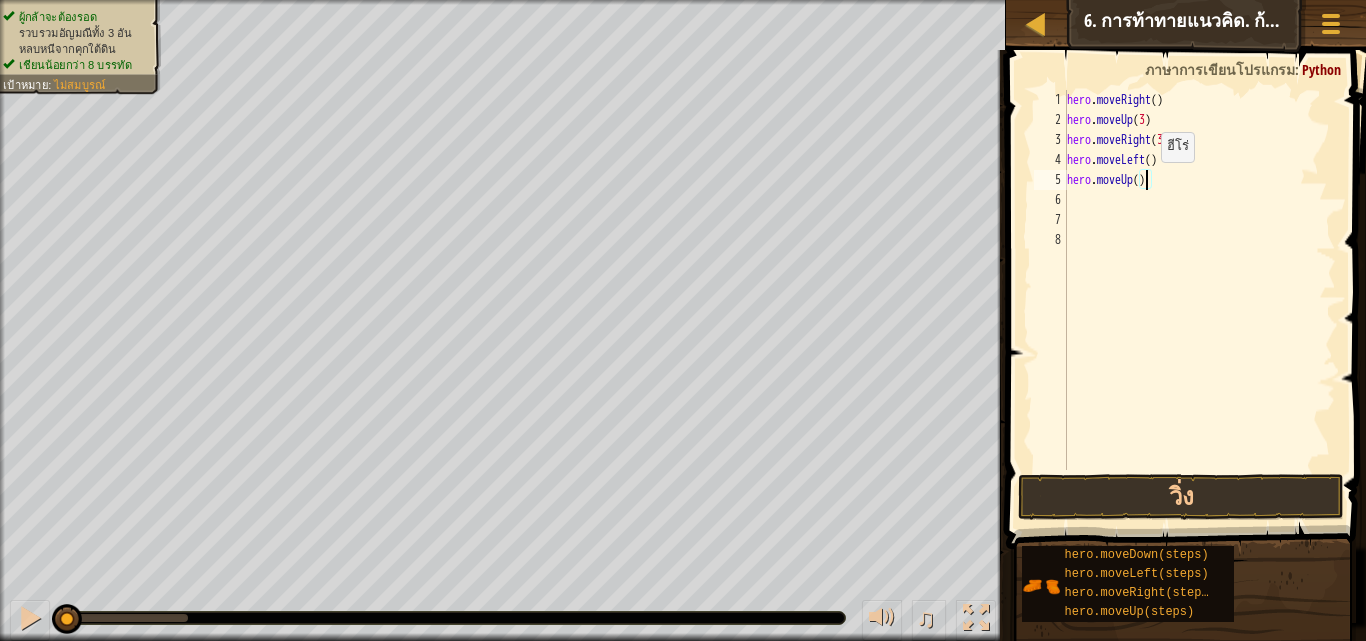 type on "hero.moveUp(2)" 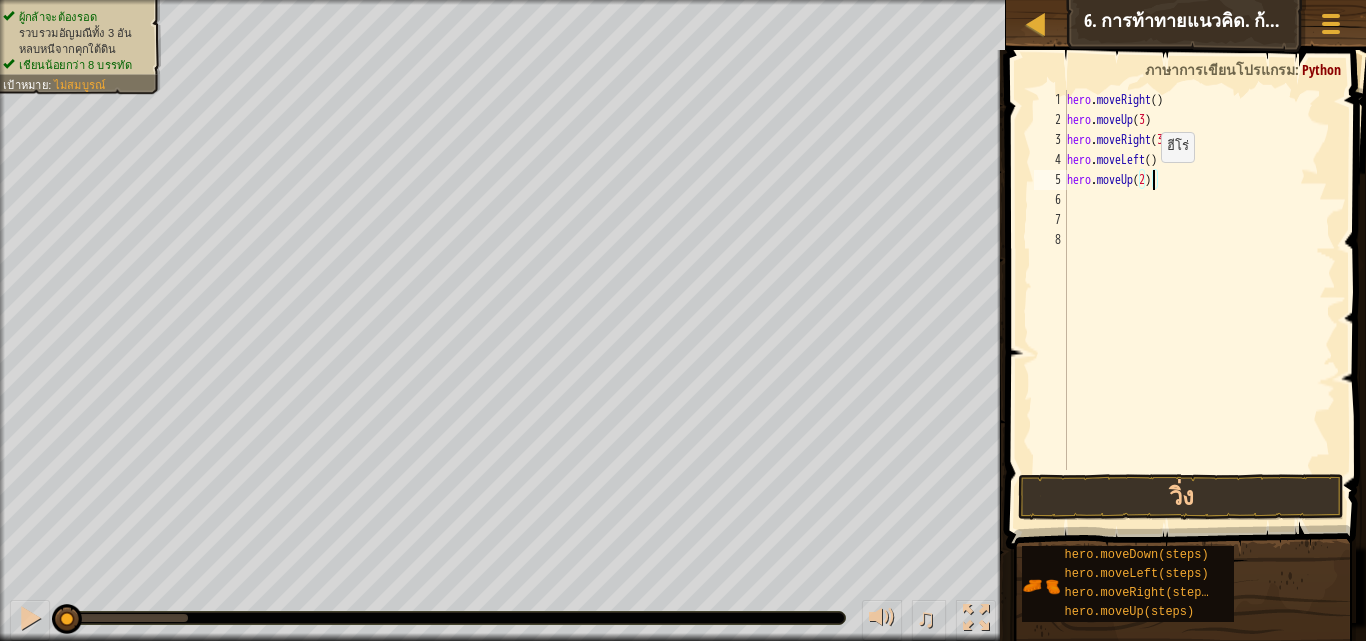 scroll, scrollTop: 9, scrollLeft: 6, axis: both 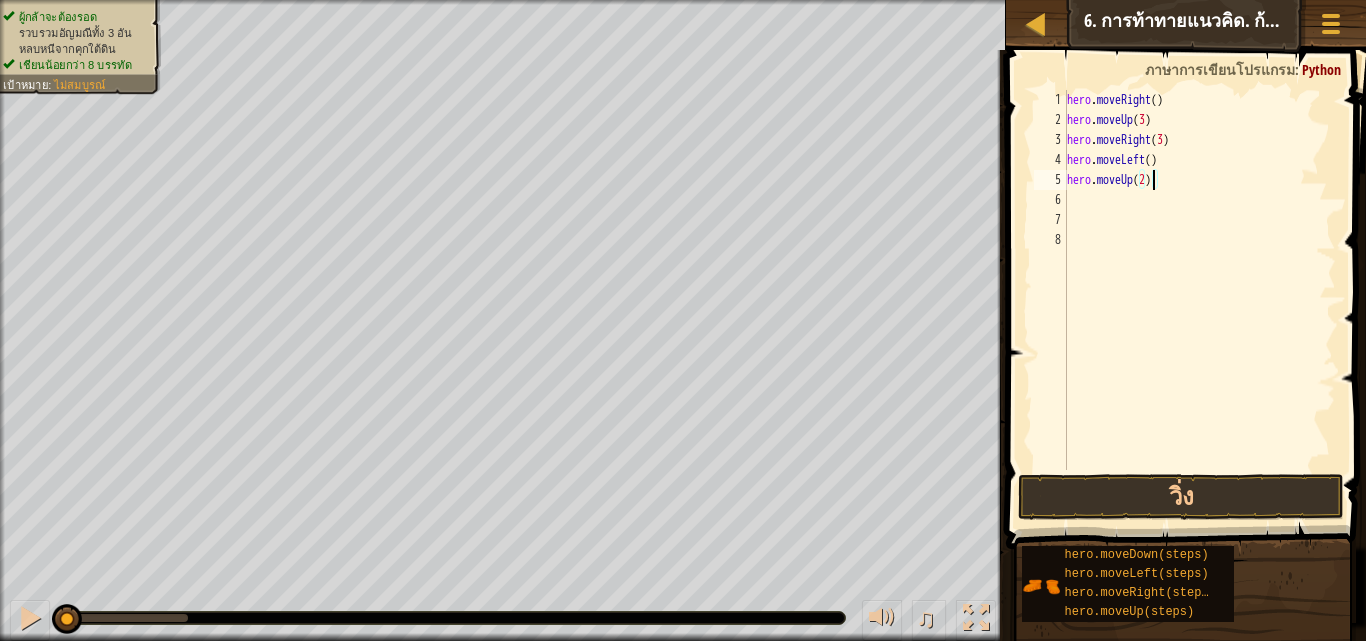 click on "hero . moveRight ( ) hero . moveUp ( 3 ) hero . moveRight ( 3 ) hero . moveLeft ( ) hero . moveUp ( 2 )" at bounding box center [1199, 300] 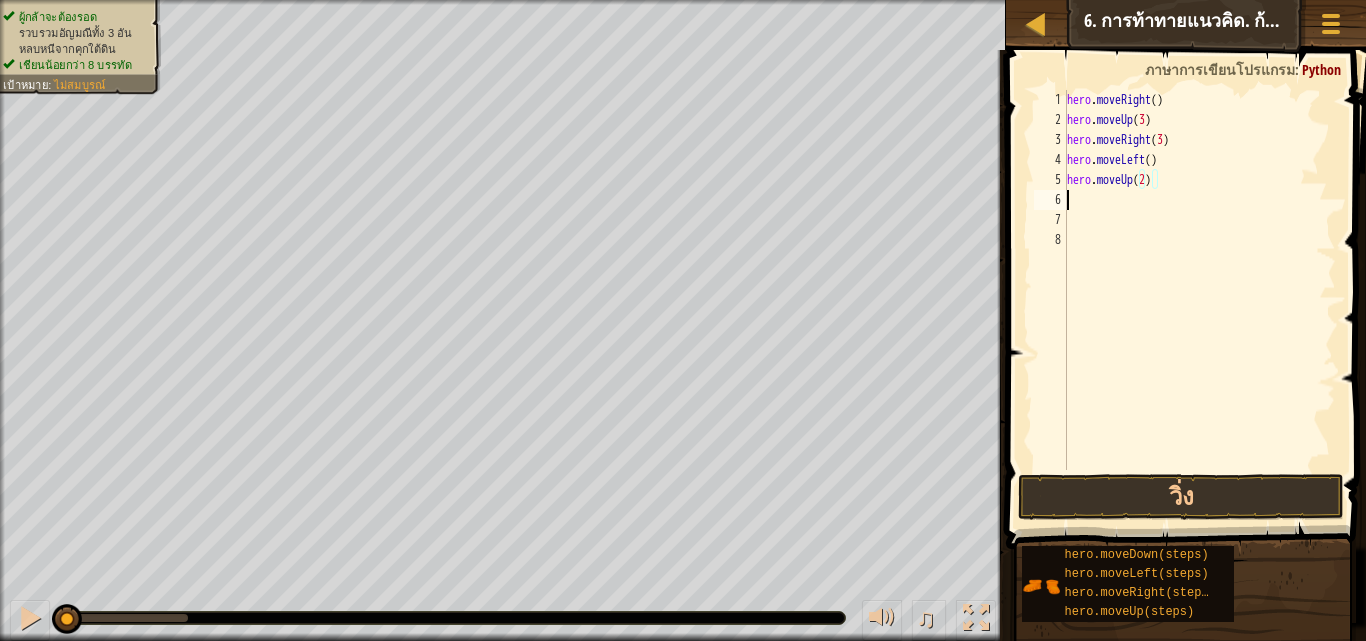 scroll, scrollTop: 9, scrollLeft: 0, axis: vertical 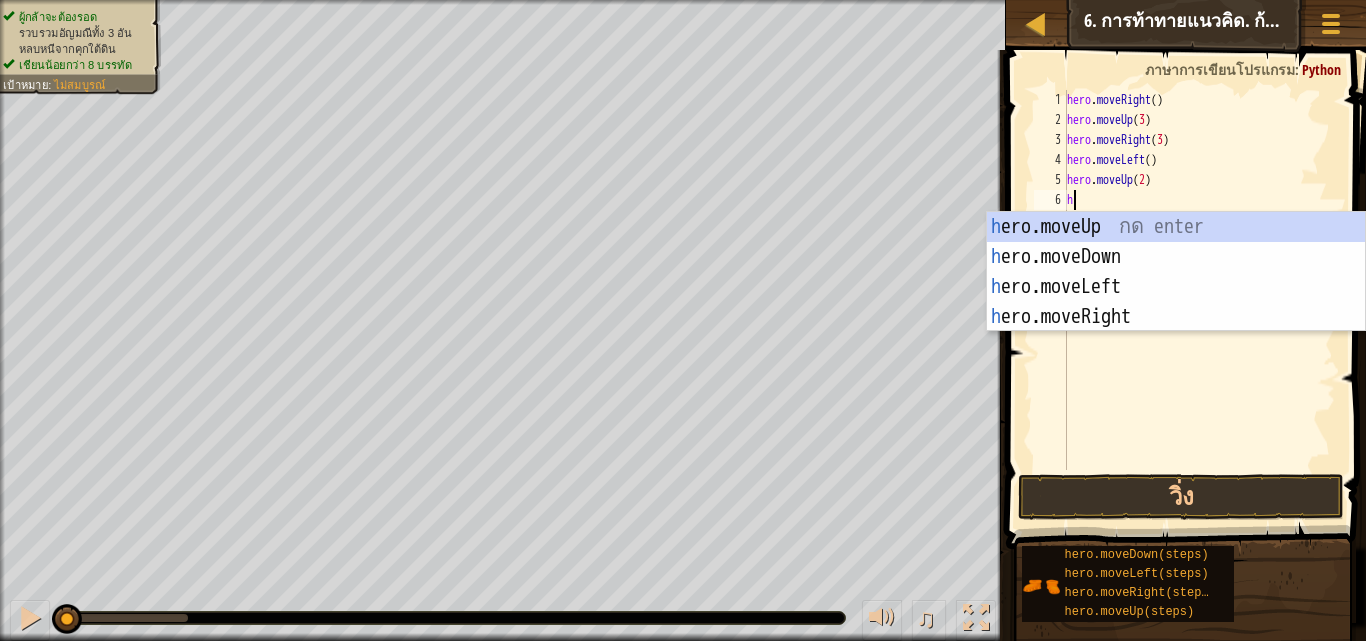 type on "h" 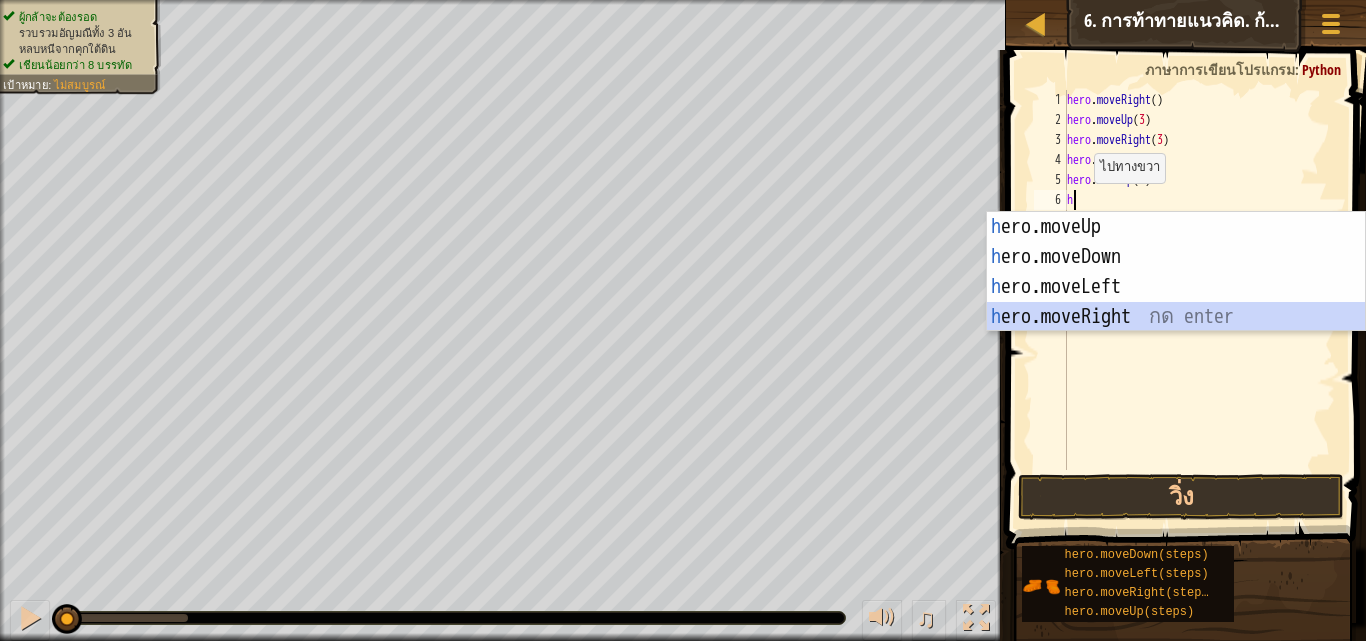 click on "h ero.moveUp กด enter h ero.moveDown กด enter h ero.moveLeft กด enter h ero.moveRight กด enter" at bounding box center [1176, 302] 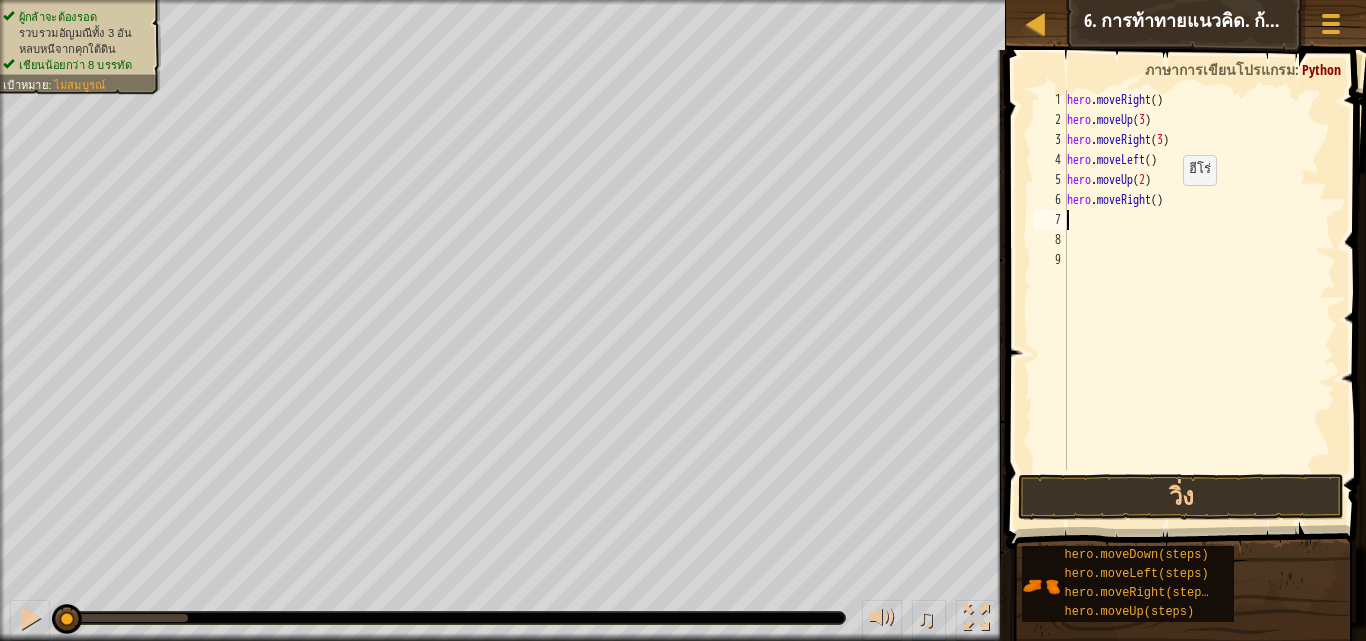 click on "hero . moveRight ( ) hero . moveUp ( 3 ) hero . moveRight ( 3 ) hero . moveLeft ( ) hero . moveUp ( 2 ) hero . moveRight ( )" at bounding box center (1199, 300) 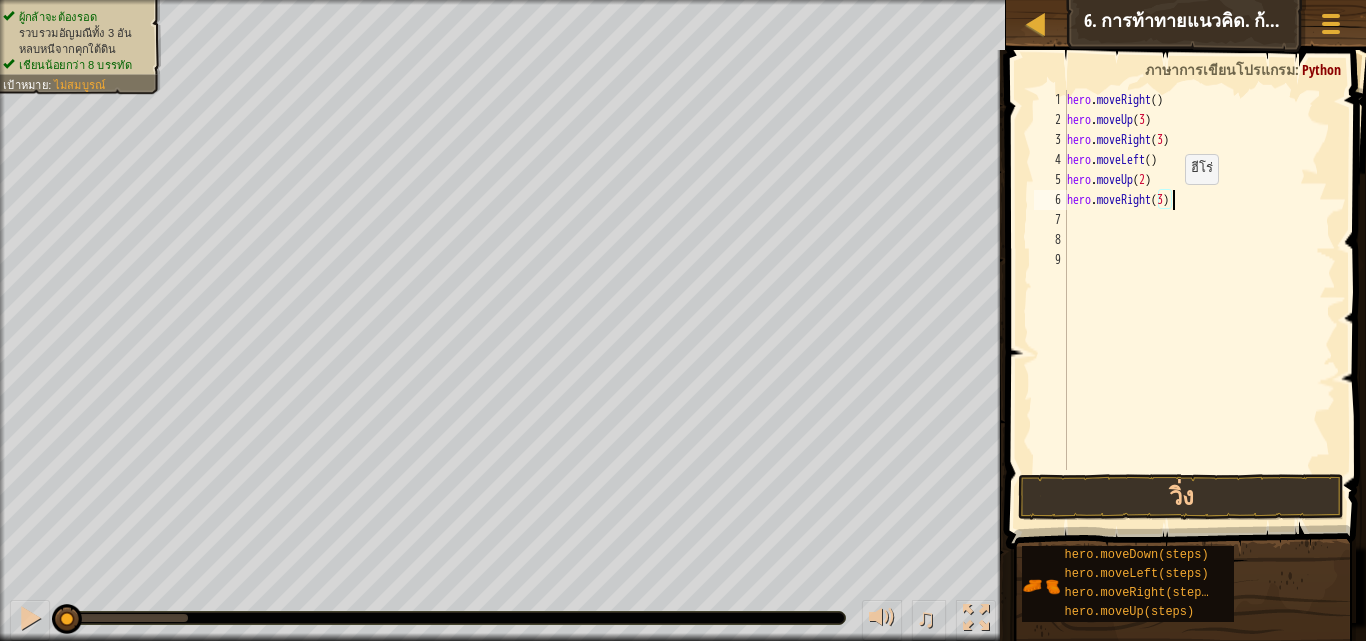 scroll, scrollTop: 9, scrollLeft: 8, axis: both 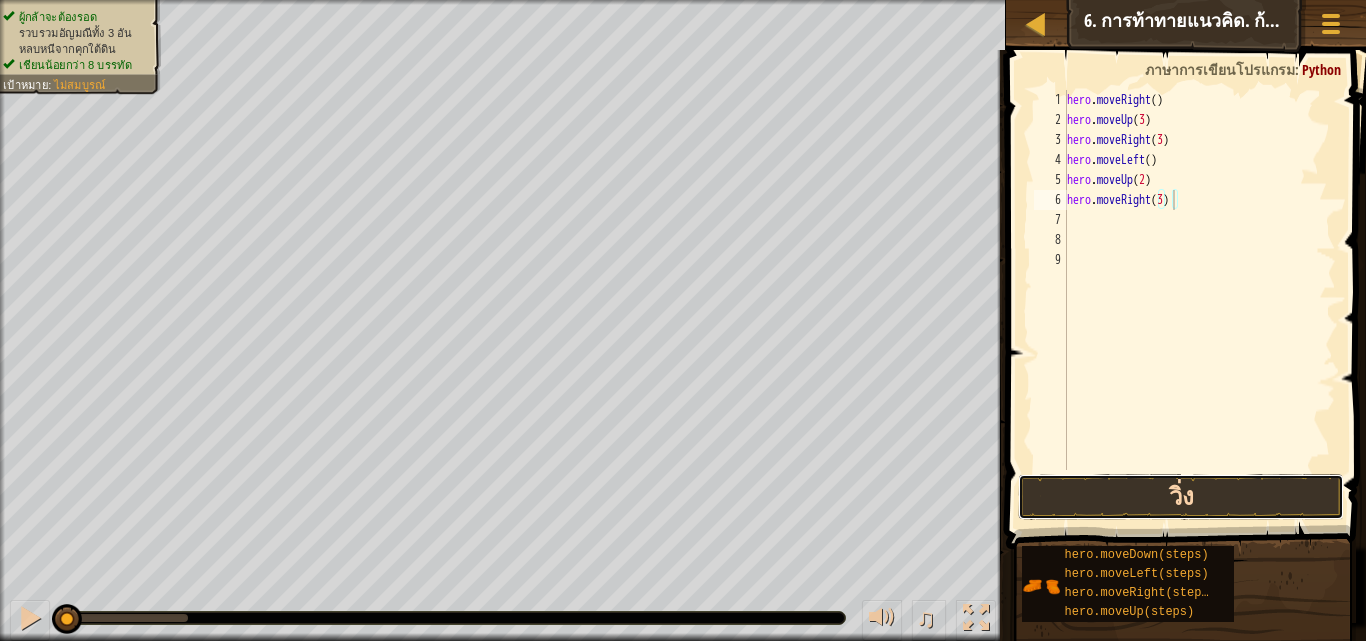 click on "วิ่ง" at bounding box center (1181, 497) 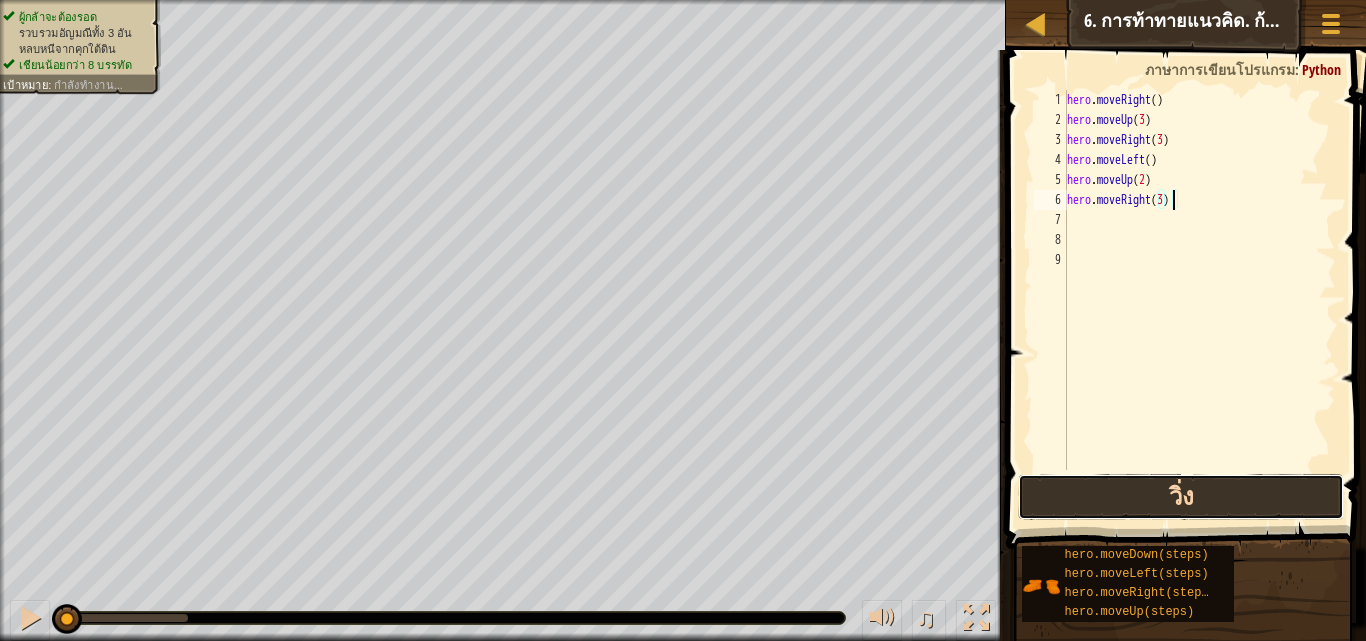 click on "วิ่ง" at bounding box center (1181, 497) 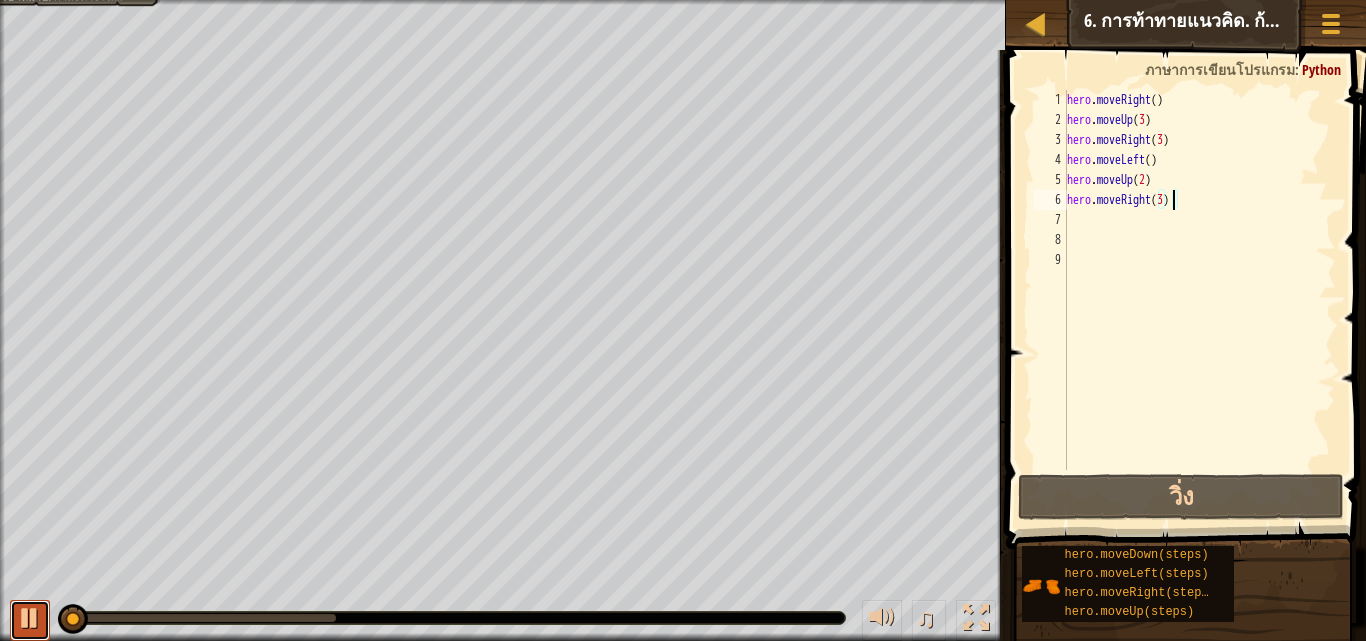 click at bounding box center (30, 618) 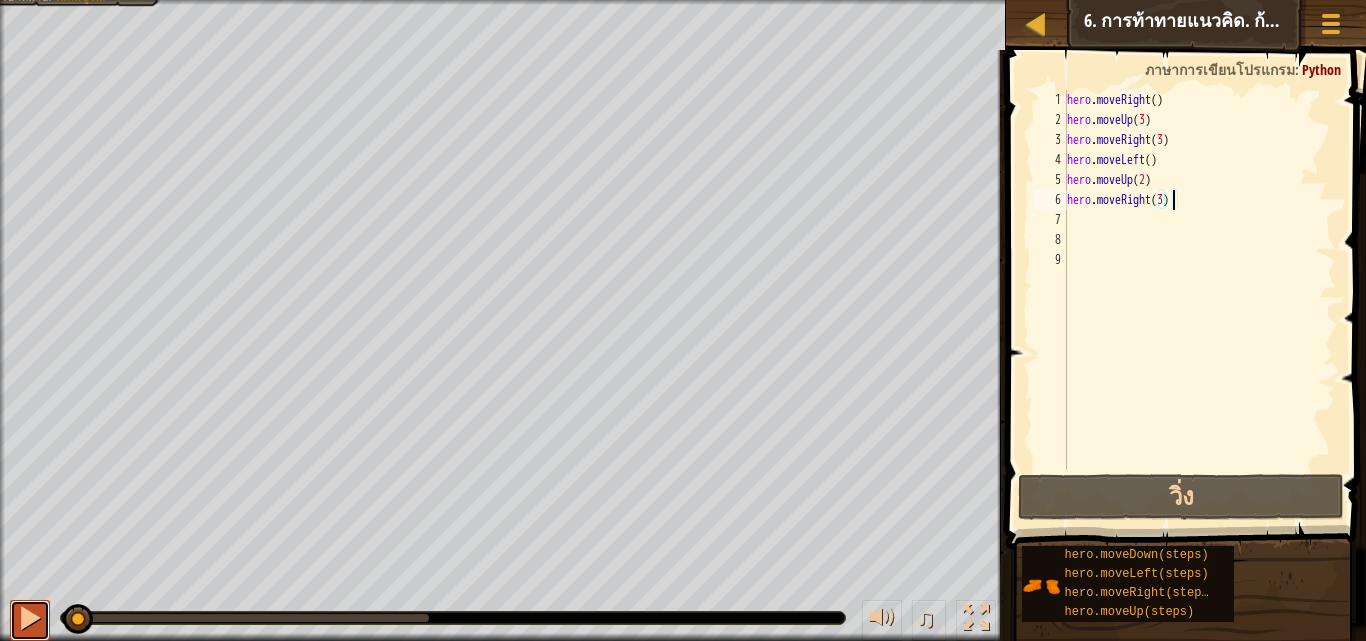 click at bounding box center [30, 618] 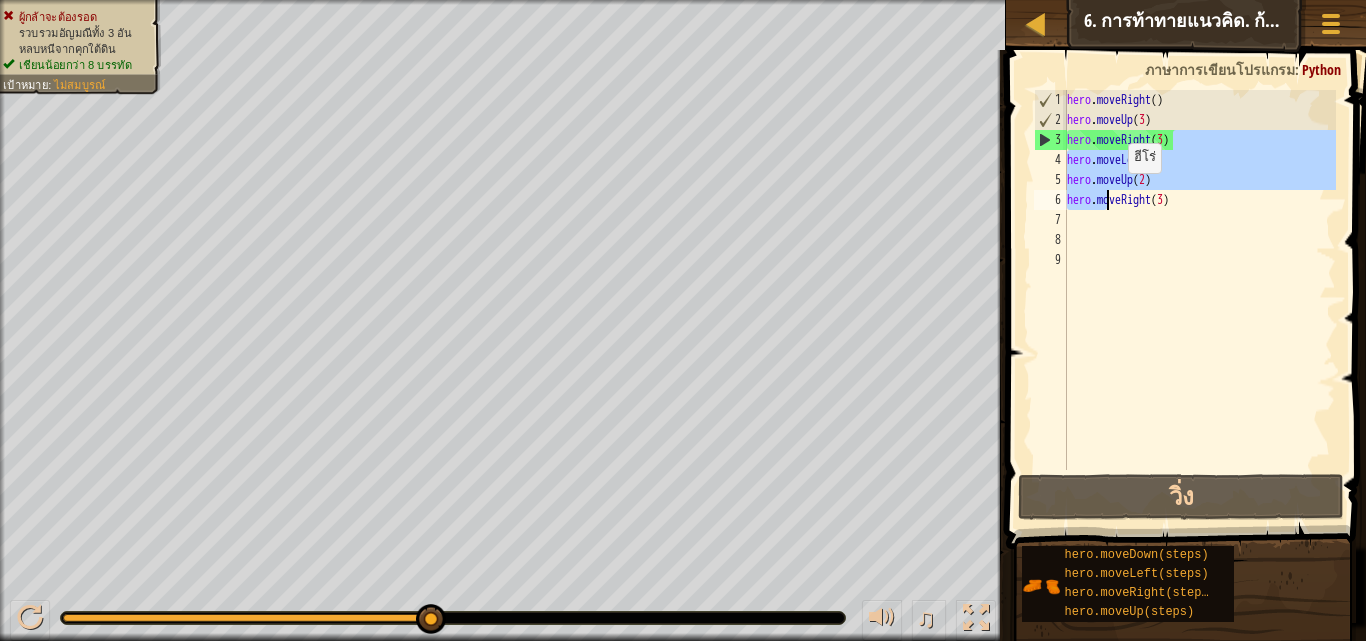 drag, startPoint x: 1170, startPoint y: 149, endPoint x: 1156, endPoint y: 191, distance: 44.27189 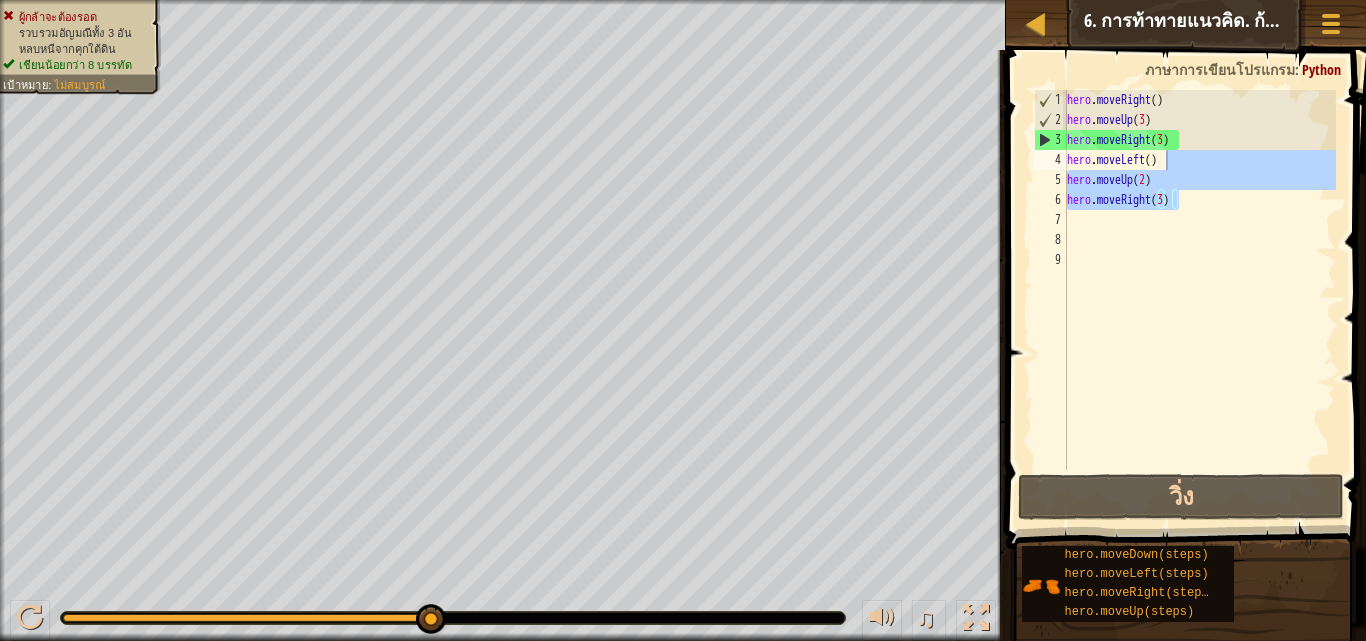 scroll, scrollTop: 9, scrollLeft: 7, axis: both 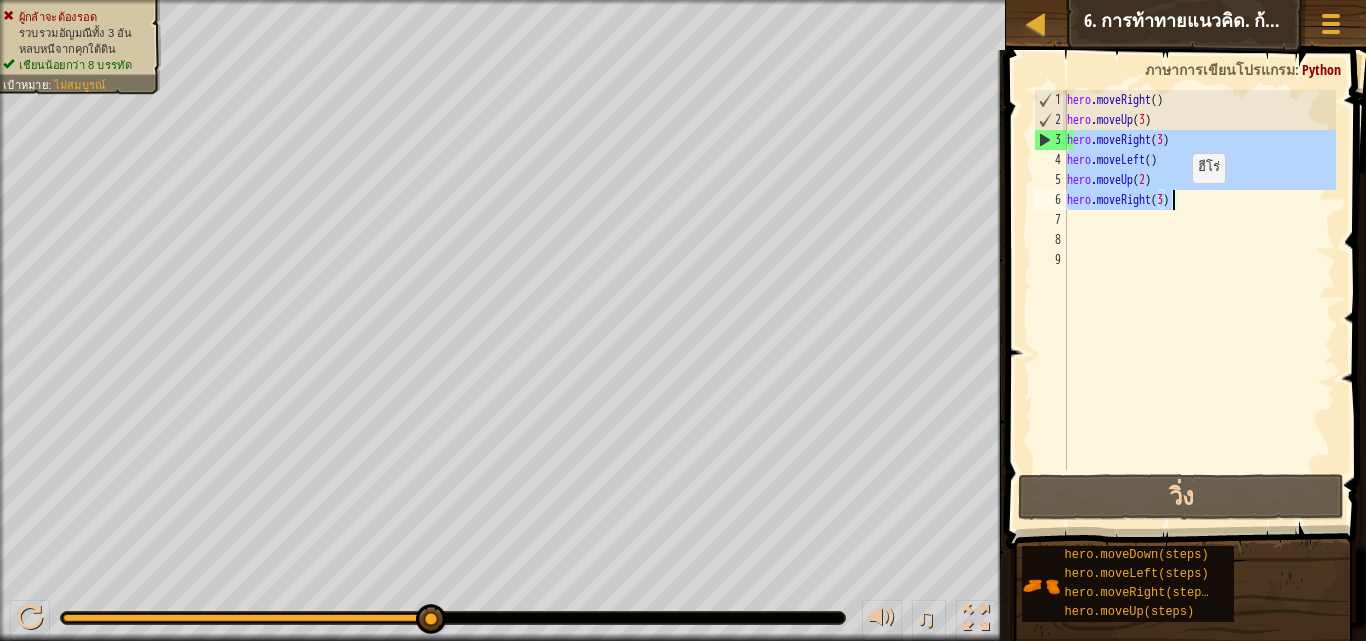 drag, startPoint x: 1076, startPoint y: 144, endPoint x: 1175, endPoint y: 203, distance: 115.24756 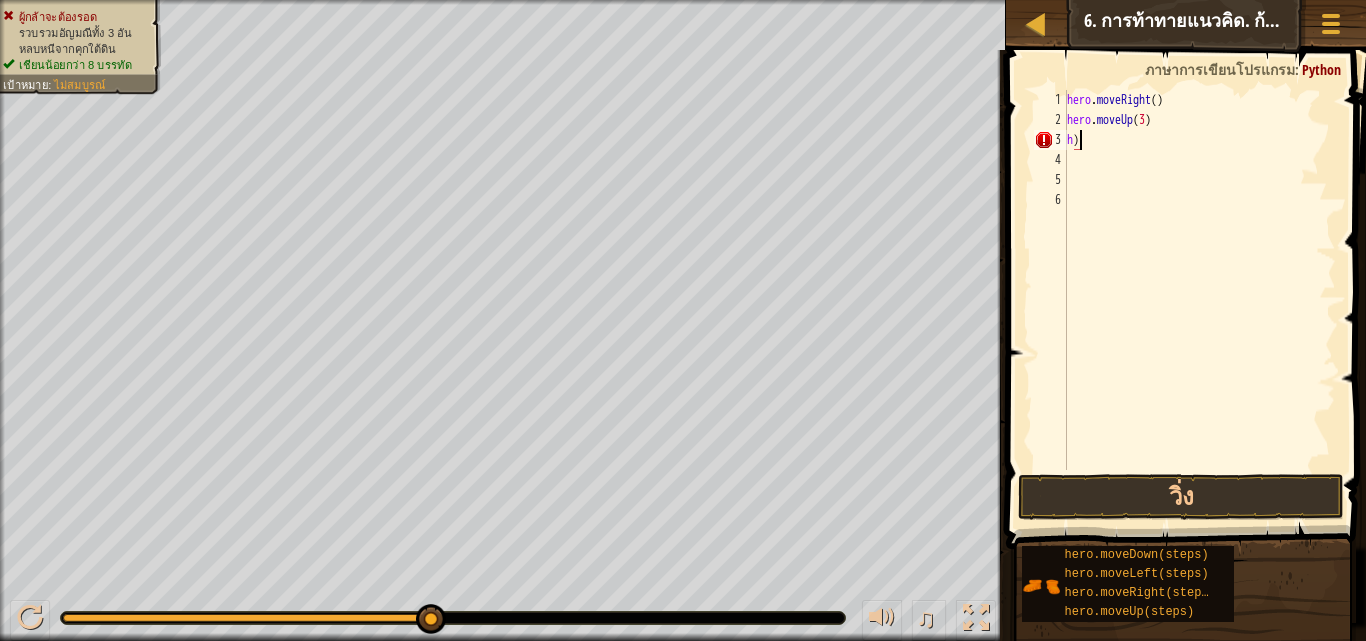 click on "hero . moveRight ( ) hero . moveUp ( 3 ) h )" at bounding box center [1199, 300] 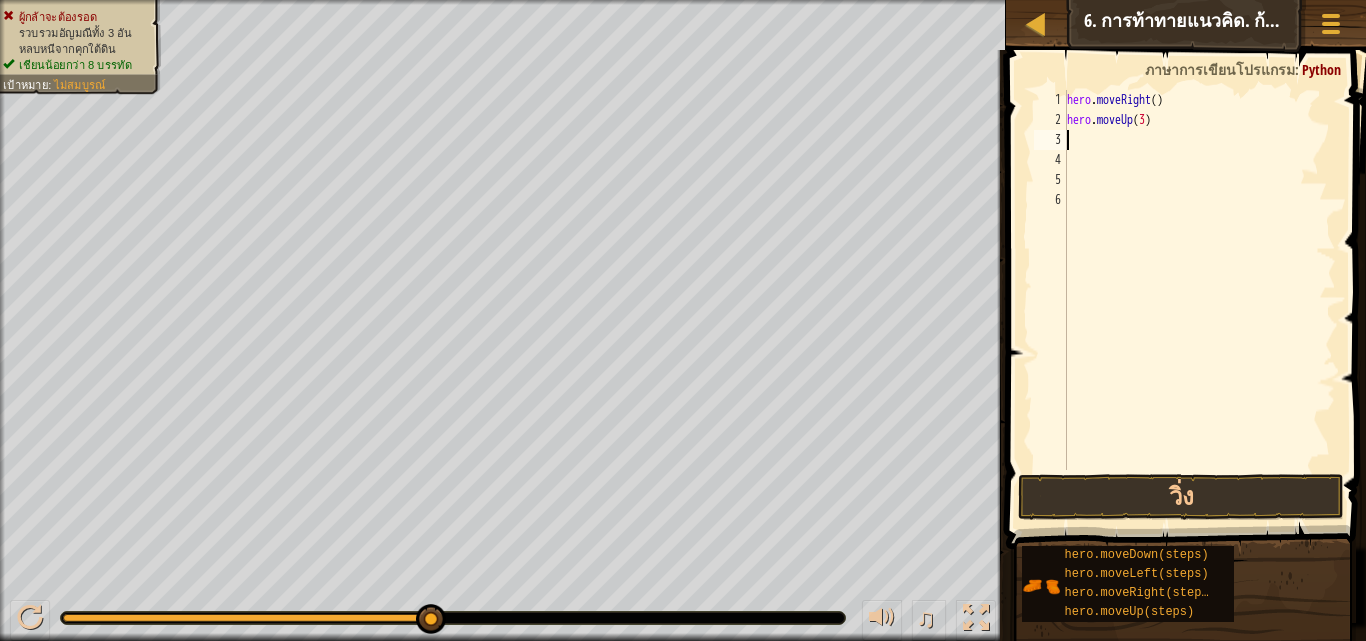 type on "h" 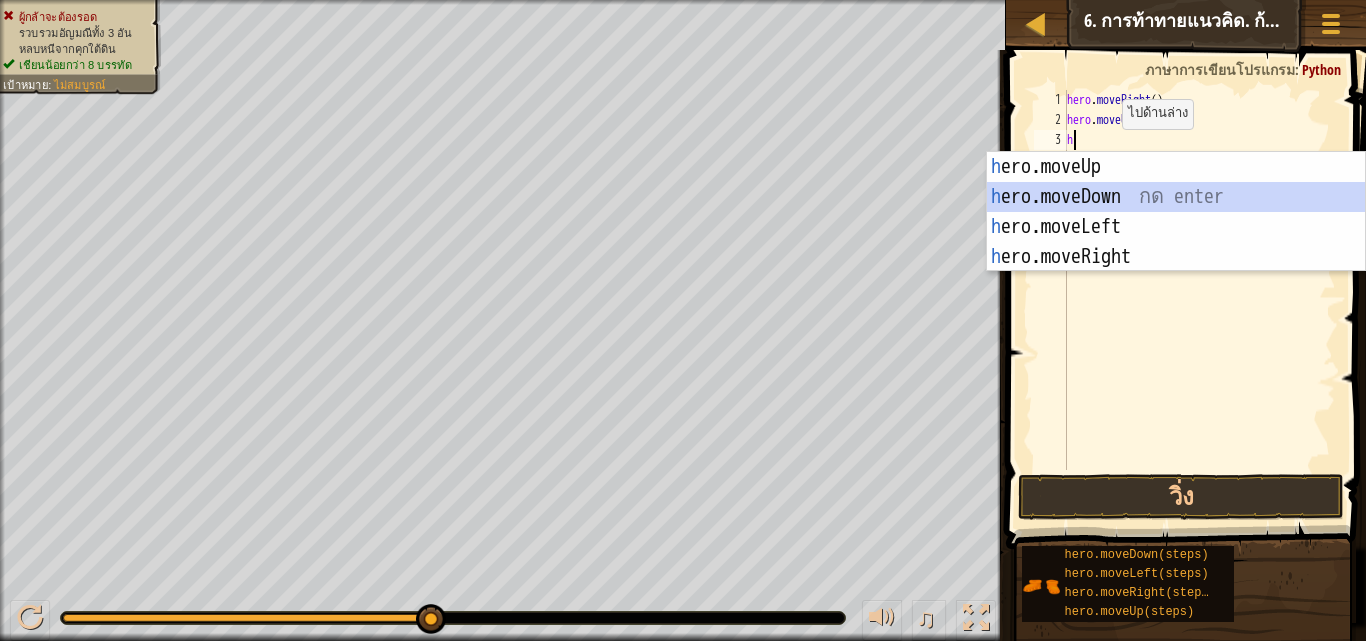 click on "h ero.moveUp กด enter h ero.moveDown กด enter h ero.moveLeft กด enter h ero.moveRight กด enter" at bounding box center (1176, 242) 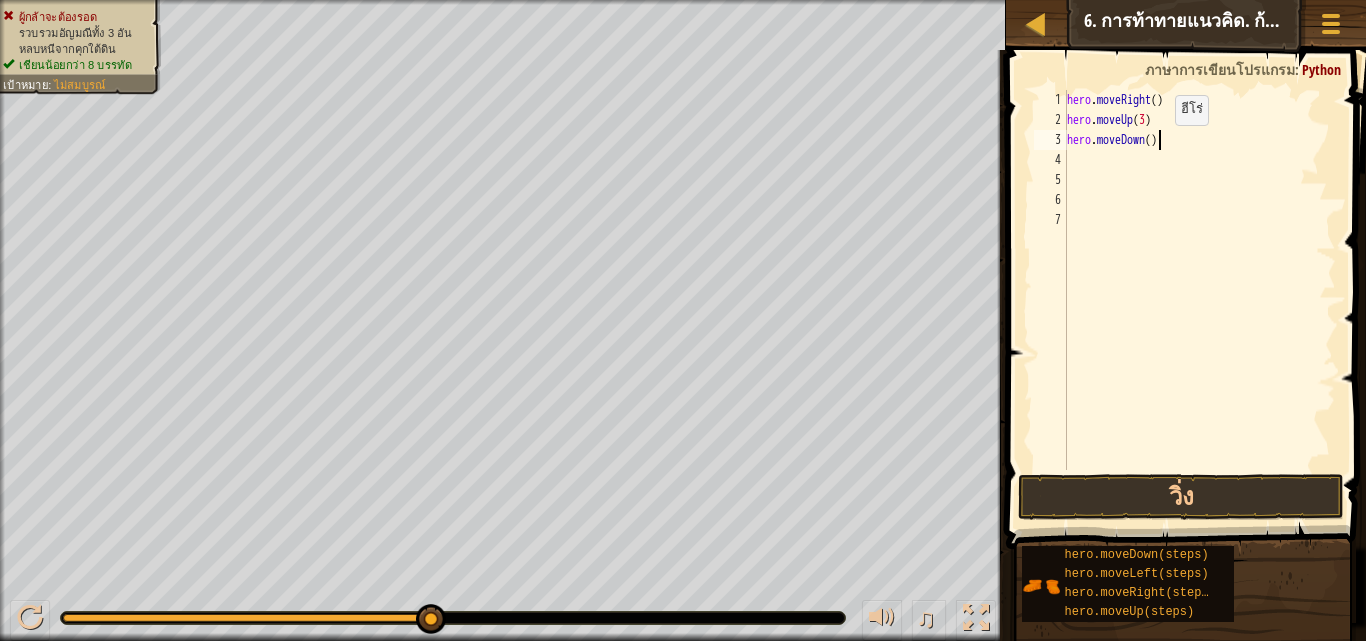 click on "hero . moveRight ( ) hero . moveUp ( 3 ) hero . moveDown ( )" at bounding box center (1199, 300) 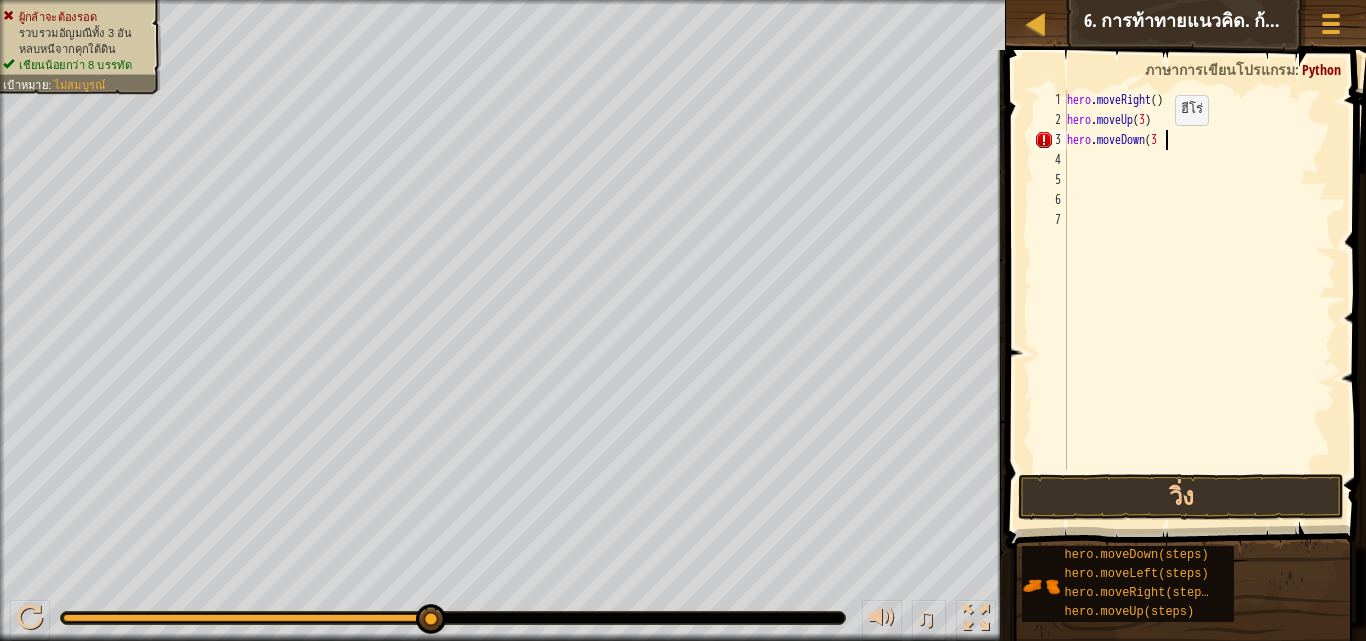 scroll, scrollTop: 9, scrollLeft: 7, axis: both 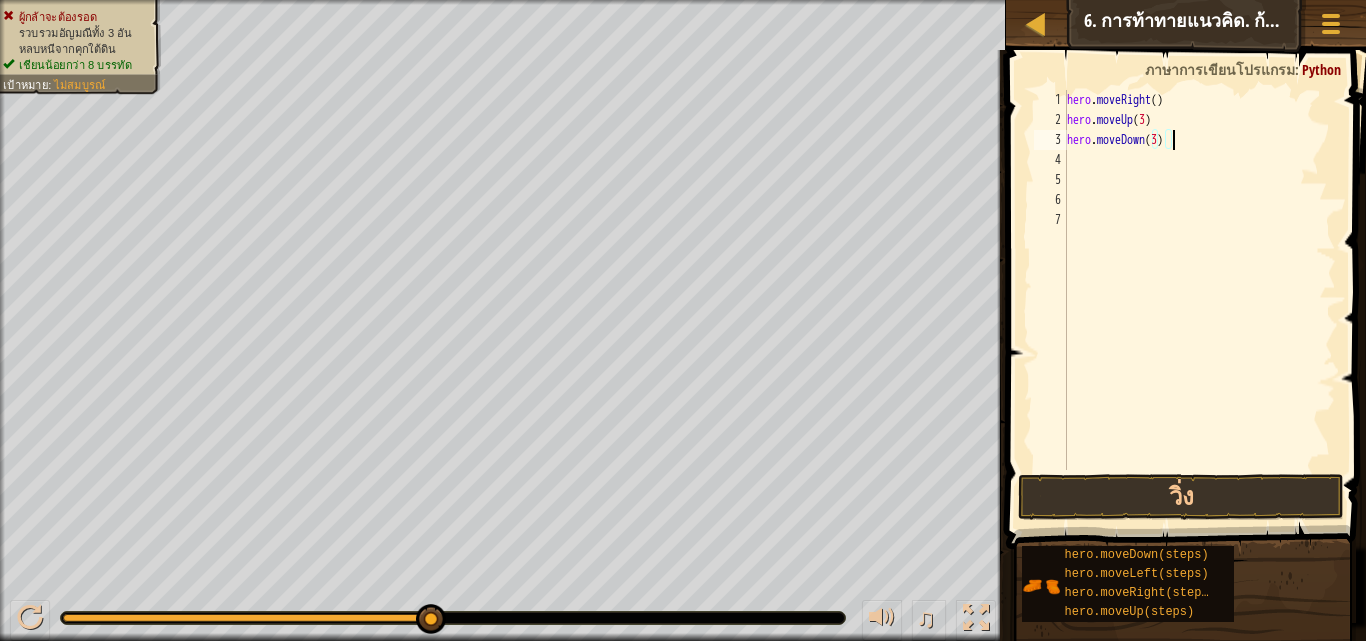 click on "hero . moveRight ( ) hero . moveUp ( 3 ) hero . moveDown ( 3 )" at bounding box center [1199, 300] 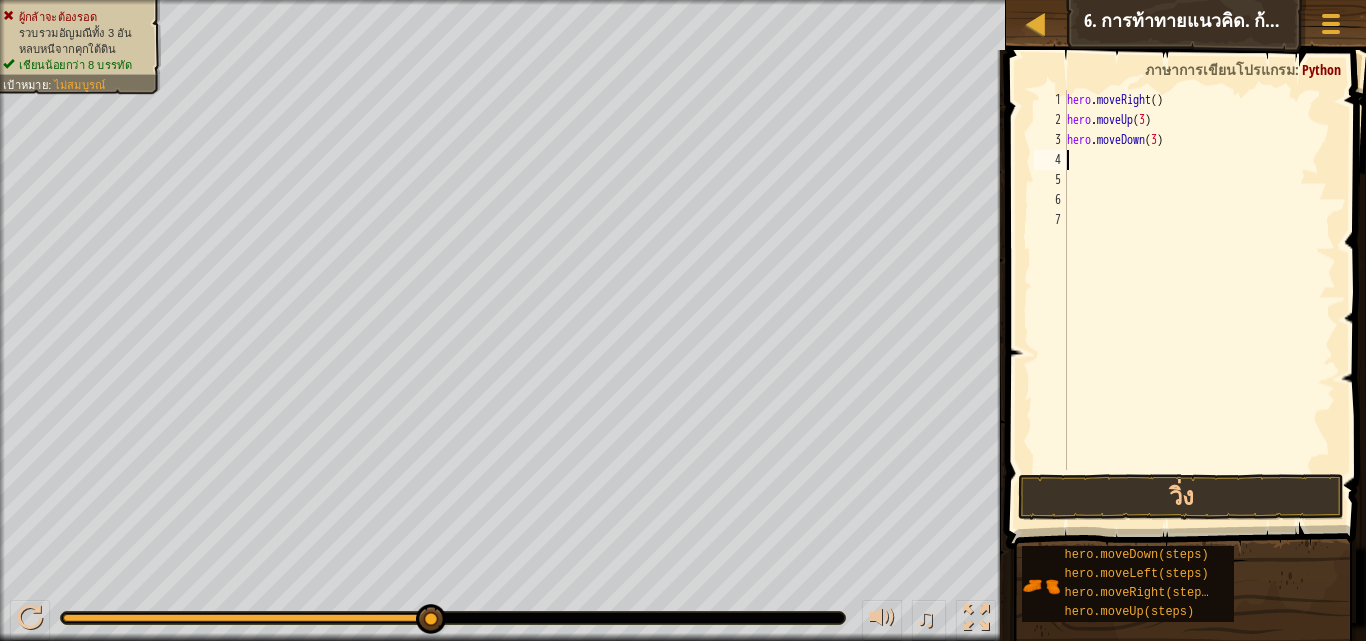 scroll, scrollTop: 9, scrollLeft: 0, axis: vertical 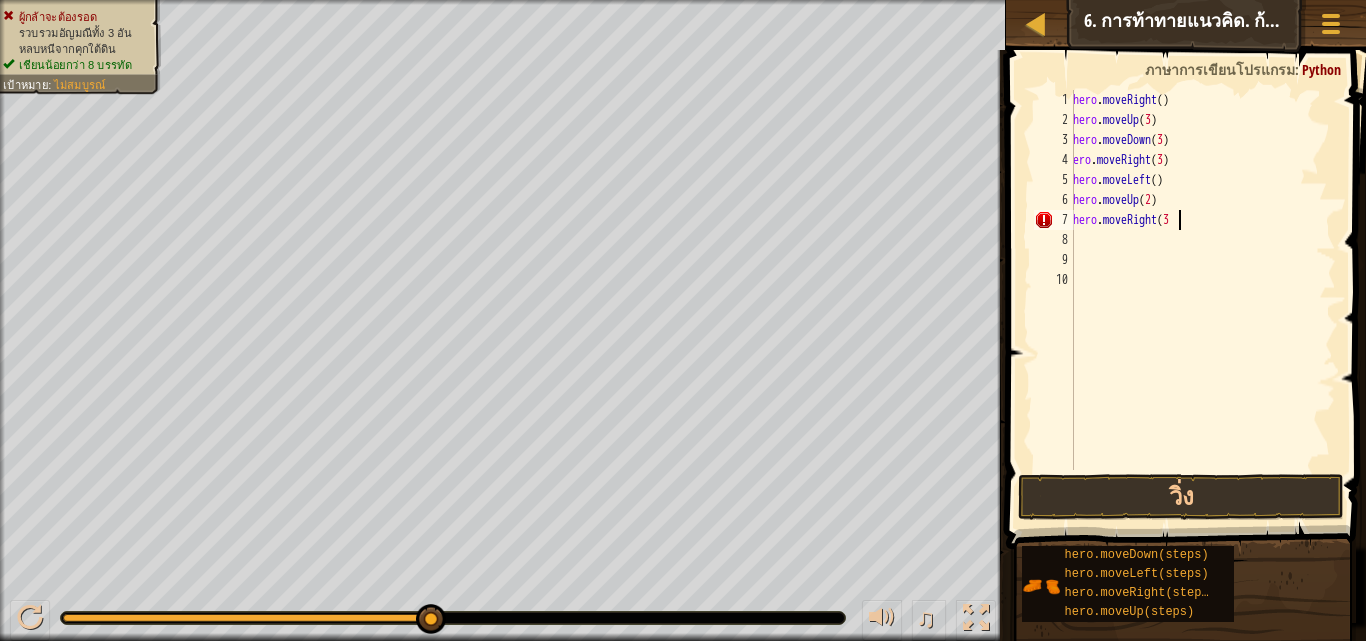 click on "hero . moveRight ( ) hero . moveUp ( 3 ) hero . moveDown ( 3 ) ero . moveRight ( 3 ) hero . moveLeft ( ) hero . moveUp ( 2 ) hero . moveRight ( 3" at bounding box center [1202, 300] 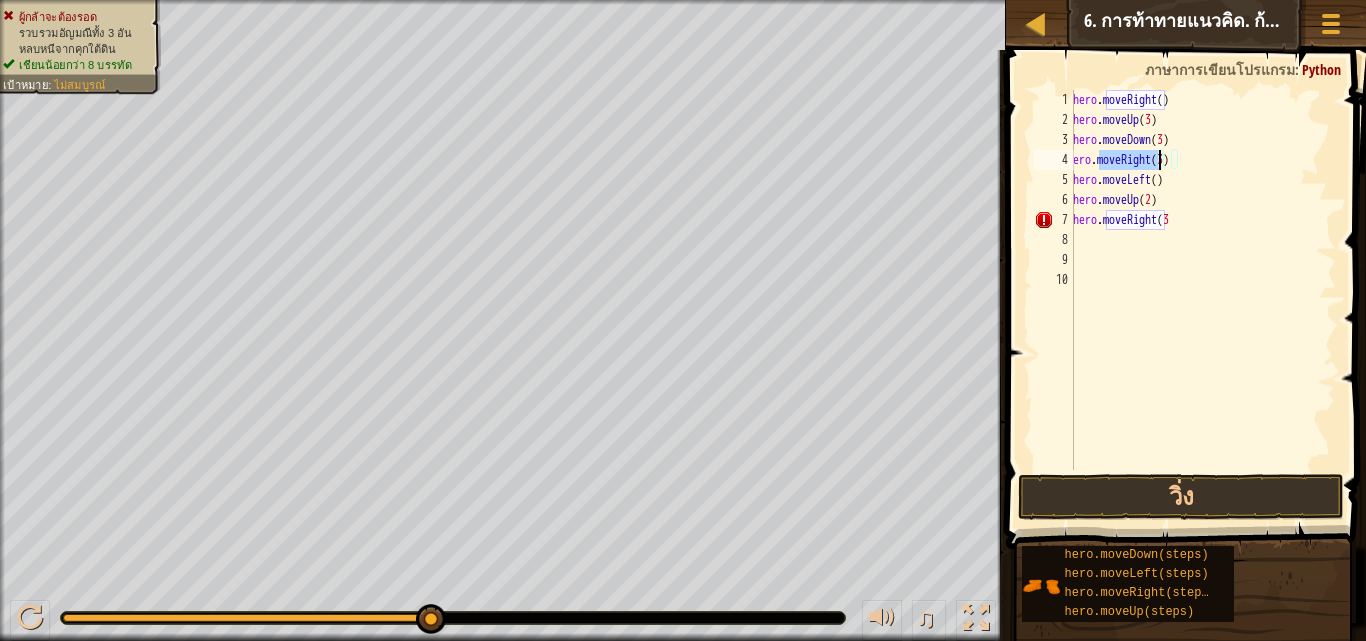 click on "hero . moveRight ( ) hero . moveUp ( 3 ) hero . moveDown ( 3 ) ero . moveRight ( 3 ) hero . moveLeft ( ) hero . moveUp ( 2 ) hero . moveRight ( 3" at bounding box center (1202, 300) 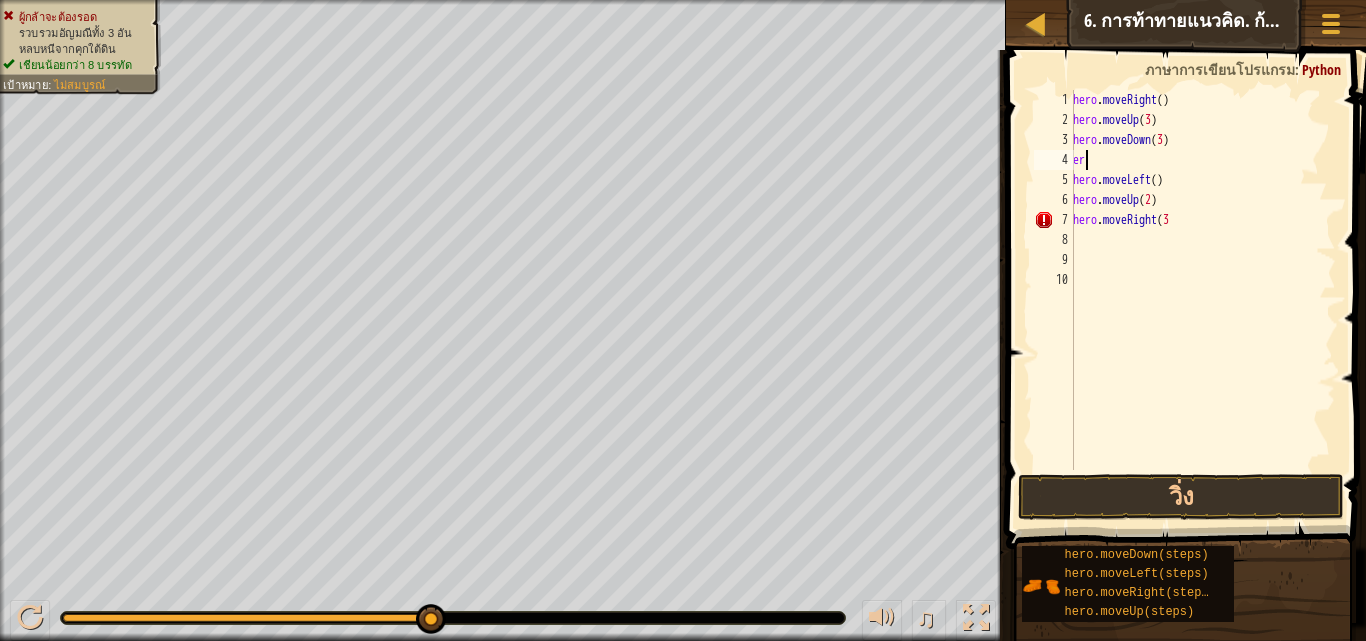 type on "e" 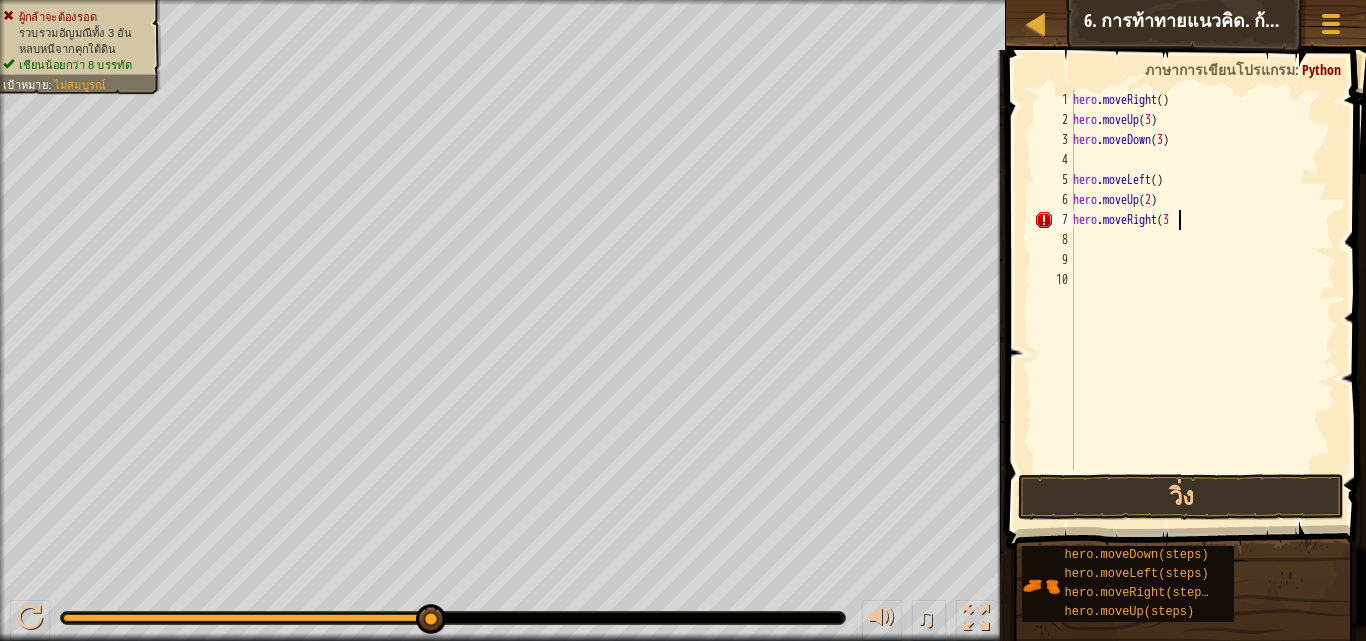 click on "hero . moveRight ( ) hero . moveUp ( [NUMBER] ) hero . moveDown ( [NUMBER] ) hero . moveLeft ( ) hero . moveUp ( [NUMBER] ) hero . moveRight ( [NUMBER] )" at bounding box center (1202, 300) 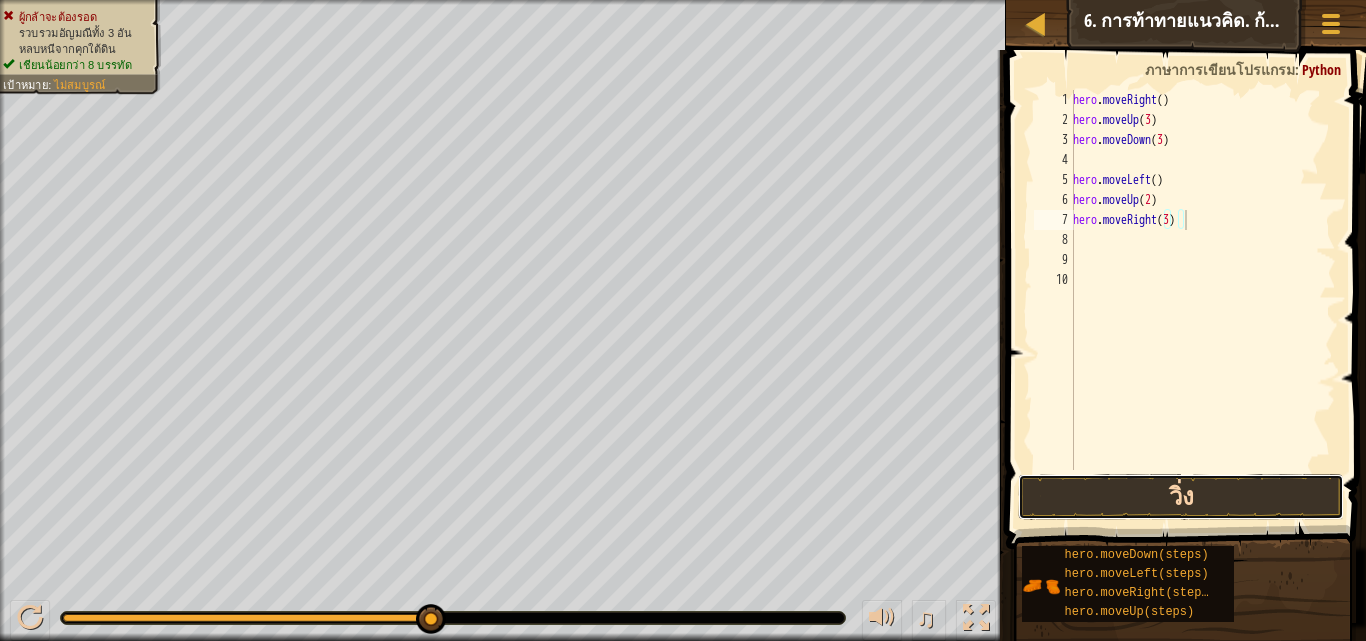 click on "วิ่ง" at bounding box center (1181, 497) 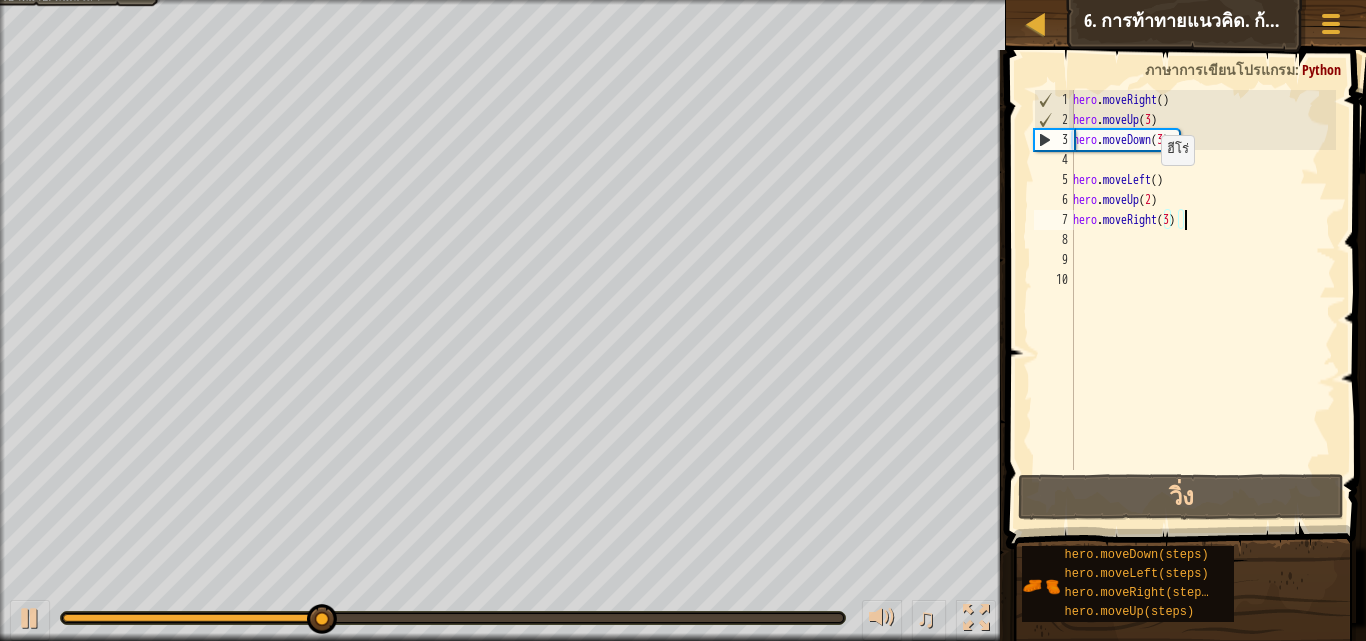 click on "hero . moveRight ( ) hero . moveUp ( 3 ) hero . moveDown ( 3 ) hero . moveLeft ( ) hero . moveUp ( 2 ) hero . moveRight ( 3 )" at bounding box center [1202, 300] 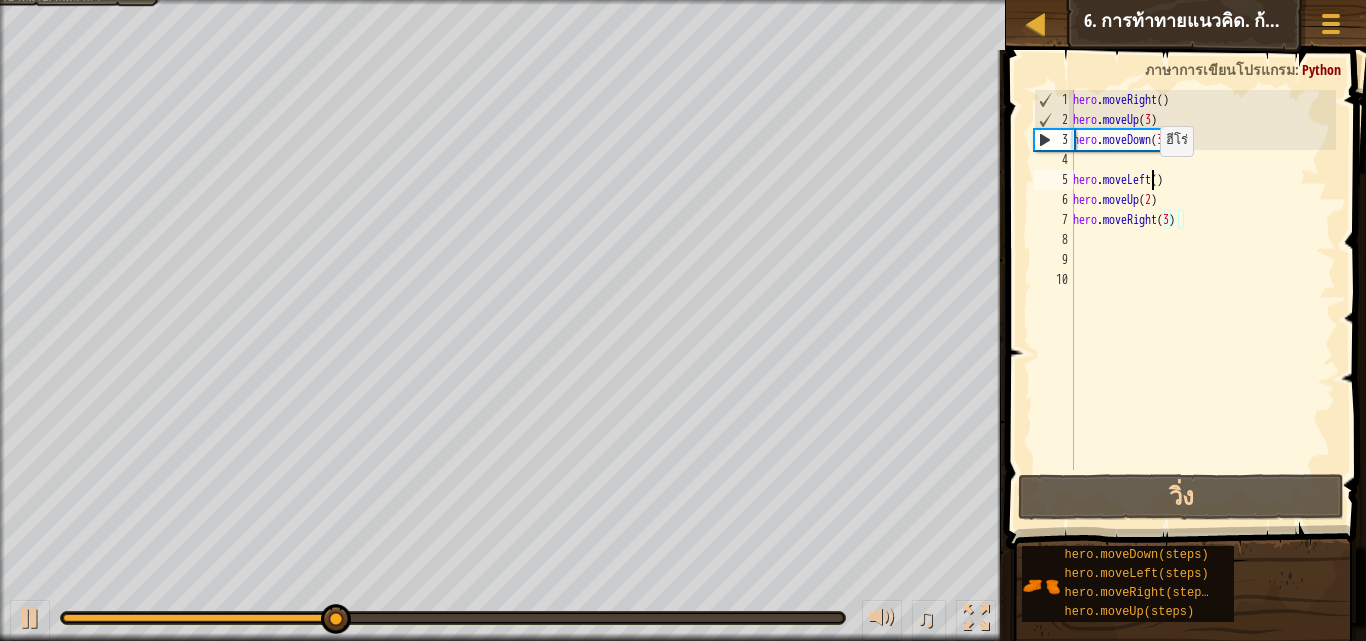 type on "hero.moveLeft()" 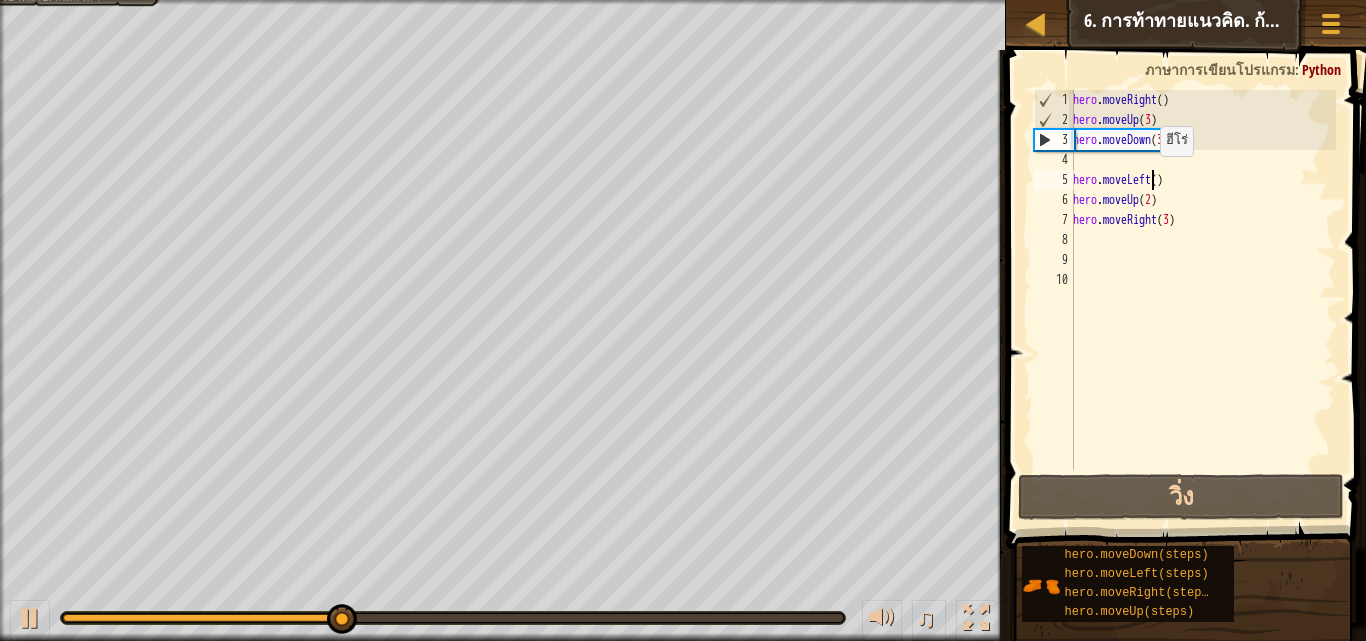 scroll, scrollTop: 9, scrollLeft: 7, axis: both 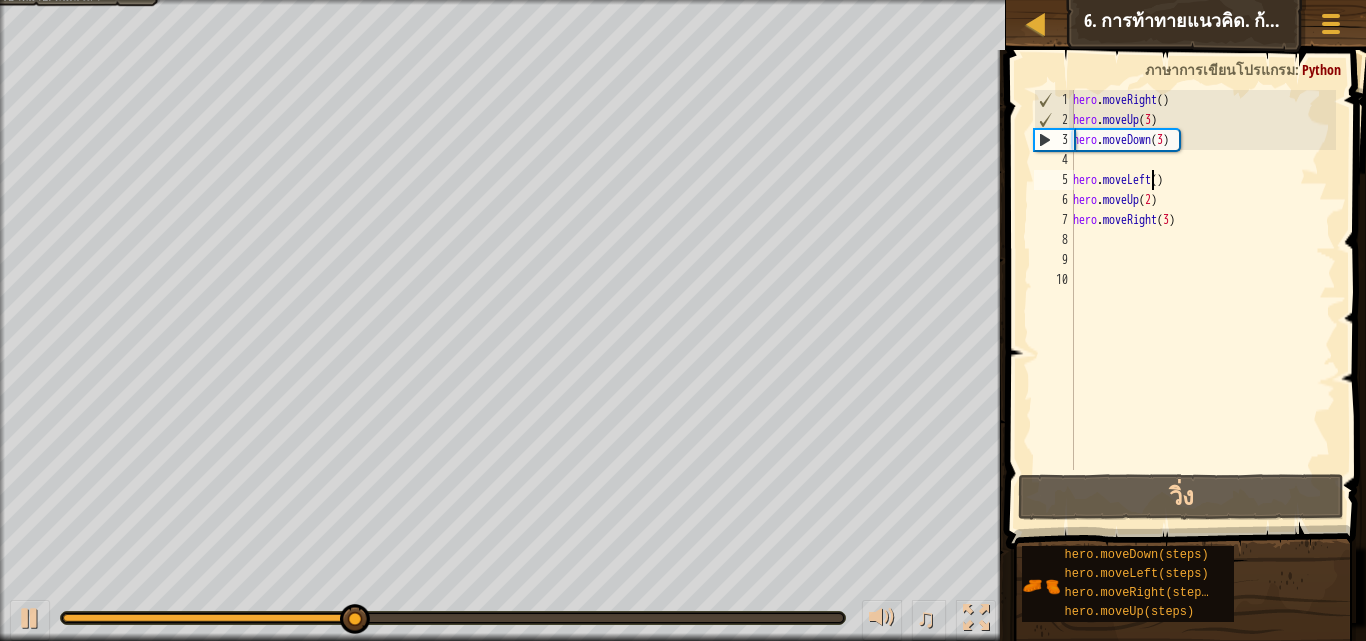 click on "hero . moveRight ( ) hero . moveUp ( 3 ) hero . moveDown ( 3 ) hero . moveLeft ( ) hero . moveUp ( 2 ) hero . moveRight ( 3 )" at bounding box center (1202, 300) 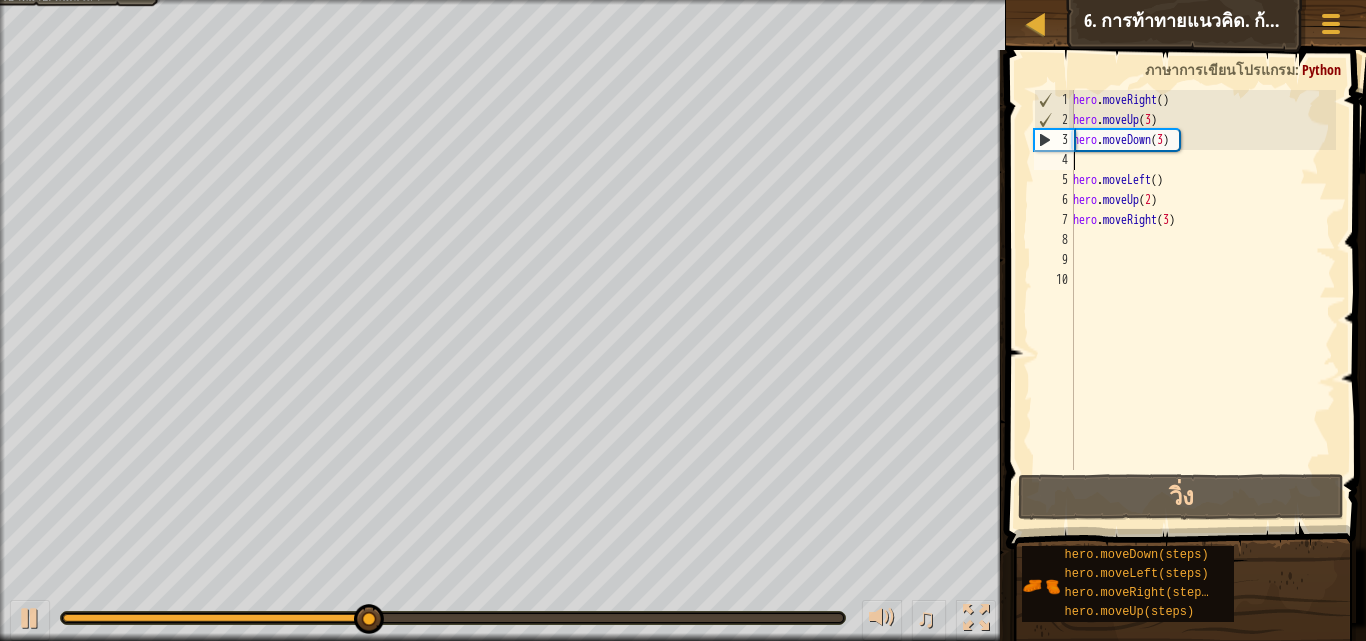 scroll, scrollTop: 9, scrollLeft: 0, axis: vertical 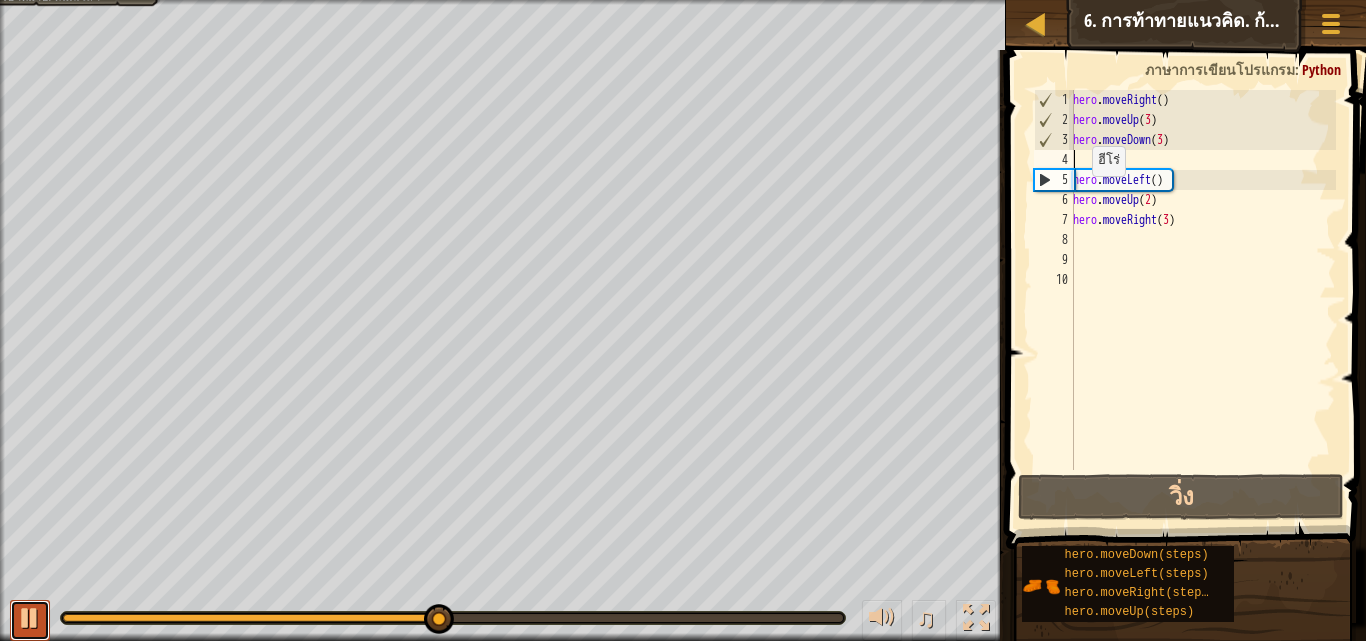 click at bounding box center (30, 618) 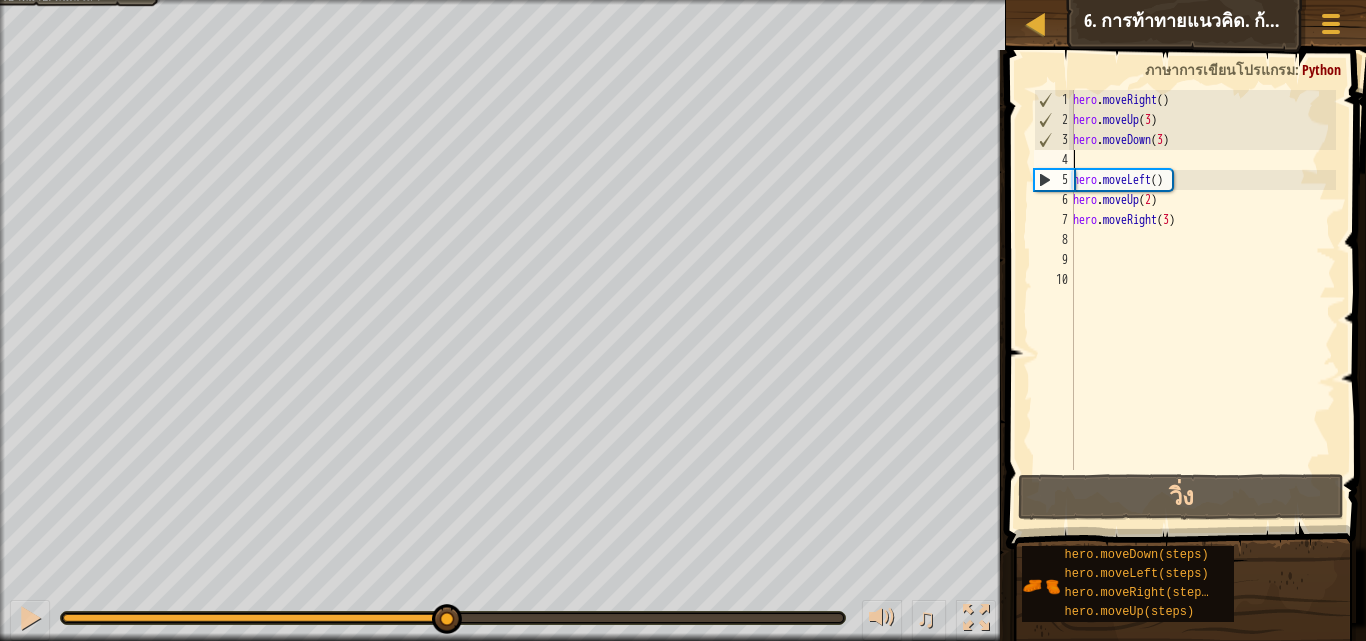 click on "hero . moveRight ( ) hero . moveUp ( 3 ) hero . moveDown ( 3 ) hero . moveLeft ( ) hero . moveUp ( 2 ) hero . moveRight ( 3 )" at bounding box center [1202, 300] 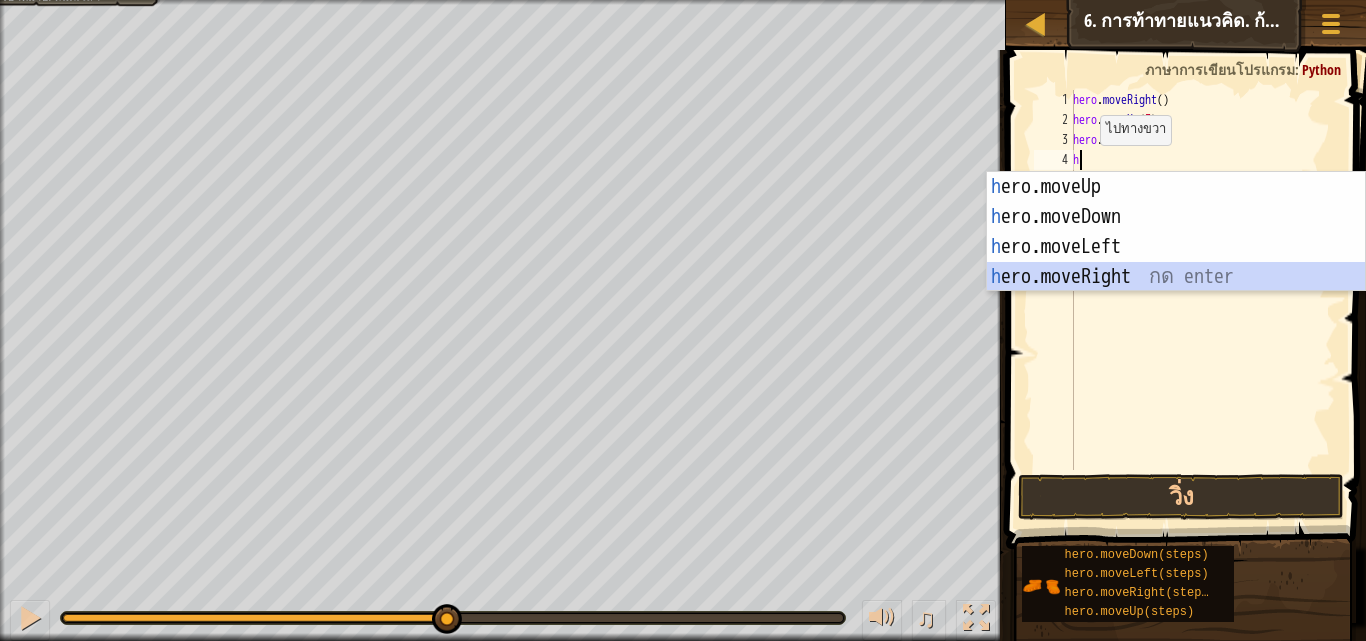 click on "h ero.moveUp กด enter h ero.moveDown กด enter h ero.moveLeft กด enter h ero.moveRight กด enter" at bounding box center [1176, 262] 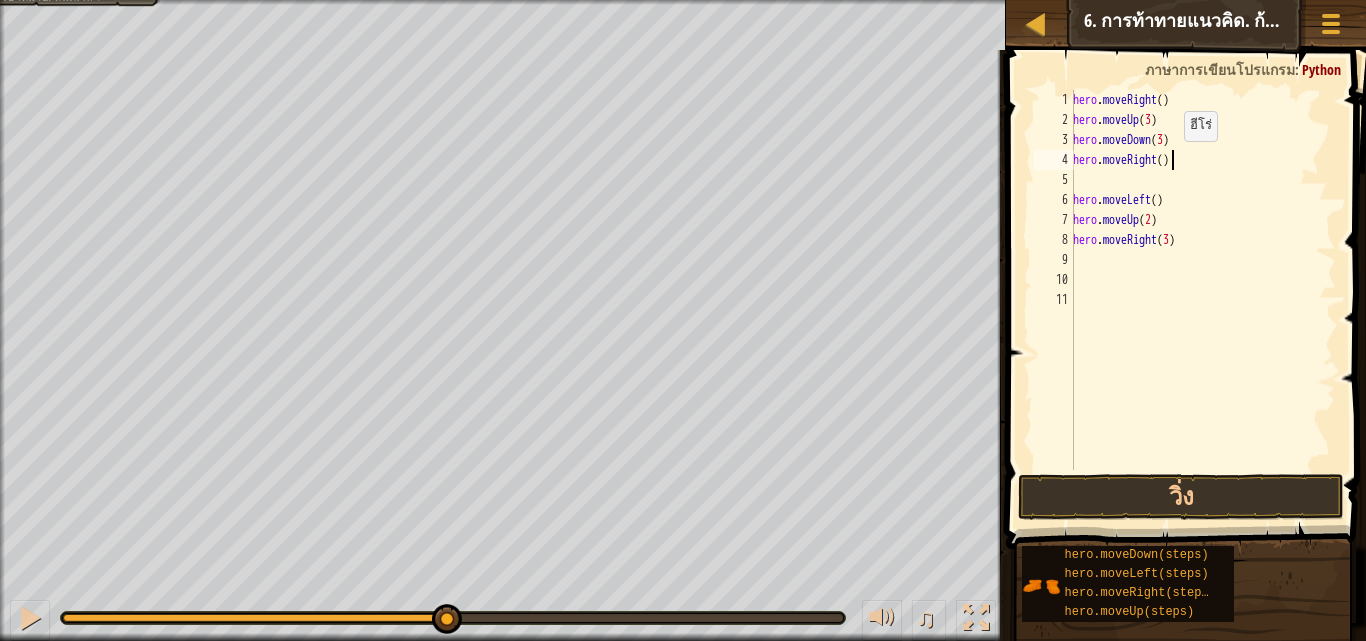 click on "hero . moveRight ( ) hero . moveUp ( [NUMBER] ) hero . moveDown ( [NUMBER] ) hero . moveRight ( ) hero . moveLeft ( ) hero . moveUp ( [NUMBER] ) hero . moveRight ( [NUMBER] )" at bounding box center [1202, 300] 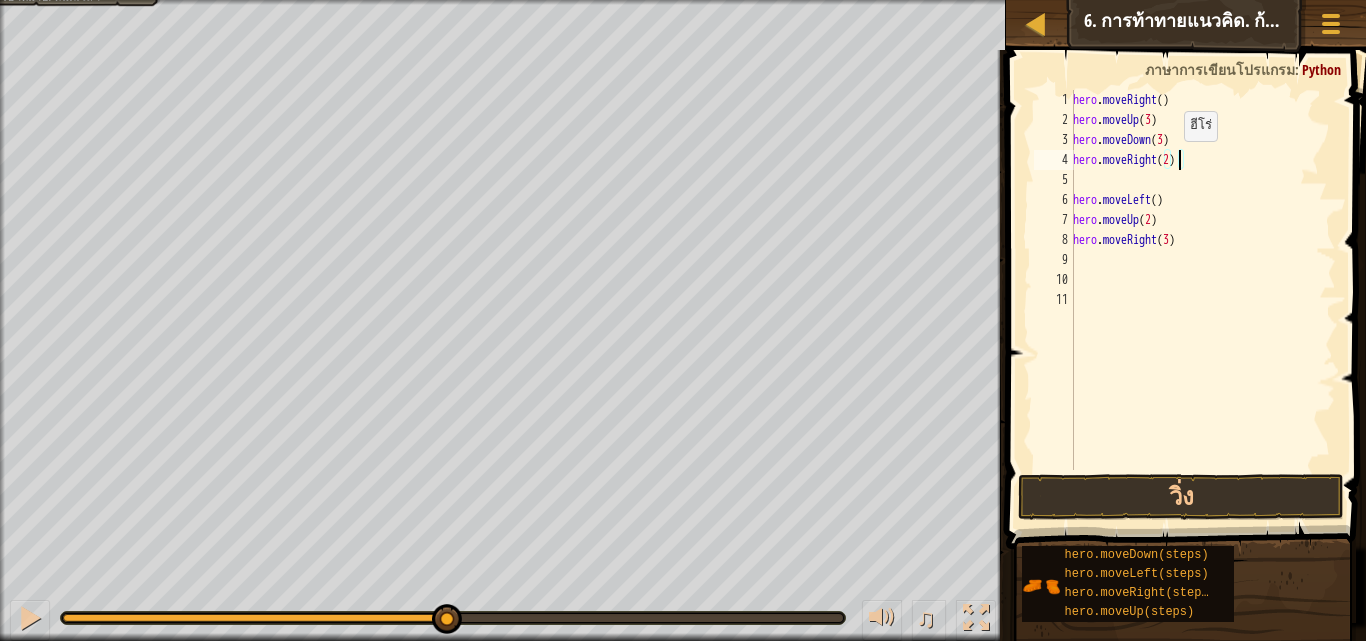 scroll, scrollTop: 9, scrollLeft: 8, axis: both 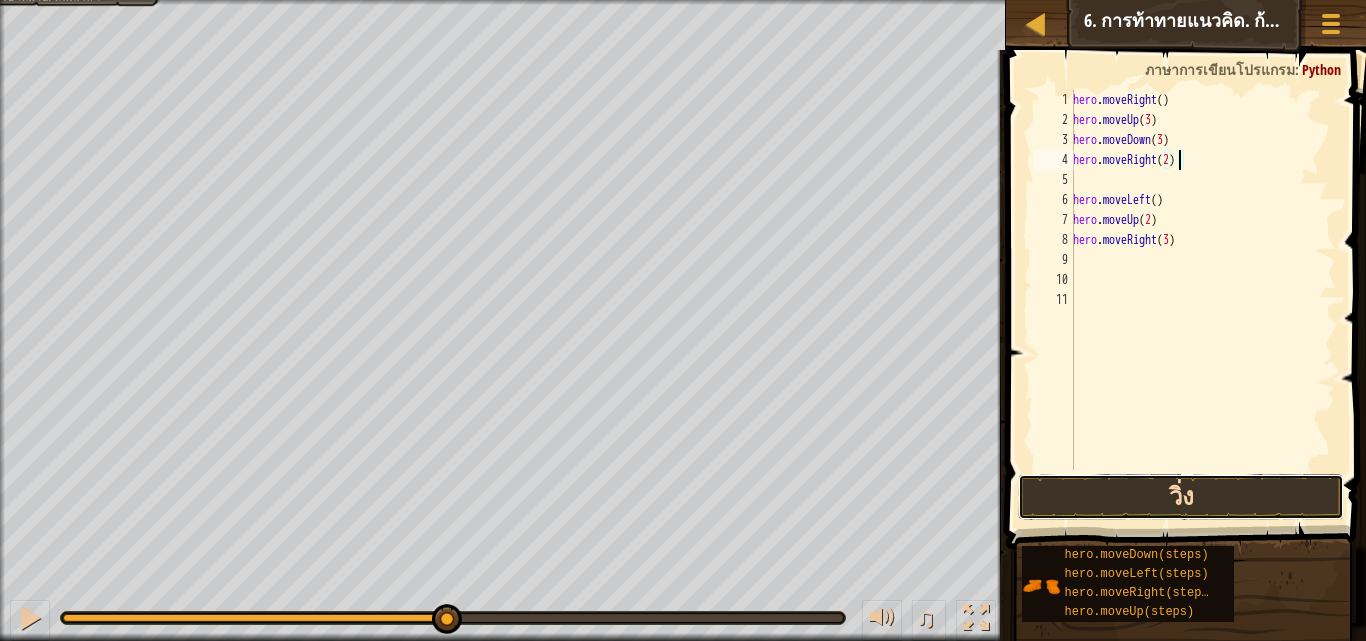 click on "วิ่ง" at bounding box center (1181, 497) 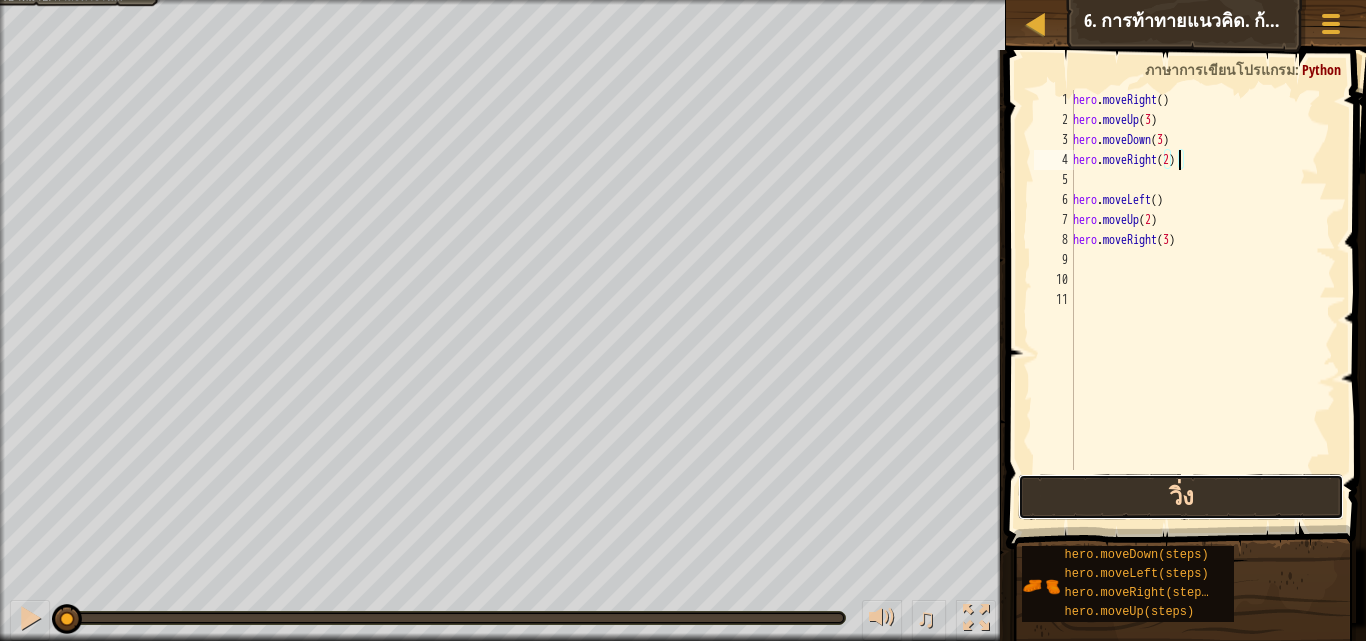 click on "วิ่ง" at bounding box center [1181, 497] 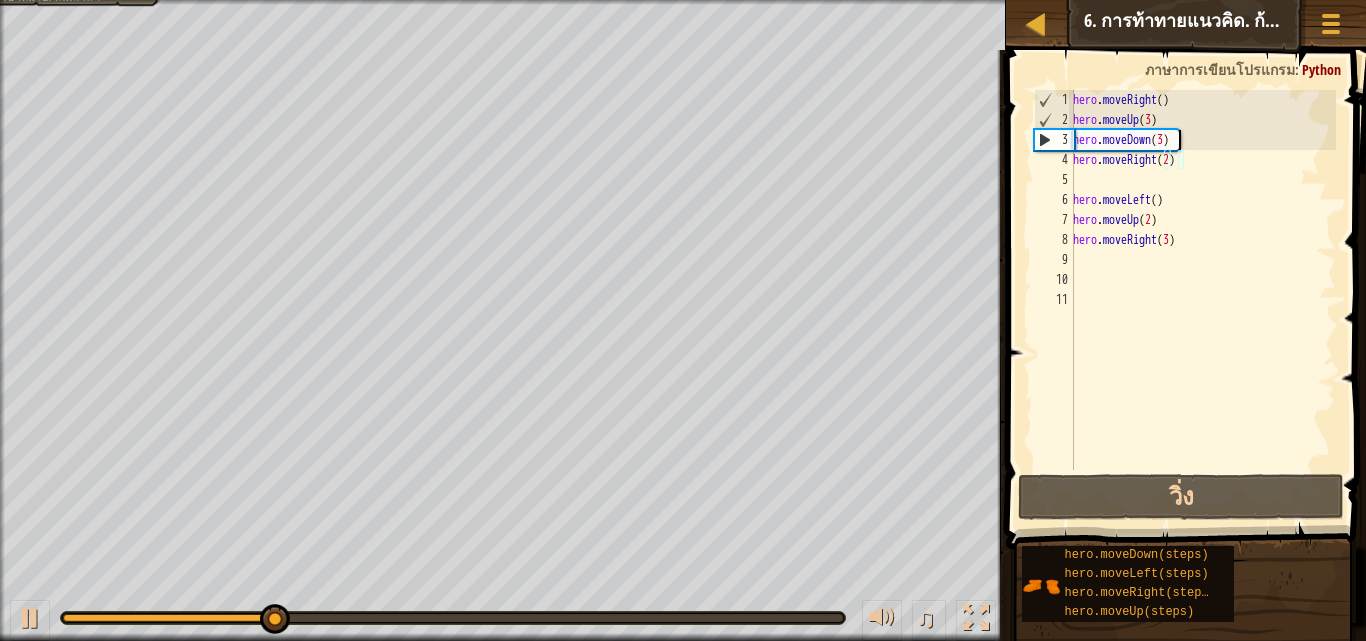 click on "hero . moveRight ( ) hero . moveUp ( [NUMBER] ) hero . moveDown ( [NUMBER] ) hero . moveRight ( [NUMBER] ) hero . moveLeft ( ) hero . moveUp ( [NUMBER] ) hero . moveRight ( [NUMBER] )" at bounding box center (1202, 300) 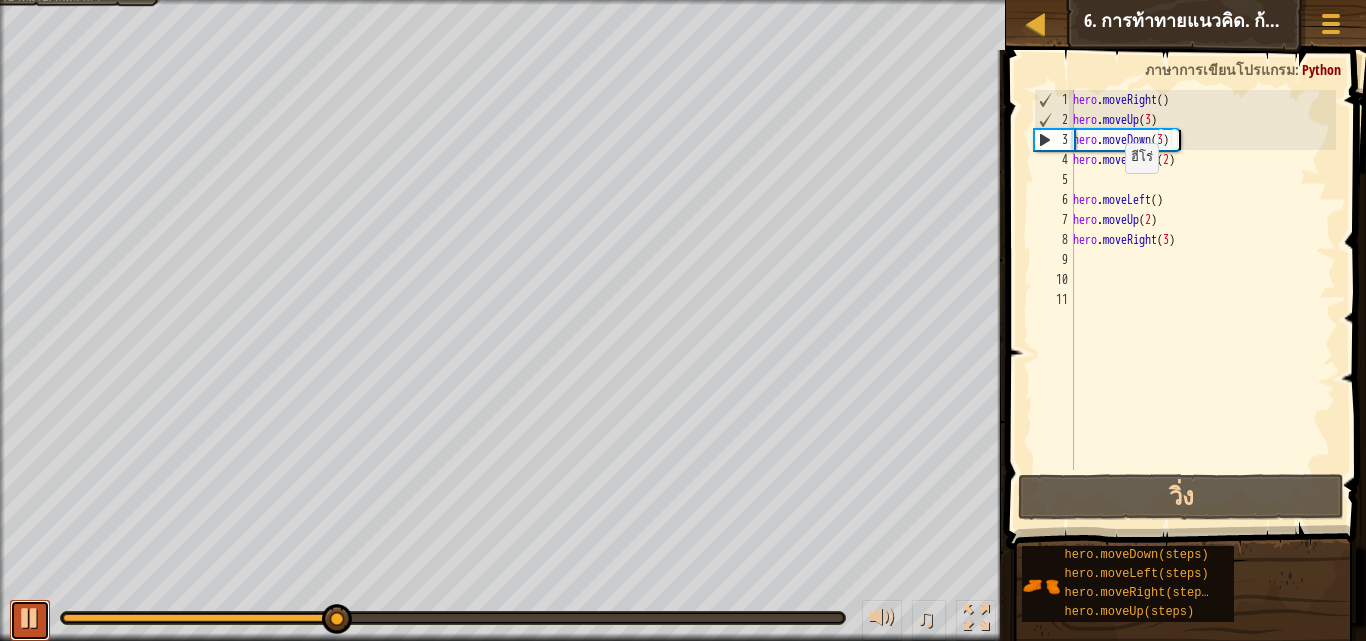 click at bounding box center (30, 620) 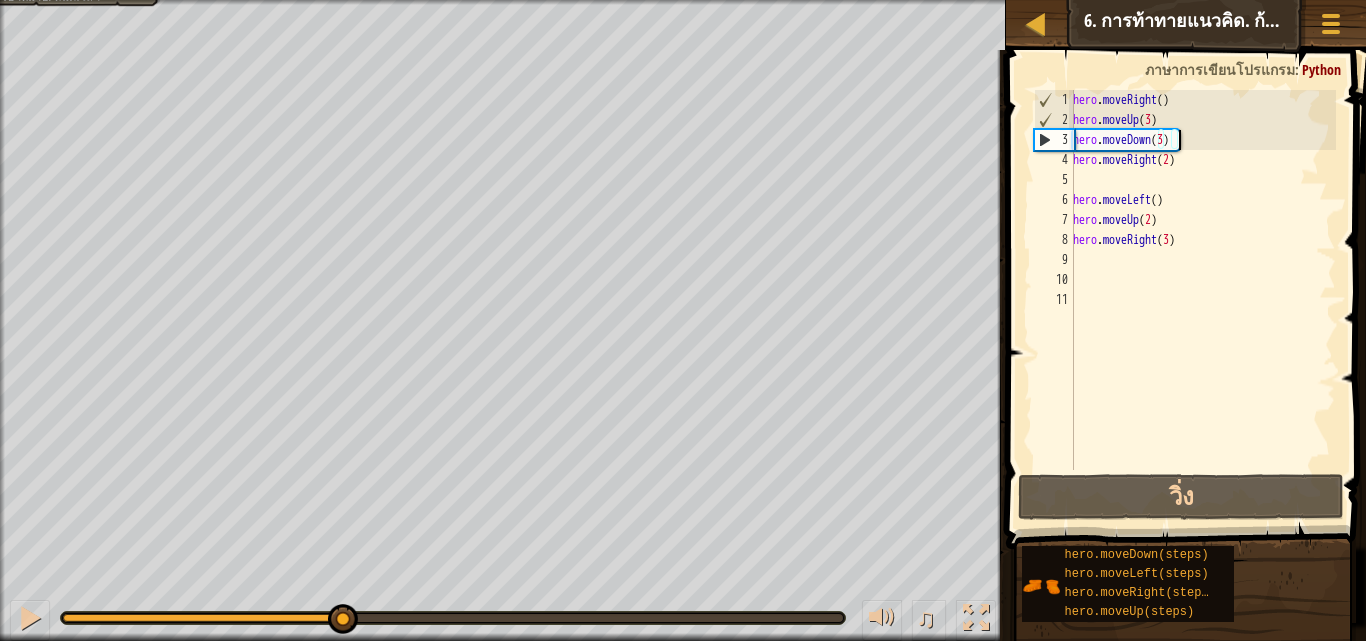 click on "hero . moveRight ( ) hero . moveUp ( [NUMBER] ) hero . moveDown ( [NUMBER] ) hero . moveRight ( [NUMBER] ) hero . moveLeft ( ) hero . moveUp ( [NUMBER] ) hero . moveRight ( [NUMBER] )" at bounding box center [1202, 300] 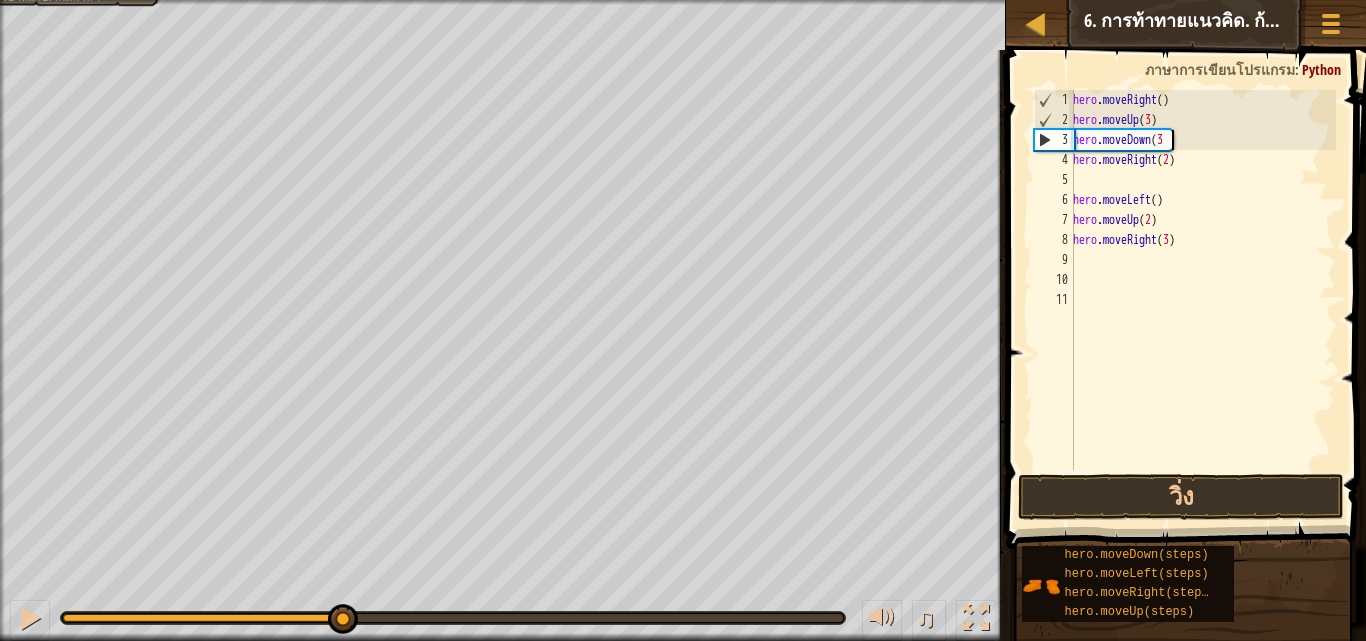 scroll, scrollTop: 9, scrollLeft: 7, axis: both 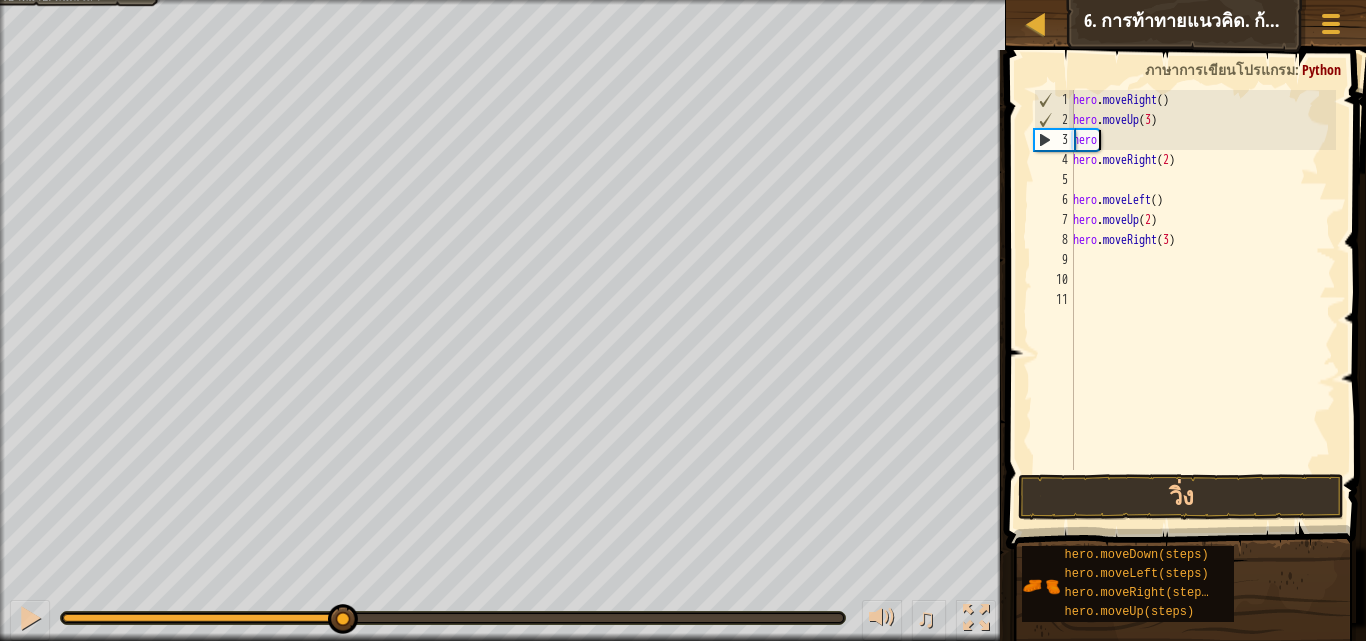 type on "h" 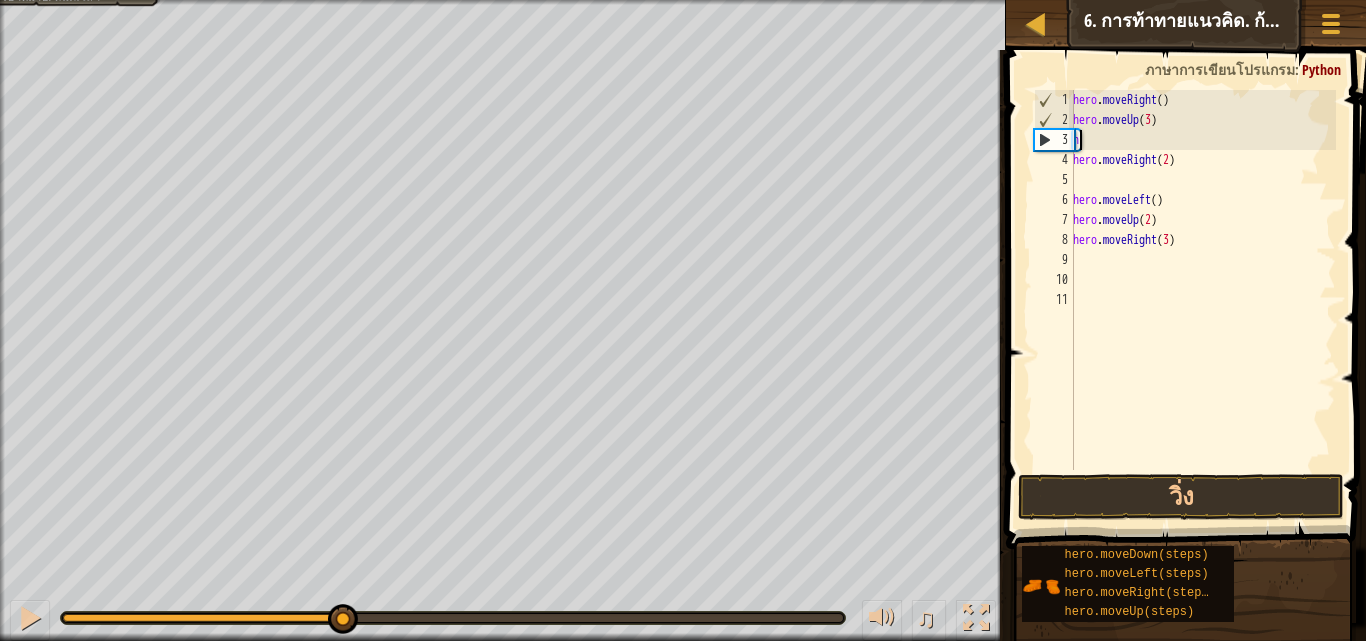 scroll, scrollTop: 9, scrollLeft: 0, axis: vertical 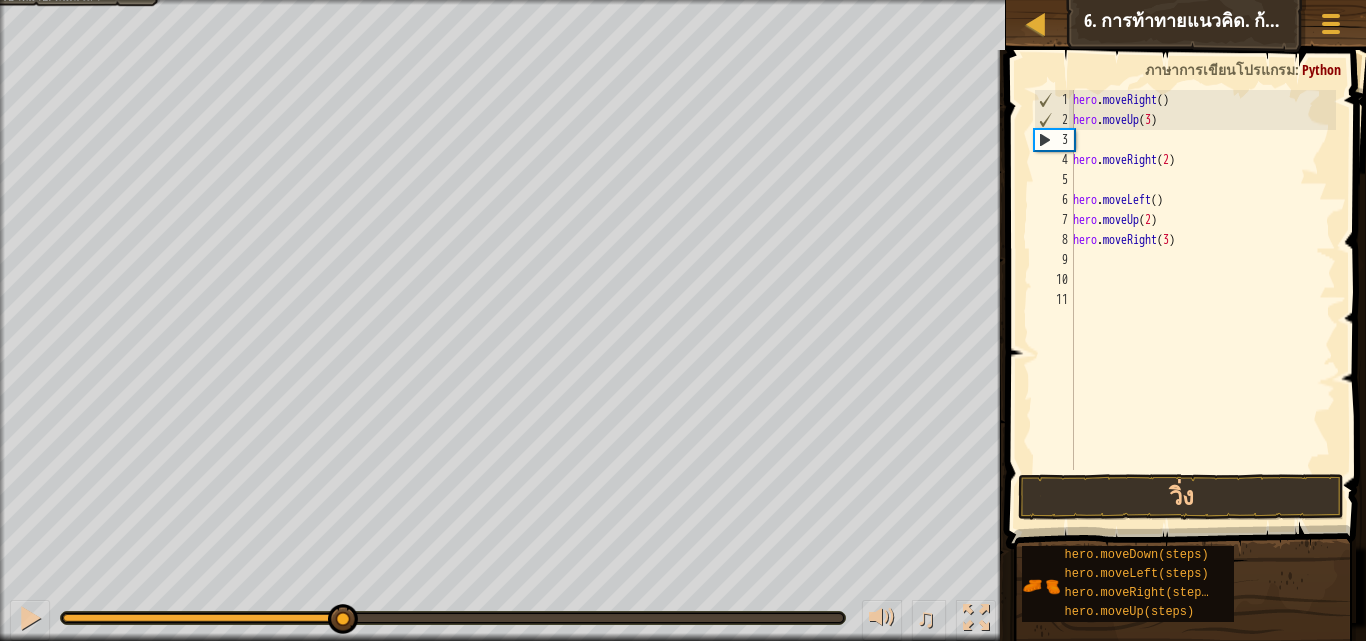 type on "hero.moveUp(3)" 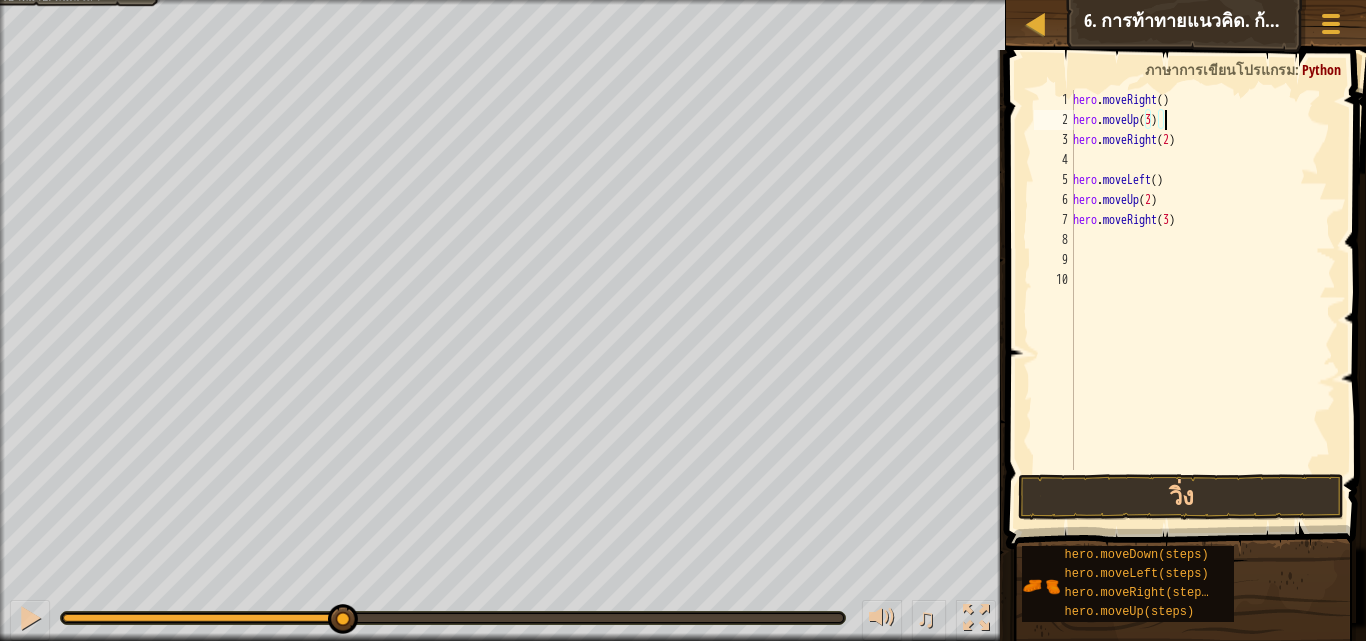click on "hero . moveRight ( ) hero . moveUp ( 3 ) hero . moveRight ( 2 ) hero . moveLeft ( ) hero . moveUp ( 2 ) hero . moveRight ( 3 )" at bounding box center [1202, 300] 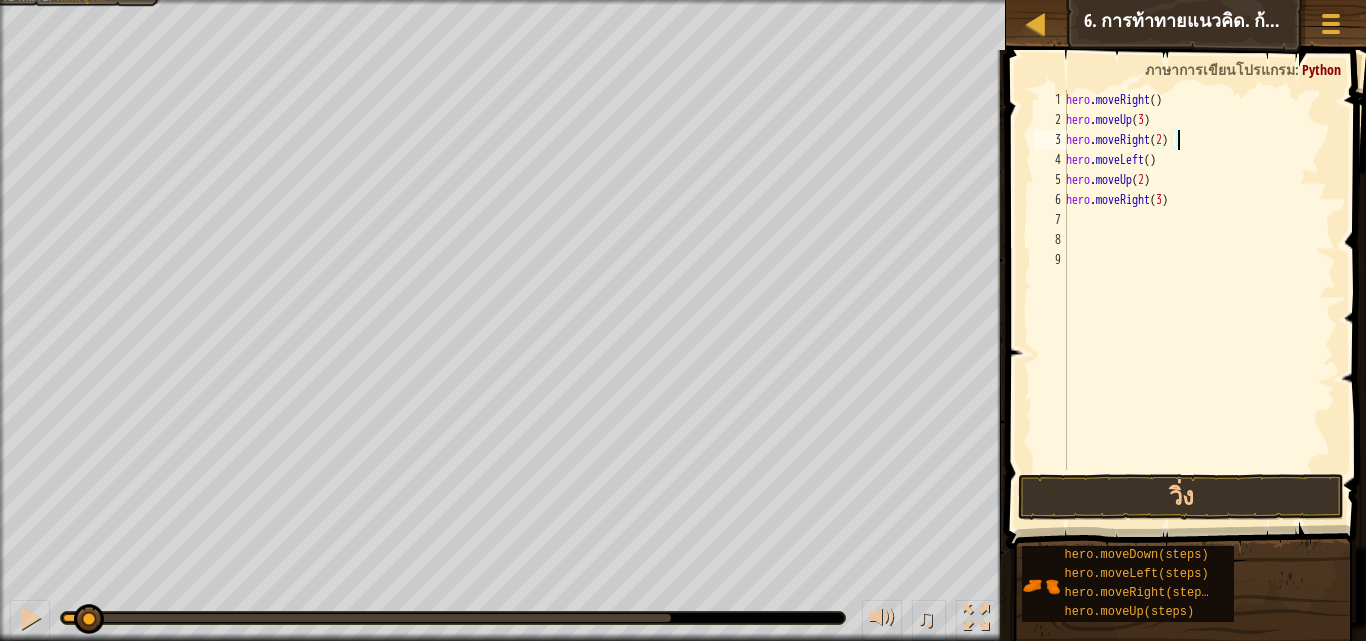 click on "hero . moveRight ( ) hero . moveUp ( 3 ) hero . moveRight ( 2 ) hero . moveLeft ( ) hero . moveUp ( 2 ) hero . moveRight ( 3 )" at bounding box center (1199, 300) 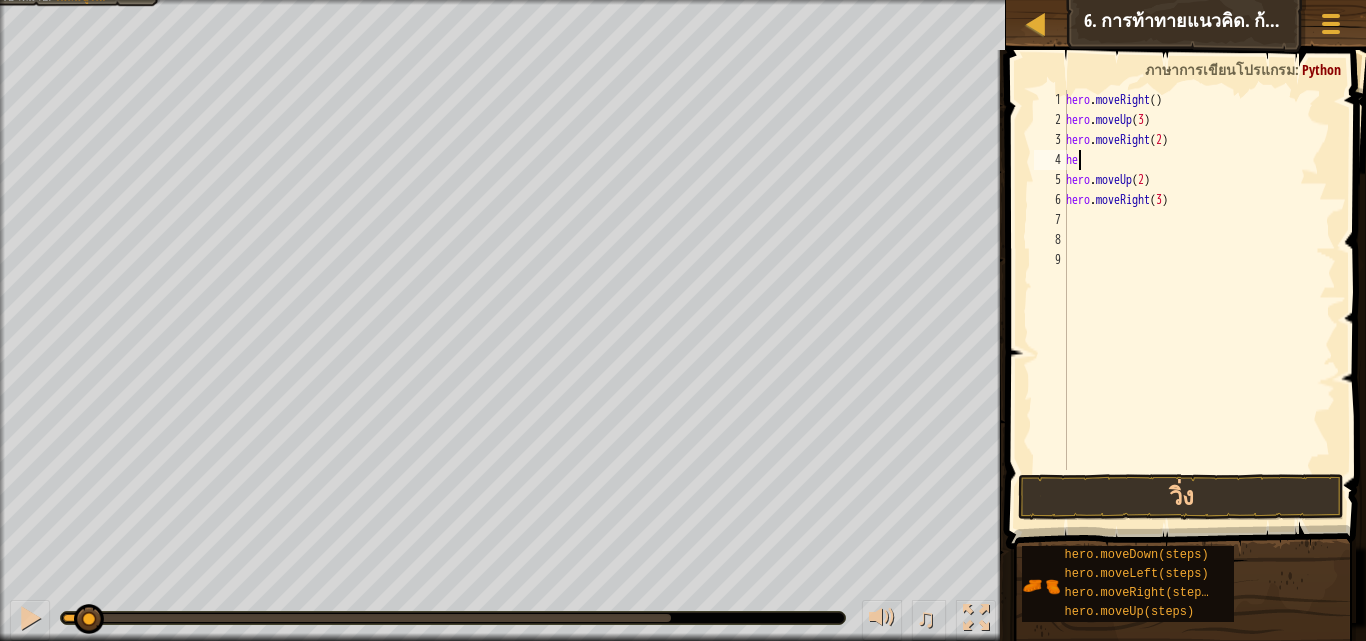 type on "h" 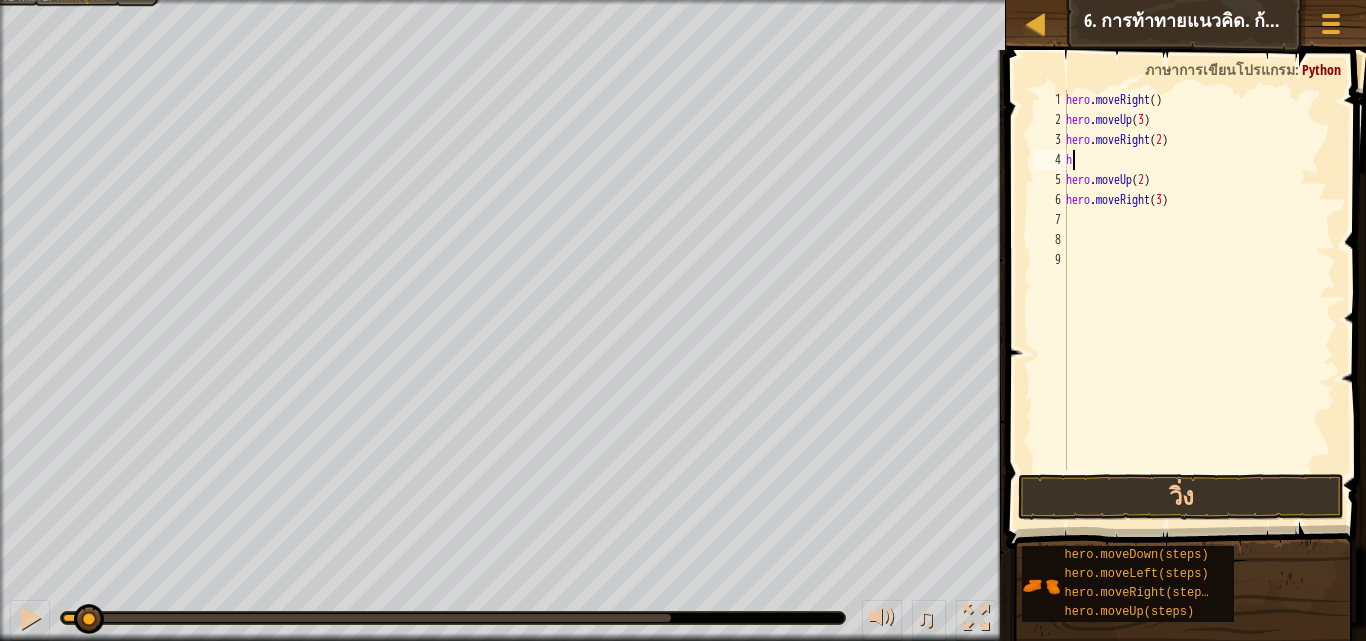 click on "hero . moveRight ( ) hero . moveUp ( 3 ) hero . moveRight ( 2 ) h hero . moveUp ( 2 ) hero . moveRight ( 3 )" at bounding box center [1199, 300] 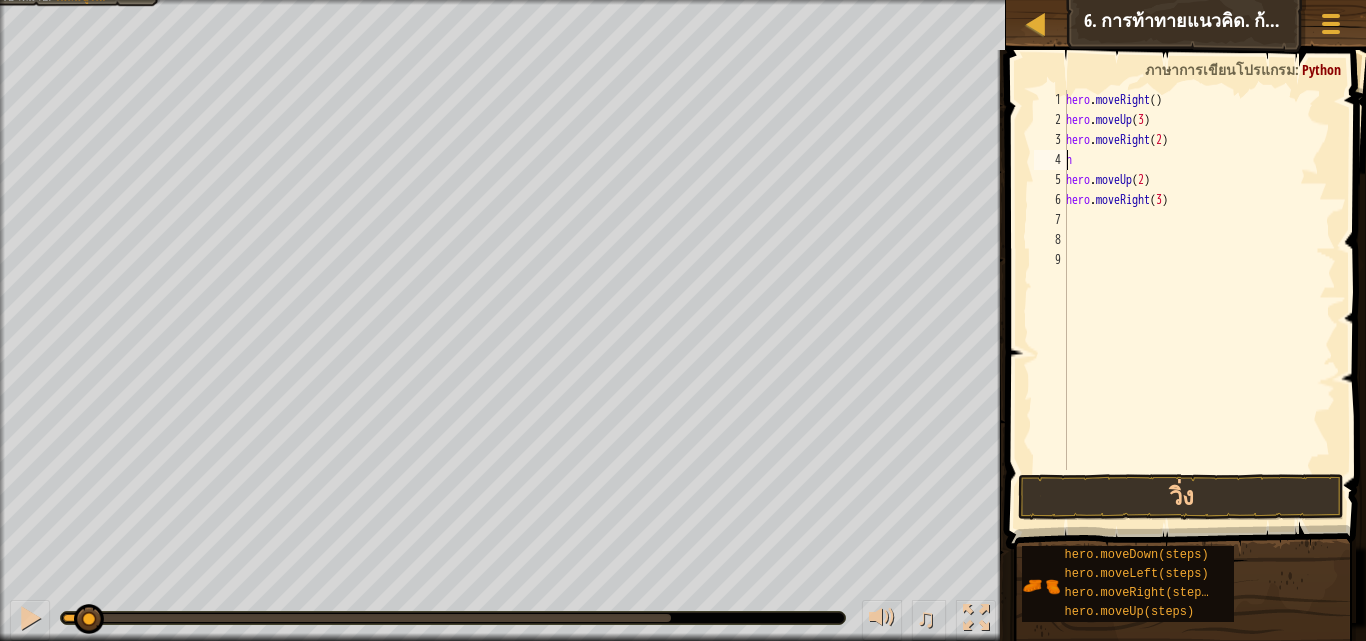 click on "hero . moveRight ( ) hero . moveUp ( 3 ) hero . moveRight ( 2 ) h hero . moveUp ( 2 ) hero . moveRight ( 3 )" at bounding box center (1199, 300) 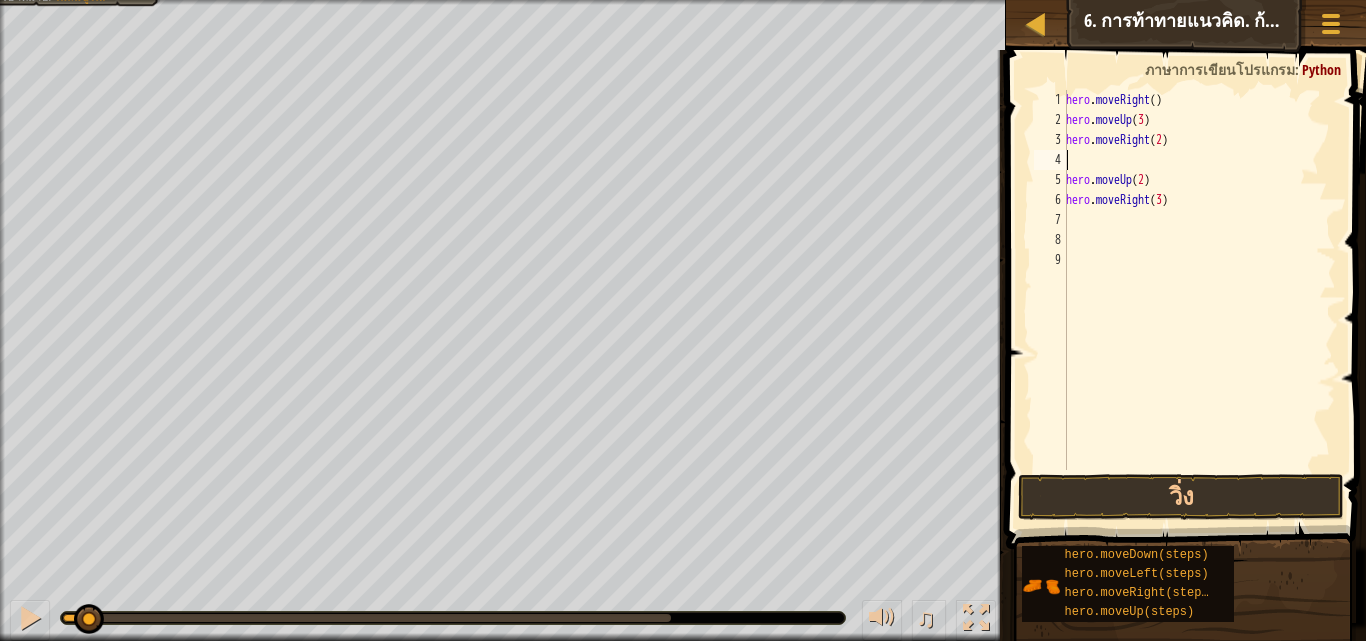 type on "h" 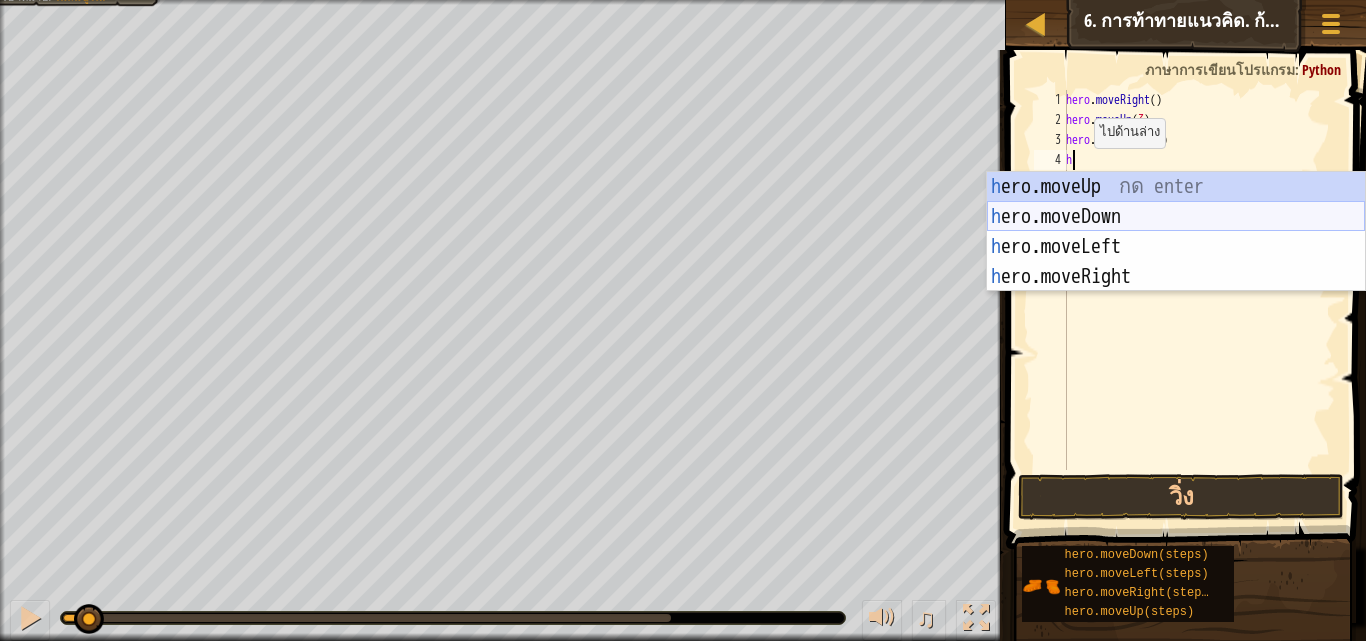click on "h ero.moveUp กด enter h ero.moveDown กด enter h ero.moveLeft กด enter h ero.moveRight กด enter" at bounding box center (1176, 262) 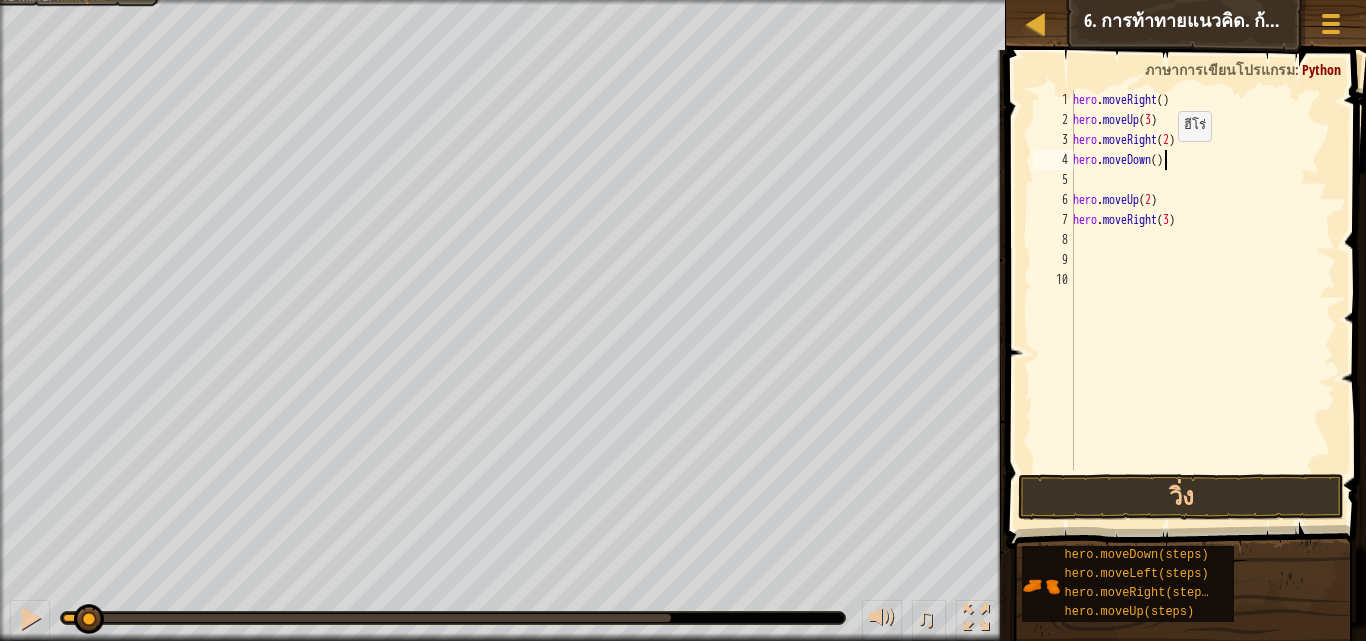 click on "hero . moveRight ( ) hero . moveUp ( 3 ) hero . moveRight ( 2 ) hero . moveDown ( ) hero . moveUp ( 2 ) hero . moveRight ( 3 )" at bounding box center (1202, 300) 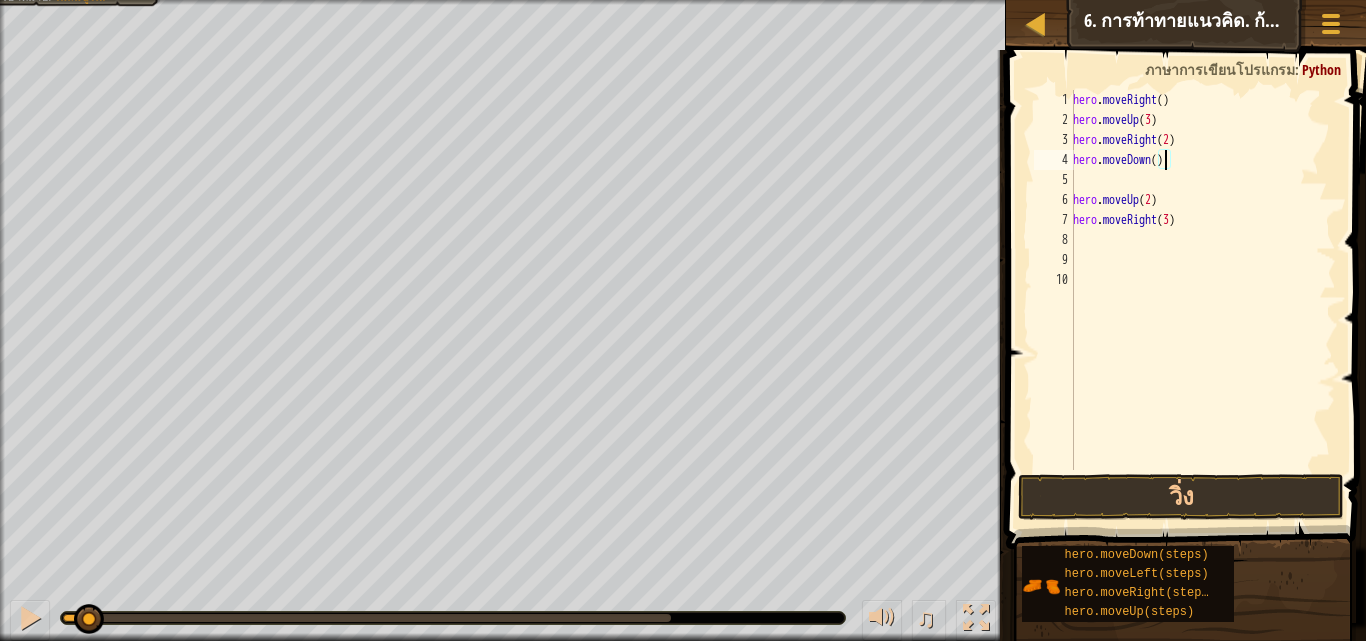 type on "hero.moveDown()" 